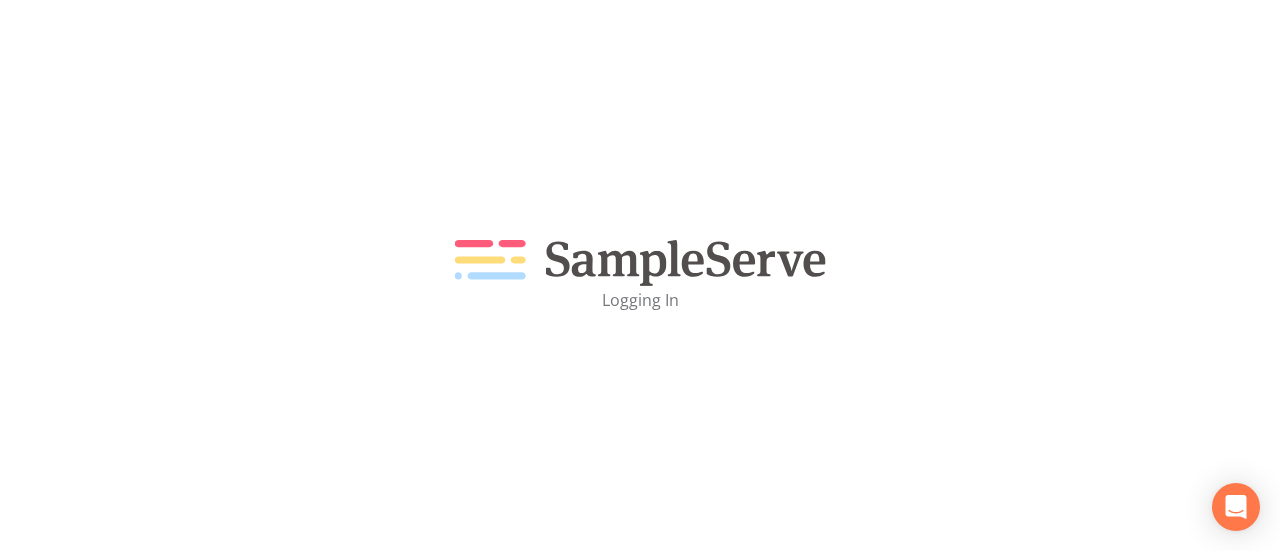 scroll, scrollTop: 0, scrollLeft: 0, axis: both 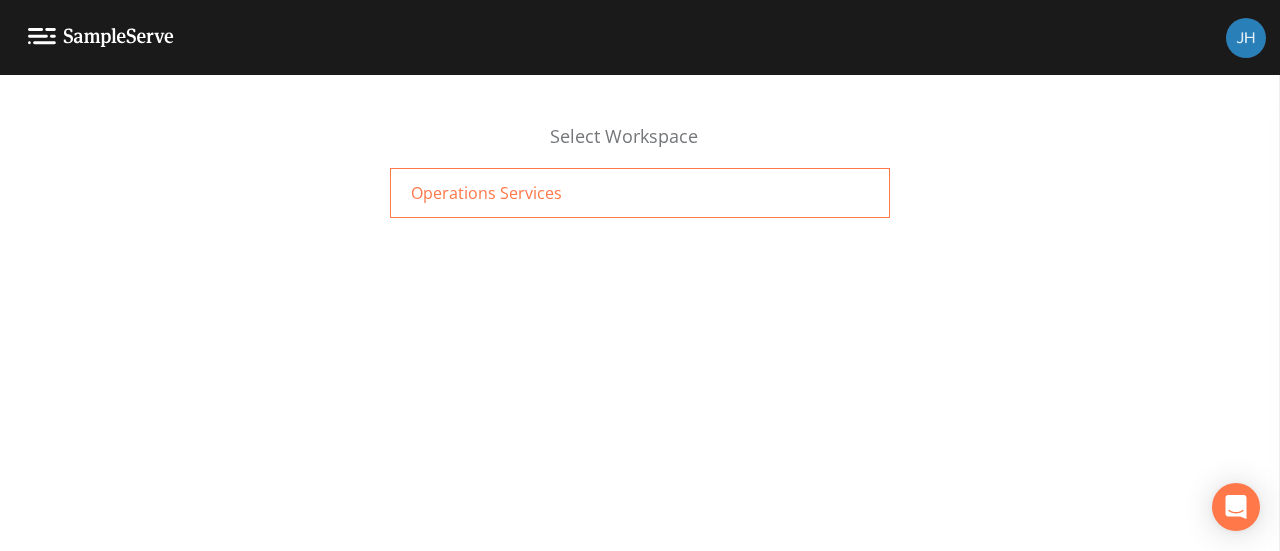 click on "Operations Services" at bounding box center [486, 193] 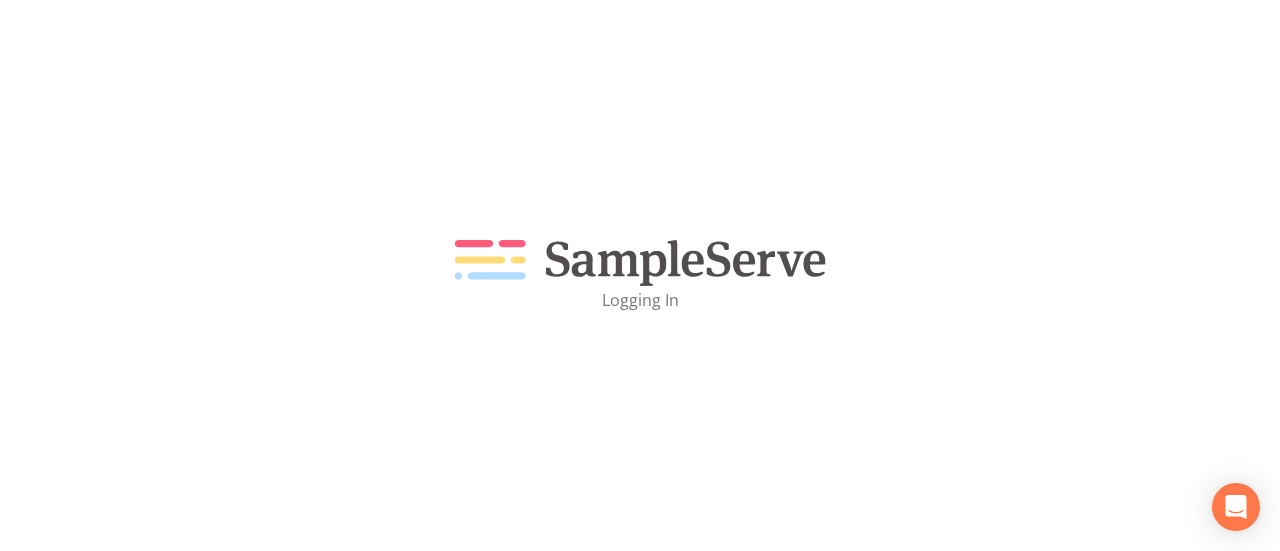 scroll, scrollTop: 0, scrollLeft: 0, axis: both 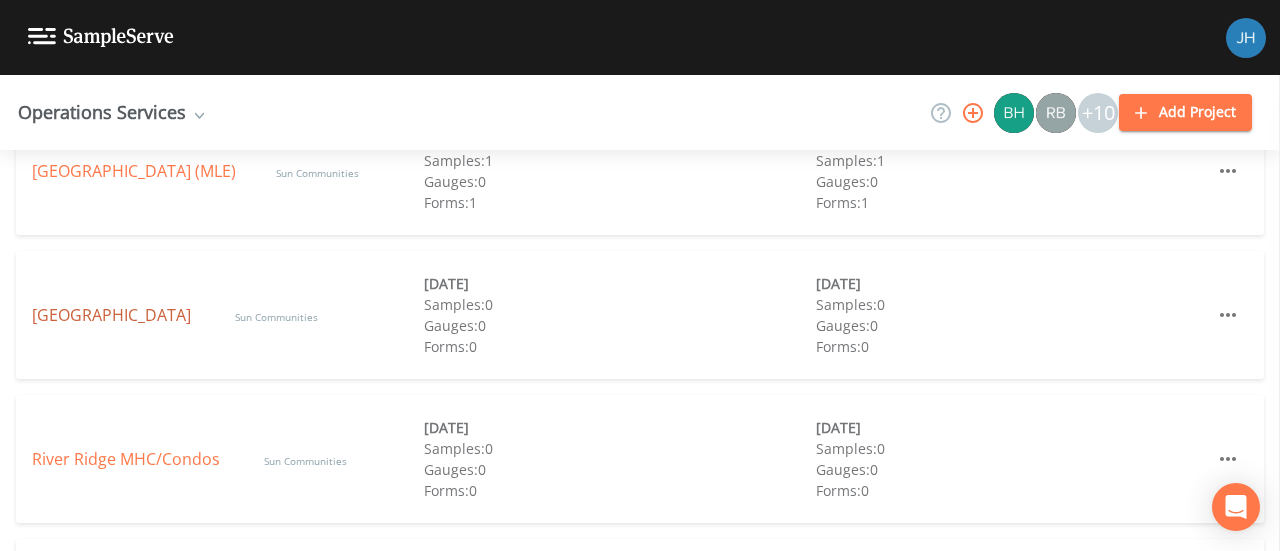 click on "[GEOGRAPHIC_DATA]" at bounding box center [113, 315] 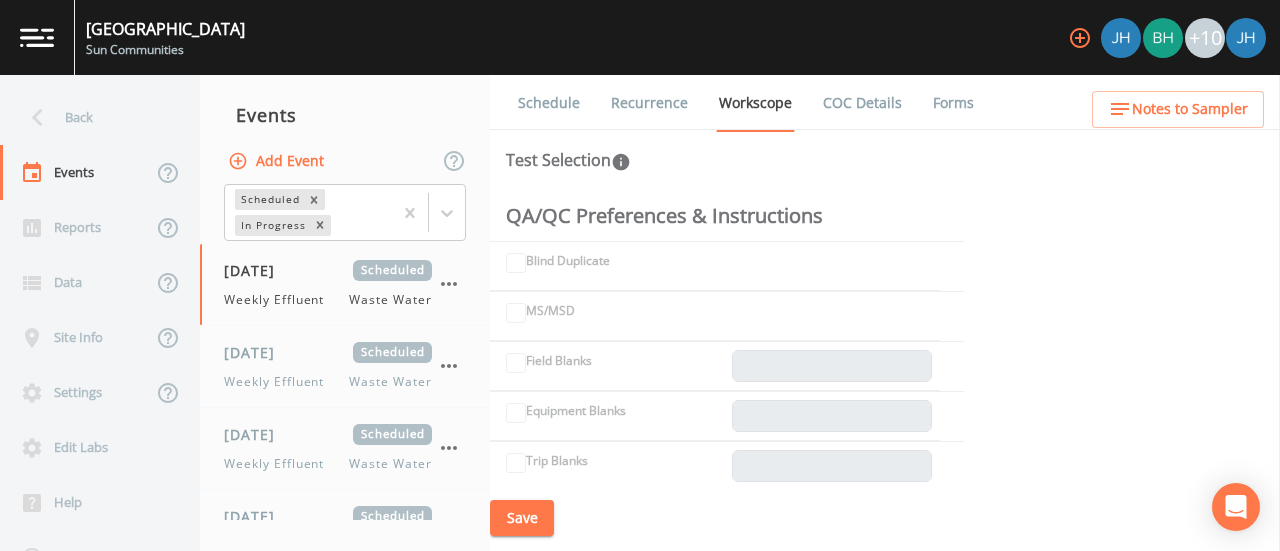 scroll, scrollTop: 0, scrollLeft: 0, axis: both 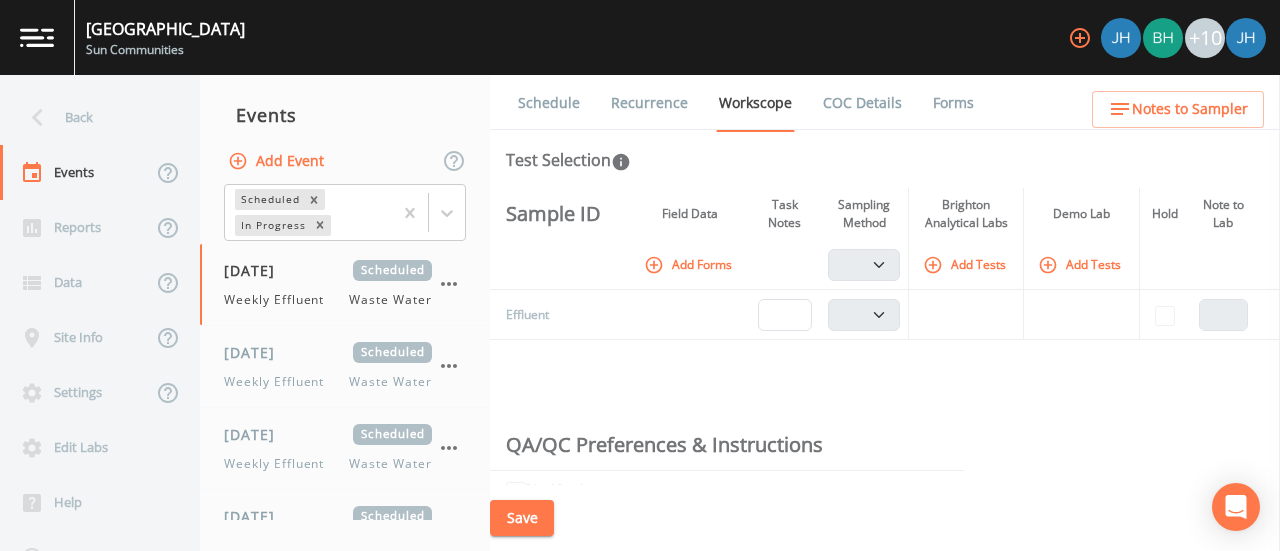click on "Schedule" at bounding box center [549, 103] 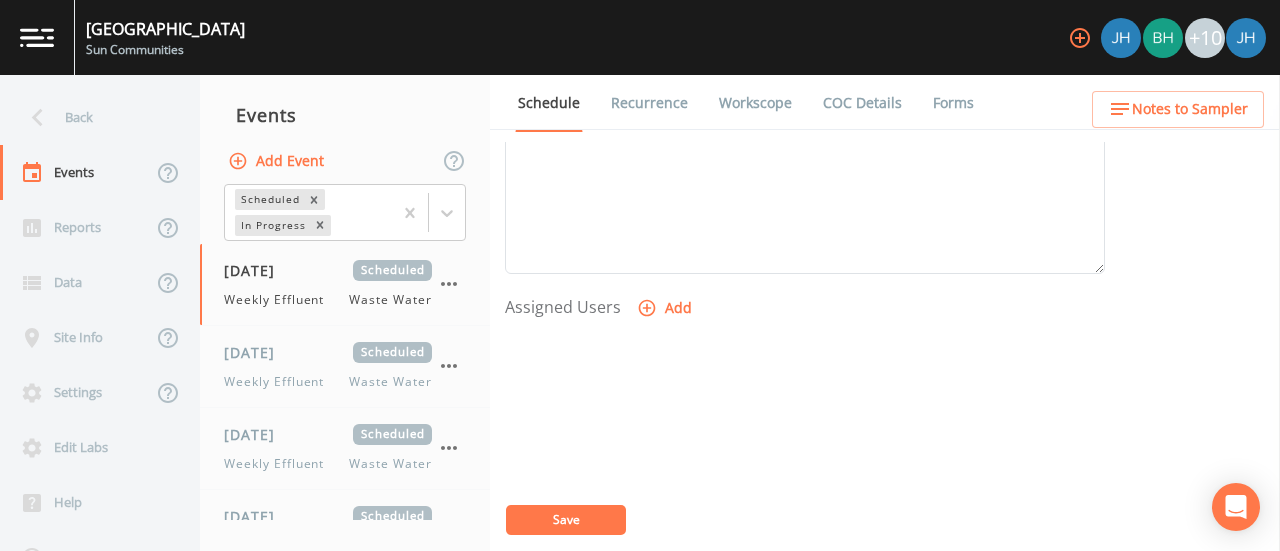 scroll, scrollTop: 856, scrollLeft: 0, axis: vertical 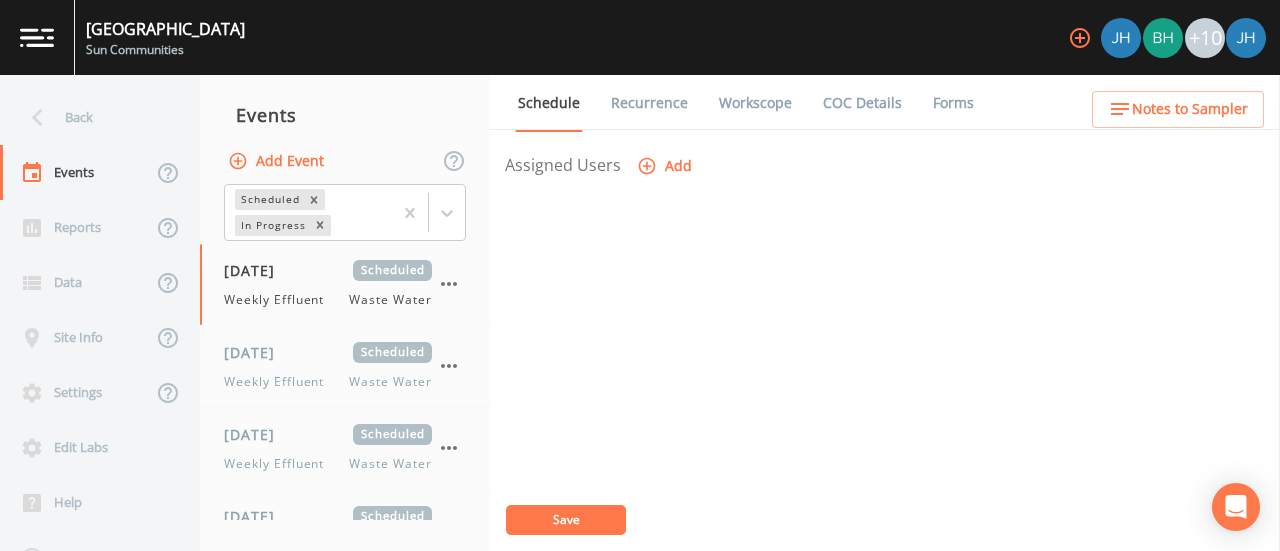 click on "Add" at bounding box center [666, 166] 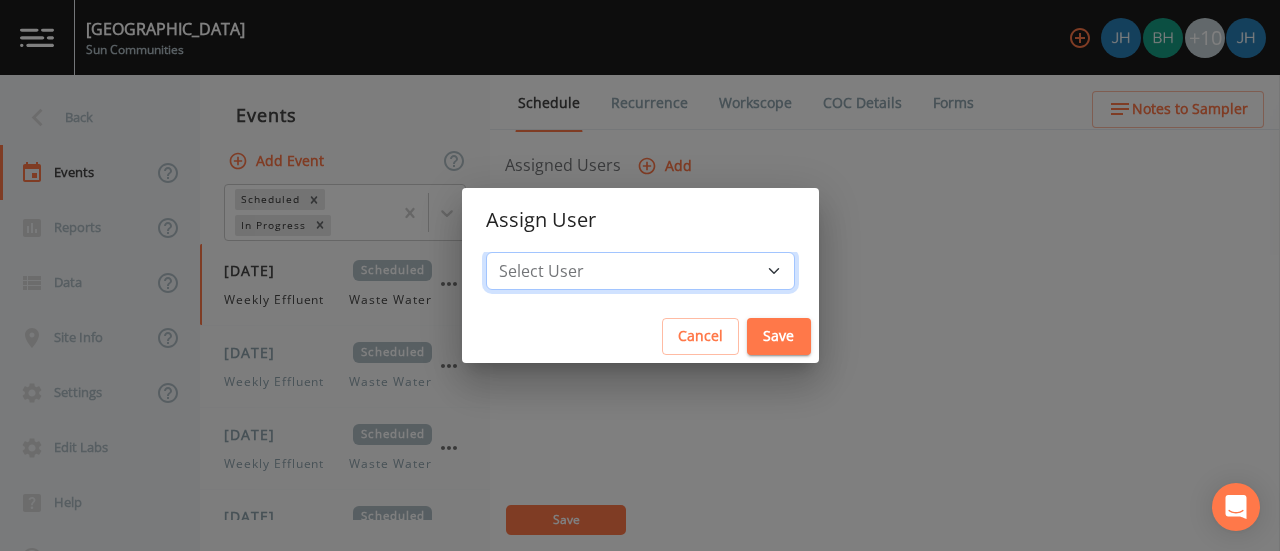 click on "Select User [PERSON_NAME] [PERSON_NAME] [PERSON_NAME] [PERSON_NAME]  [PERSON_NAME] [PERSON_NAME]  [PERSON_NAME] [PERSON_NAME][EMAIL_ADDRESS][DOMAIN_NAME] [PERSON_NAME] [PERSON_NAME] [PERSON_NAME] [PERSON_NAME] [PERSON_NAME]" at bounding box center (640, 271) 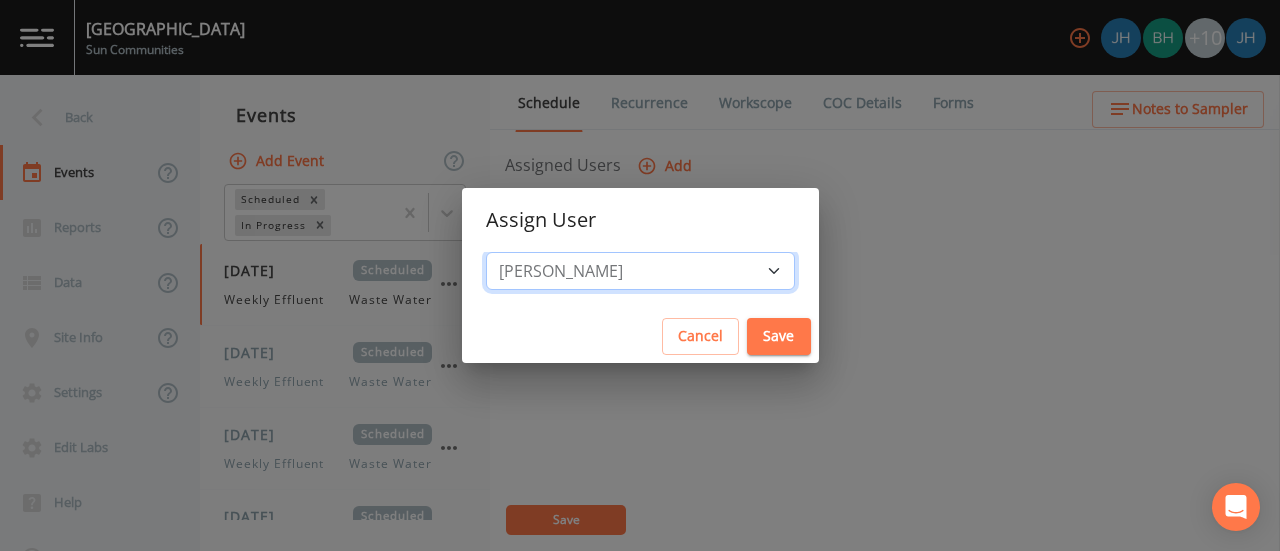 click on "Select User [PERSON_NAME] [PERSON_NAME] [PERSON_NAME] [PERSON_NAME]  [PERSON_NAME] [PERSON_NAME]  [PERSON_NAME] [PERSON_NAME][EMAIL_ADDRESS][DOMAIN_NAME] [PERSON_NAME] [PERSON_NAME] [PERSON_NAME] [PERSON_NAME] [PERSON_NAME]" at bounding box center (640, 271) 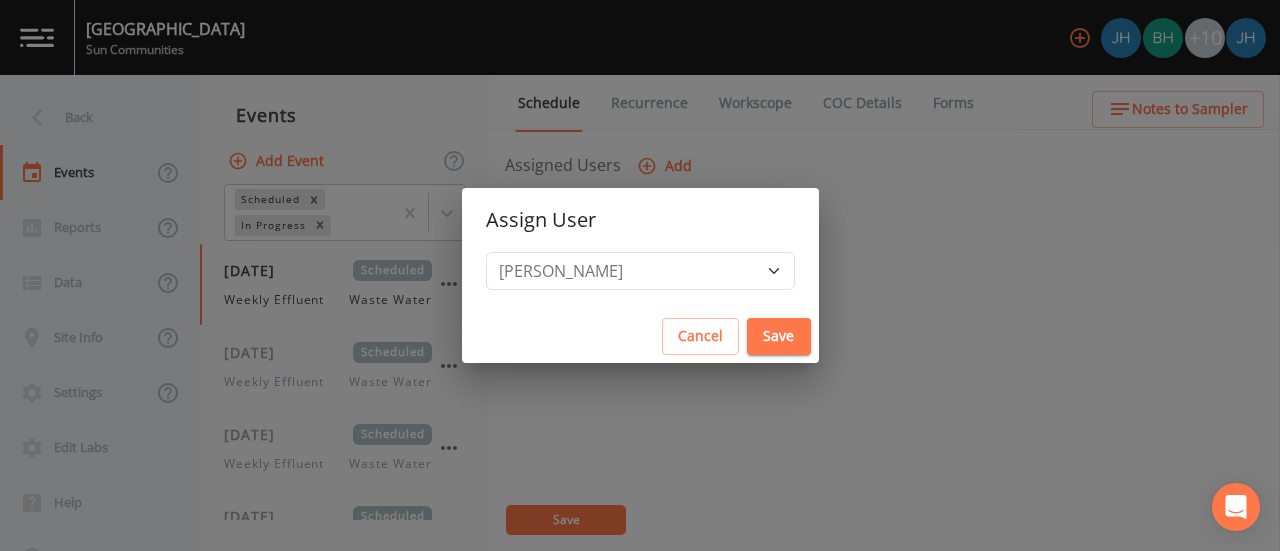 click on "Save" at bounding box center (779, 336) 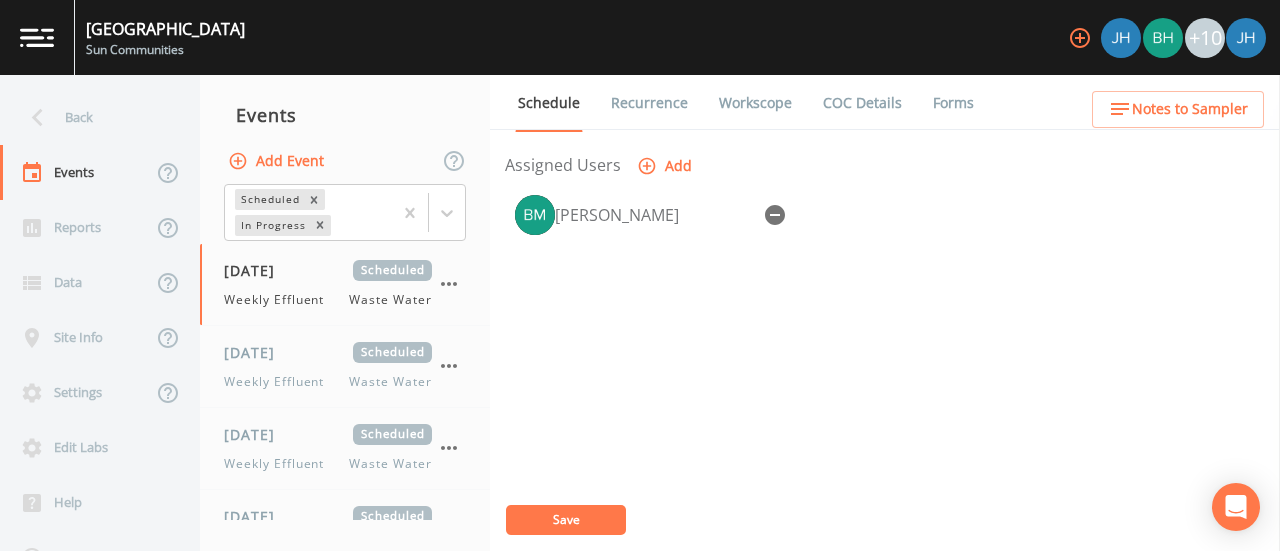 scroll, scrollTop: 756, scrollLeft: 0, axis: vertical 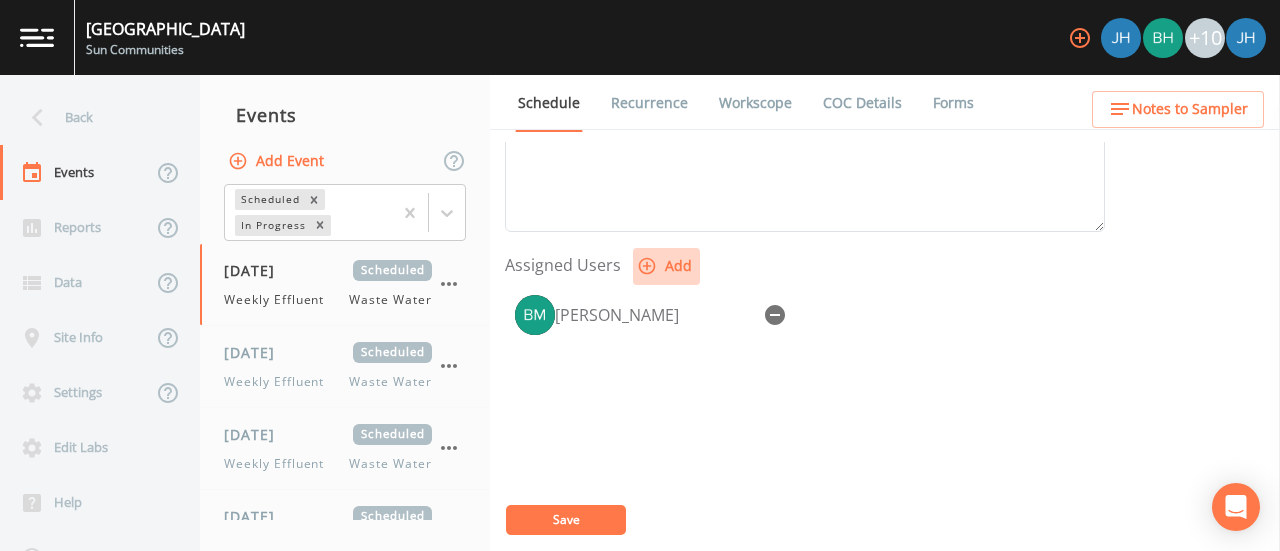 click on "Add" at bounding box center [666, 266] 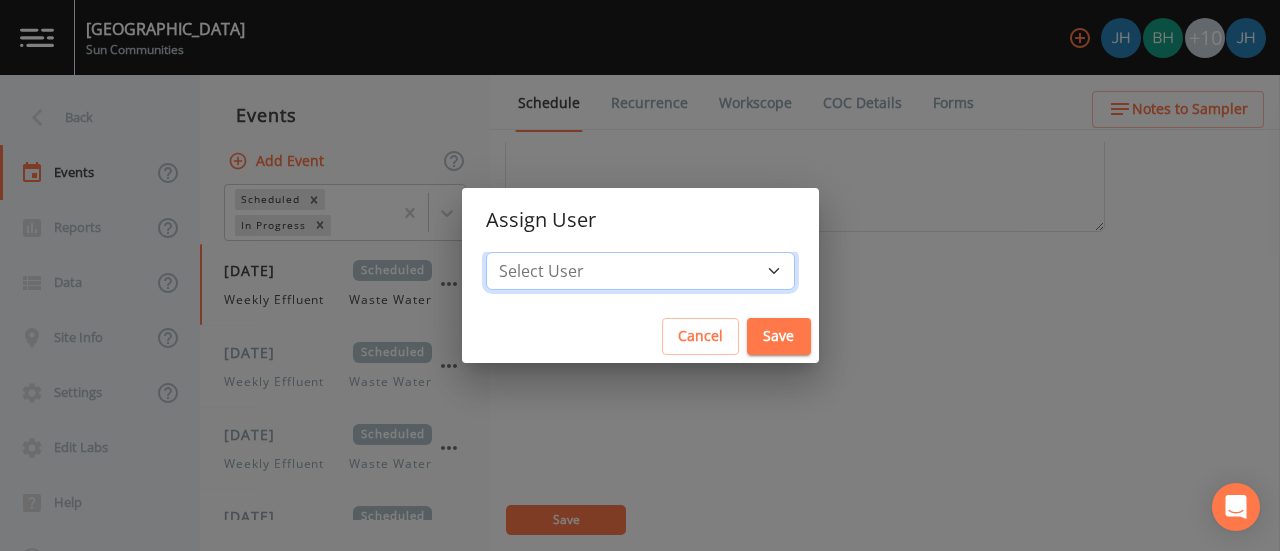 click on "Select User [PERSON_NAME] [PERSON_NAME] [PERSON_NAME] [PERSON_NAME]  [PERSON_NAME] [PERSON_NAME]  [PERSON_NAME] [PERSON_NAME][EMAIL_ADDRESS][DOMAIN_NAME] [PERSON_NAME] [PERSON_NAME] [PERSON_NAME] [PERSON_NAME]" at bounding box center (640, 271) 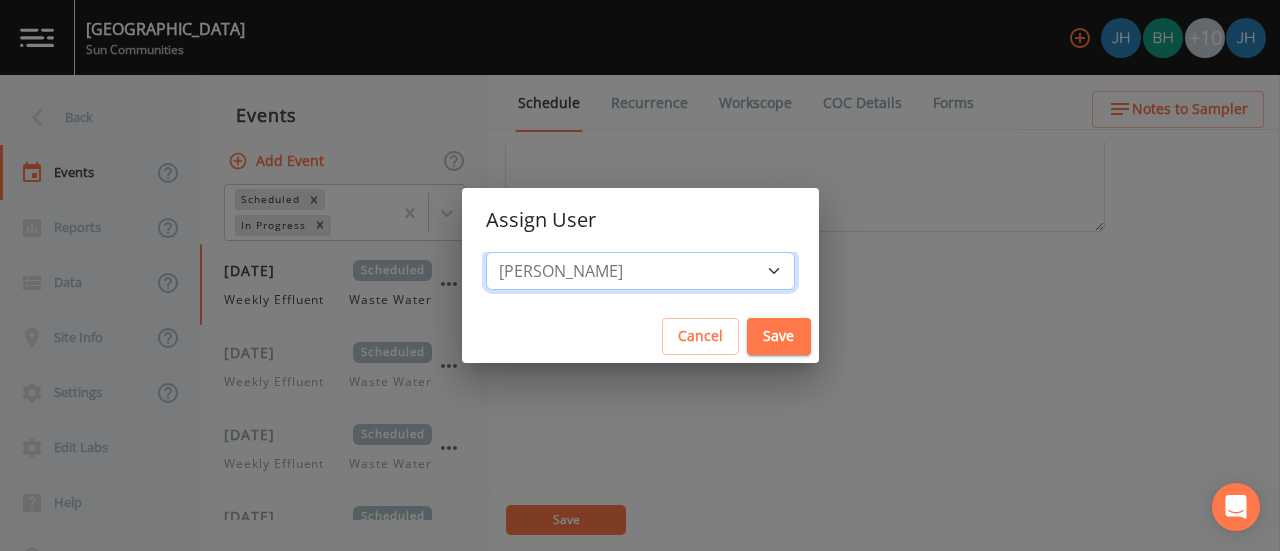 click on "Select User [PERSON_NAME] [PERSON_NAME] [PERSON_NAME] [PERSON_NAME]  [PERSON_NAME] [PERSON_NAME]  [PERSON_NAME] [PERSON_NAME][EMAIL_ADDRESS][DOMAIN_NAME] [PERSON_NAME] [PERSON_NAME] [PERSON_NAME] [PERSON_NAME]" at bounding box center (640, 271) 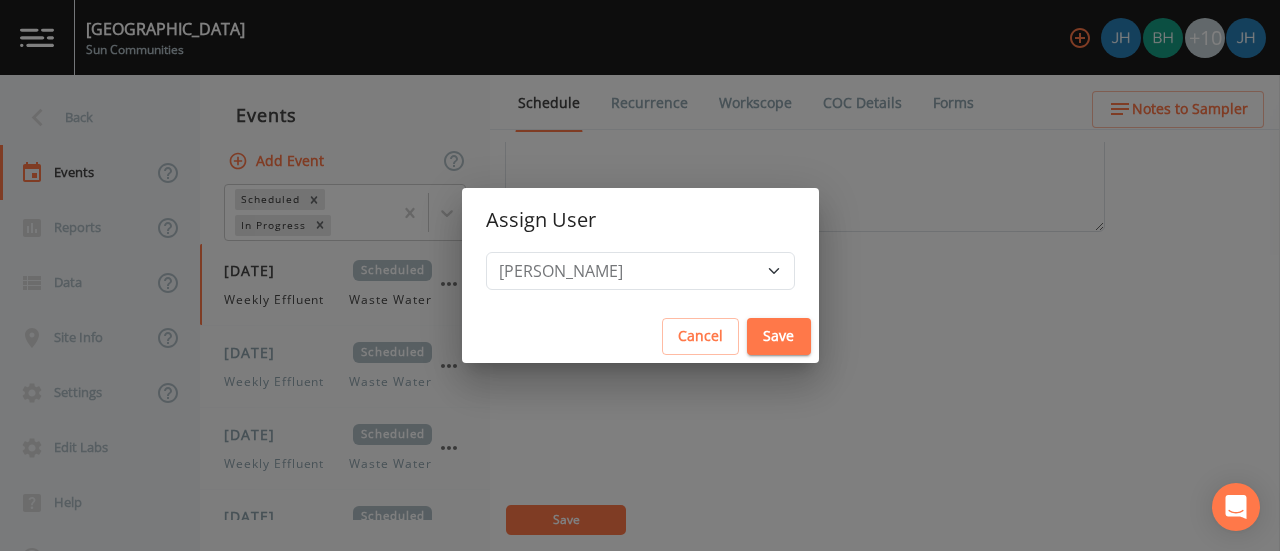 click on "Save" at bounding box center (779, 336) 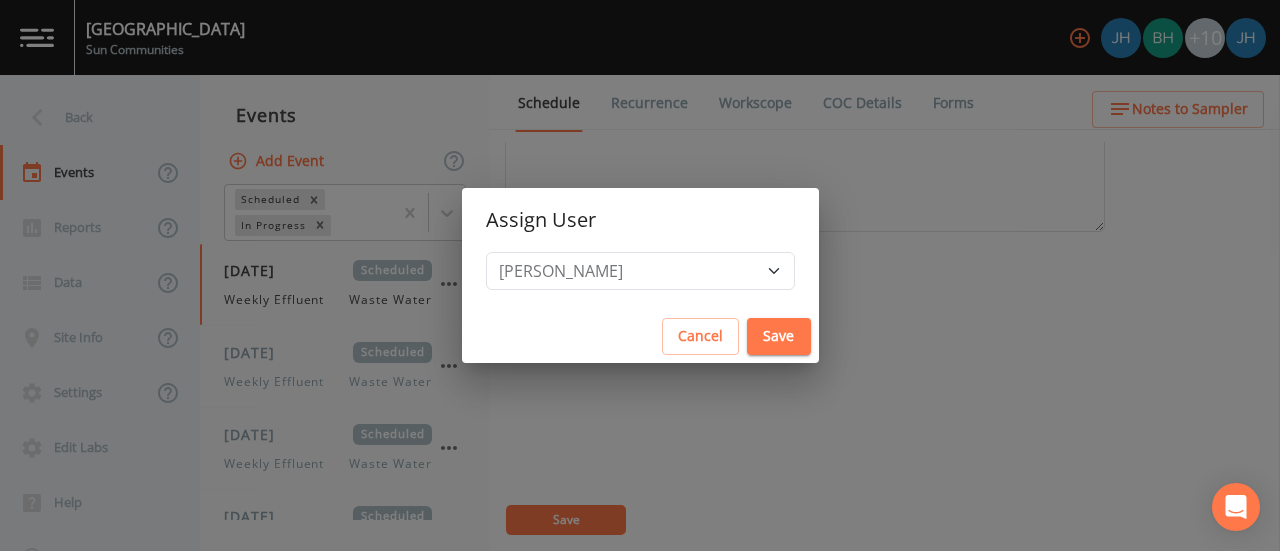 select 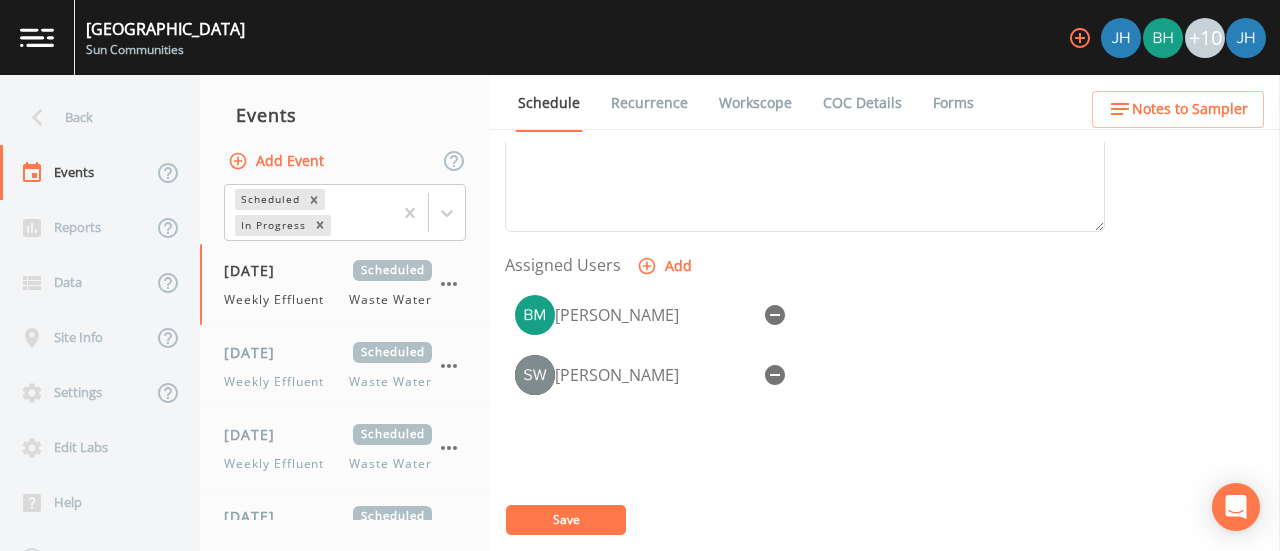 click on "Add" at bounding box center [666, 266] 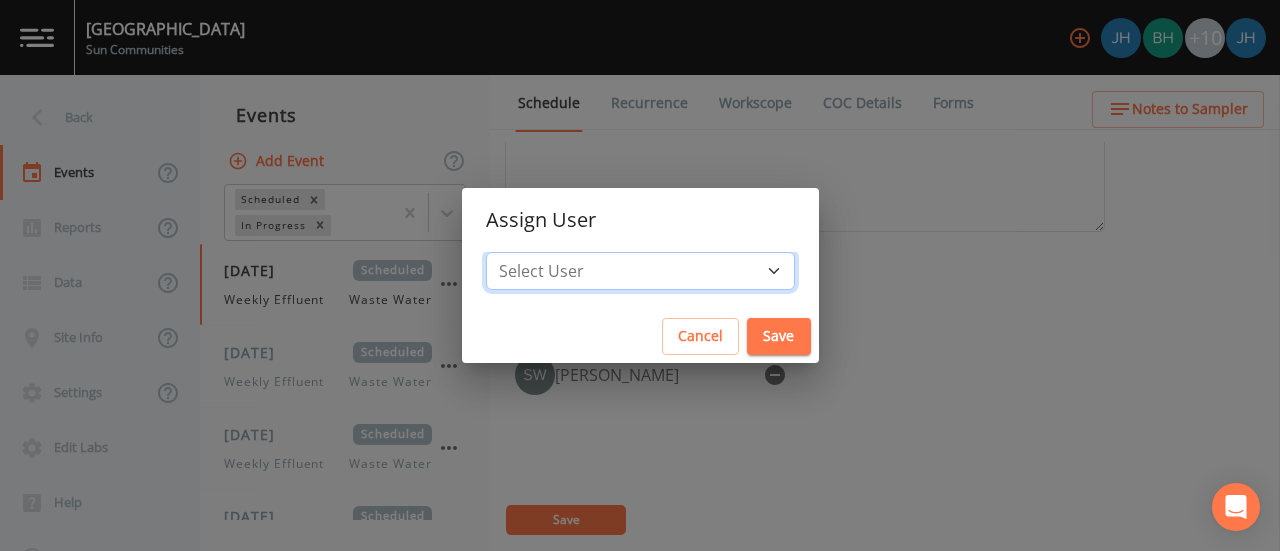 click on "Select User [PERSON_NAME] [PERSON_NAME] [PERSON_NAME] [PERSON_NAME]  [PERSON_NAME] [PERSON_NAME]  [PERSON_NAME] [PERSON_NAME][EMAIL_ADDRESS][DOMAIN_NAME] [PERSON_NAME] [PERSON_NAME] [PERSON_NAME]" at bounding box center [640, 271] 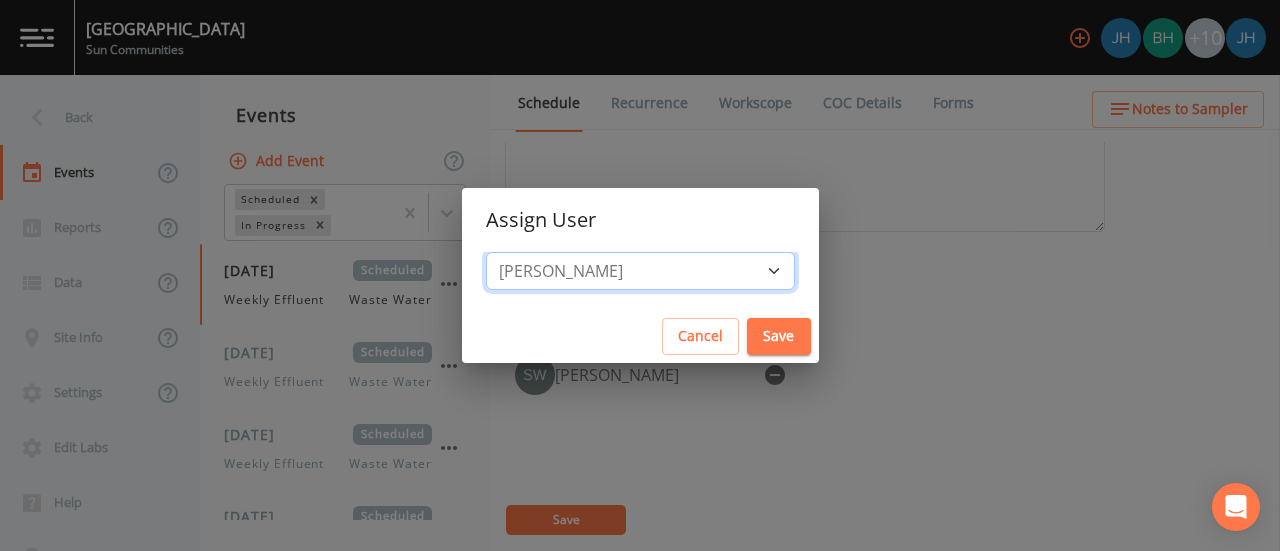 click on "Select User [PERSON_NAME] [PERSON_NAME] [PERSON_NAME] [PERSON_NAME]  [PERSON_NAME] [PERSON_NAME]  [PERSON_NAME] [PERSON_NAME][EMAIL_ADDRESS][DOMAIN_NAME] [PERSON_NAME] [PERSON_NAME] [PERSON_NAME]" at bounding box center (640, 271) 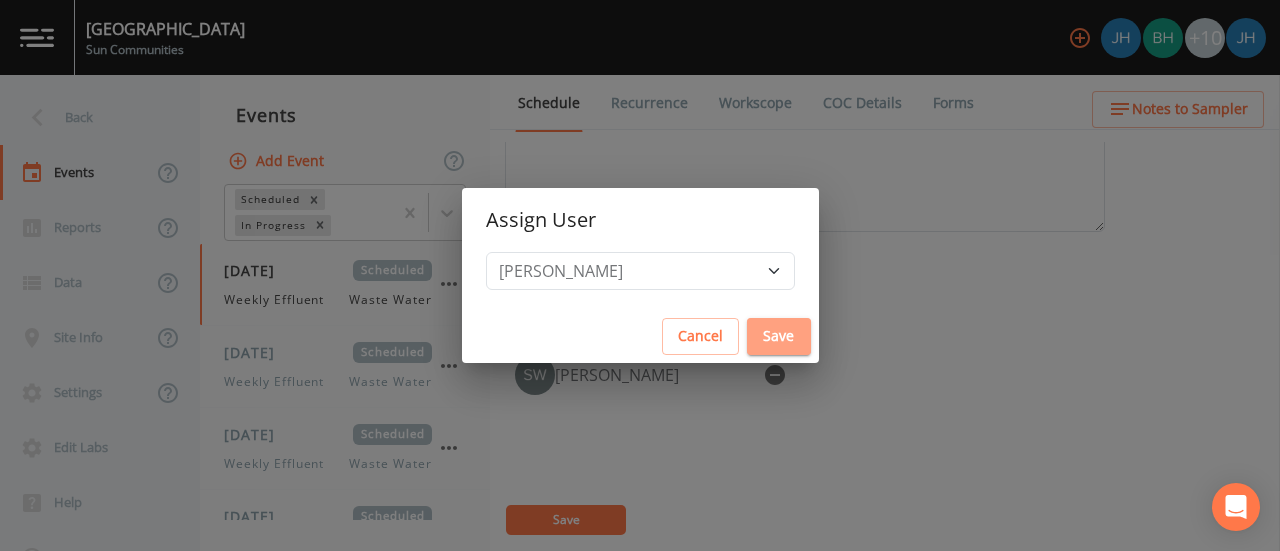 click on "Save" at bounding box center [779, 336] 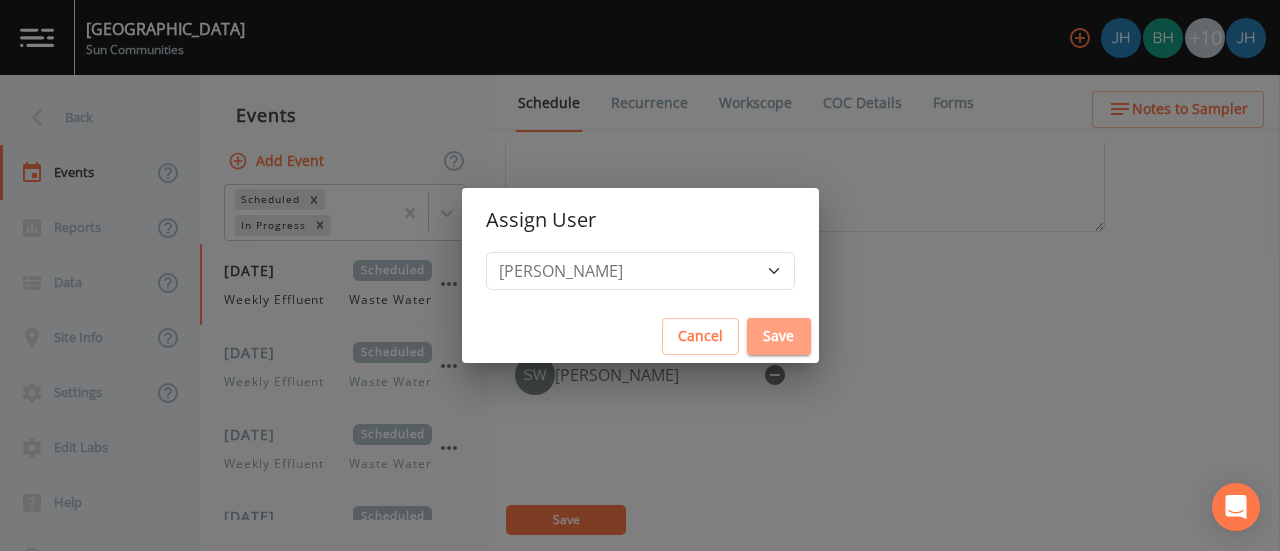 select 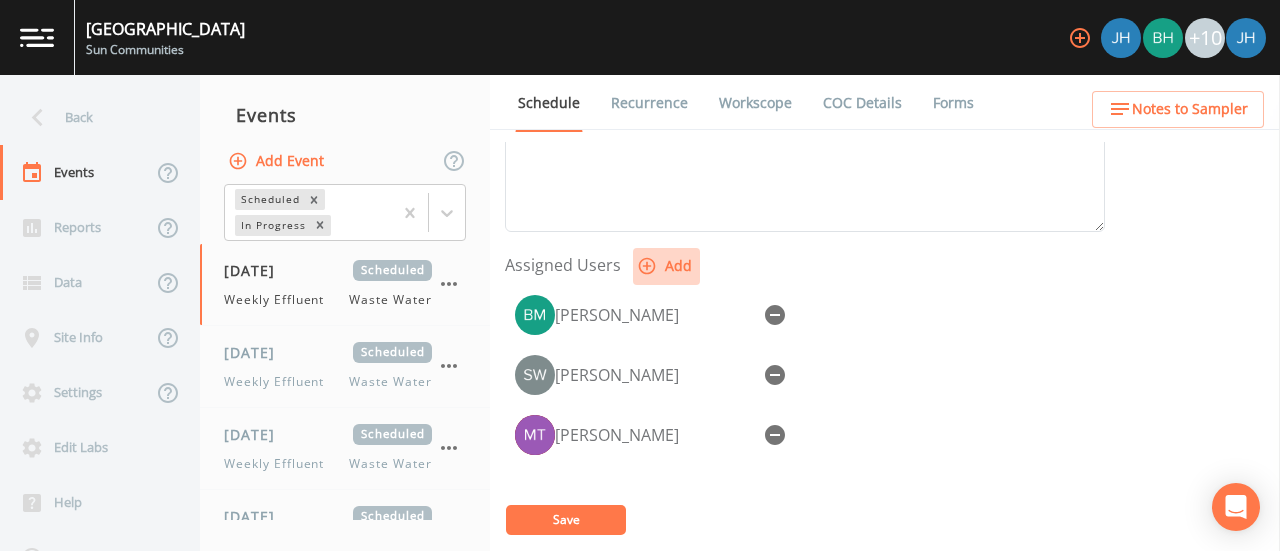 click on "Add" at bounding box center [666, 266] 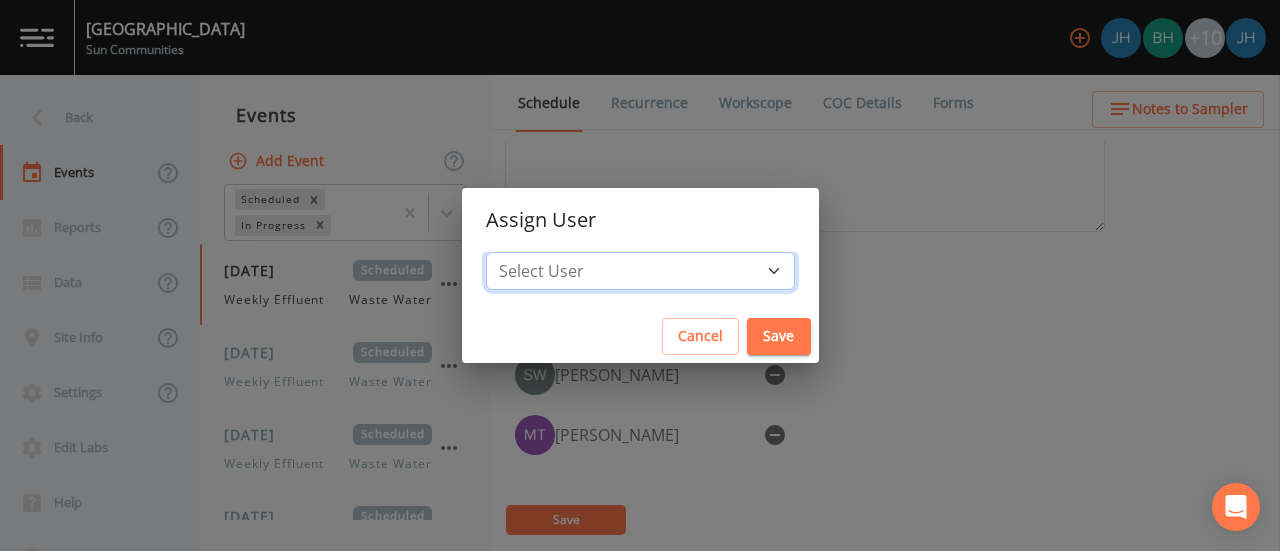 click on "Select User [PERSON_NAME] [PERSON_NAME] [PERSON_NAME] [PERSON_NAME]  [PERSON_NAME] [PERSON_NAME]  [PERSON_NAME] [PERSON_NAME][EMAIL_ADDRESS][DOMAIN_NAME] [PERSON_NAME] [PERSON_NAME]" at bounding box center (640, 271) 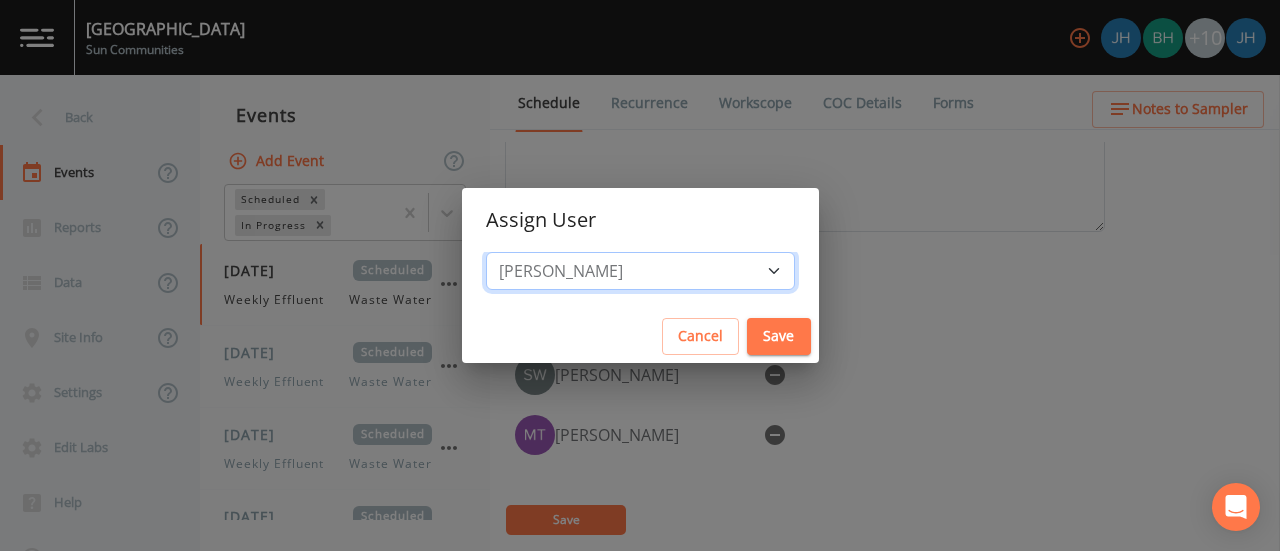 click on "Select User [PERSON_NAME] [PERSON_NAME] [PERSON_NAME] [PERSON_NAME]  [PERSON_NAME] [PERSON_NAME]  [PERSON_NAME] [PERSON_NAME][EMAIL_ADDRESS][DOMAIN_NAME] [PERSON_NAME] [PERSON_NAME]" at bounding box center [640, 271] 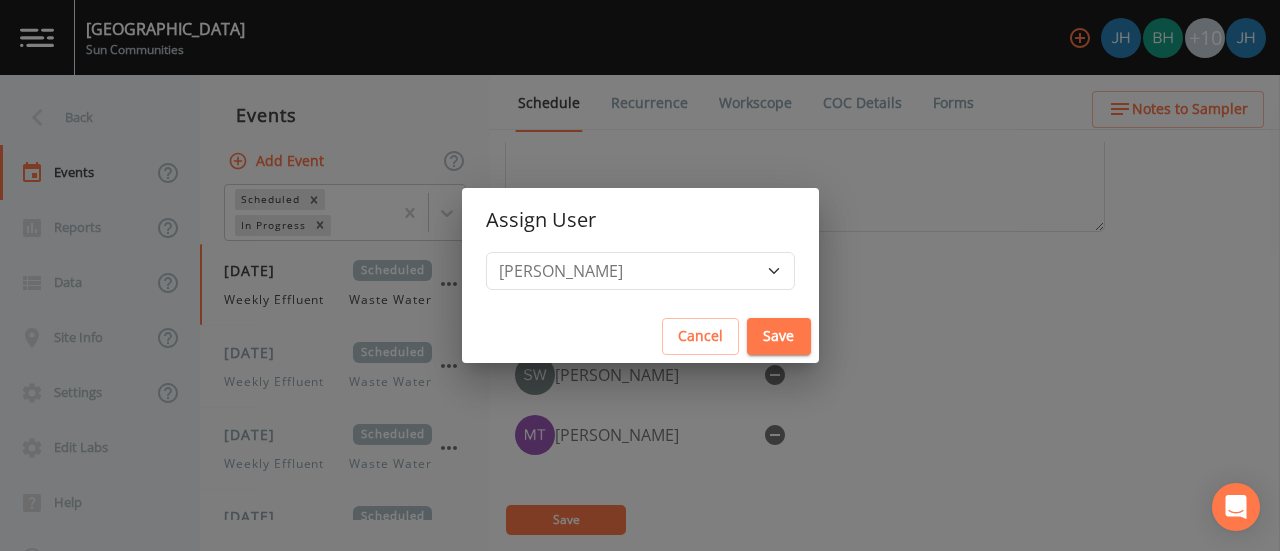 click on "Save" at bounding box center (779, 336) 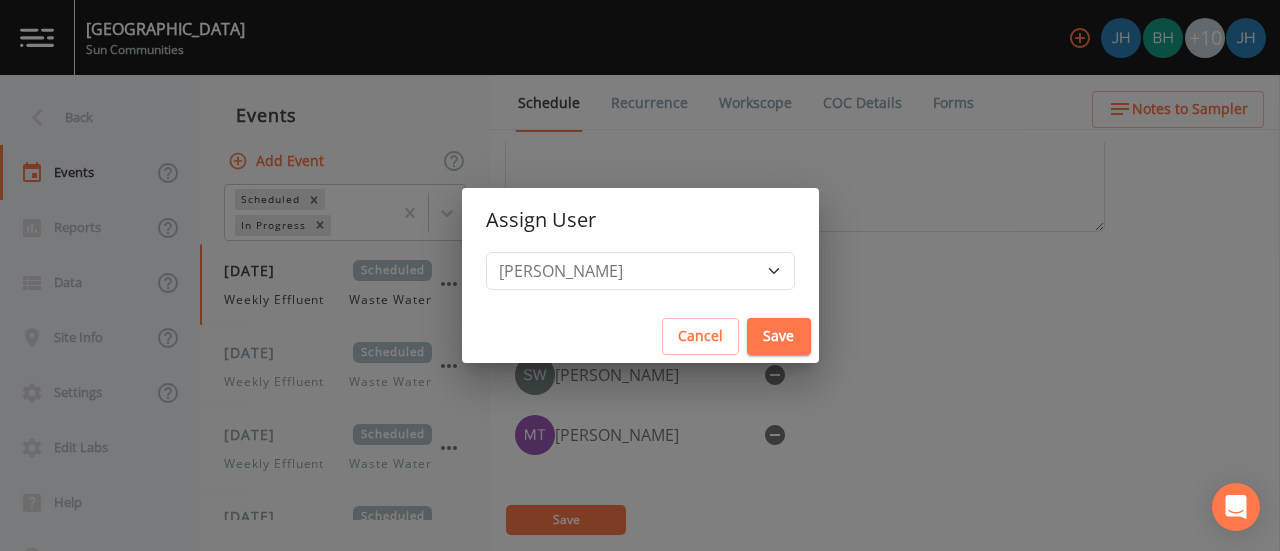 select 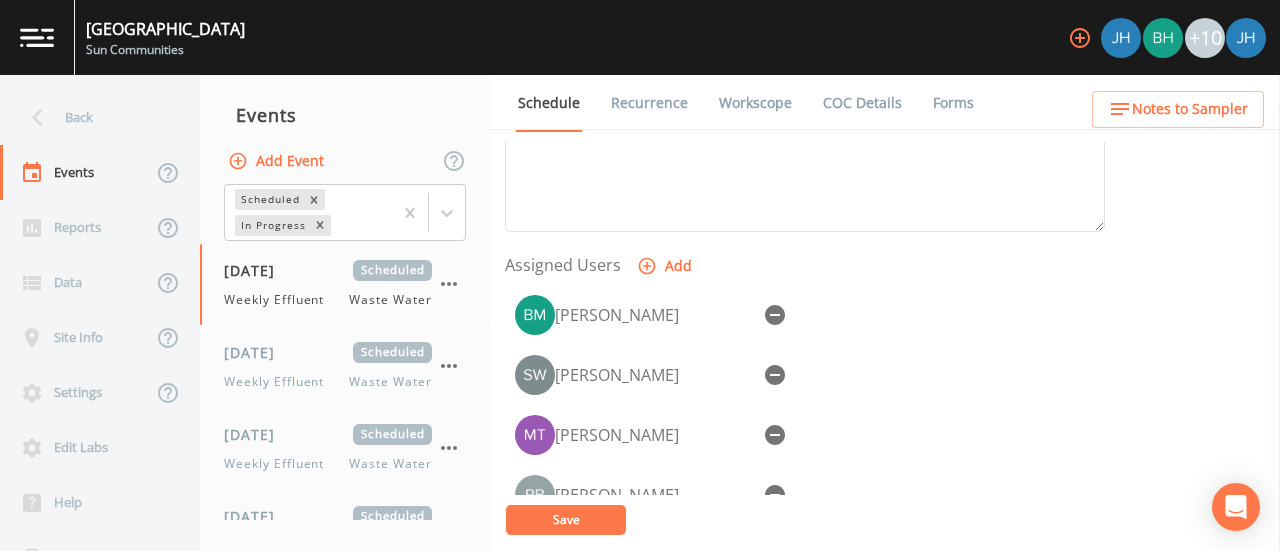 click on "Save" at bounding box center (566, 520) 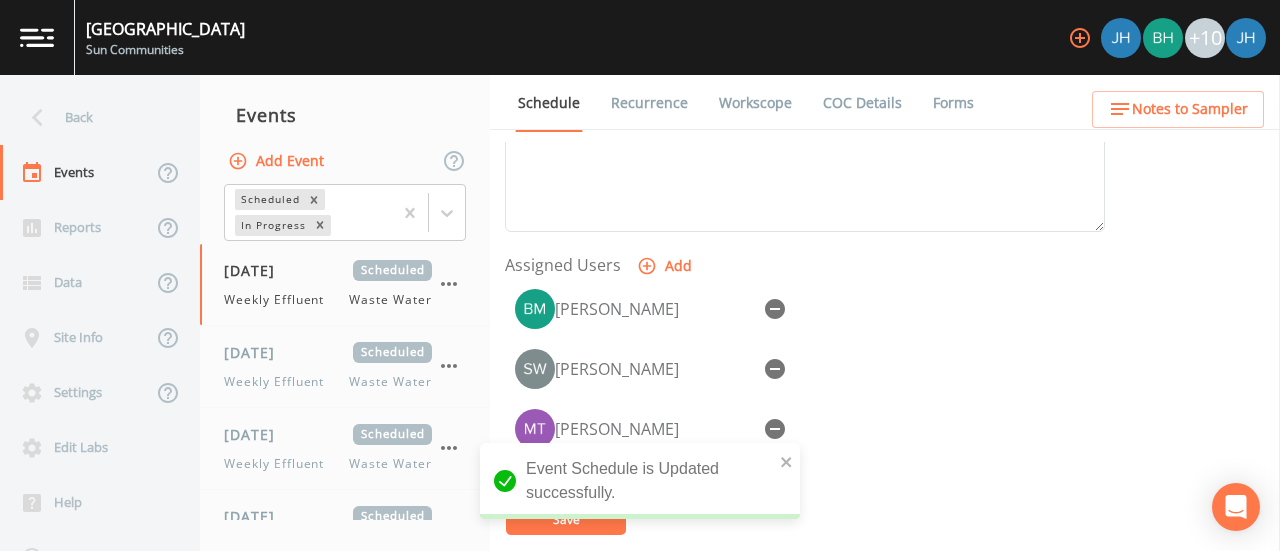 scroll, scrollTop: 0, scrollLeft: 0, axis: both 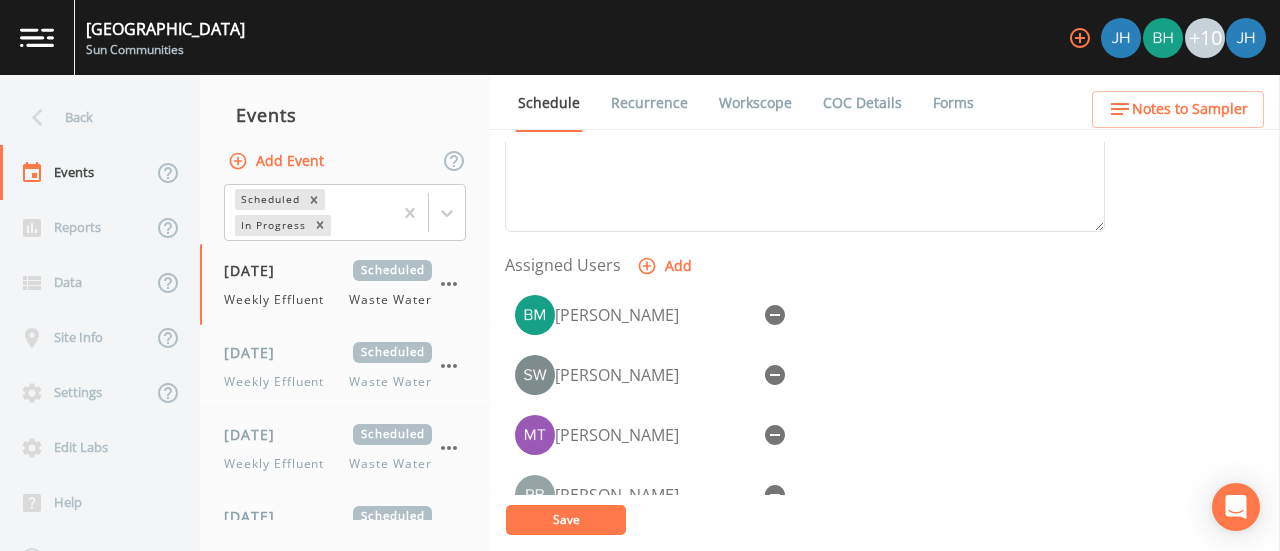 click 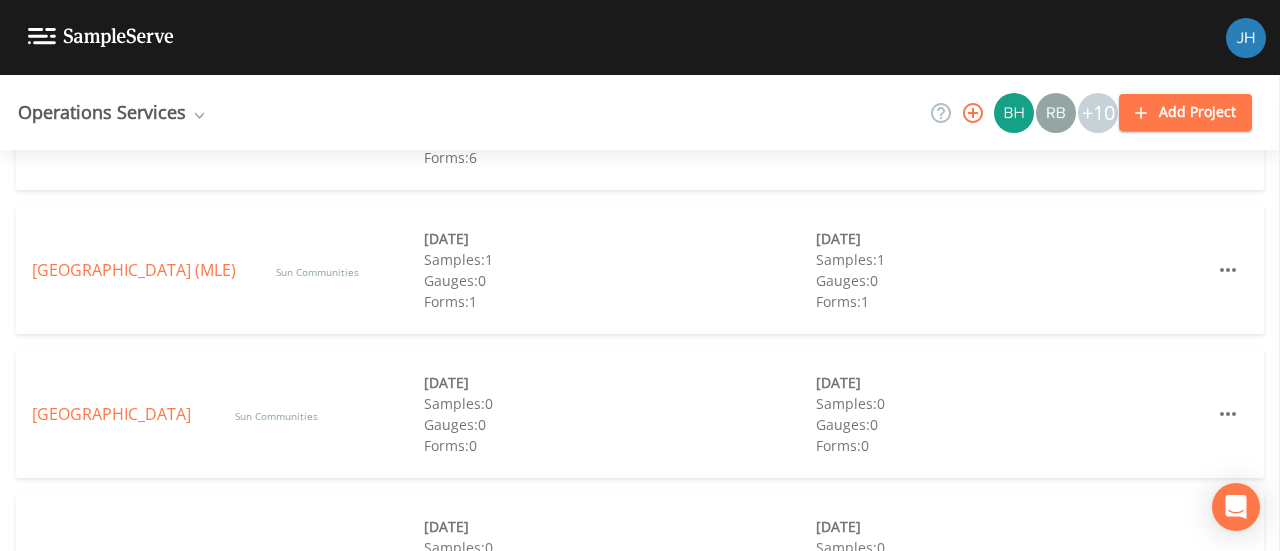 scroll, scrollTop: 1000, scrollLeft: 0, axis: vertical 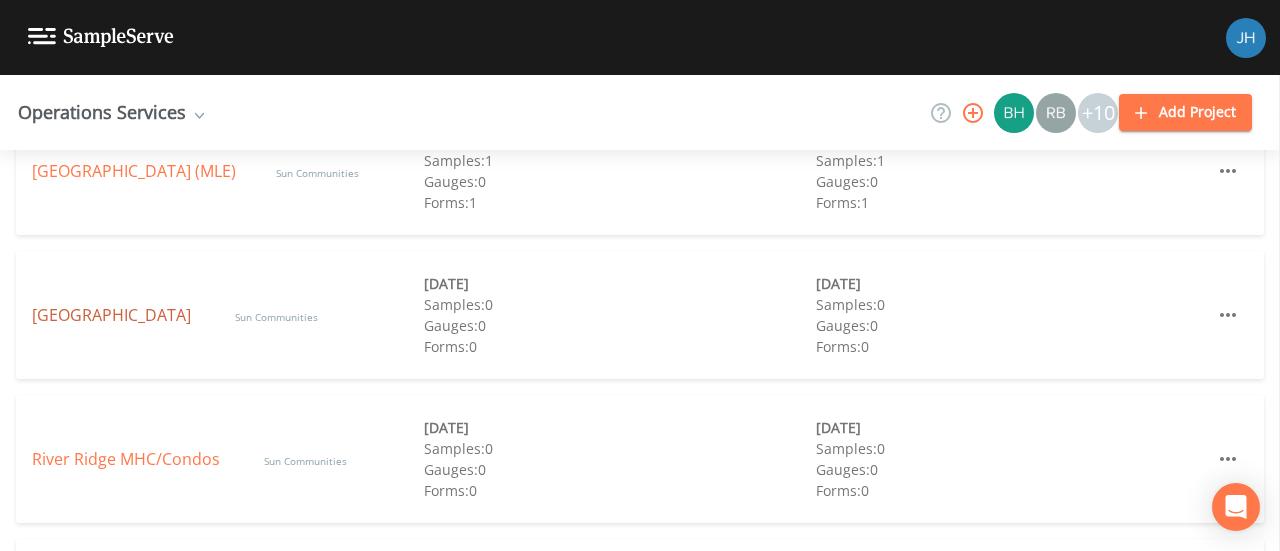 click on "[GEOGRAPHIC_DATA]" at bounding box center [113, 315] 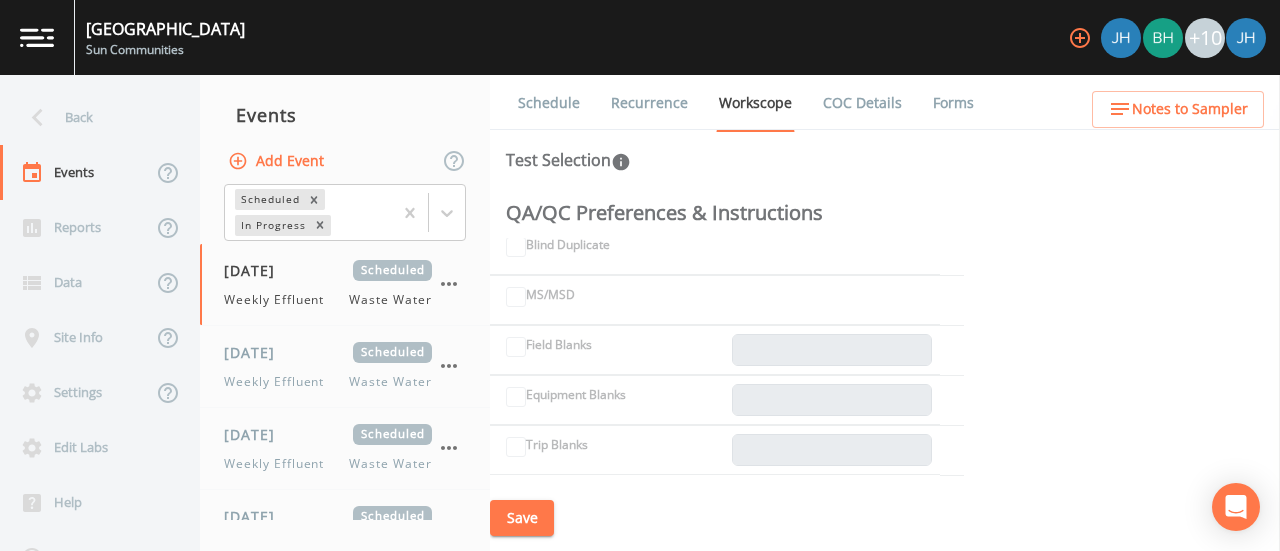 scroll, scrollTop: 0, scrollLeft: 0, axis: both 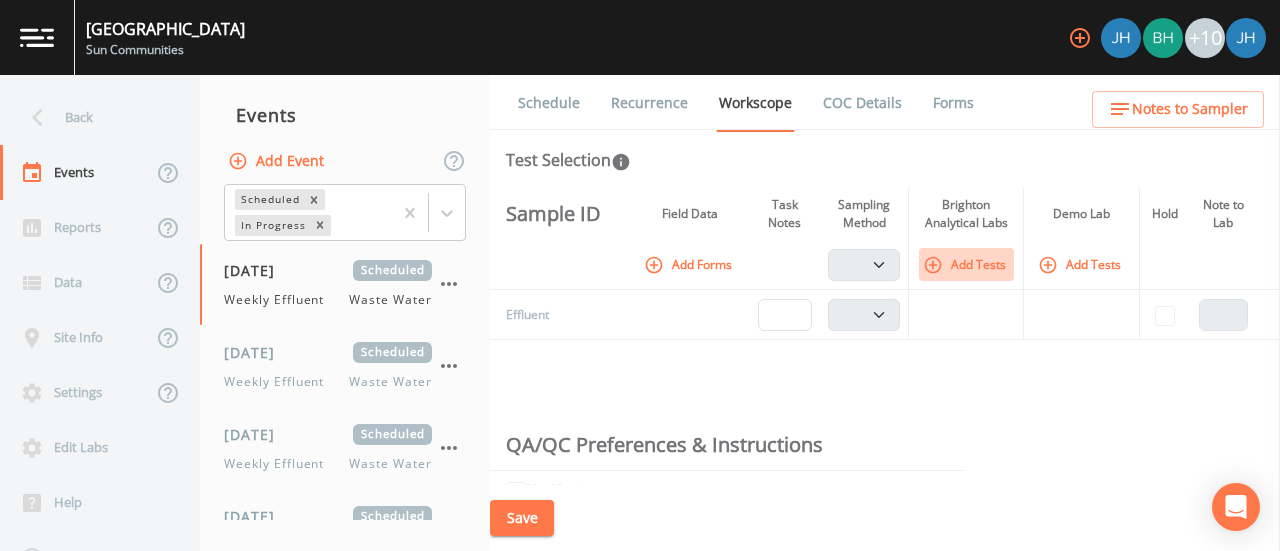click 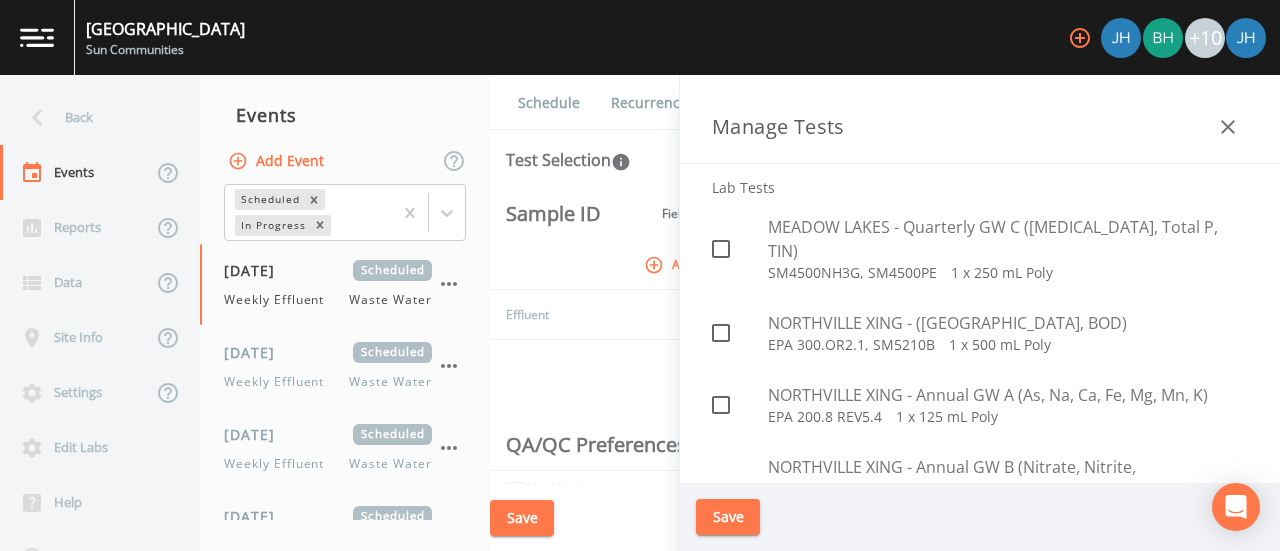 scroll, scrollTop: 3800, scrollLeft: 0, axis: vertical 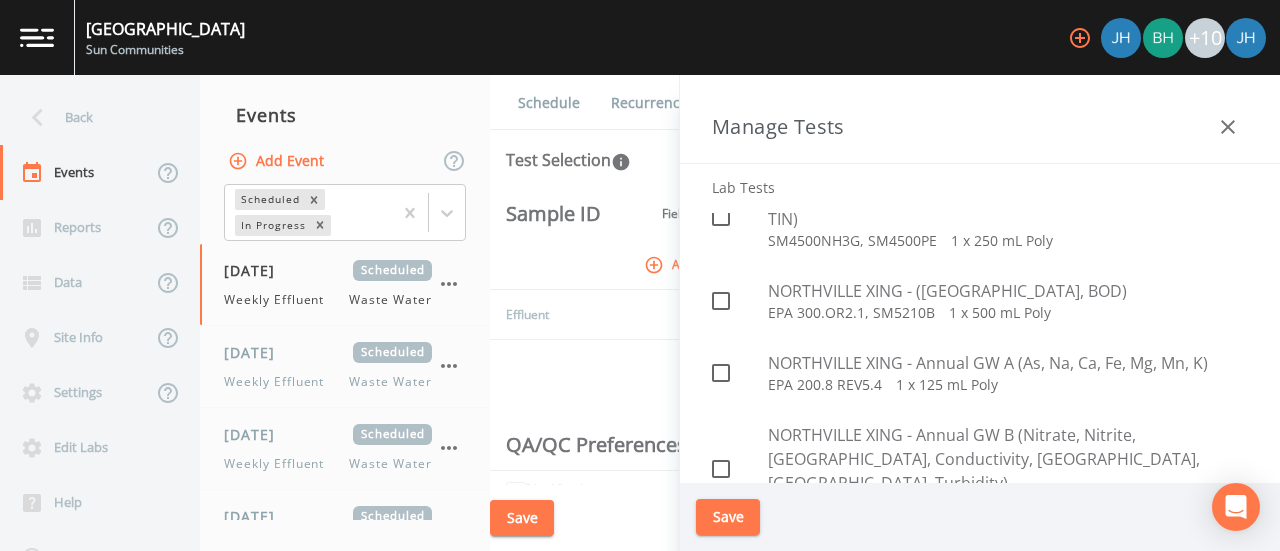 click 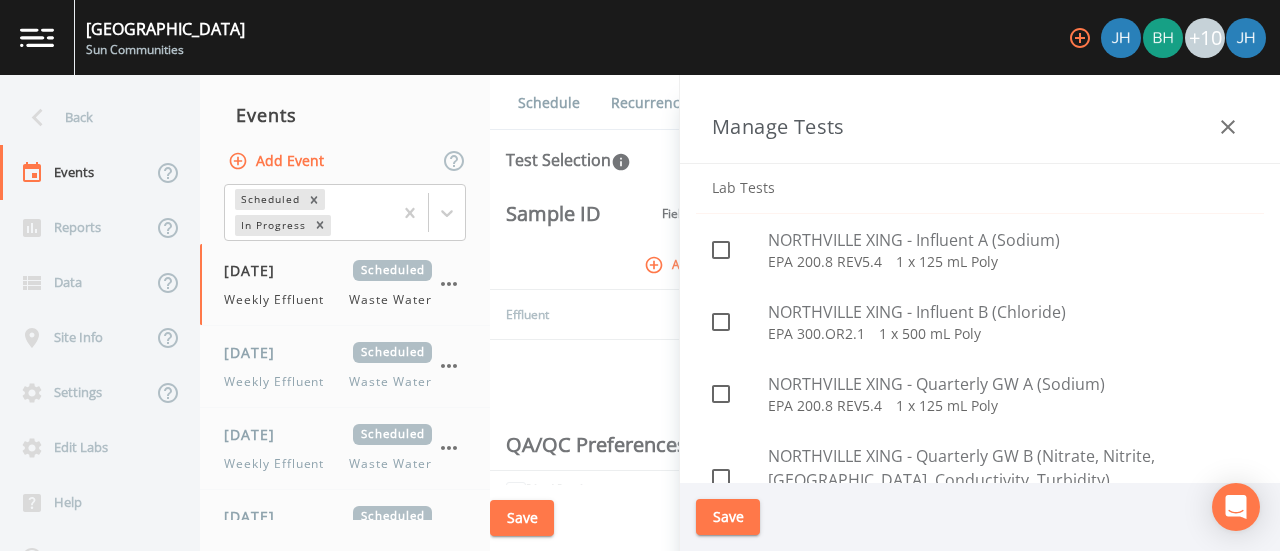 scroll, scrollTop: 4300, scrollLeft: 0, axis: vertical 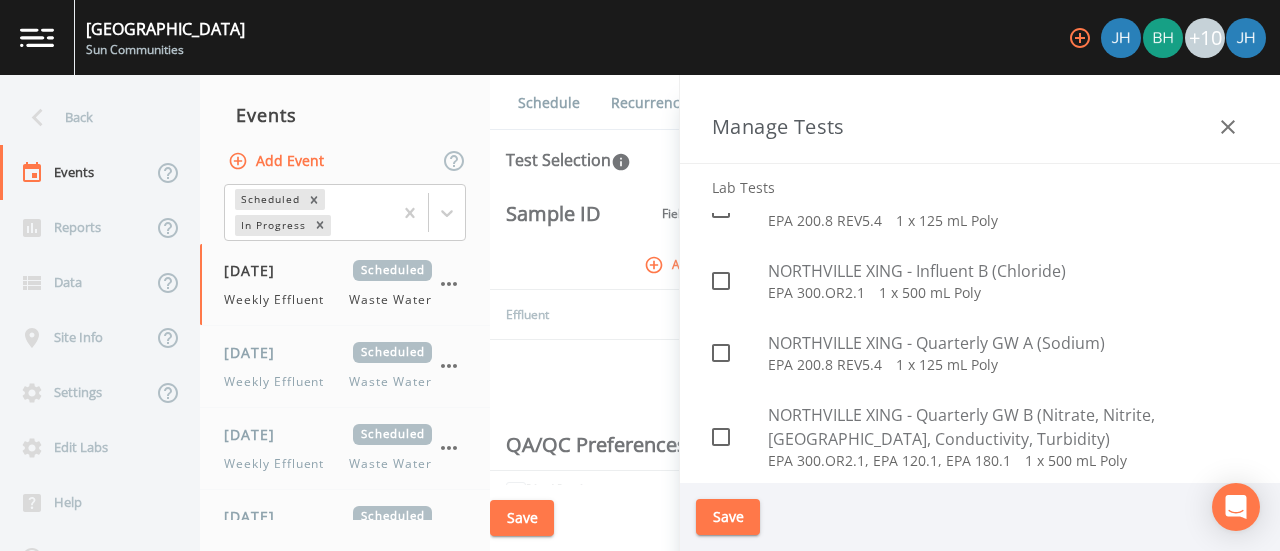 click on "Save" at bounding box center [728, 517] 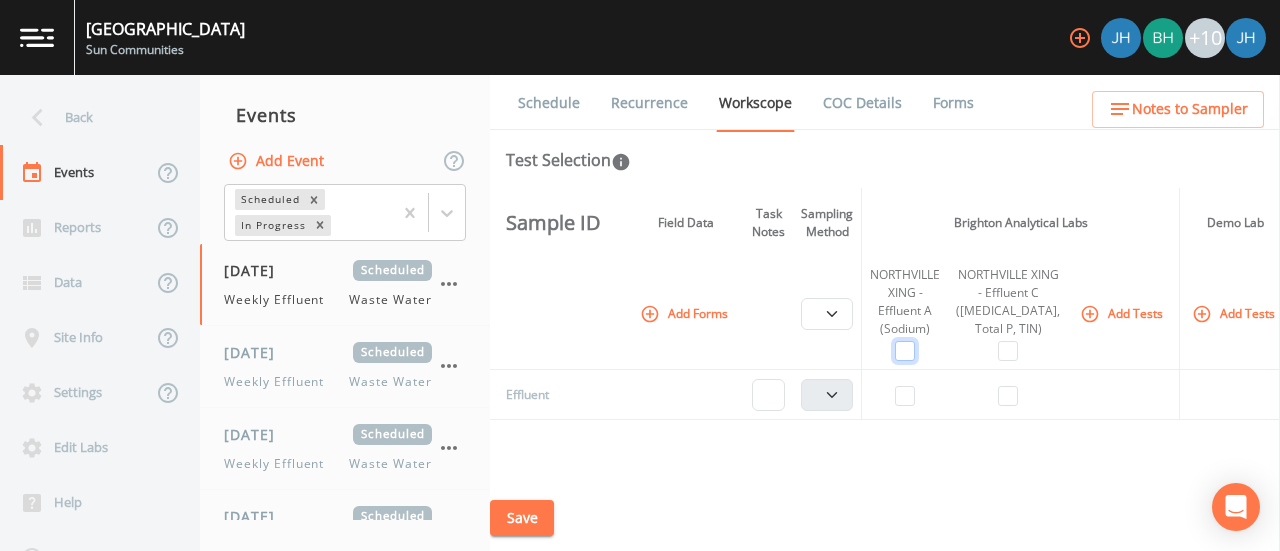 click at bounding box center [905, 351] 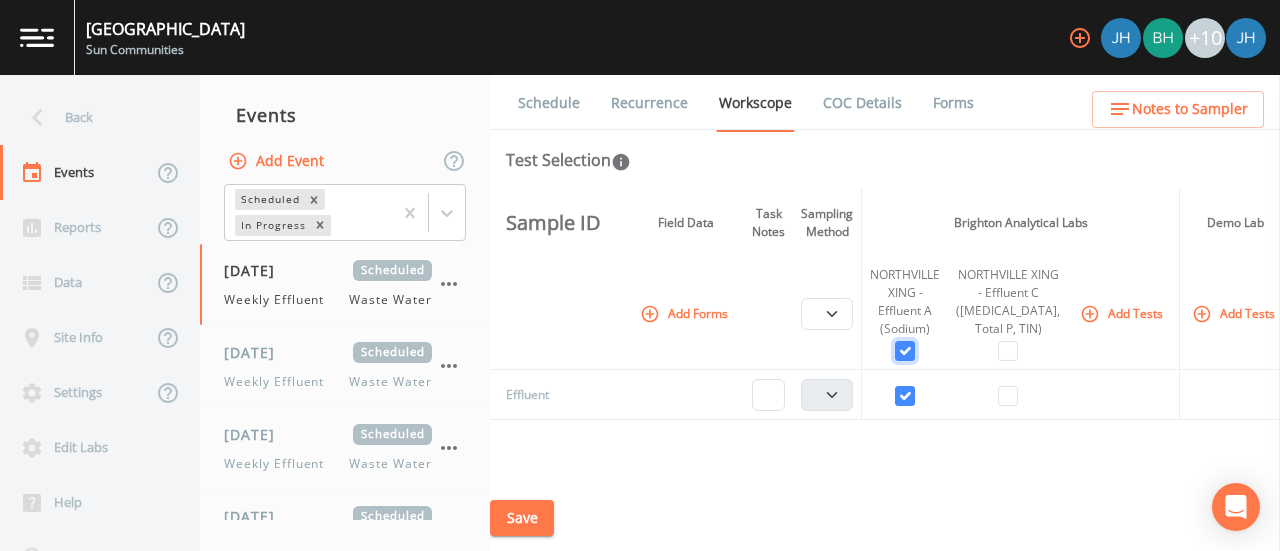 checkbox on "true" 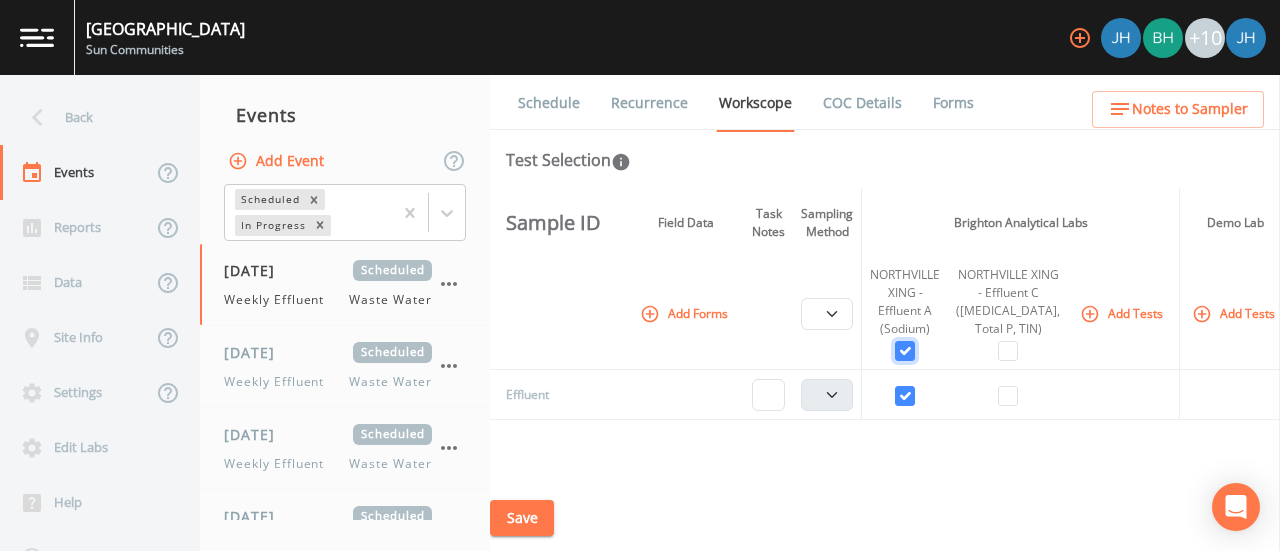 select on "b6a3c313-748b-4795-a028-792ad310bd60" 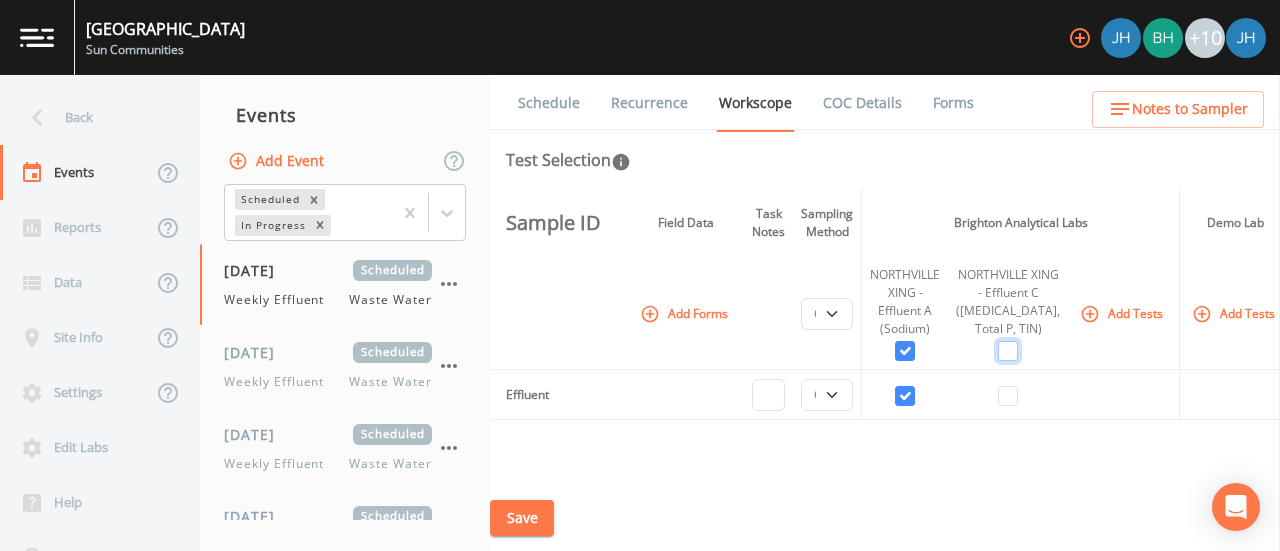 click at bounding box center [1008, 351] 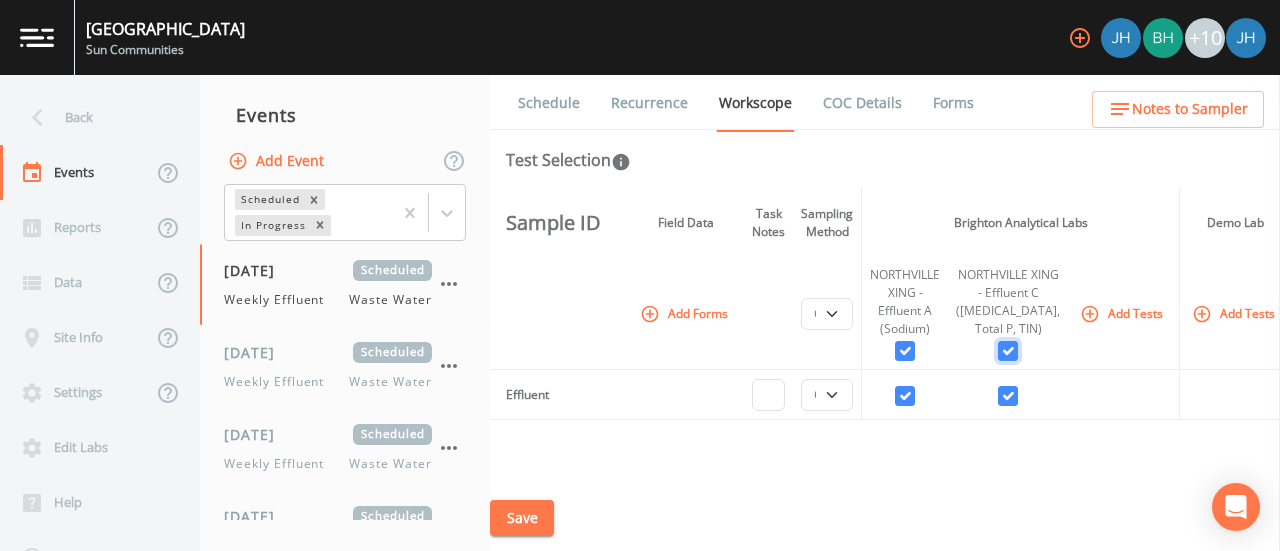 checkbox on "true" 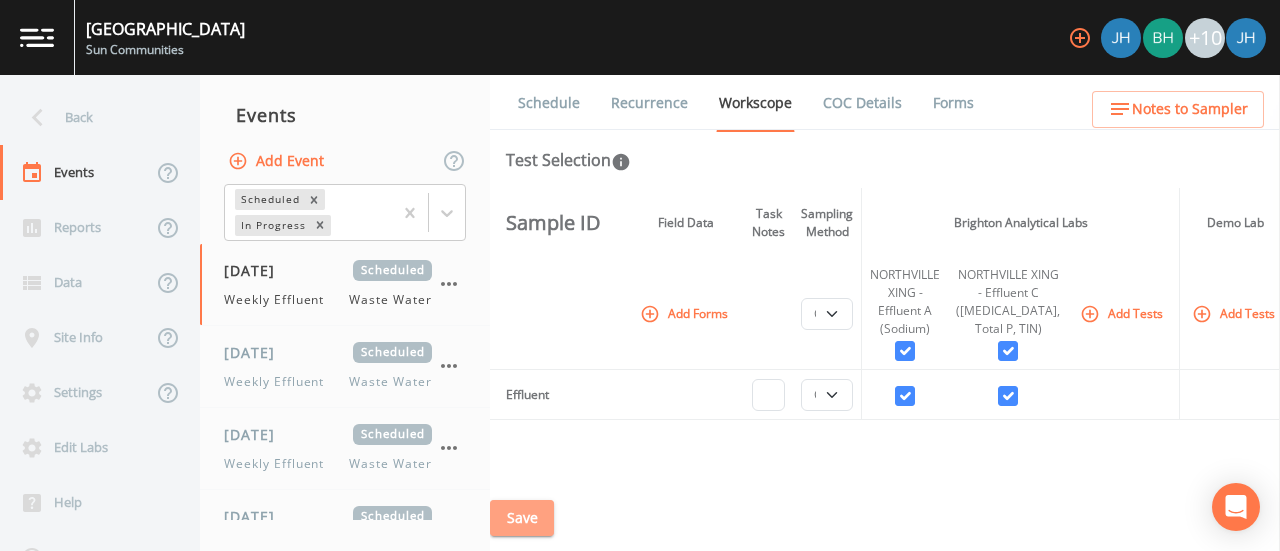 click on "Save" at bounding box center (522, 518) 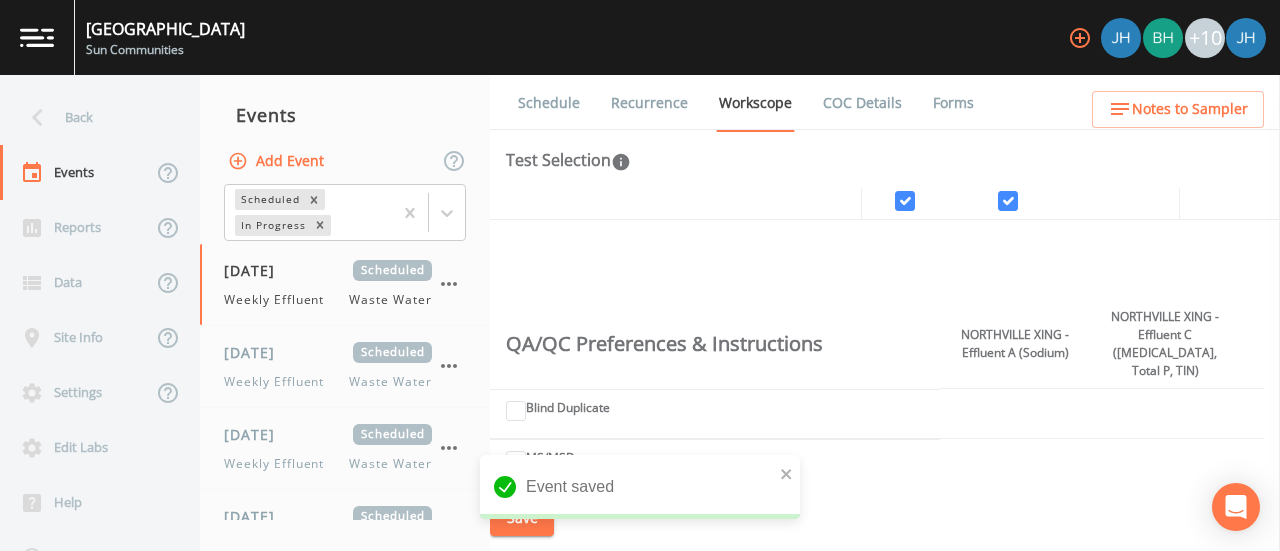 scroll, scrollTop: 0, scrollLeft: 0, axis: both 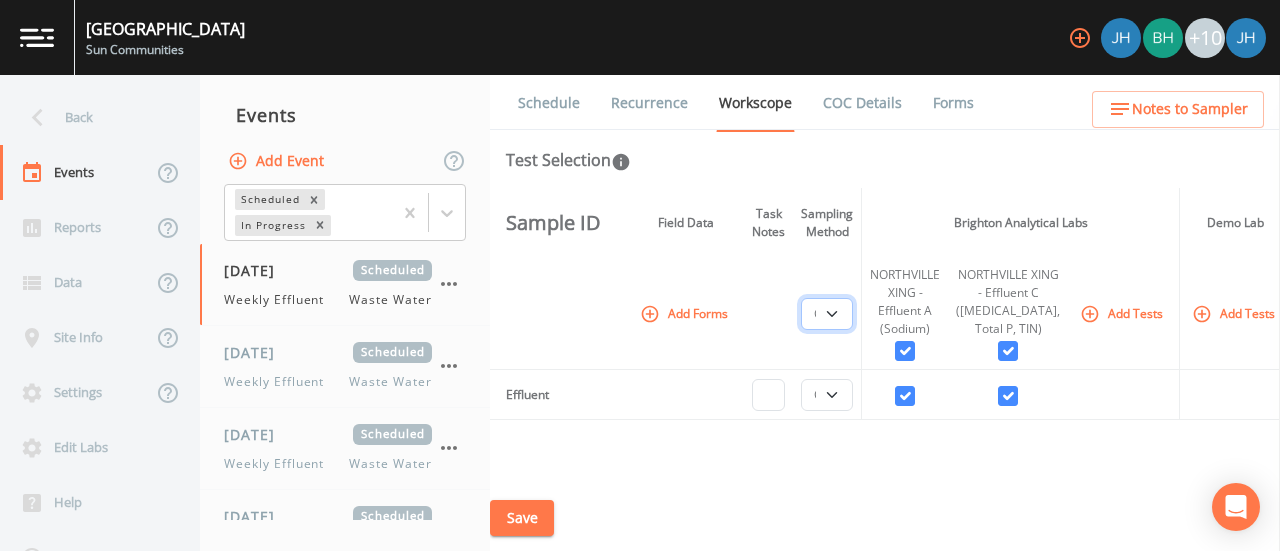 click on "Composite Grab" at bounding box center (827, 314) 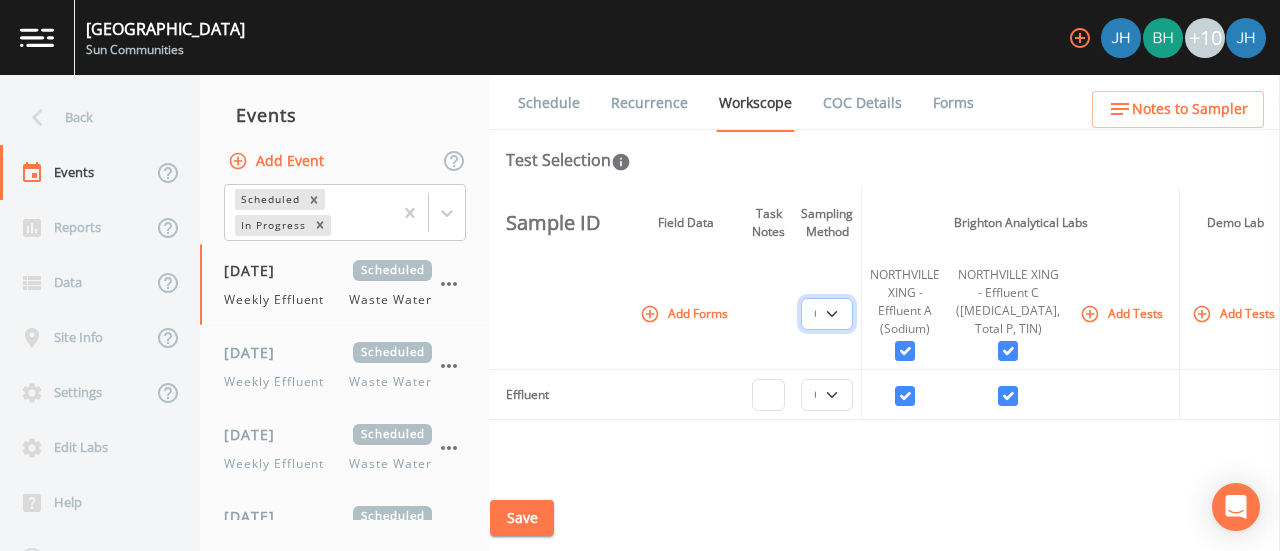 select on "092b3f94-5697-4c94-9891-da161916fdbb" 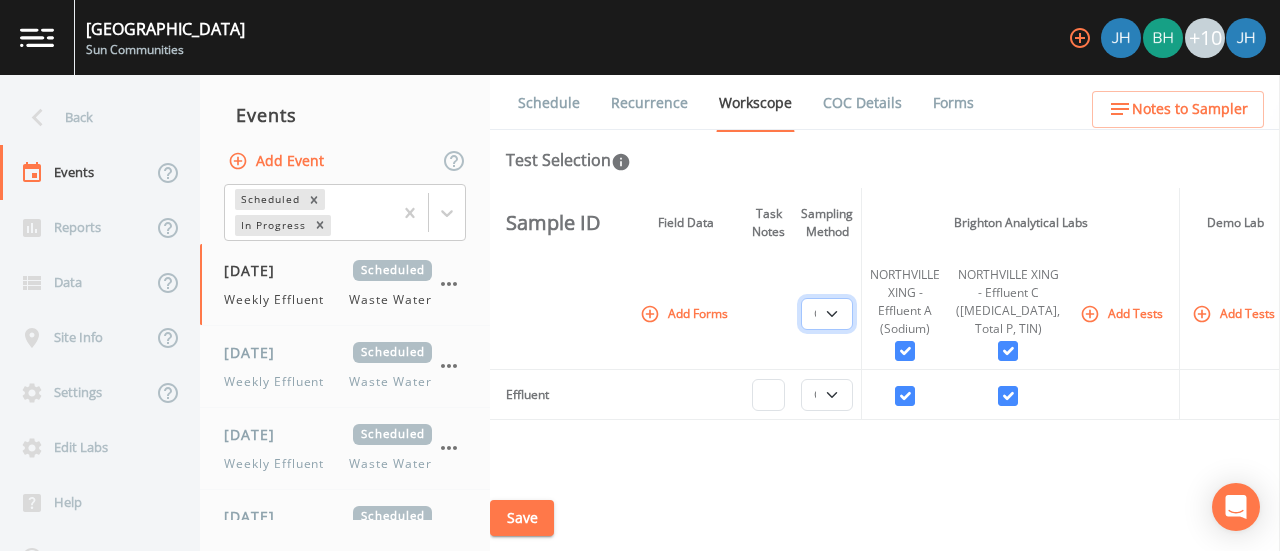 click on "Composite Grab" at bounding box center [827, 314] 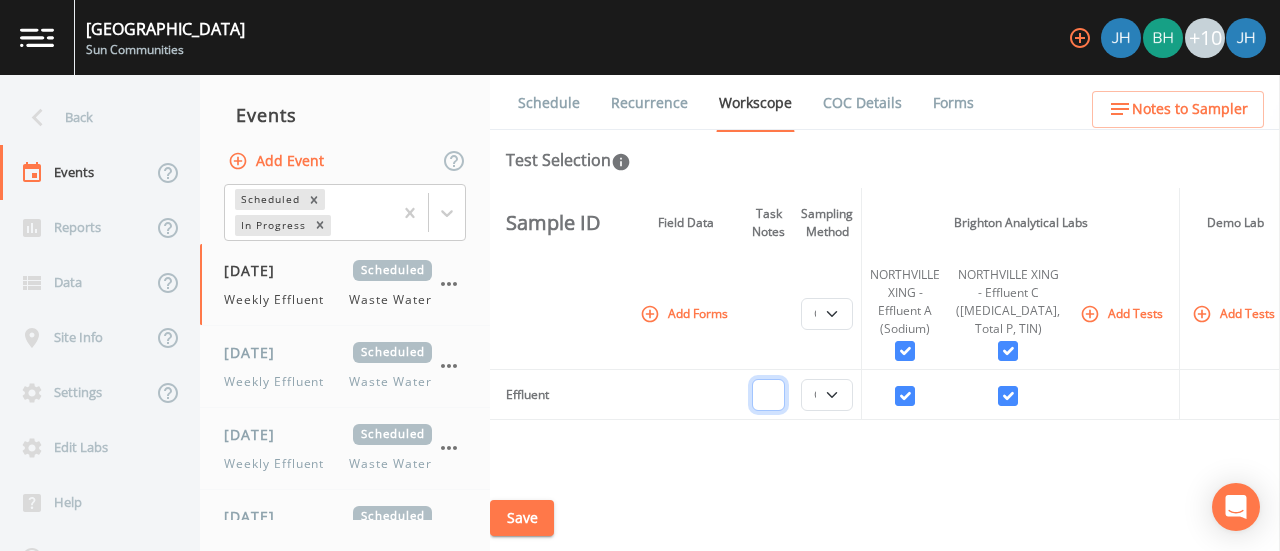 click at bounding box center (768, 395) 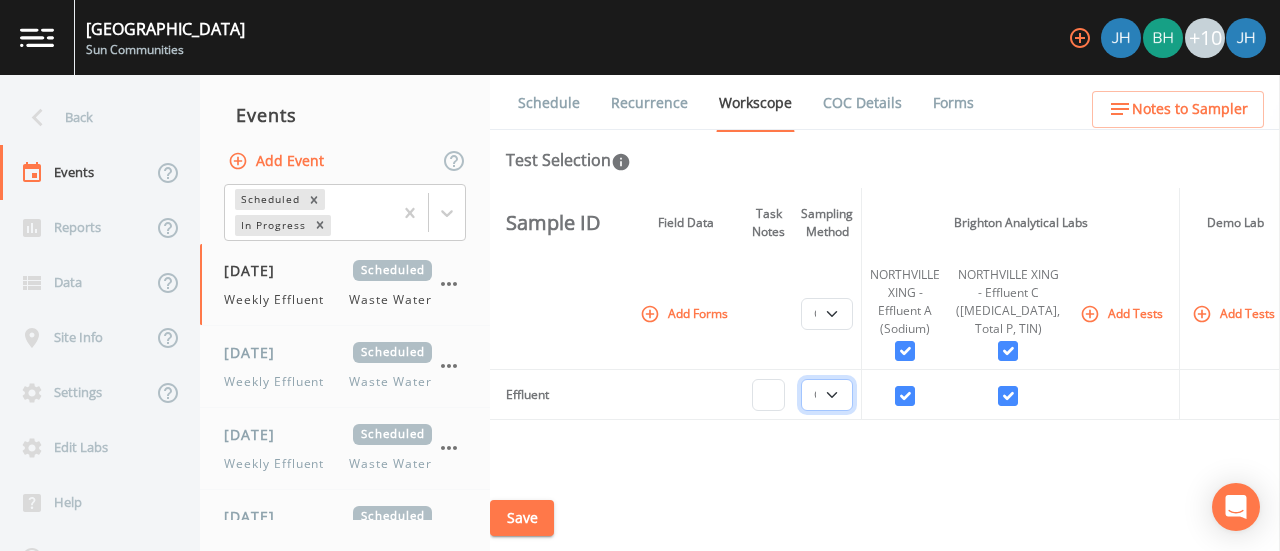 click on "Composite Grab" at bounding box center [827, 395] 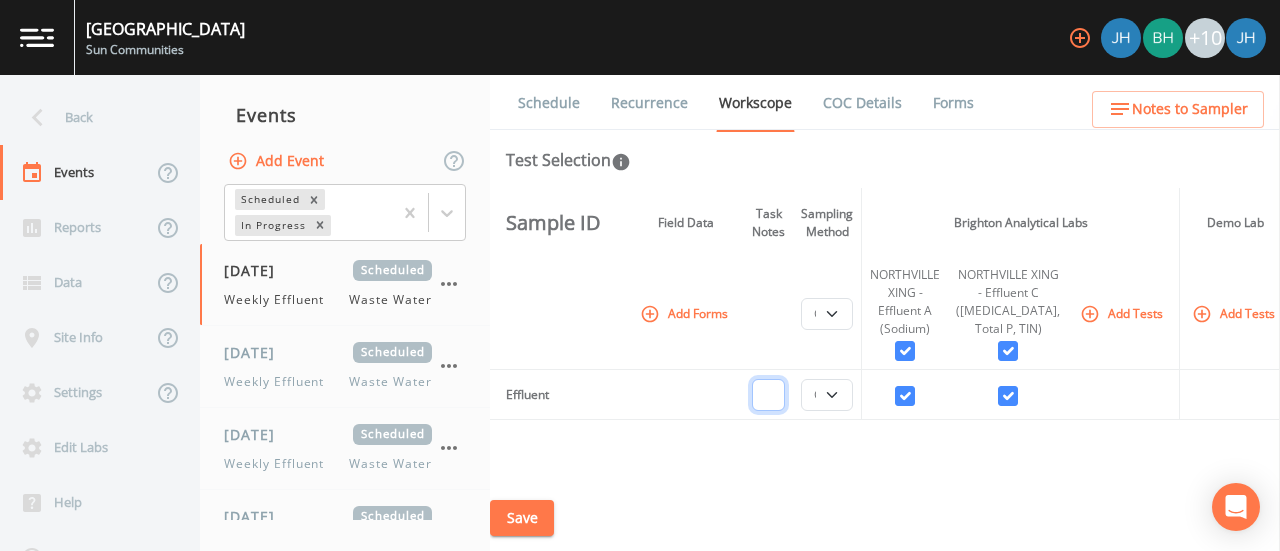 click at bounding box center [768, 395] 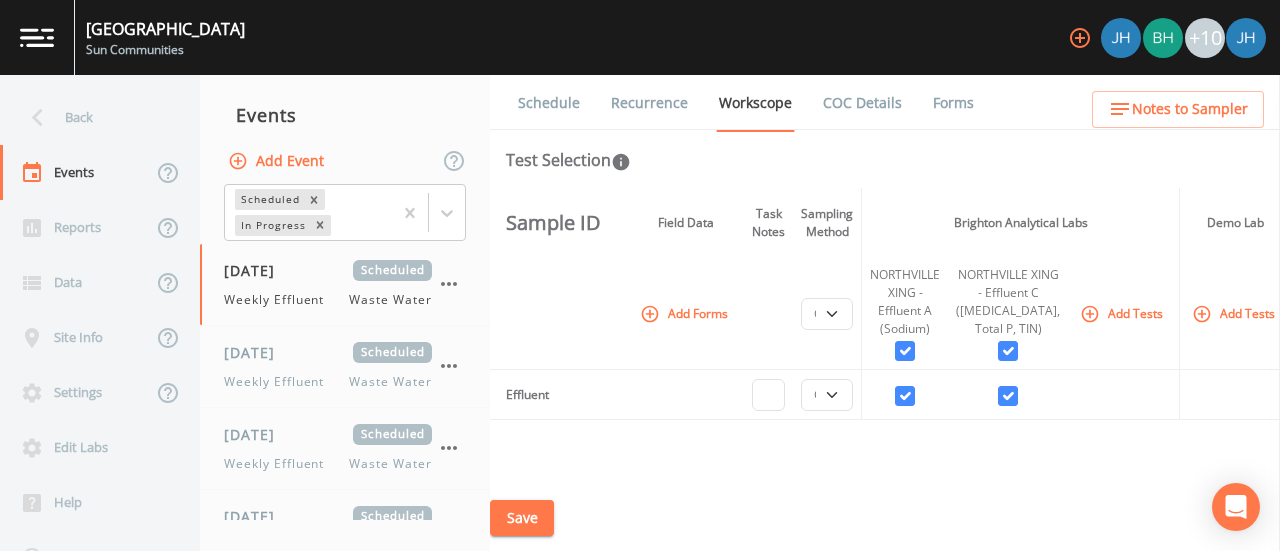 drag, startPoint x: 652, startPoint y: 409, endPoint x: 674, endPoint y: 400, distance: 23.769728 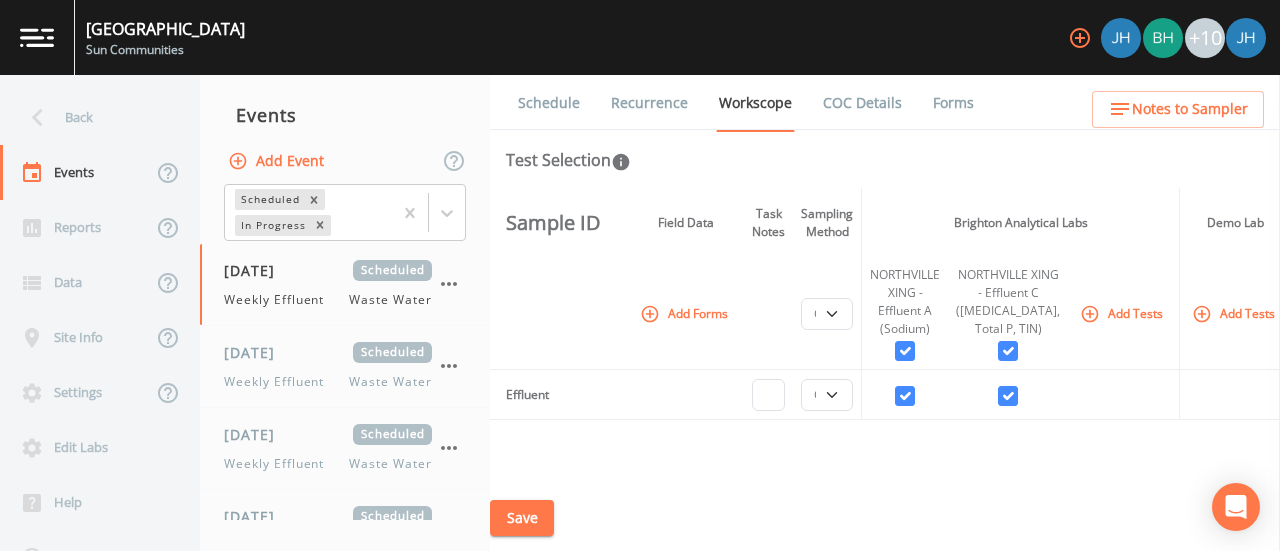 click at bounding box center [686, 395] 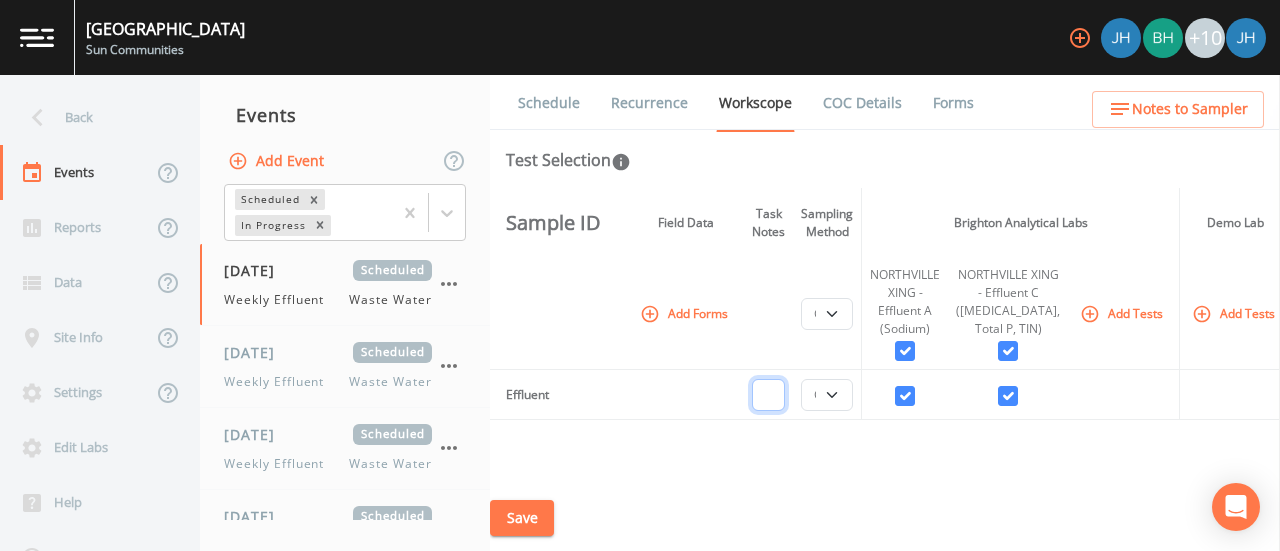click at bounding box center (768, 395) 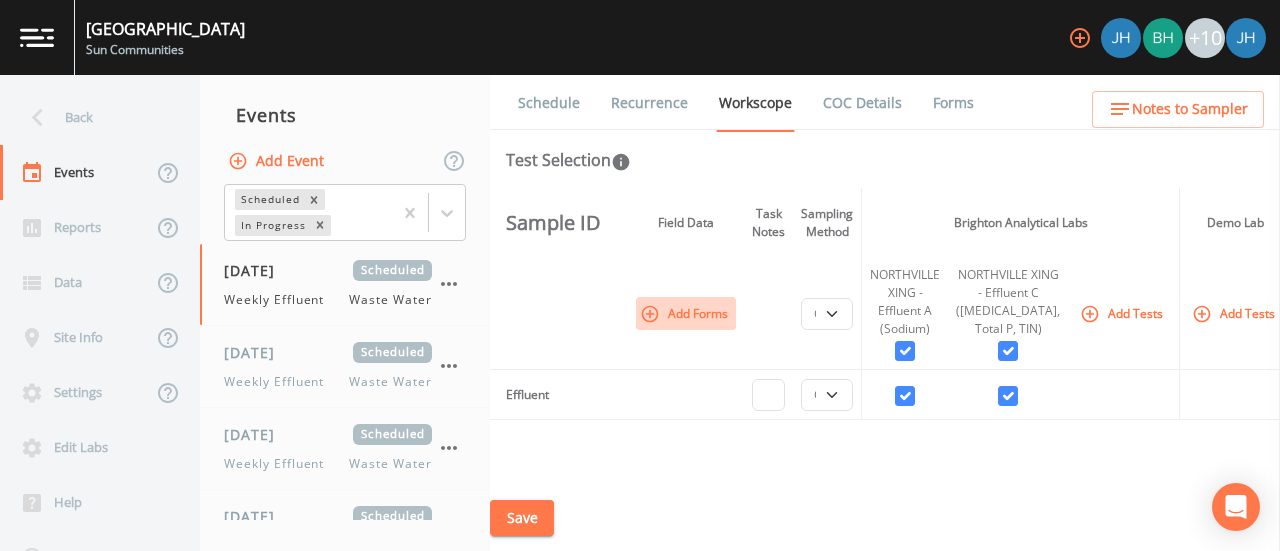 click on "Add Forms" at bounding box center [686, 313] 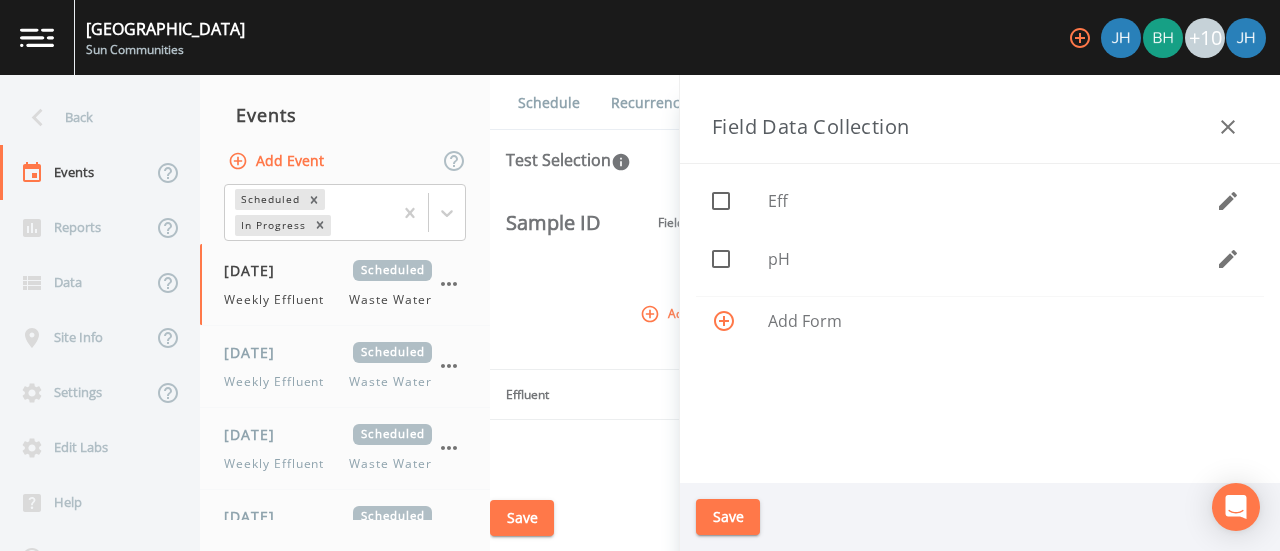 click 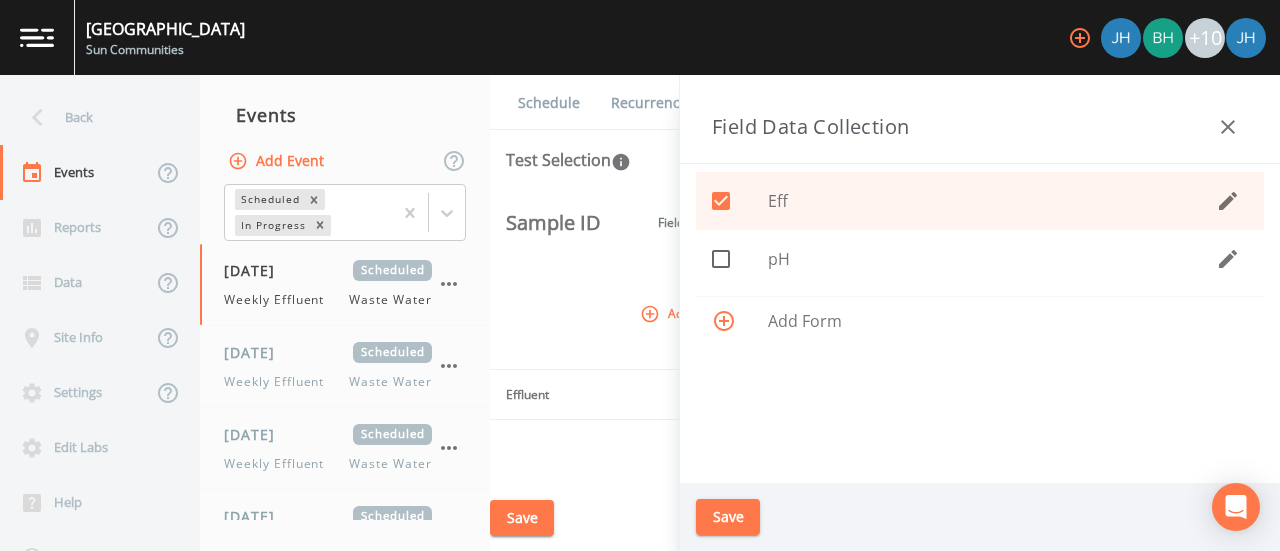 click on "Save" at bounding box center [728, 517] 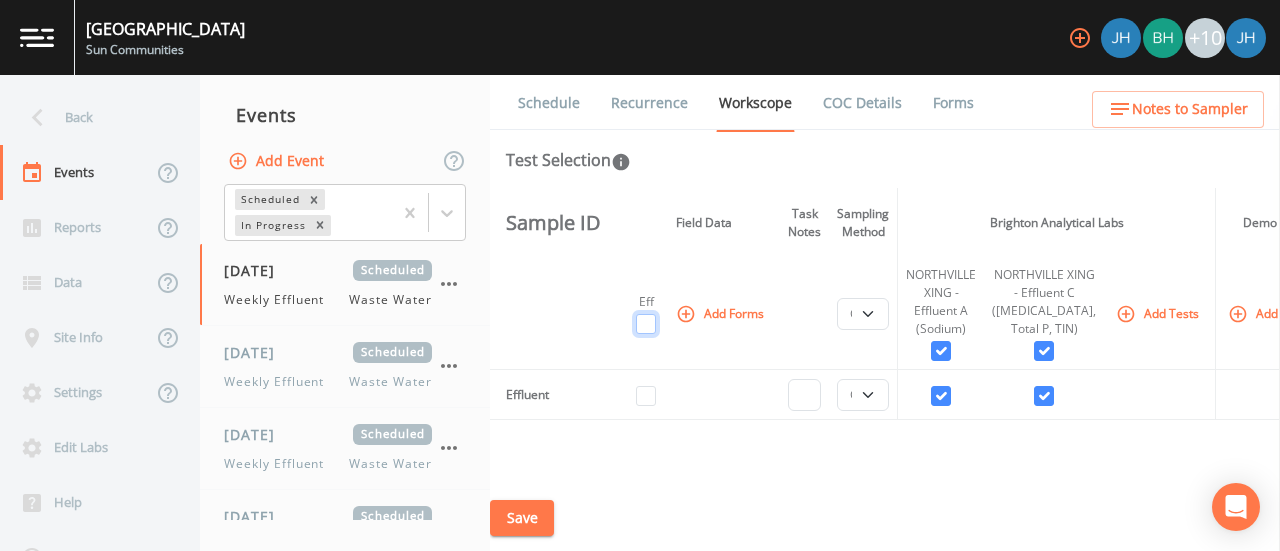 click at bounding box center (646, 324) 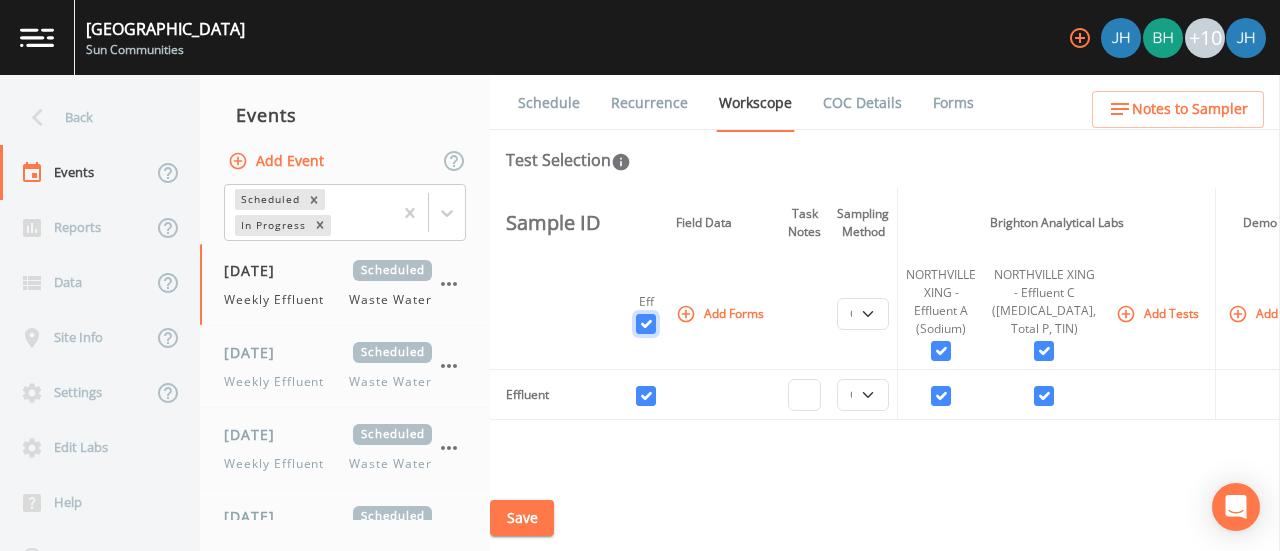 checkbox on "true" 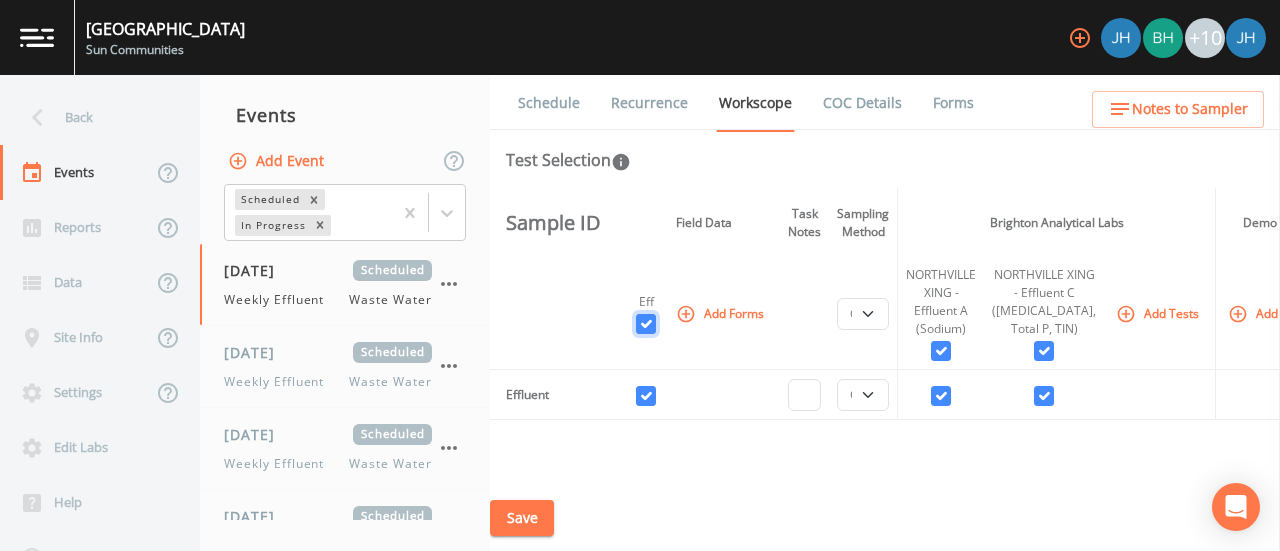 checkbox on "true" 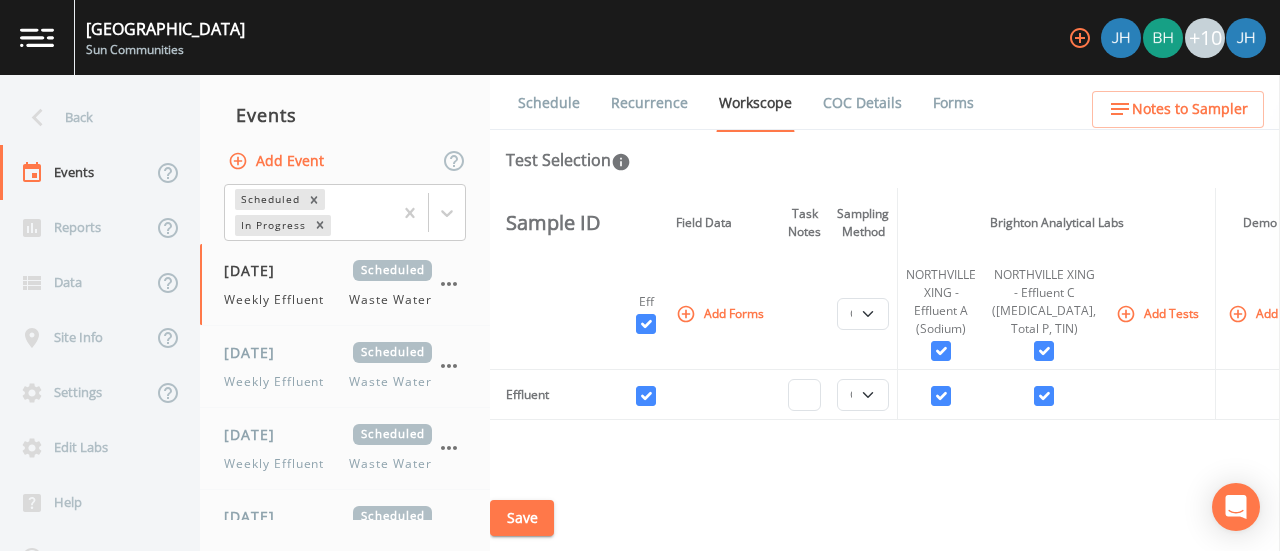 click on "Save" at bounding box center [522, 518] 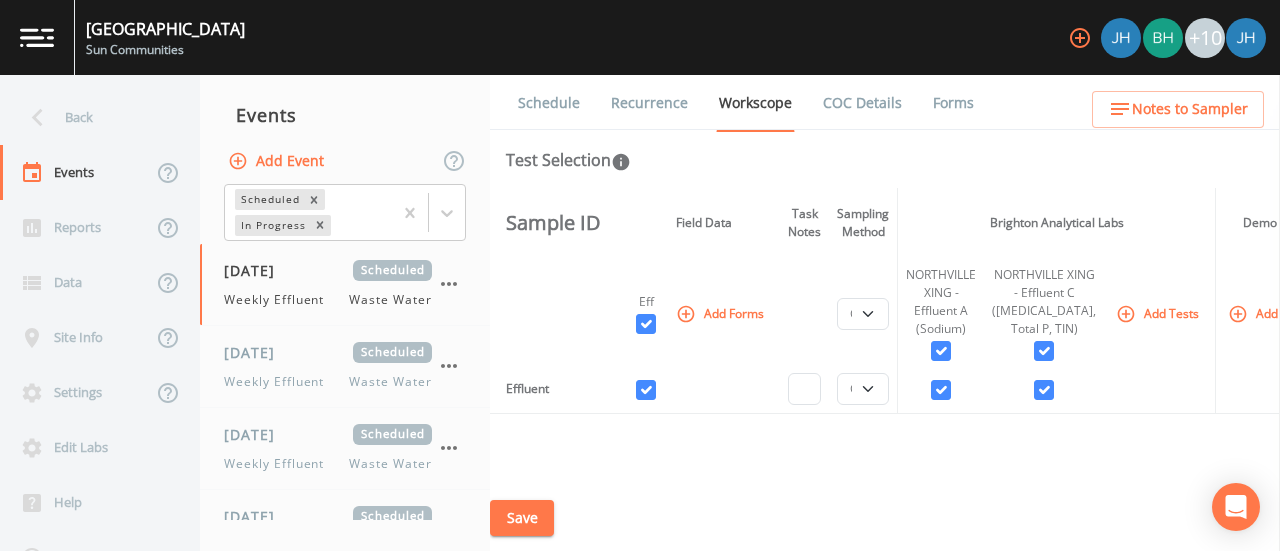 scroll, scrollTop: 0, scrollLeft: 0, axis: both 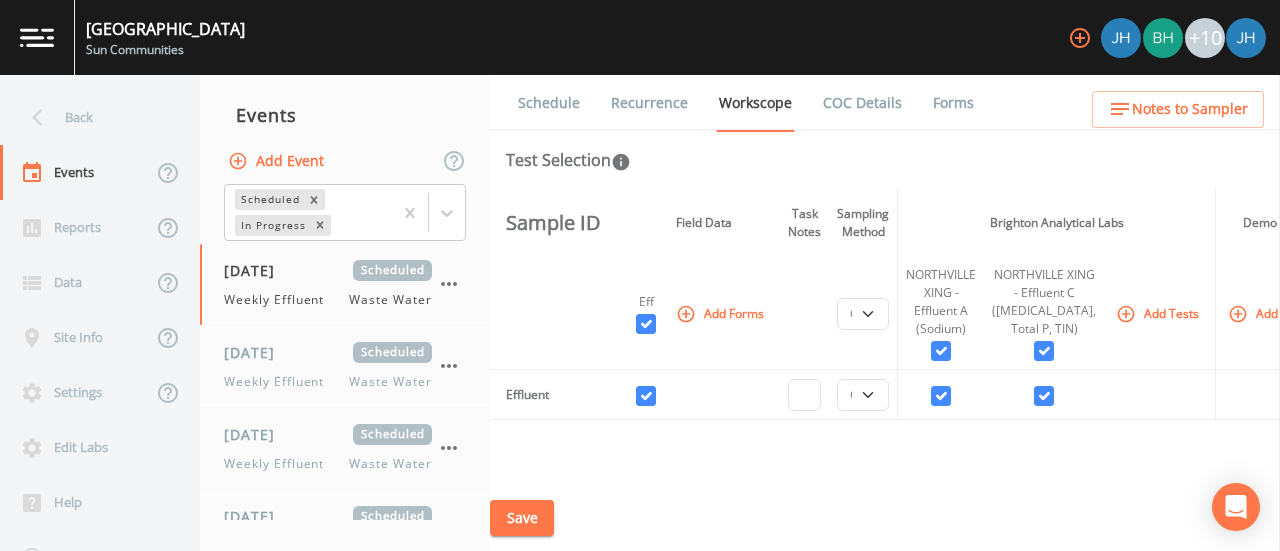 click on "COC Details" at bounding box center (862, 103) 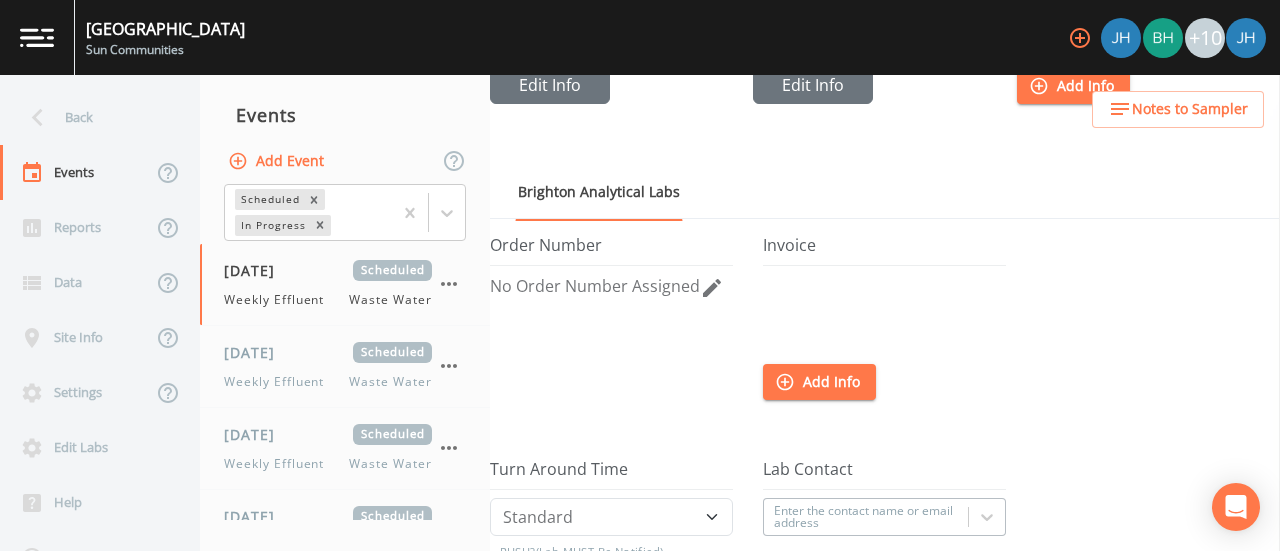 scroll, scrollTop: 200, scrollLeft: 0, axis: vertical 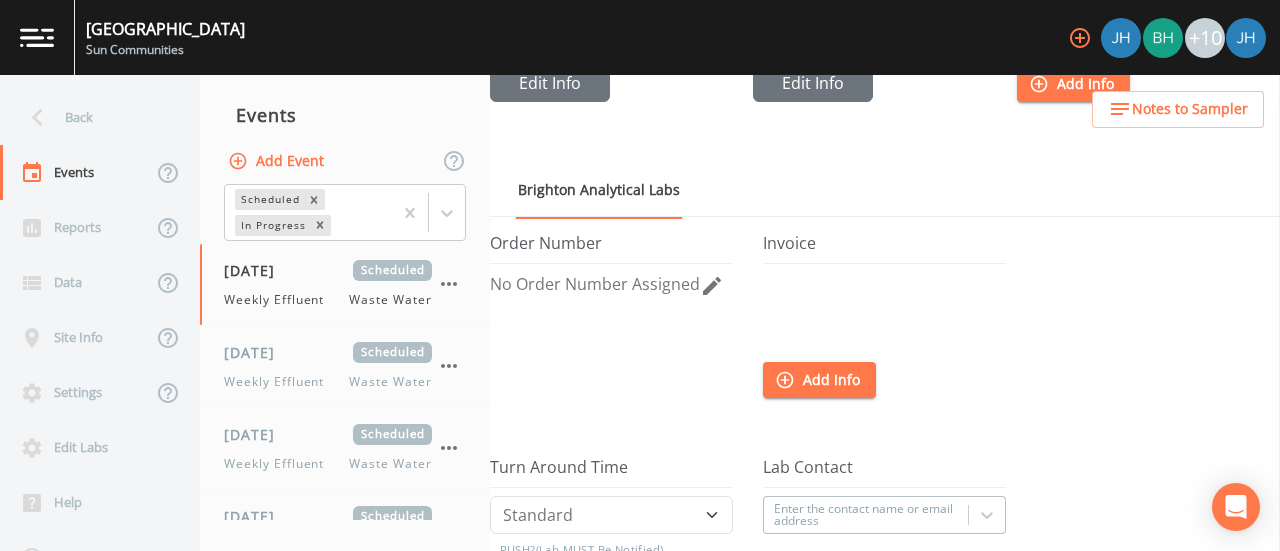 click on "Add Info" at bounding box center (819, 380) 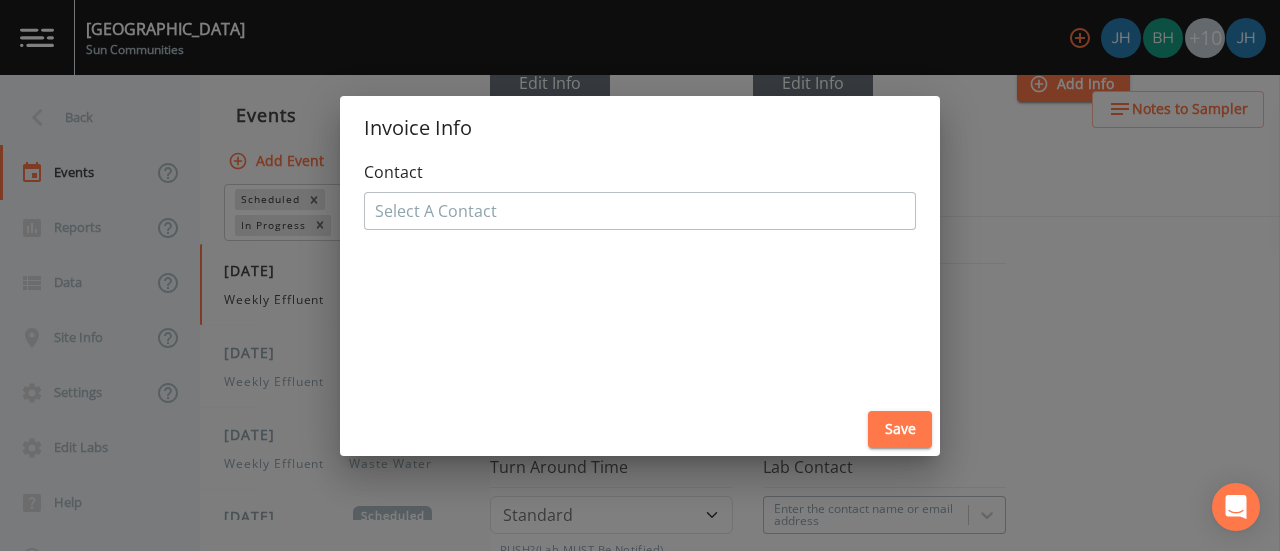 click at bounding box center [640, 211] 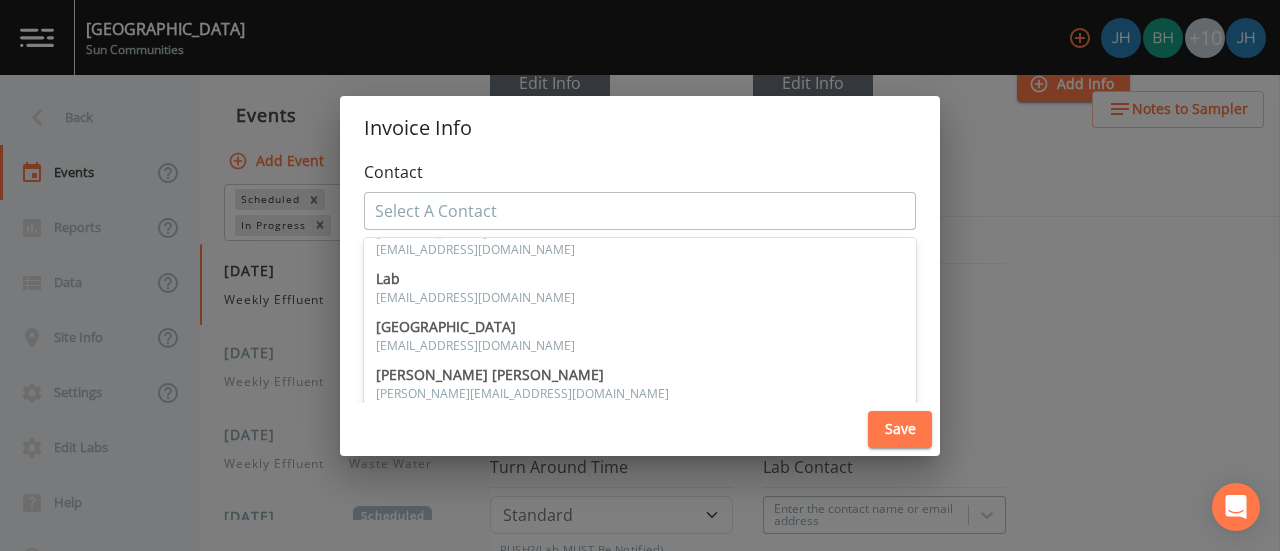 scroll, scrollTop: 200, scrollLeft: 0, axis: vertical 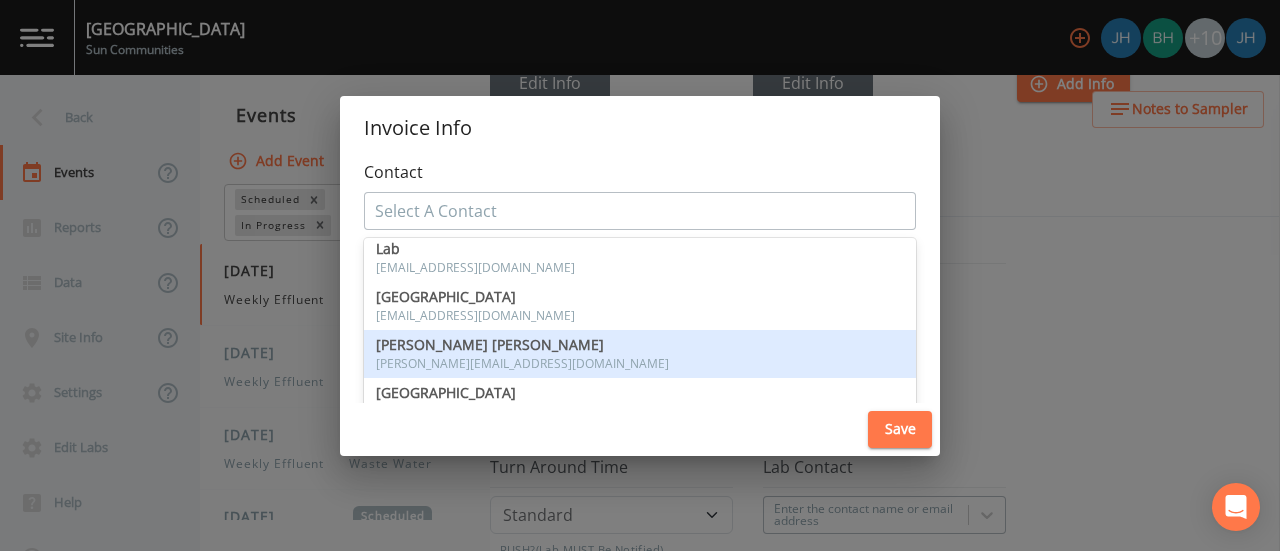 click on "[PERSON_NAME] [PERSON_NAME]" at bounding box center (640, 345) 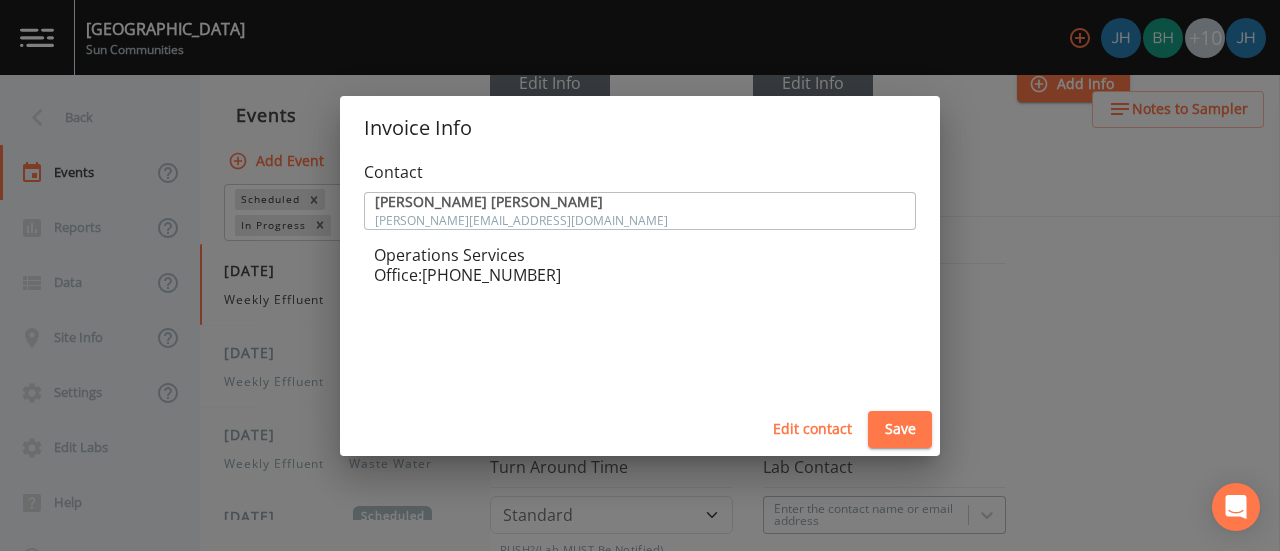 click on "Save" at bounding box center [900, 429] 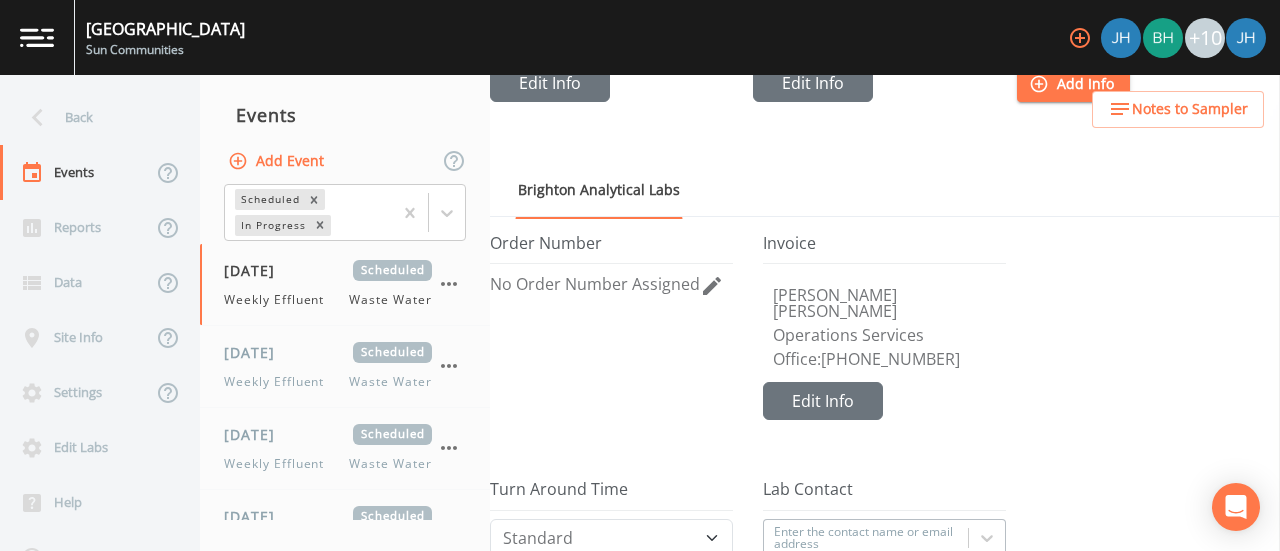 scroll, scrollTop: 0, scrollLeft: 0, axis: both 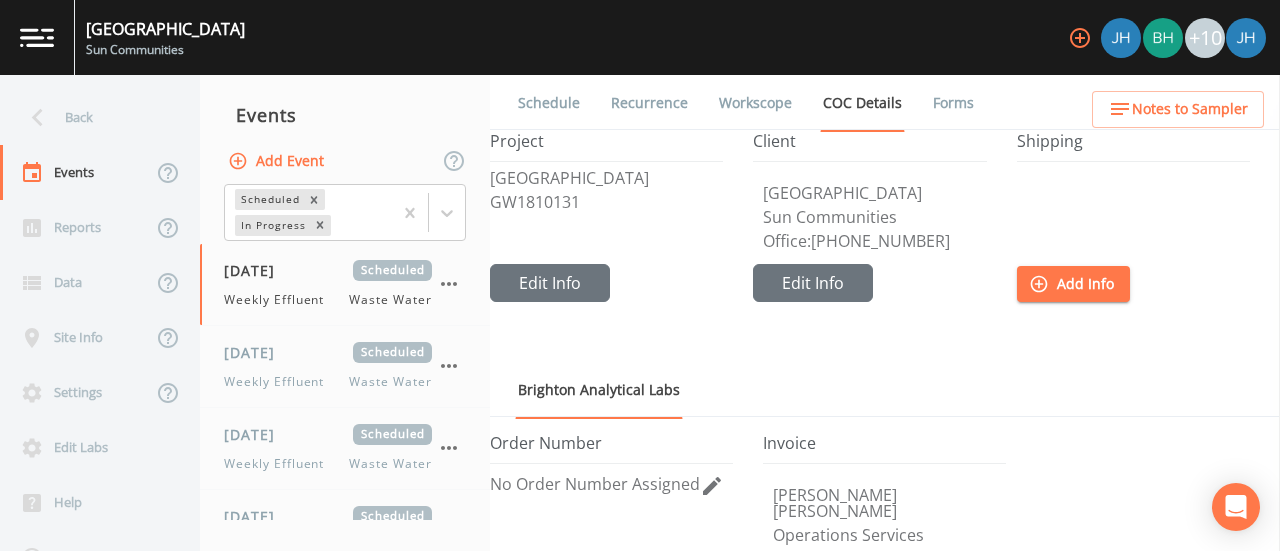 click on "Recurrence" at bounding box center [649, 103] 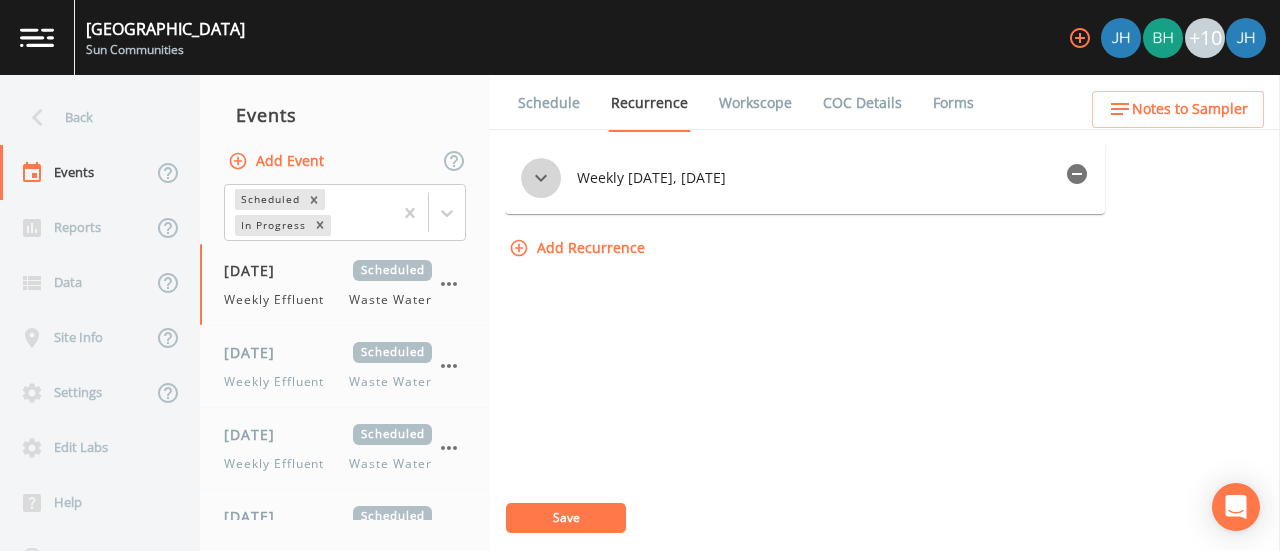click 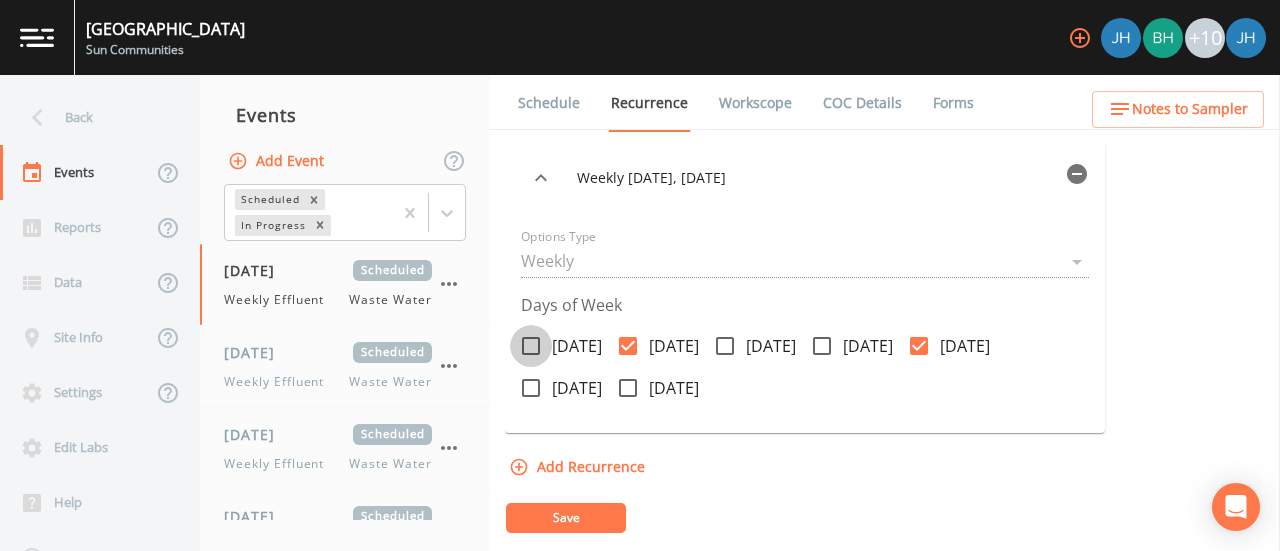 click 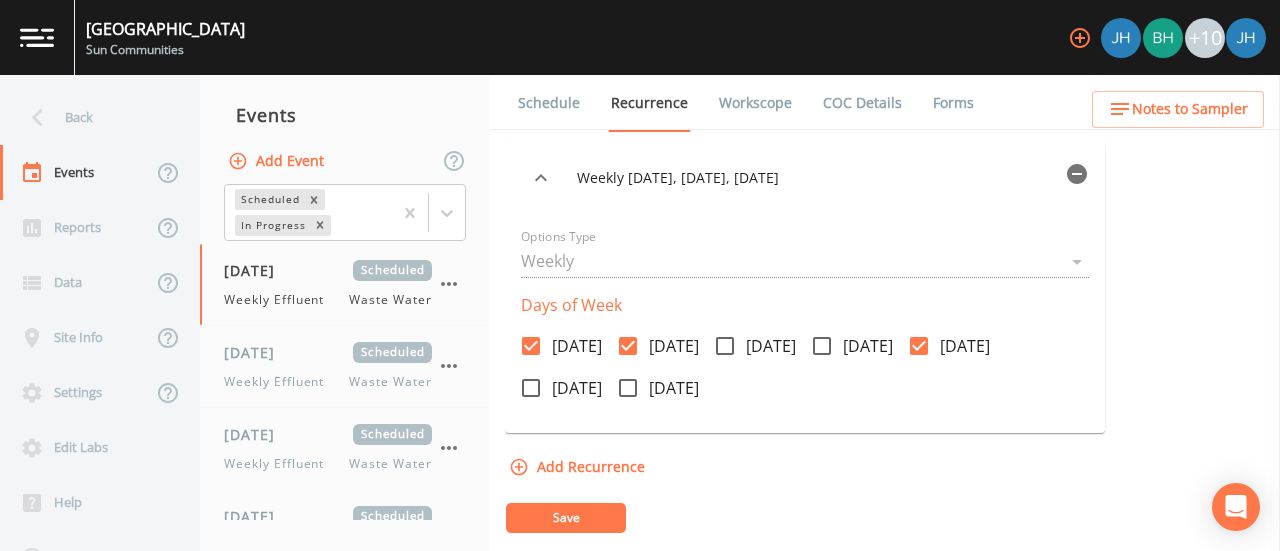 click 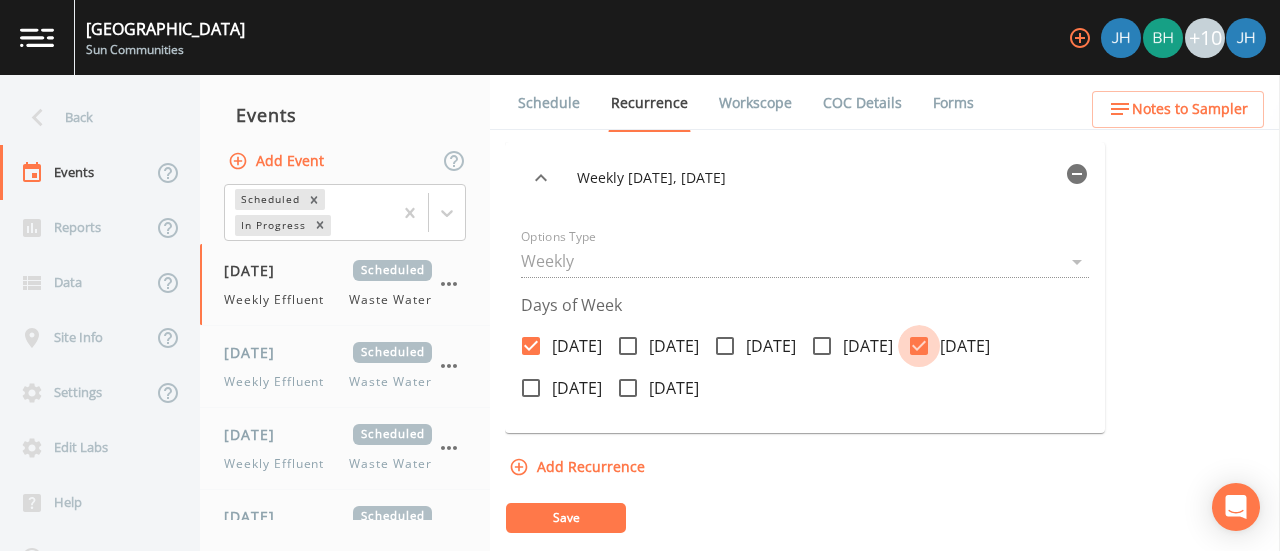 drag, startPoint x: 1008, startPoint y: 345, endPoint x: 972, endPoint y: 342, distance: 36.124783 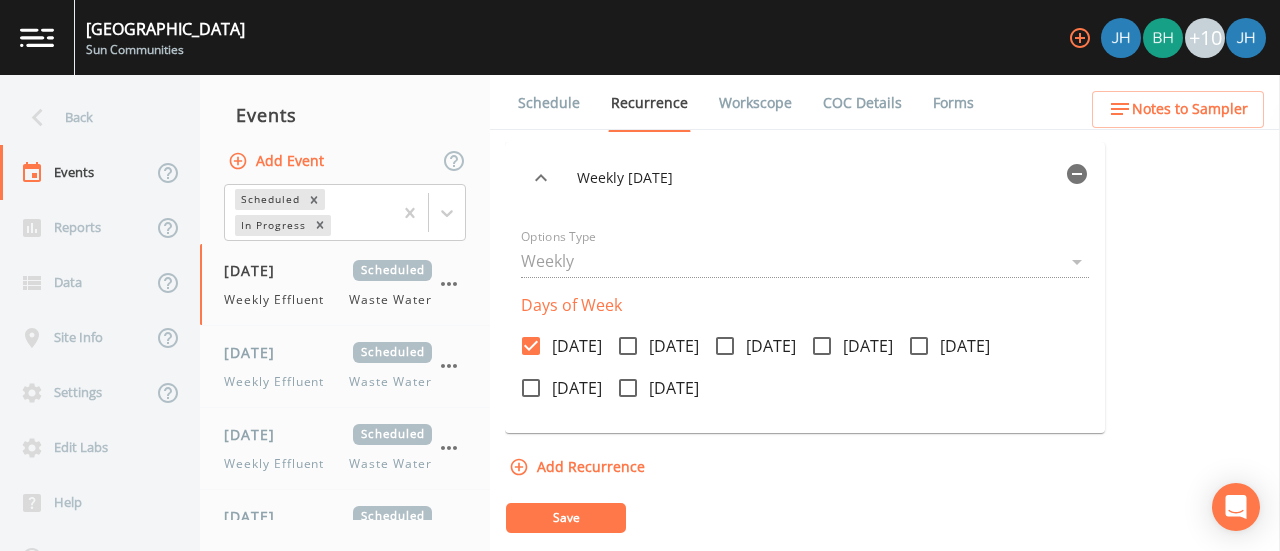 click 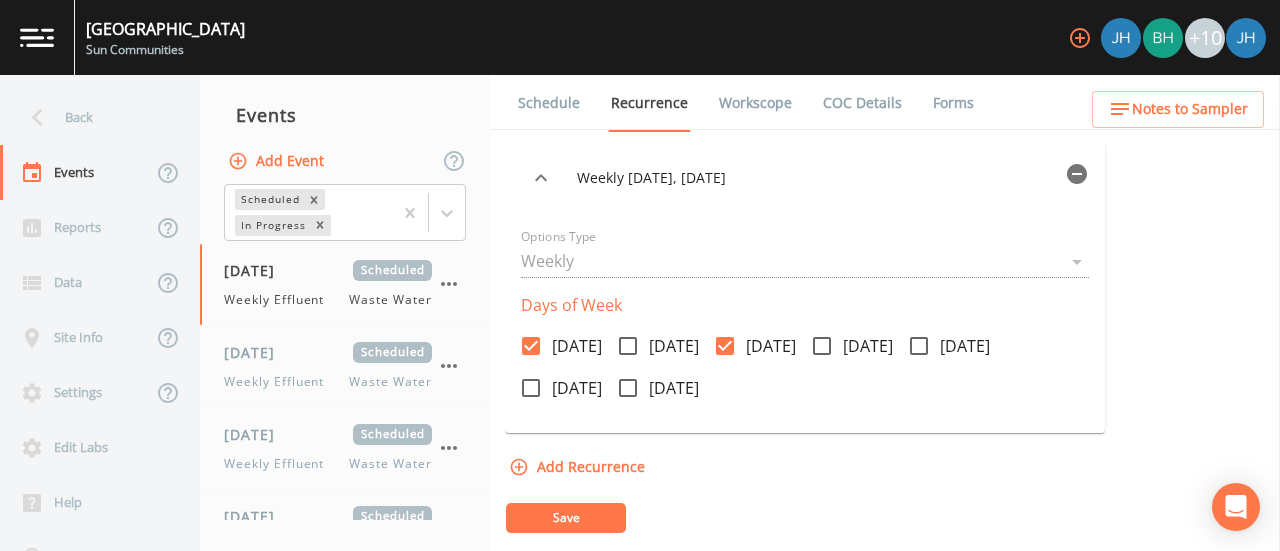 click 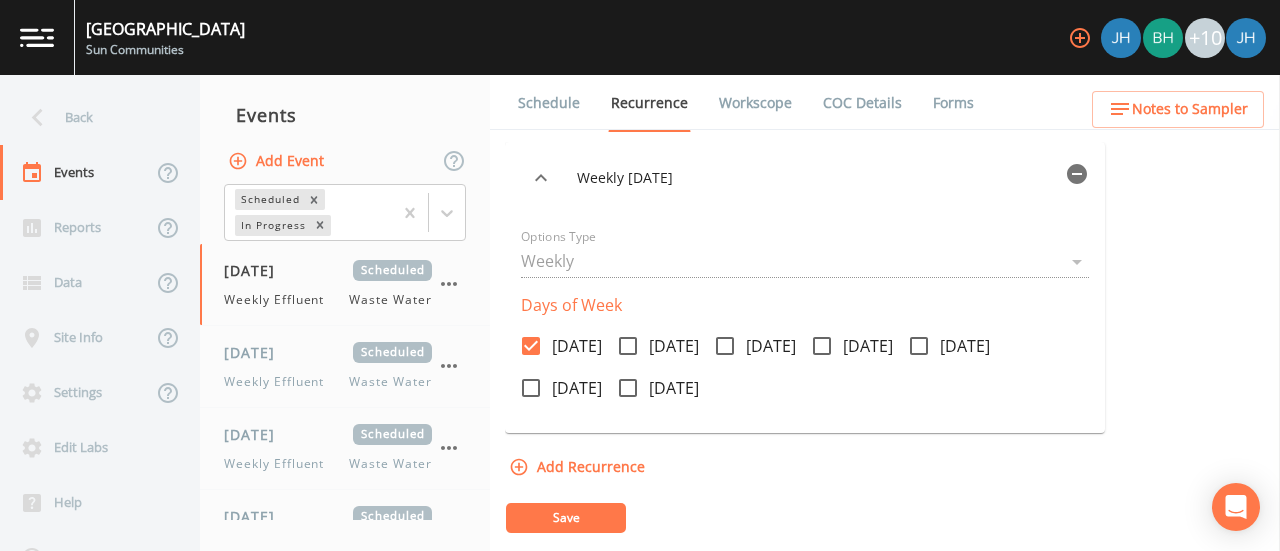 click 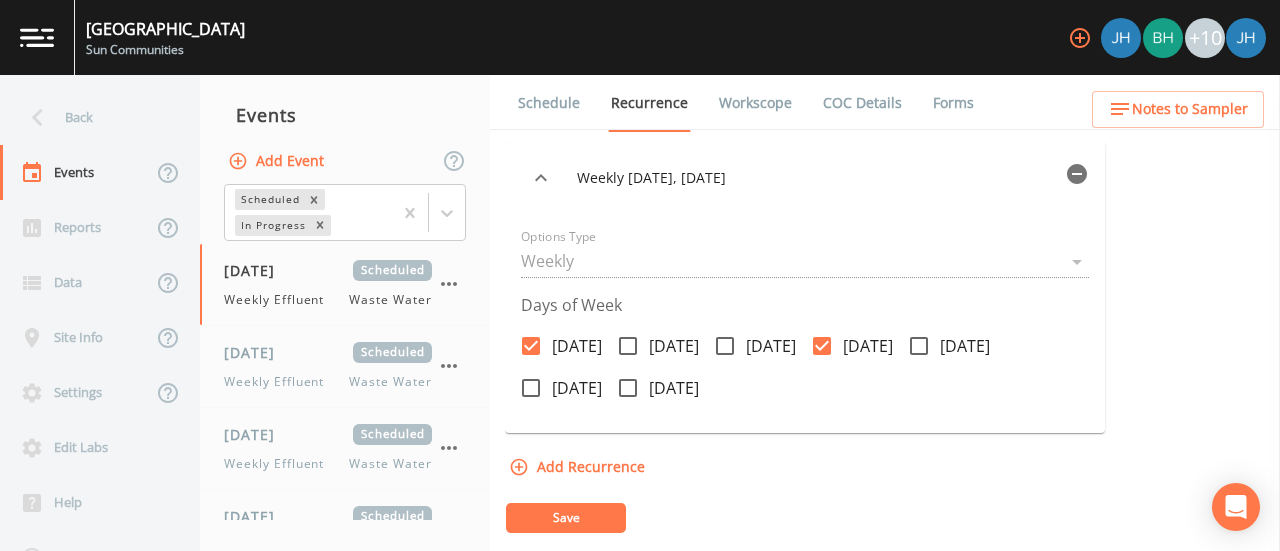 click on "Save" at bounding box center (566, 518) 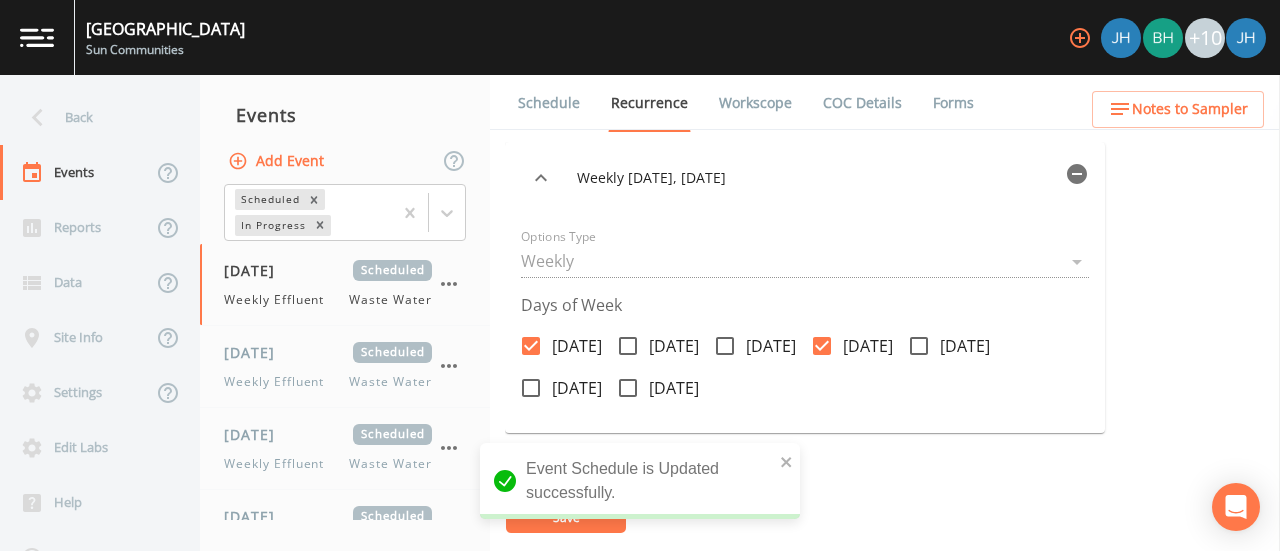 click on "Schedule" at bounding box center [549, 103] 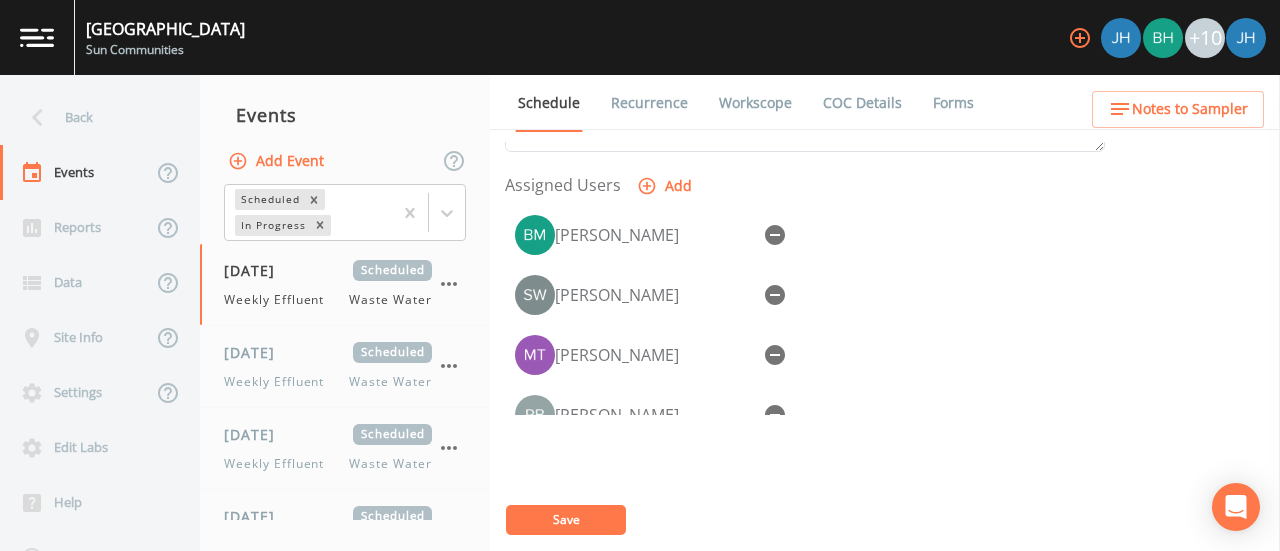 scroll, scrollTop: 856, scrollLeft: 0, axis: vertical 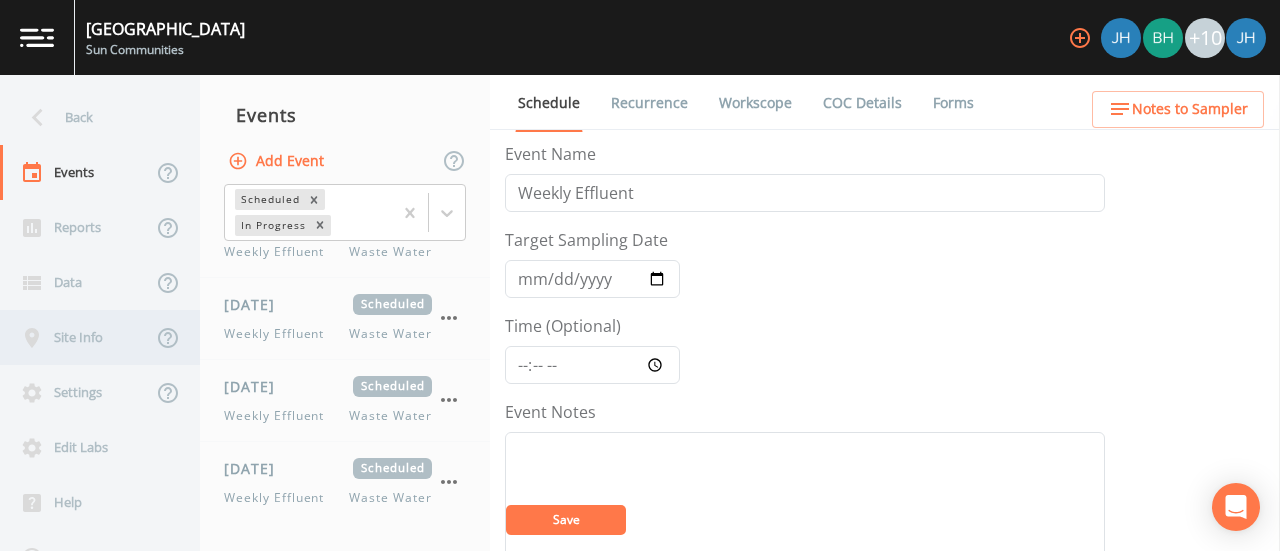 click on "Site Info" at bounding box center [76, 337] 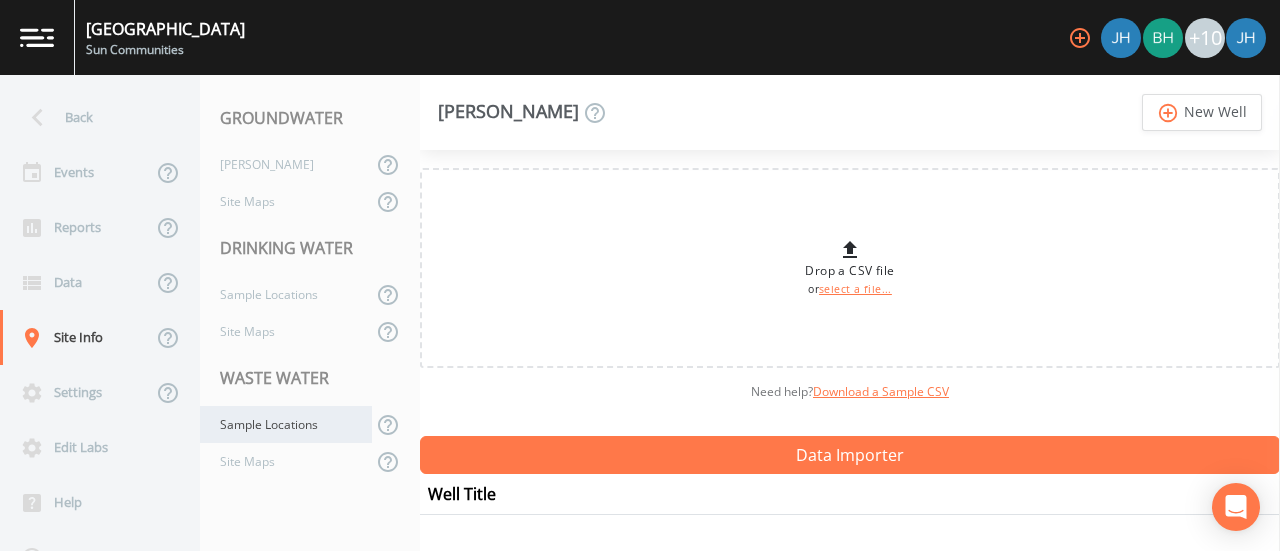 click on "Sample Locations" at bounding box center [286, 424] 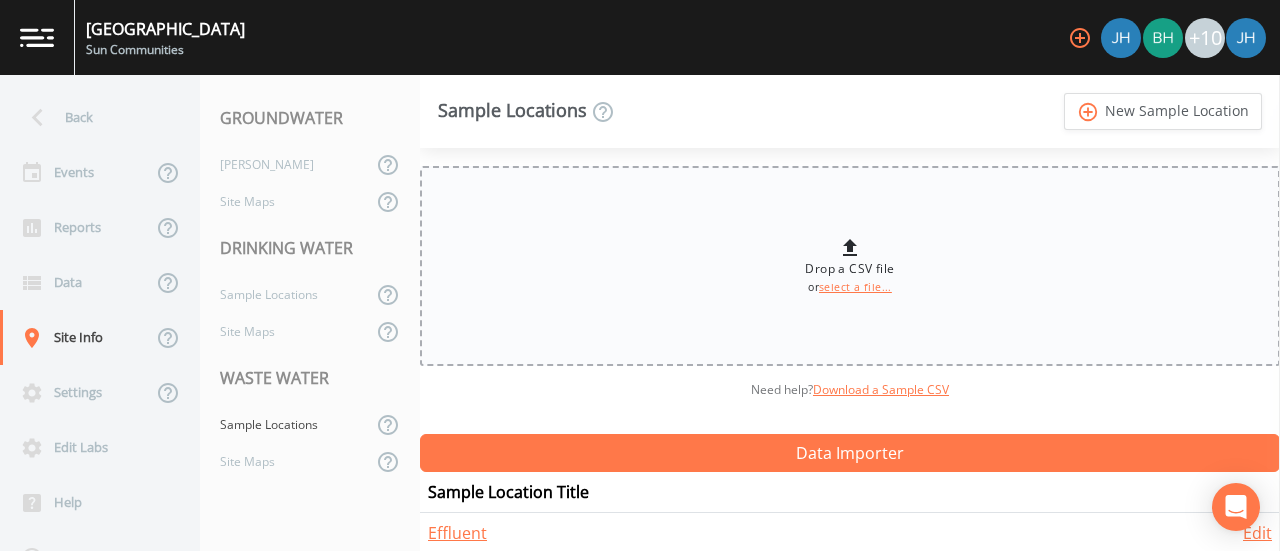 scroll, scrollTop: 17, scrollLeft: 0, axis: vertical 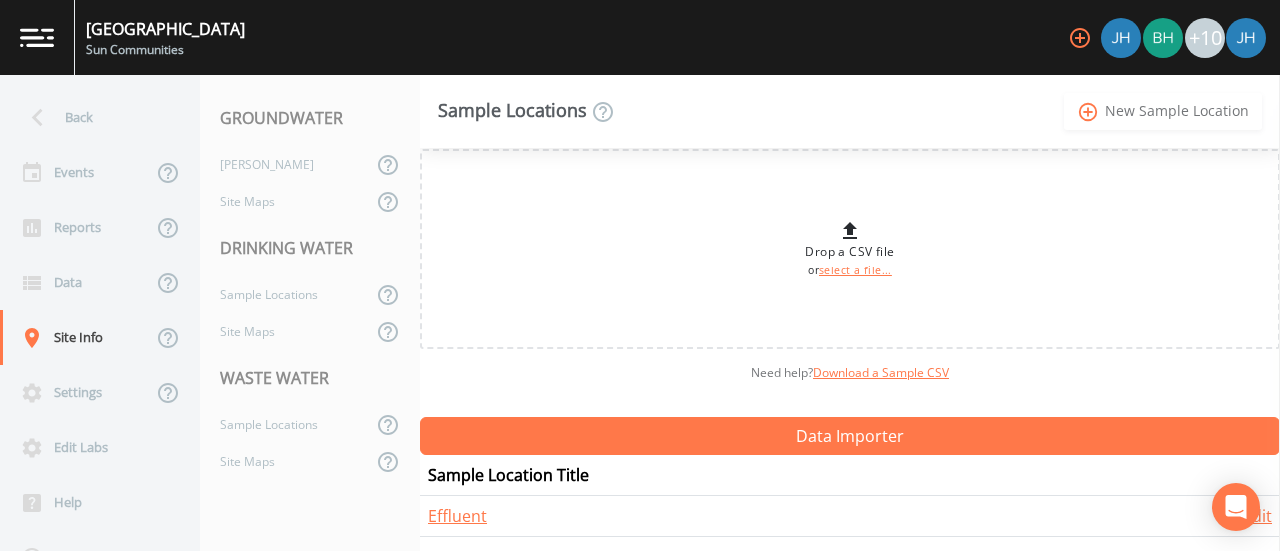 click on "add_circle_outline New Sample Location" at bounding box center (1163, 111) 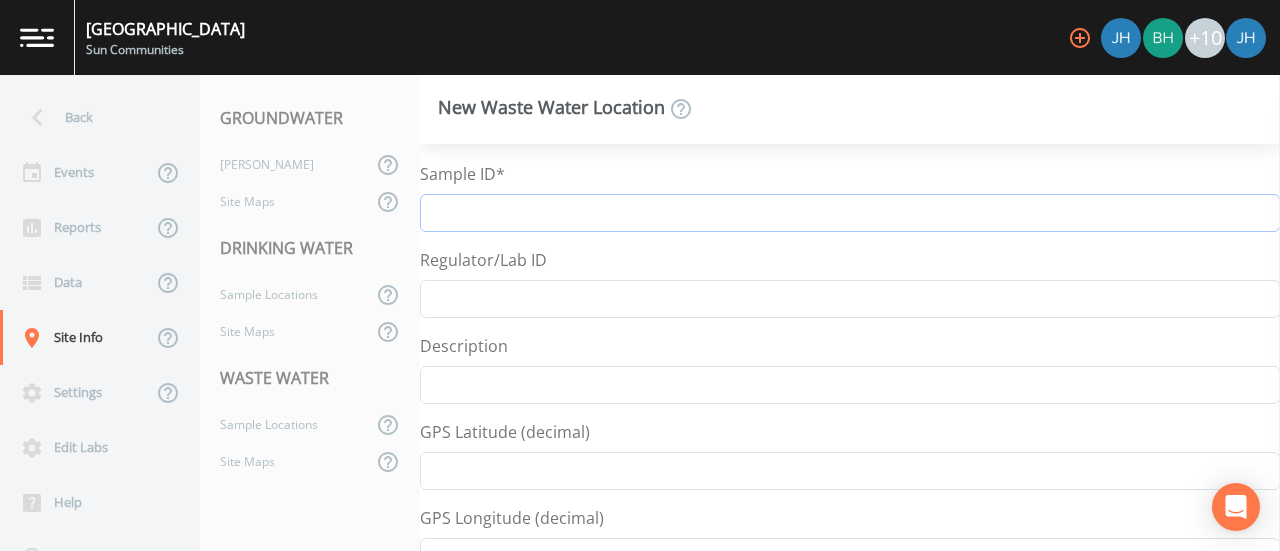 click on "Sample ID*" at bounding box center [850, 213] 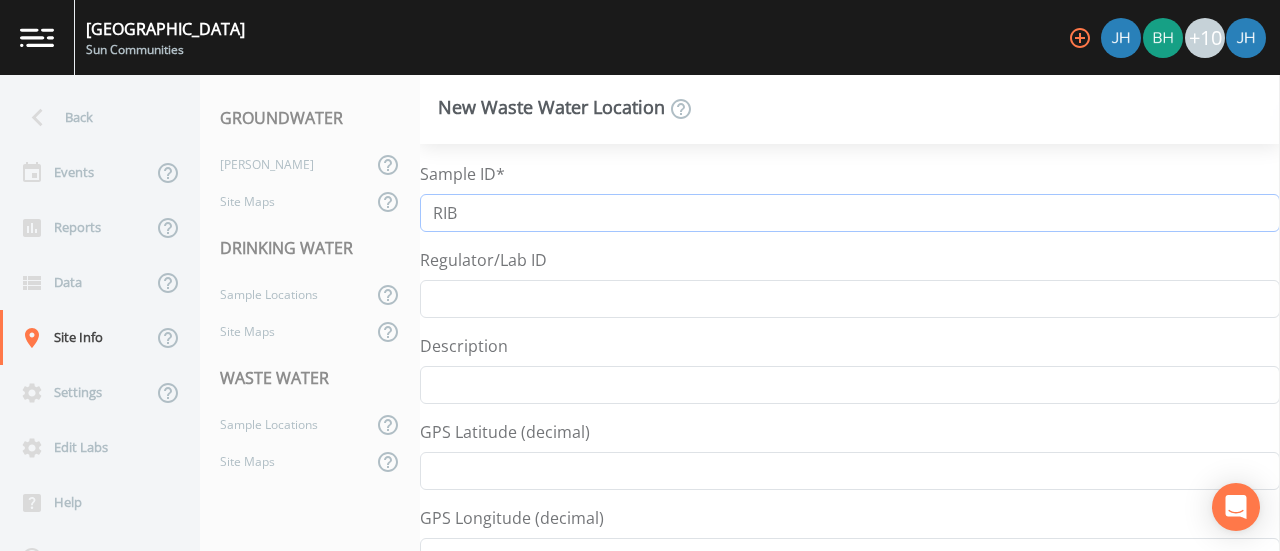type on "RIB Effluent" 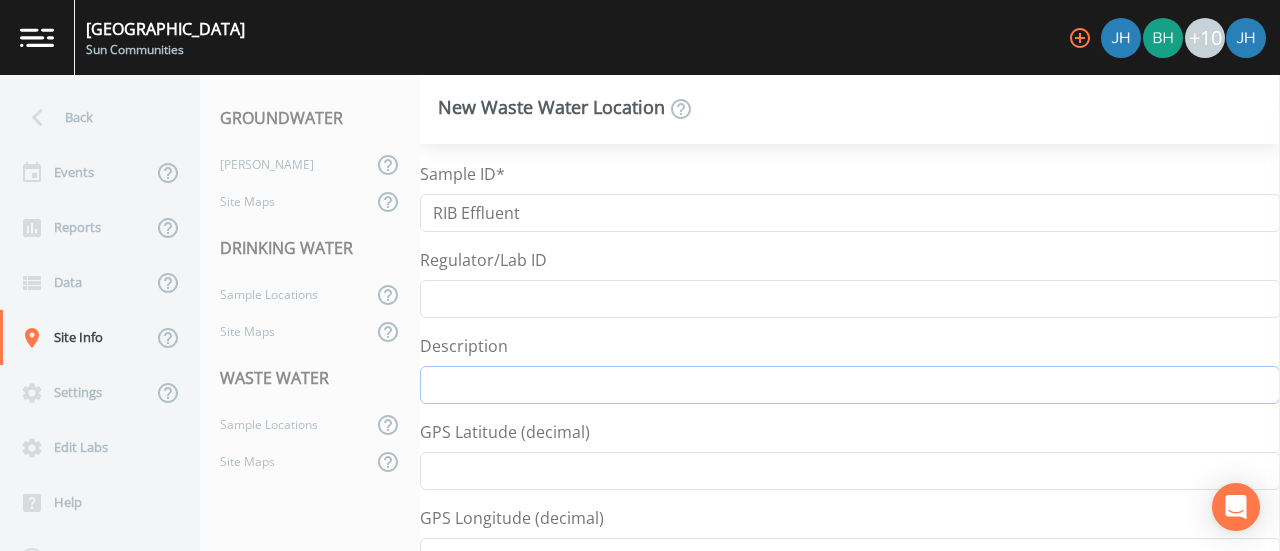 click on "Description" at bounding box center (850, 385) 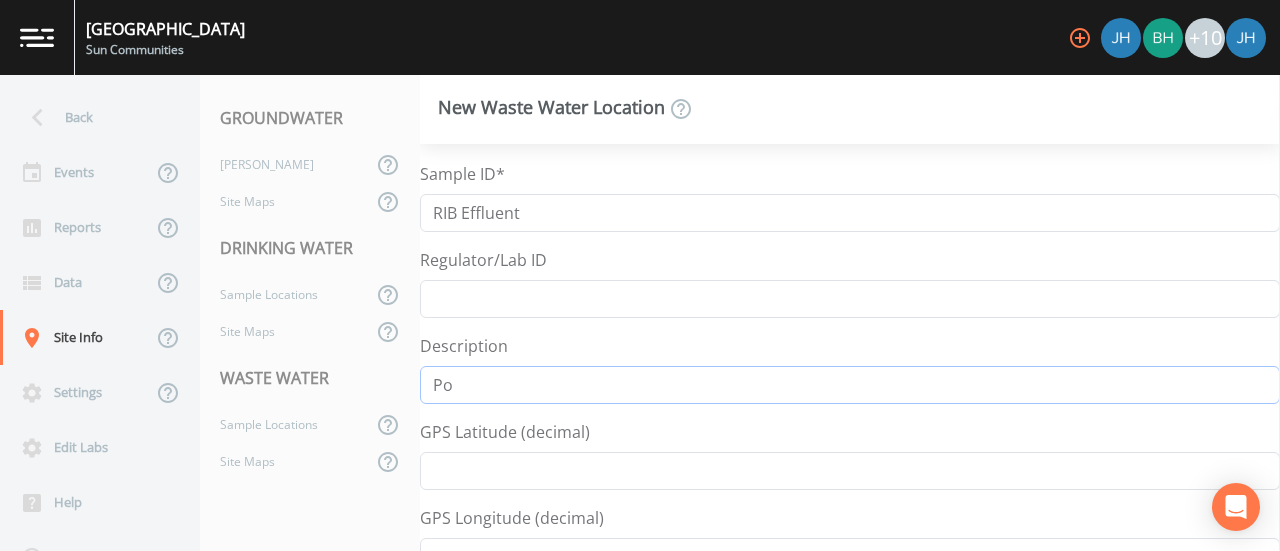 type on "P" 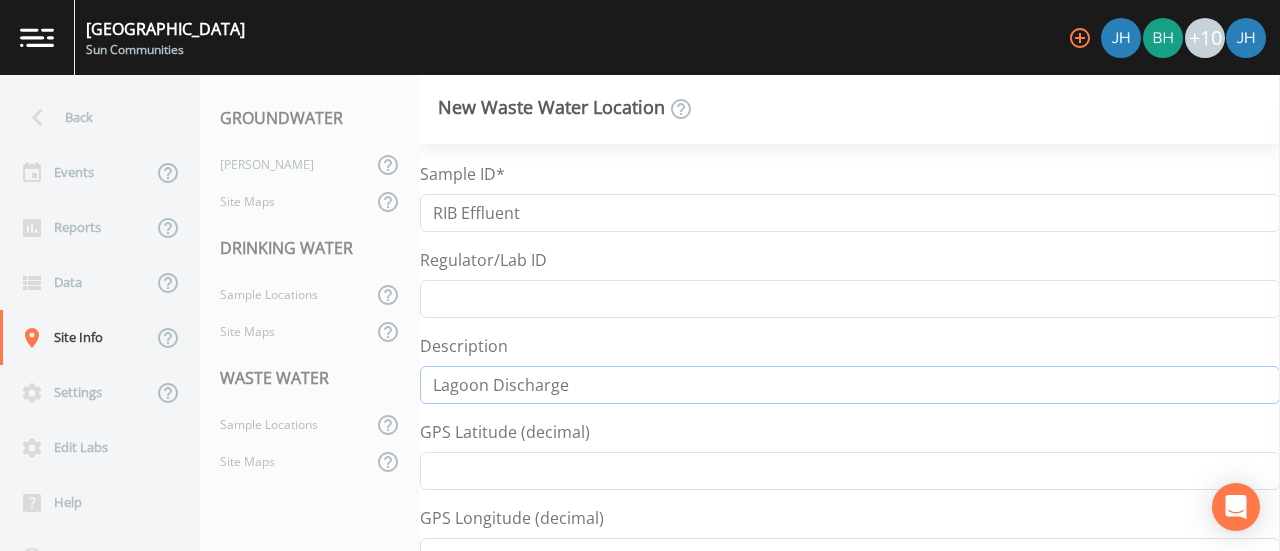 type on "Lagoon Discharge" 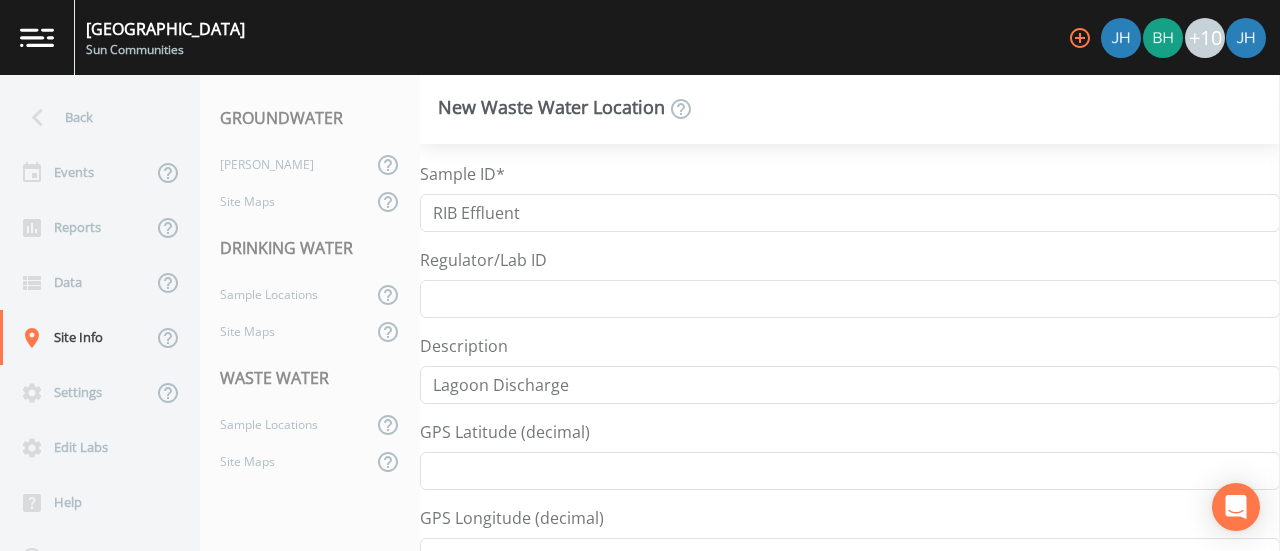 click on "Sample ID* RIB Effluent Regulator/Lab ID Description Lagoon Discharge GPS Latitude (decimal) GPS Longitude (decimal) Save Sample Location" at bounding box center (850, 395) 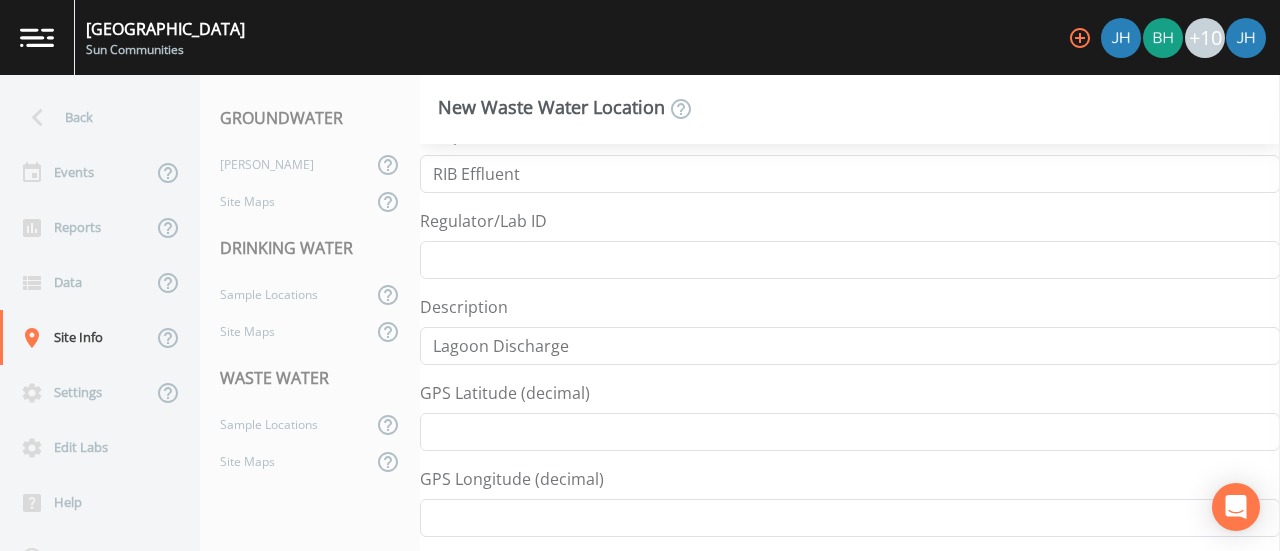 scroll, scrollTop: 74, scrollLeft: 0, axis: vertical 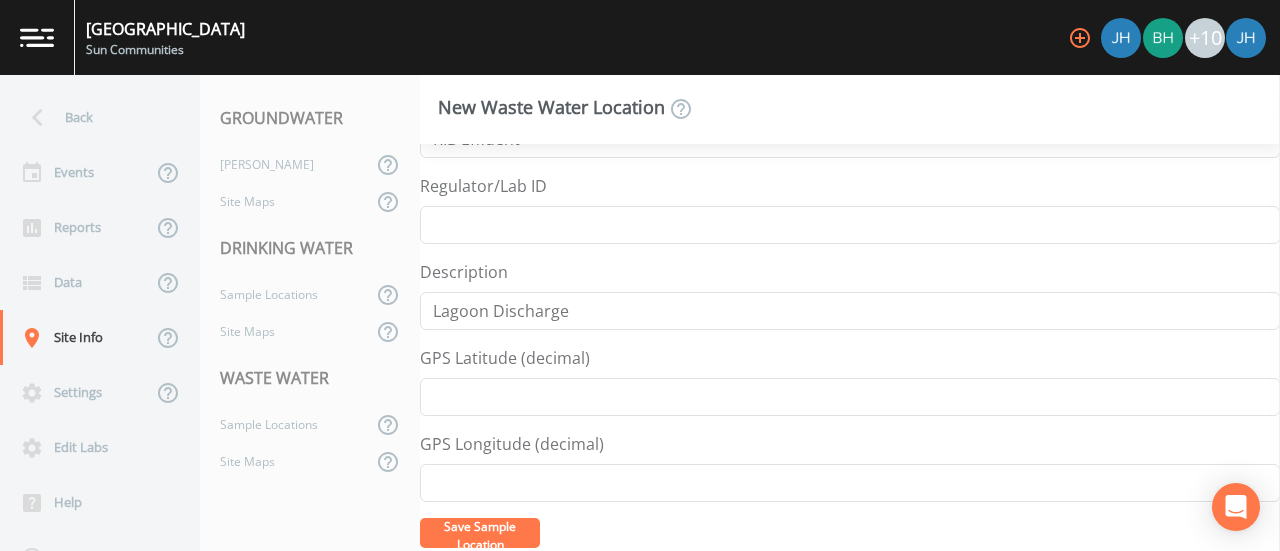 click on "Save Sample Location" at bounding box center [480, 535] 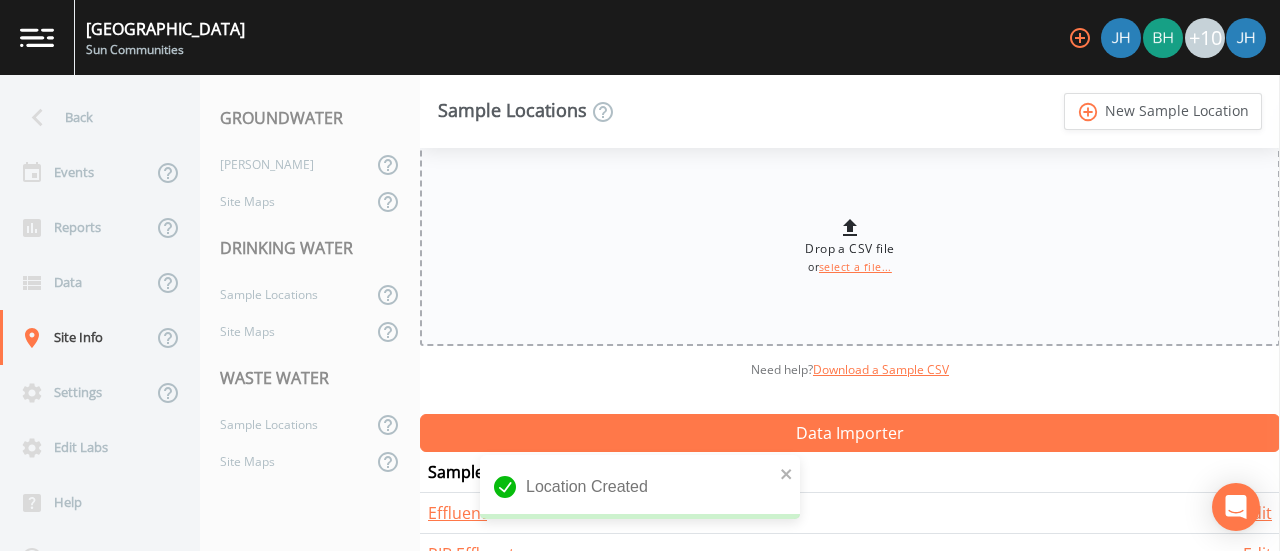 scroll, scrollTop: 0, scrollLeft: 0, axis: both 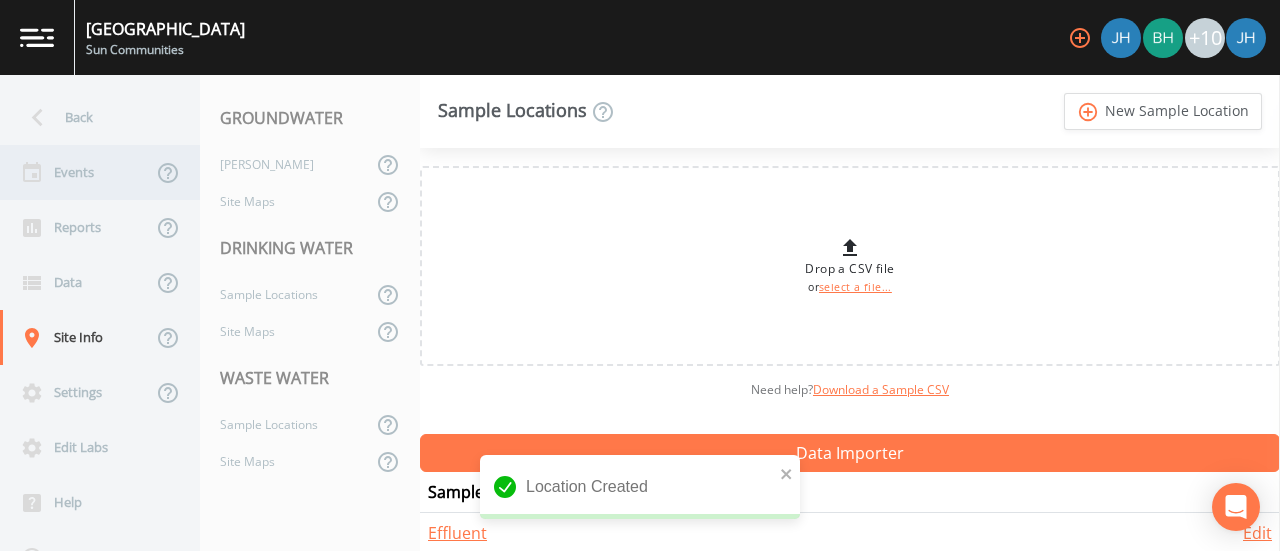 click on "Events" at bounding box center [76, 172] 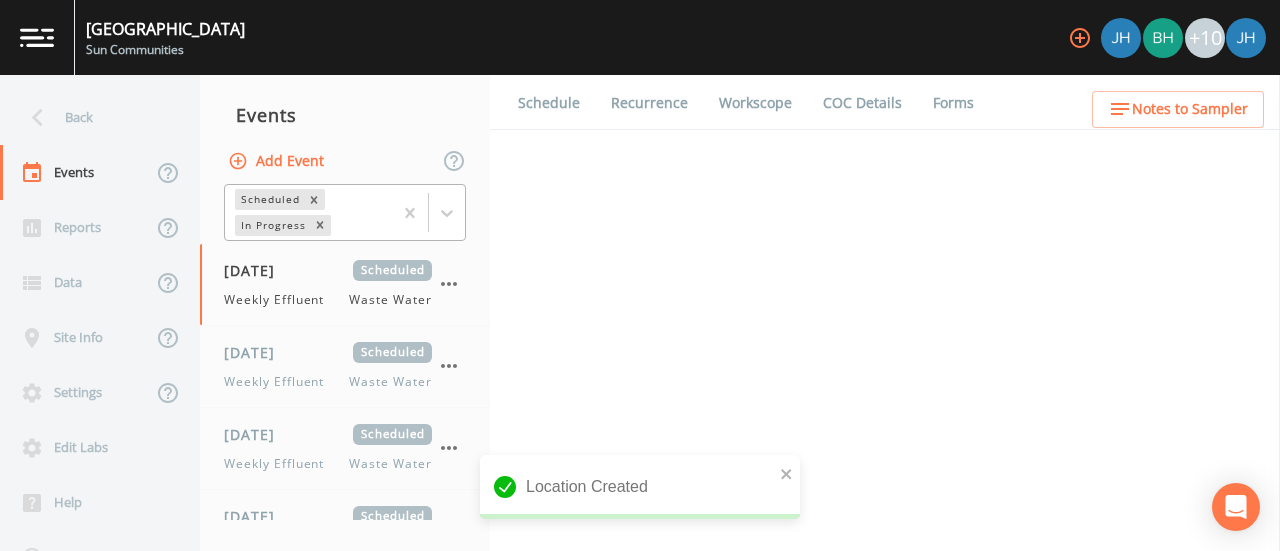 select on "092b3f94-5697-4c94-9891-da161916fdbb" 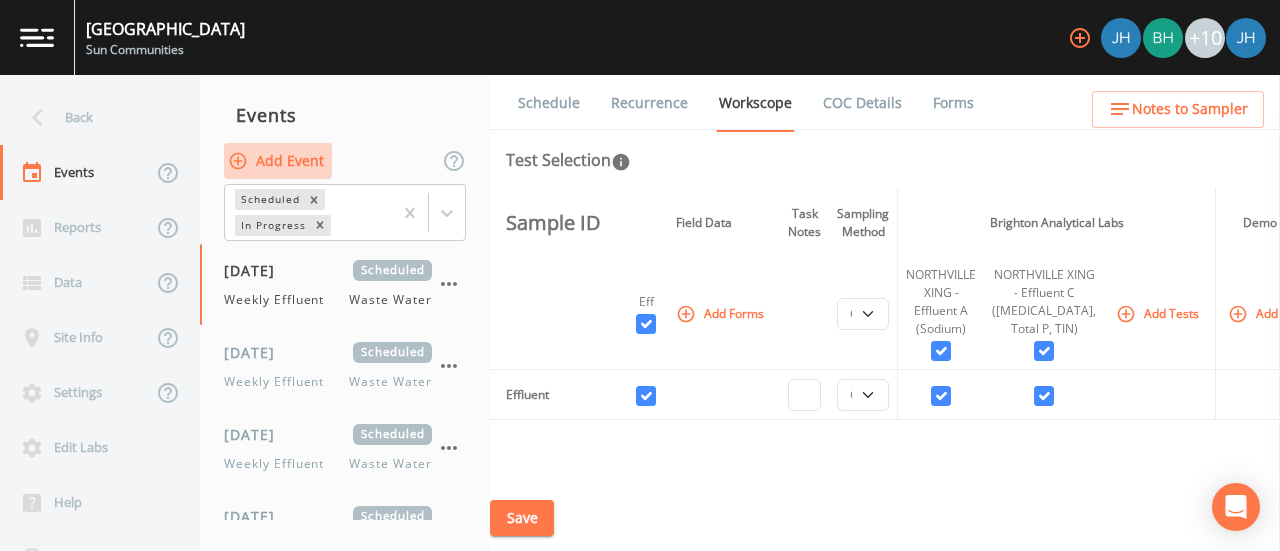 click on "Add Event" at bounding box center (278, 161) 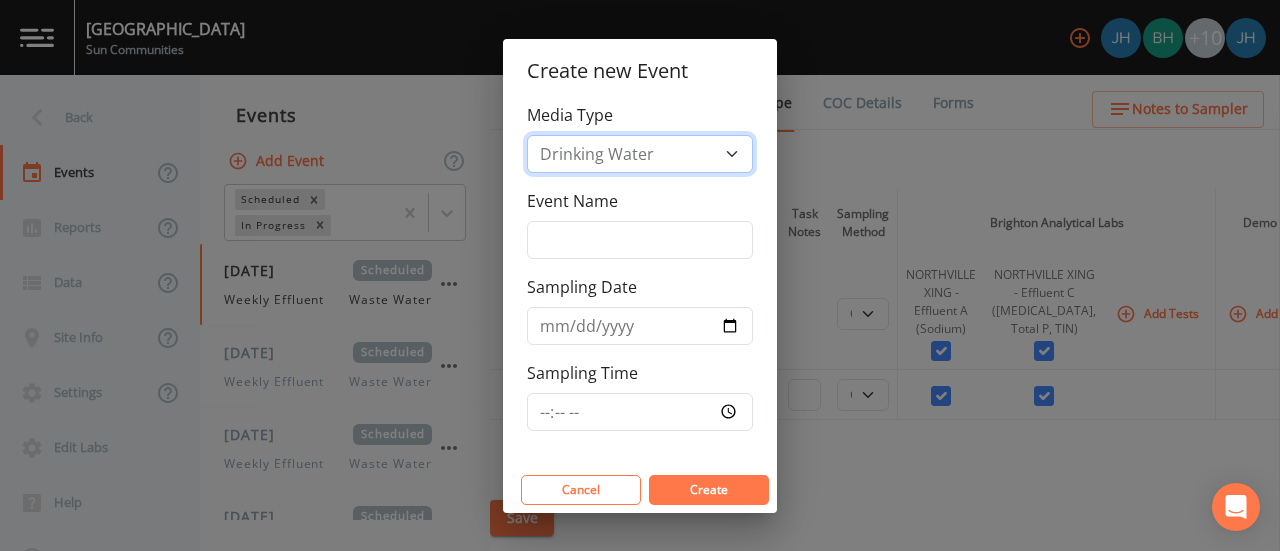 click on "Drinking Water Groundwater Waste Water" at bounding box center (640, 154) 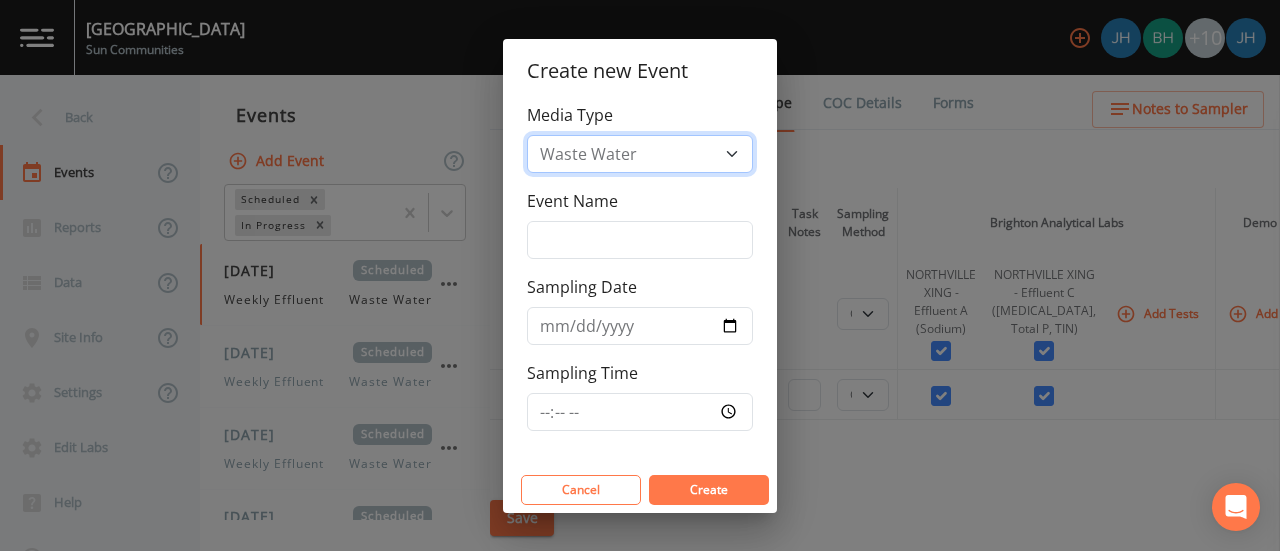 click on "Drinking Water Groundwater Waste Water" at bounding box center [640, 154] 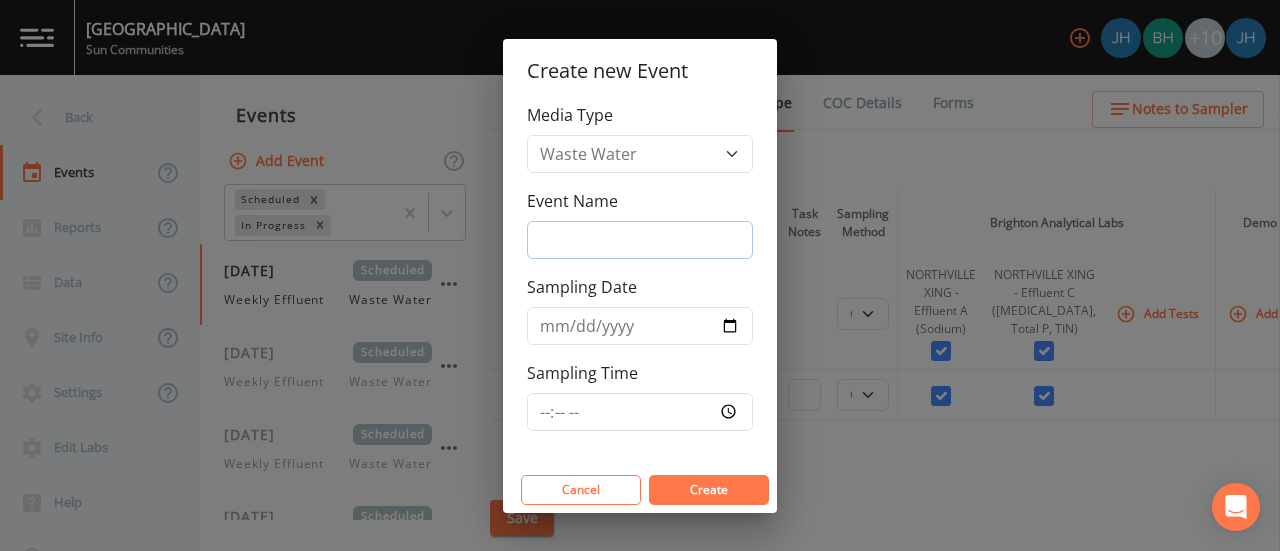 click on "Event Name" at bounding box center [640, 240] 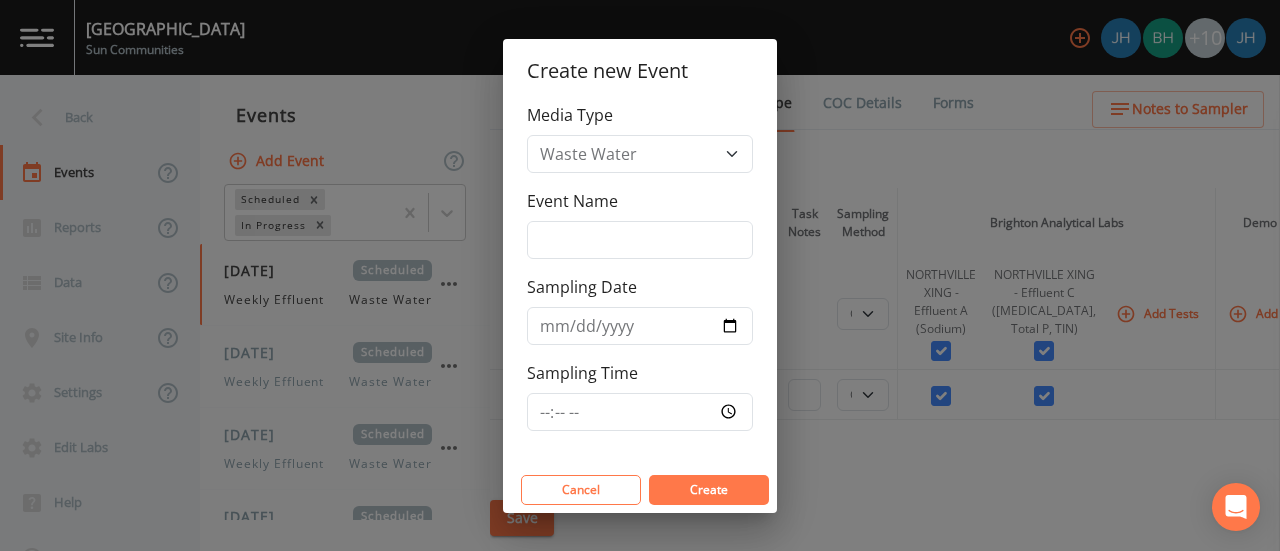 click on "Create new Event Media Type Drinking Water Groundwater Waste Water Event Name Sampling Date Sampling Time Cancel Create" at bounding box center (640, 275) 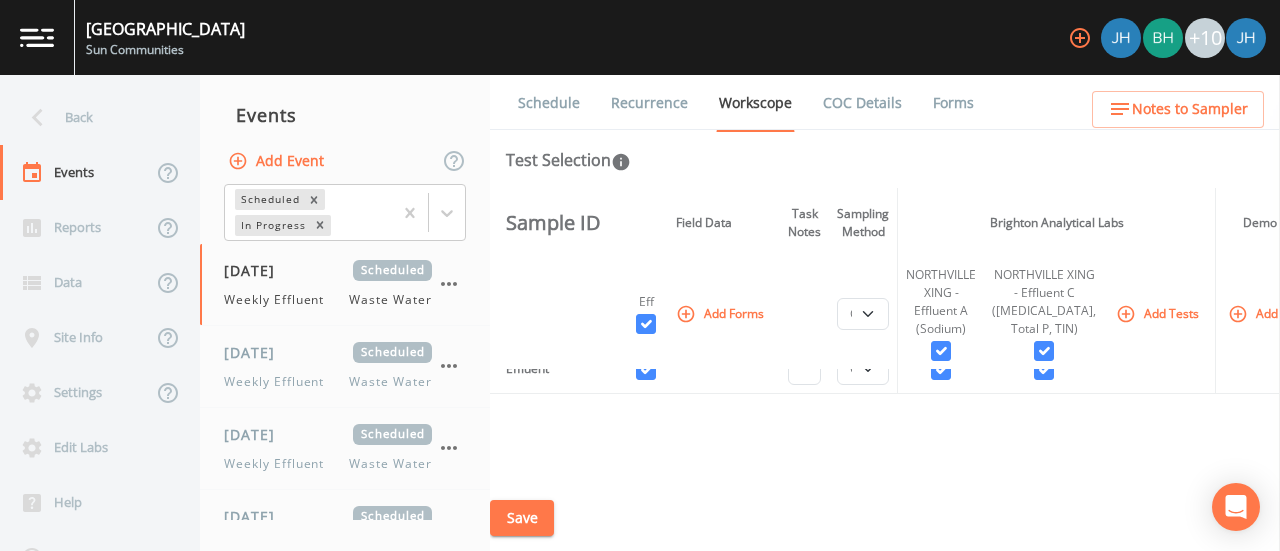 scroll, scrollTop: 0, scrollLeft: 0, axis: both 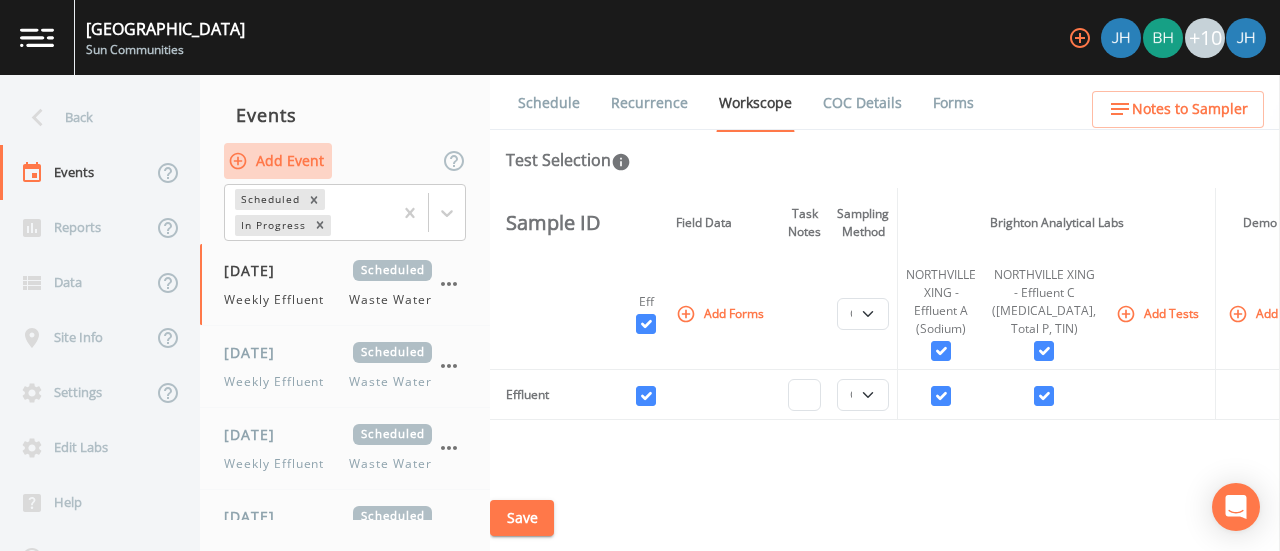 click on "Add Event" at bounding box center (278, 161) 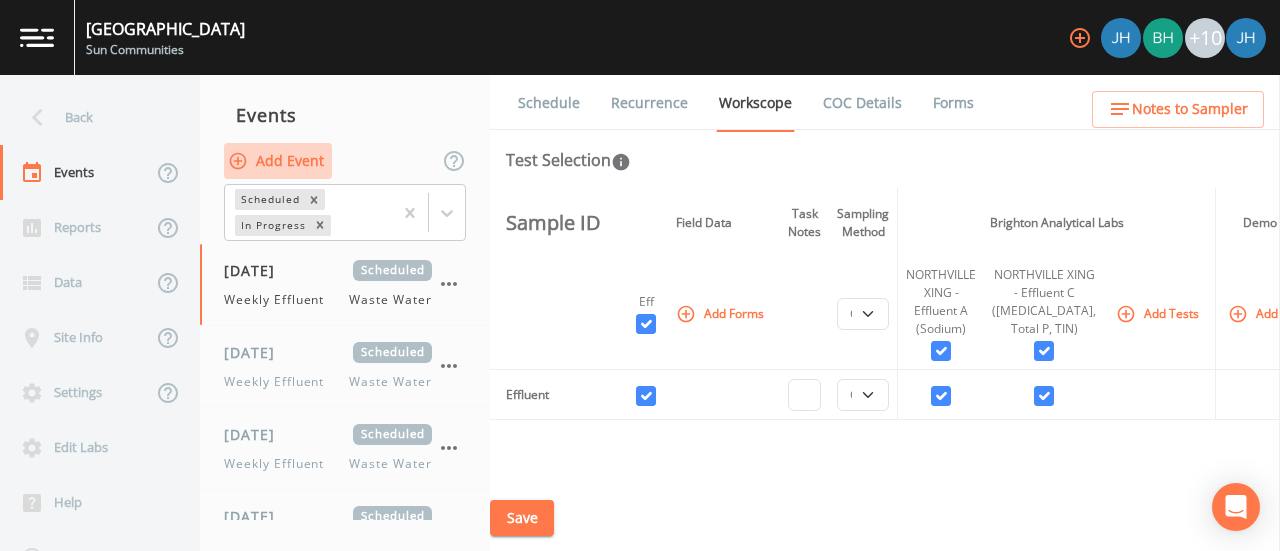 select on "waste_water" 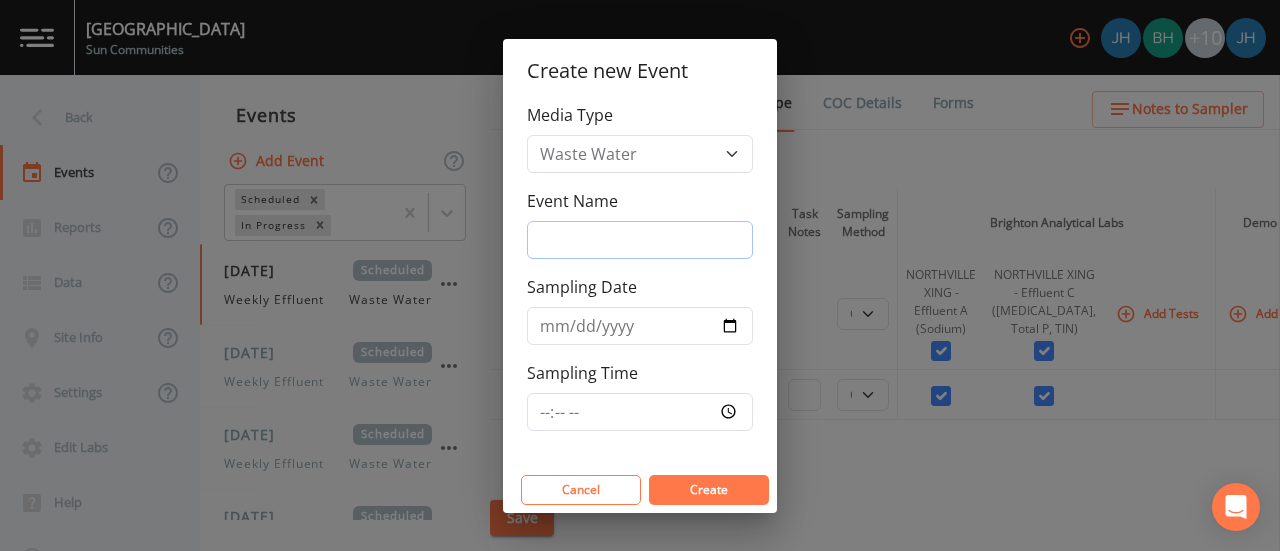 click on "Event Name" at bounding box center [640, 240] 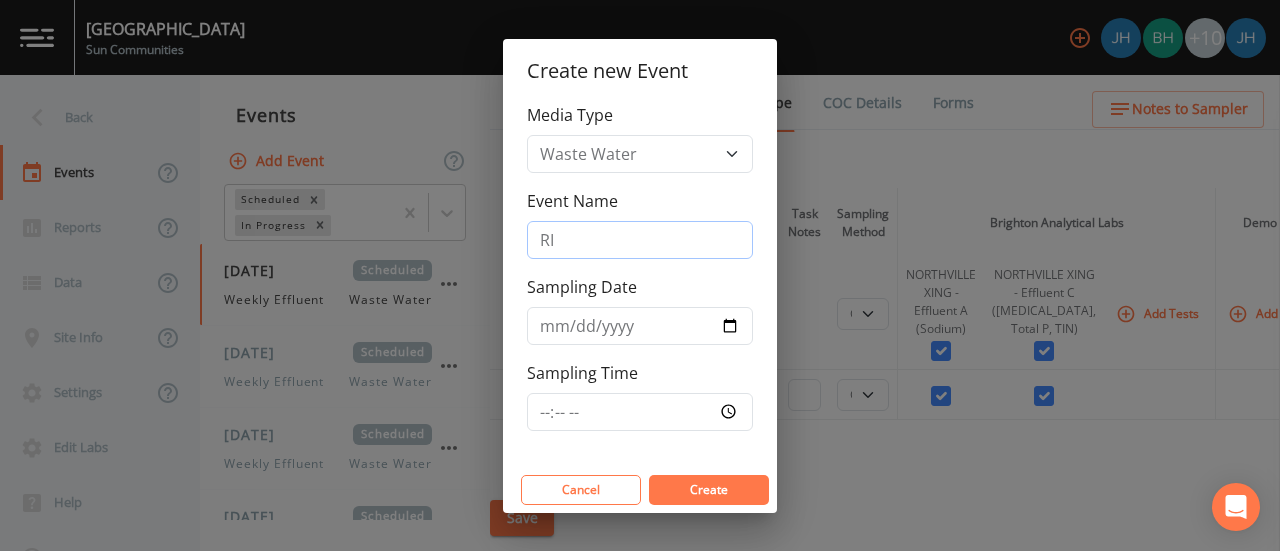 type on "RIB Effluent" 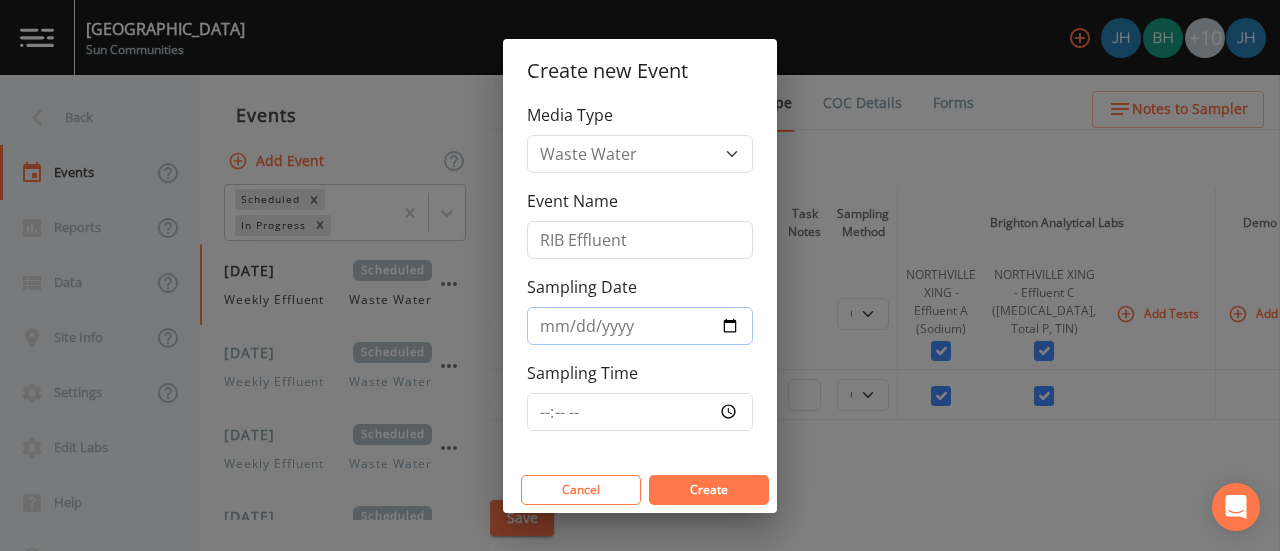 click on "Sampling Date" at bounding box center [640, 326] 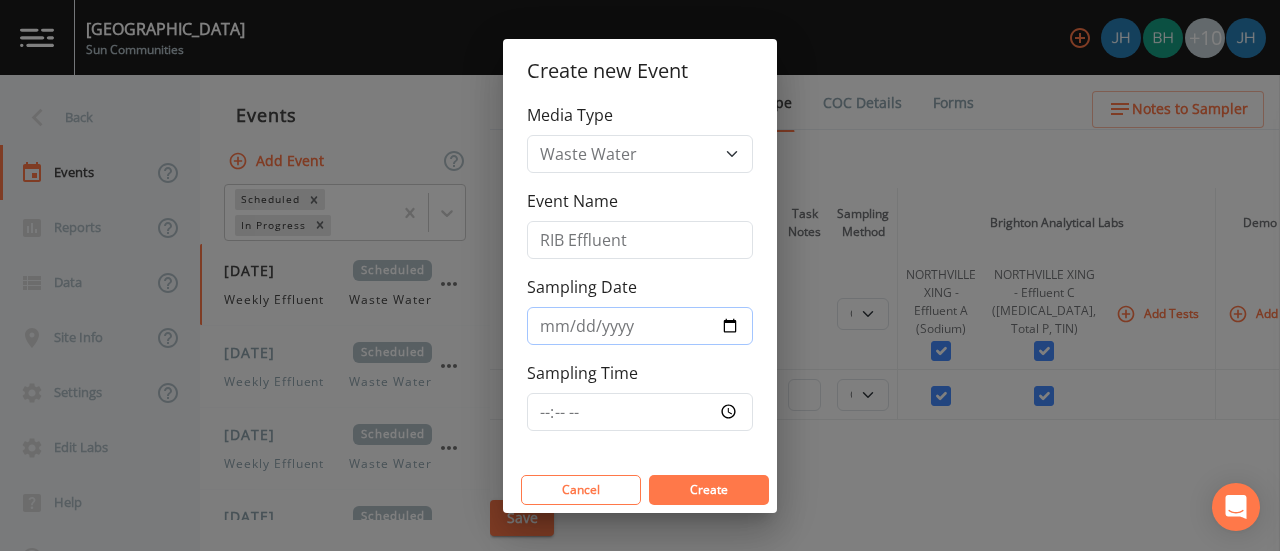 type on "[DATE]" 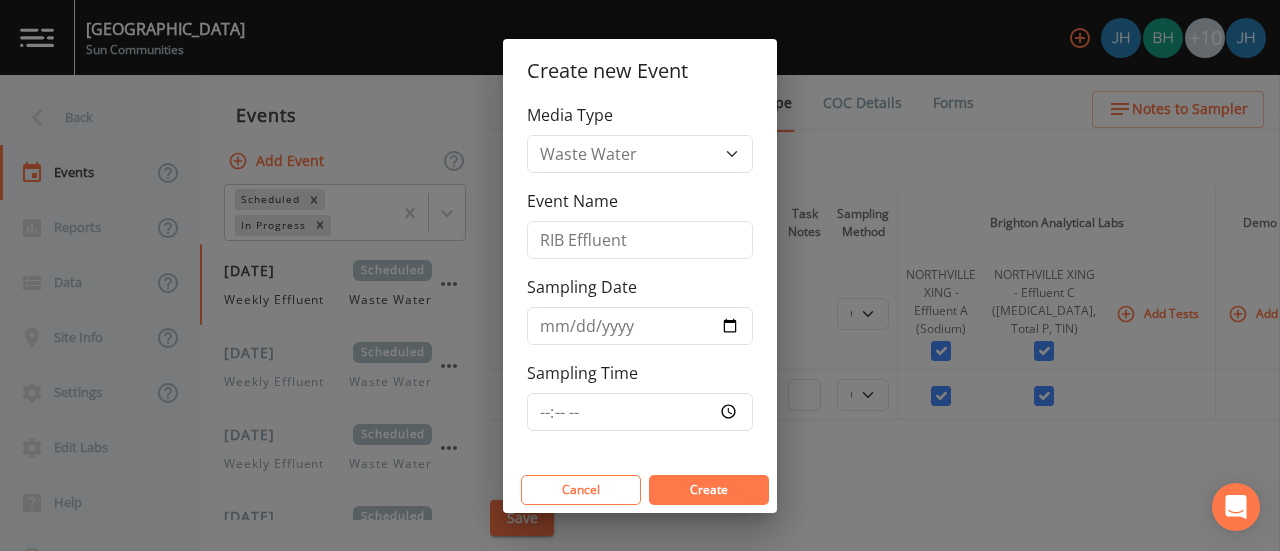 click on "Create" at bounding box center [709, 489] 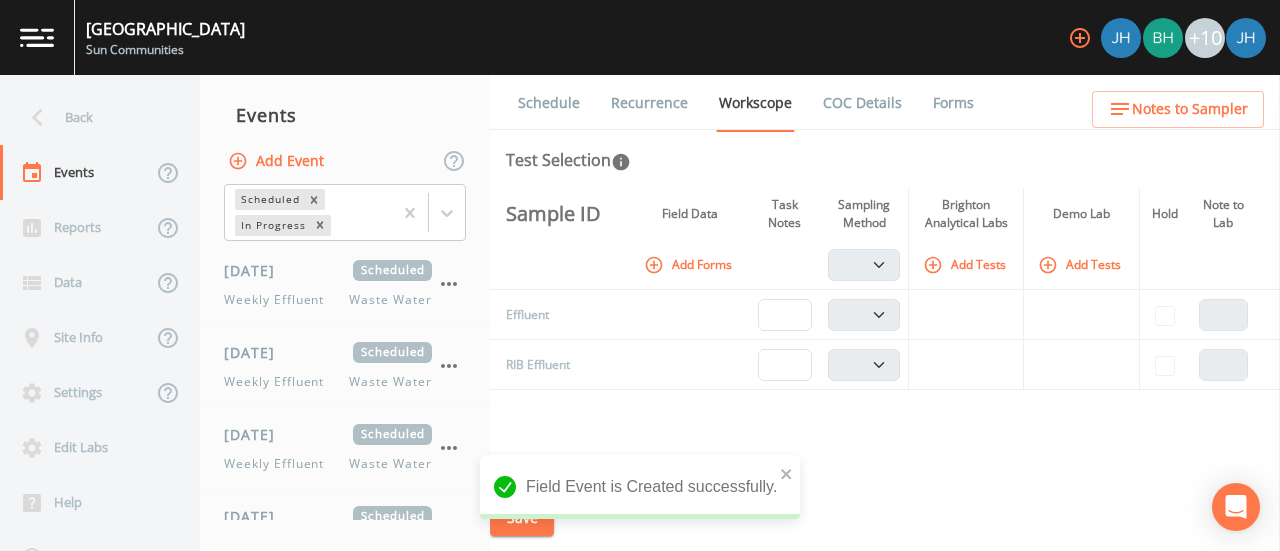 click on "Recurrence" at bounding box center (649, 103) 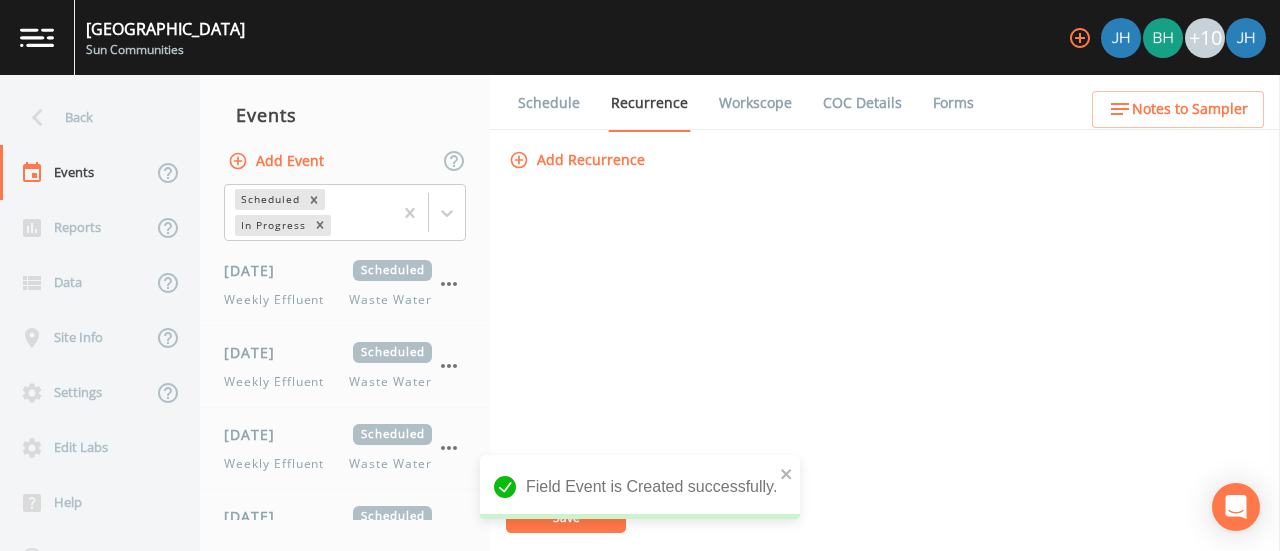 click on "Add Recurrence" at bounding box center (579, 160) 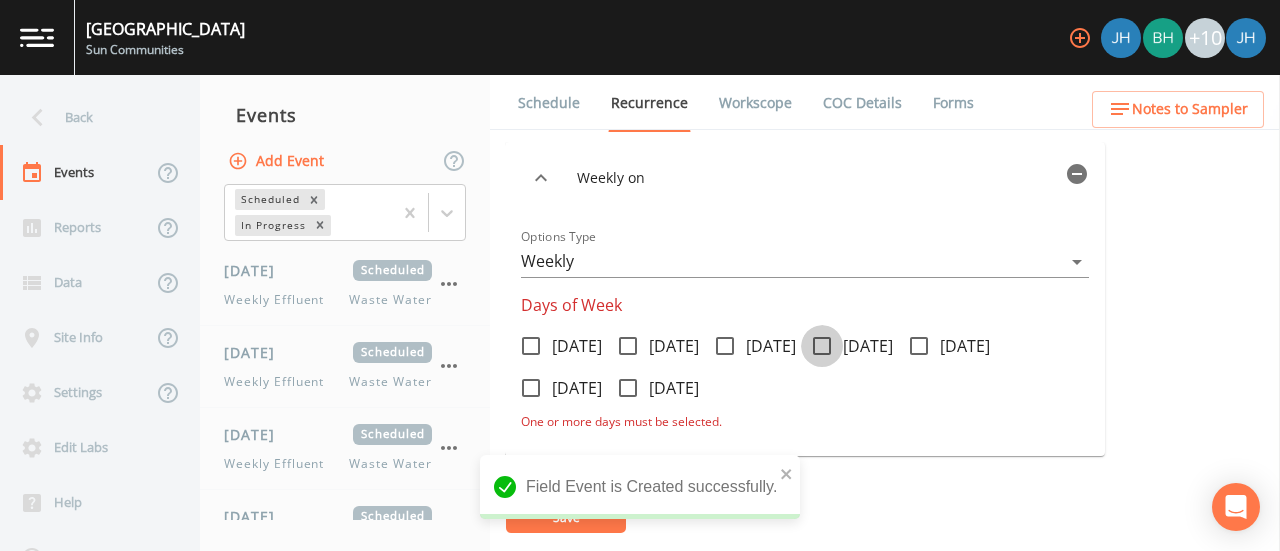 click 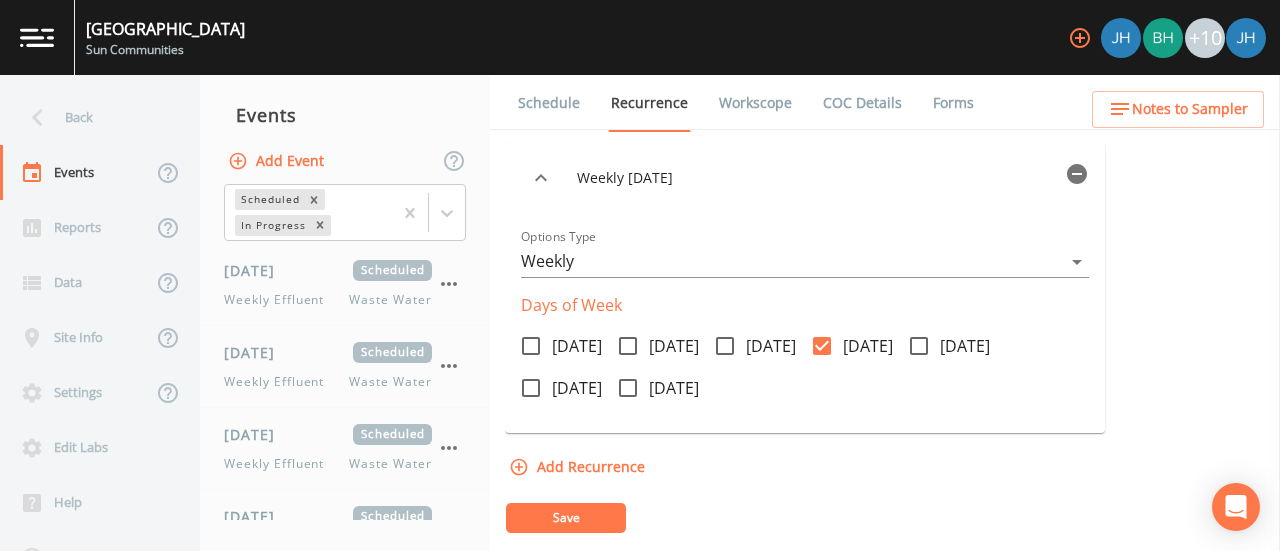 click on "Save" at bounding box center (566, 518) 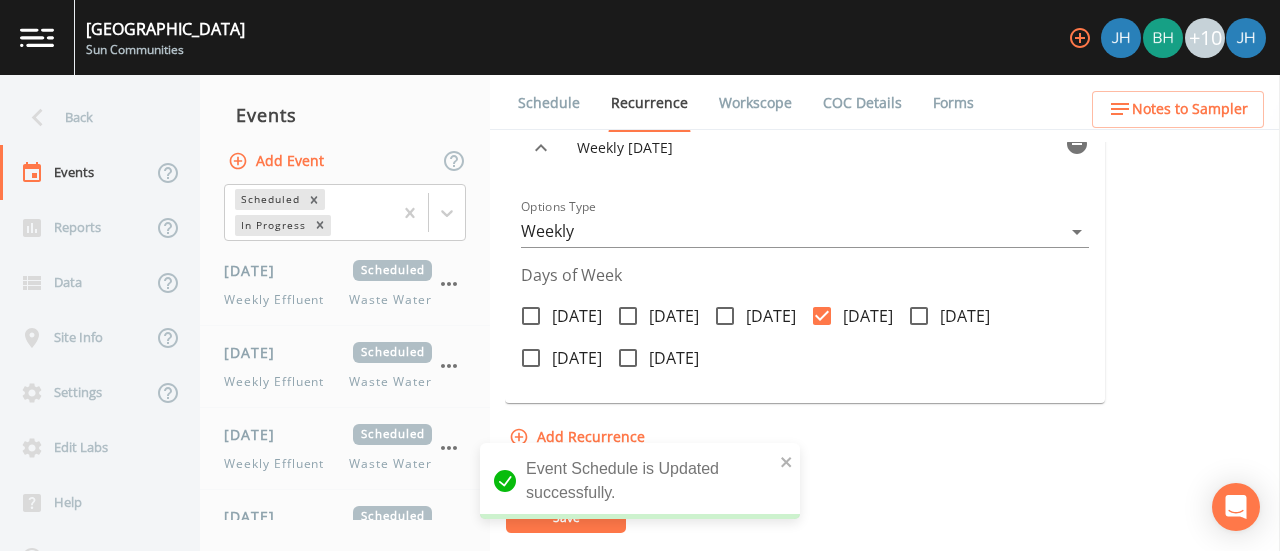 scroll, scrollTop: 0, scrollLeft: 0, axis: both 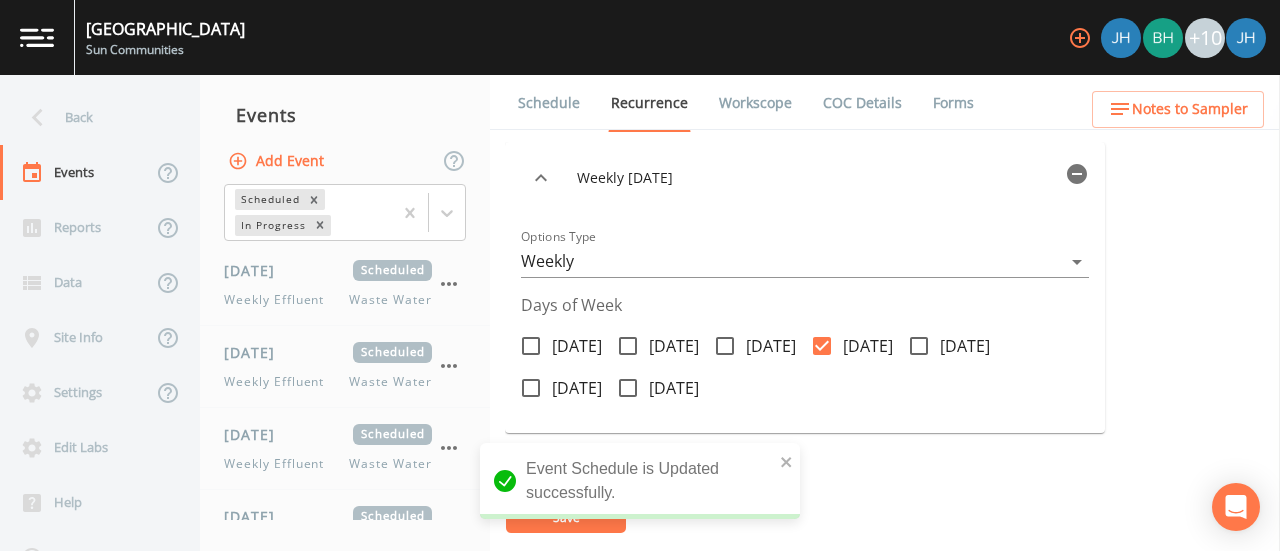click on "Schedule" at bounding box center (549, 103) 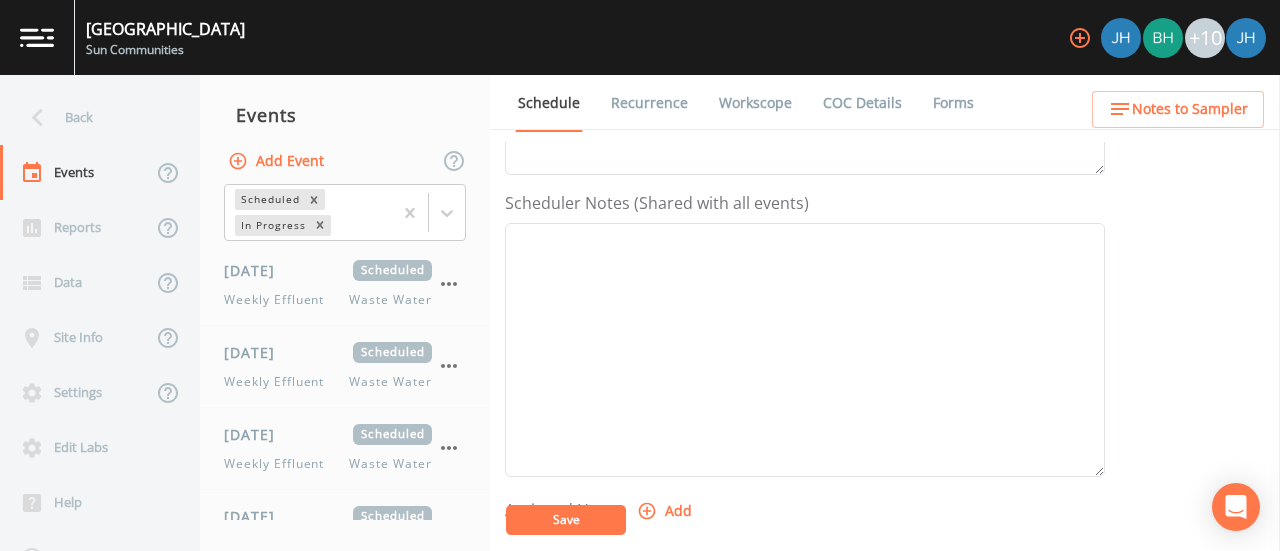 scroll, scrollTop: 600, scrollLeft: 0, axis: vertical 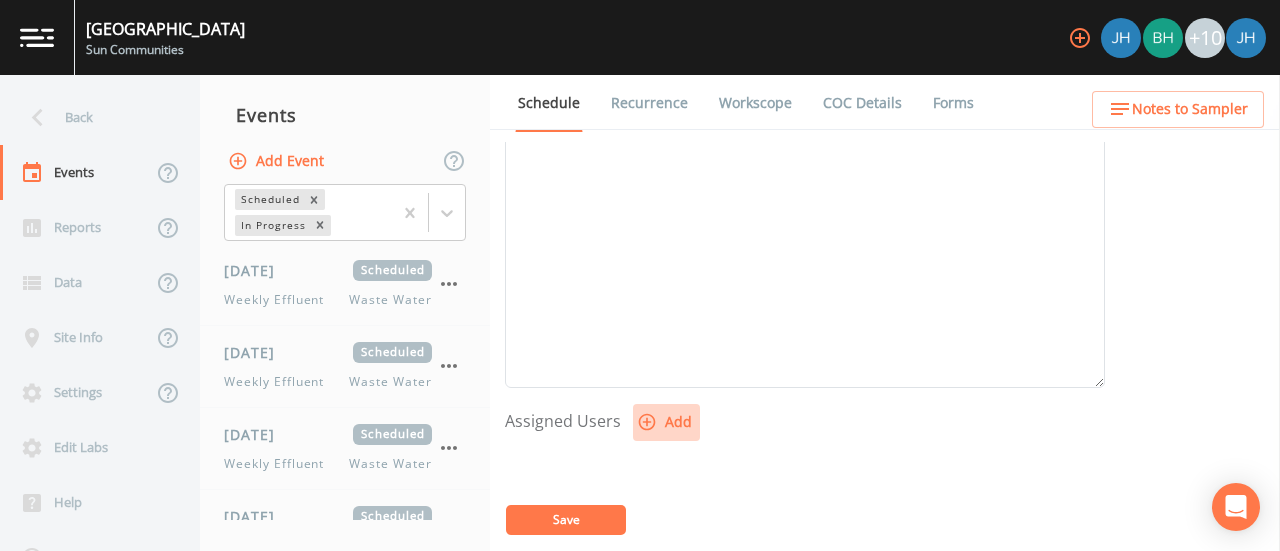 click on "Add" at bounding box center (666, 422) 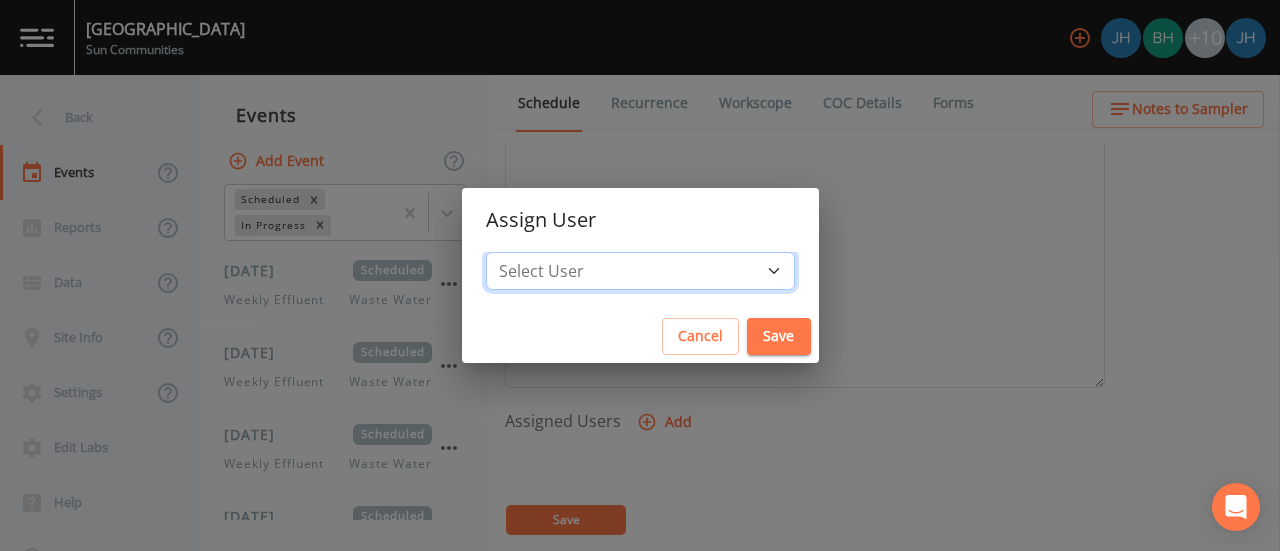 click on "Select User [PERSON_NAME] [PERSON_NAME] [PERSON_NAME] [PERSON_NAME]  [PERSON_NAME] [PERSON_NAME]  [PERSON_NAME] [PERSON_NAME][EMAIL_ADDRESS][DOMAIN_NAME] [PERSON_NAME] [PERSON_NAME] [PERSON_NAME] [PERSON_NAME] [PERSON_NAME]" at bounding box center (640, 271) 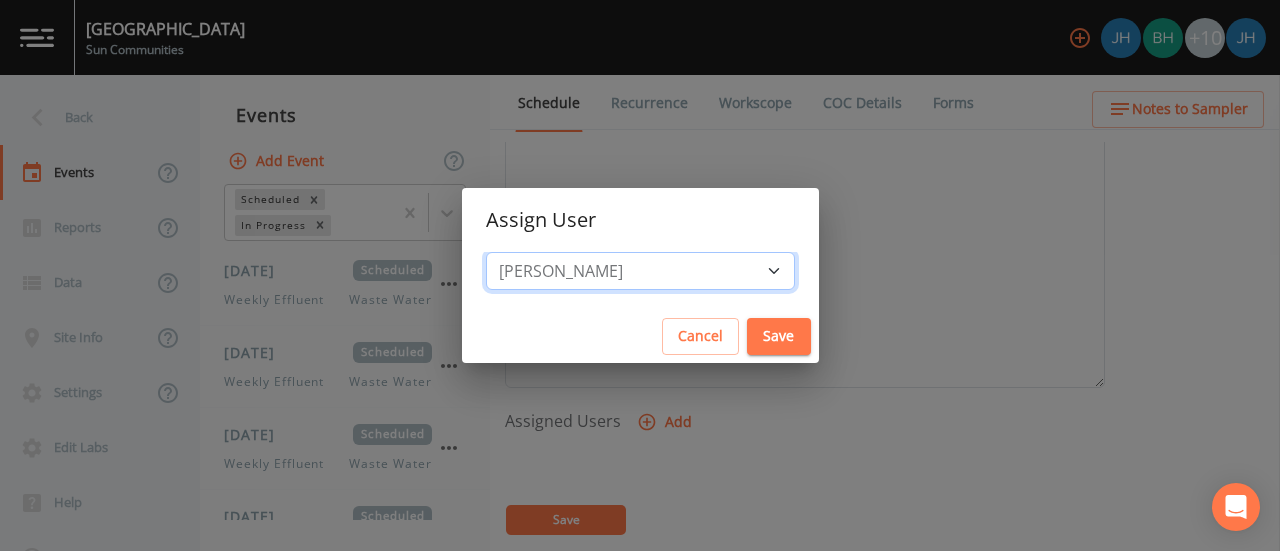 click on "Select User [PERSON_NAME] [PERSON_NAME] [PERSON_NAME] [PERSON_NAME]  [PERSON_NAME] [PERSON_NAME]  [PERSON_NAME] [PERSON_NAME][EMAIL_ADDRESS][DOMAIN_NAME] [PERSON_NAME] [PERSON_NAME] [PERSON_NAME] [PERSON_NAME] [PERSON_NAME]" at bounding box center (640, 271) 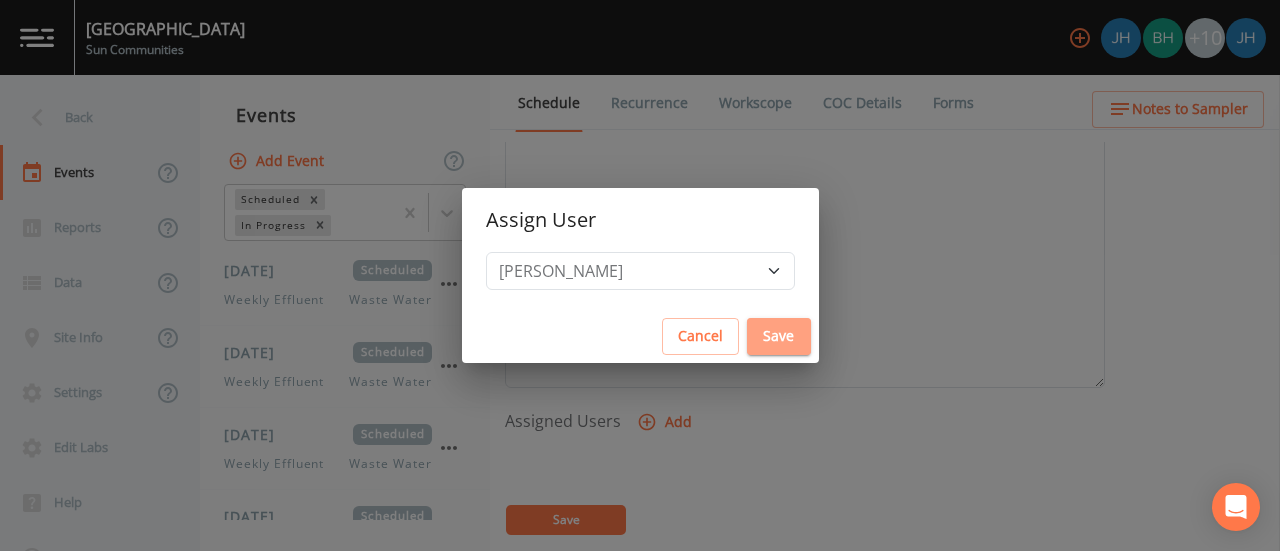 click on "Save" at bounding box center (779, 336) 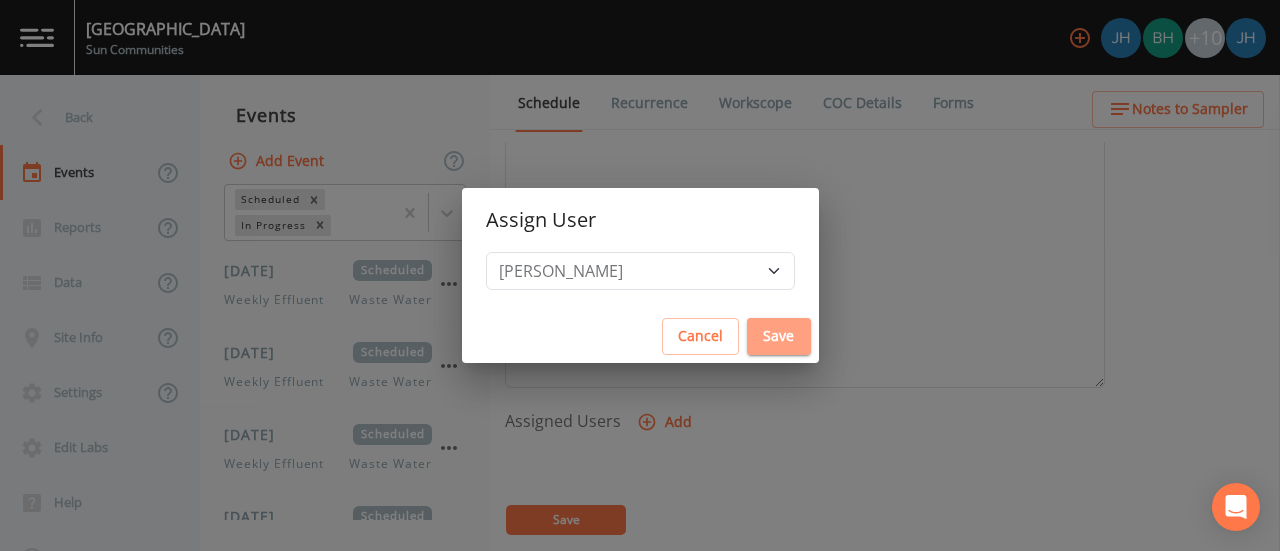 select 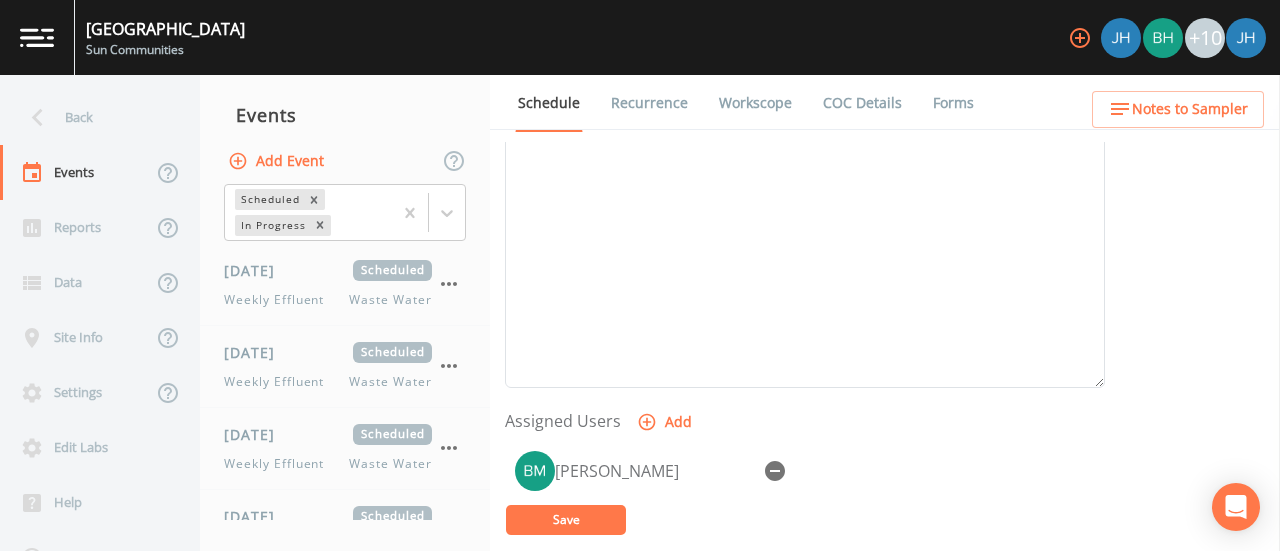 click on "Add" at bounding box center (666, 422) 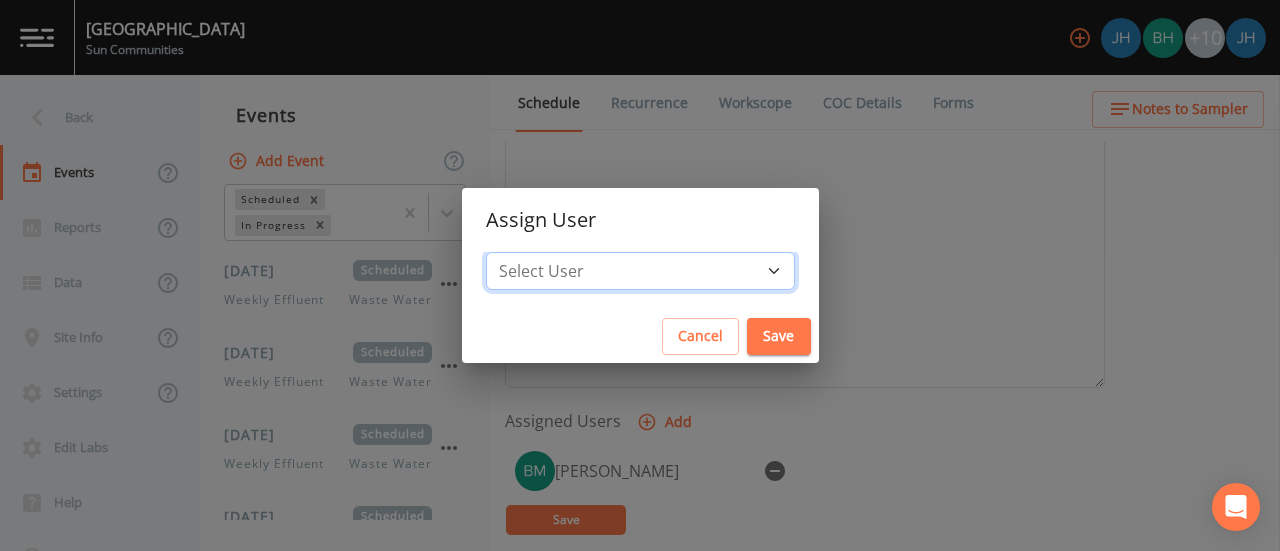 click on "Select User [PERSON_NAME] [PERSON_NAME] [PERSON_NAME] [PERSON_NAME]  [PERSON_NAME] [PERSON_NAME]  [PERSON_NAME] [PERSON_NAME][EMAIL_ADDRESS][DOMAIN_NAME] [PERSON_NAME] [PERSON_NAME] [PERSON_NAME] [PERSON_NAME]" at bounding box center (640, 271) 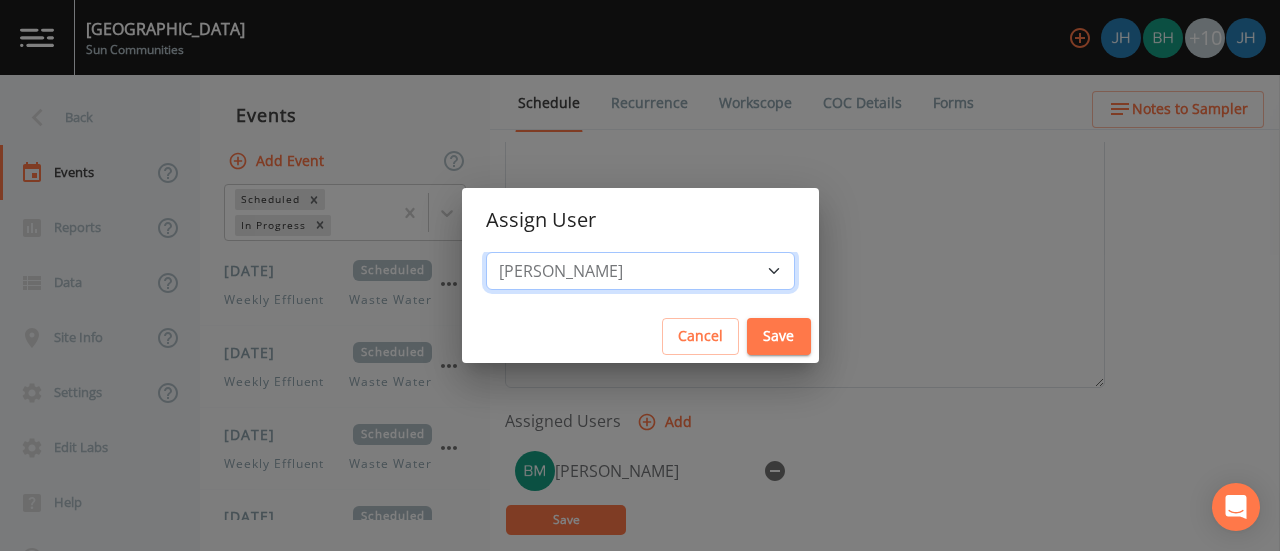 click on "Select User [PERSON_NAME] [PERSON_NAME] [PERSON_NAME] [PERSON_NAME]  [PERSON_NAME] [PERSON_NAME]  [PERSON_NAME] [PERSON_NAME][EMAIL_ADDRESS][DOMAIN_NAME] [PERSON_NAME] [PERSON_NAME] [PERSON_NAME] [PERSON_NAME]" at bounding box center [640, 271] 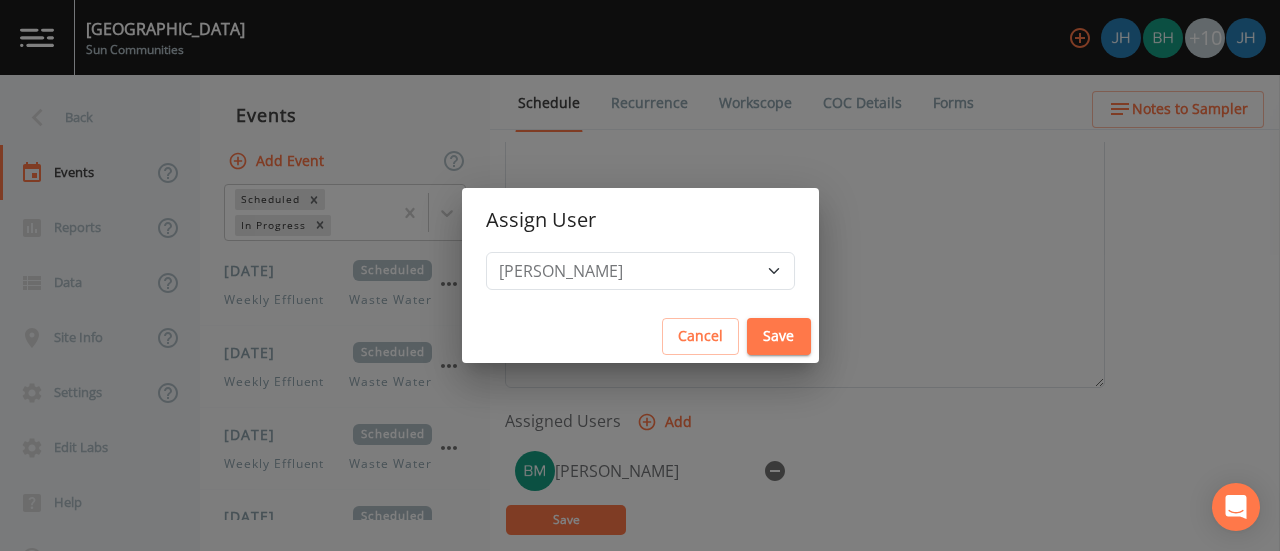 click on "Save" at bounding box center [779, 336] 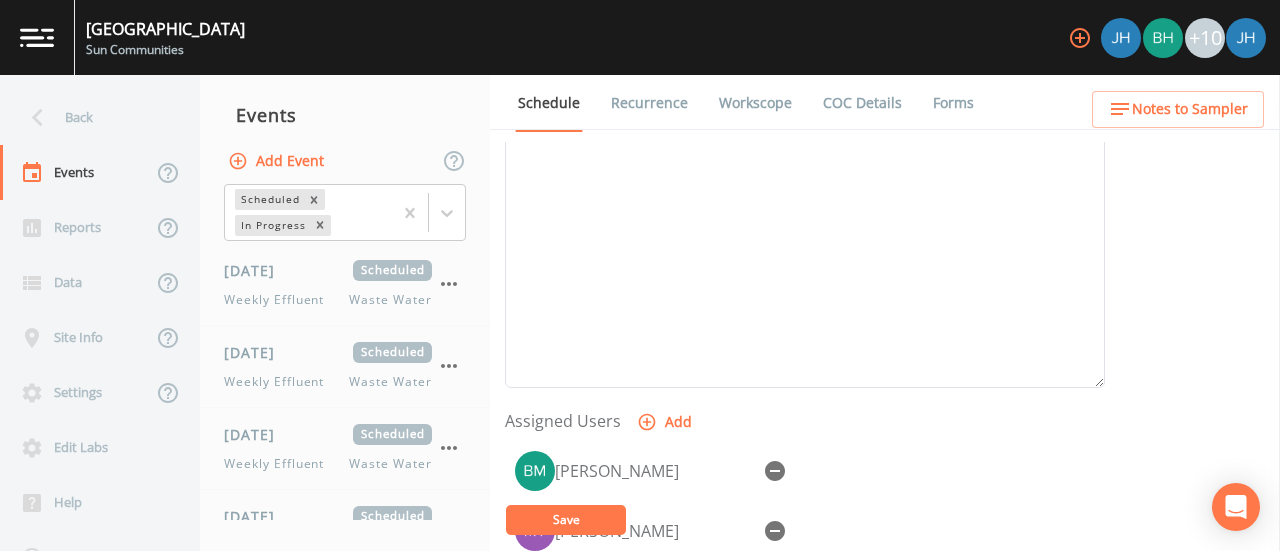 click on "Add" at bounding box center (666, 422) 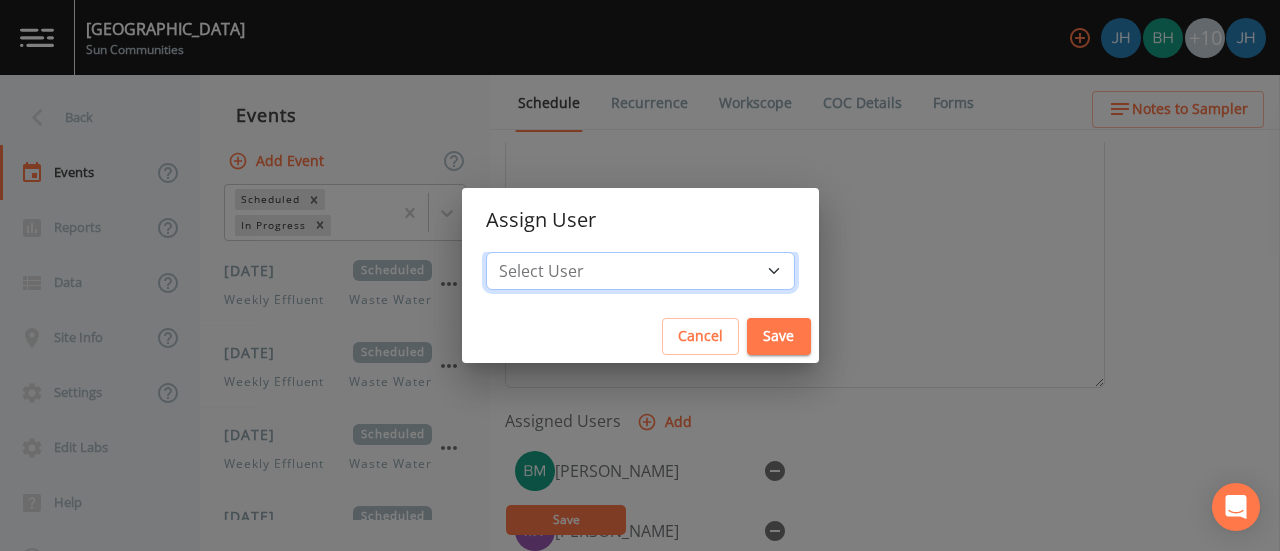 click on "Select User [PERSON_NAME] [PERSON_NAME] [PERSON_NAME] [PERSON_NAME]  [PERSON_NAME] [PERSON_NAME]  [PERSON_NAME] [PERSON_NAME][EMAIL_ADDRESS][DOMAIN_NAME] [PERSON_NAME] [PERSON_NAME] [PERSON_NAME]" at bounding box center (640, 271) 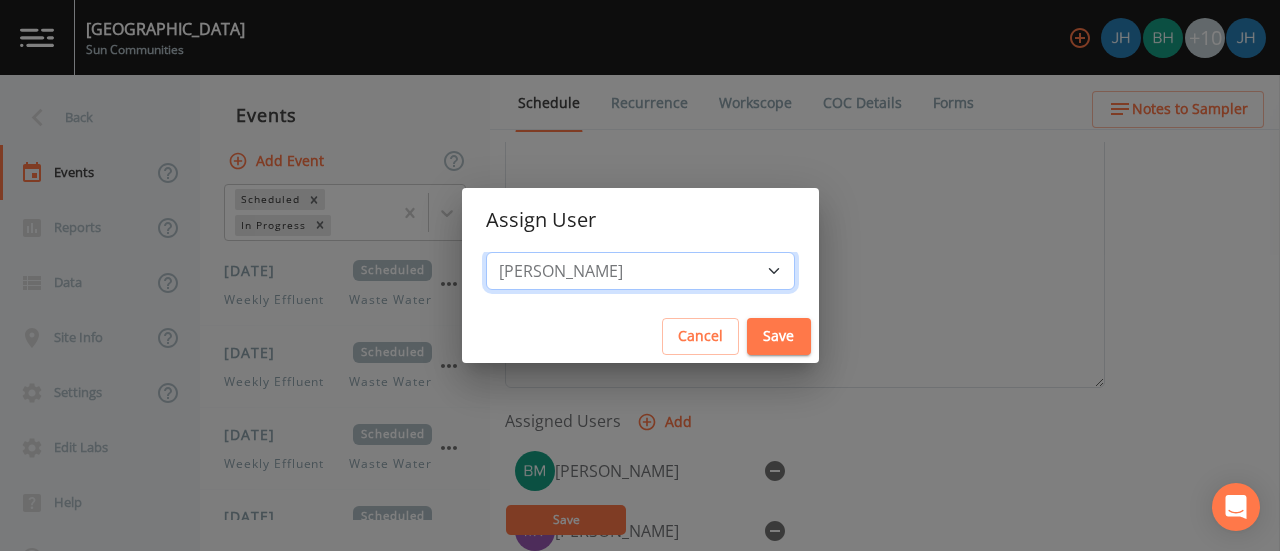 click on "Select User [PERSON_NAME] [PERSON_NAME] [PERSON_NAME] [PERSON_NAME]  [PERSON_NAME] [PERSON_NAME]  [PERSON_NAME] [PERSON_NAME][EMAIL_ADDRESS][DOMAIN_NAME] [PERSON_NAME] [PERSON_NAME] [PERSON_NAME]" at bounding box center (640, 271) 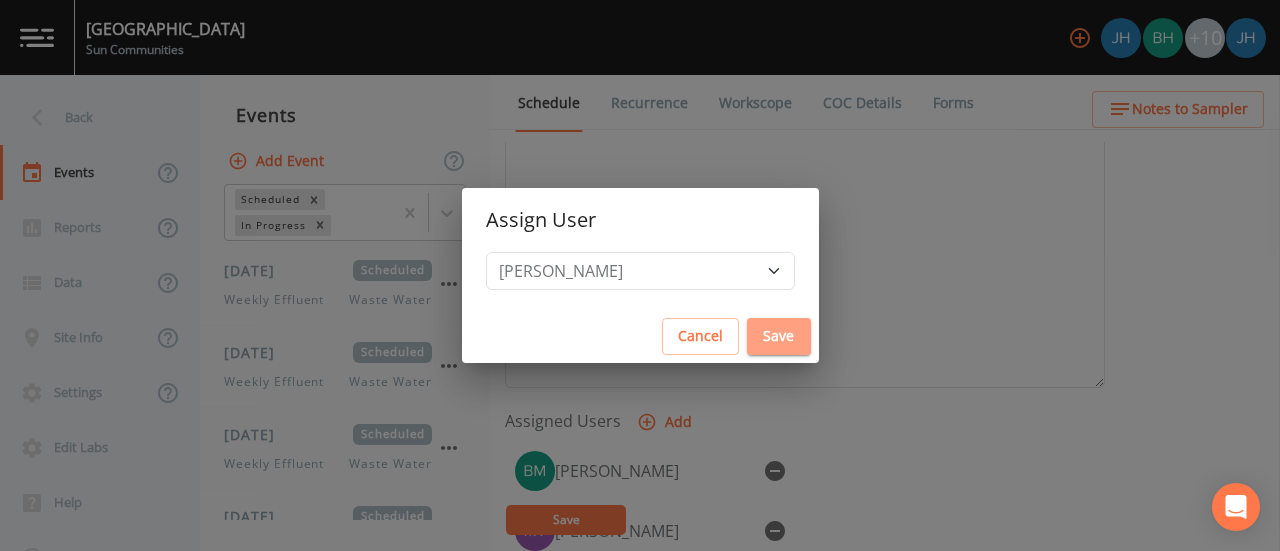 click on "Save" at bounding box center (779, 336) 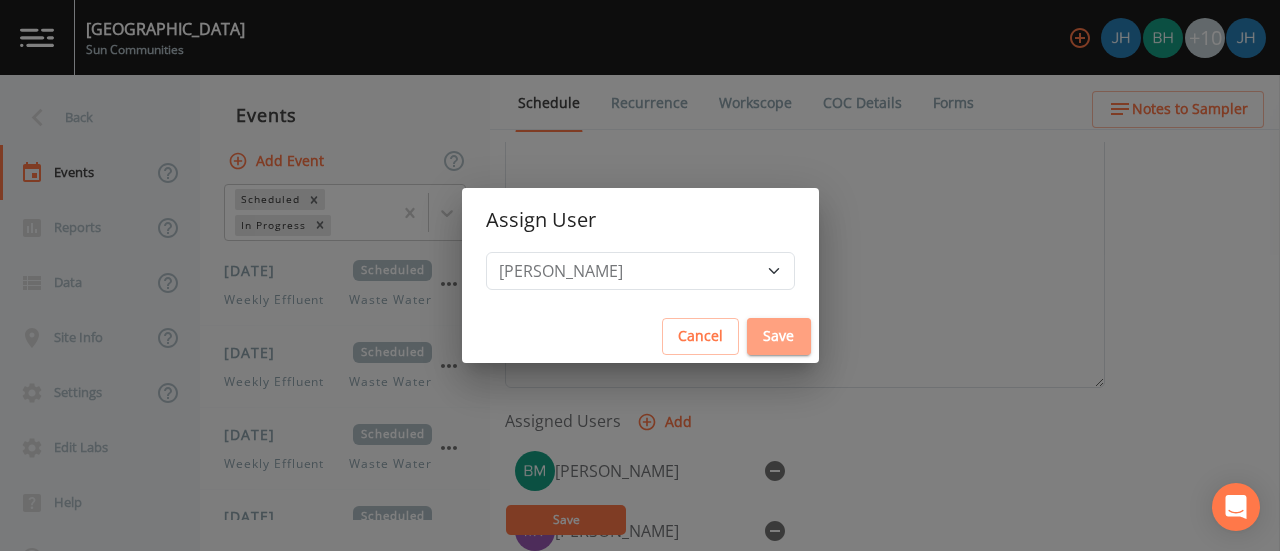 select 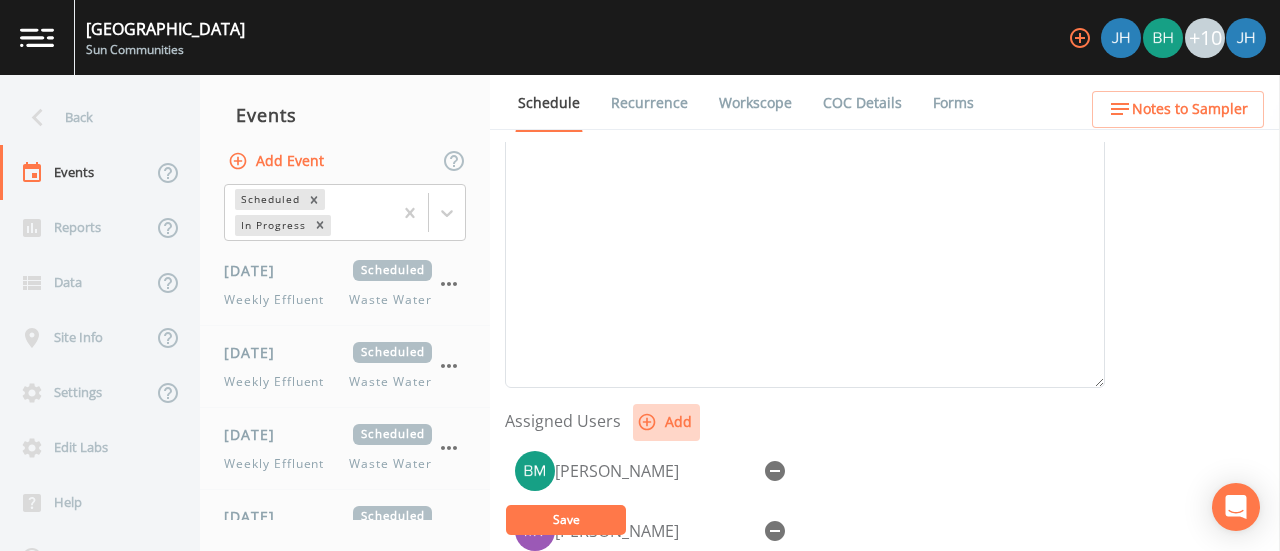 click on "Add" at bounding box center [666, 422] 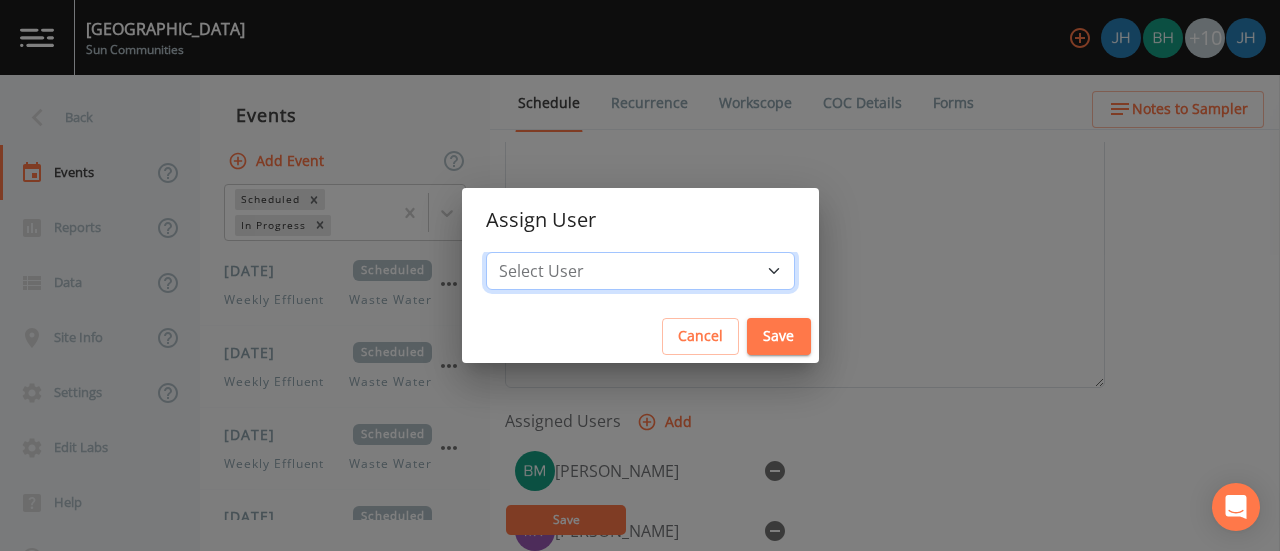 click on "Select User [PERSON_NAME] [PERSON_NAME] [PERSON_NAME] [PERSON_NAME]  [PERSON_NAME] [PERSON_NAME]  [PERSON_NAME] [PERSON_NAME][EMAIL_ADDRESS][DOMAIN_NAME] [PERSON_NAME] [PERSON_NAME]" at bounding box center [640, 271] 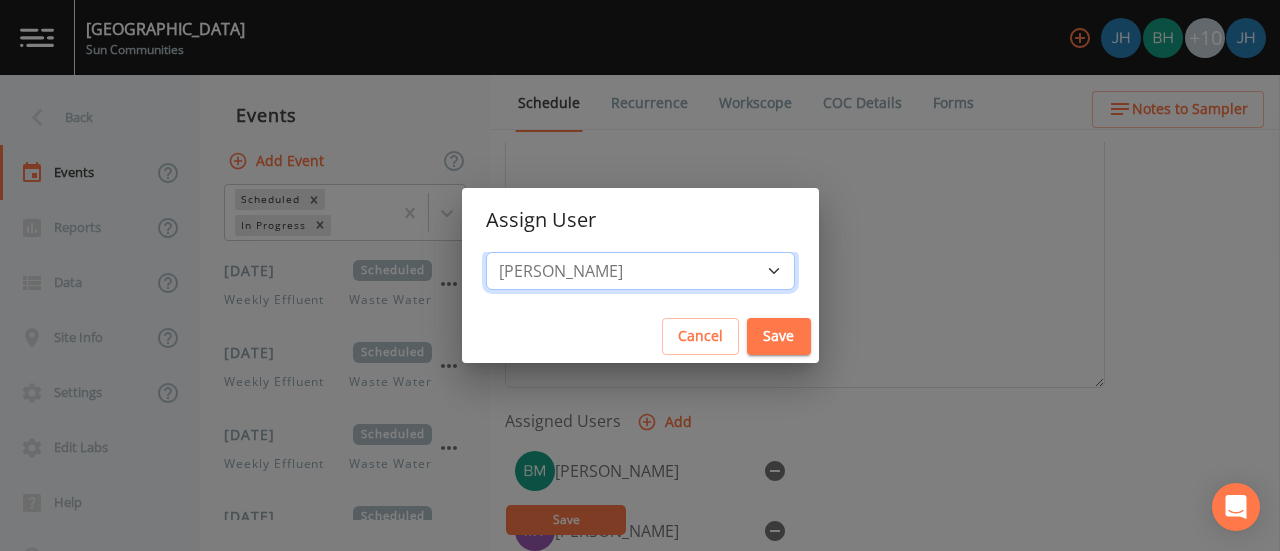 click on "Select User [PERSON_NAME] [PERSON_NAME] [PERSON_NAME] [PERSON_NAME]  [PERSON_NAME] [PERSON_NAME]  [PERSON_NAME] [PERSON_NAME][EMAIL_ADDRESS][DOMAIN_NAME] [PERSON_NAME] [PERSON_NAME]" at bounding box center [640, 271] 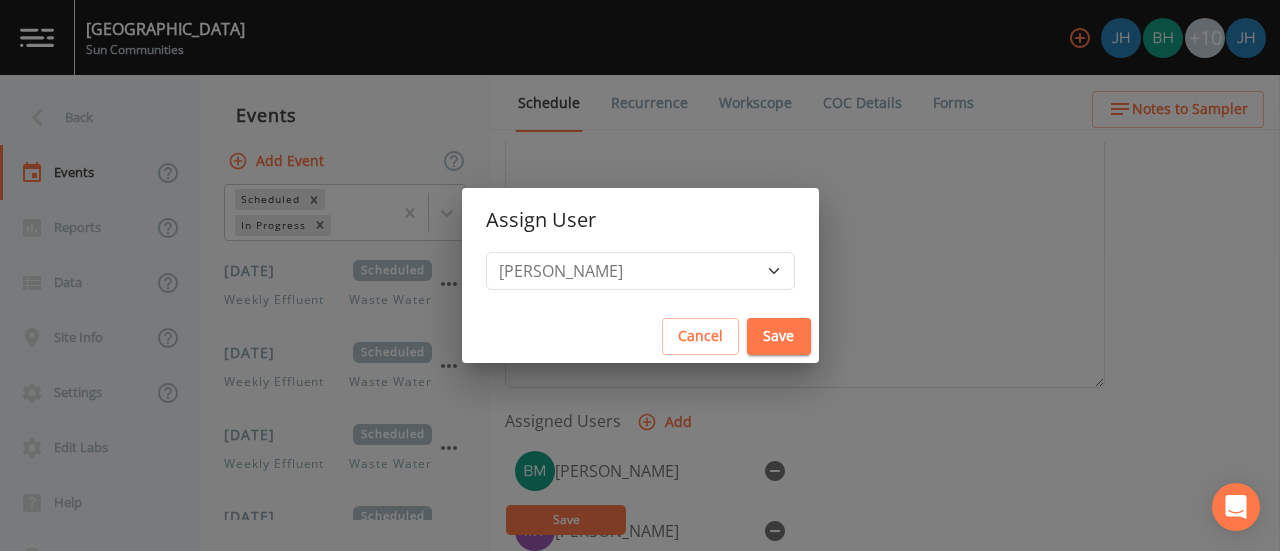 click on "Save" at bounding box center [779, 336] 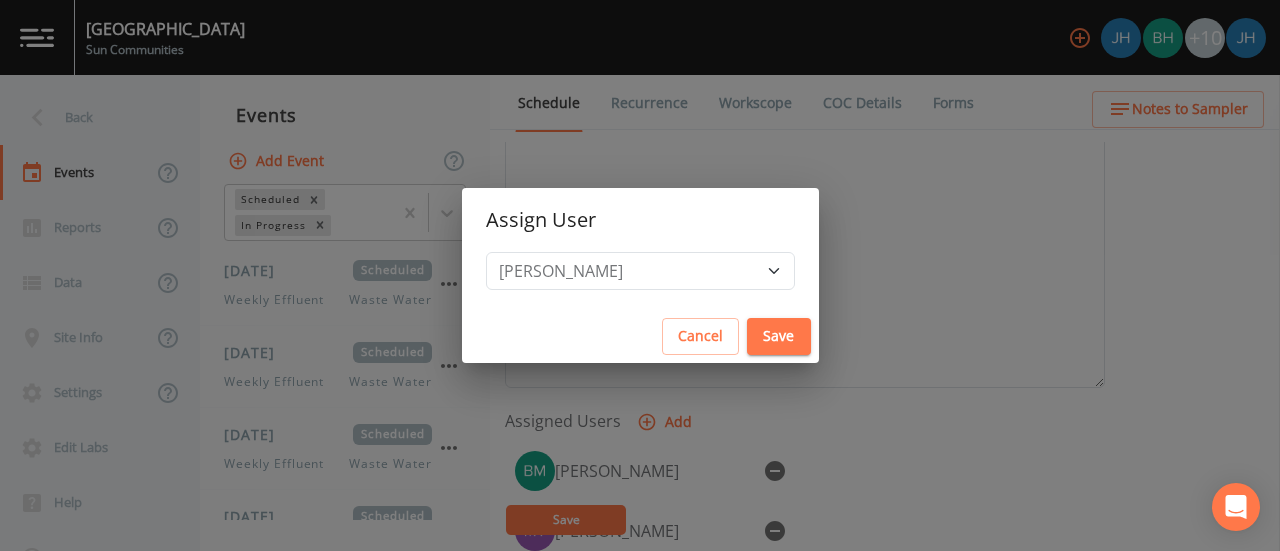select 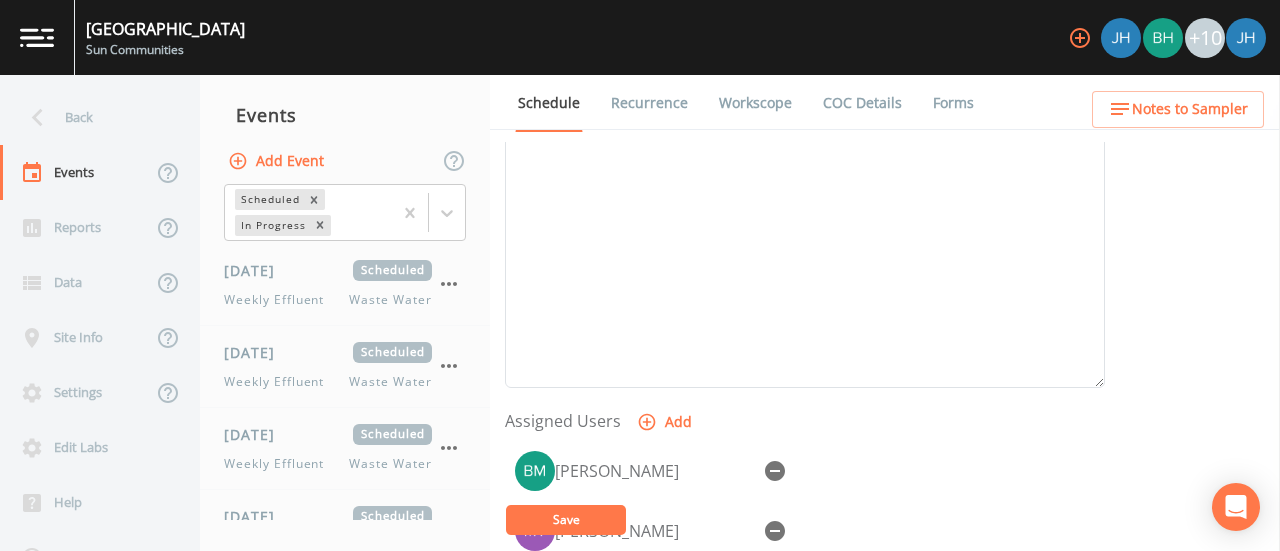 click on "[PERSON_NAME]" at bounding box center (805, 471) 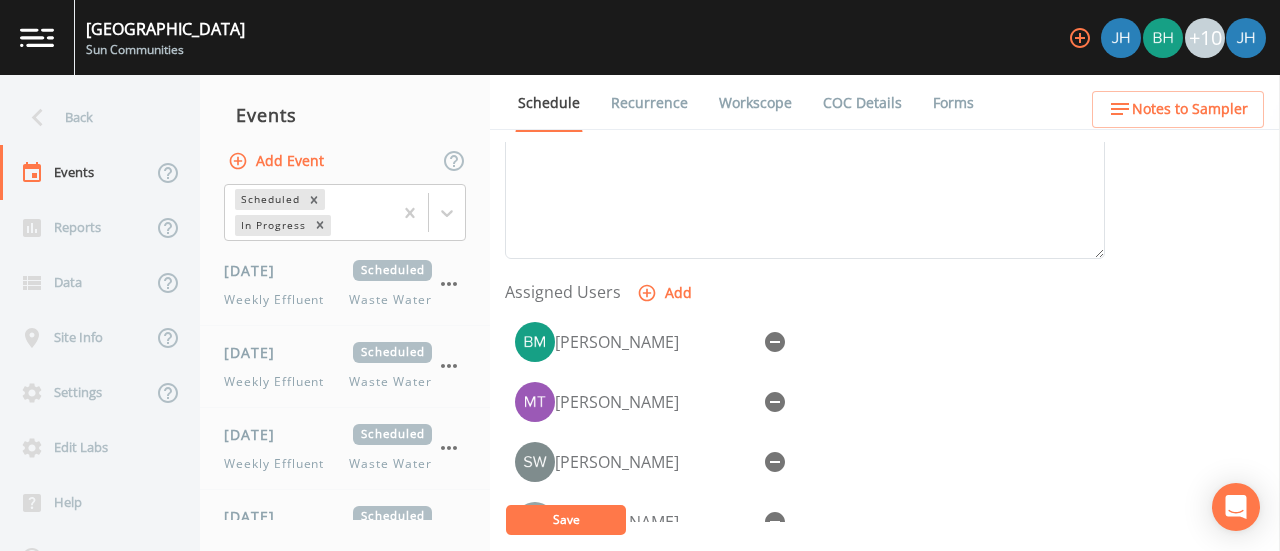 scroll, scrollTop: 856, scrollLeft: 0, axis: vertical 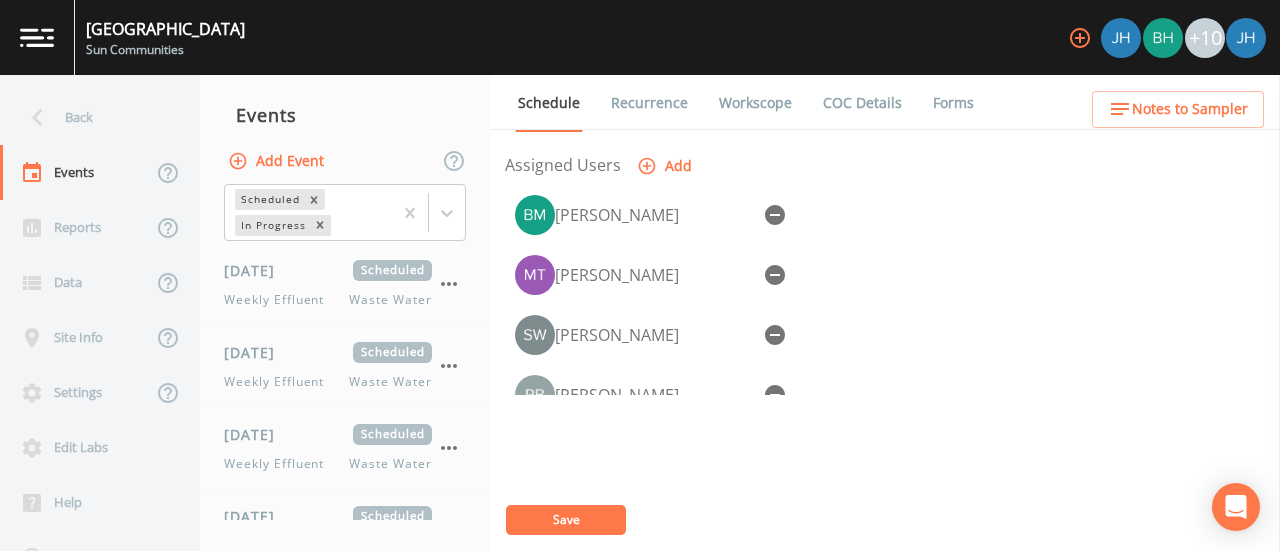 click on "Save" at bounding box center [566, 520] 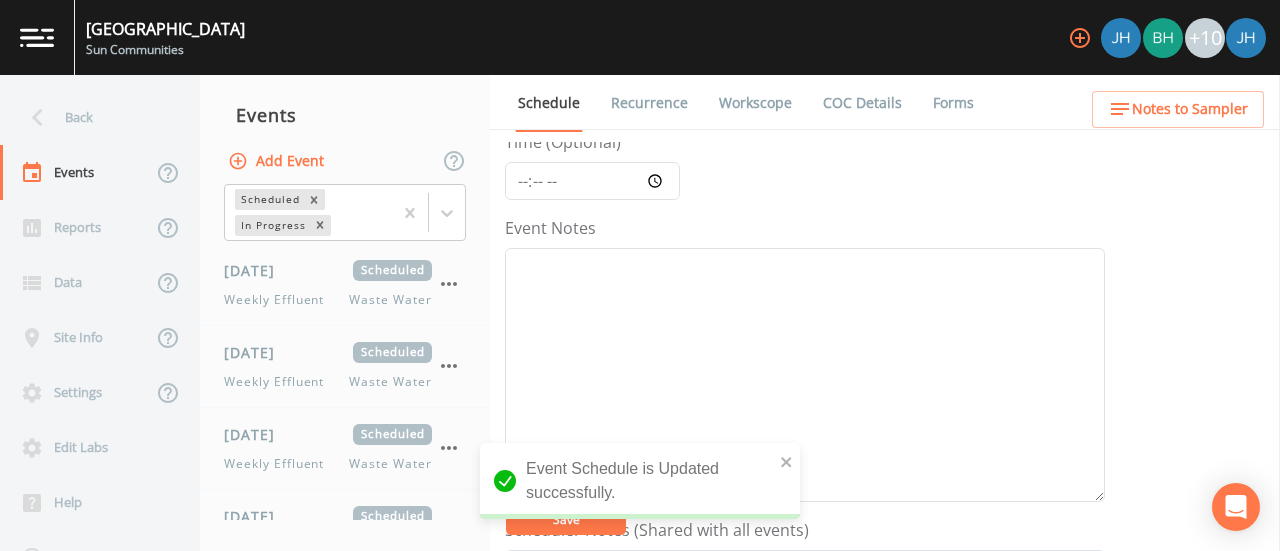 scroll, scrollTop: 56, scrollLeft: 0, axis: vertical 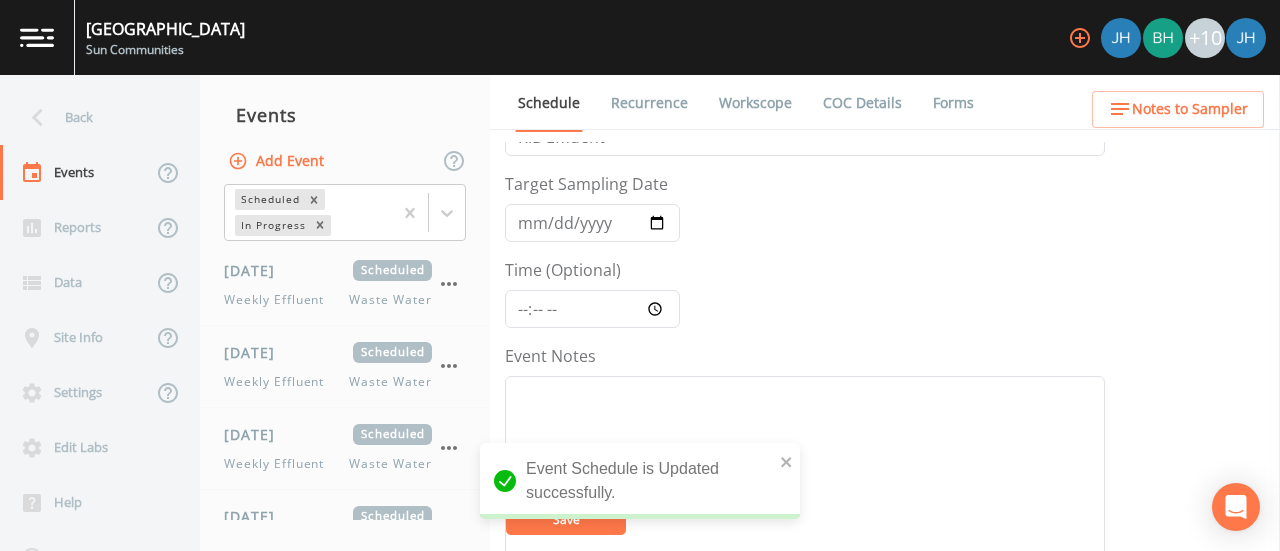 click on "Recurrence" at bounding box center [649, 103] 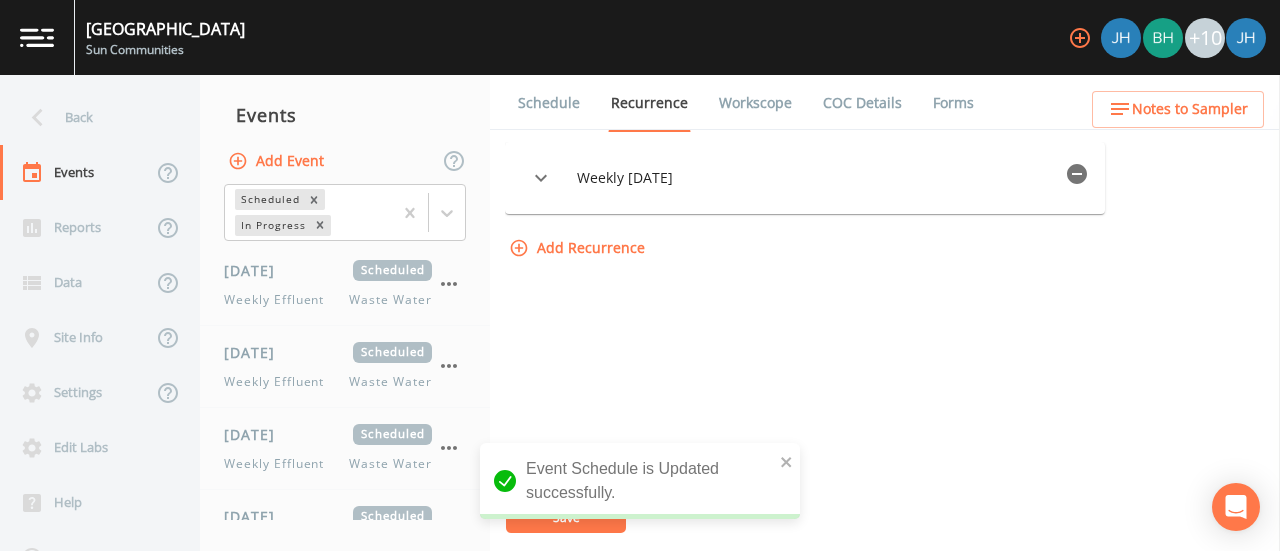 click on "Workscope" at bounding box center (755, 103) 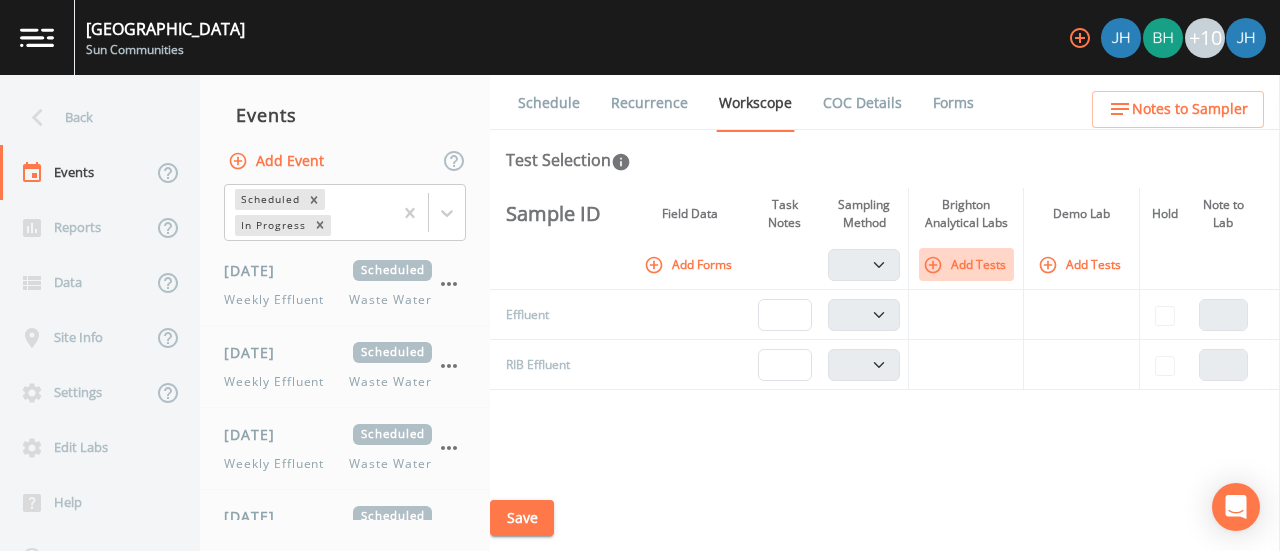 click on "Add Tests" at bounding box center (966, 264) 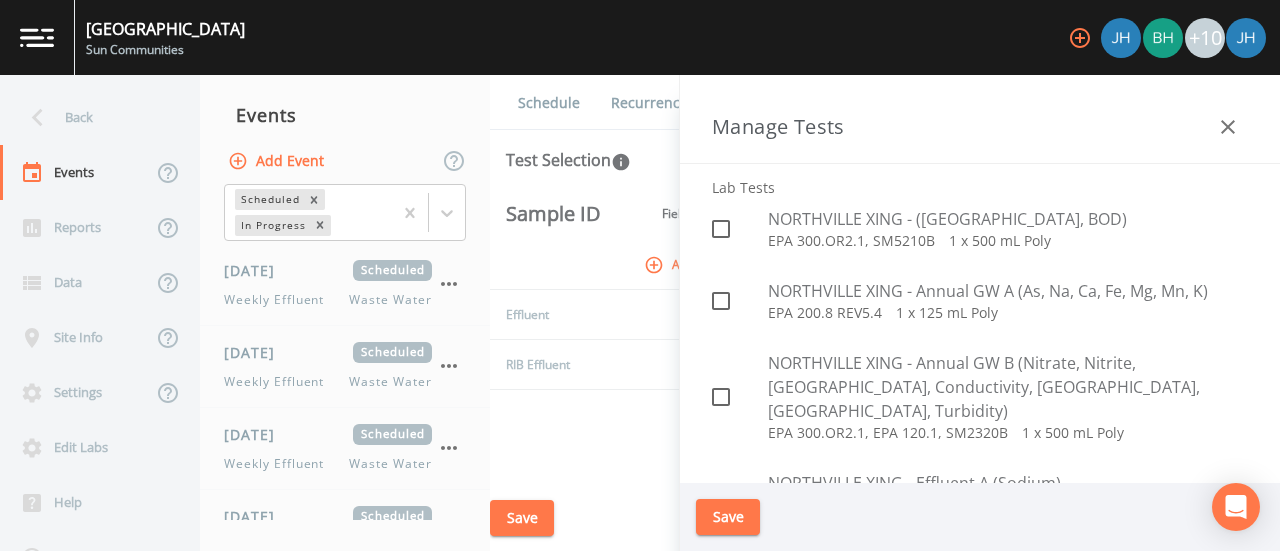 scroll, scrollTop: 3800, scrollLeft: 0, axis: vertical 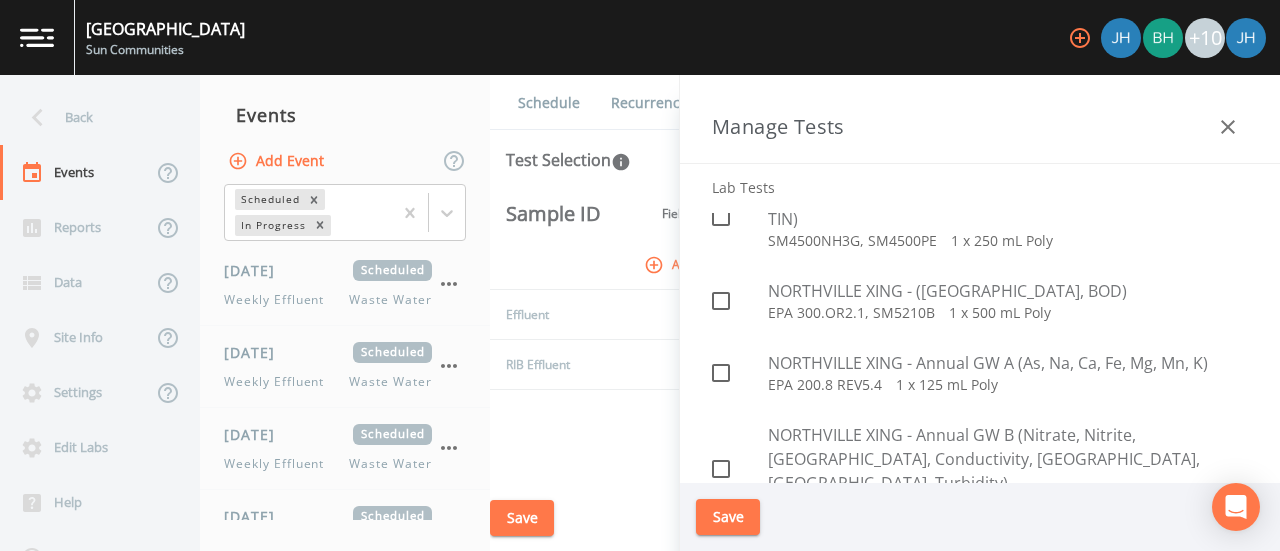 click 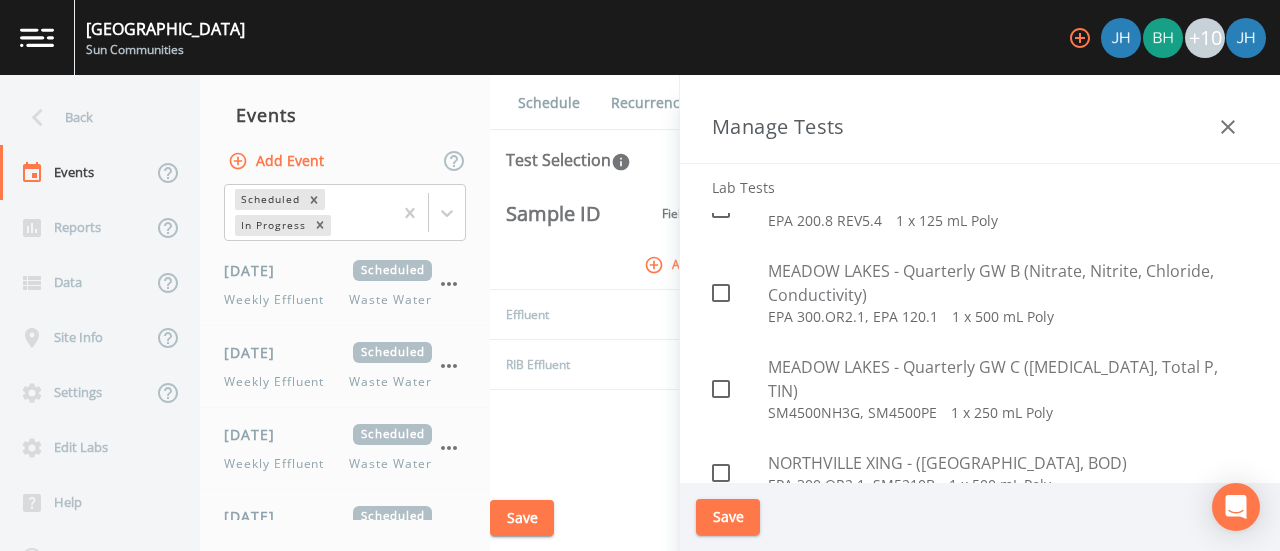 scroll, scrollTop: 3600, scrollLeft: 0, axis: vertical 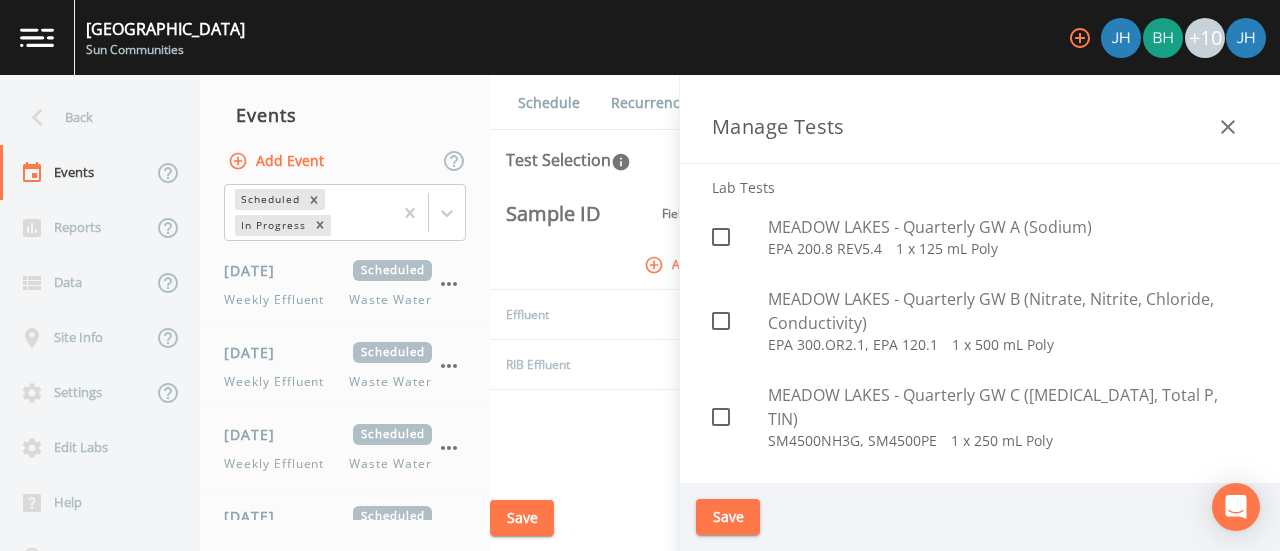 click at bounding box center [710, 490] 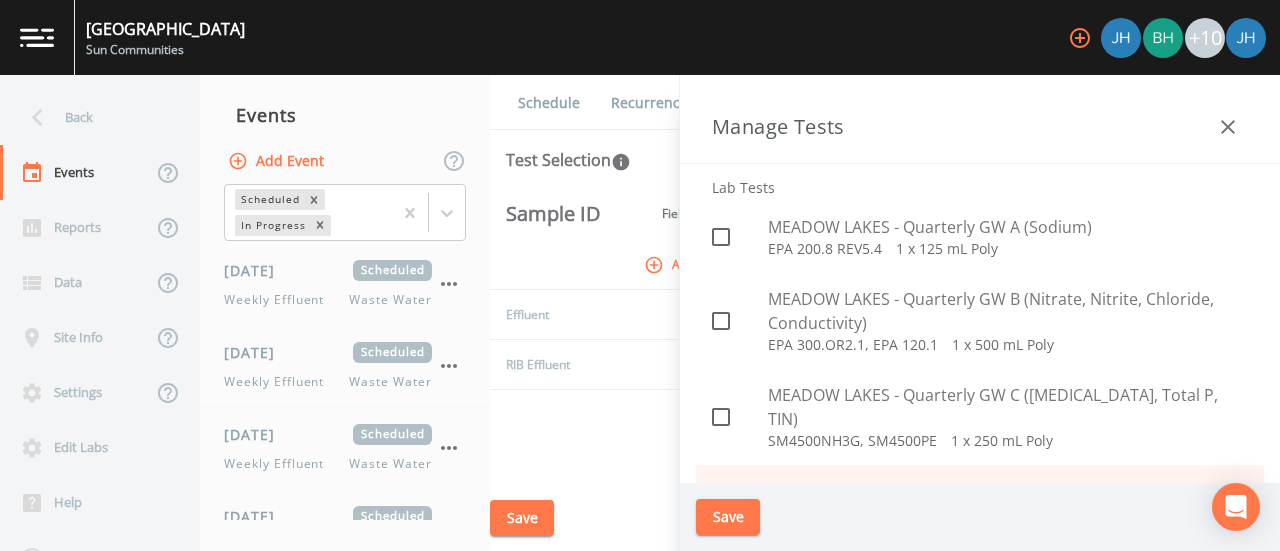 click on "Save" at bounding box center [728, 517] 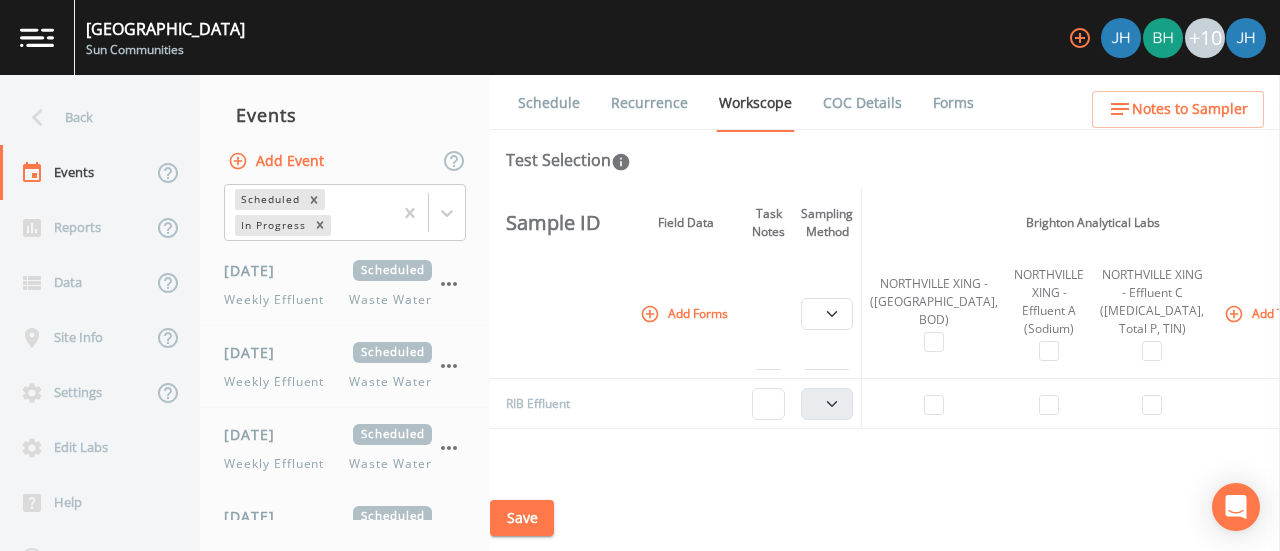 scroll, scrollTop: 0, scrollLeft: 0, axis: both 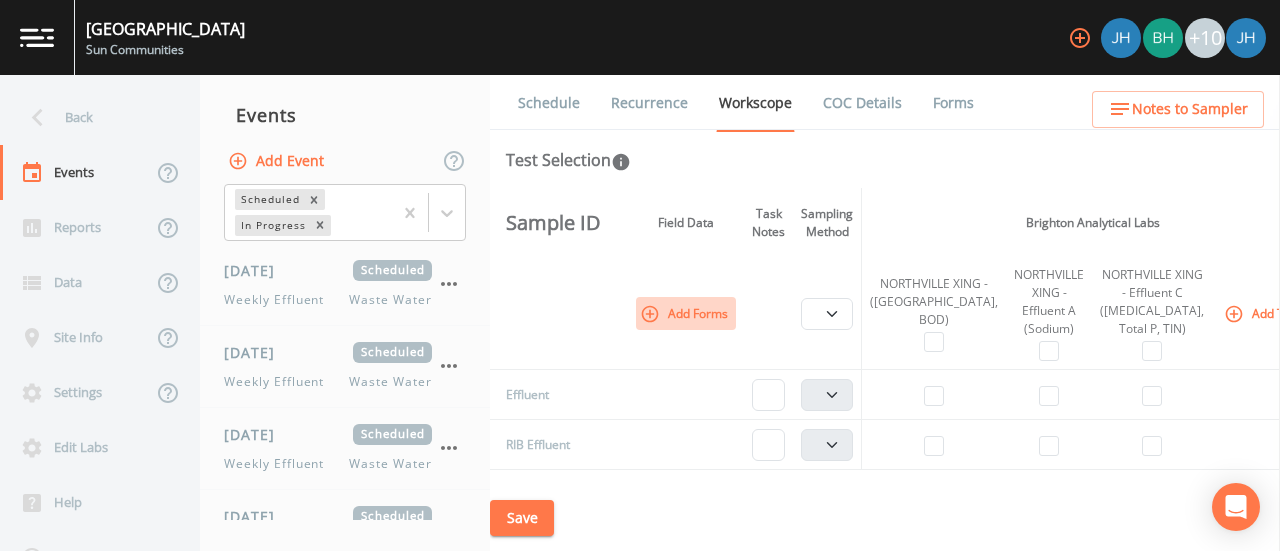click on "Add Forms" at bounding box center [686, 313] 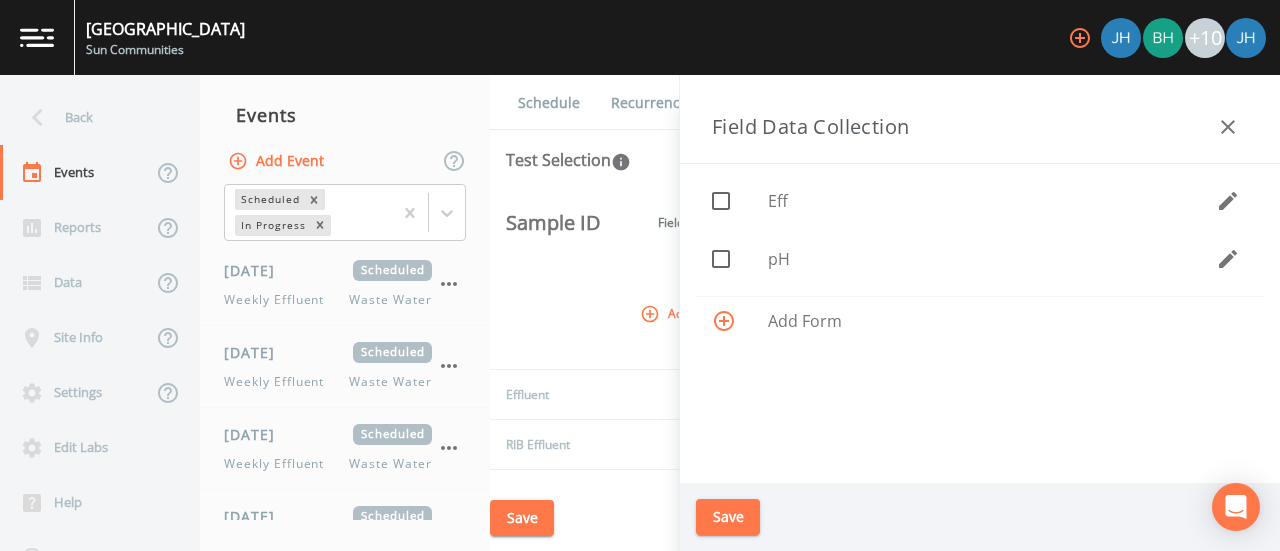 click 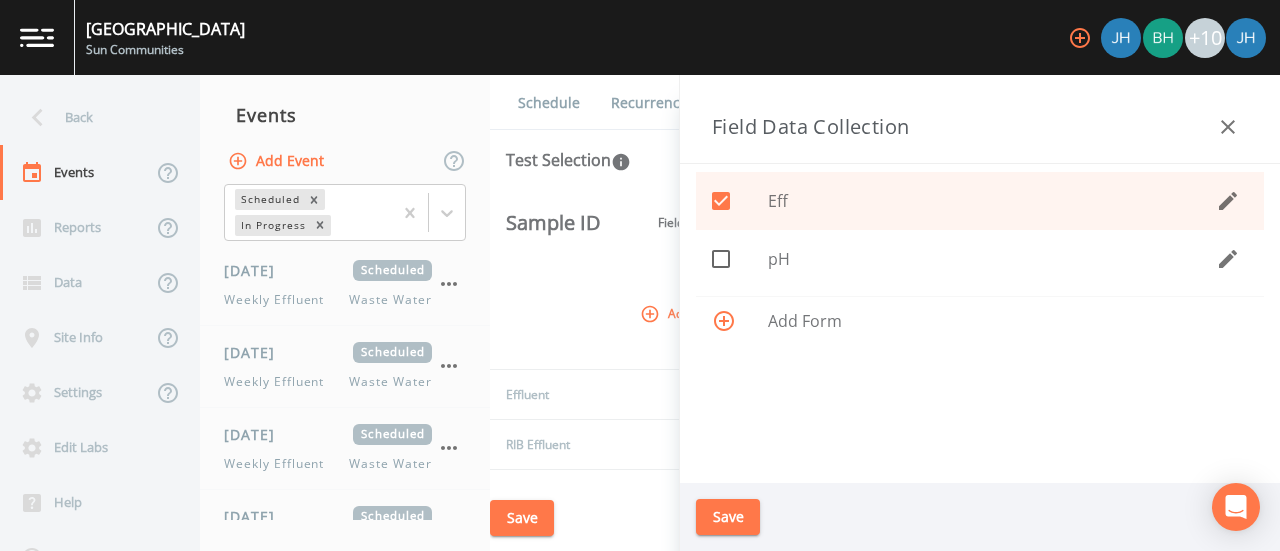 click on "Save" at bounding box center [728, 517] 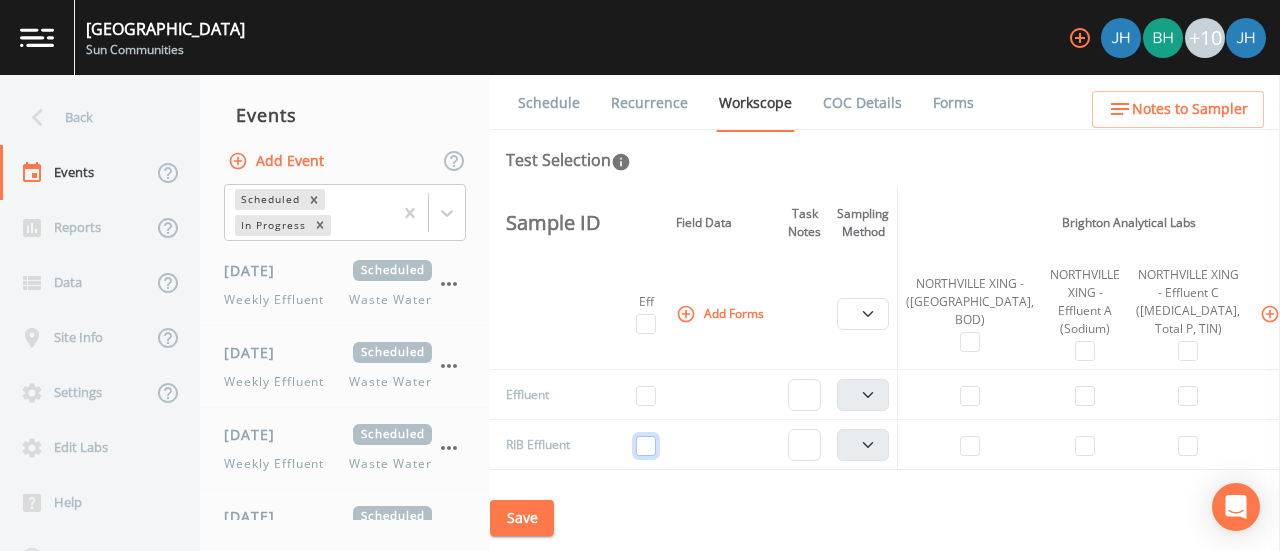 click at bounding box center [646, 446] 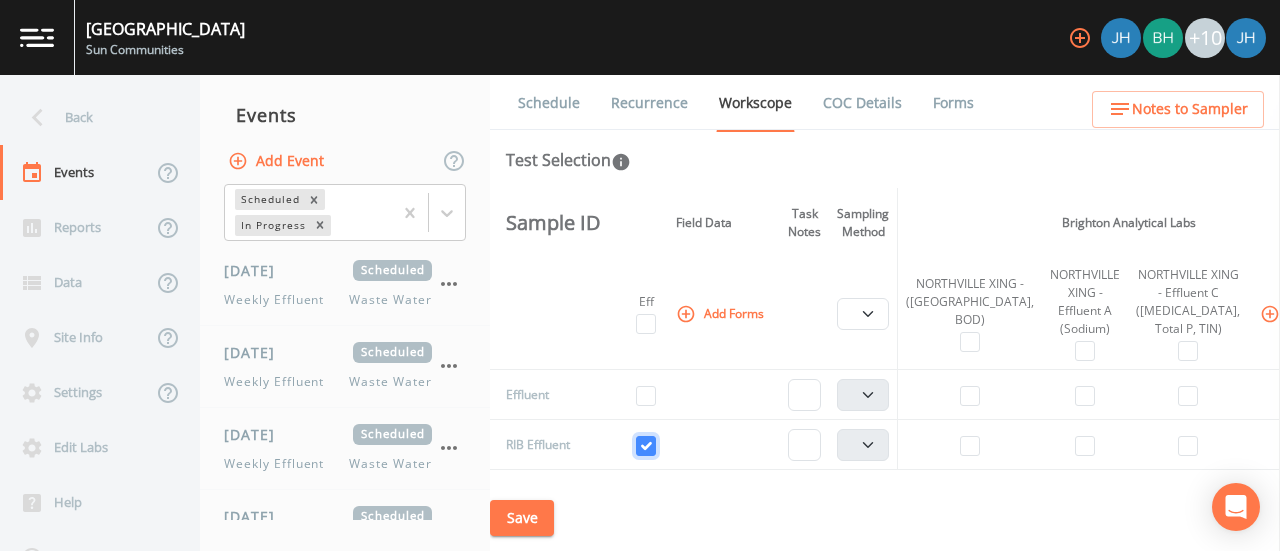checkbox on "true" 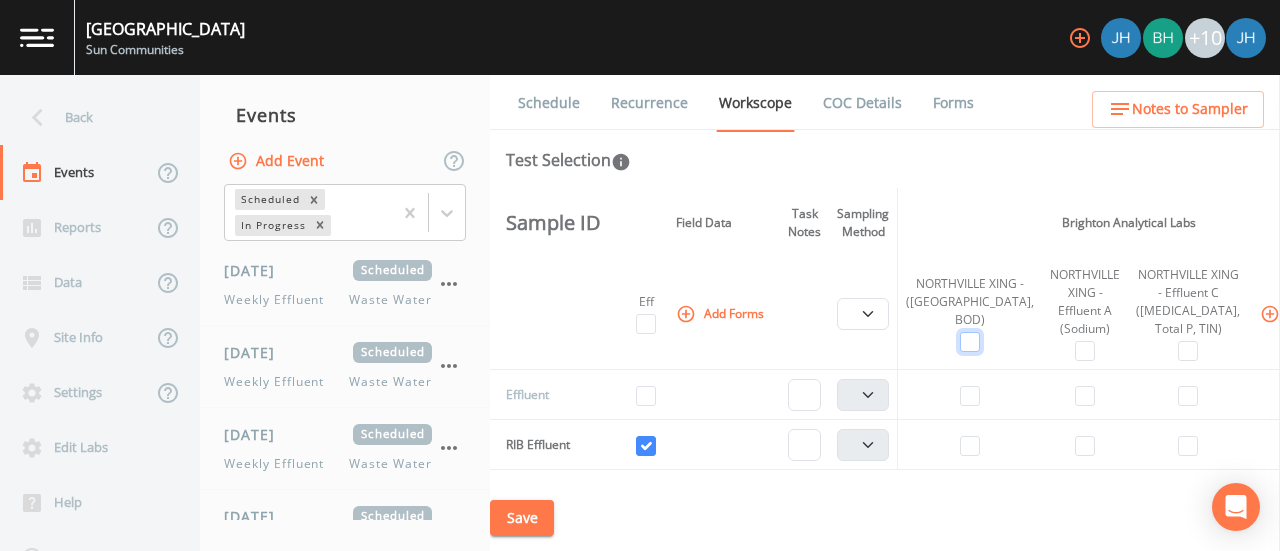 click at bounding box center (970, 342) 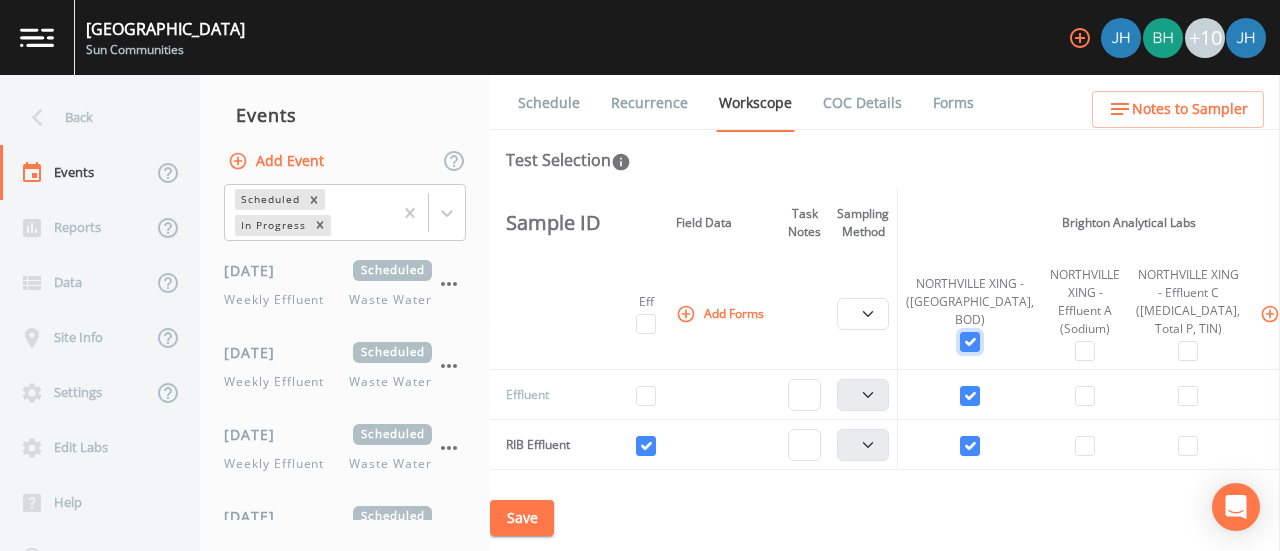 checkbox on "true" 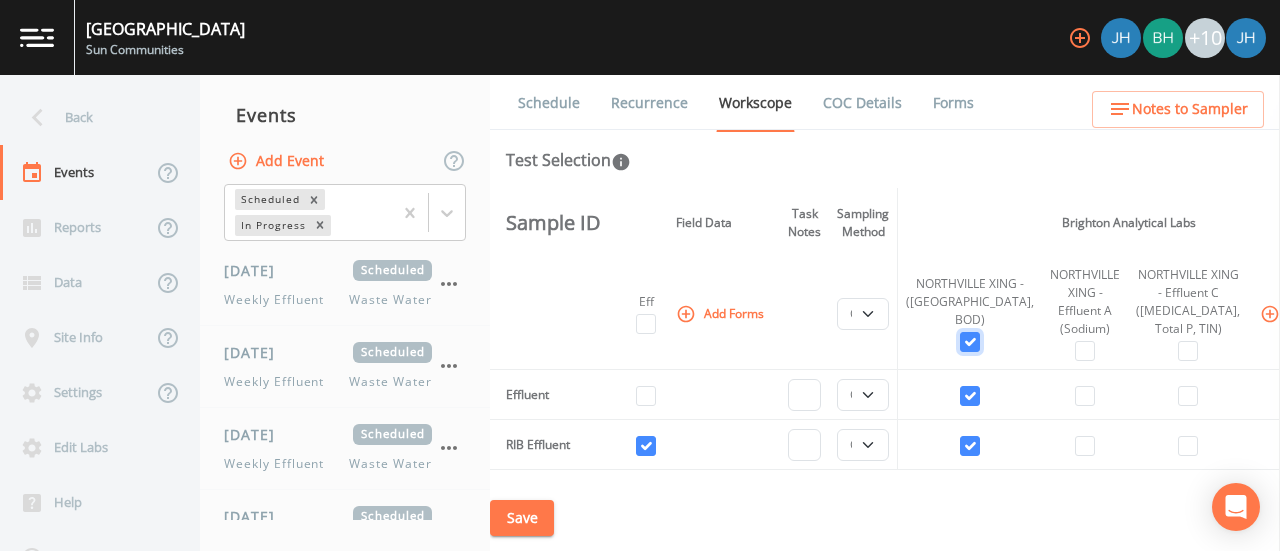 click at bounding box center (970, 342) 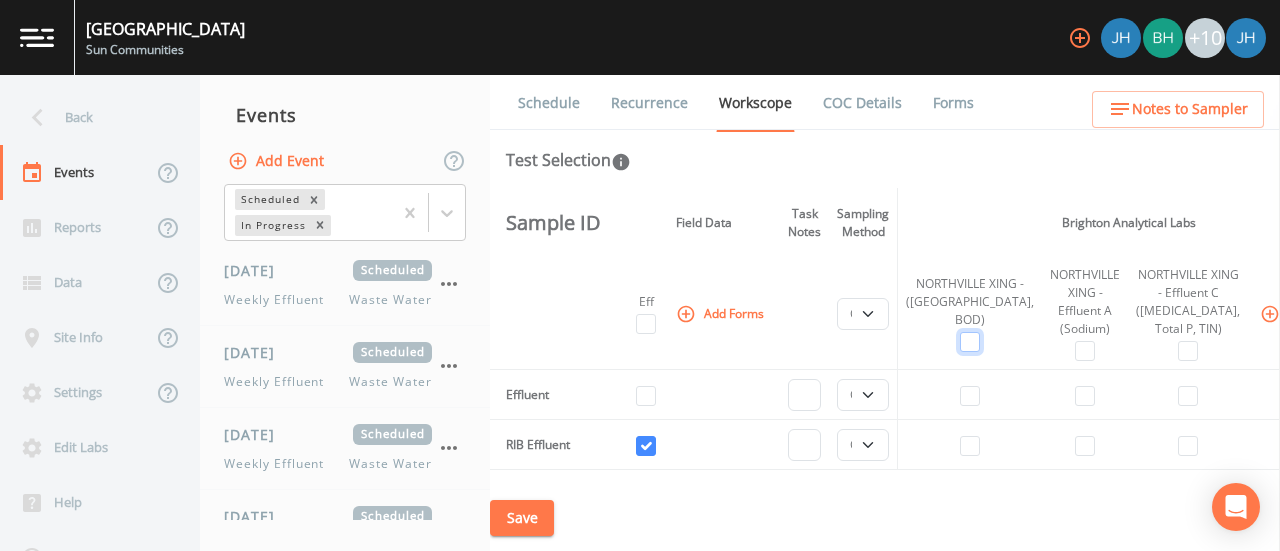 checkbox on "false" 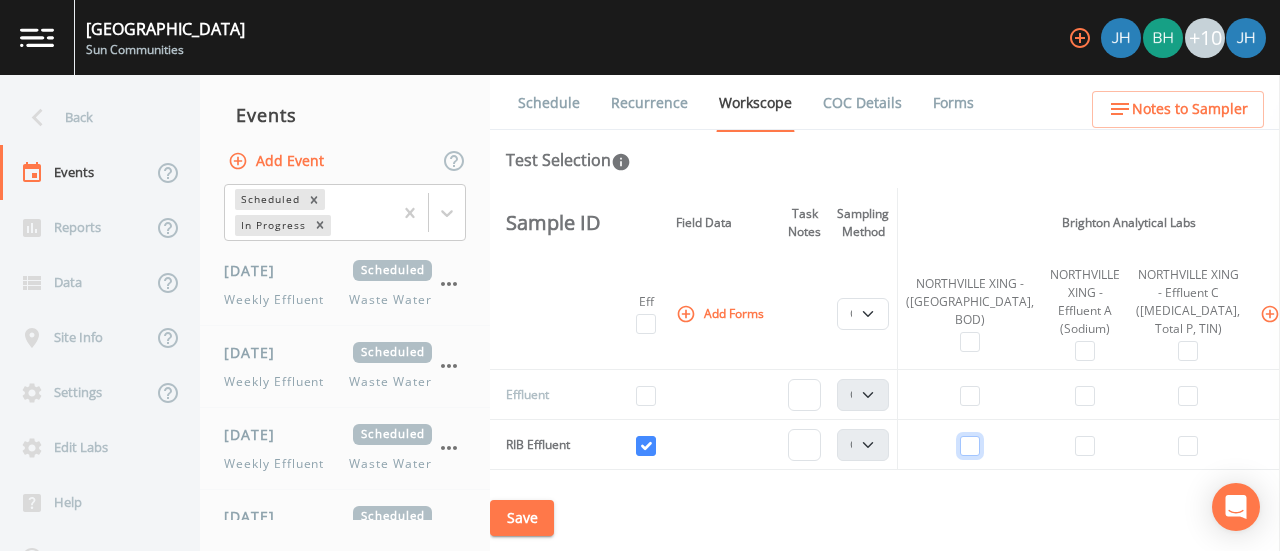 drag, startPoint x: 954, startPoint y: 462, endPoint x: 998, endPoint y: 466, distance: 44.181442 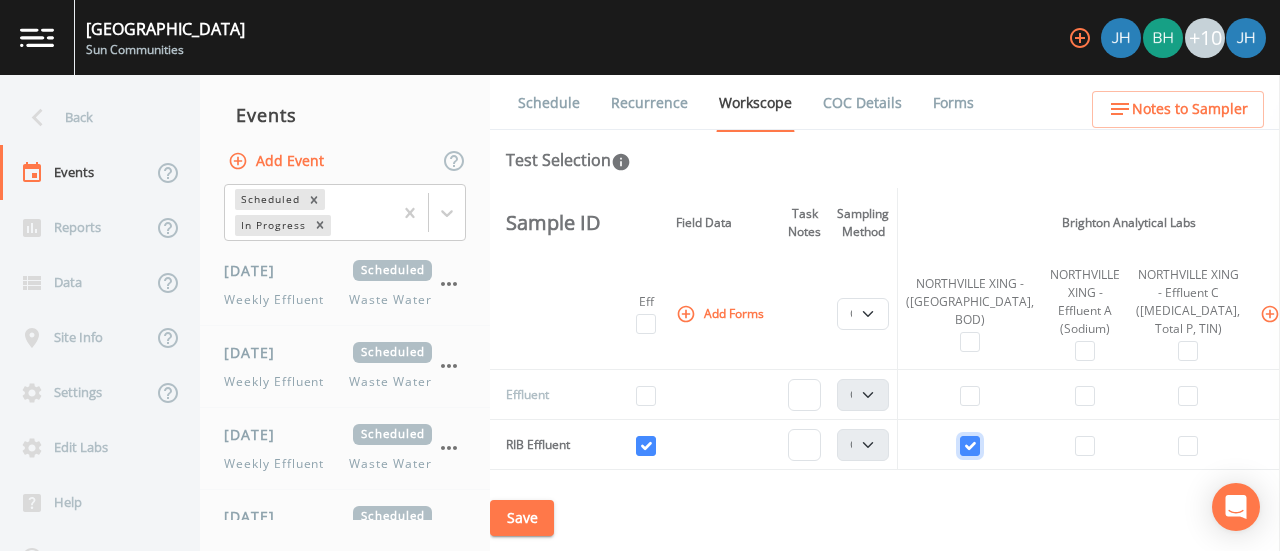 checkbox on "true" 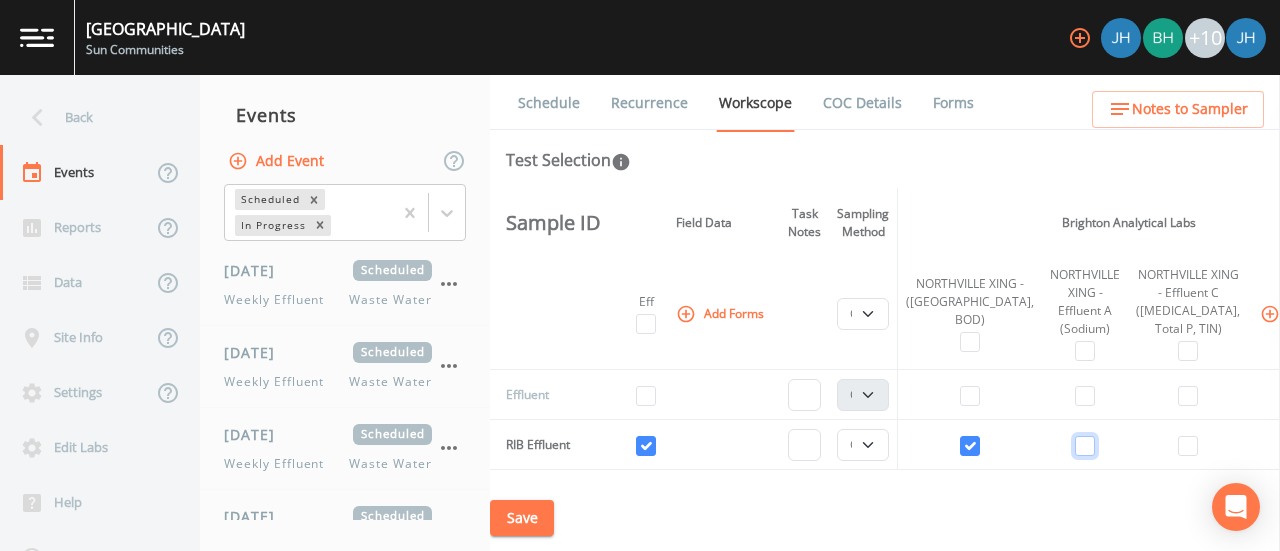 click at bounding box center (1085, 446) 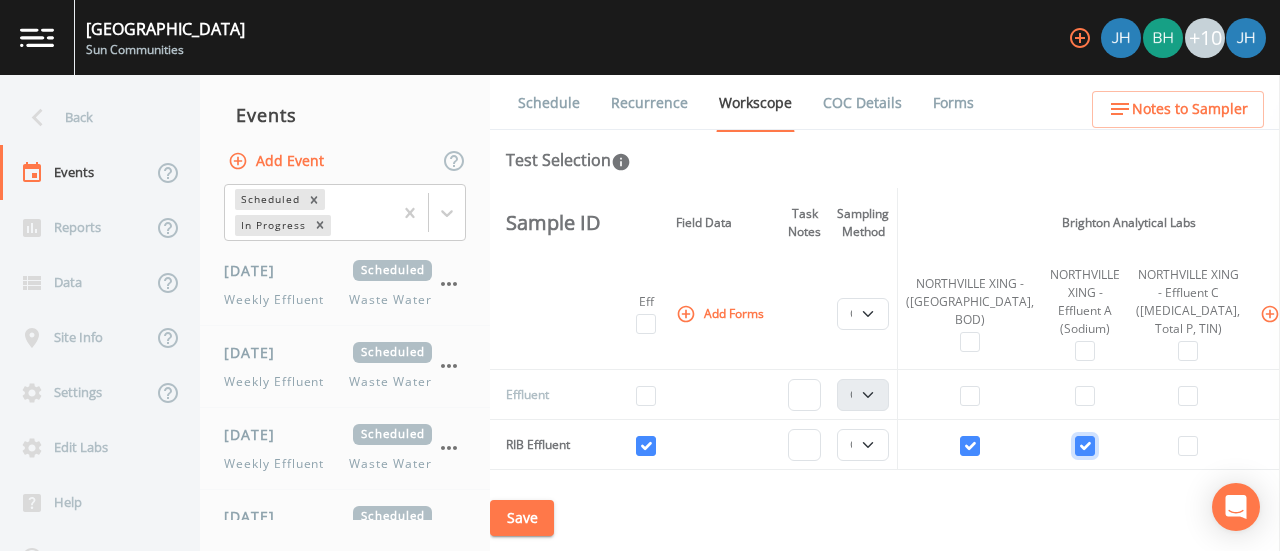 checkbox on "true" 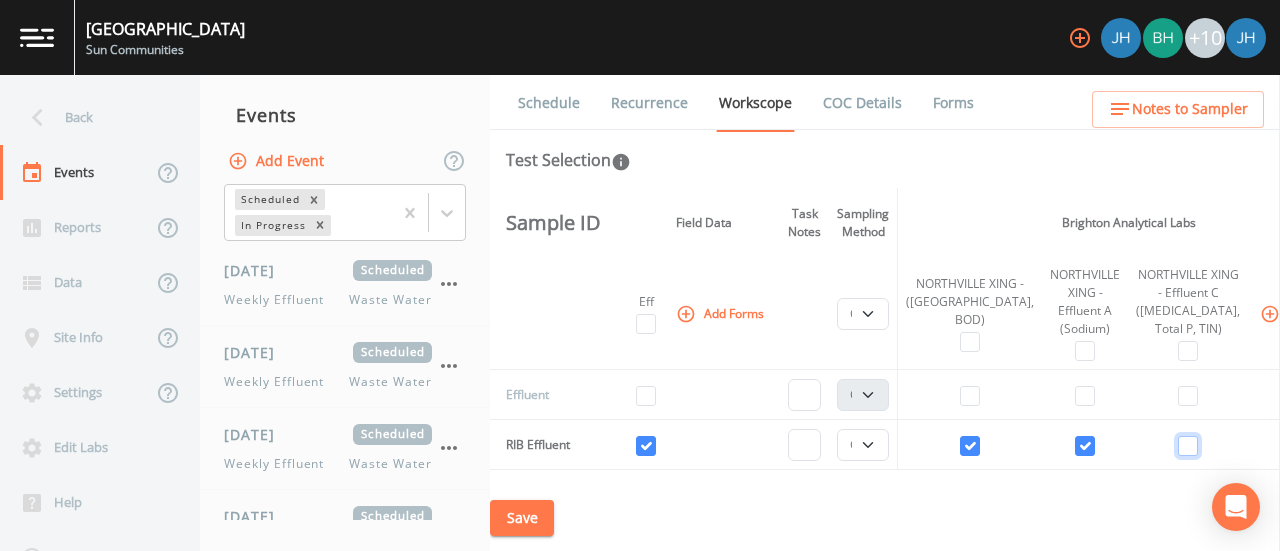 click at bounding box center [1188, 446] 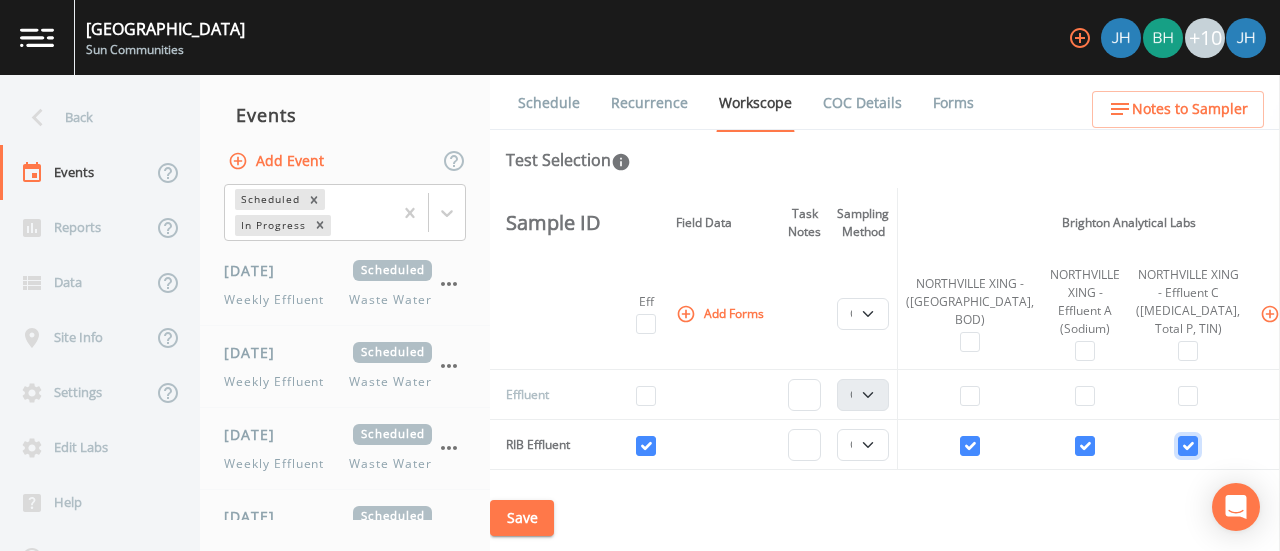 checkbox on "true" 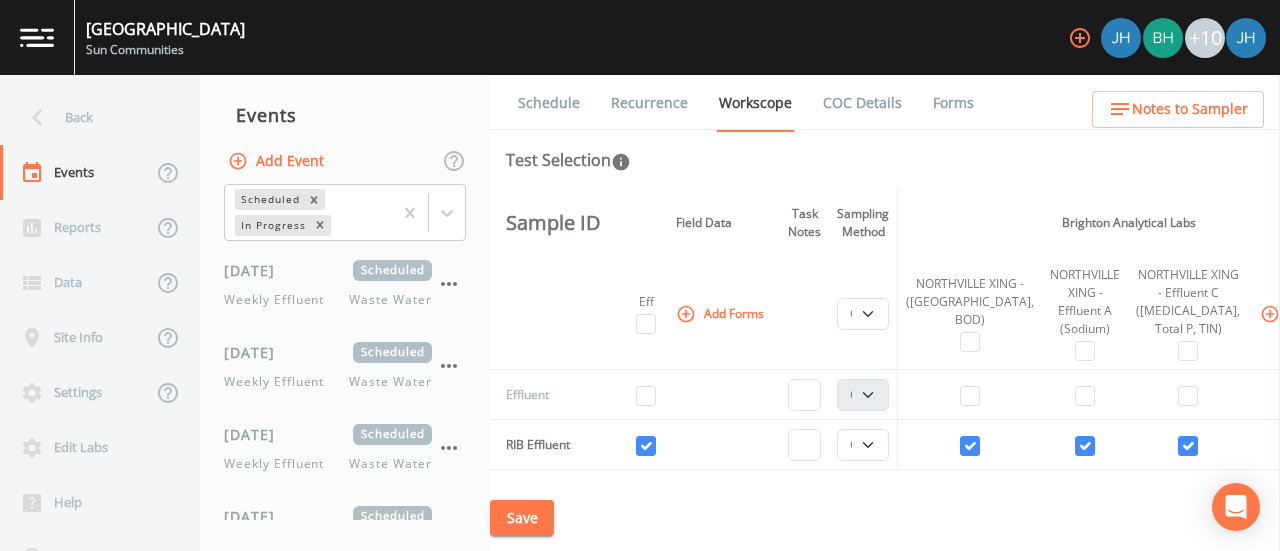 click on "Save" at bounding box center (522, 518) 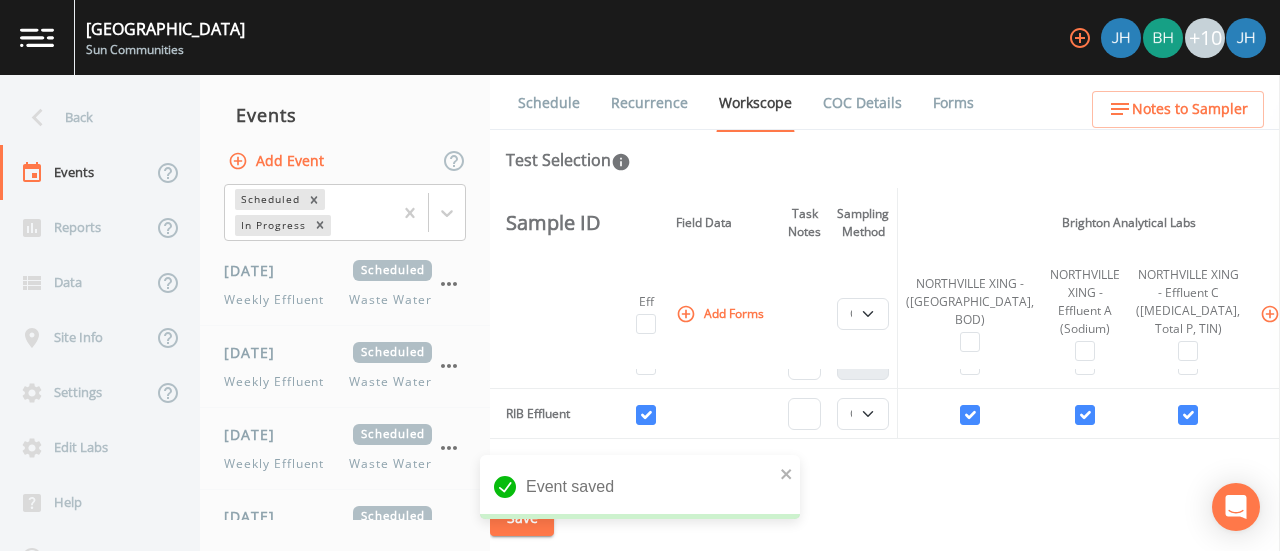 scroll, scrollTop: 0, scrollLeft: 0, axis: both 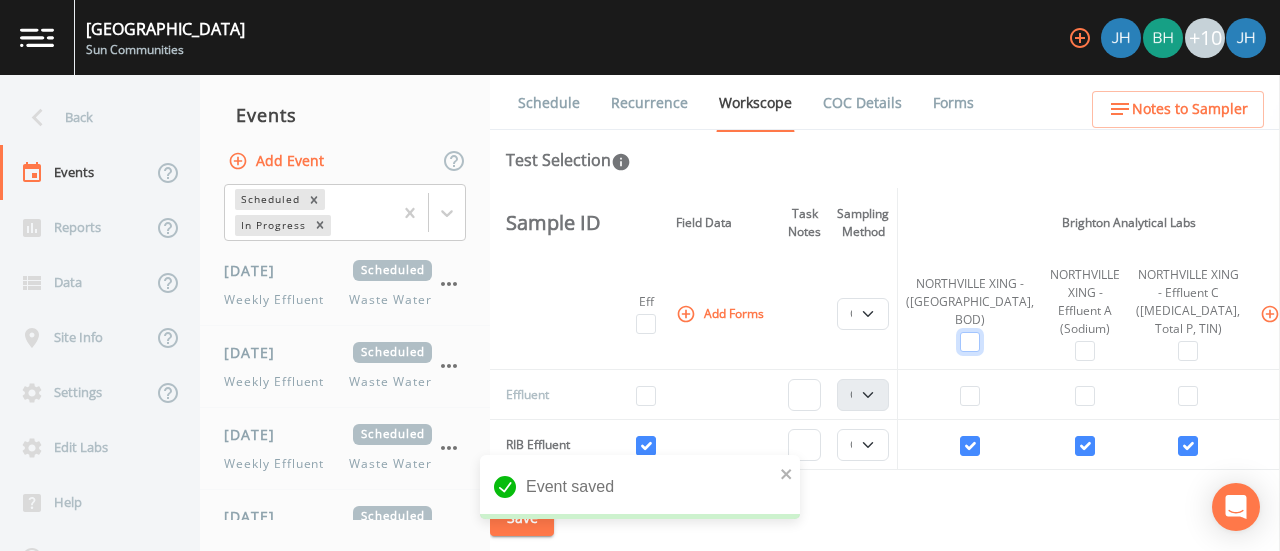 click at bounding box center [970, 342] 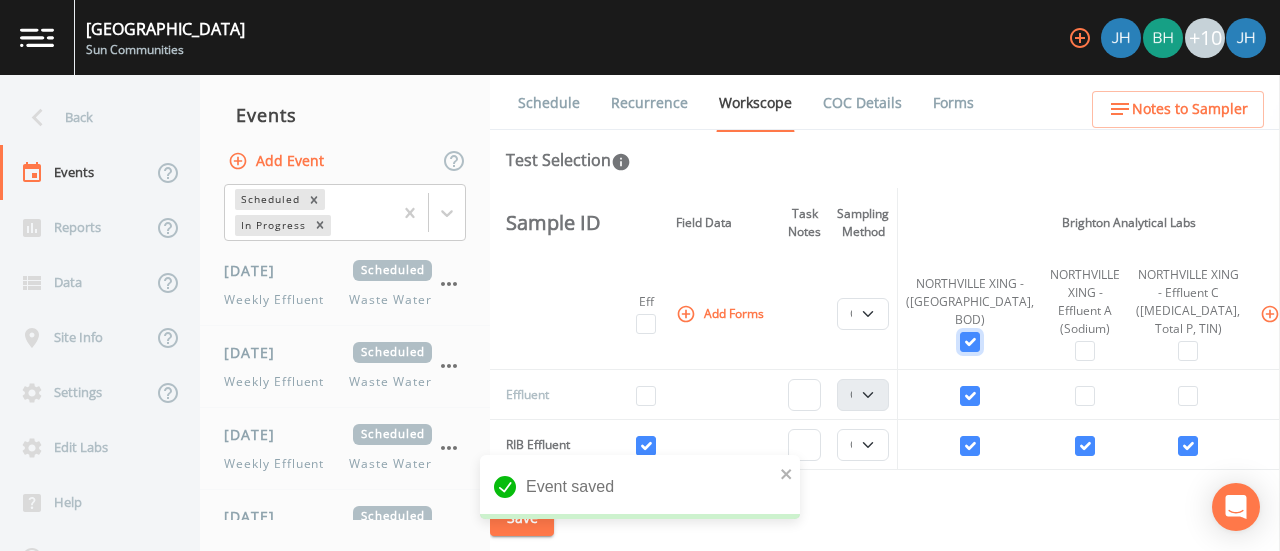 checkbox on "true" 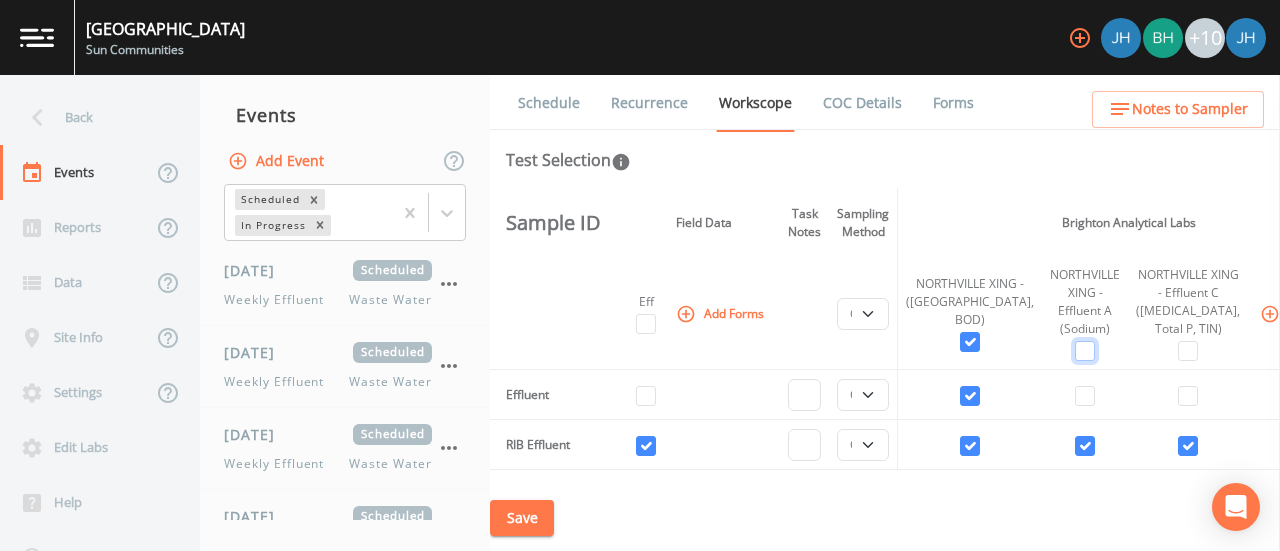 click at bounding box center [1085, 351] 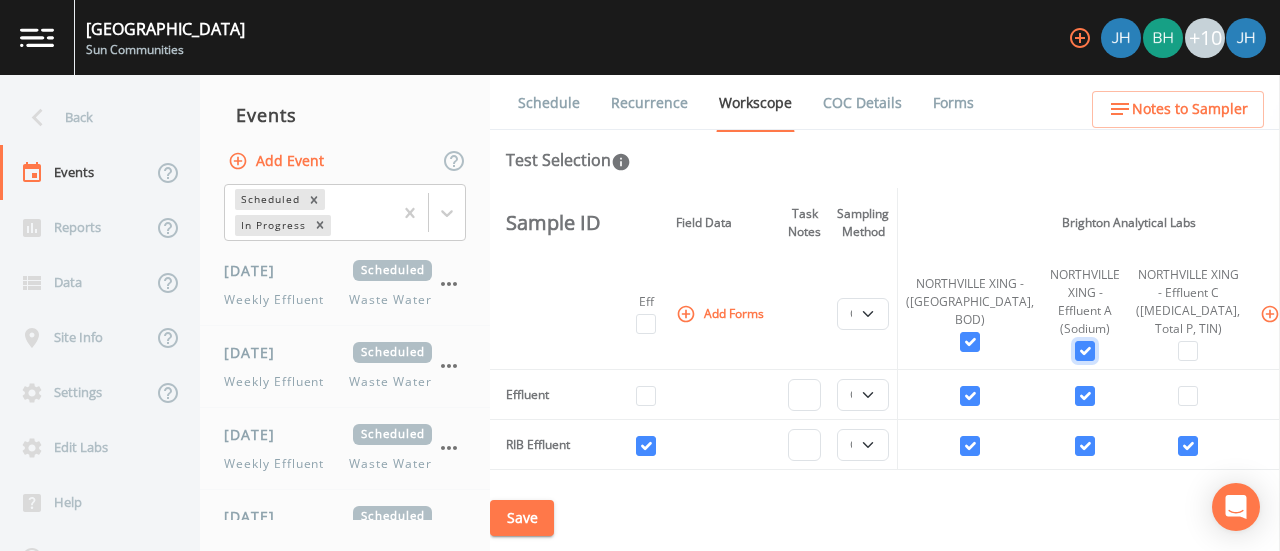 checkbox on "true" 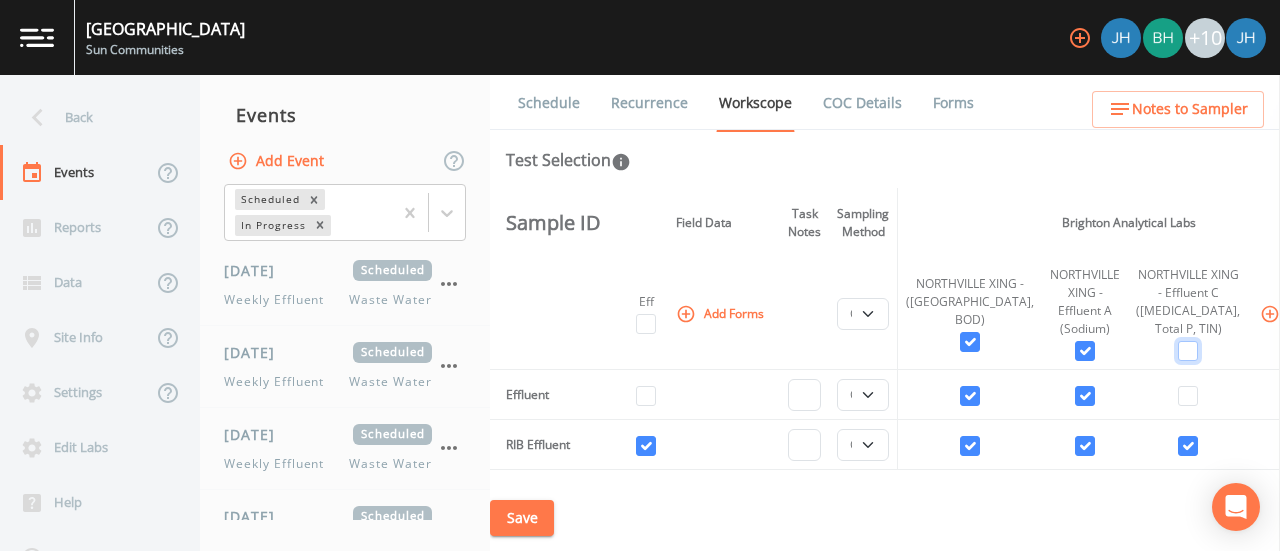 click at bounding box center (1188, 351) 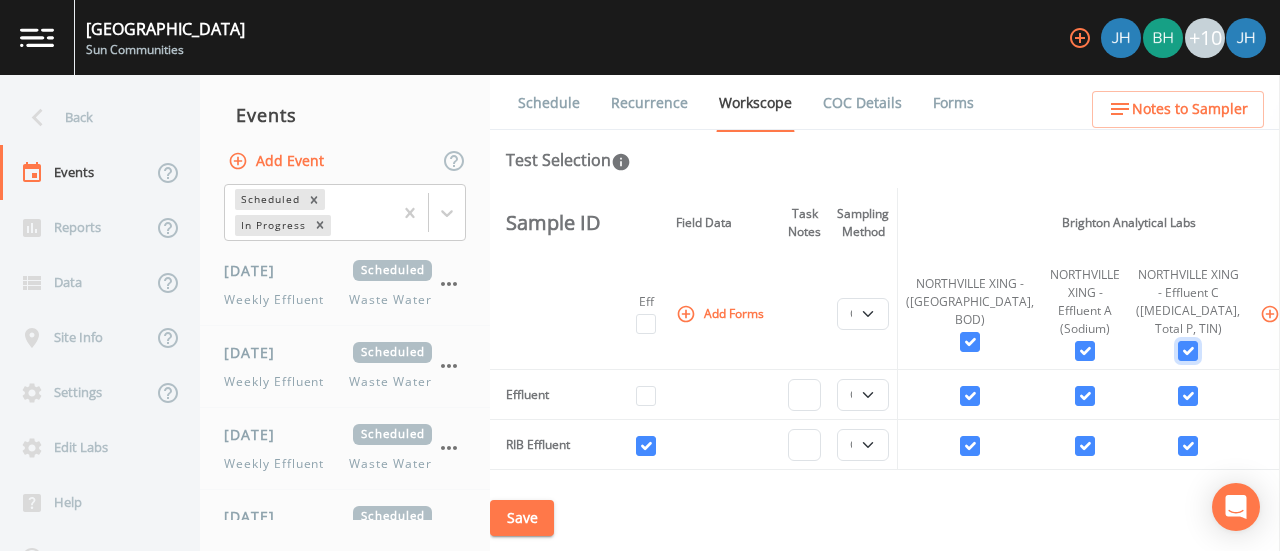 checkbox on "true" 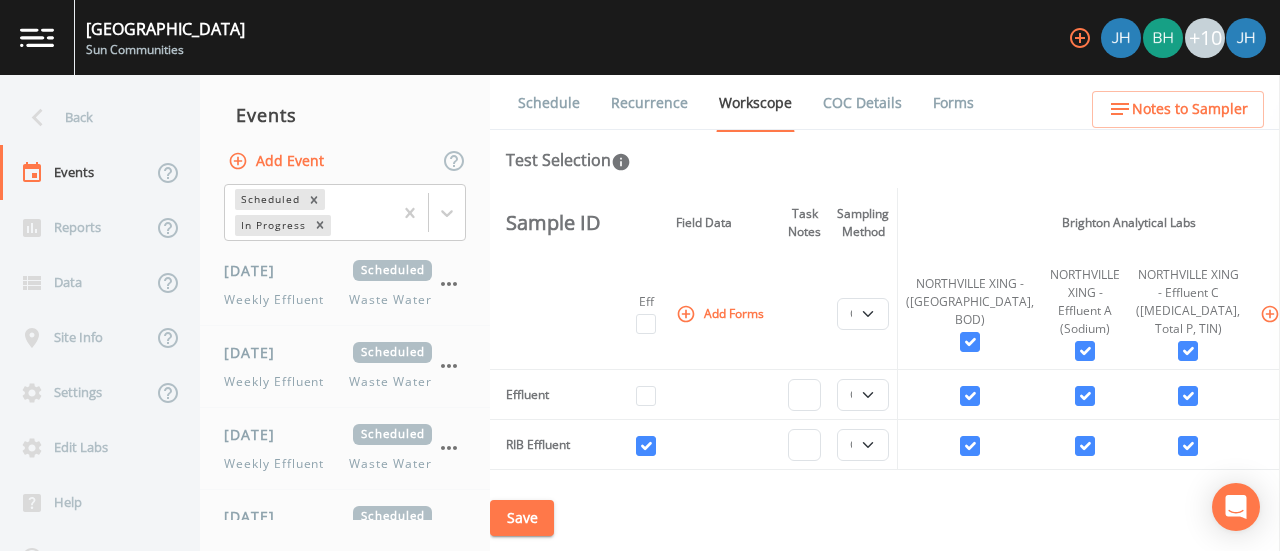 click on "Save" at bounding box center [522, 518] 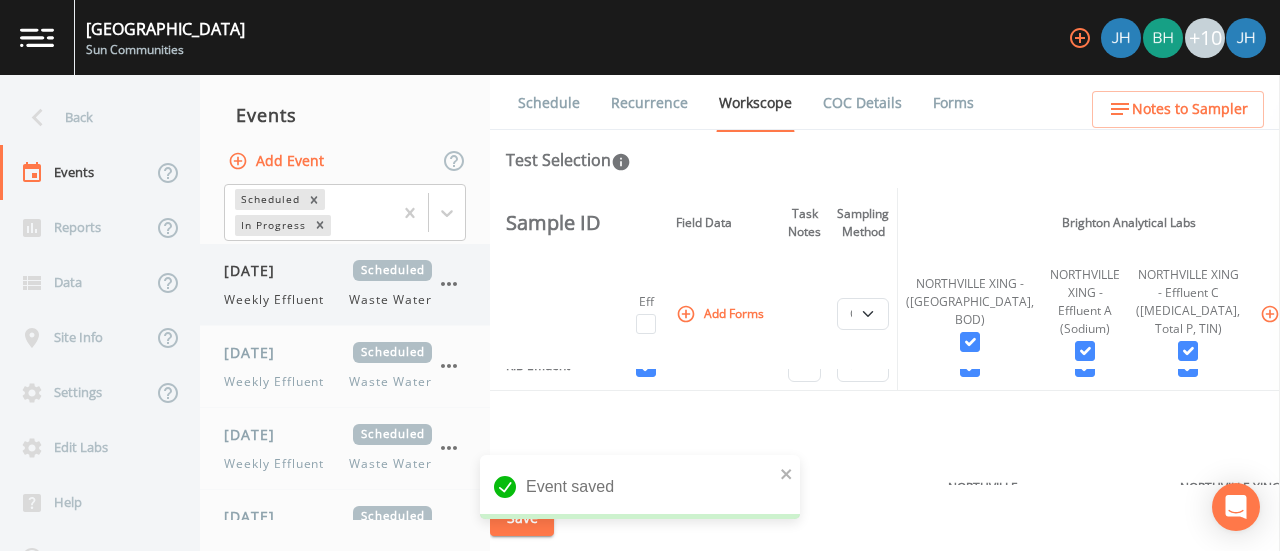 scroll, scrollTop: 200, scrollLeft: 0, axis: vertical 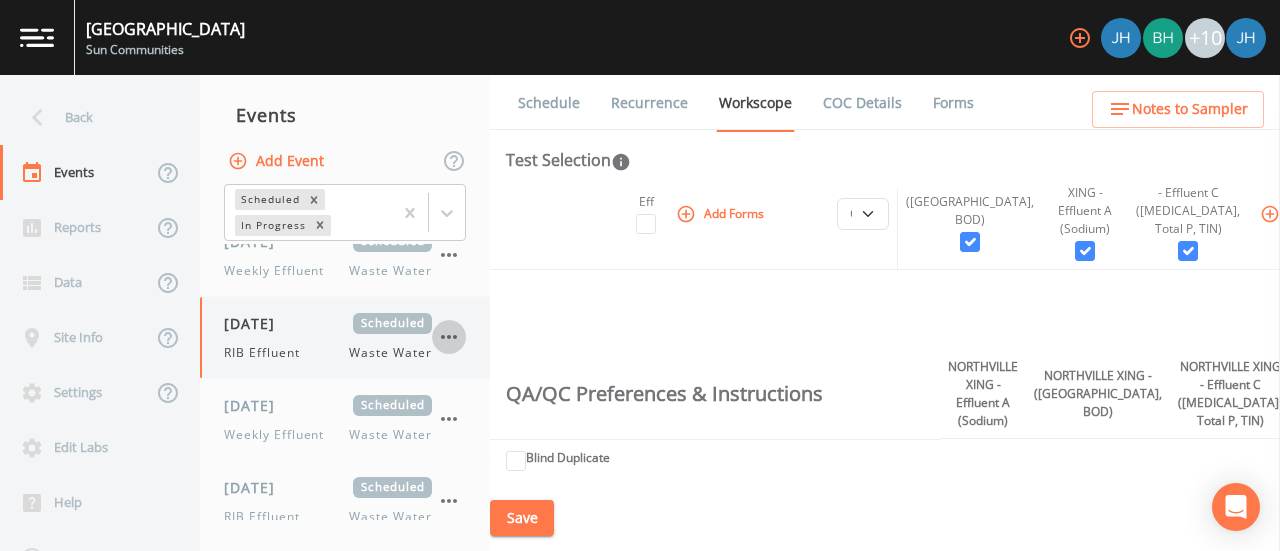 click 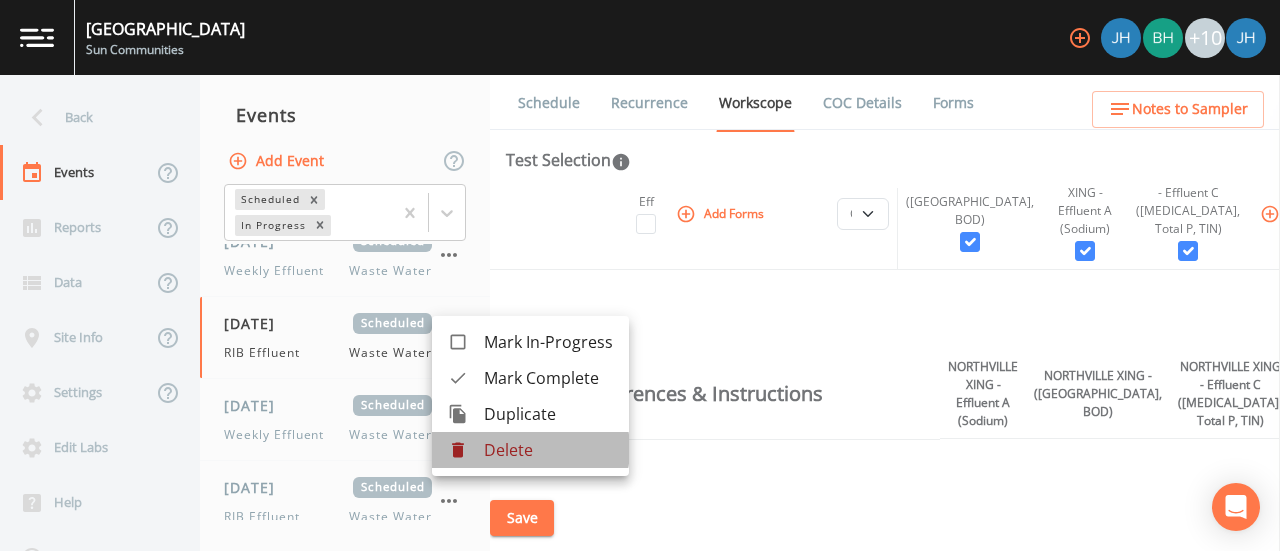 click on "Delete" at bounding box center (548, 450) 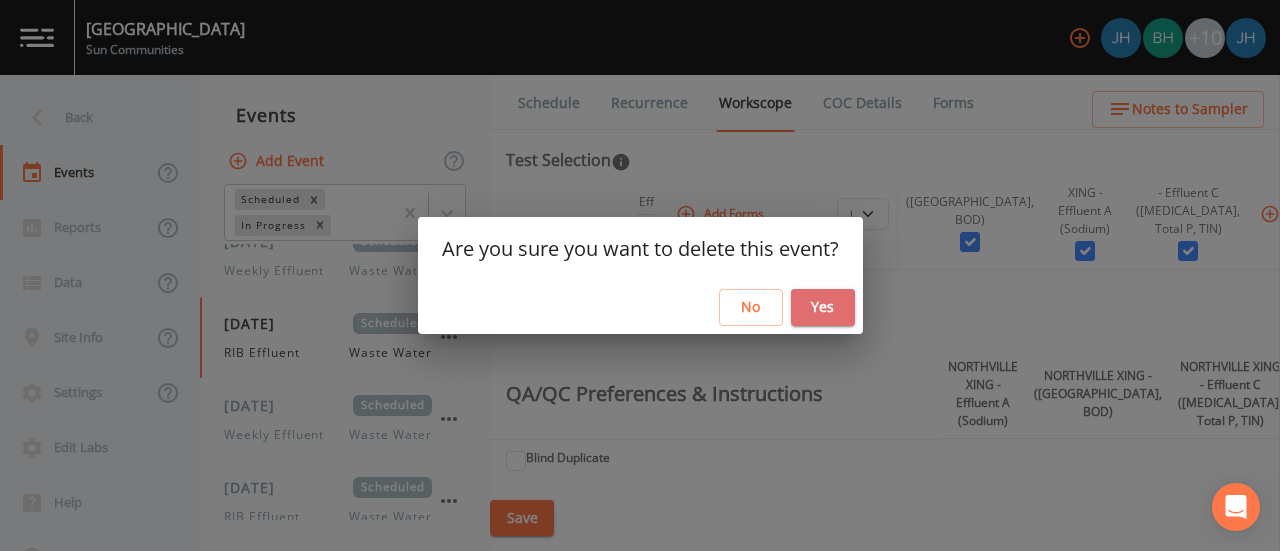 click on "Yes" at bounding box center (823, 307) 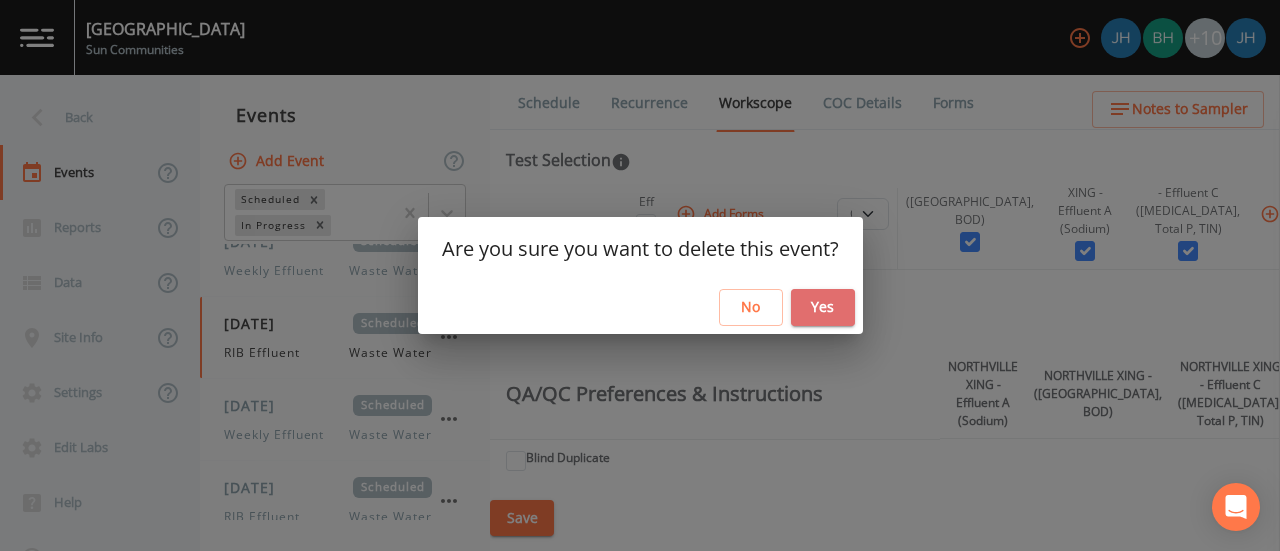select on "092b3f94-5697-4c94-9891-da161916fdbb" 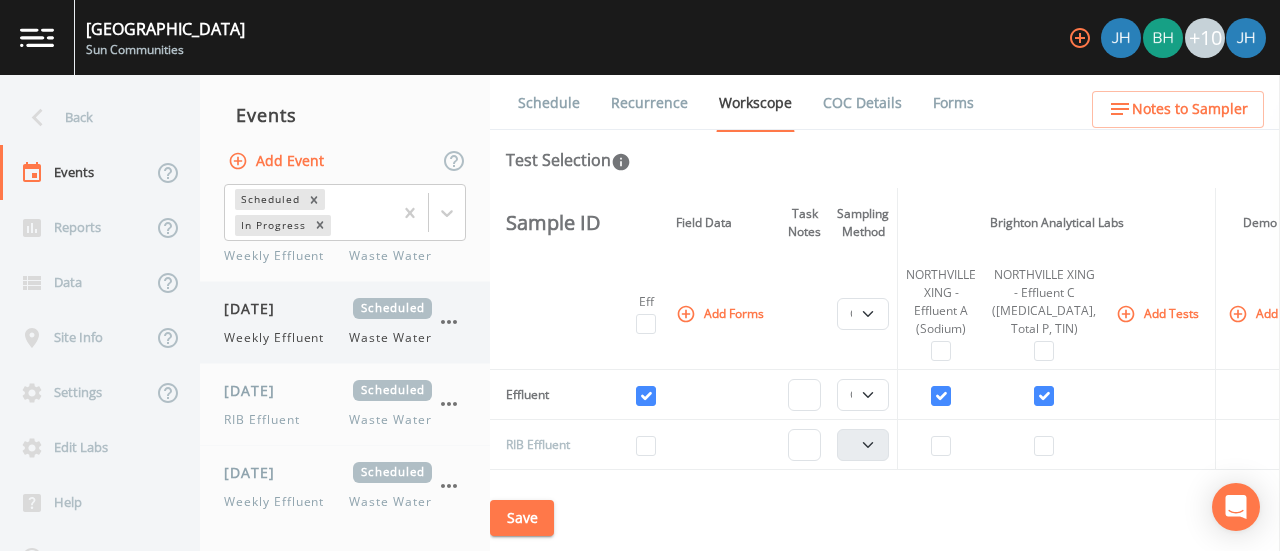 scroll, scrollTop: 704, scrollLeft: 0, axis: vertical 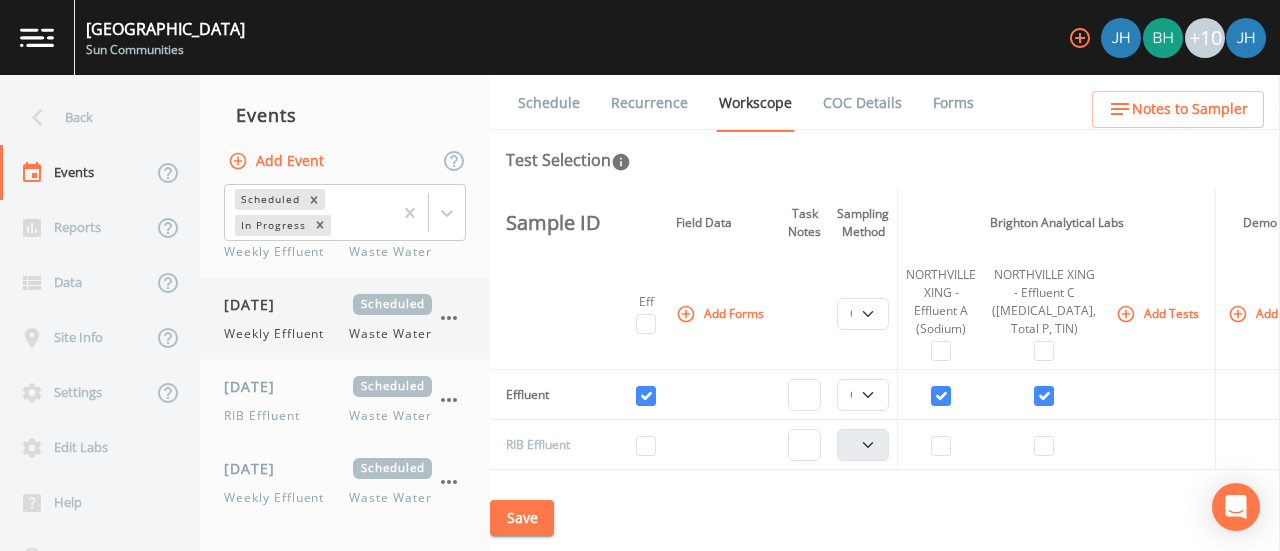 click on "[DATE] Scheduled Weekly Effluent Waste Water" at bounding box center [328, 318] 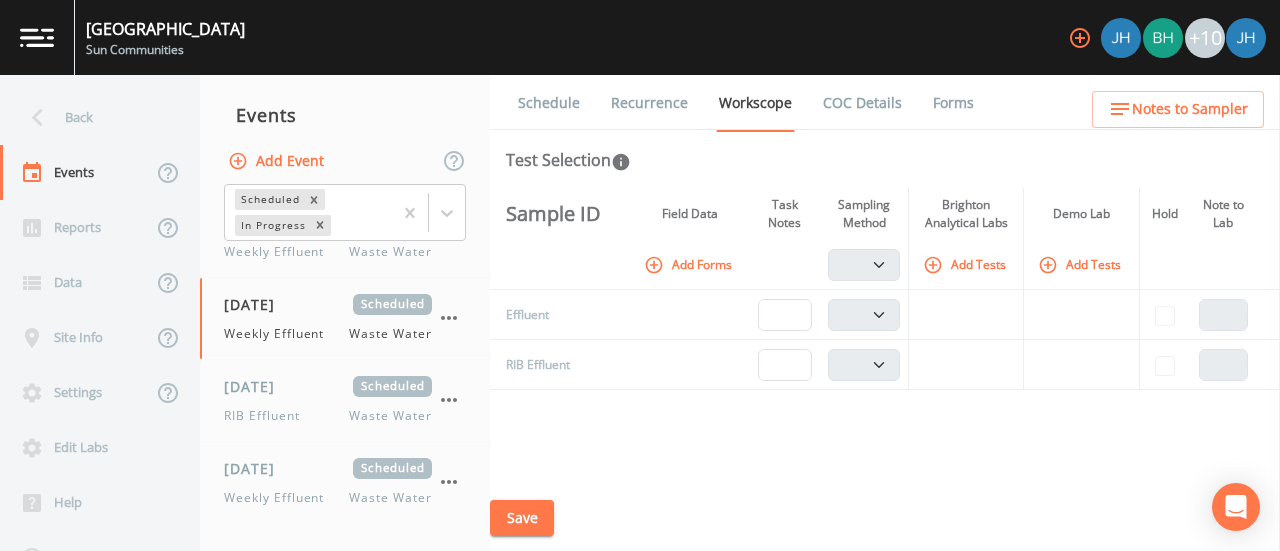 click on "Add Tests" at bounding box center (966, 264) 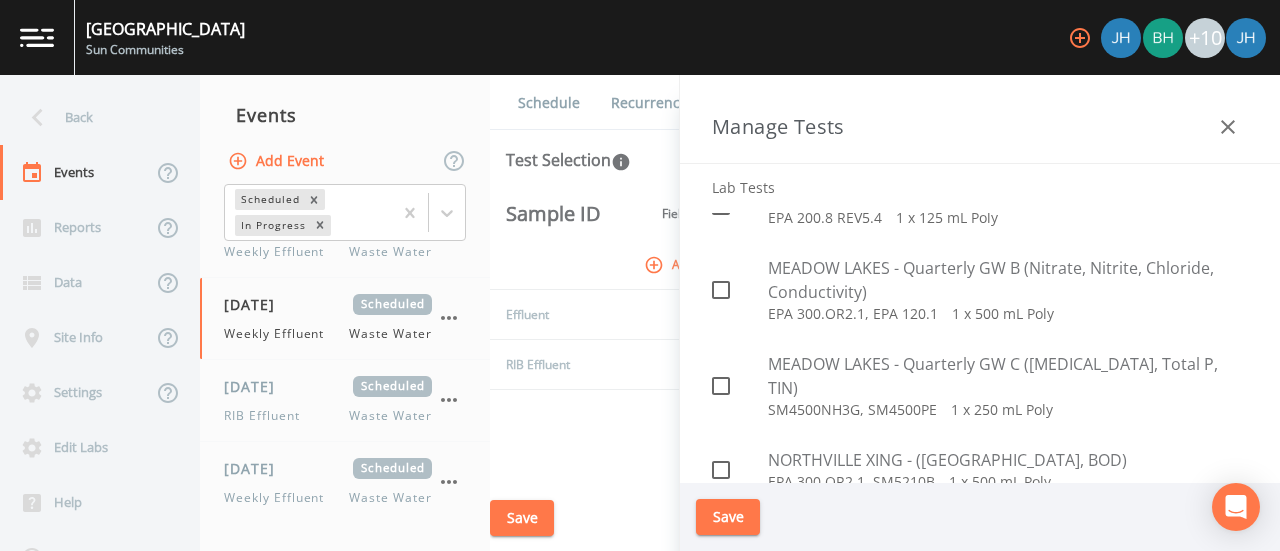 scroll, scrollTop: 3600, scrollLeft: 0, axis: vertical 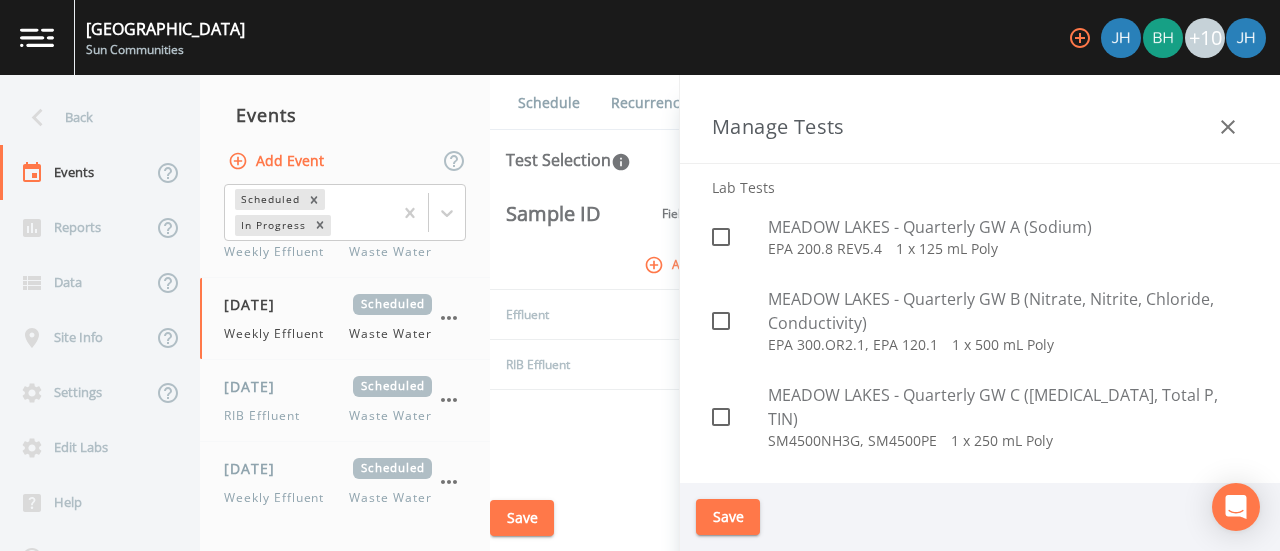 click at bounding box center [710, 490] 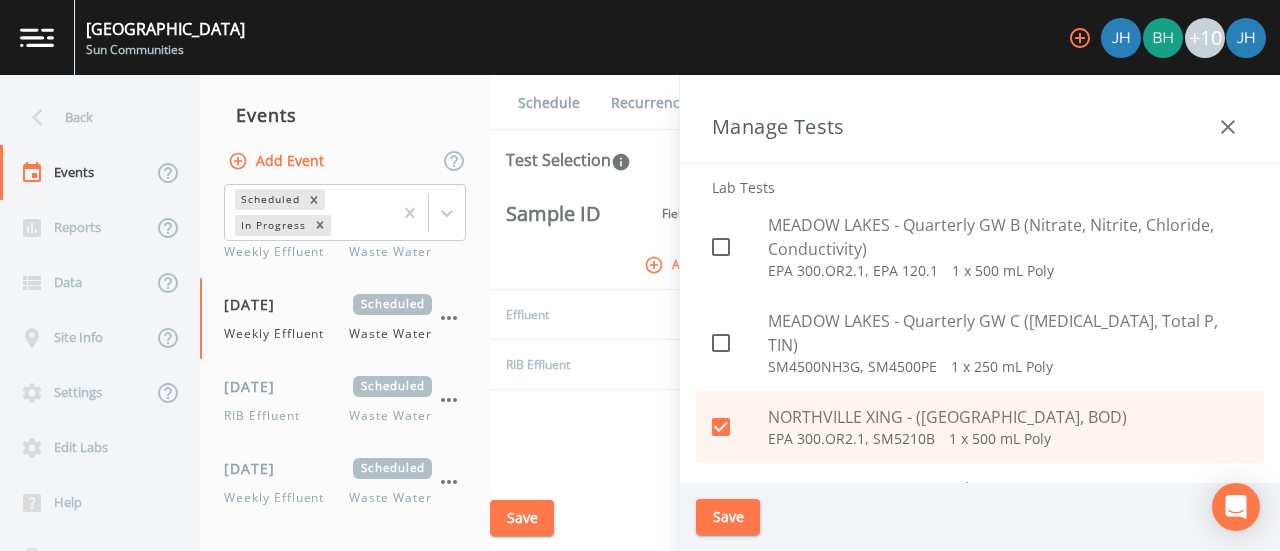 scroll, scrollTop: 3700, scrollLeft: 0, axis: vertical 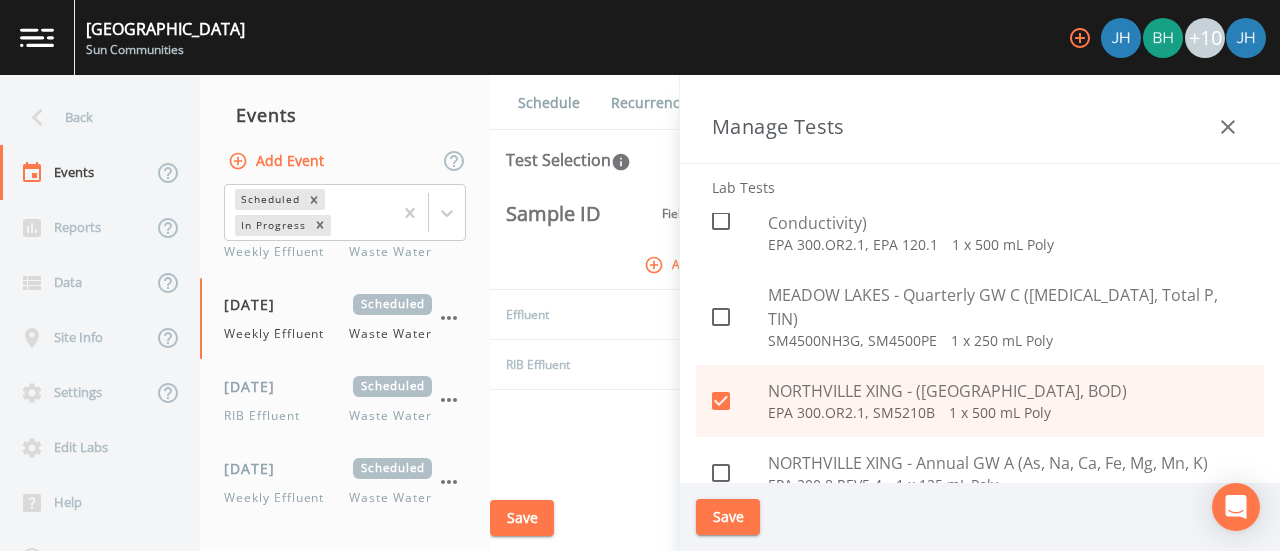 click 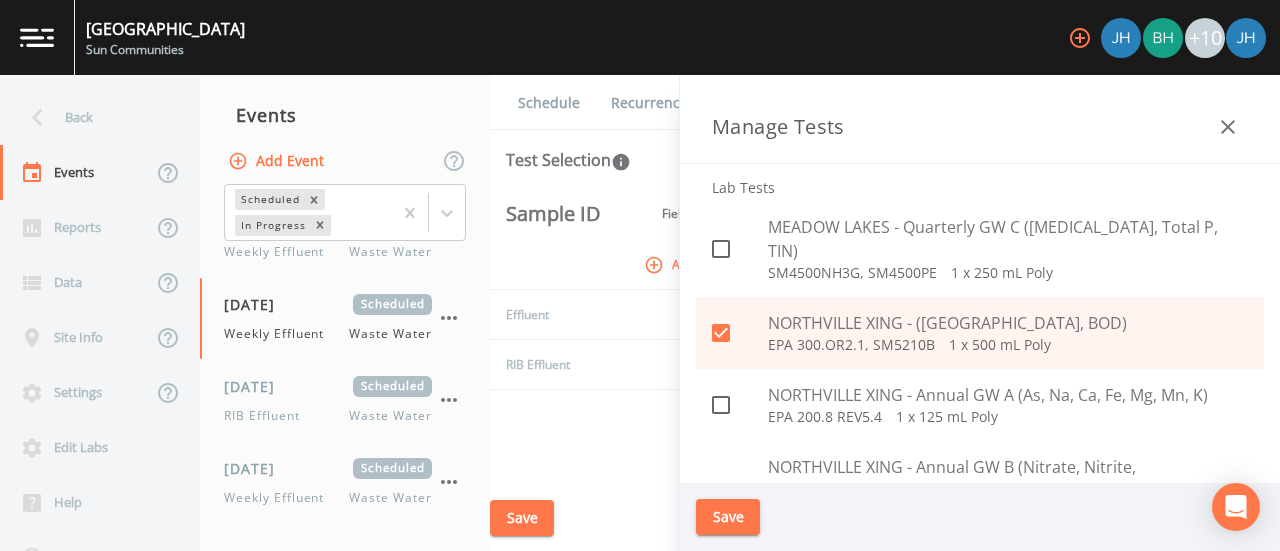 scroll, scrollTop: 3800, scrollLeft: 0, axis: vertical 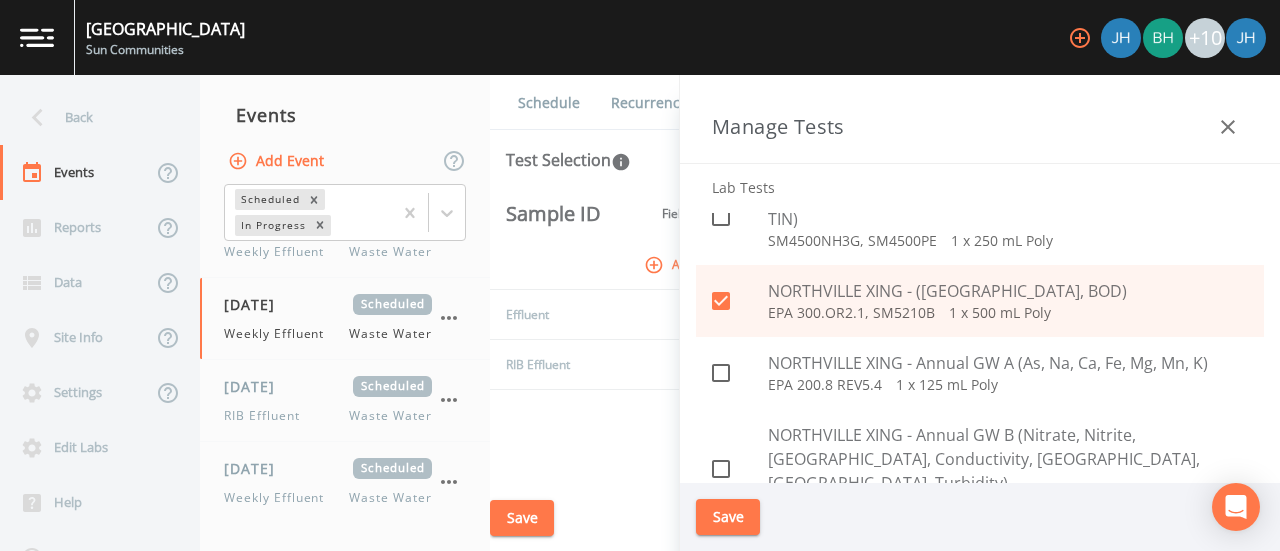drag, startPoint x: 720, startPoint y: 419, endPoint x: 728, endPoint y: 435, distance: 17.888544 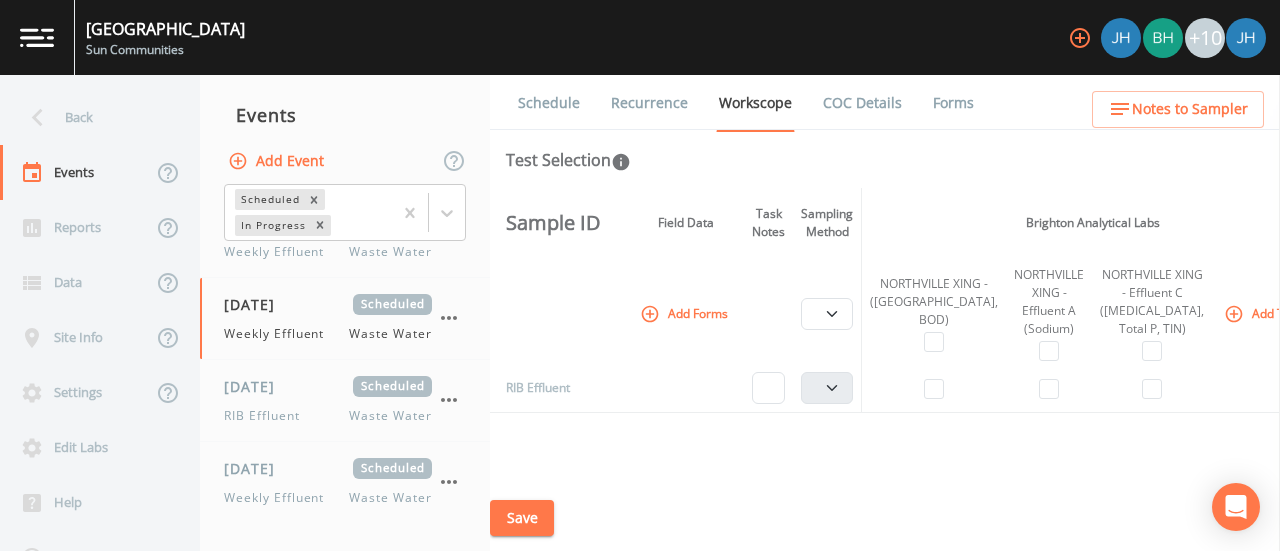 scroll, scrollTop: 0, scrollLeft: 0, axis: both 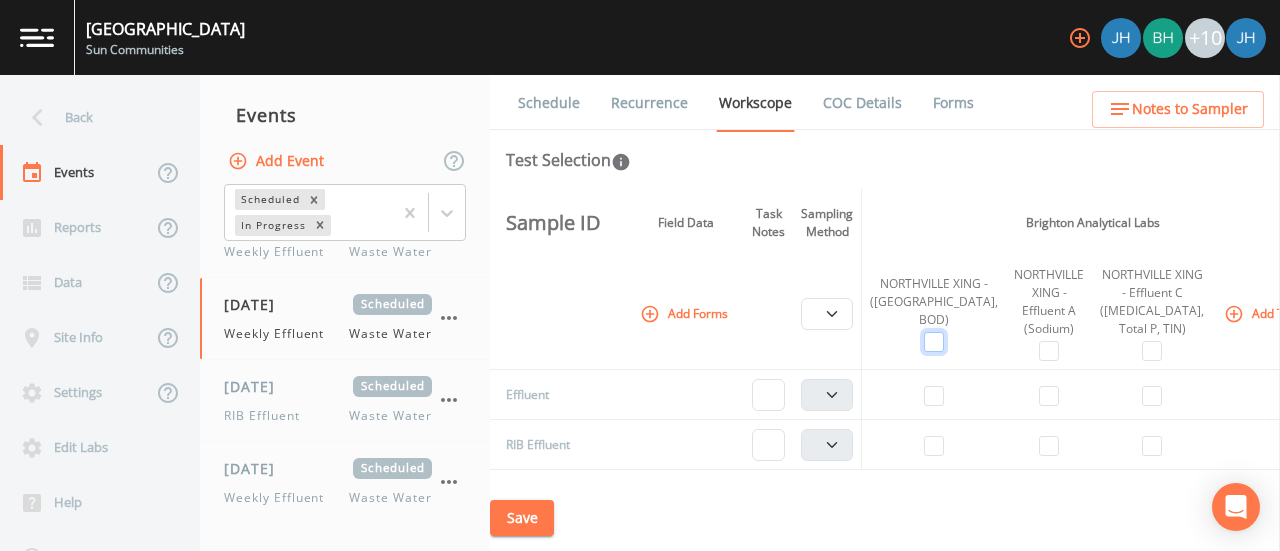 click at bounding box center (934, 342) 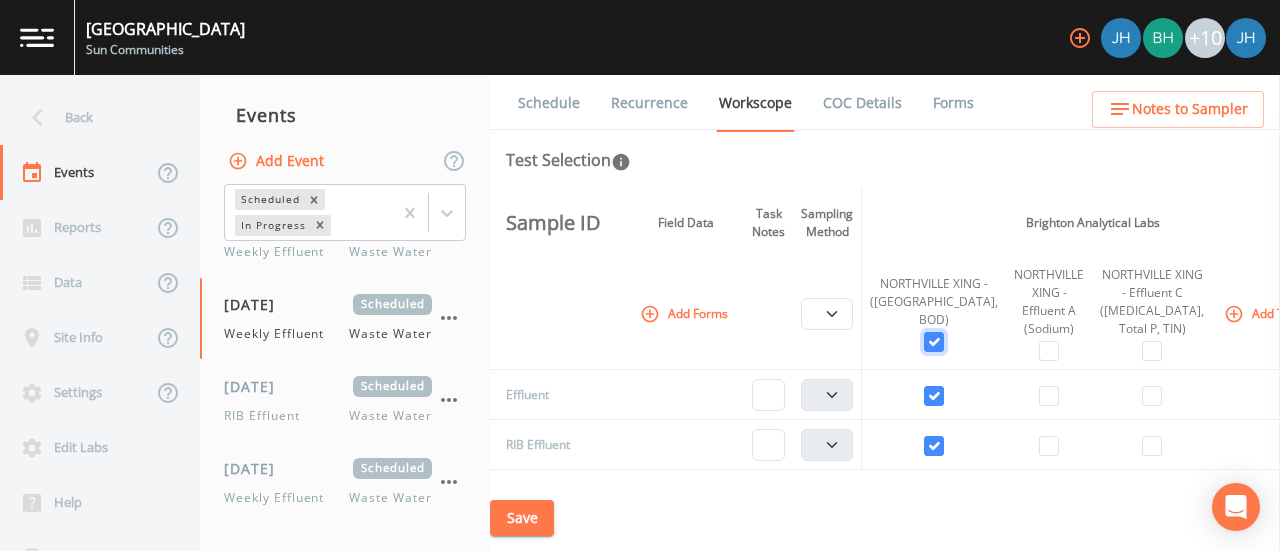 checkbox on "true" 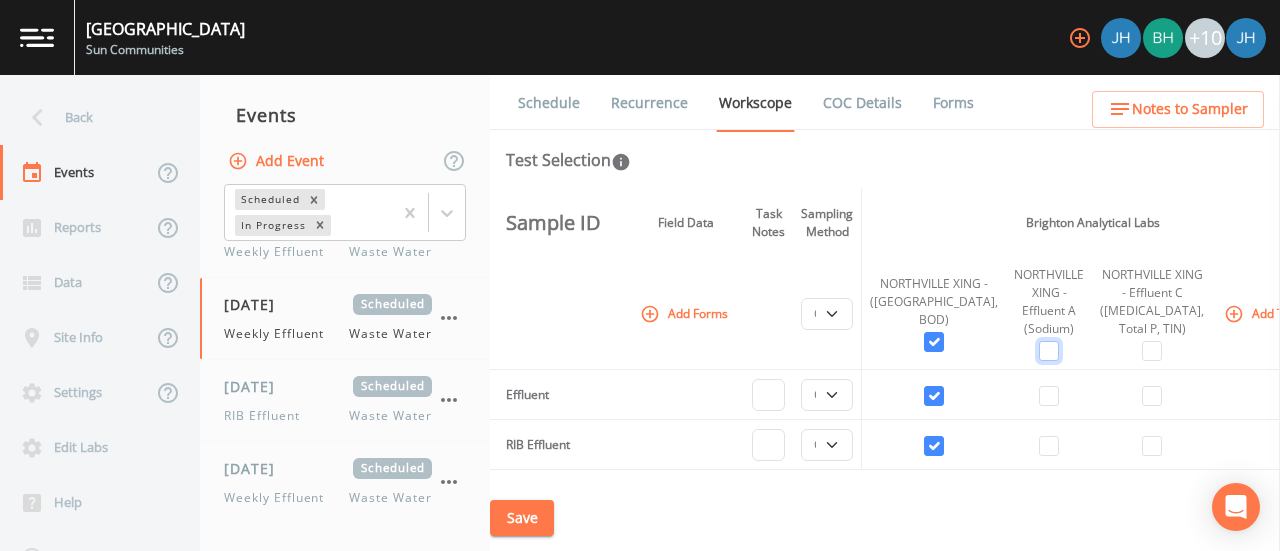 drag, startPoint x: 999, startPoint y: 359, endPoint x: 1087, endPoint y: 369, distance: 88.56636 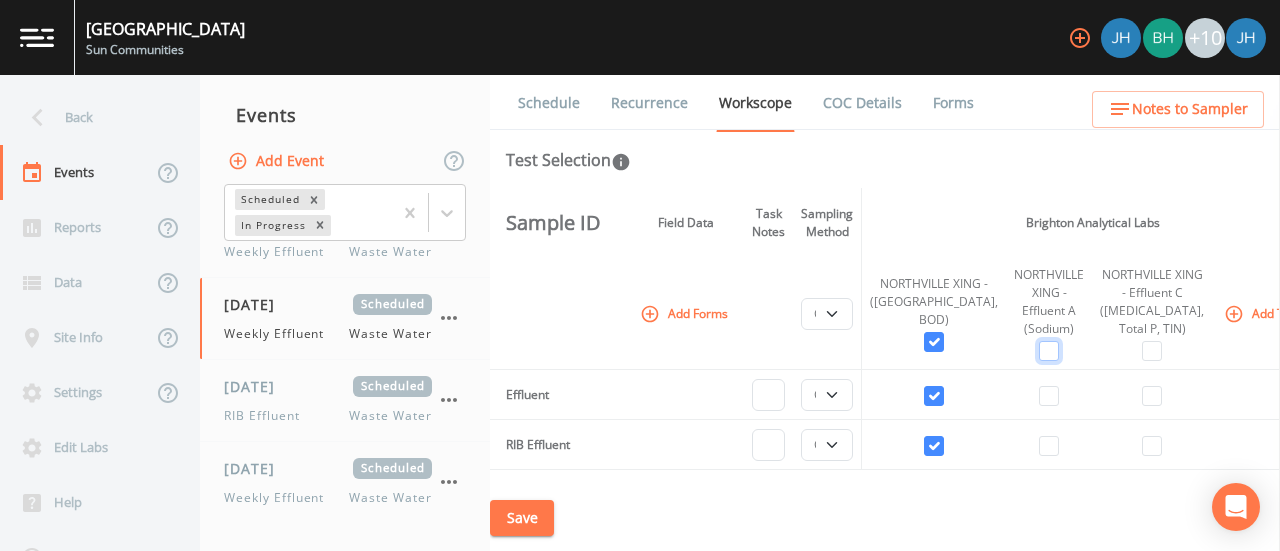 click on "NORTHVILLE XING - Effluent A (Sodium)" at bounding box center (1049, 314) 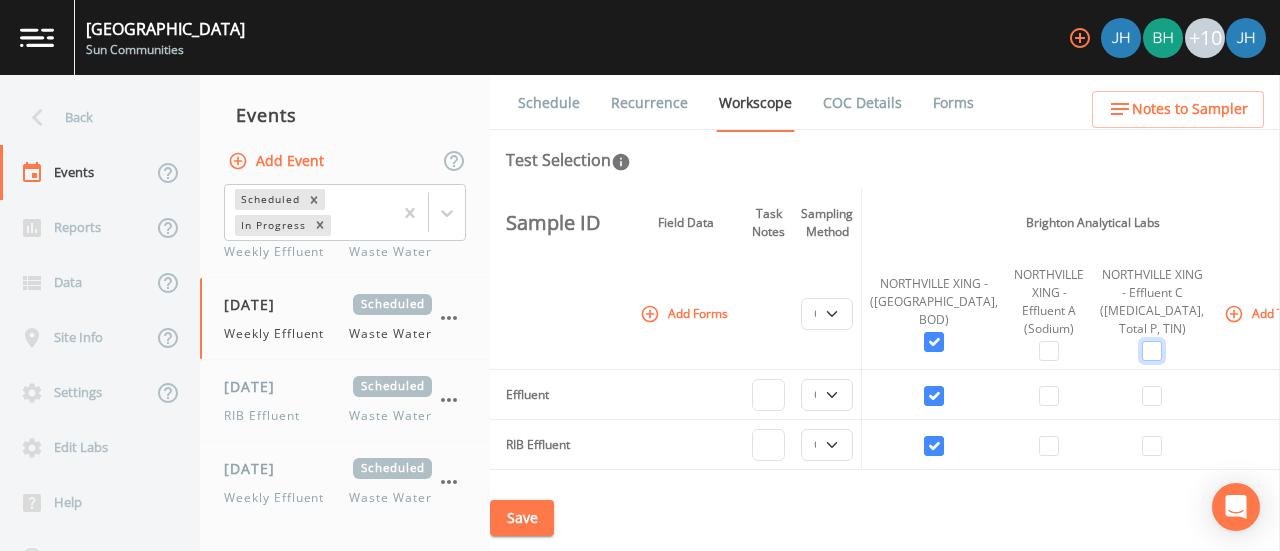 click at bounding box center (1152, 351) 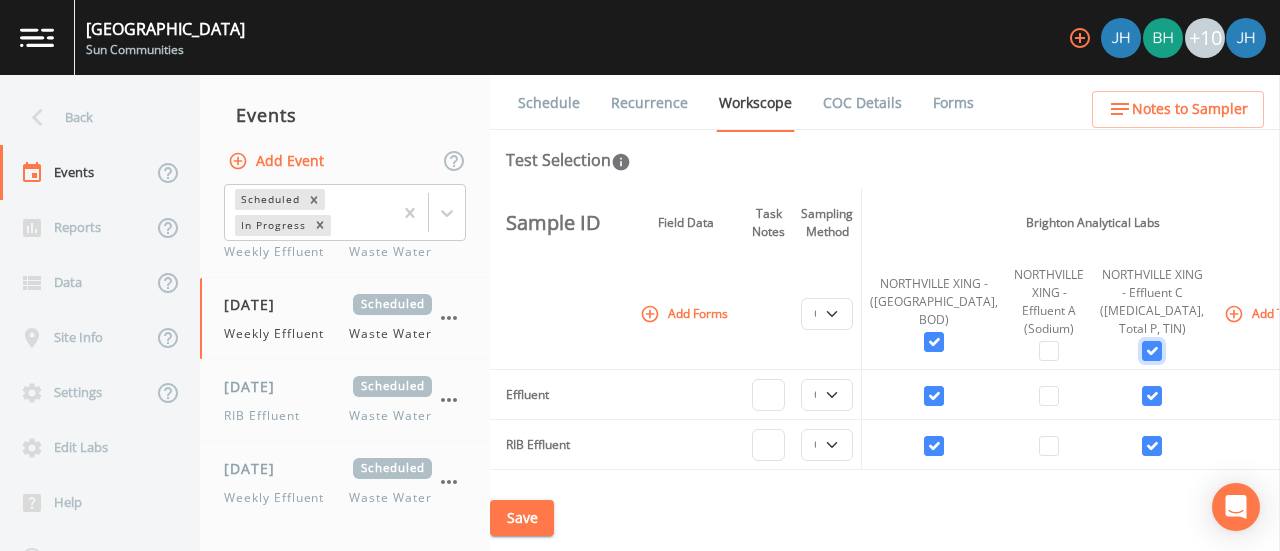 checkbox on "true" 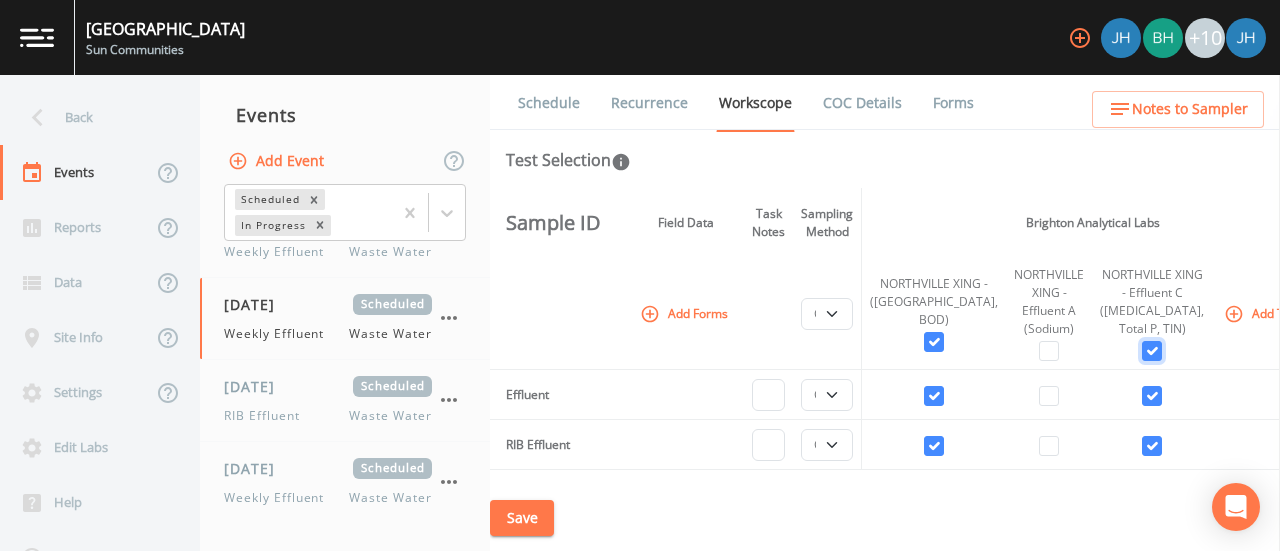 checkbox on "true" 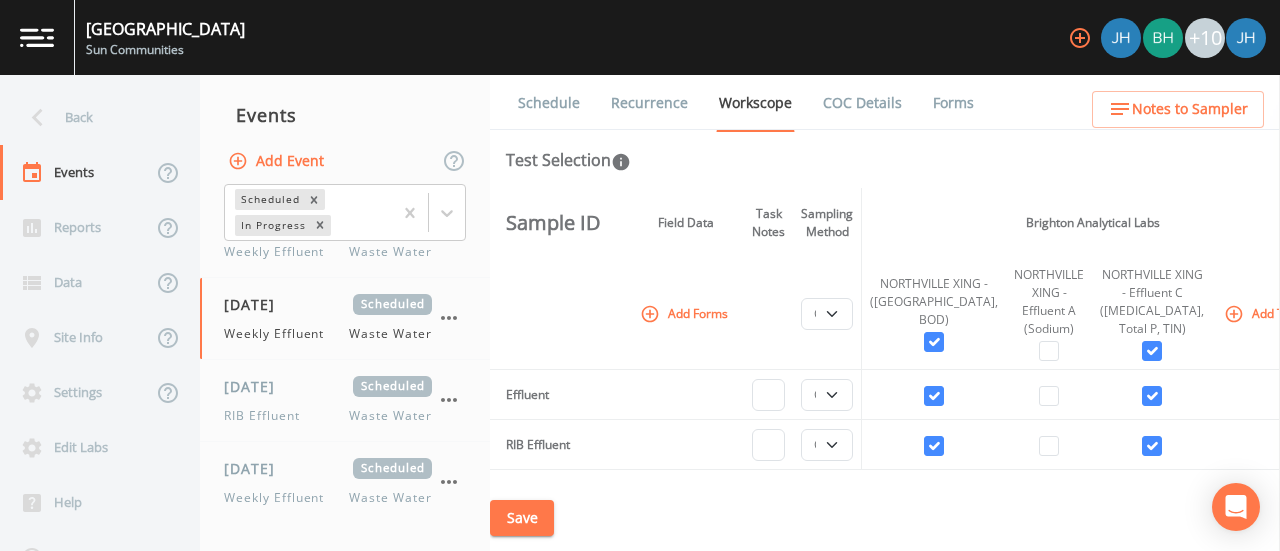 click on "Add Forms" at bounding box center [686, 313] 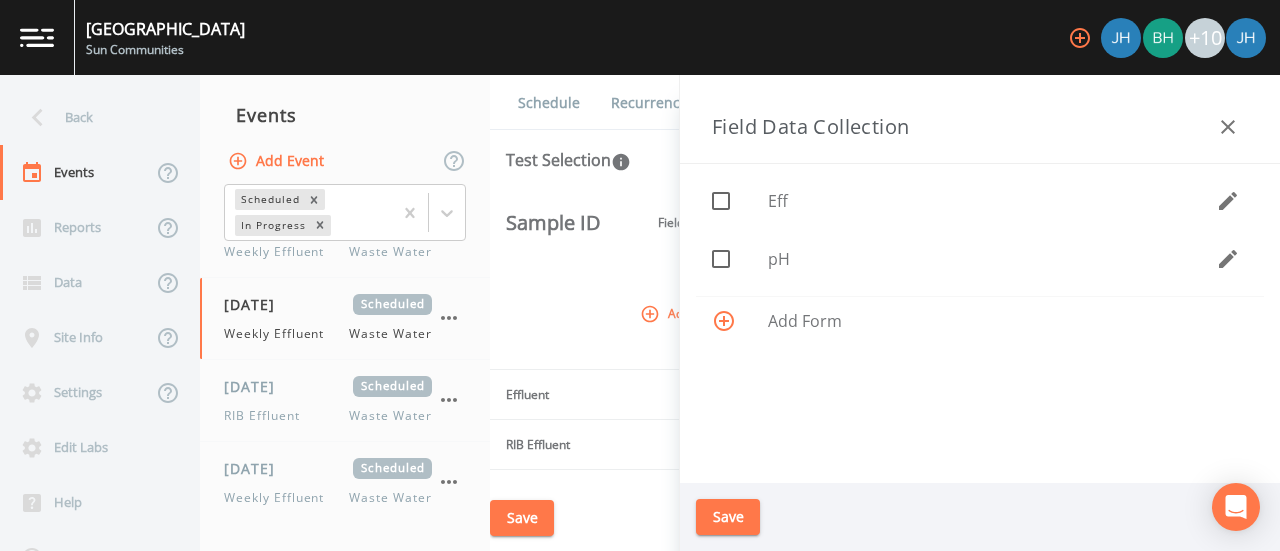 click 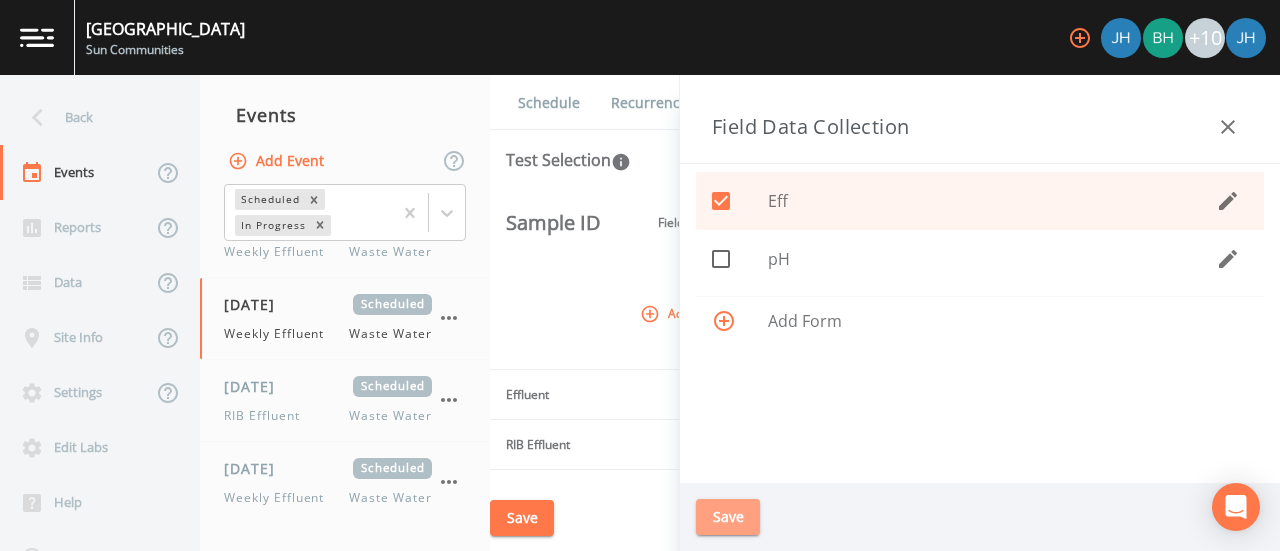 click on "Save" at bounding box center (728, 517) 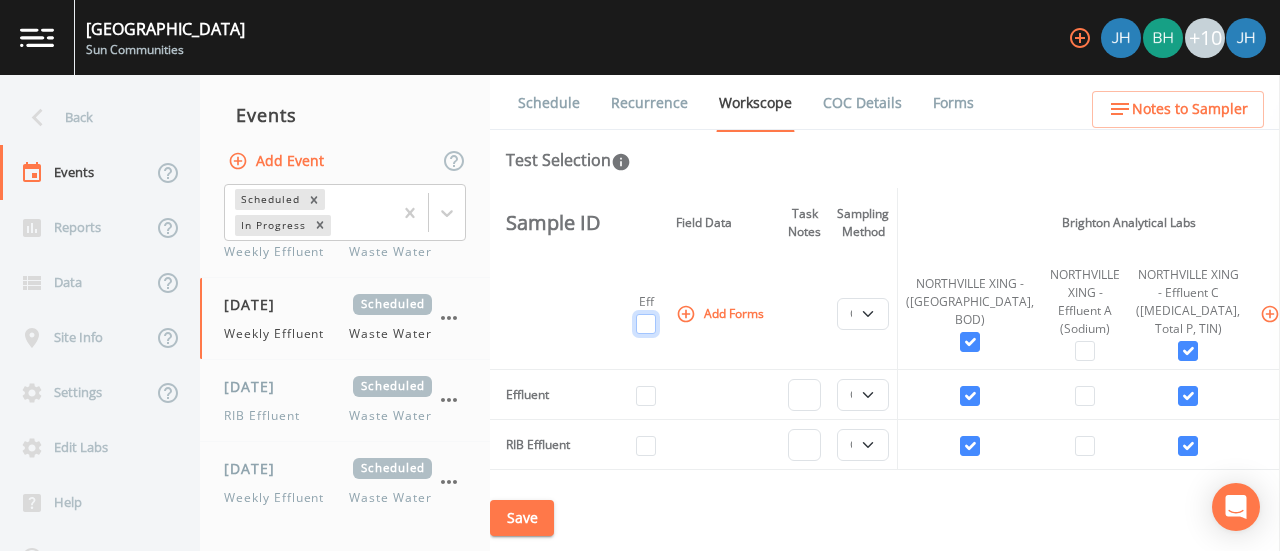 click at bounding box center (646, 324) 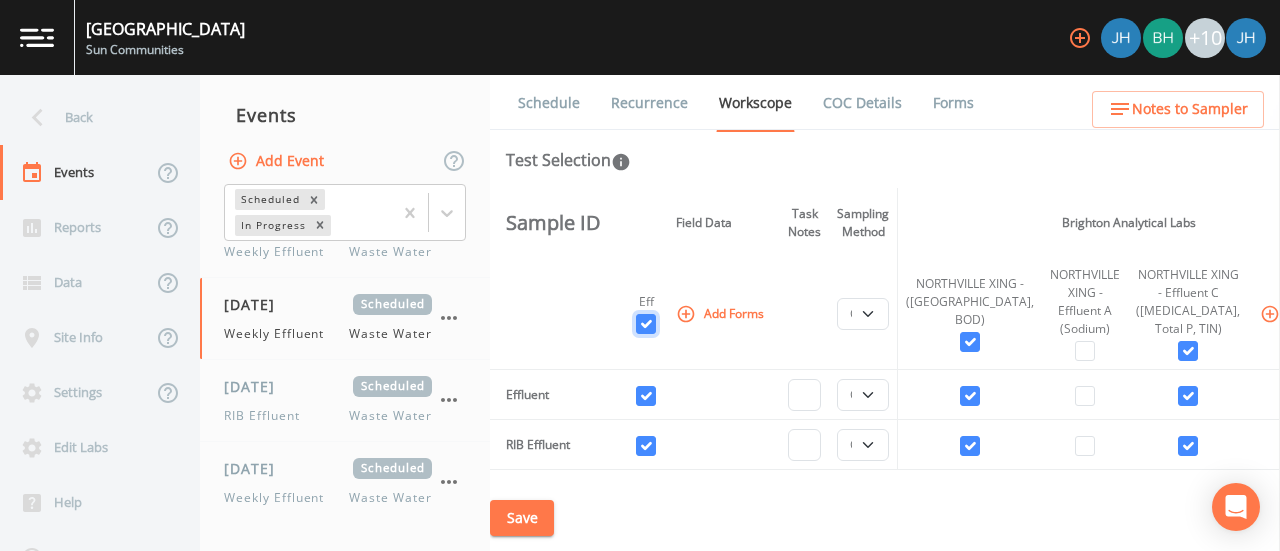 checkbox on "true" 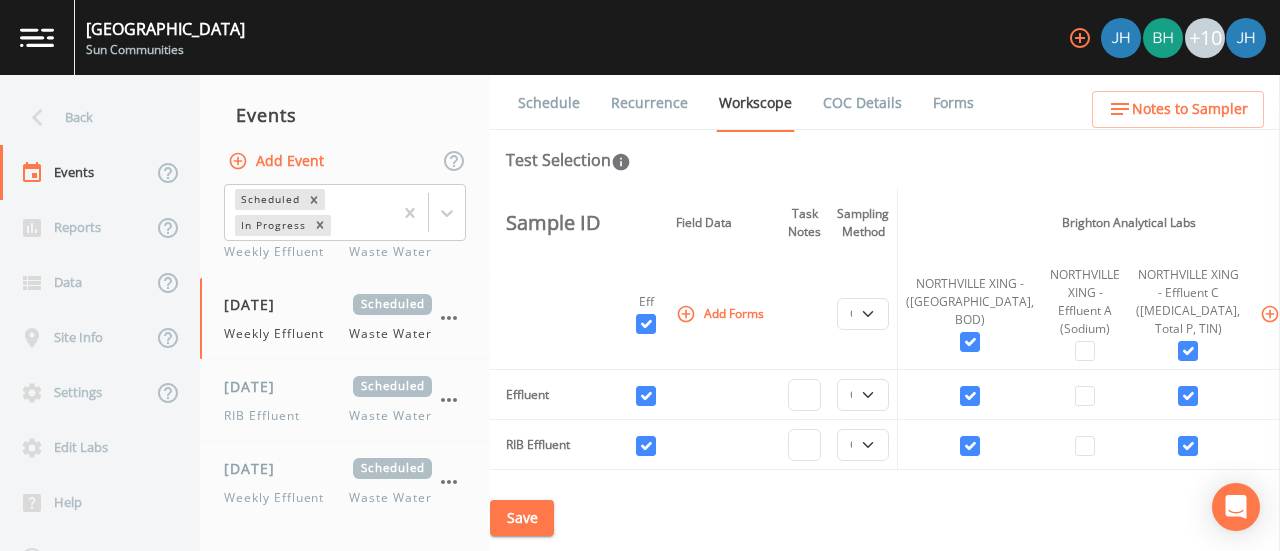 click on "Save" at bounding box center (522, 518) 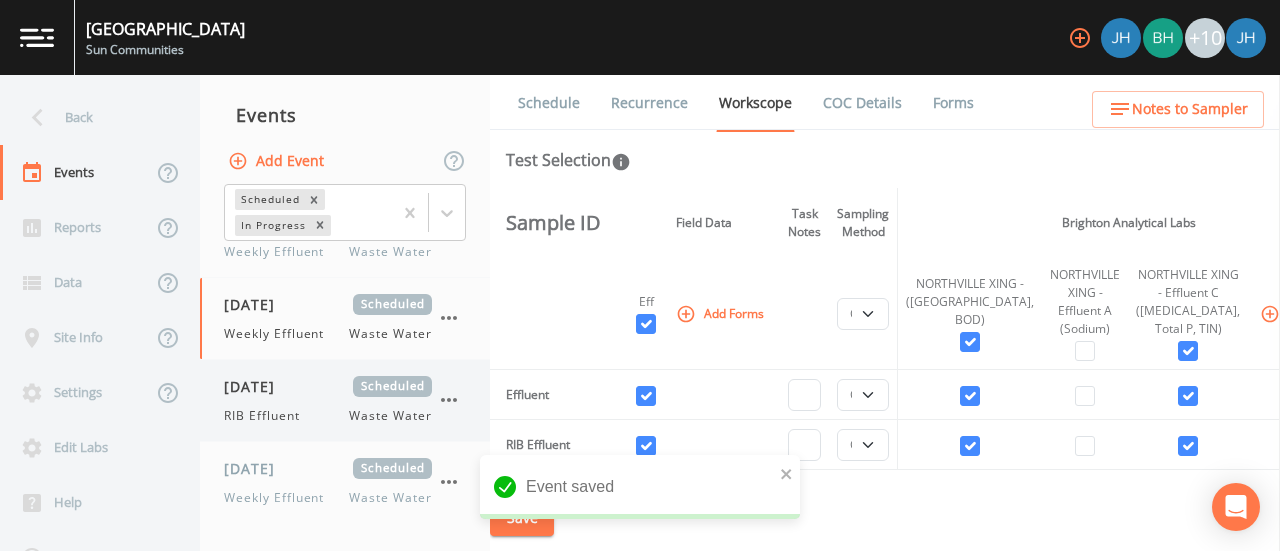 click on "[DATE] Scheduled" at bounding box center [328, 386] 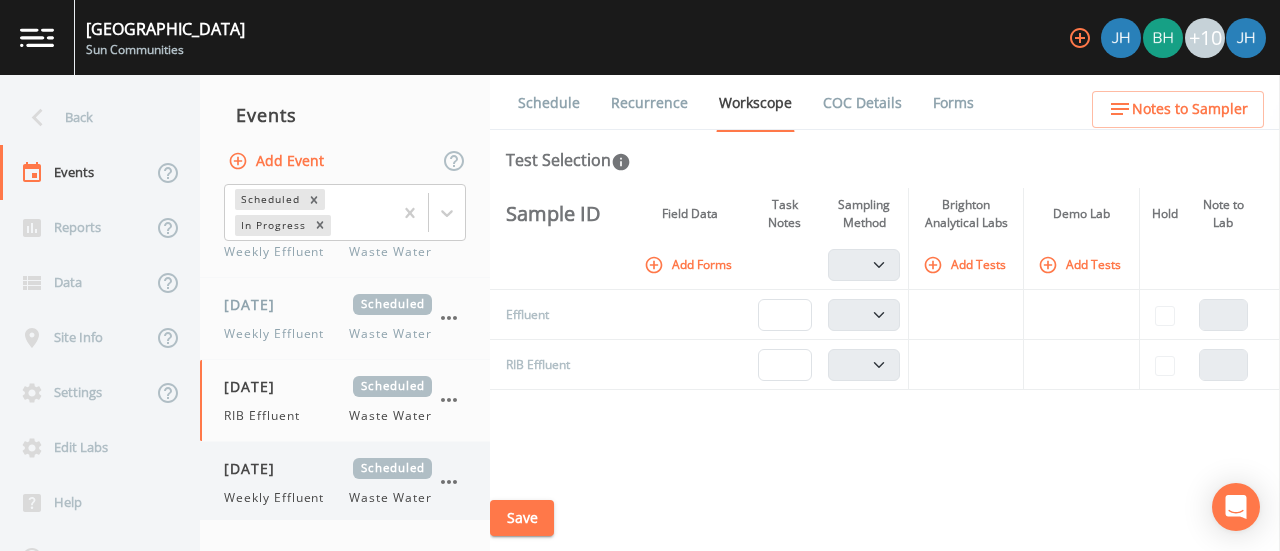 click on "[DATE] Scheduled" at bounding box center [328, 468] 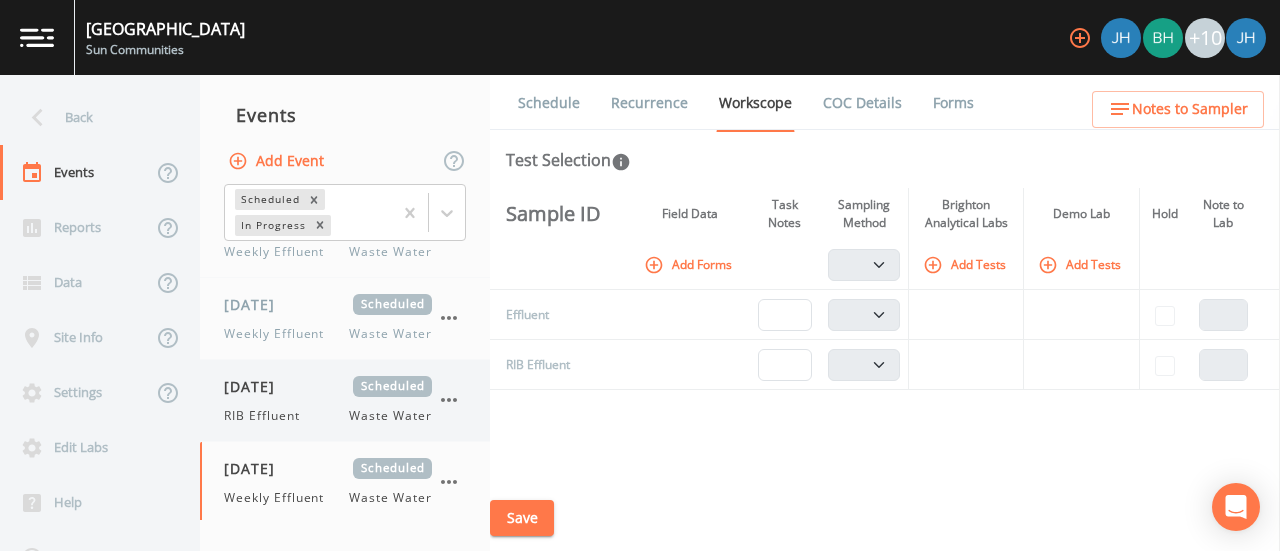 click on "[DATE] Scheduled" at bounding box center (328, 386) 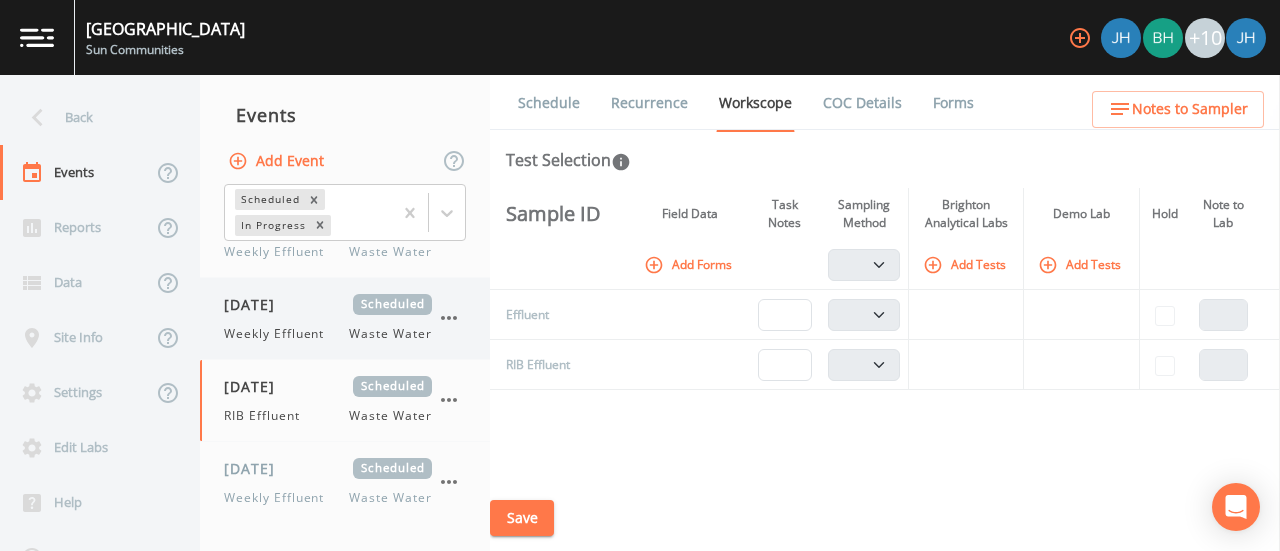 click on "[DATE] Scheduled Weekly Effluent Waste Water" at bounding box center [328, 318] 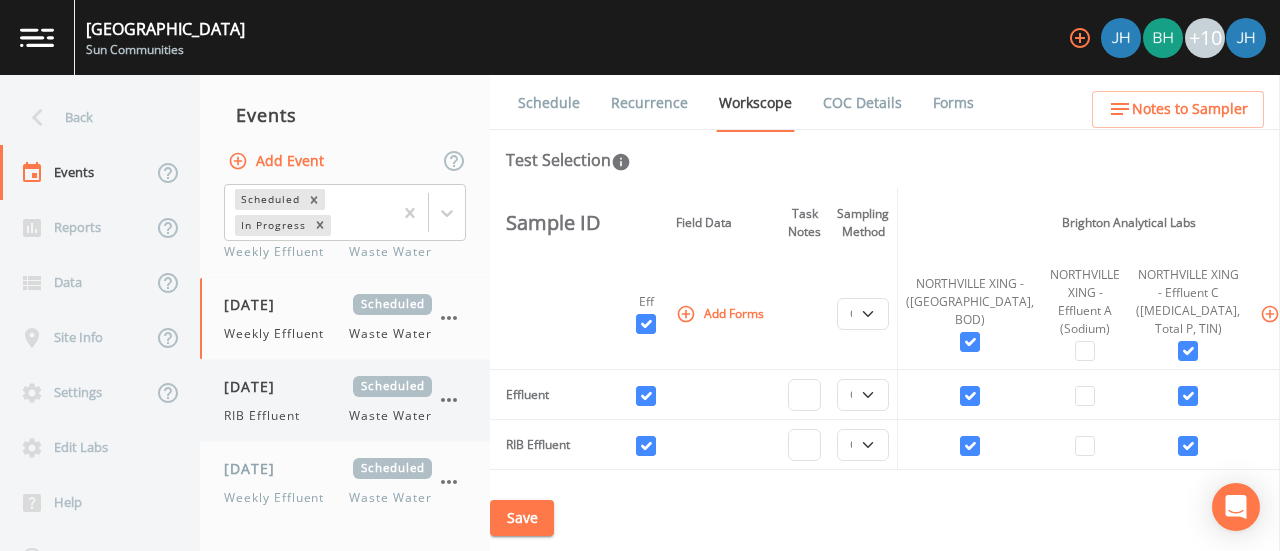 click on "[DATE]" at bounding box center (256, 386) 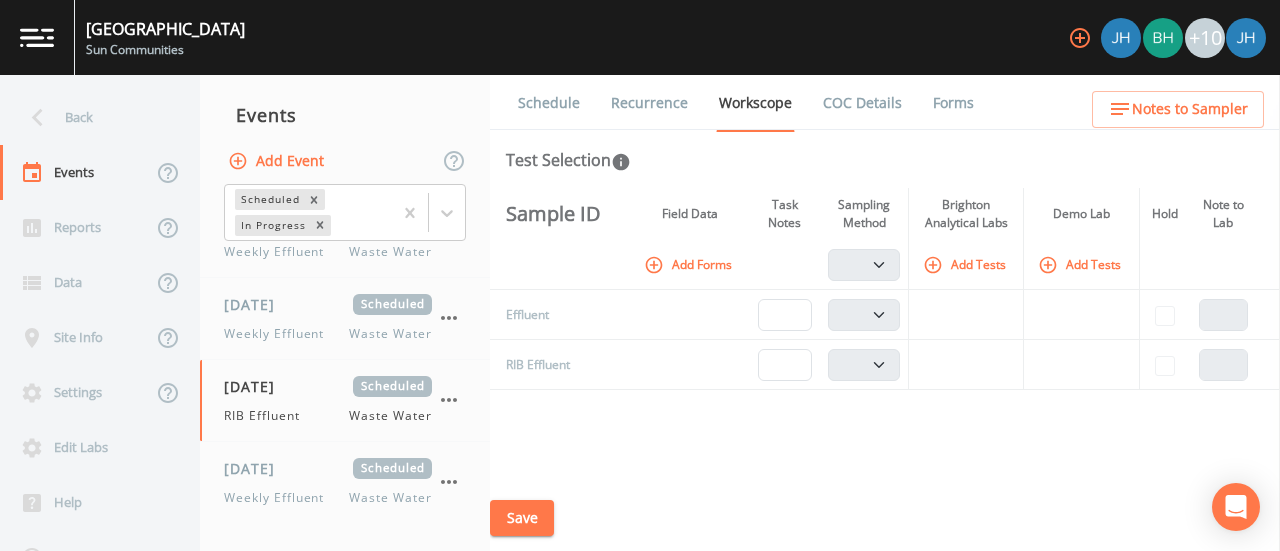 click on "Add Tests" at bounding box center [966, 264] 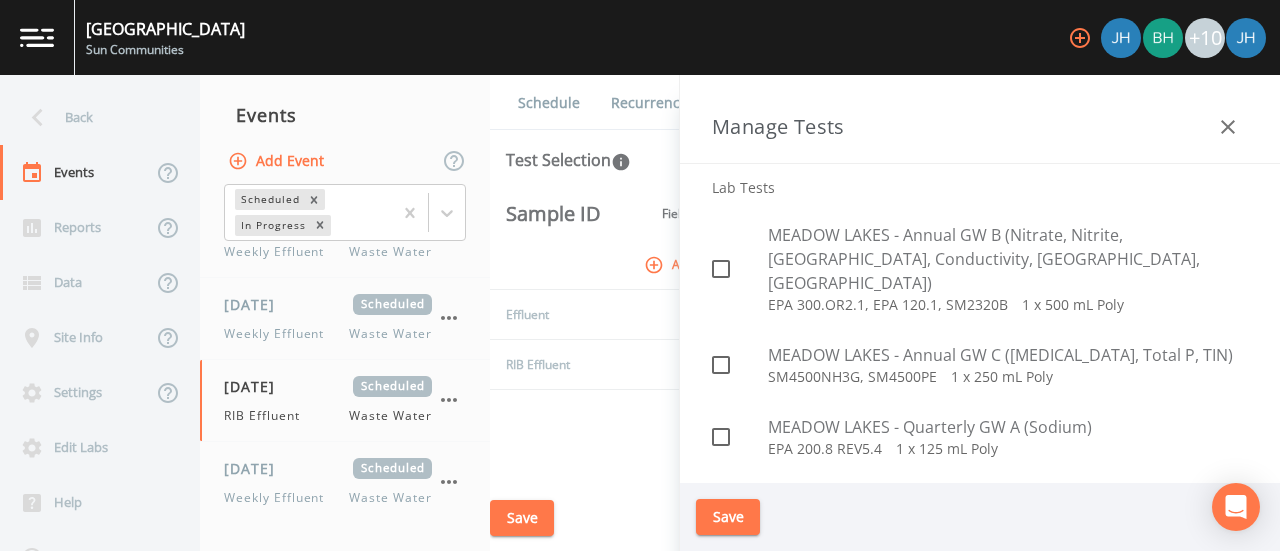 scroll, scrollTop: 3500, scrollLeft: 0, axis: vertical 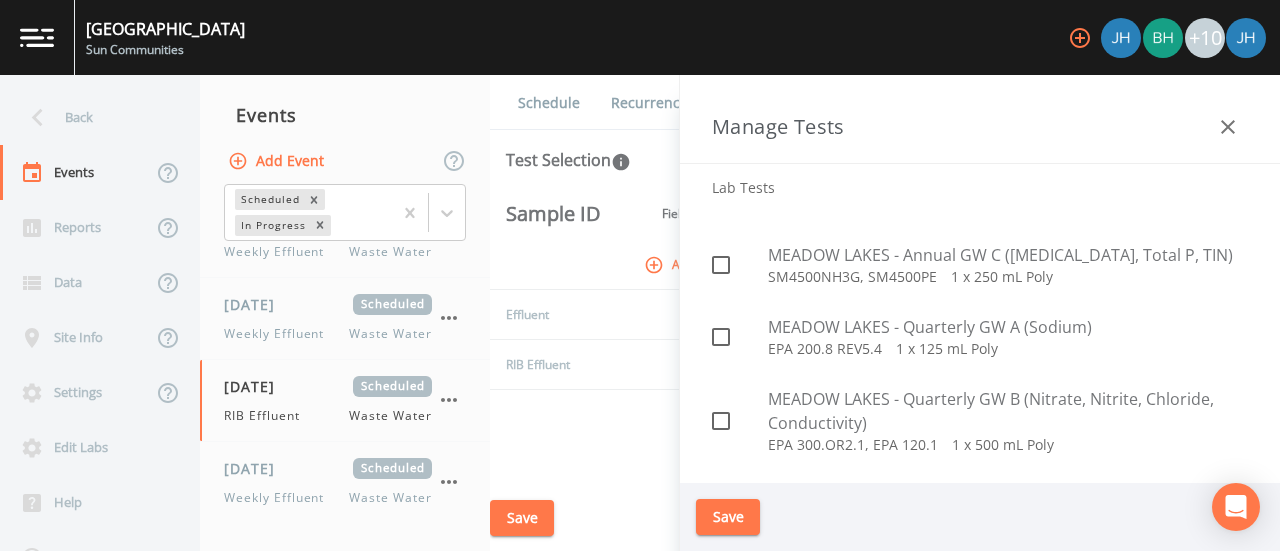 click 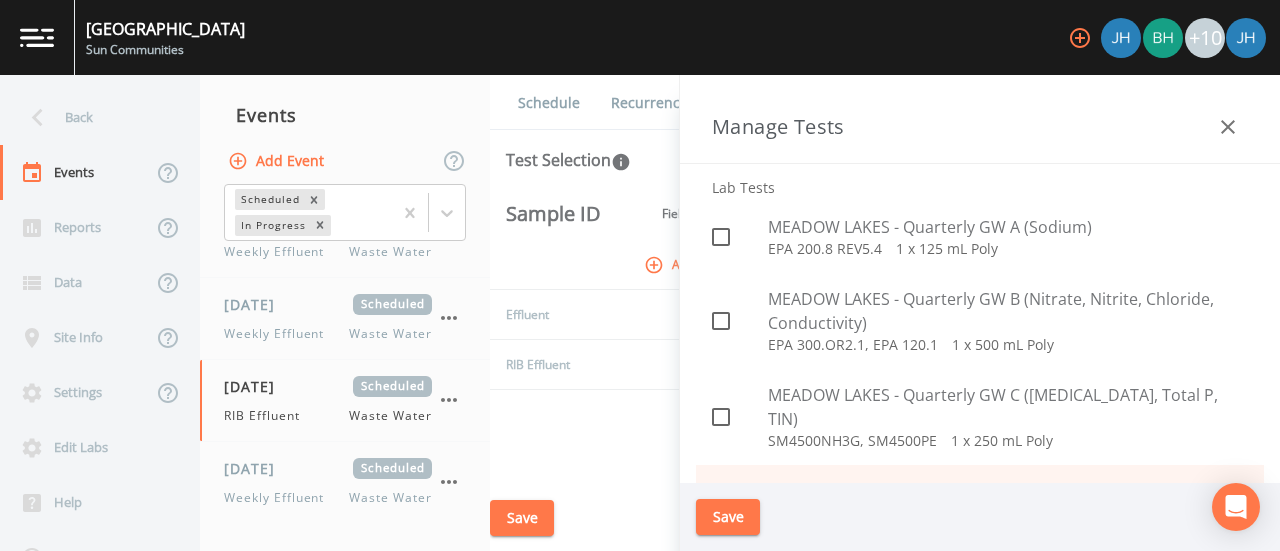 scroll, scrollTop: 3700, scrollLeft: 0, axis: vertical 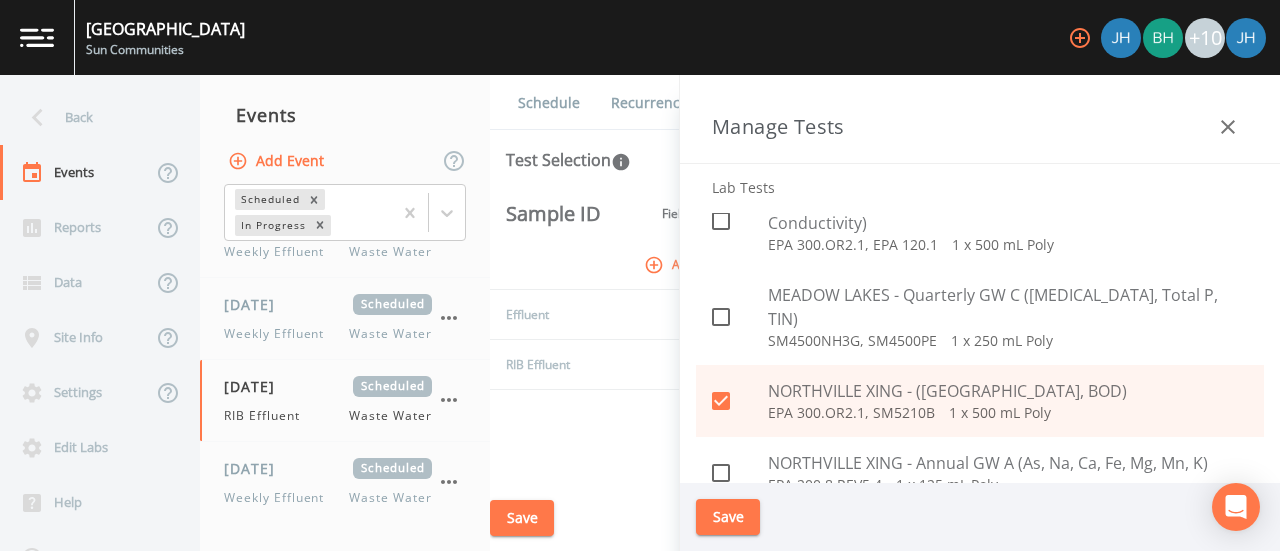 click 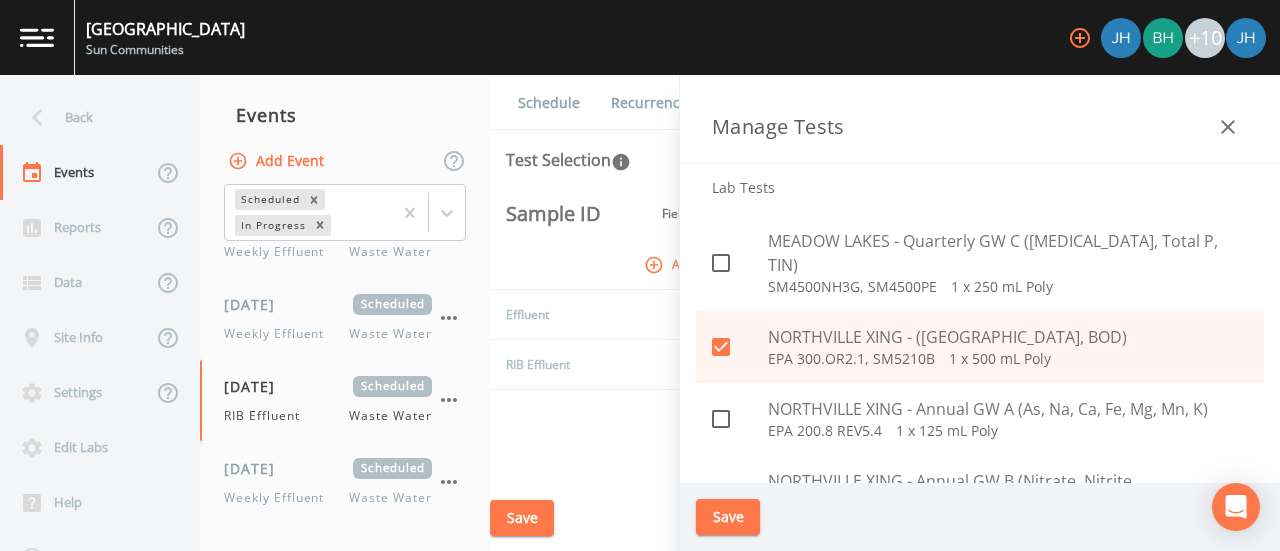 scroll, scrollTop: 3800, scrollLeft: 0, axis: vertical 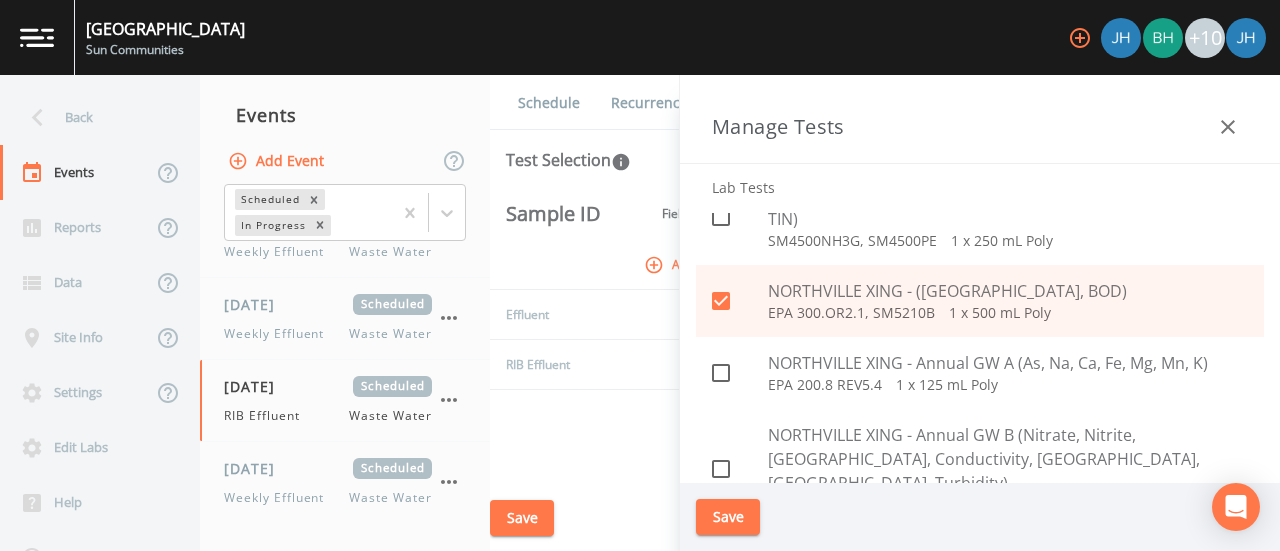 click 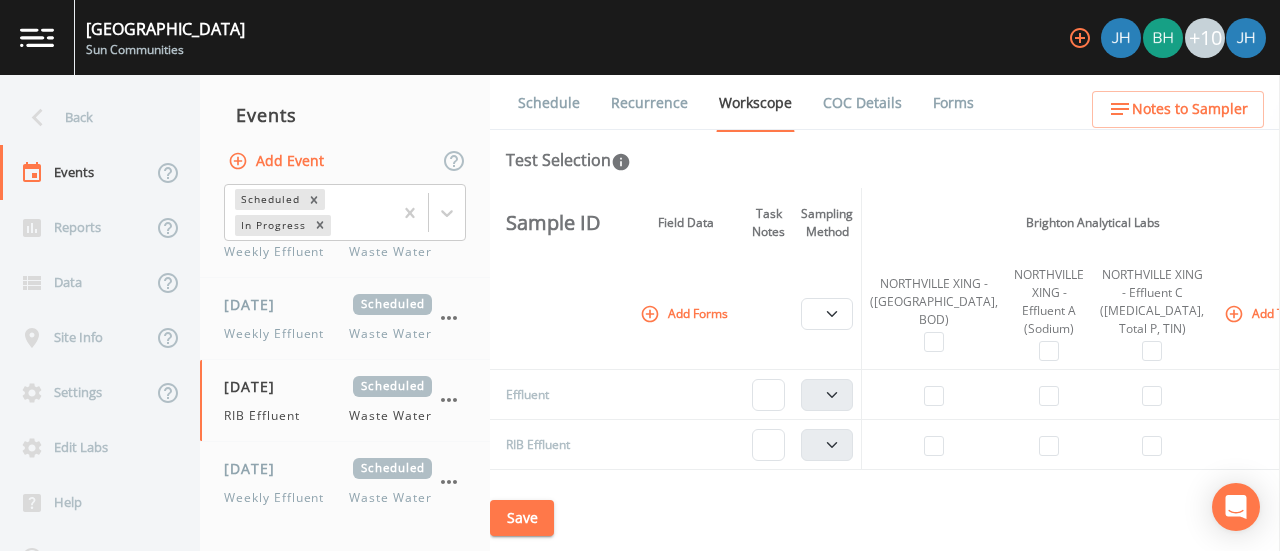 click on "Add Forms" at bounding box center [686, 313] 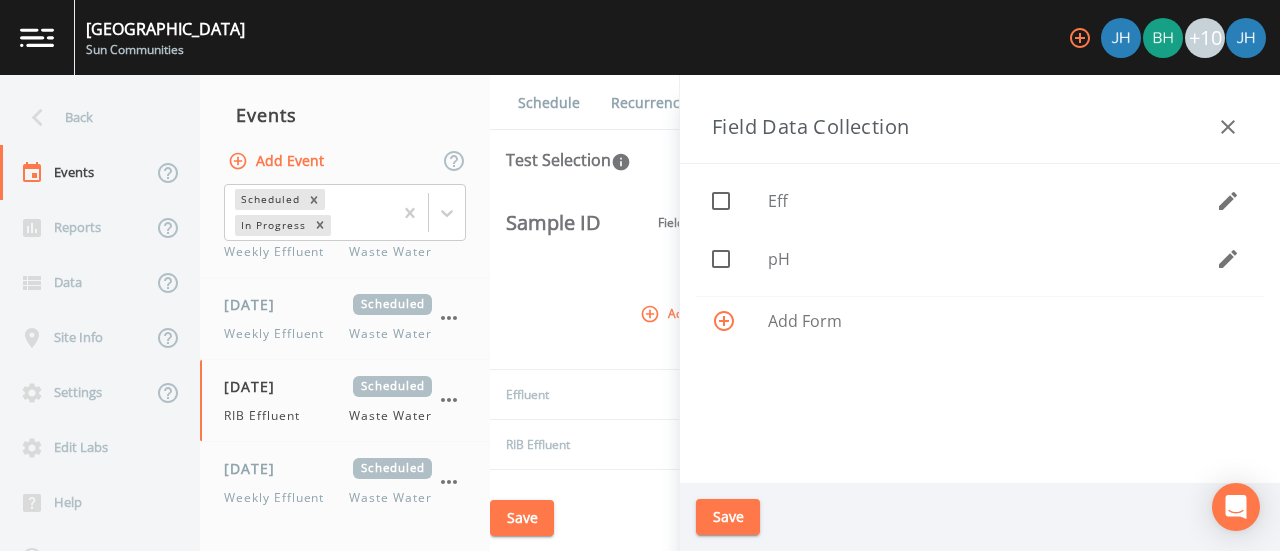 click 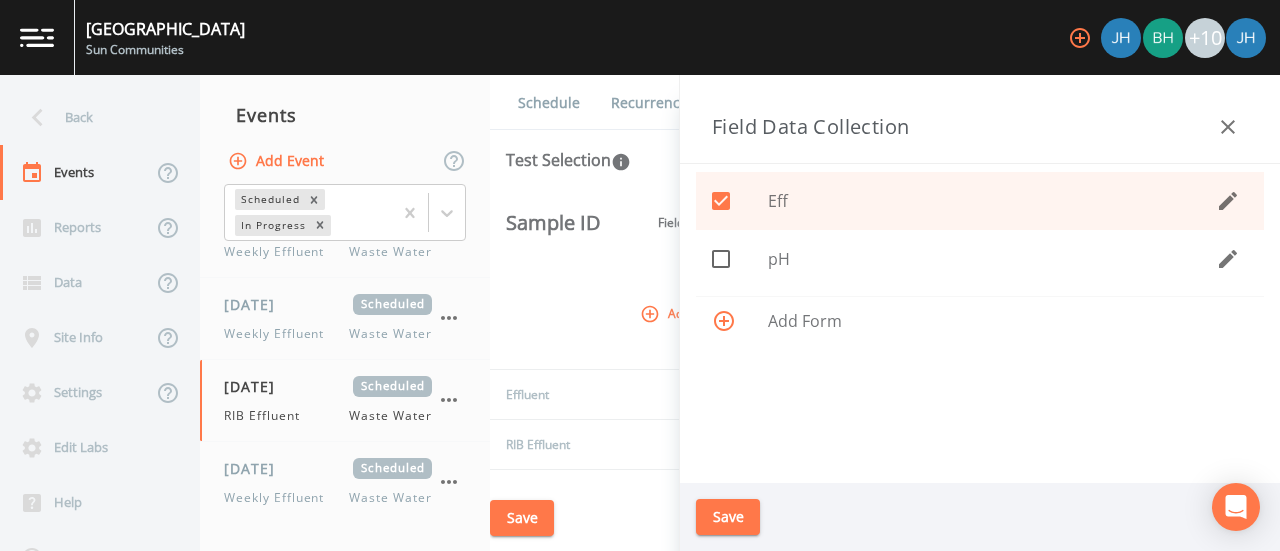 click on "Save" at bounding box center [728, 517] 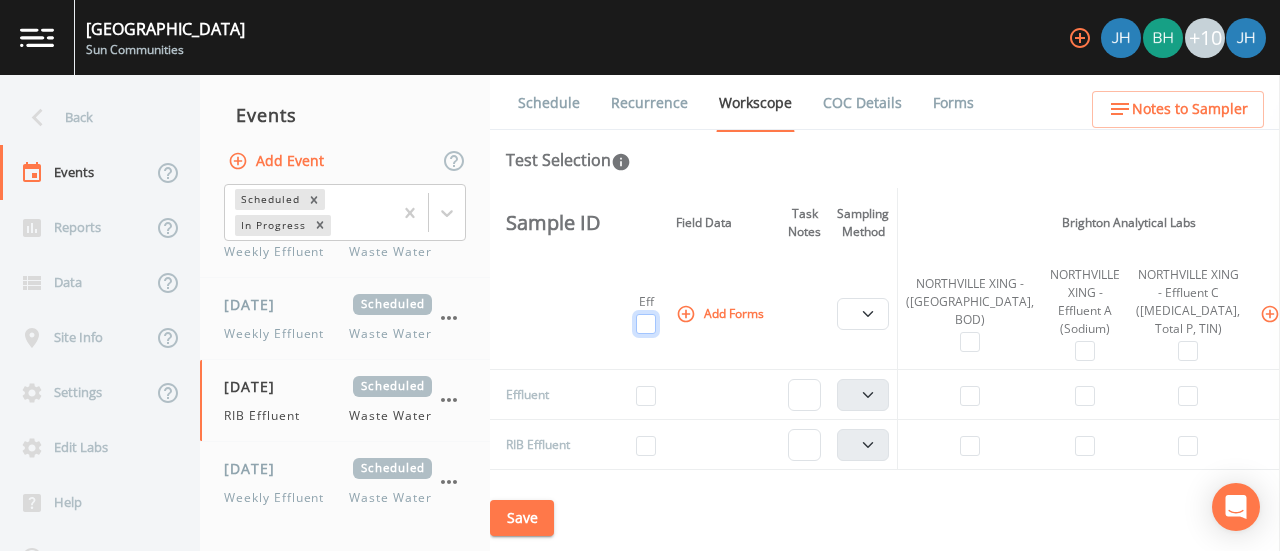 drag, startPoint x: 648, startPoint y: 329, endPoint x: 822, endPoint y: 370, distance: 178.76521 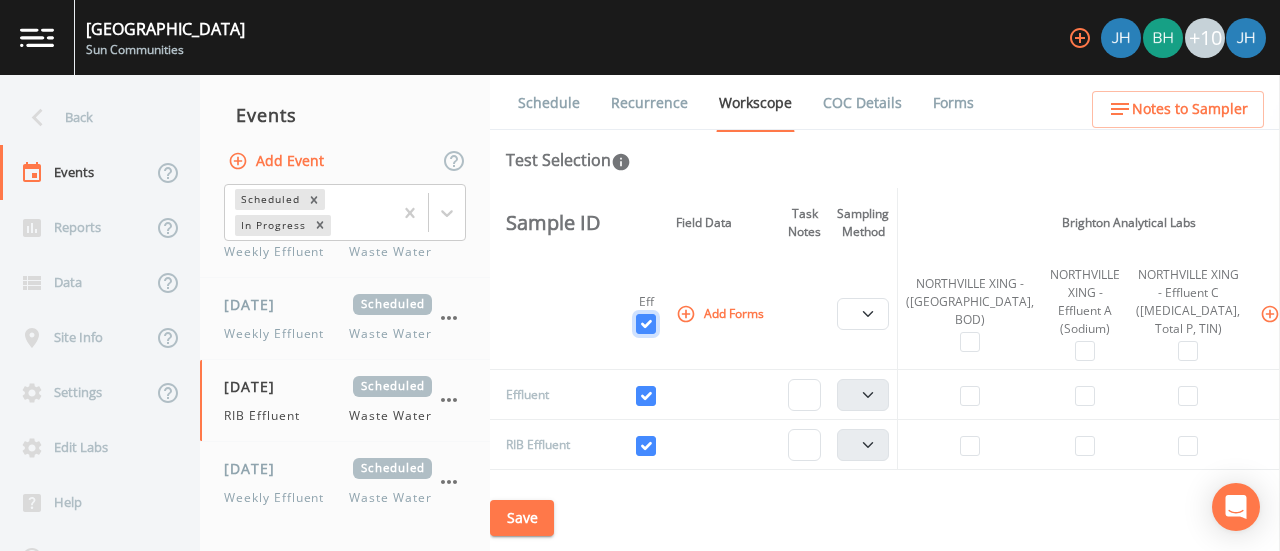 checkbox on "true" 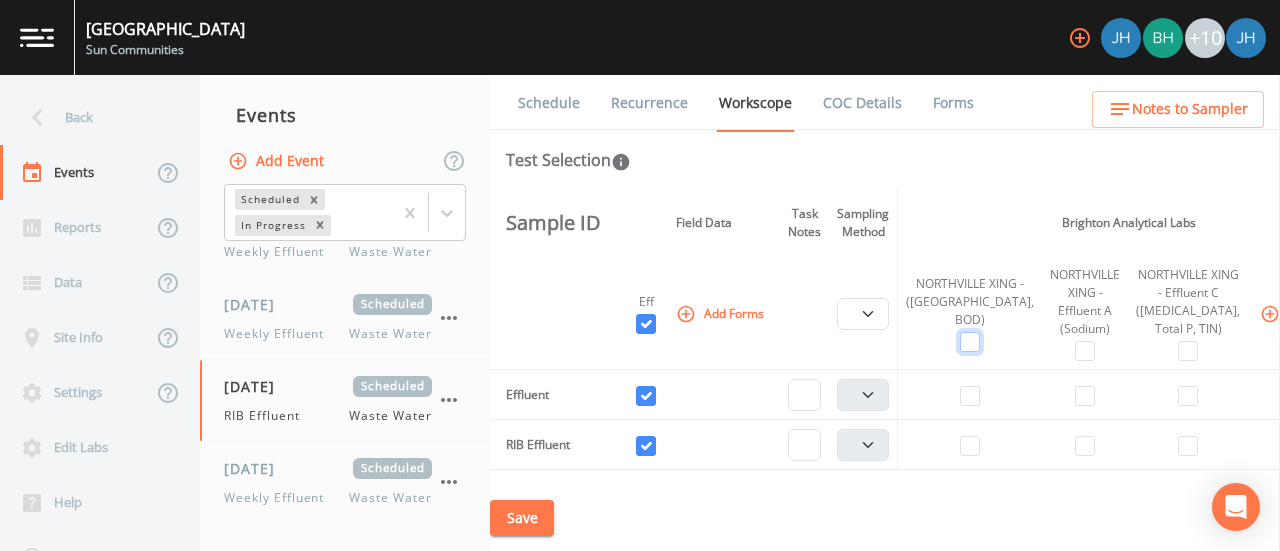 drag, startPoint x: 948, startPoint y: 361, endPoint x: 1038, endPoint y: 377, distance: 91.411156 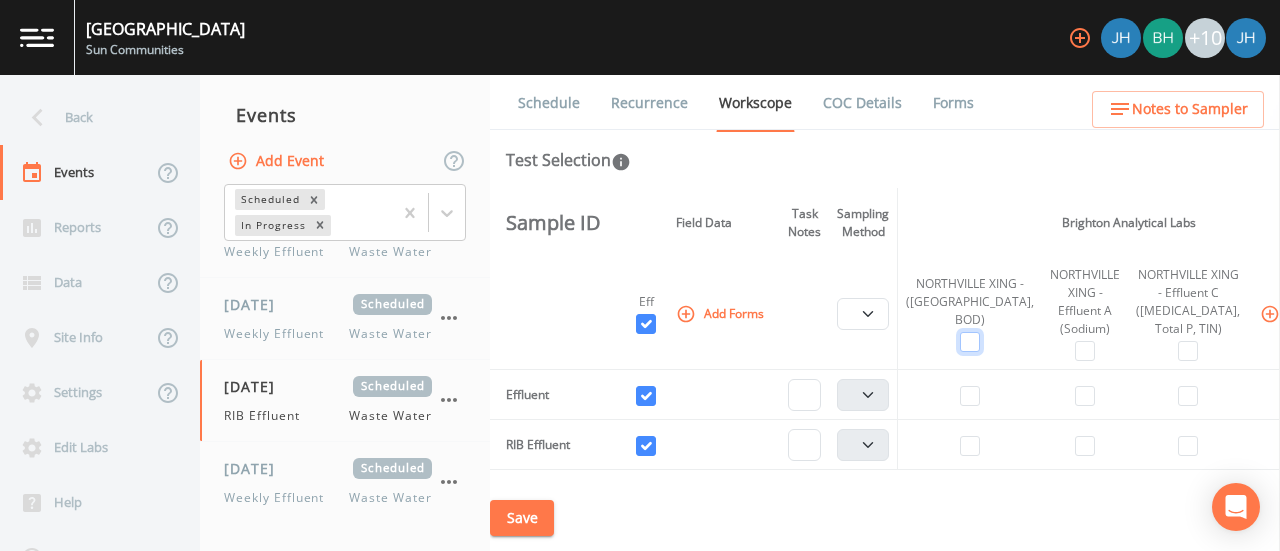 click at bounding box center [970, 342] 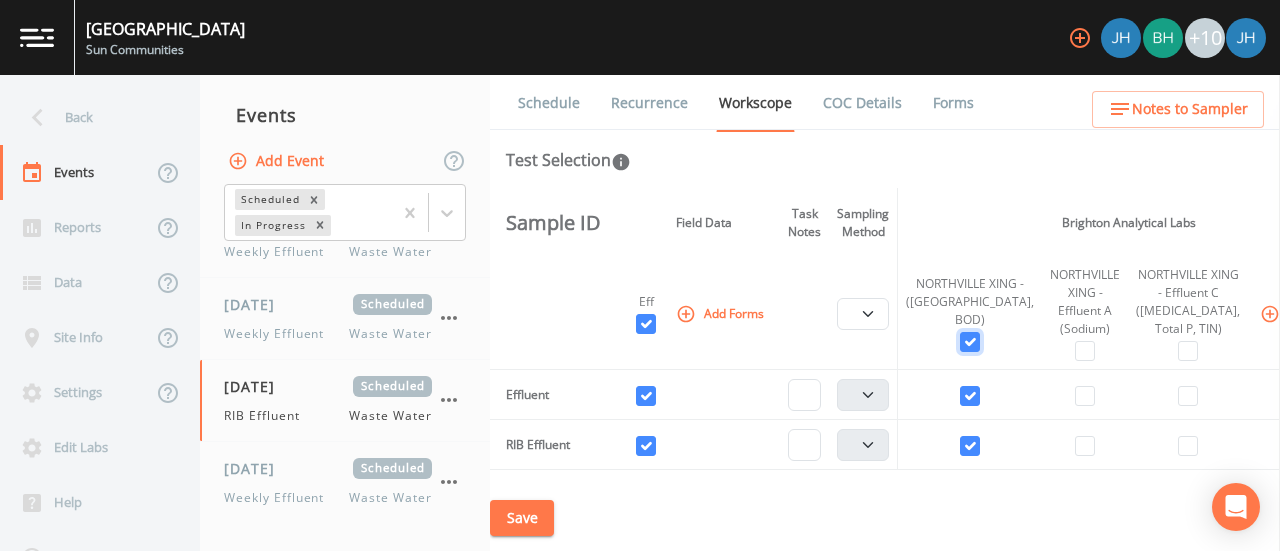 checkbox on "true" 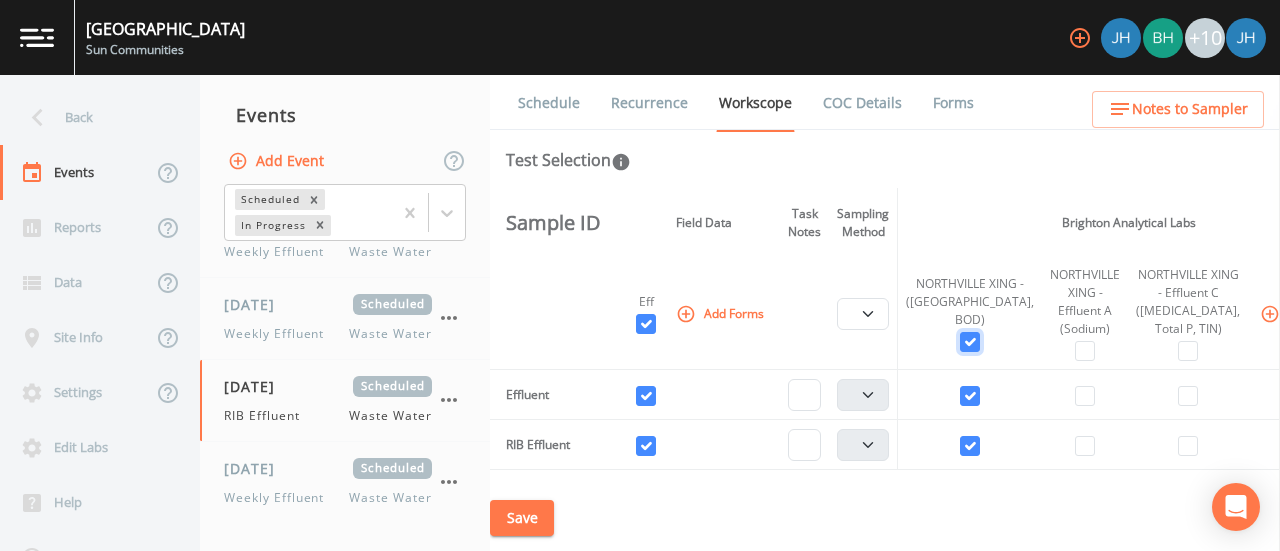select on "b6a3c313-748b-4795-a028-792ad310bd60" 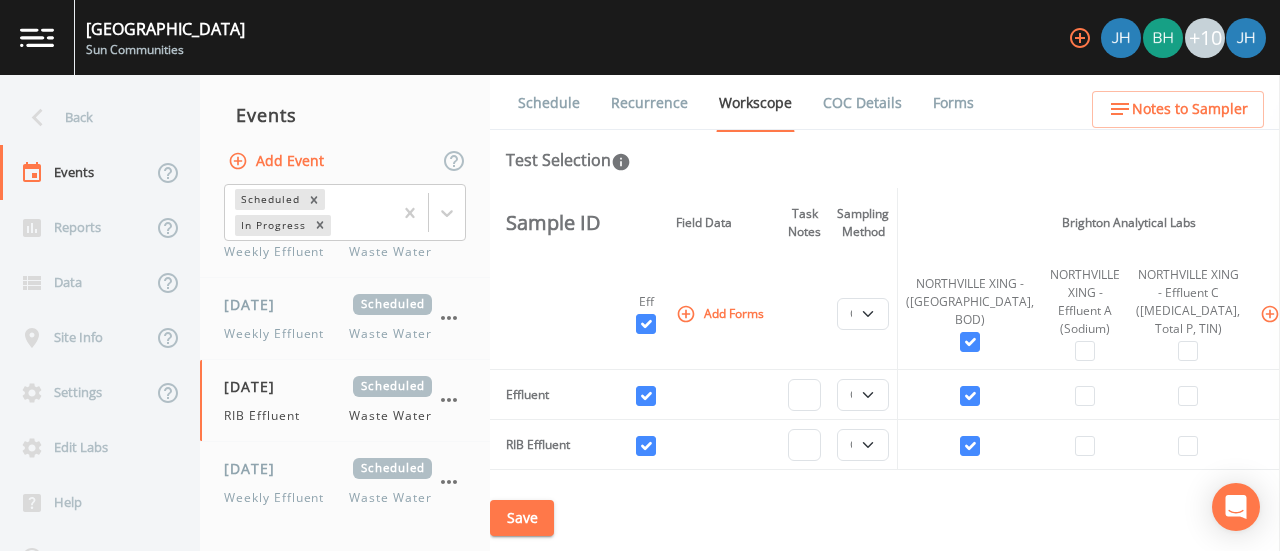 drag, startPoint x: 1049, startPoint y: 365, endPoint x: 1089, endPoint y: 366, distance: 40.012497 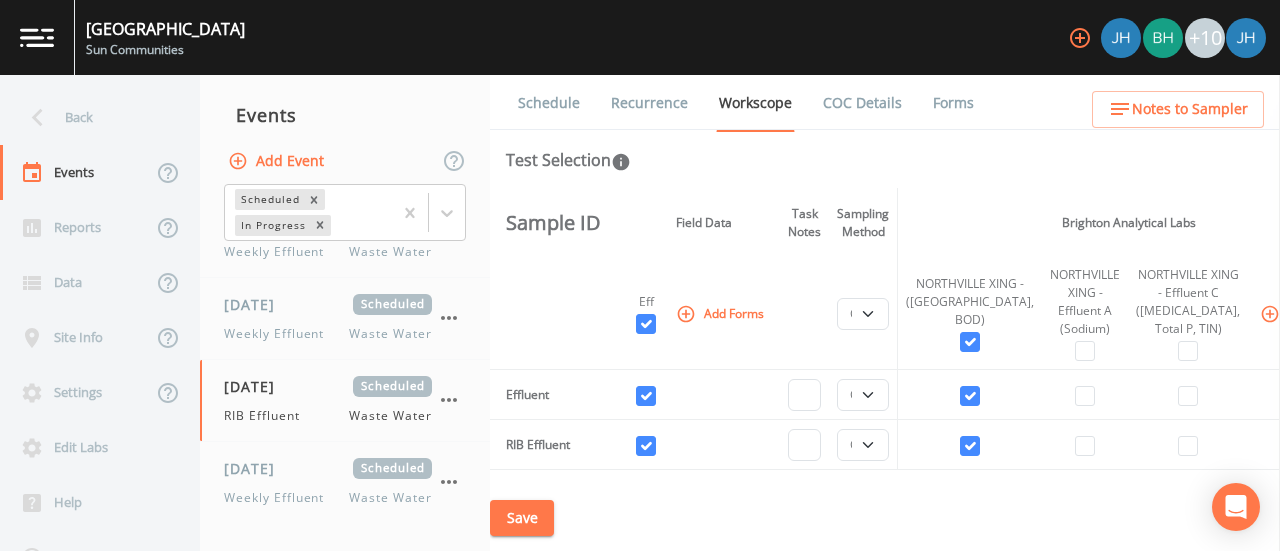 click on "NORTHVILLE XING - Effluent A (Sodium)" at bounding box center [1085, 314] 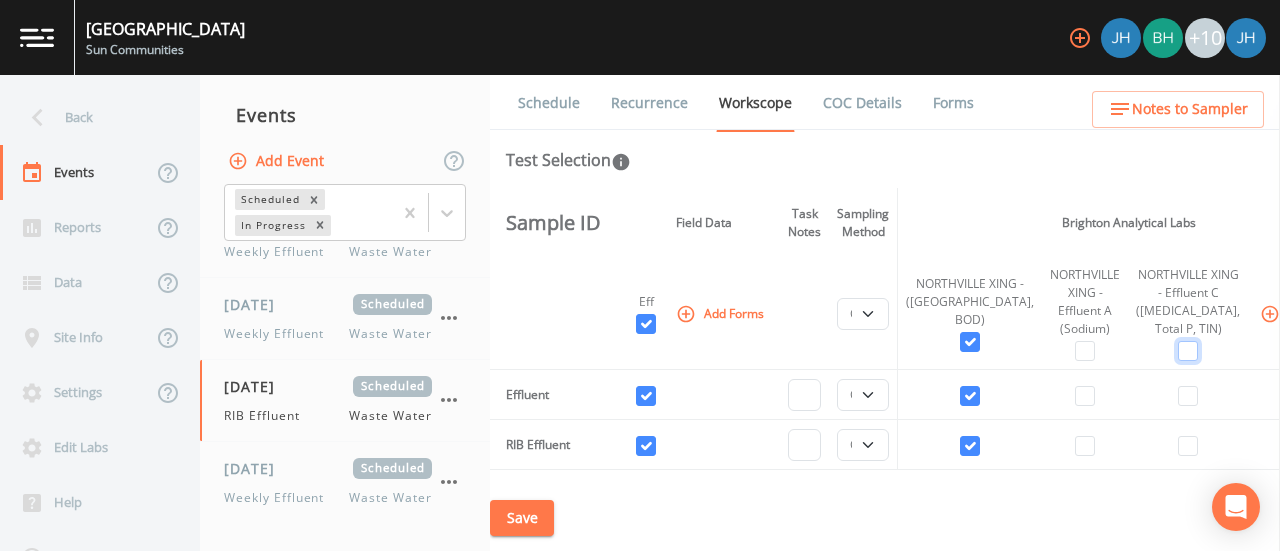 drag, startPoint x: 1127, startPoint y: 375, endPoint x: 1054, endPoint y: 356, distance: 75.43209 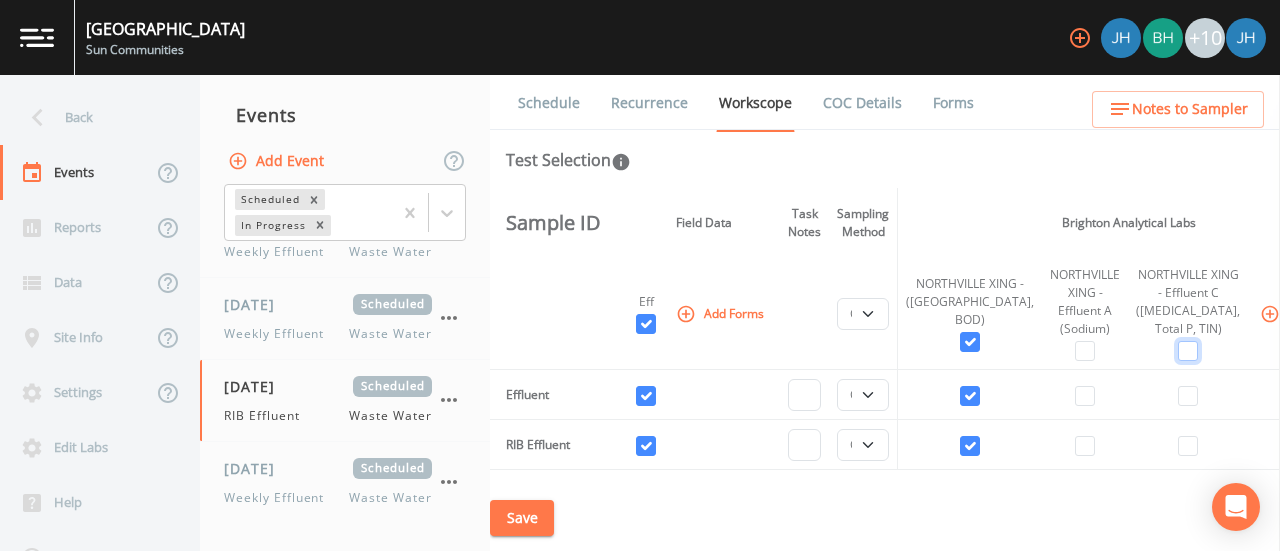 click at bounding box center [1188, 351] 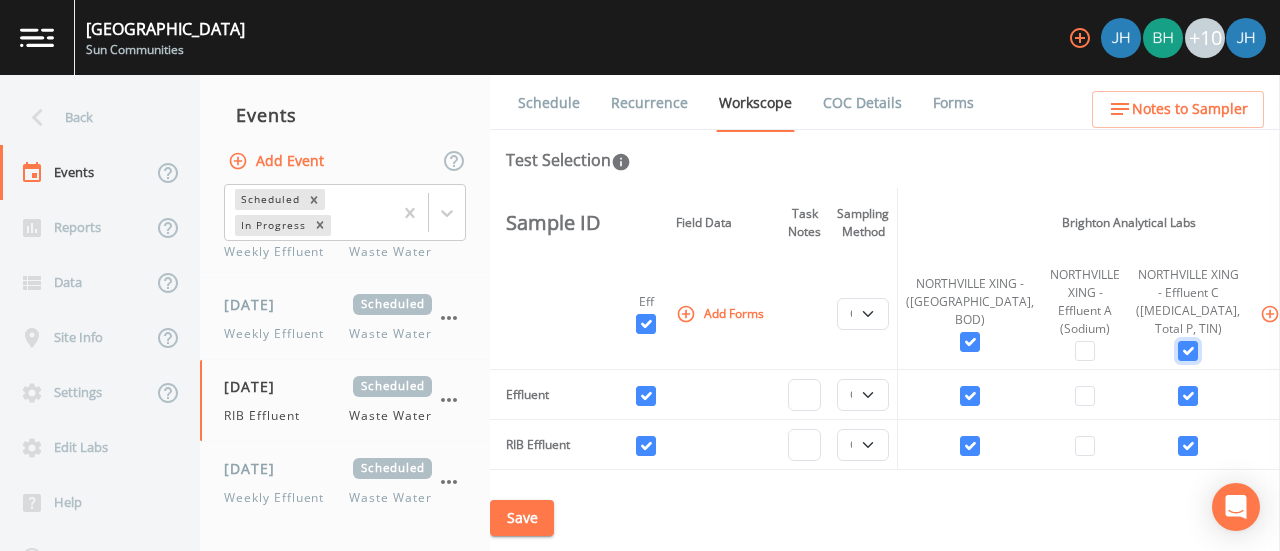 checkbox on "true" 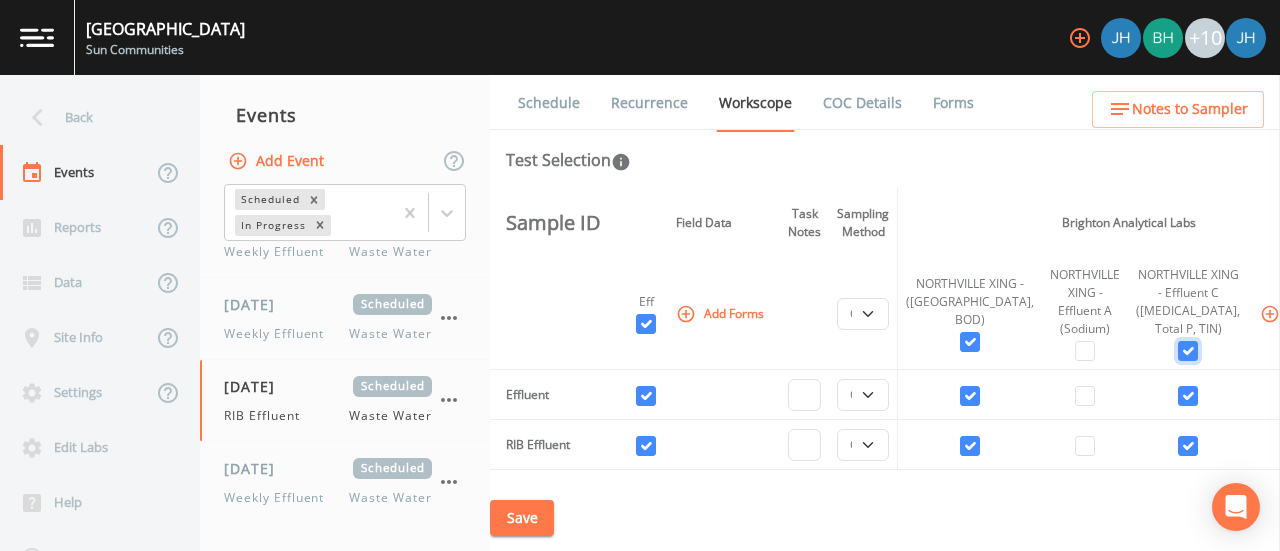 checkbox on "true" 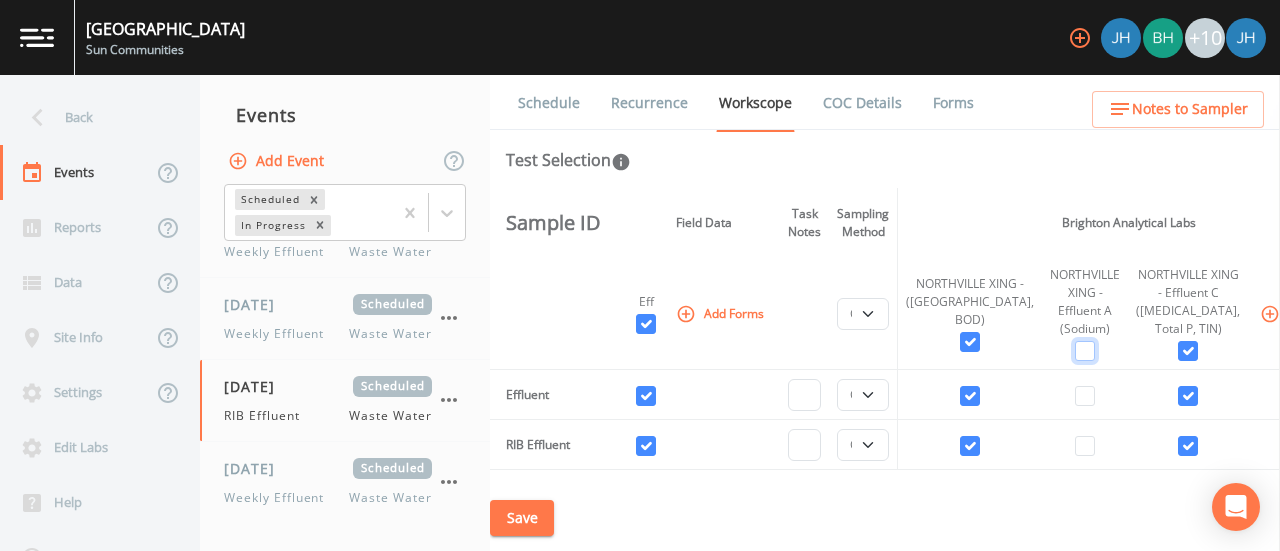 drag, startPoint x: 1036, startPoint y: 359, endPoint x: 972, endPoint y: 367, distance: 64.49806 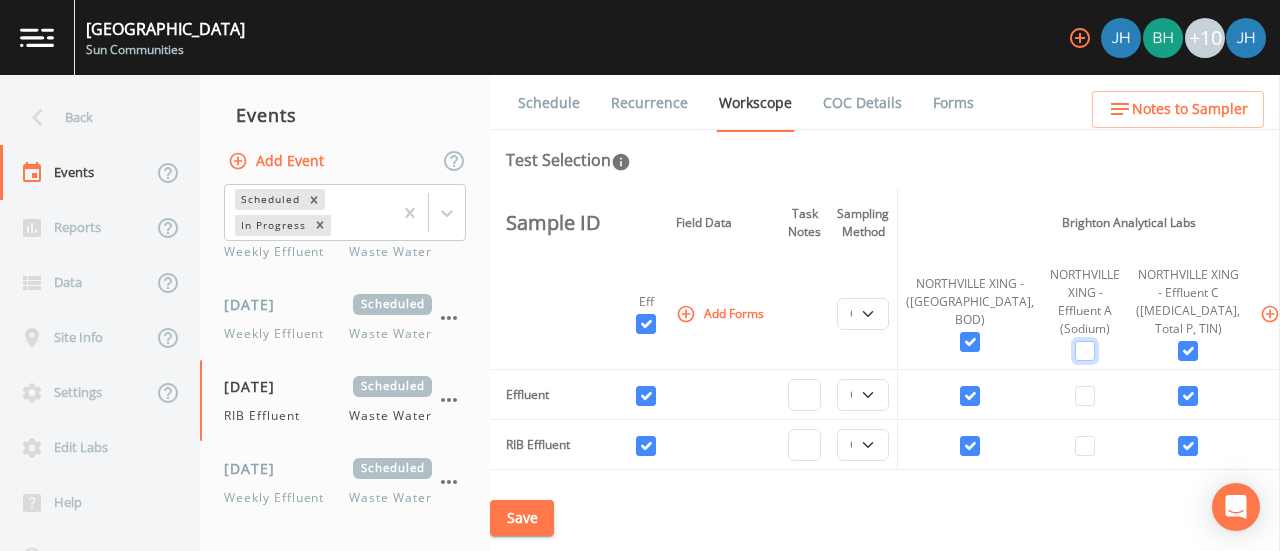 click at bounding box center (1085, 351) 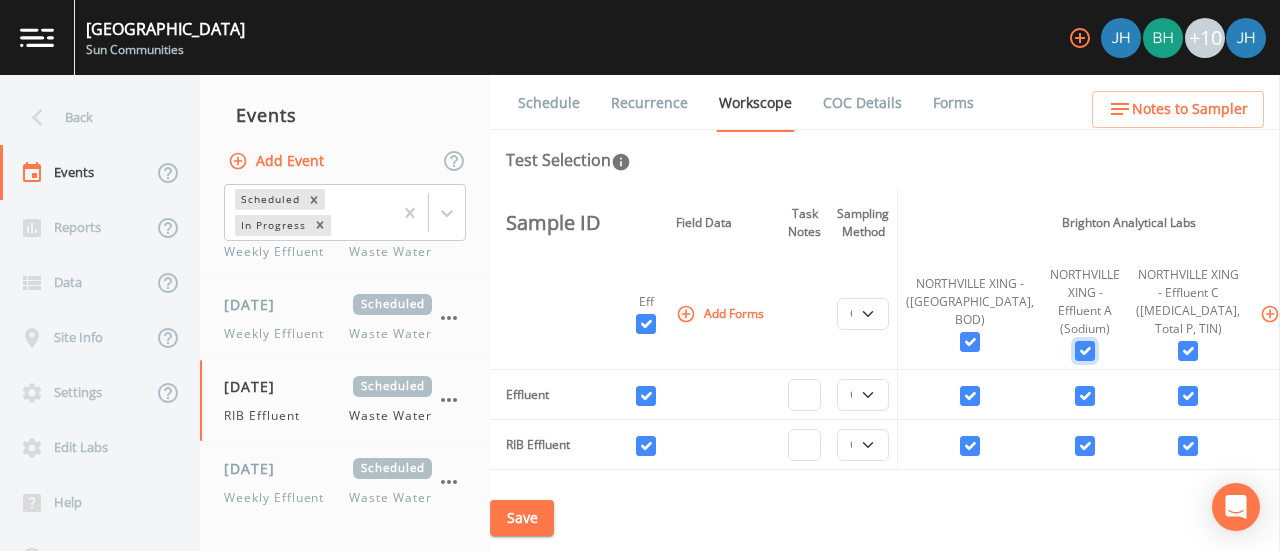 checkbox on "true" 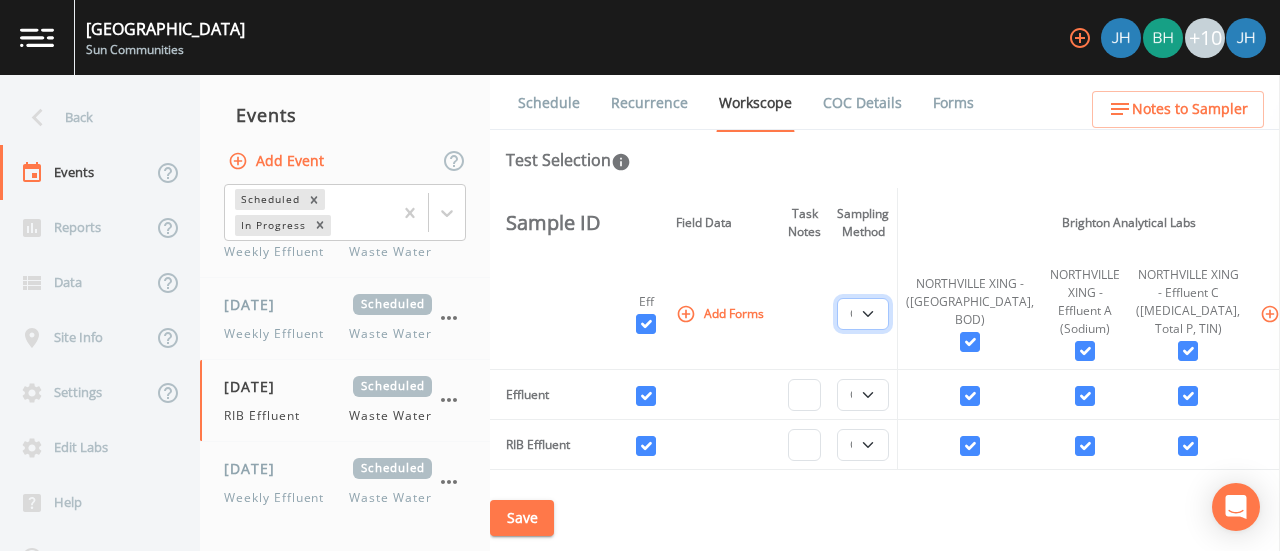 click on "Composite Grab" at bounding box center [863, 314] 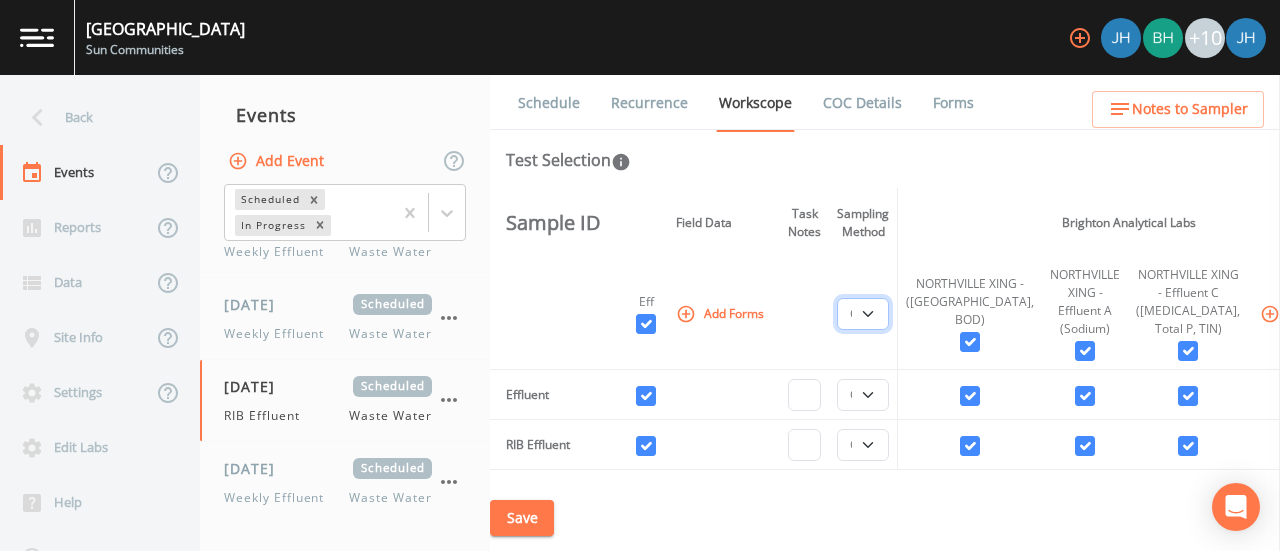 select on "092b3f94-5697-4c94-9891-da161916fdbb" 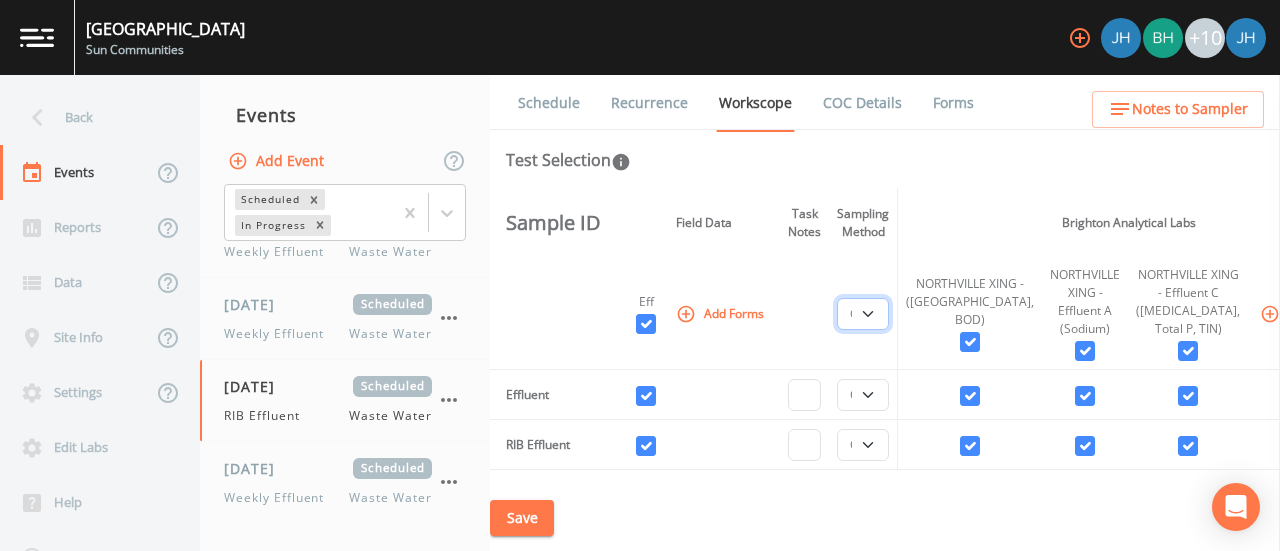 click on "Composite Grab" at bounding box center (863, 314) 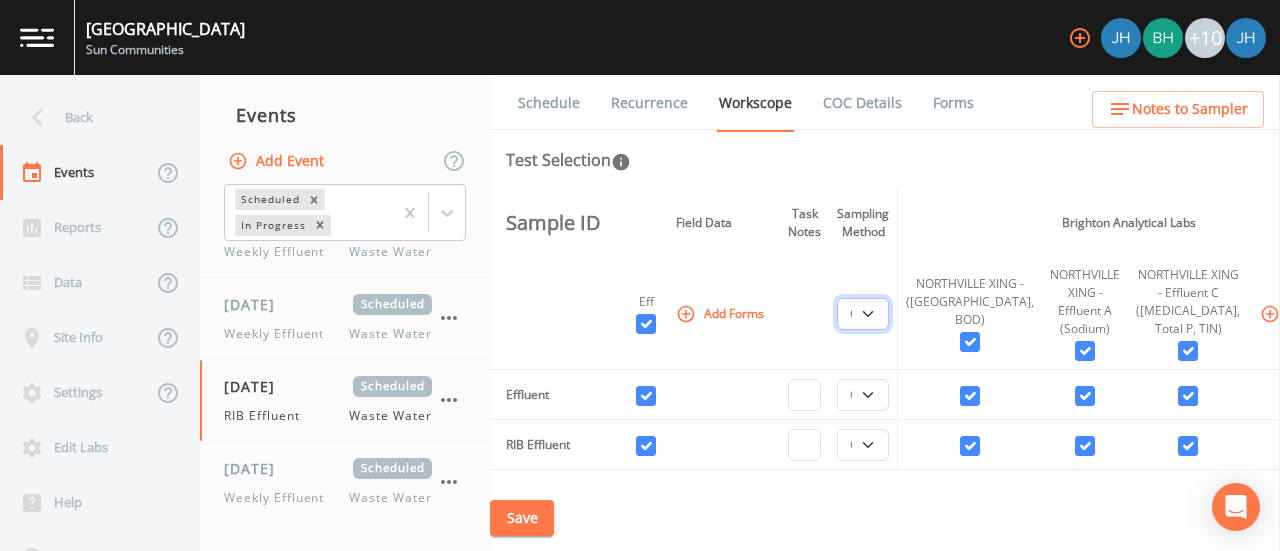 select on "092b3f94-5697-4c94-9891-da161916fdbb" 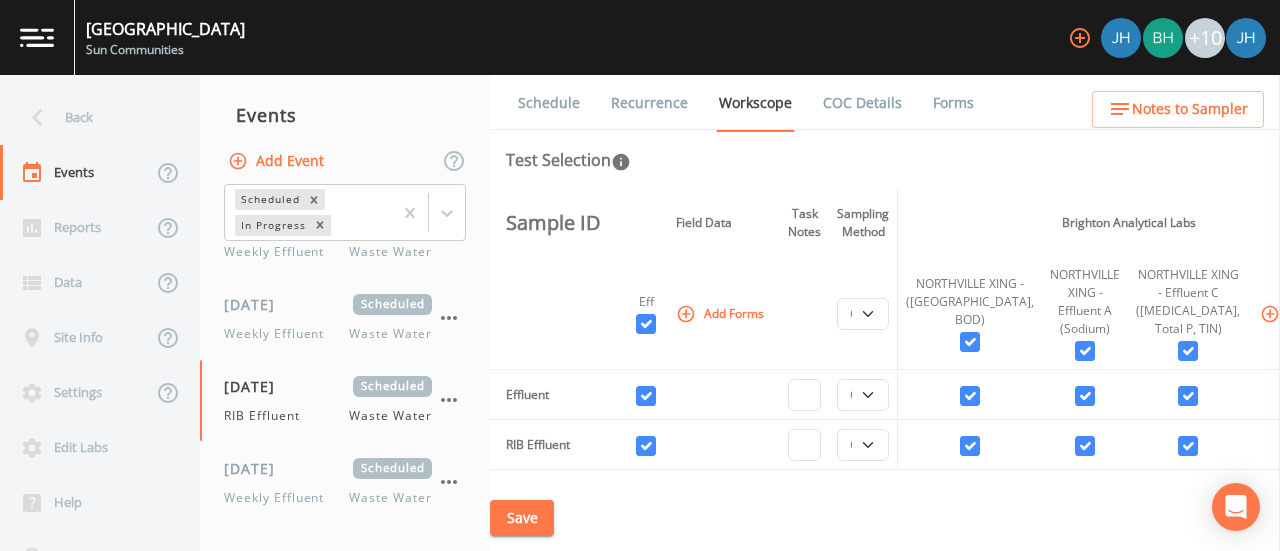 click on "Save" at bounding box center (522, 518) 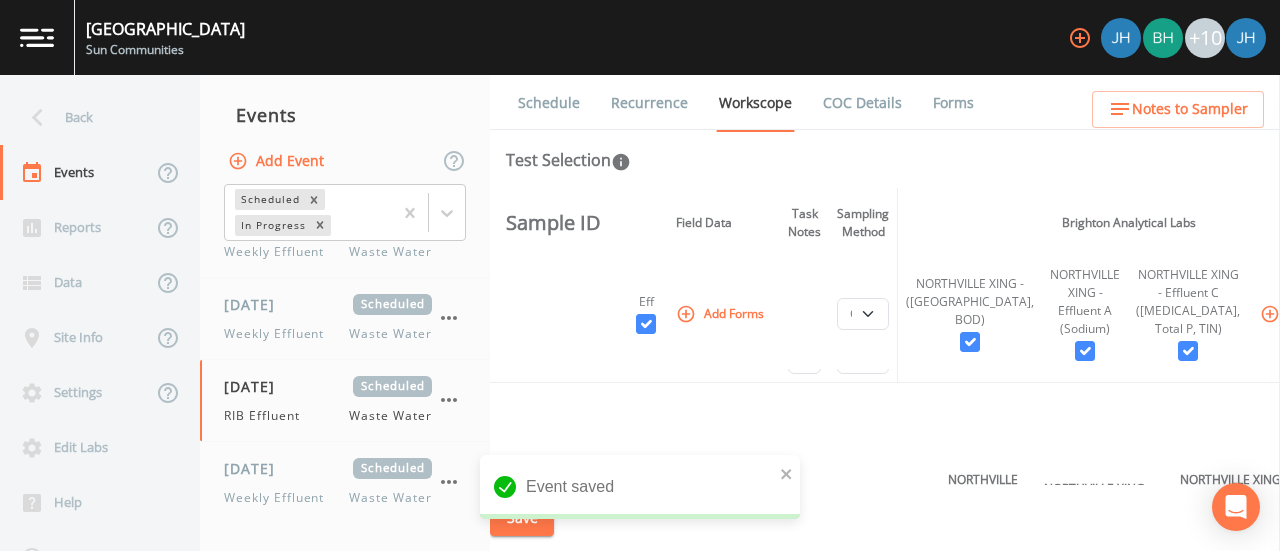 scroll, scrollTop: 0, scrollLeft: 0, axis: both 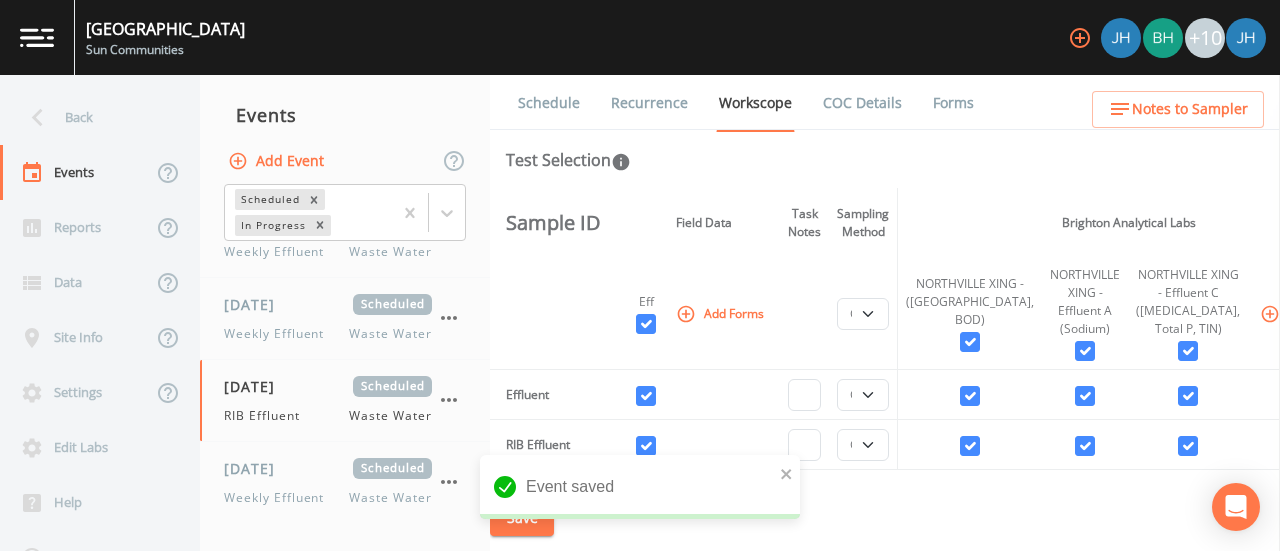 click on "Recurrence" at bounding box center [649, 103] 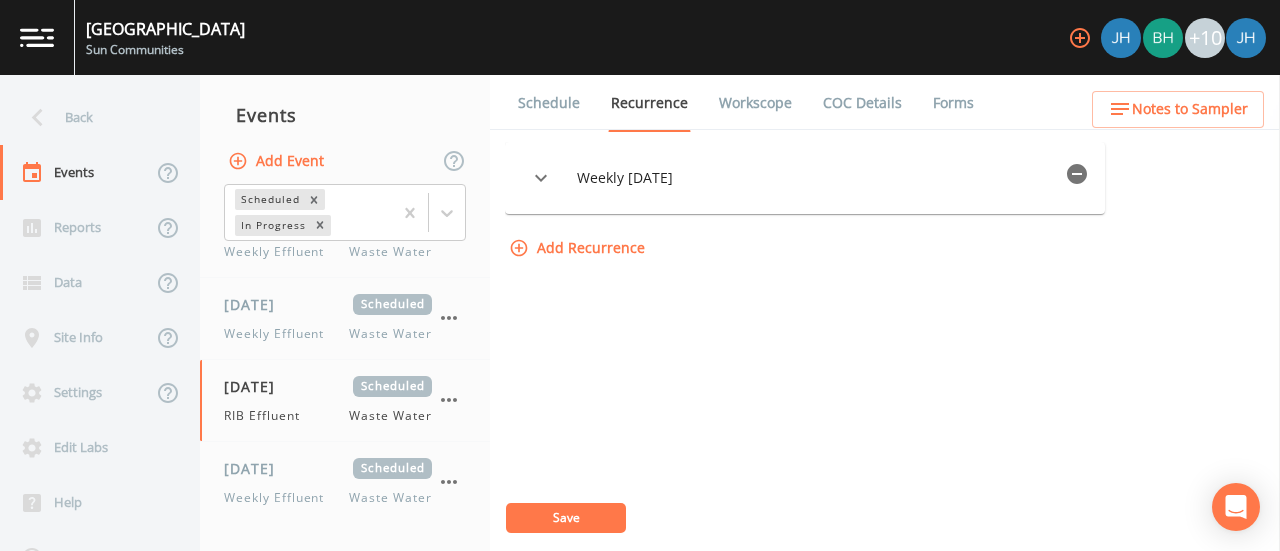 click on "Schedule" at bounding box center [549, 103] 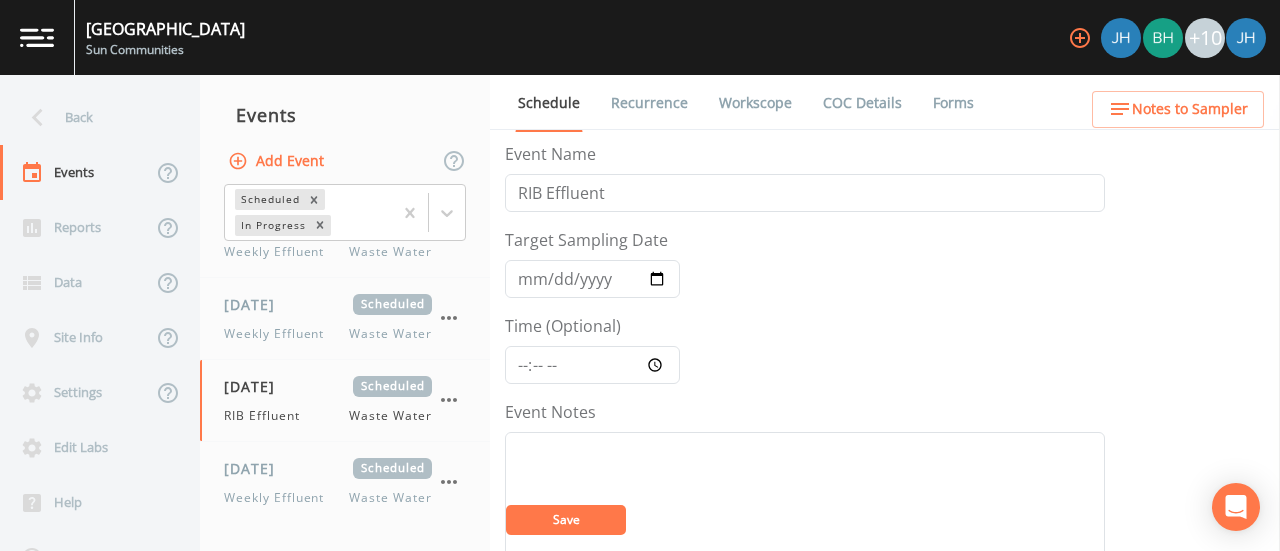 click on "Workscope" at bounding box center (755, 103) 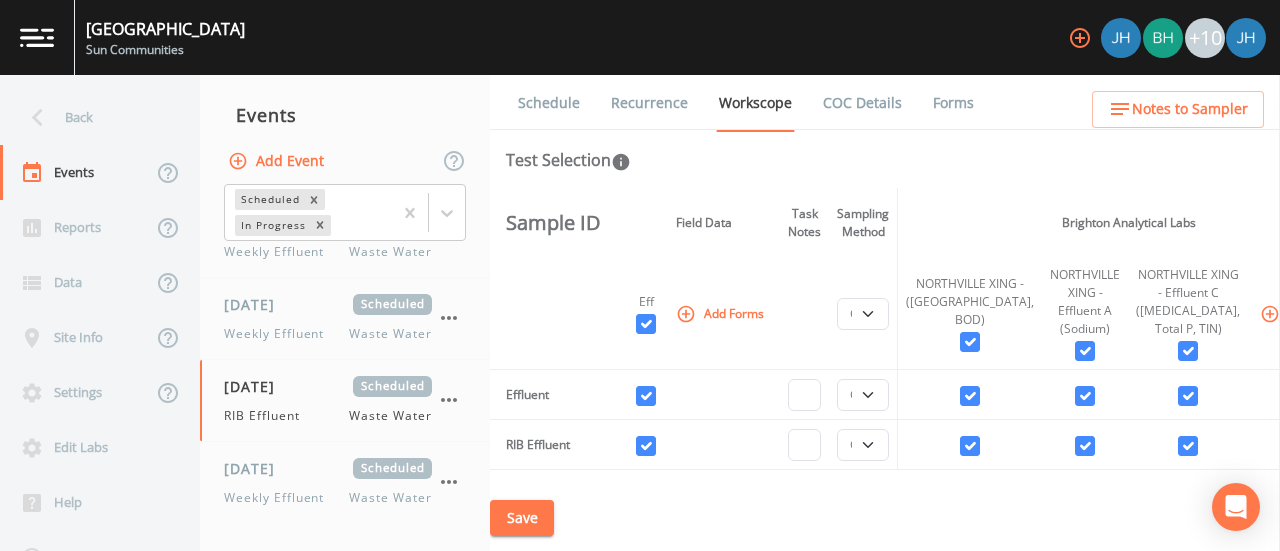 click on "COC Details" at bounding box center [862, 103] 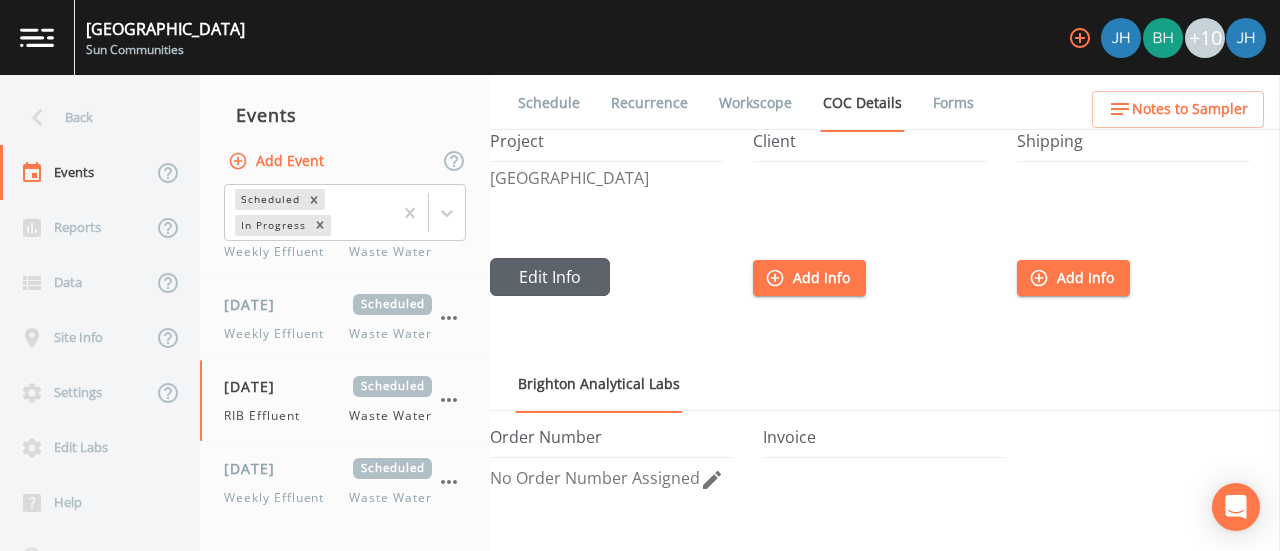 click on "Edit Info" at bounding box center (550, 277) 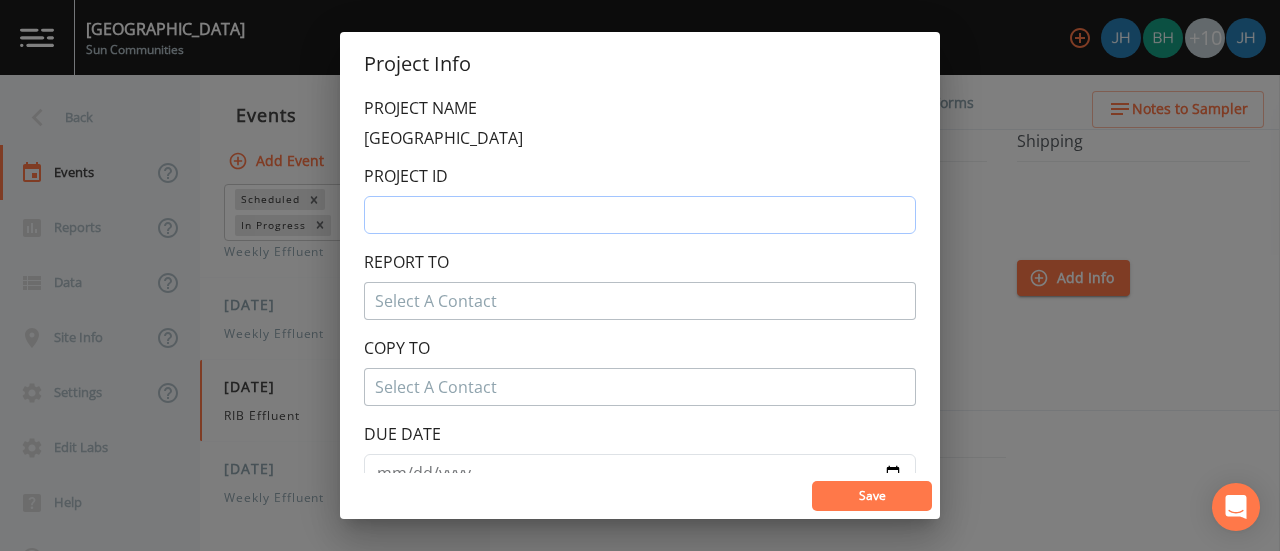 click at bounding box center [640, 215] 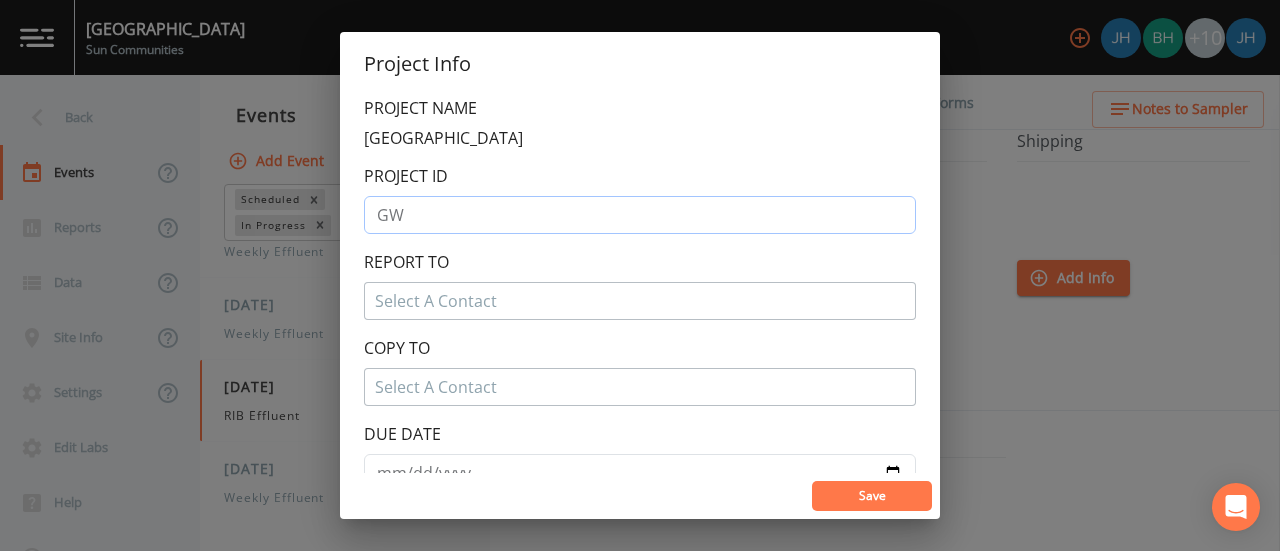type on "G" 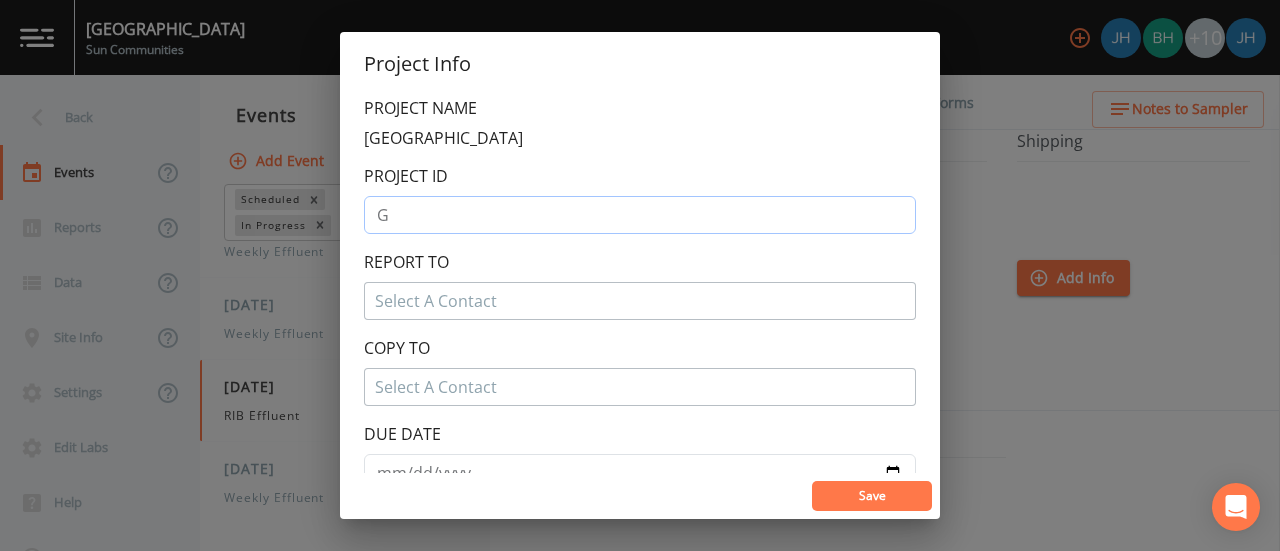 type 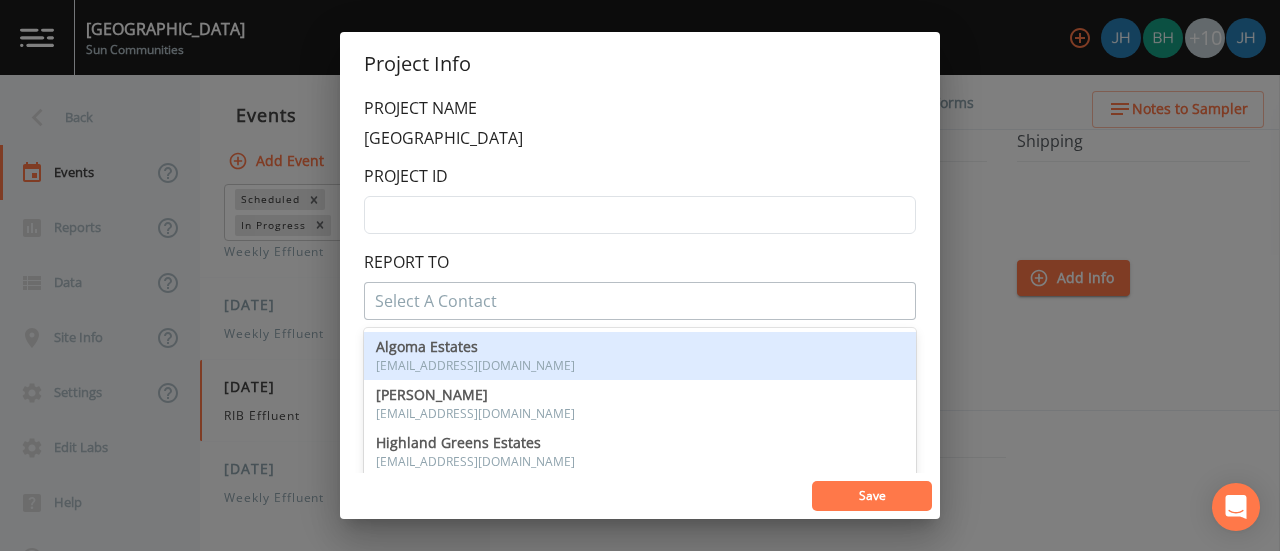 click at bounding box center (640, 301) 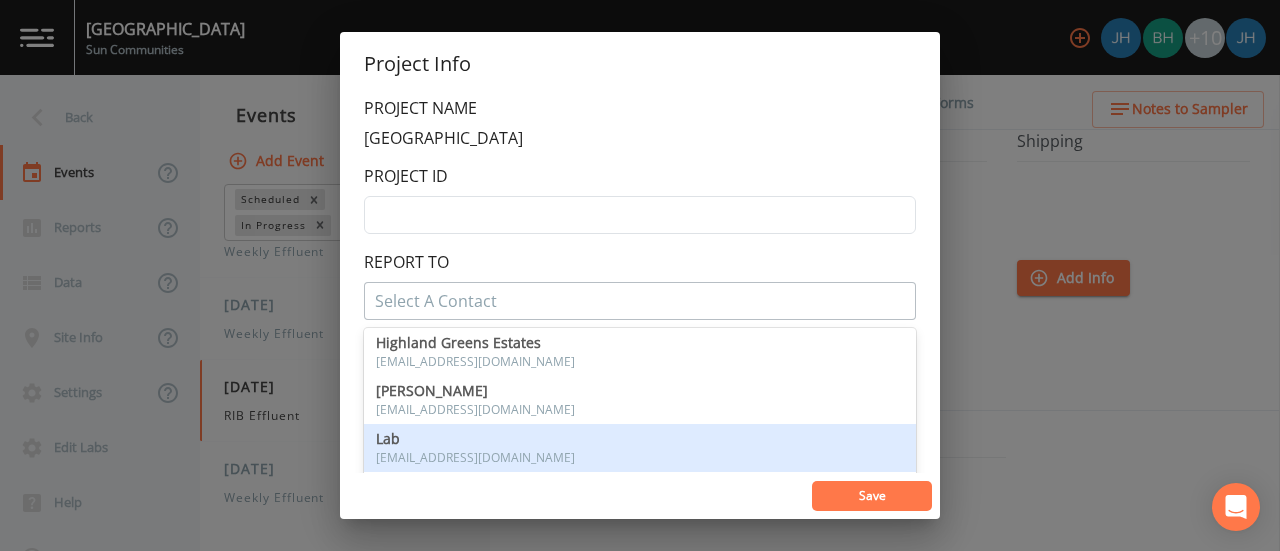 click on "Lab" at bounding box center [640, 439] 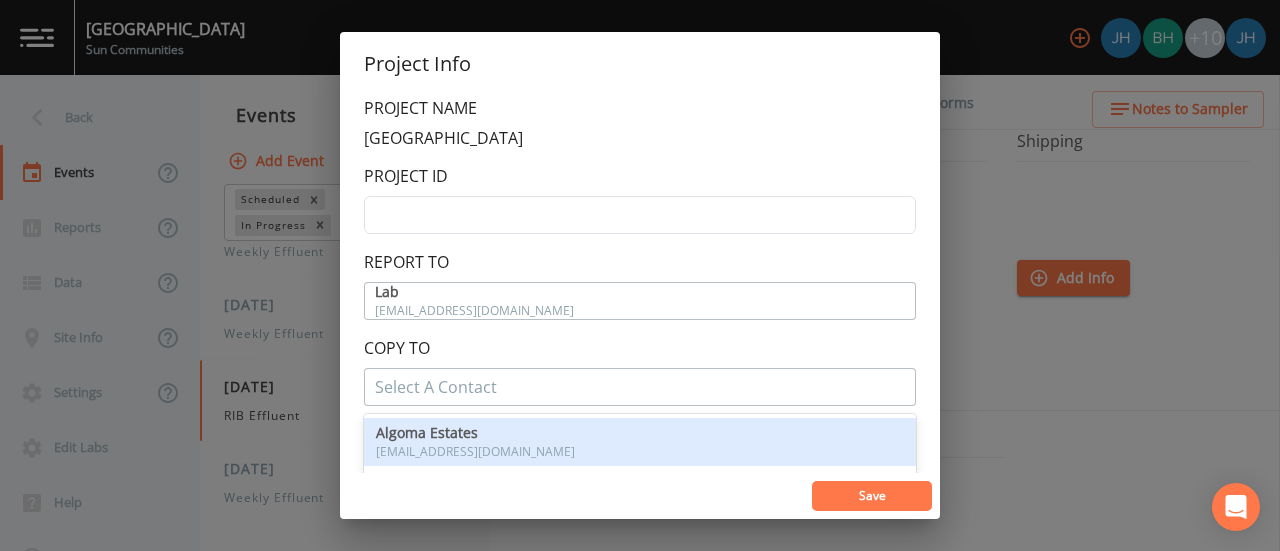 click at bounding box center [640, 387] 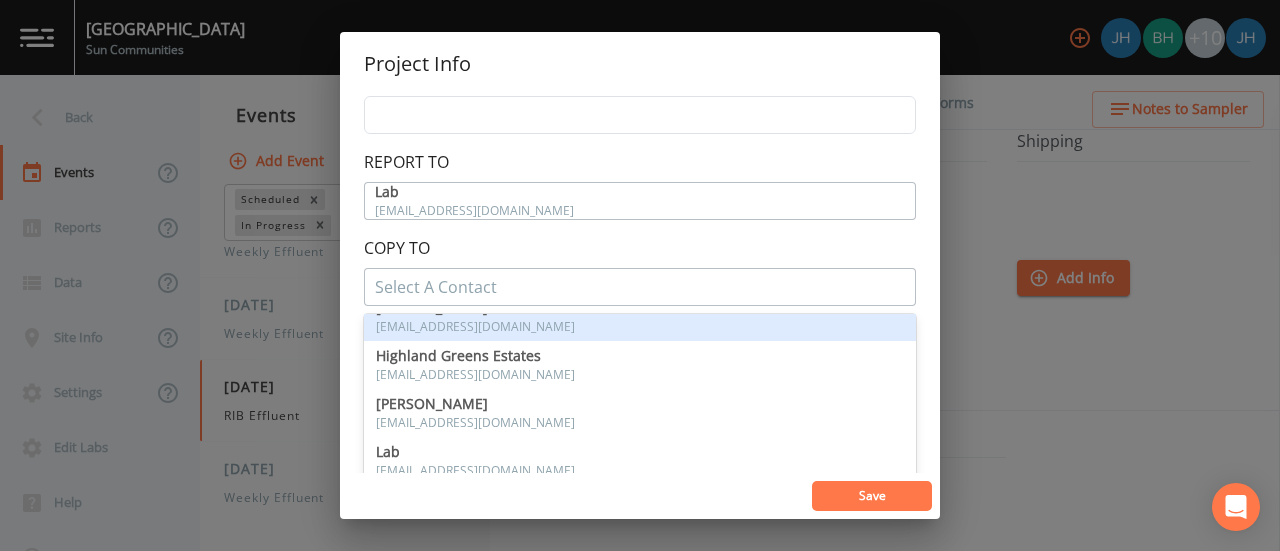 scroll, scrollTop: 100, scrollLeft: 0, axis: vertical 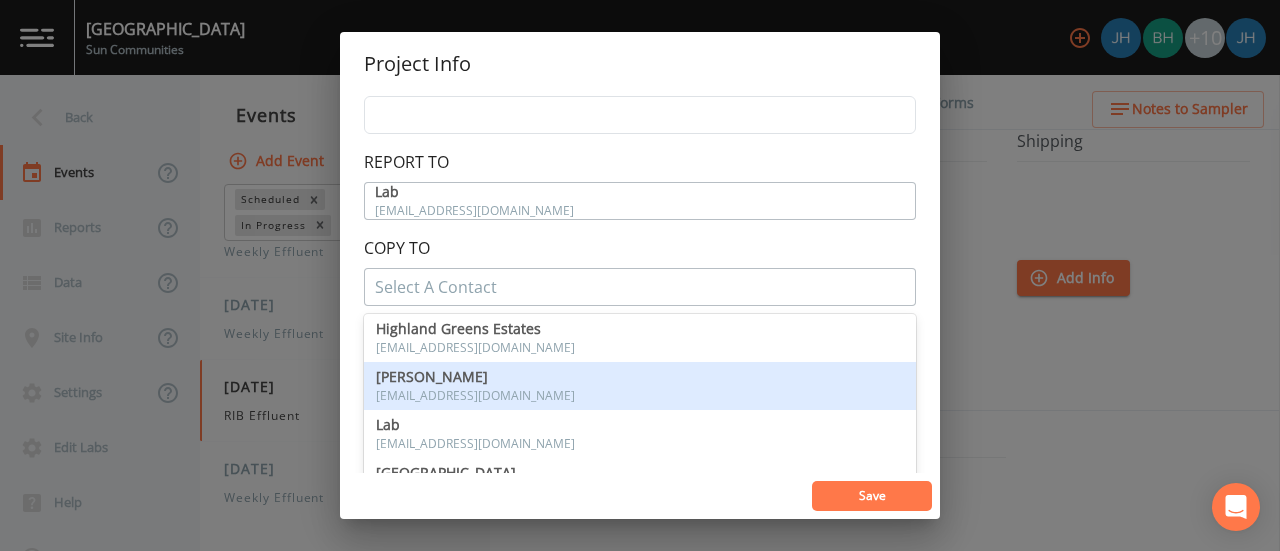 click on "[EMAIL_ADDRESS][DOMAIN_NAME]" at bounding box center [640, 396] 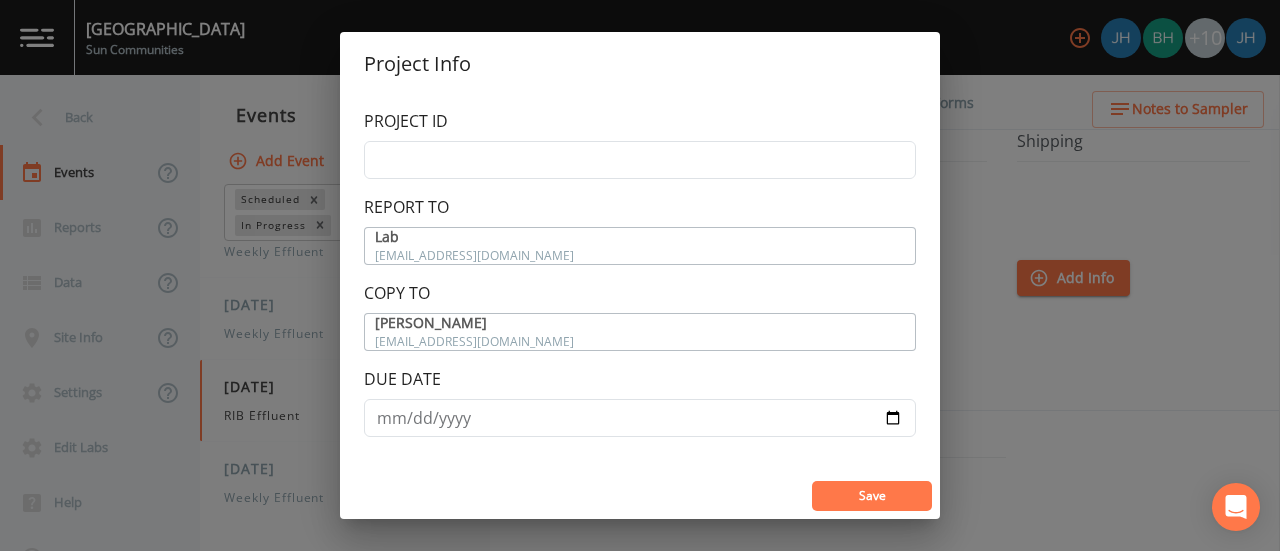 scroll, scrollTop: 53, scrollLeft: 0, axis: vertical 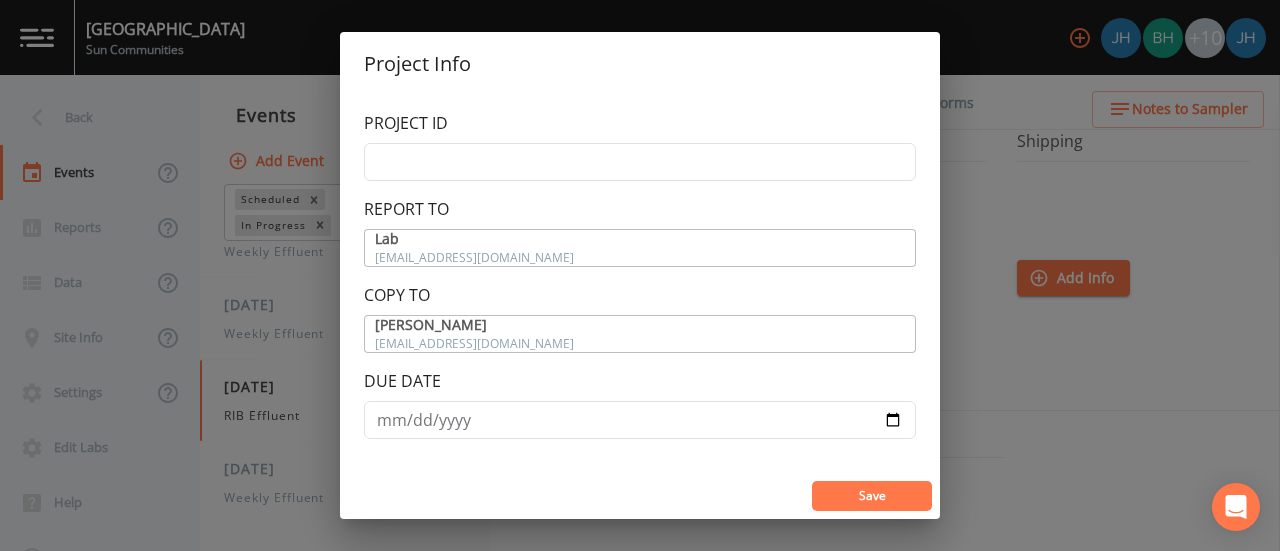 click on "Save" at bounding box center (872, 496) 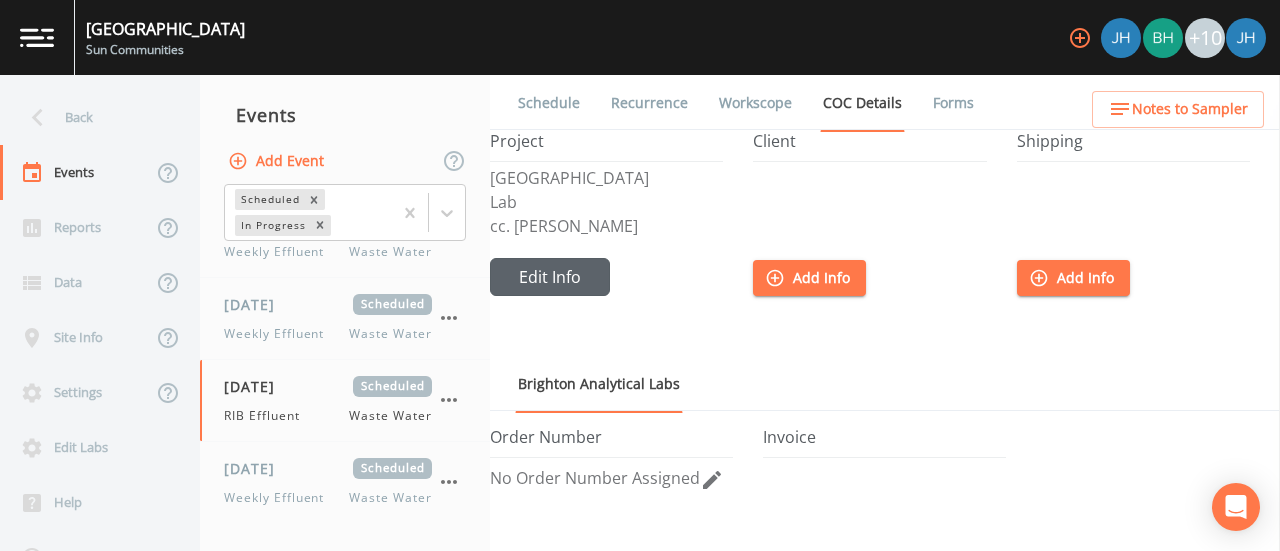 click on "Edit Info" at bounding box center [550, 277] 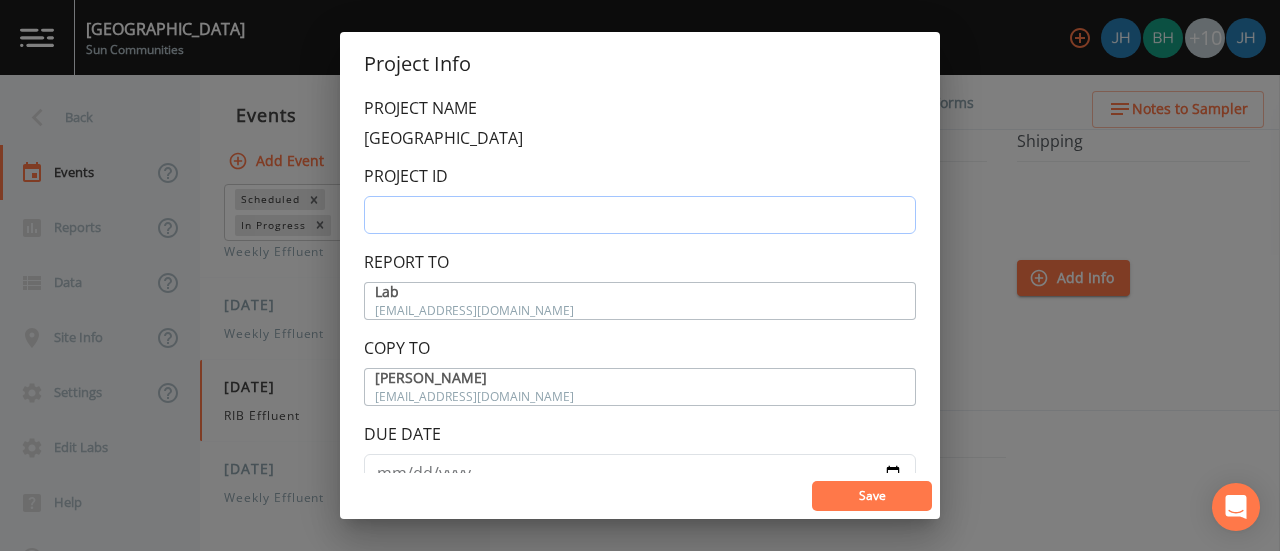 click at bounding box center (640, 215) 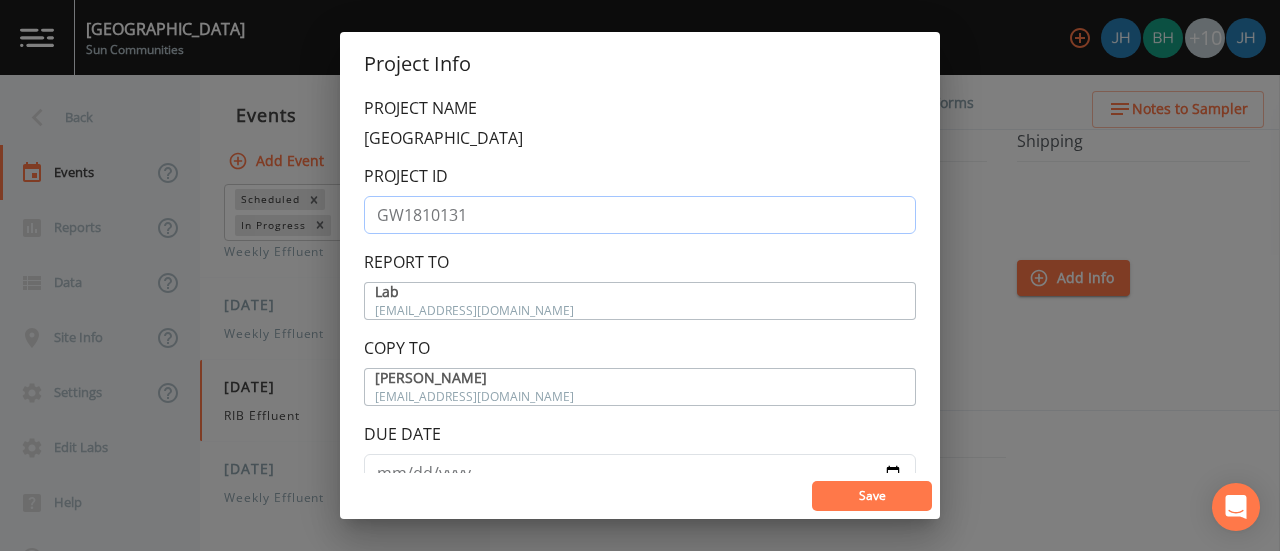 type on "GW1810131" 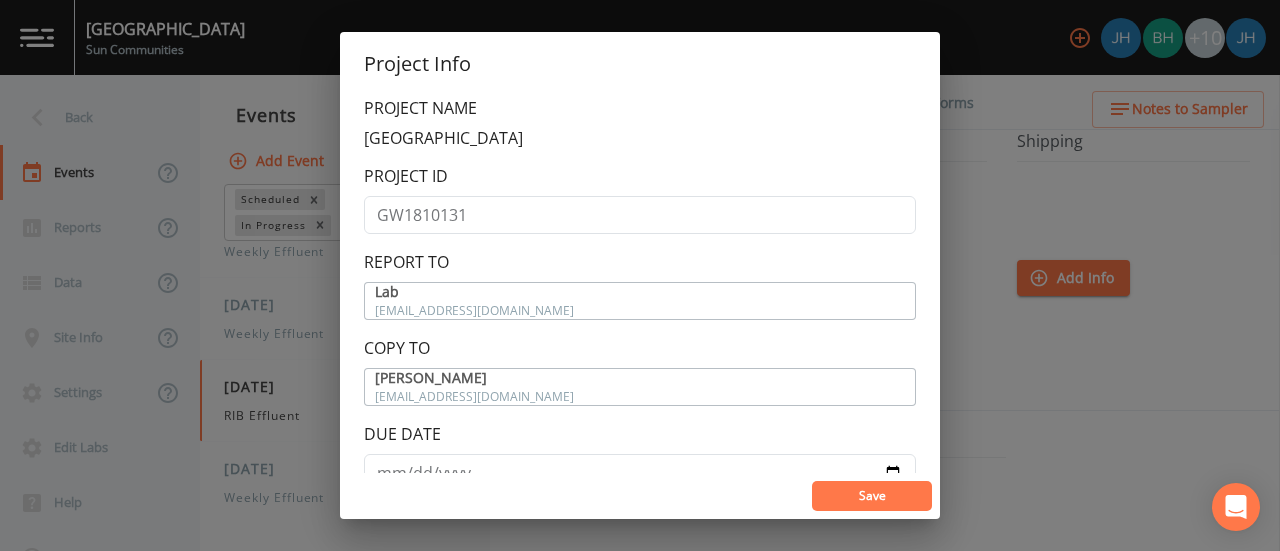 click on "Save" at bounding box center (872, 496) 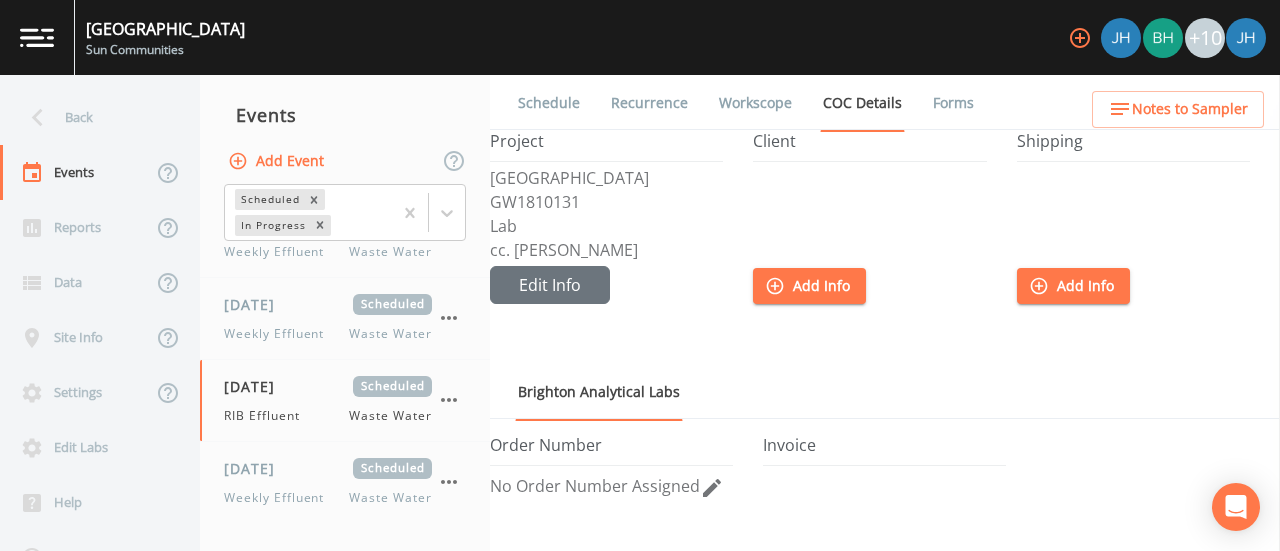 click on "Add Info" at bounding box center [809, 286] 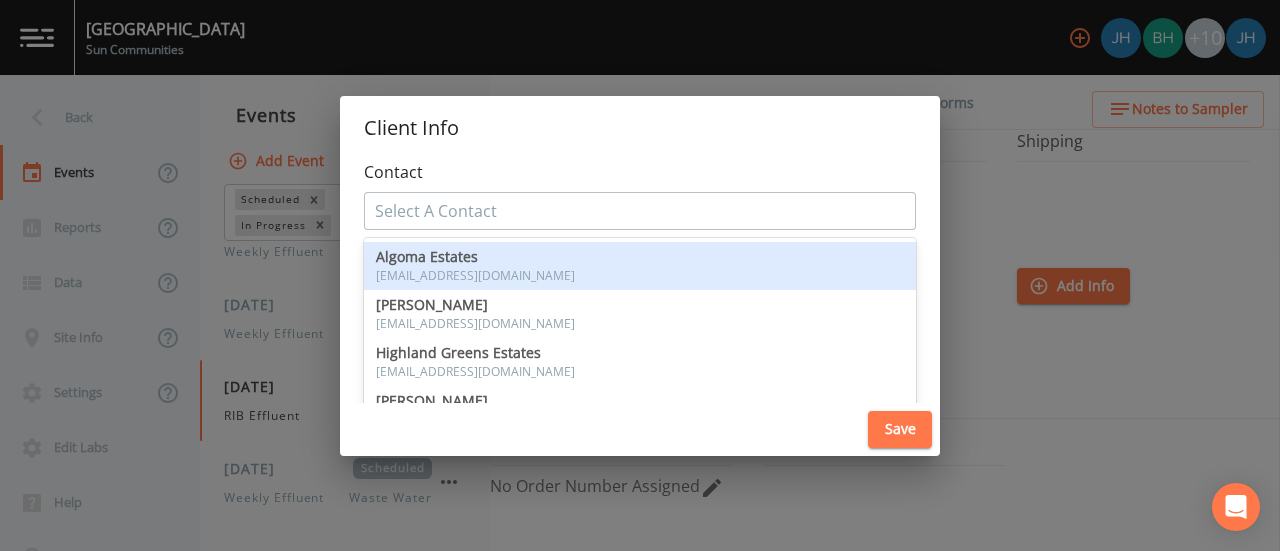 click at bounding box center (640, 211) 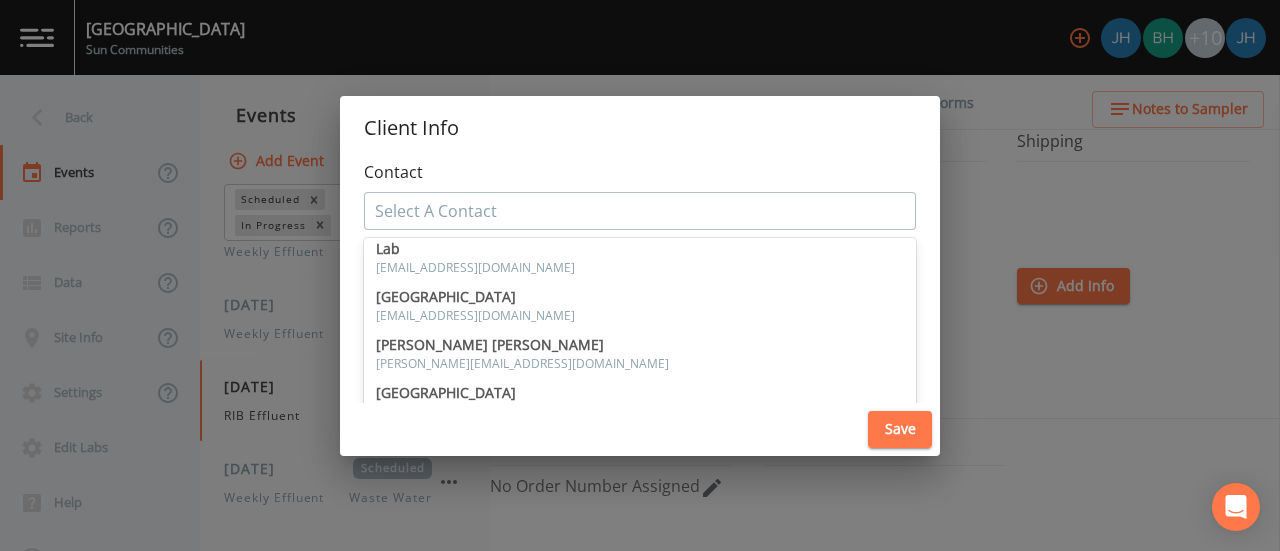 scroll, scrollTop: 284, scrollLeft: 0, axis: vertical 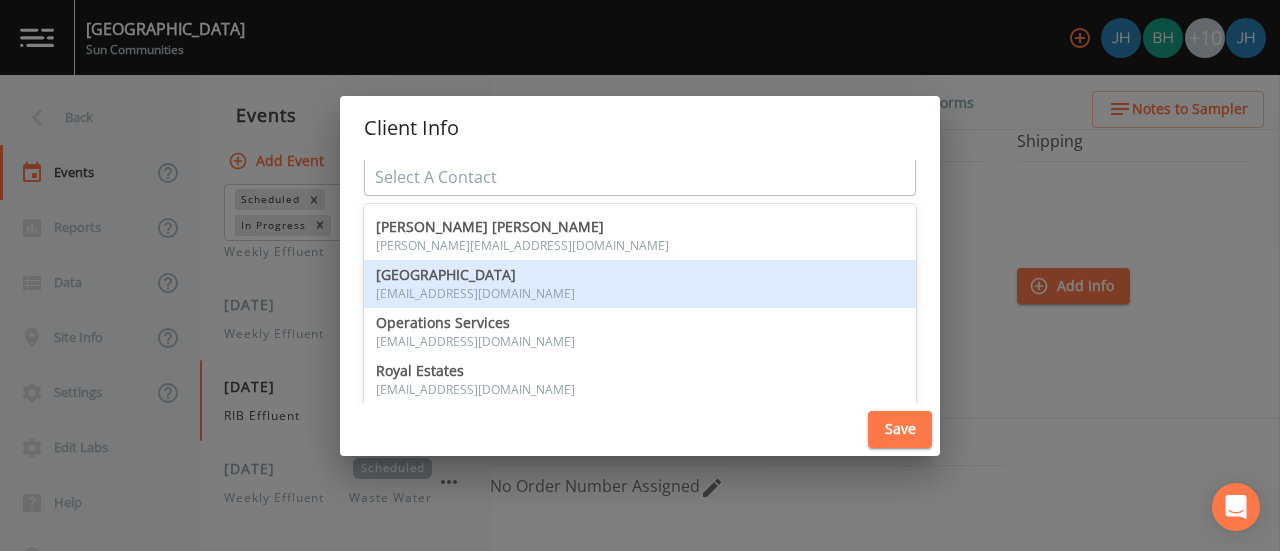 click on "[GEOGRAPHIC_DATA] [EMAIL_ADDRESS][DOMAIN_NAME]" at bounding box center [640, 284] 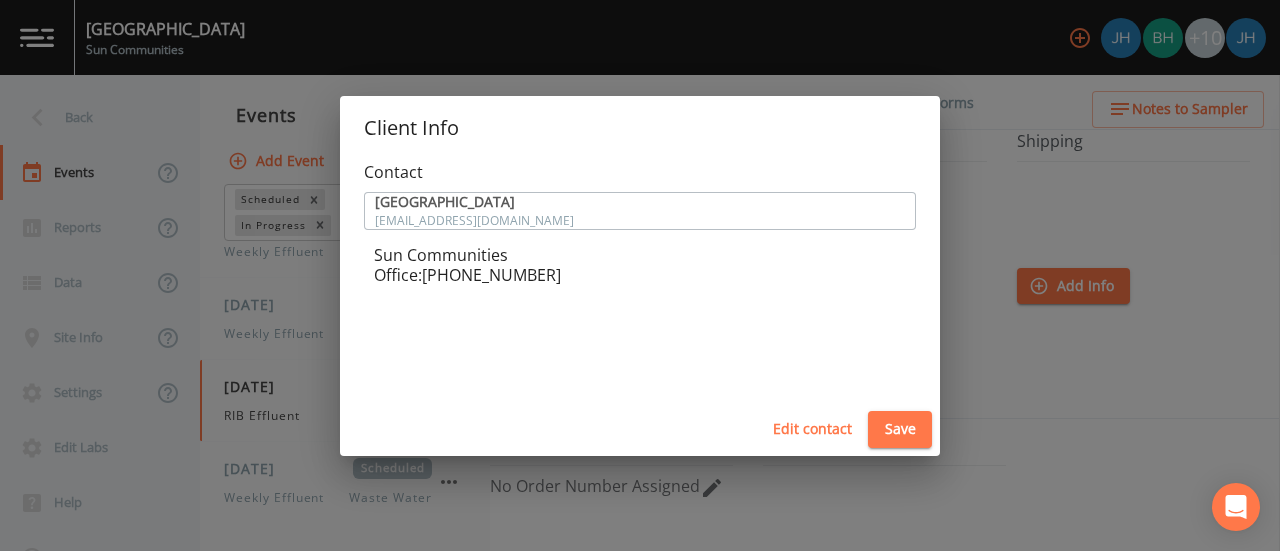 click on "Edit contact" at bounding box center (812, 429) 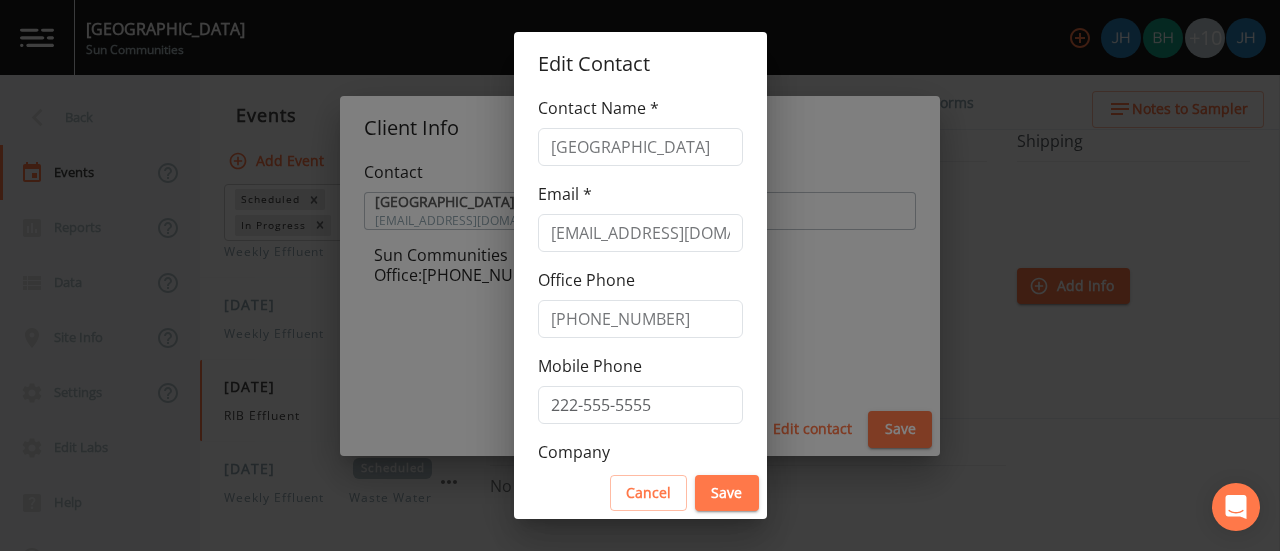 click on "Save" at bounding box center [727, 493] 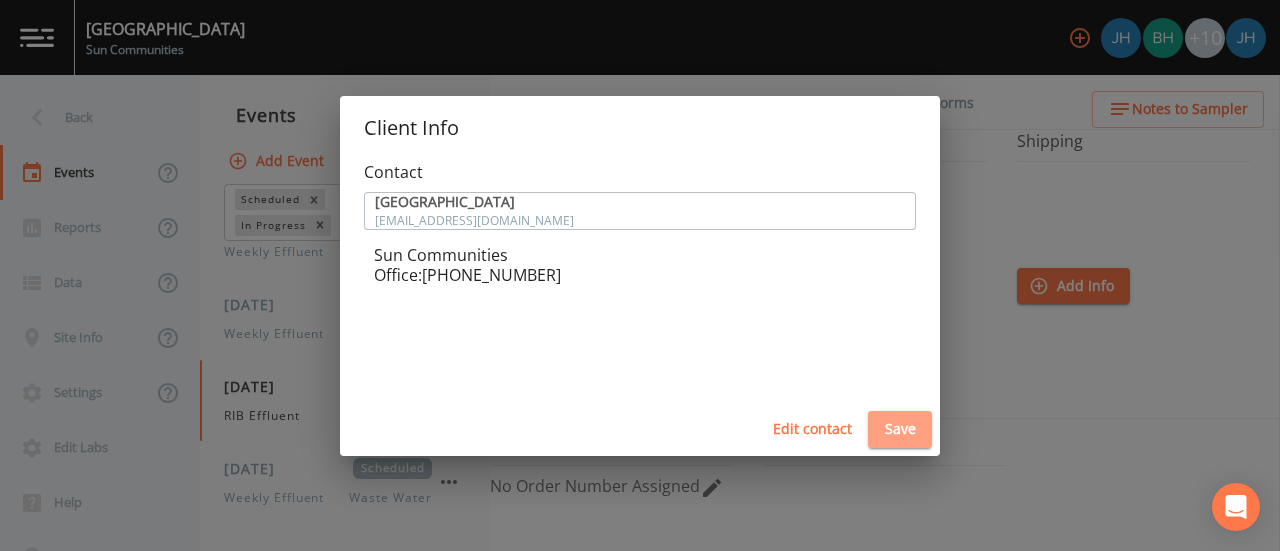 click on "Save" at bounding box center (900, 429) 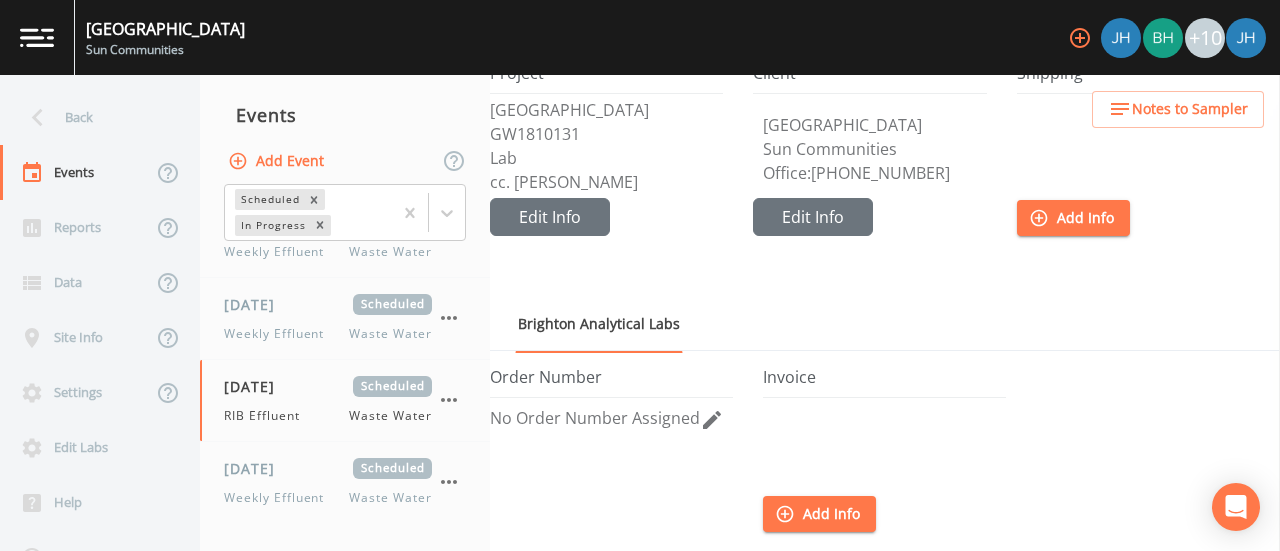 scroll, scrollTop: 100, scrollLeft: 0, axis: vertical 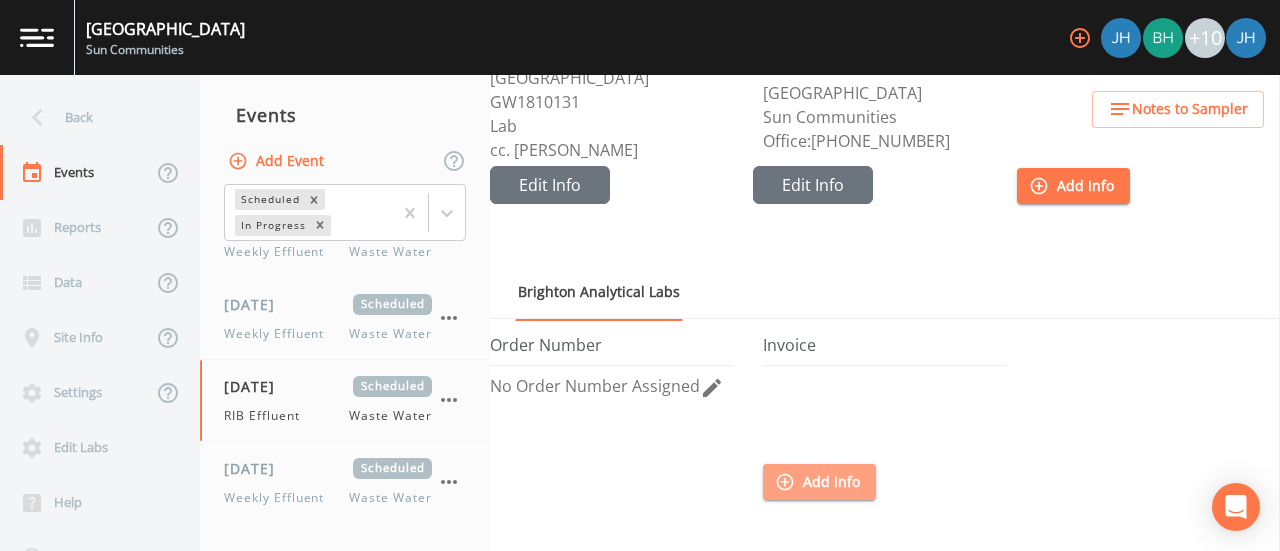 click on "Add Info" at bounding box center [819, 482] 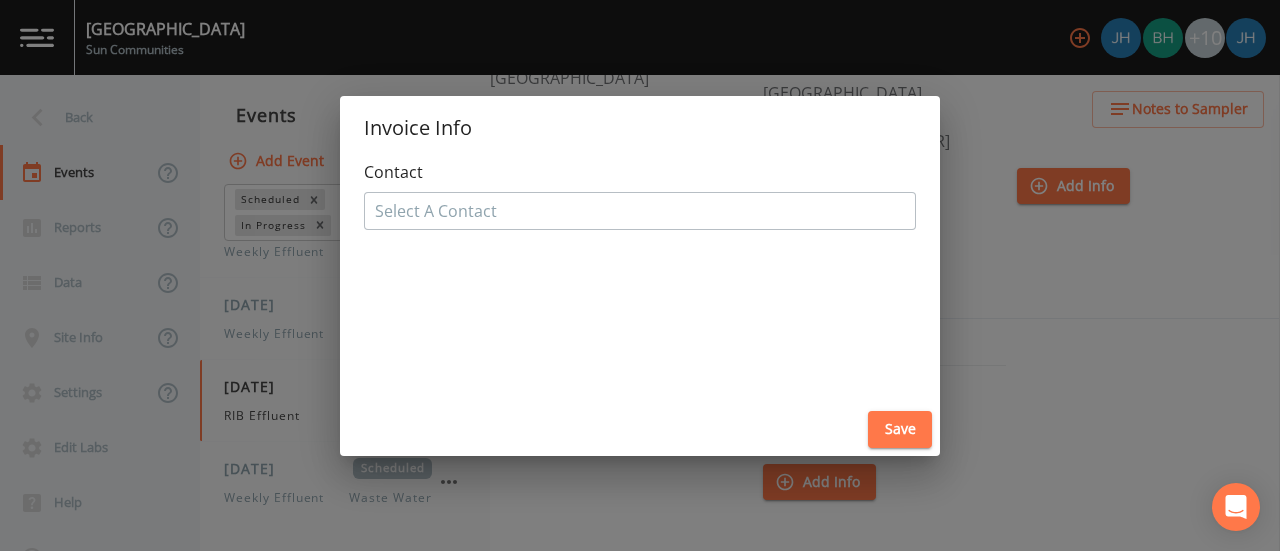 click at bounding box center (640, 211) 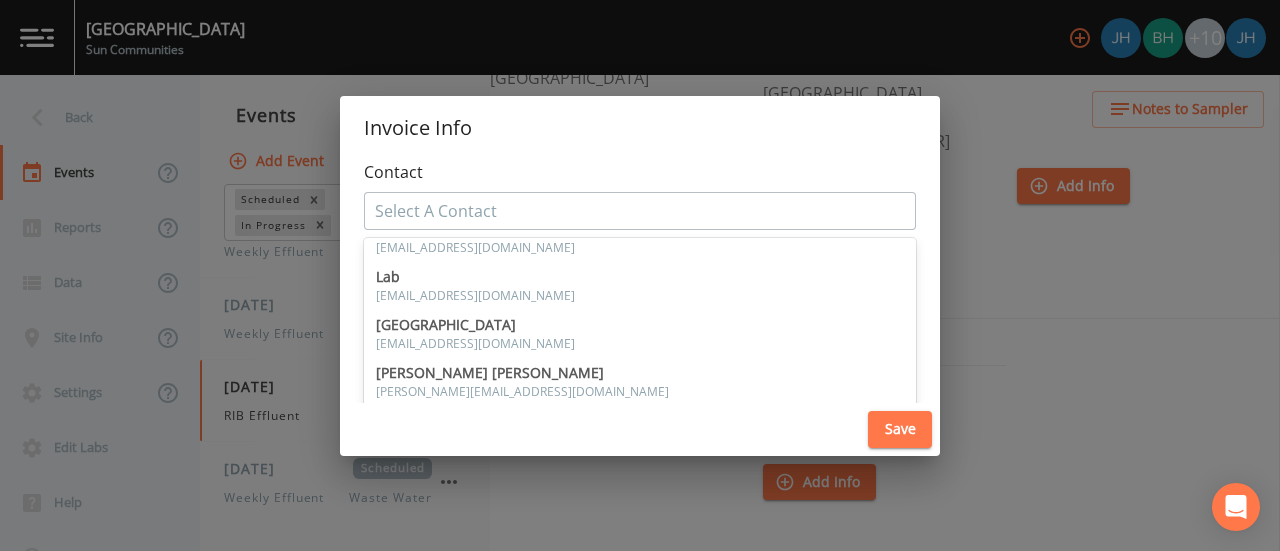 scroll, scrollTop: 200, scrollLeft: 0, axis: vertical 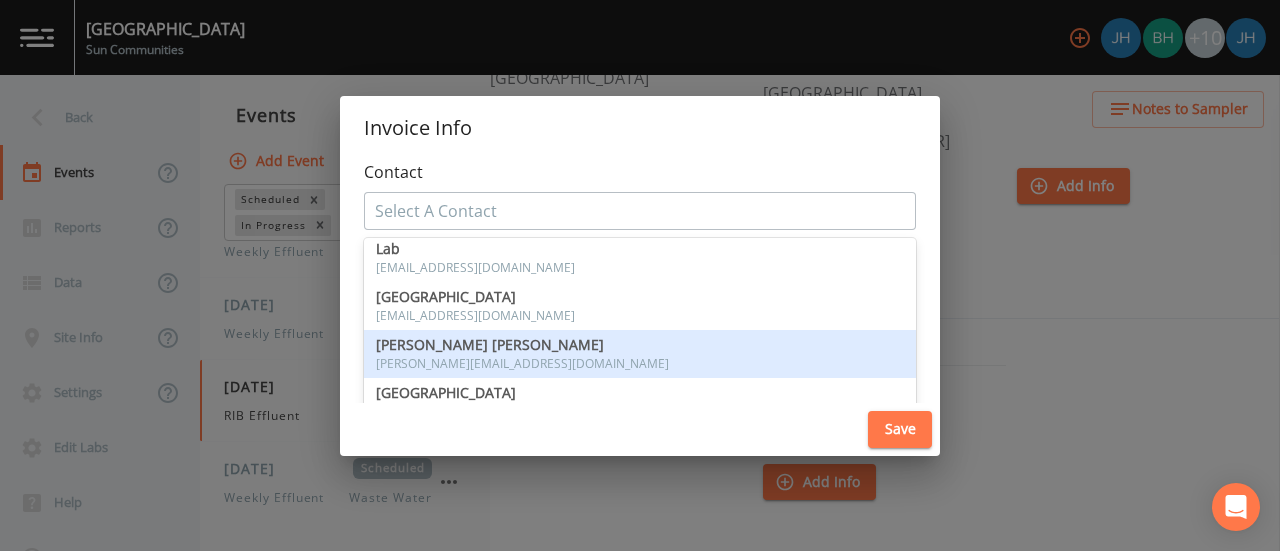 click on "[PERSON_NAME] [PERSON_NAME]" at bounding box center [640, 345] 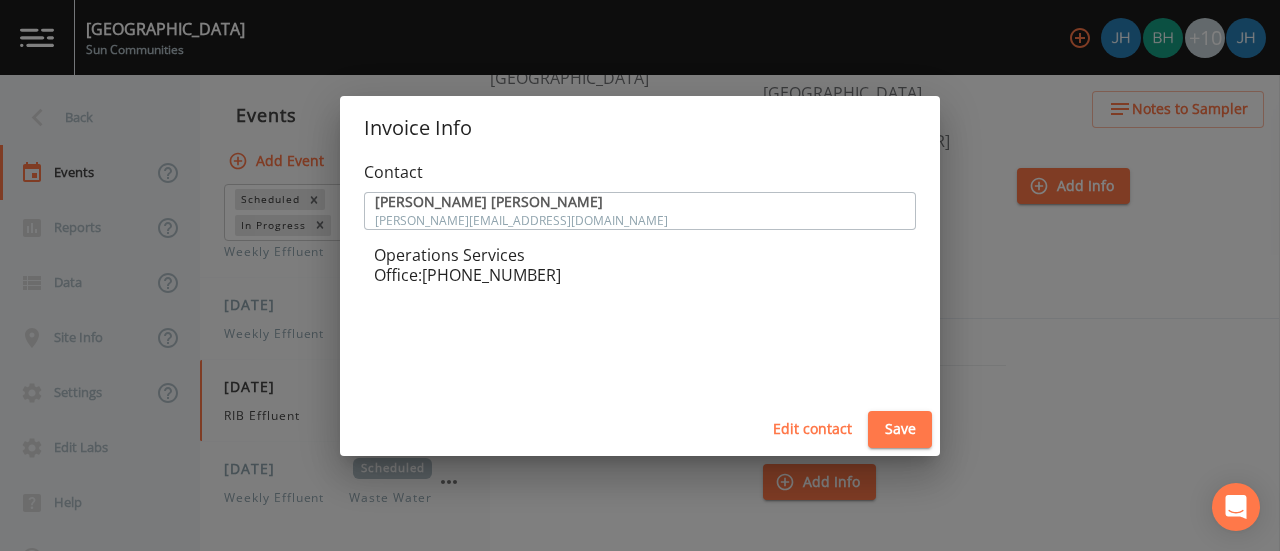click on "Save" at bounding box center (900, 429) 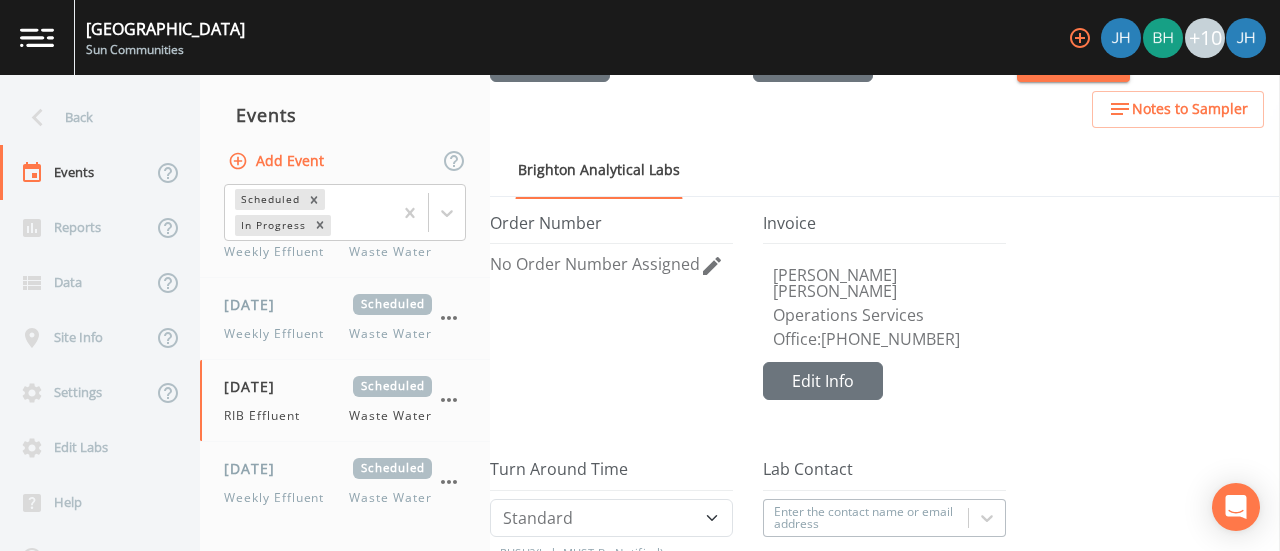 scroll, scrollTop: 0, scrollLeft: 0, axis: both 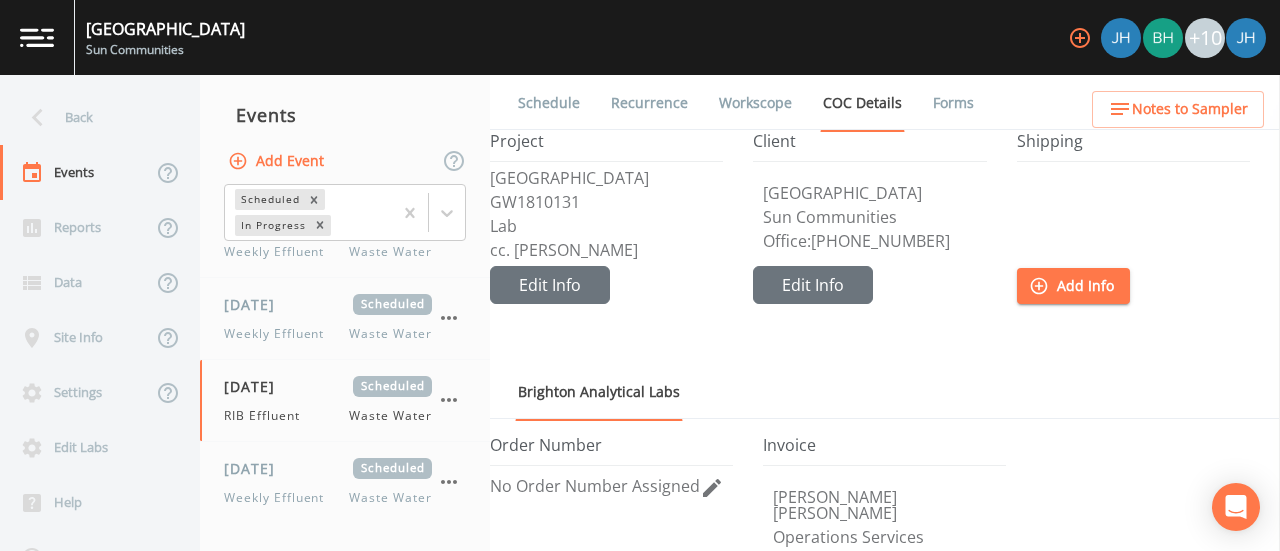 click on "Workscope" at bounding box center (755, 103) 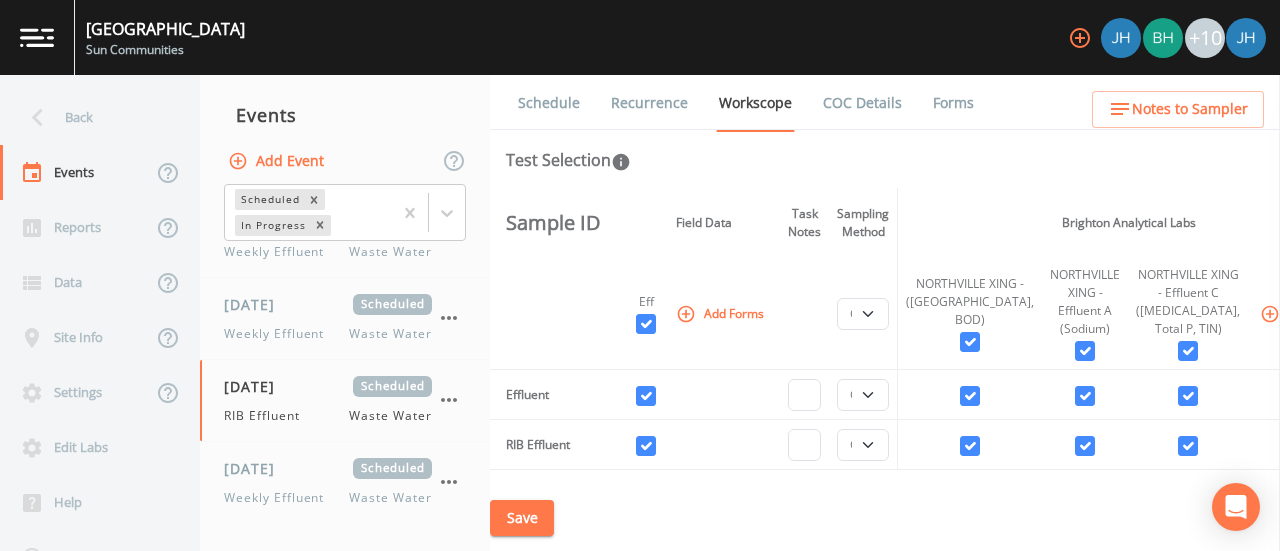 click on "Save" at bounding box center [522, 518] 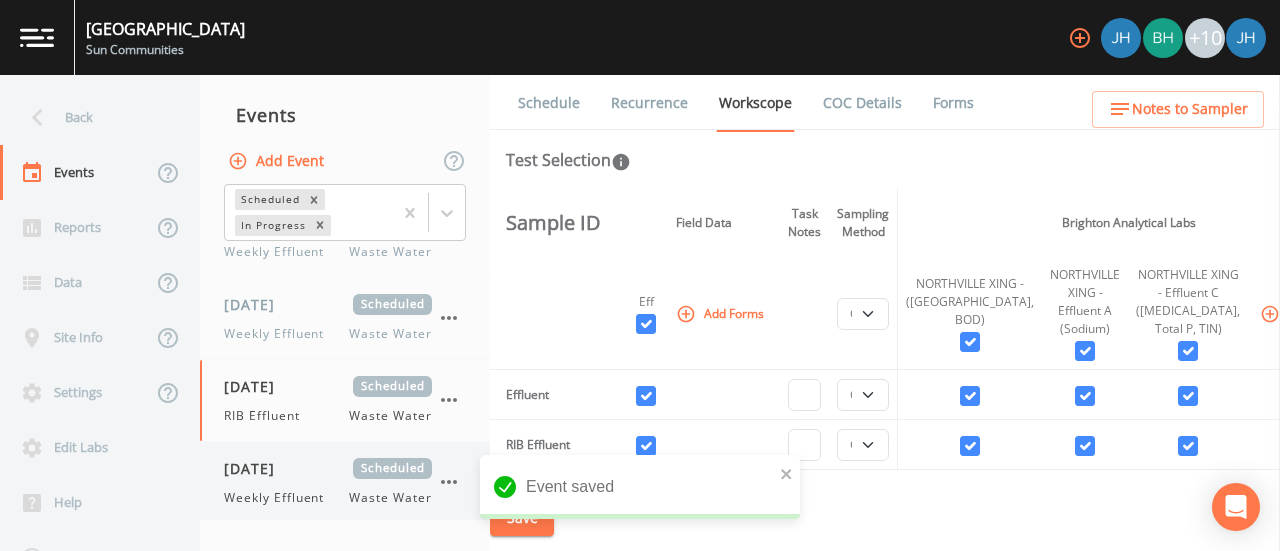 click on "[DATE]" at bounding box center (256, 468) 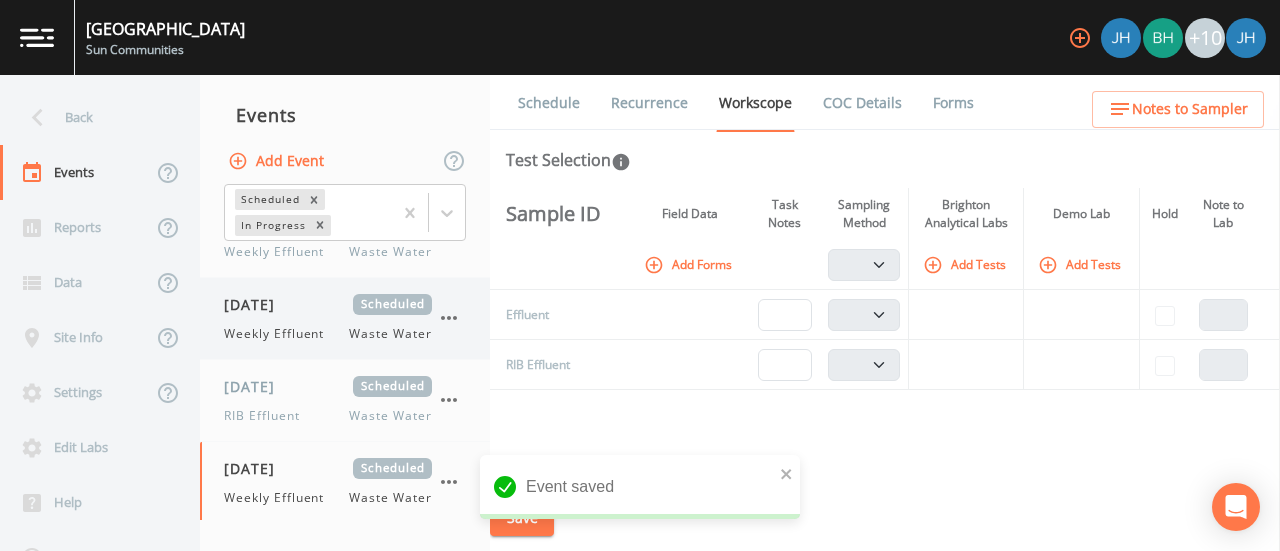 click on "[DATE]" at bounding box center (256, 304) 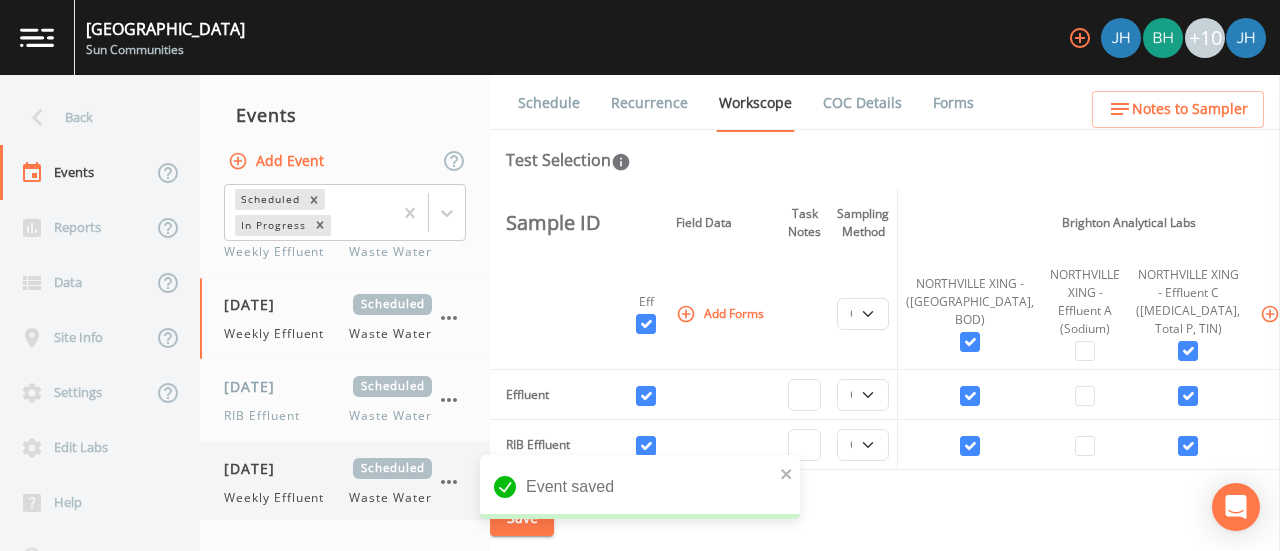 click on "[DATE] Scheduled Weekly Effluent Waste Water" at bounding box center (328, 482) 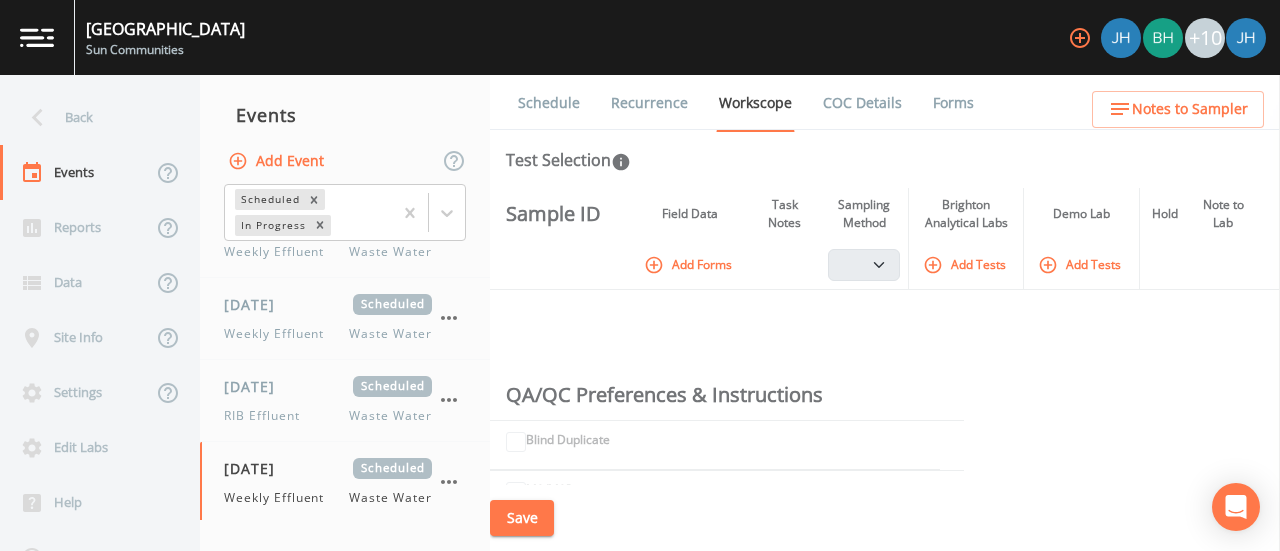 scroll, scrollTop: 0, scrollLeft: 0, axis: both 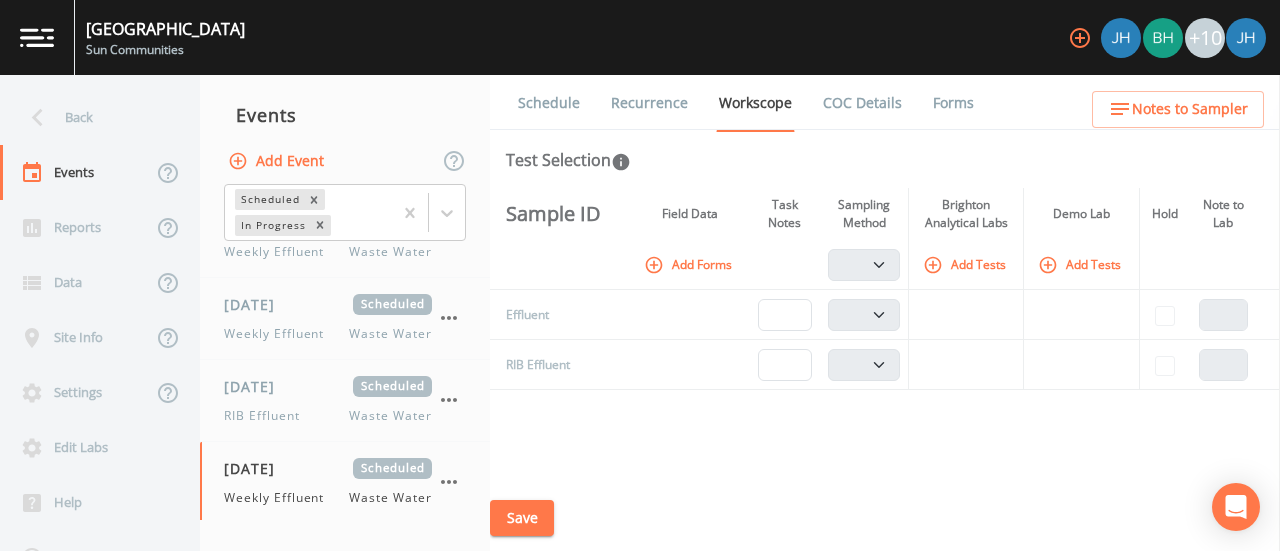 click on "Add Forms" at bounding box center [690, 264] 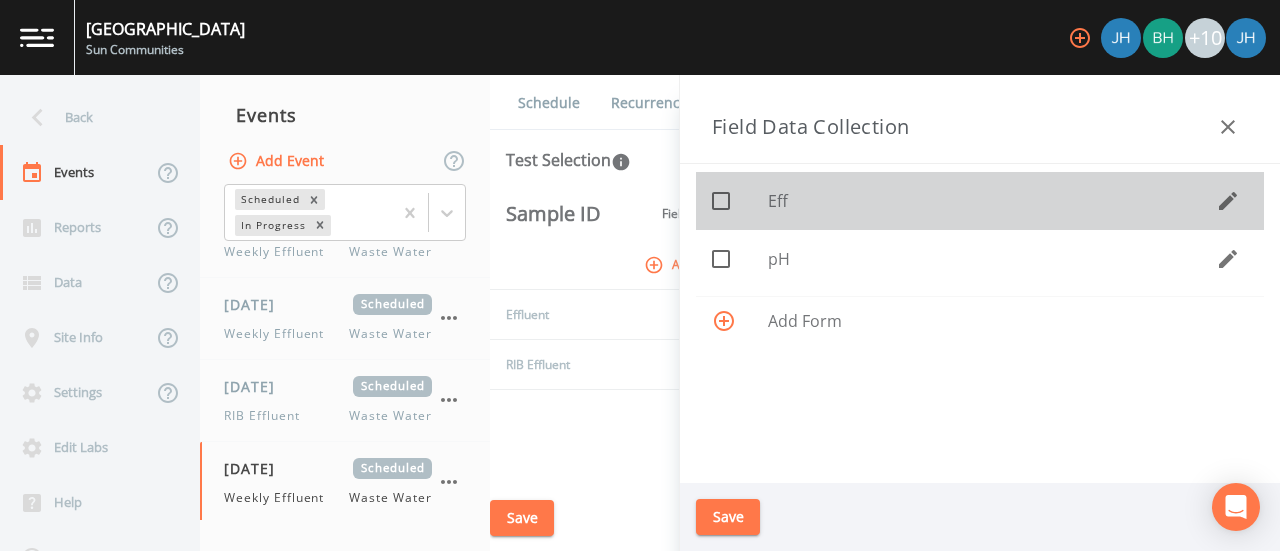 click 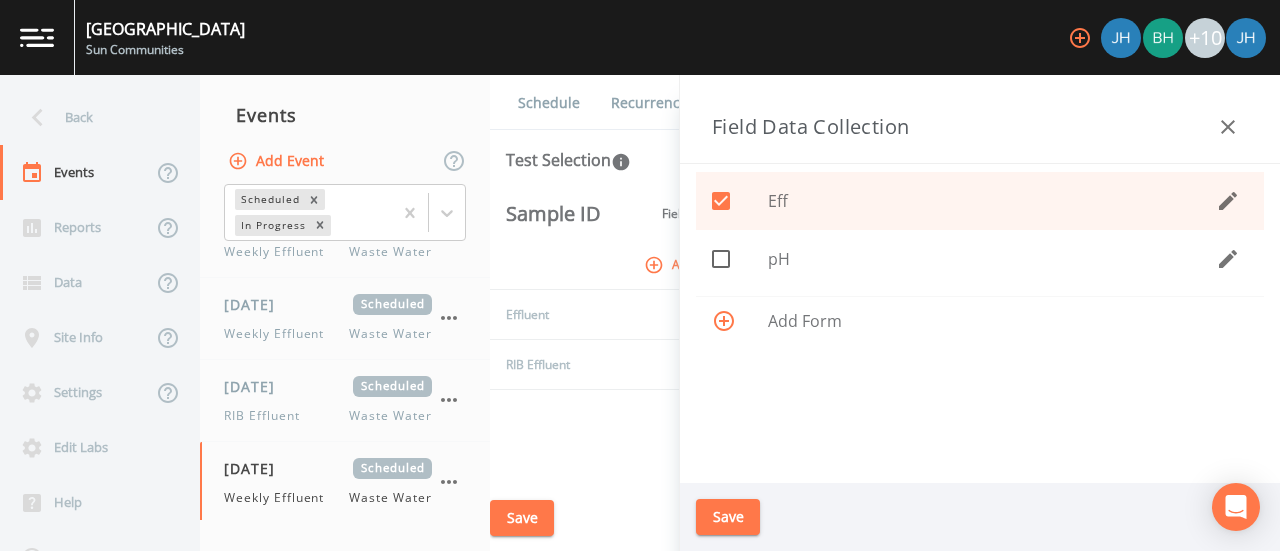 click on "Save" at bounding box center (728, 517) 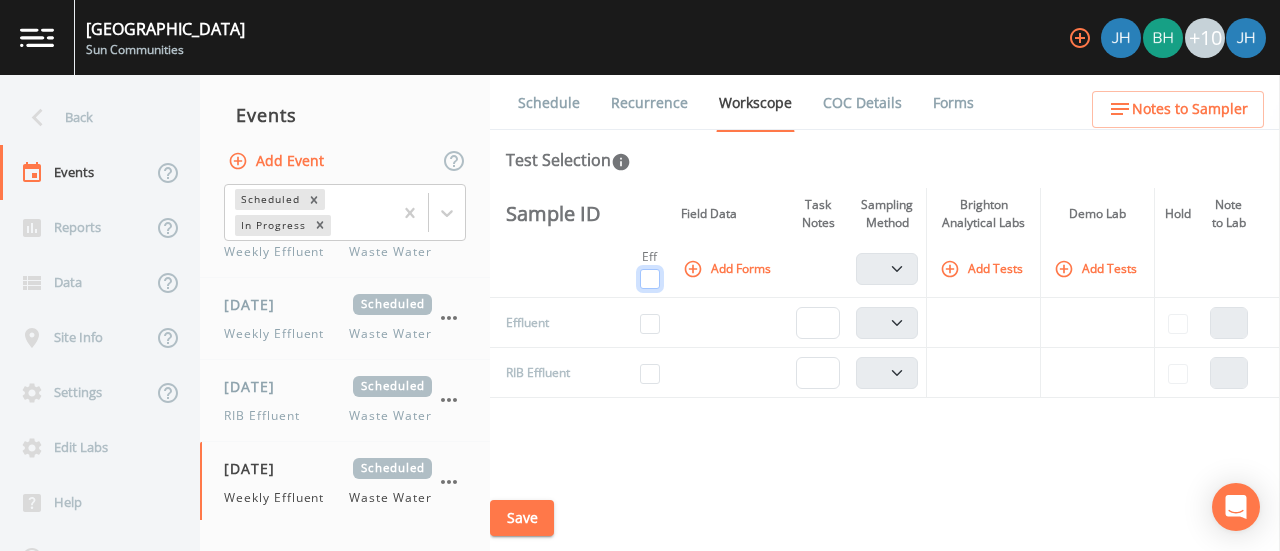 click at bounding box center [650, 279] 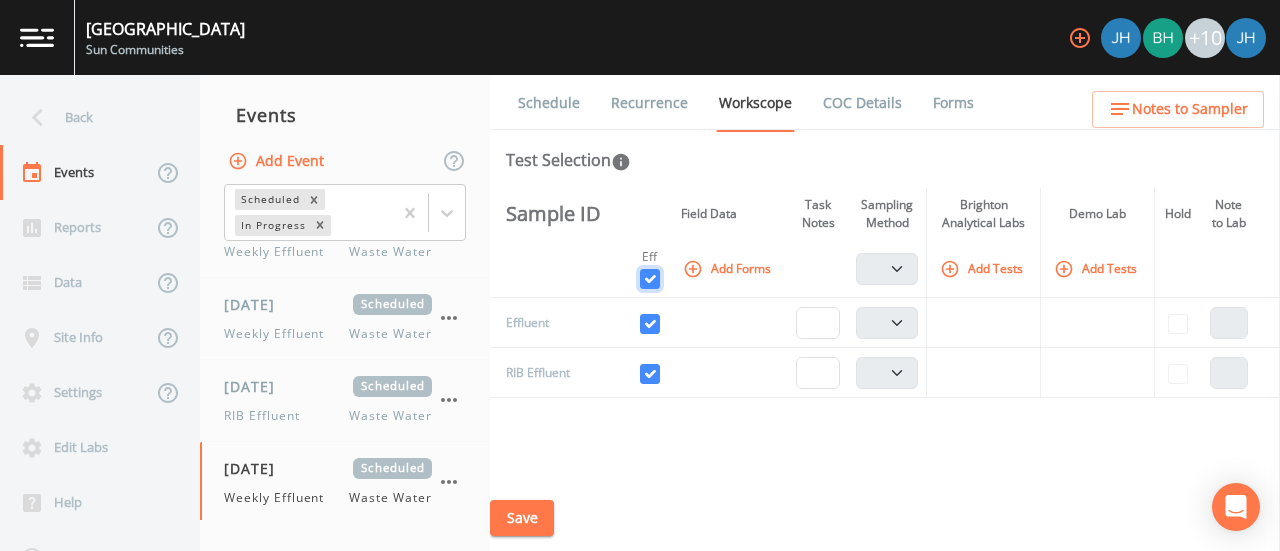 checkbox on "true" 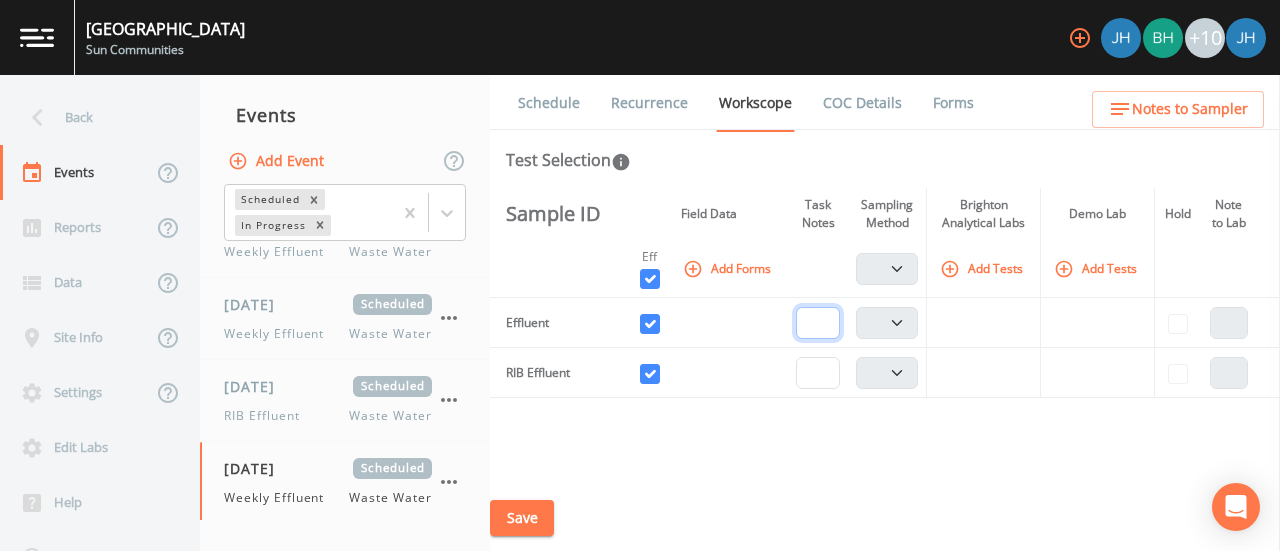 click at bounding box center (818, 323) 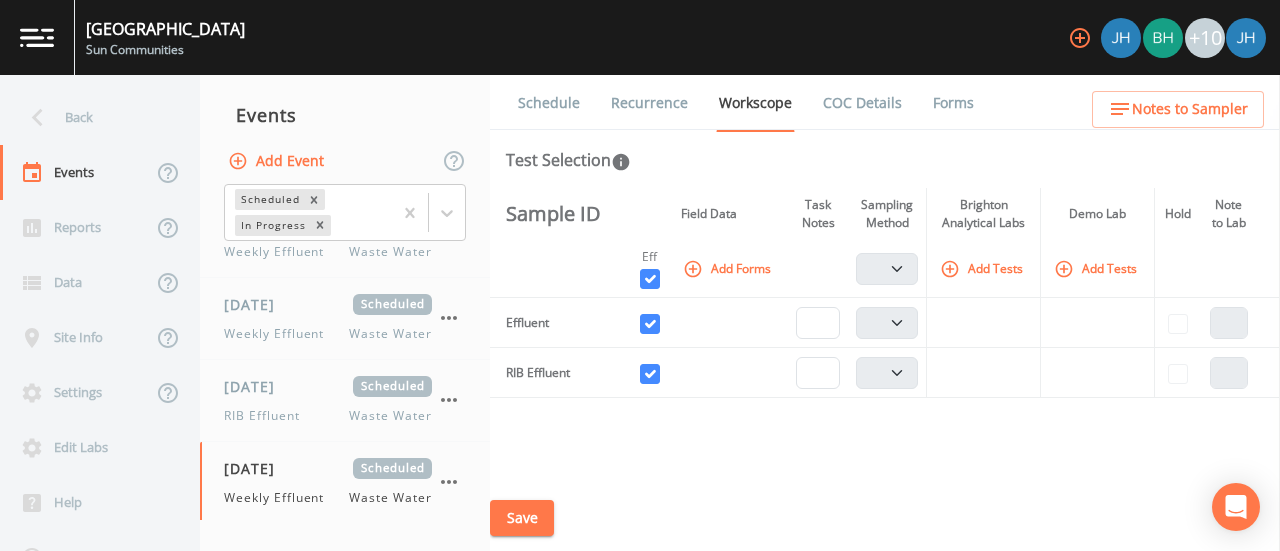 click at bounding box center [818, 269] 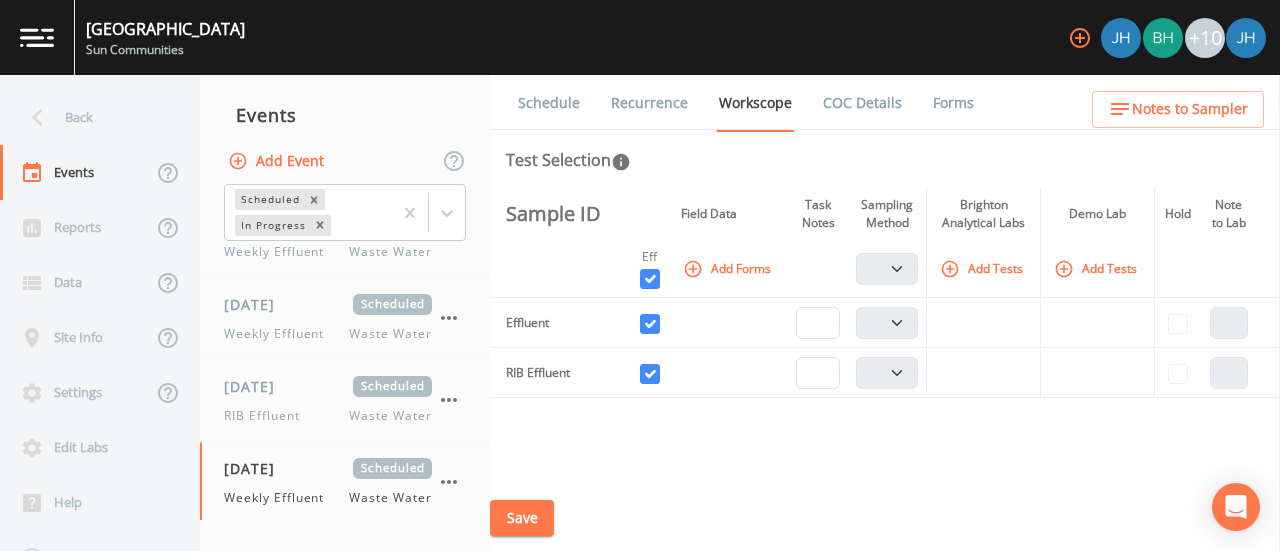 click on "Add Tests" at bounding box center [983, 268] 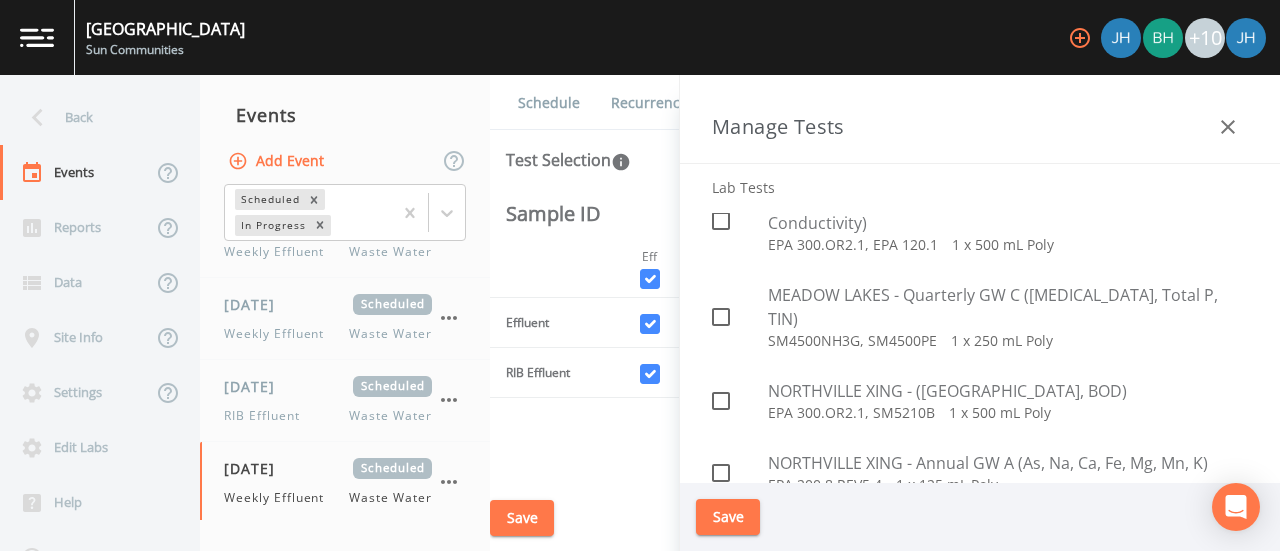scroll, scrollTop: 3600, scrollLeft: 0, axis: vertical 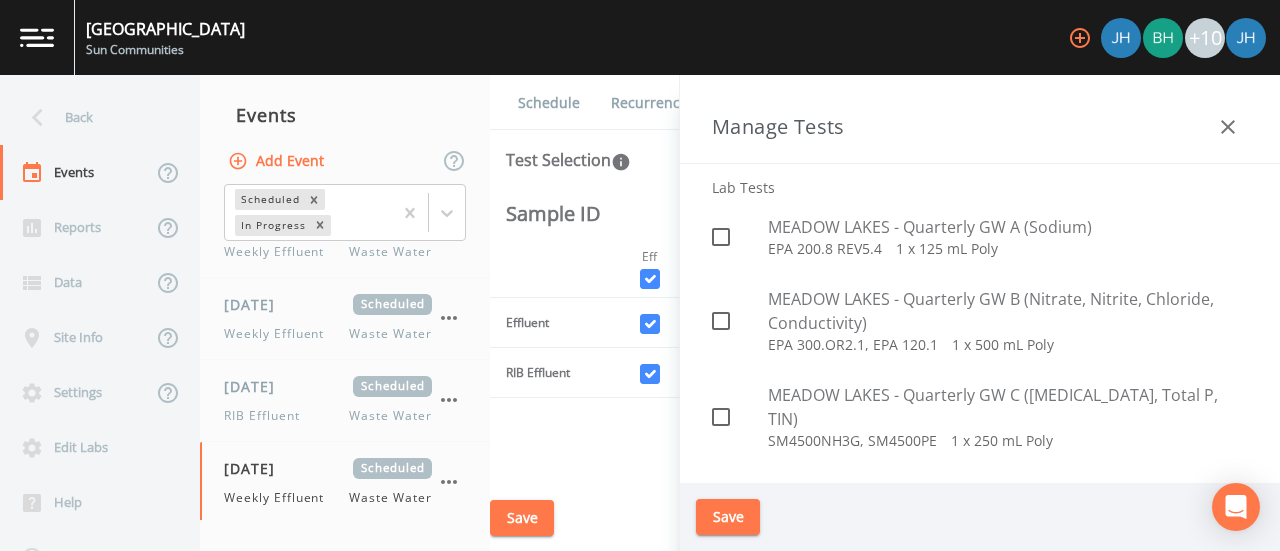 click at bounding box center [710, 490] 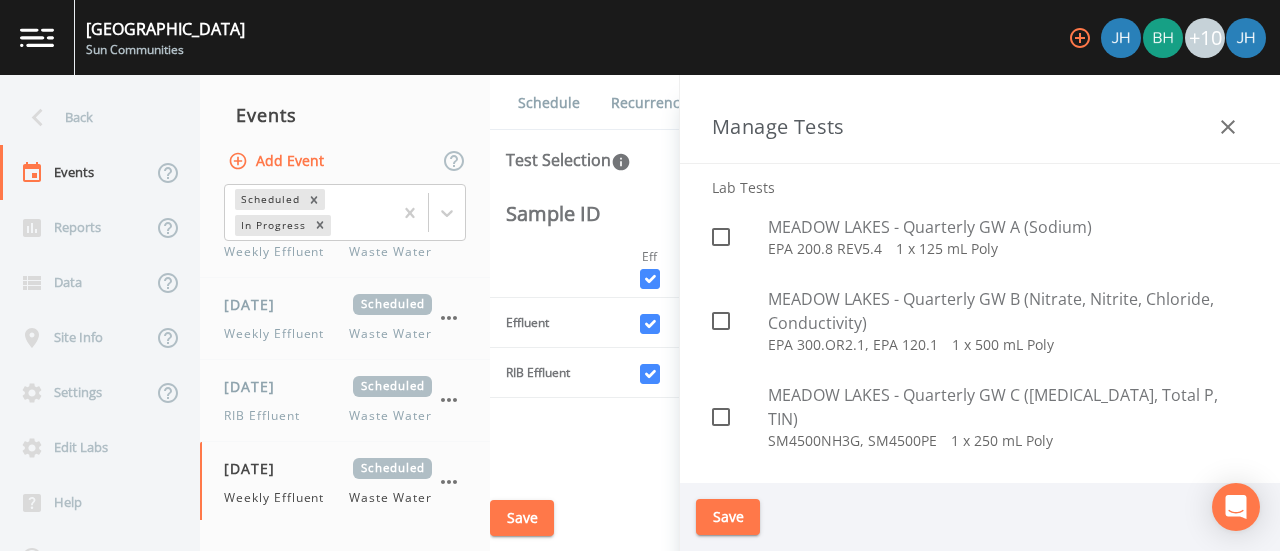 checkbox on "true" 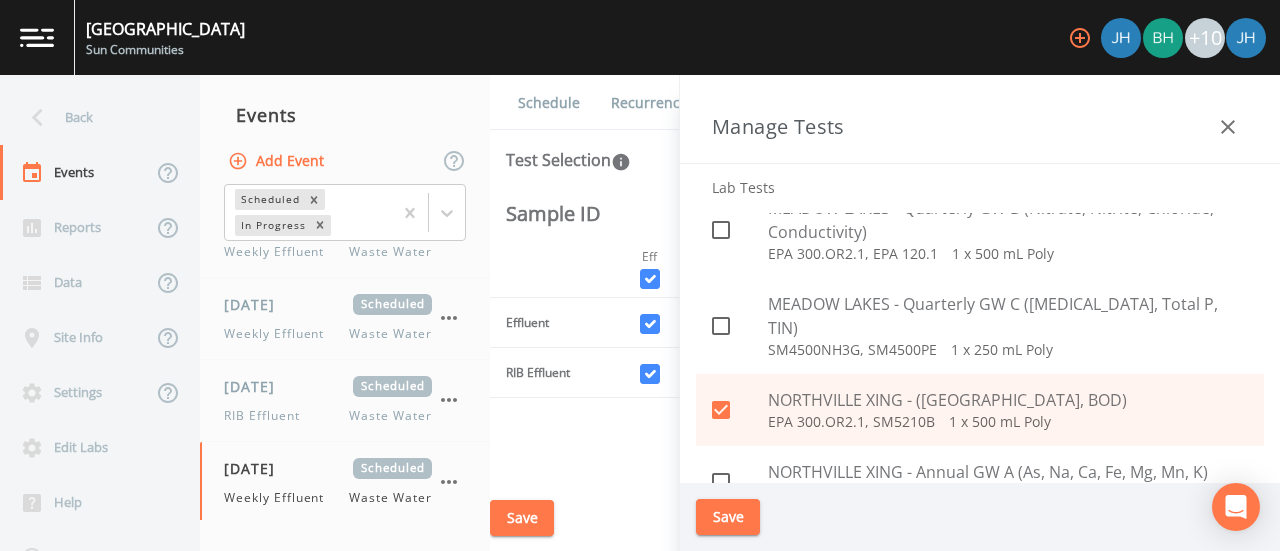 scroll, scrollTop: 3800, scrollLeft: 0, axis: vertical 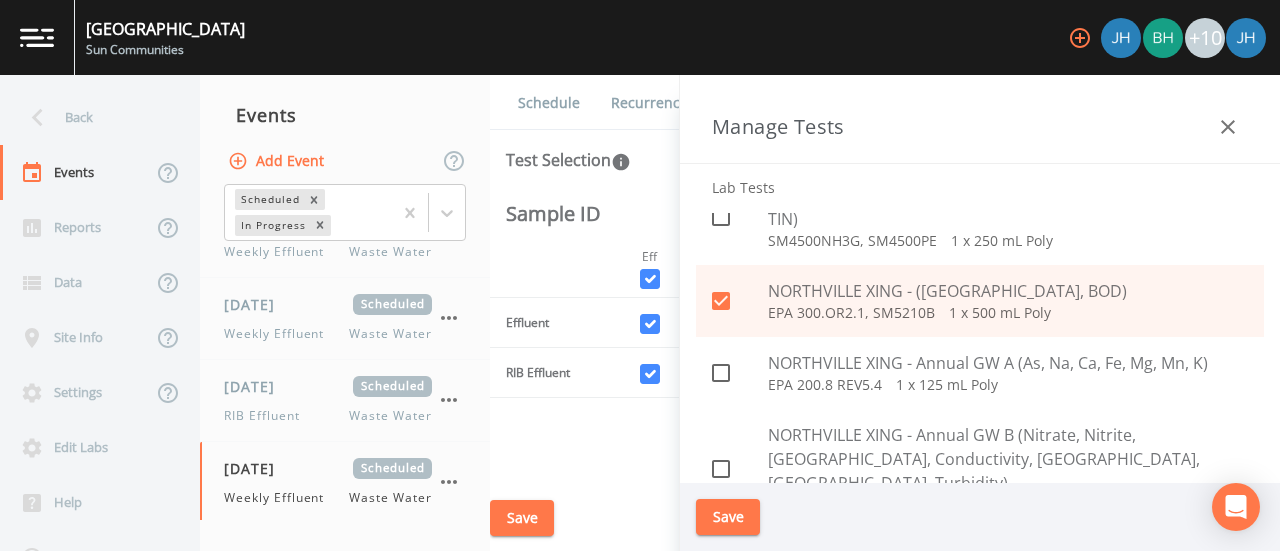 click 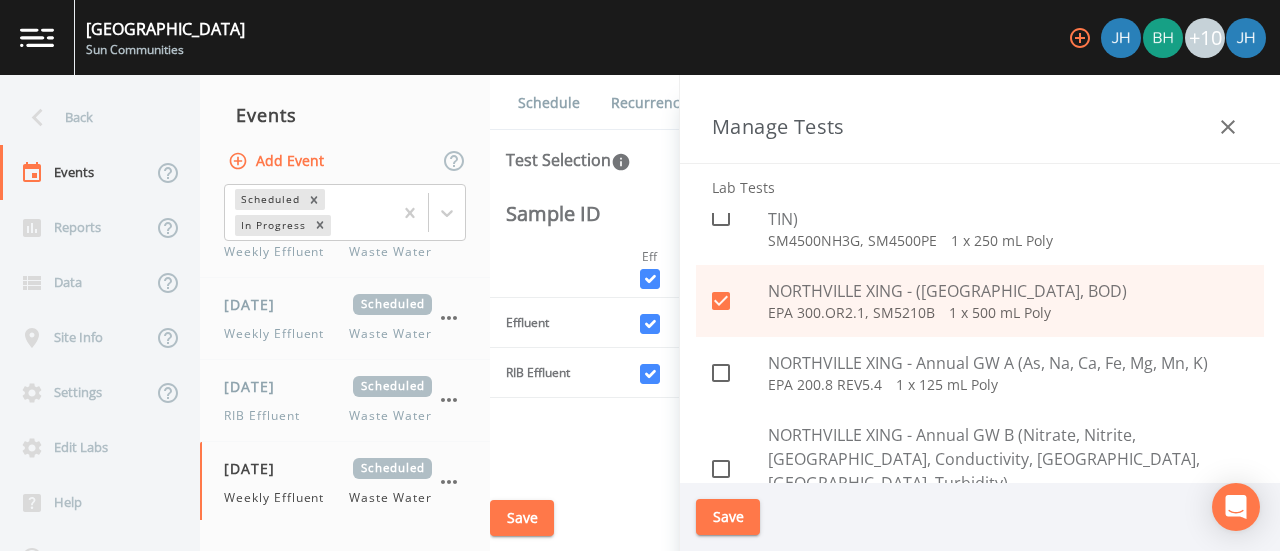 checkbox on "true" 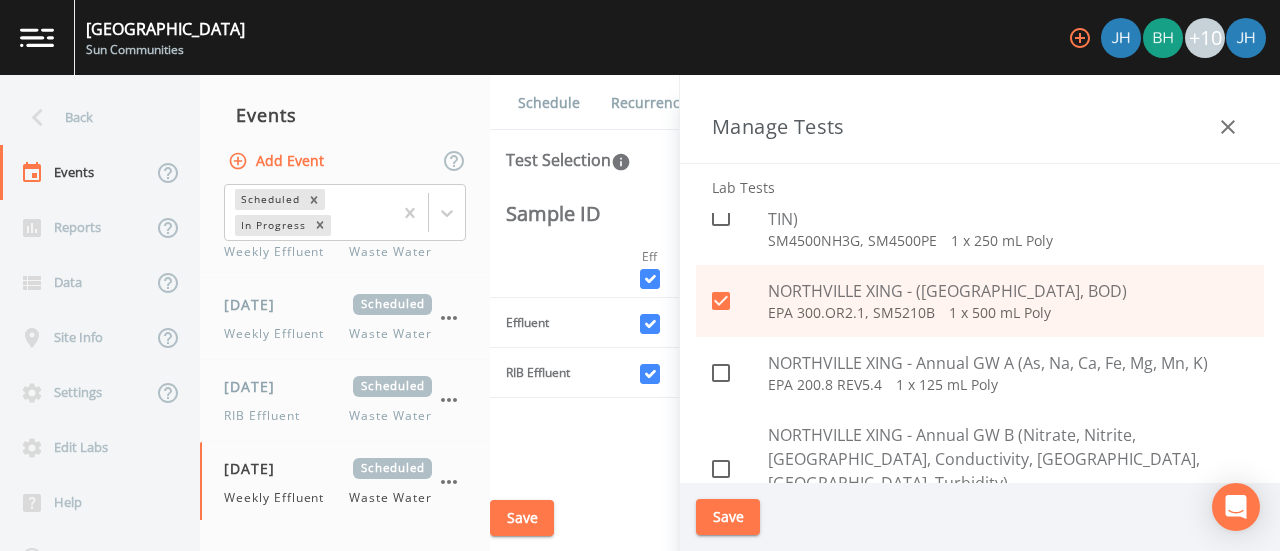 click at bounding box center [710, 554] 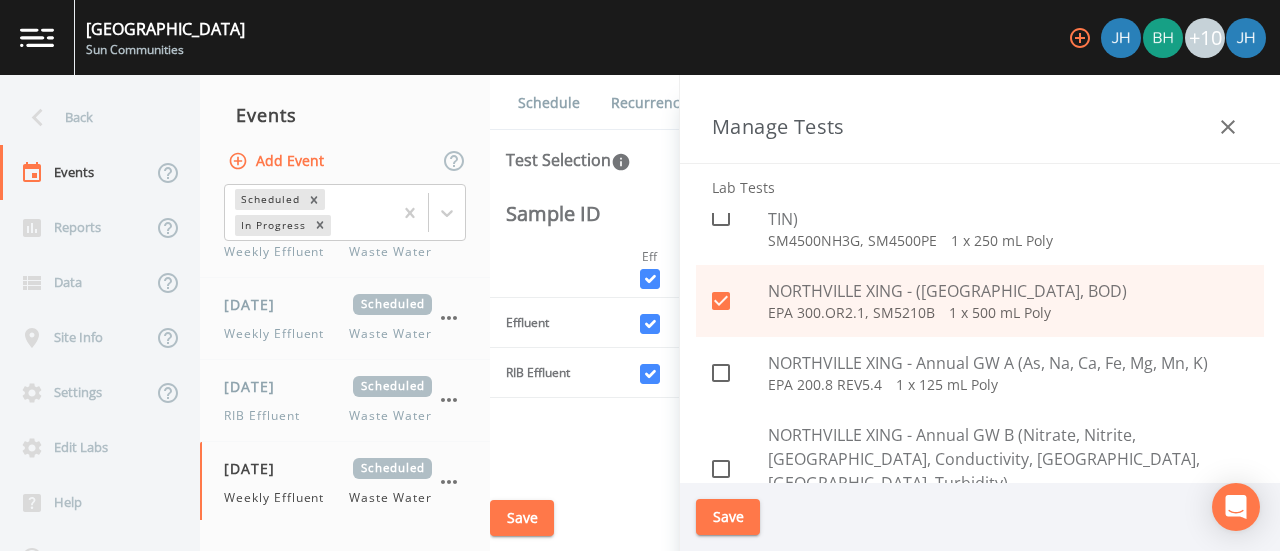 checkbox on "true" 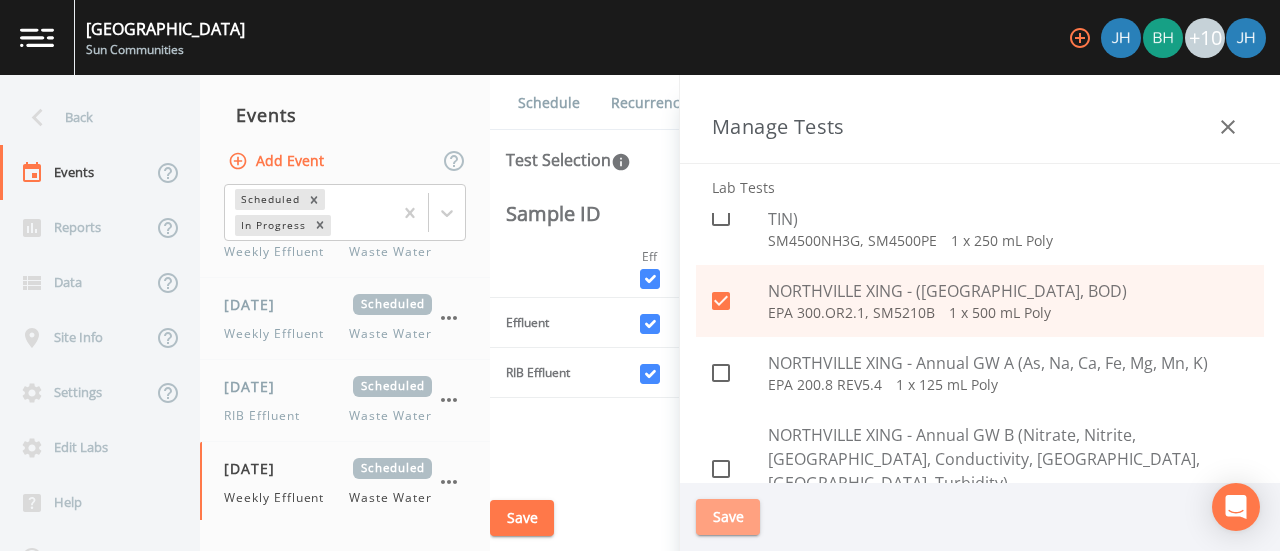 click on "Save" at bounding box center (728, 517) 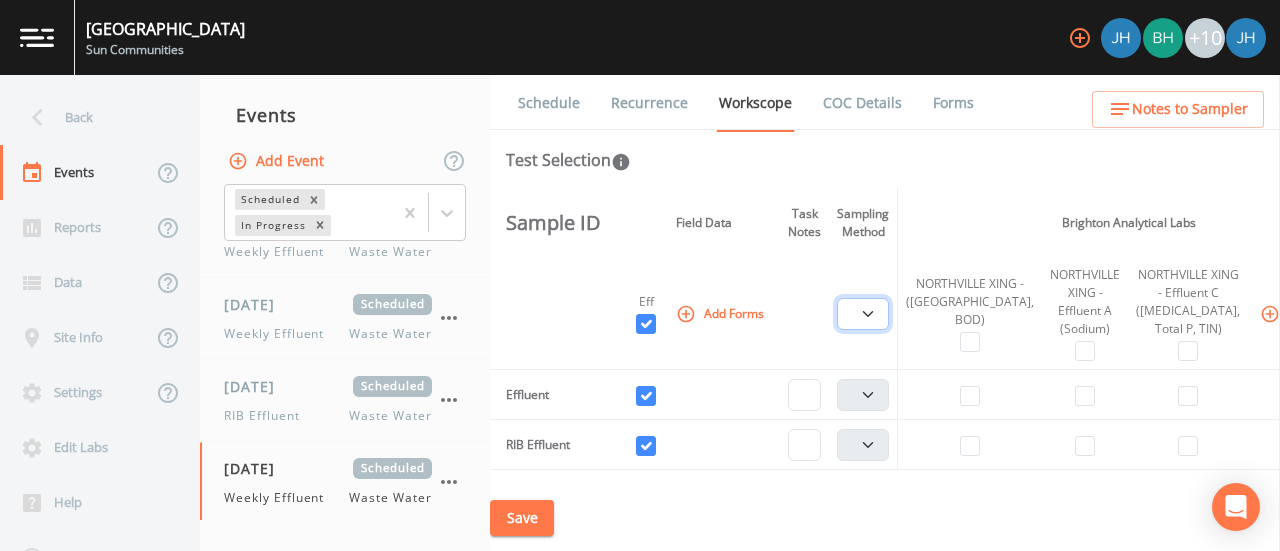 click on "Composite Grab" at bounding box center [863, 314] 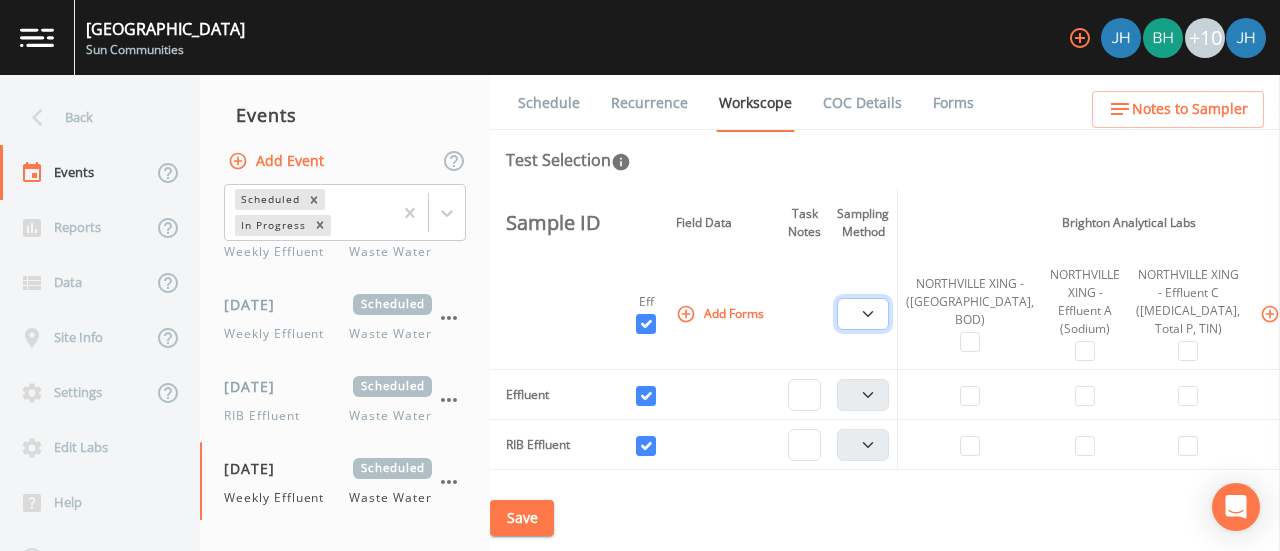 select on "092b3f94-5697-4c94-9891-da161916fdbb" 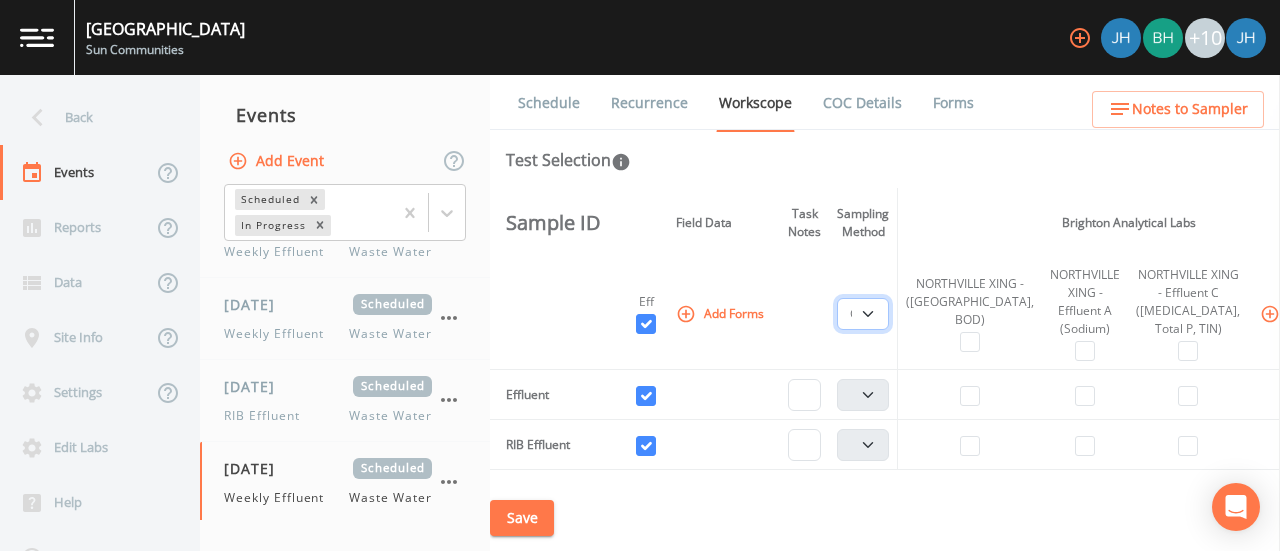 click on "Composite Grab" at bounding box center [863, 314] 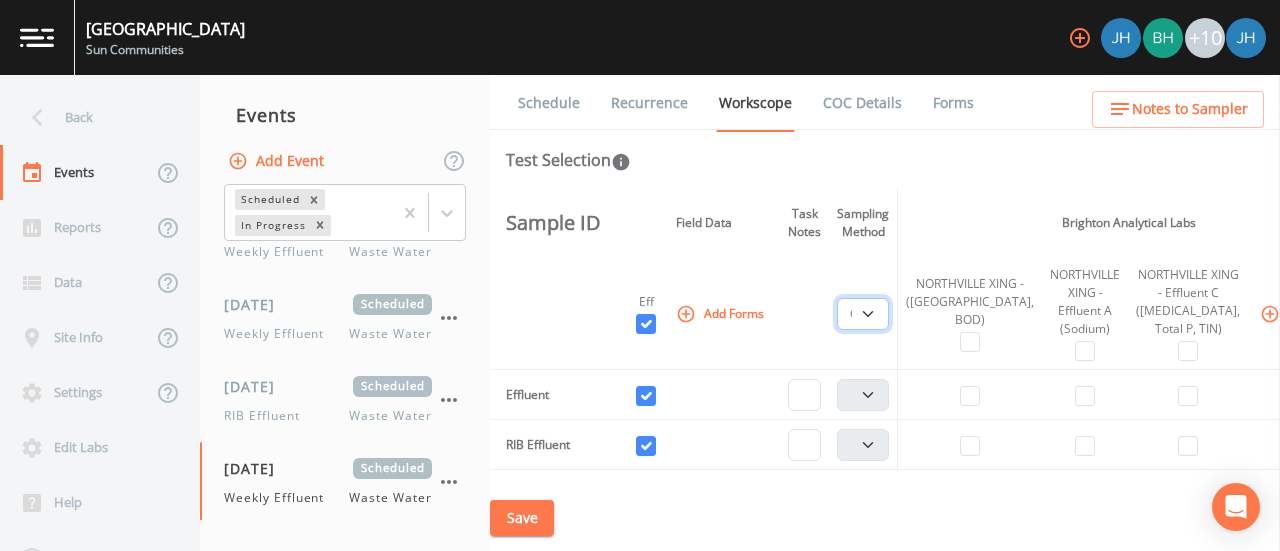 select 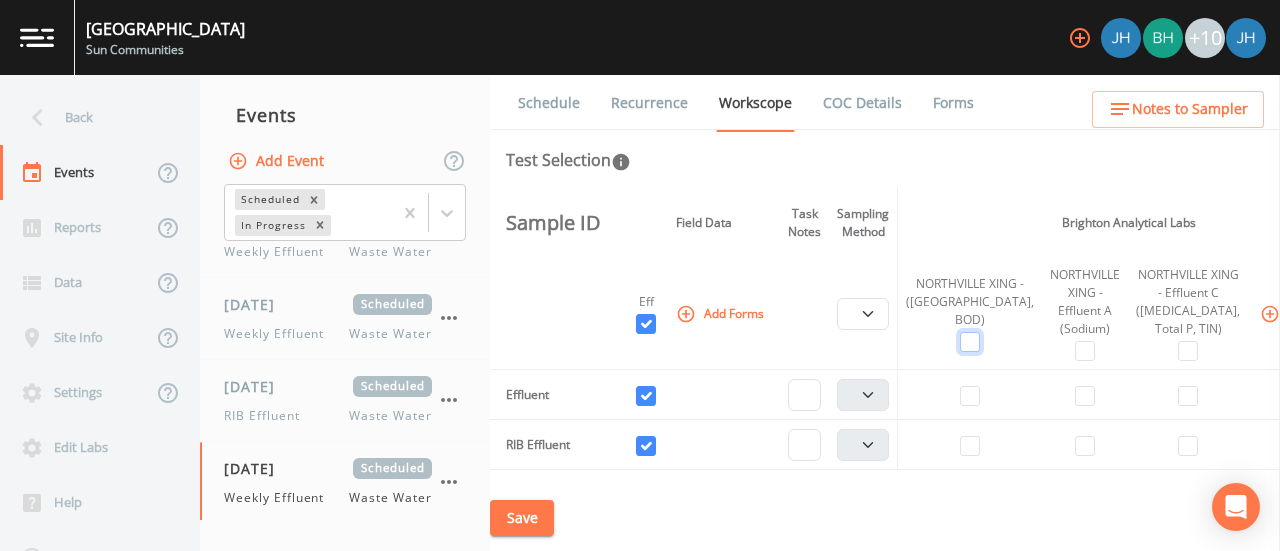 click at bounding box center [970, 342] 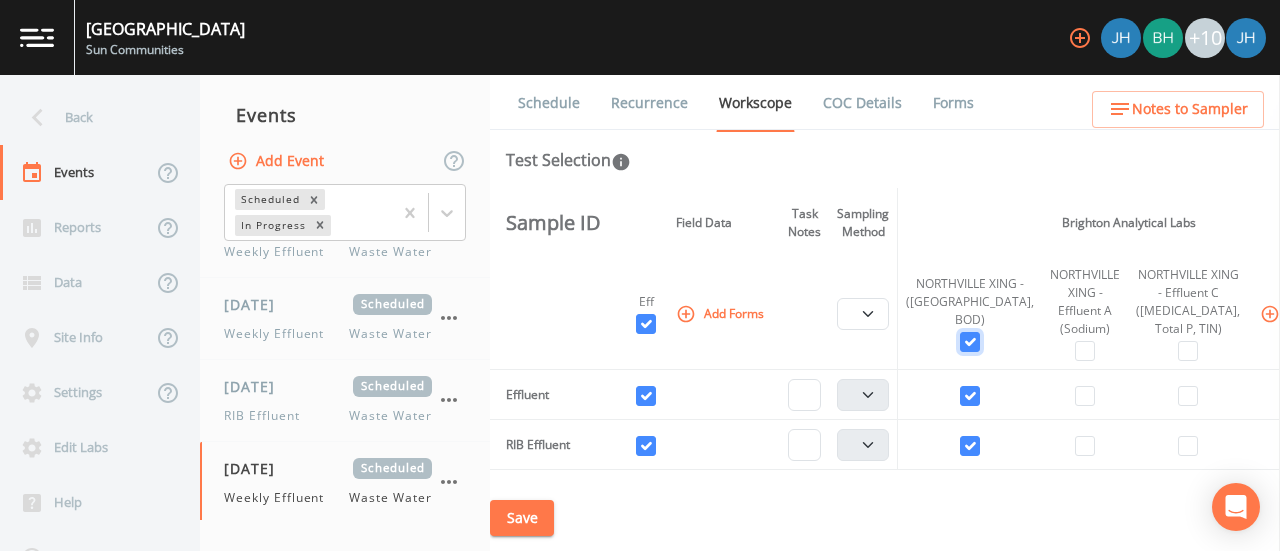 checkbox on "true" 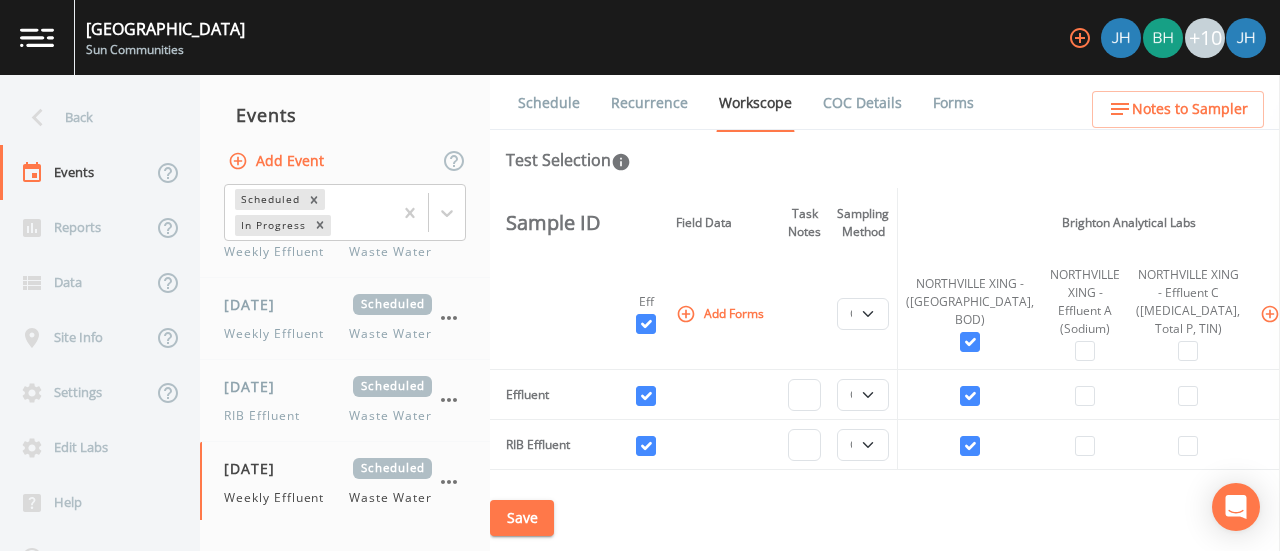 click on "NORTHVILLE XING - Effluent A (Sodium)" at bounding box center (1085, 314) 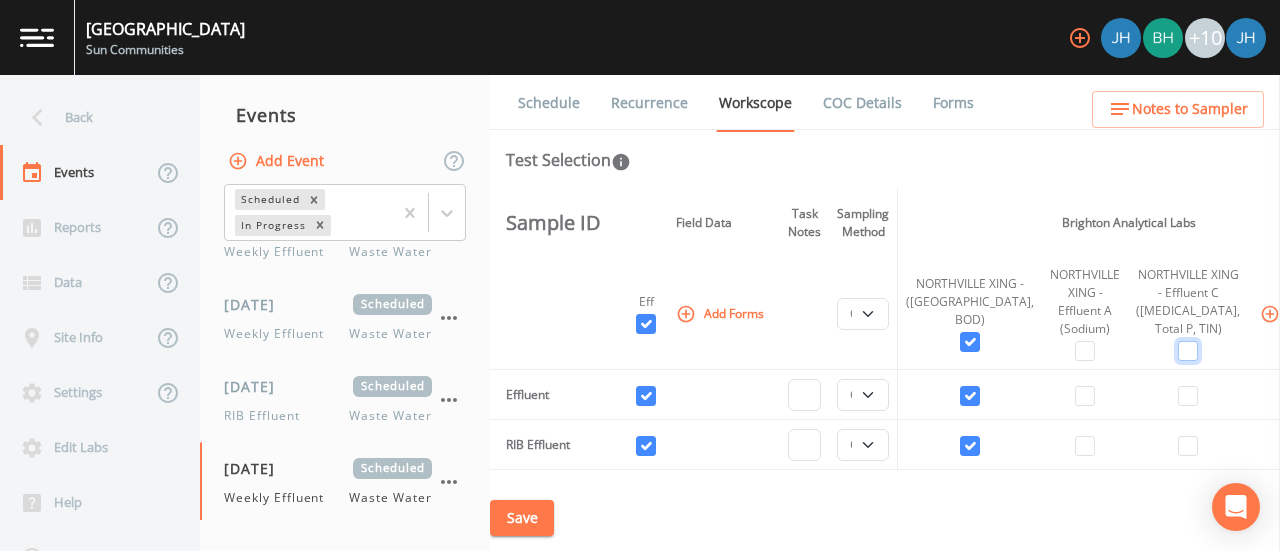 drag, startPoint x: 1122, startPoint y: 372, endPoint x: 1100, endPoint y: 374, distance: 22.090721 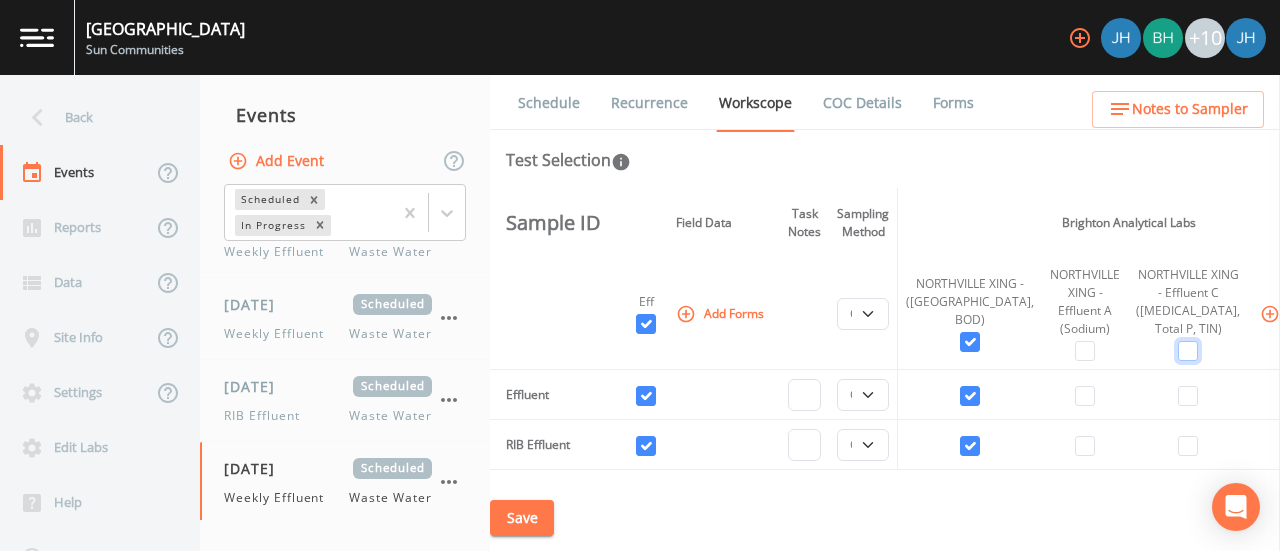 click at bounding box center [1188, 351] 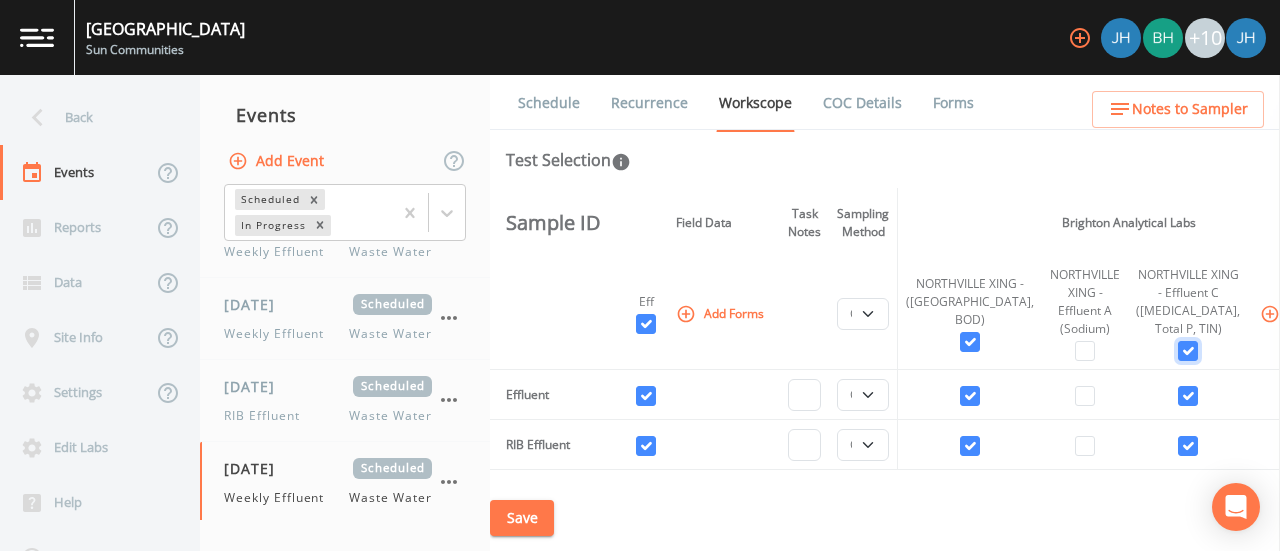 checkbox on "true" 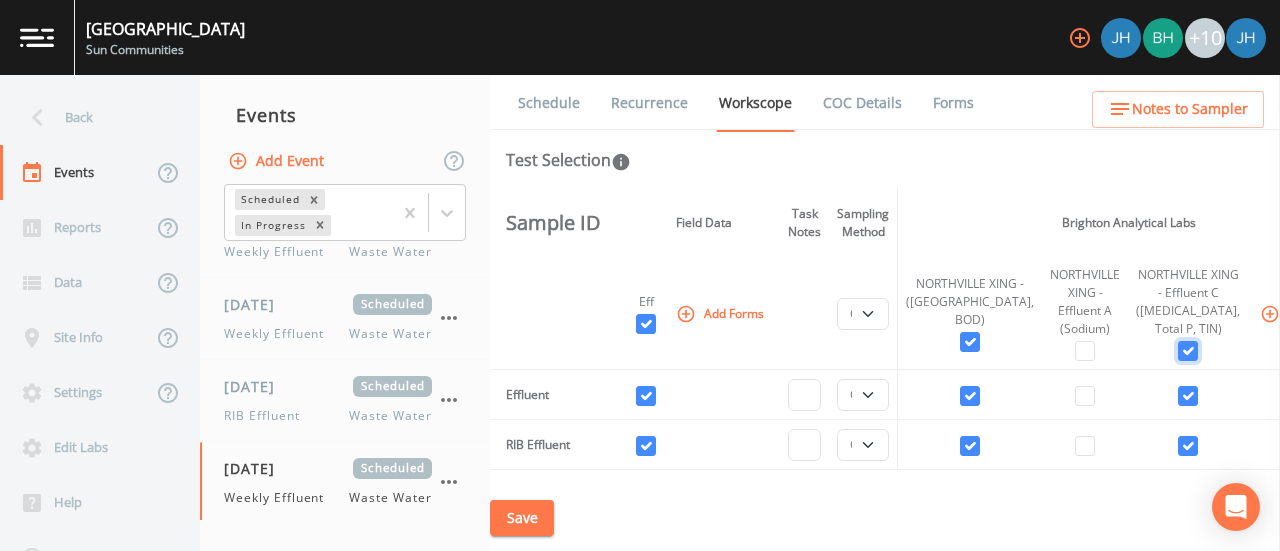 checkbox on "true" 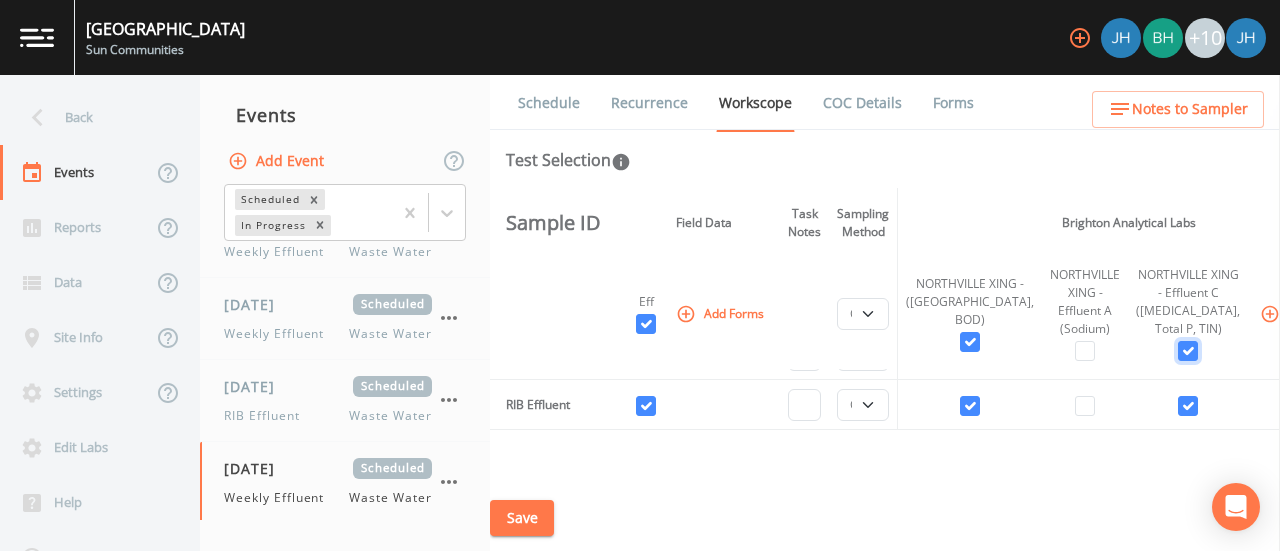 scroll, scrollTop: 100, scrollLeft: 0, axis: vertical 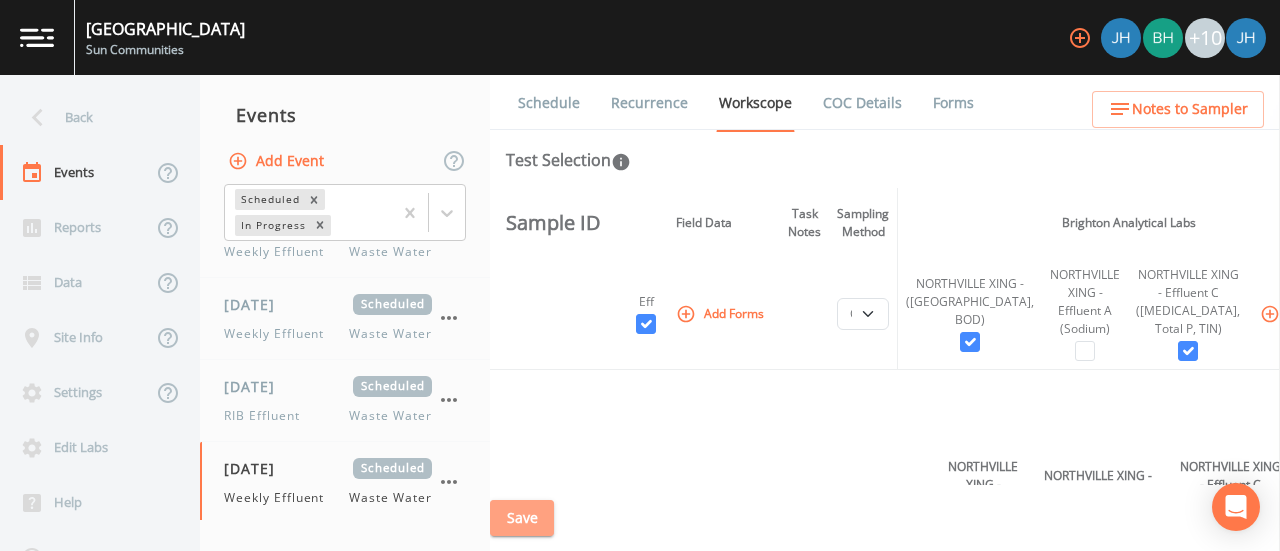 click on "Save" at bounding box center (522, 518) 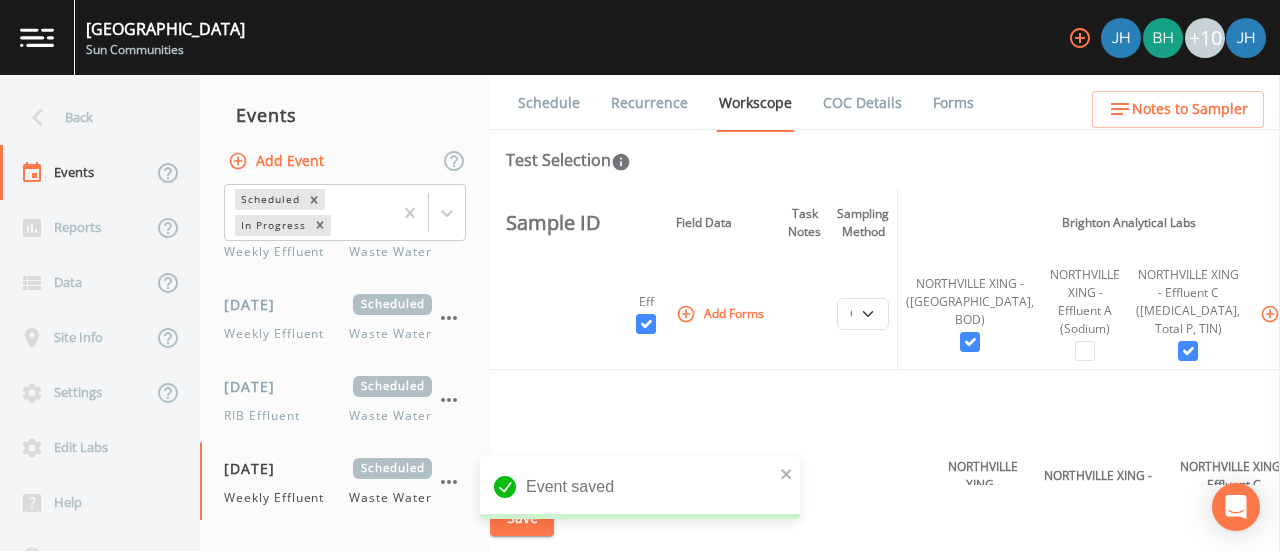 scroll, scrollTop: 0, scrollLeft: 0, axis: both 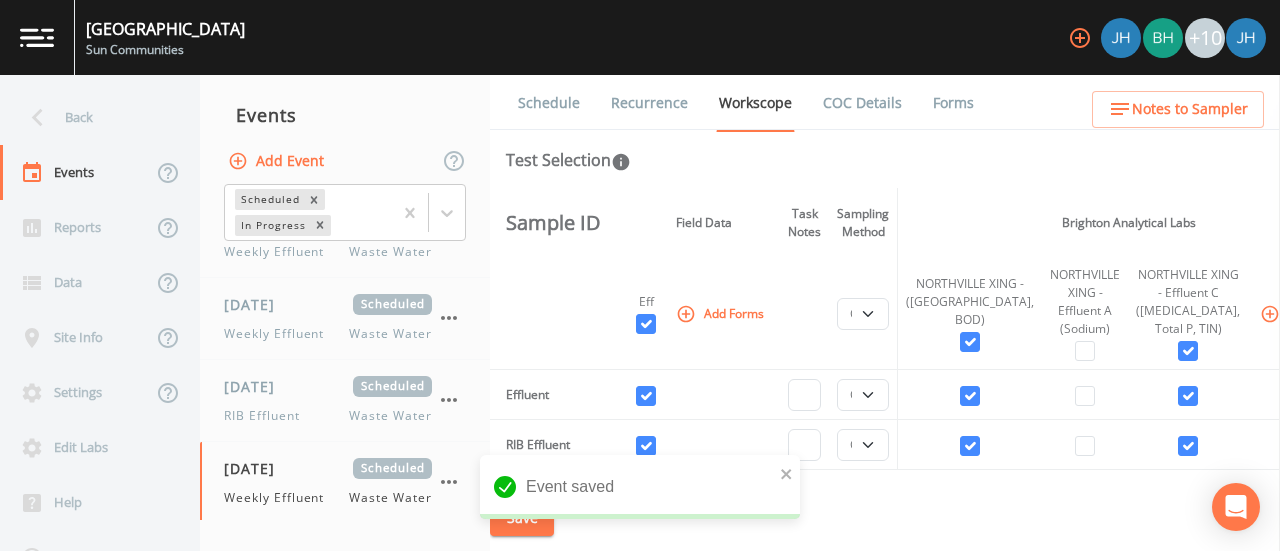 click on "COC Details" at bounding box center [862, 103] 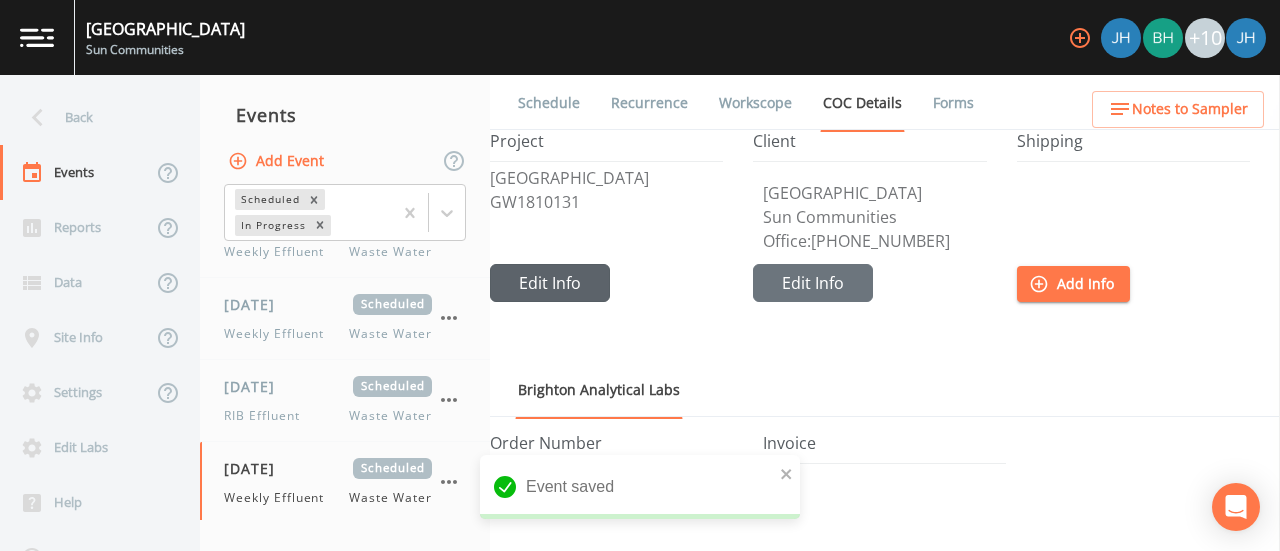 click on "Edit Info" at bounding box center (550, 283) 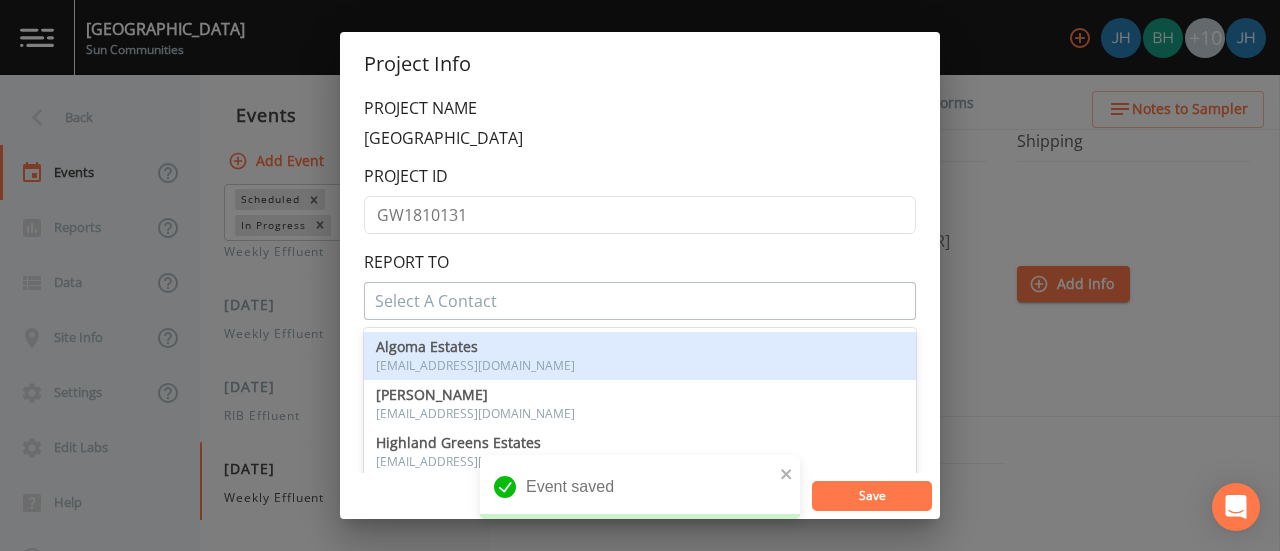 click at bounding box center [640, 301] 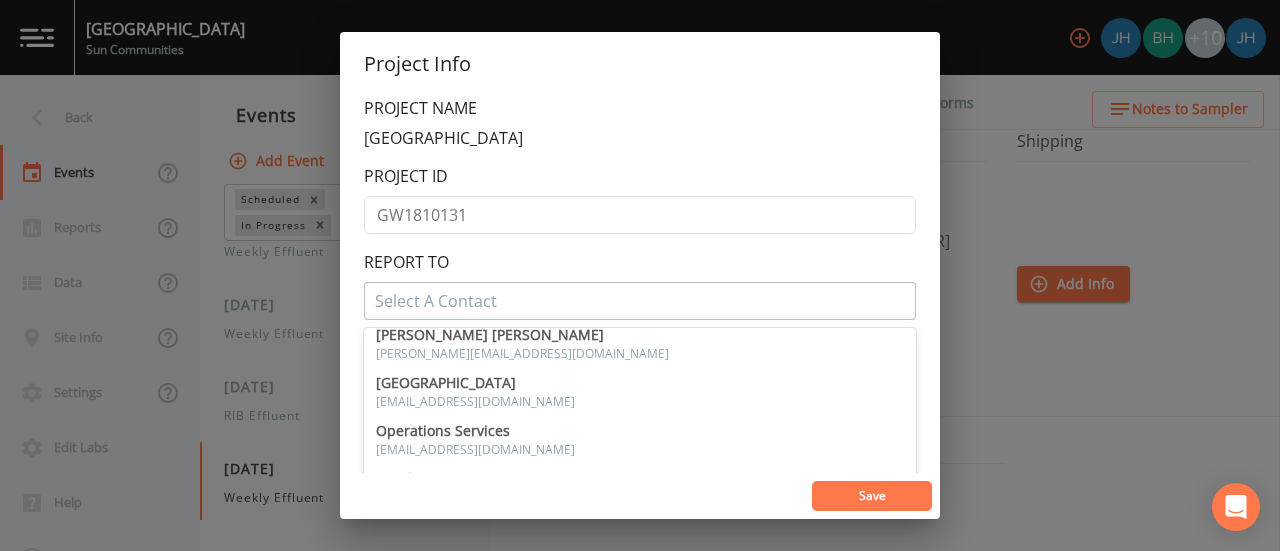 scroll, scrollTop: 200, scrollLeft: 0, axis: vertical 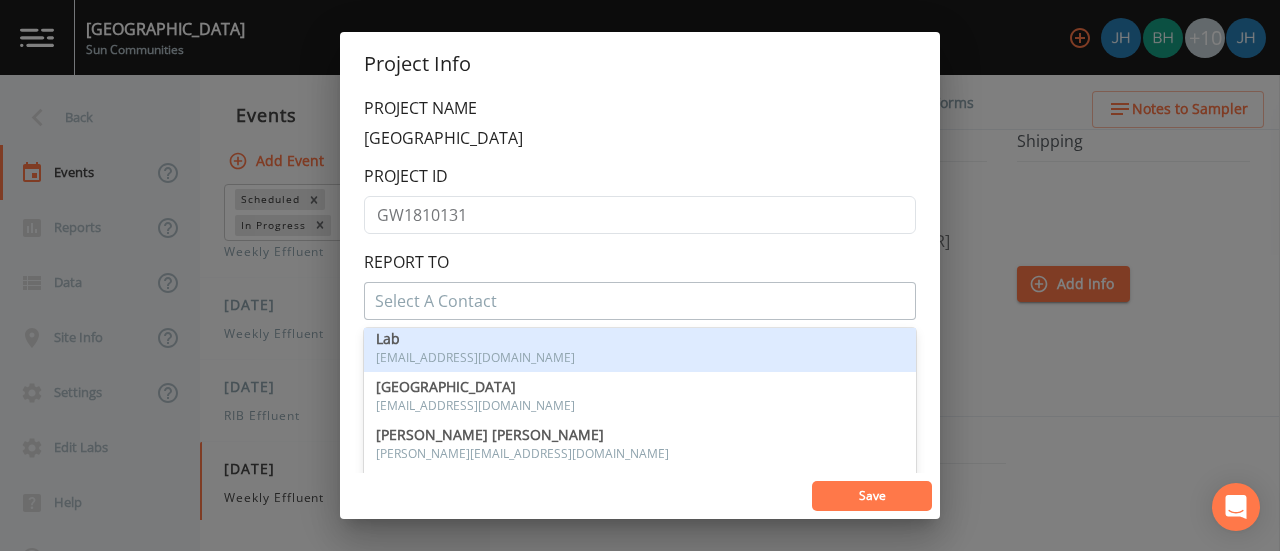 click on "[EMAIL_ADDRESS][DOMAIN_NAME]" at bounding box center (640, 358) 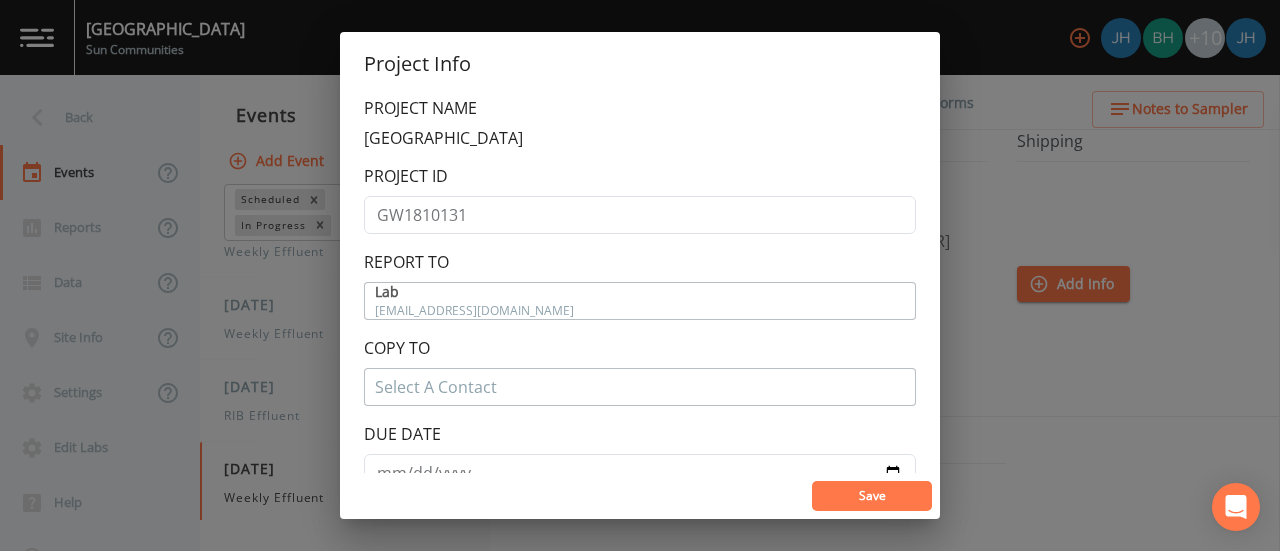 click at bounding box center [640, 387] 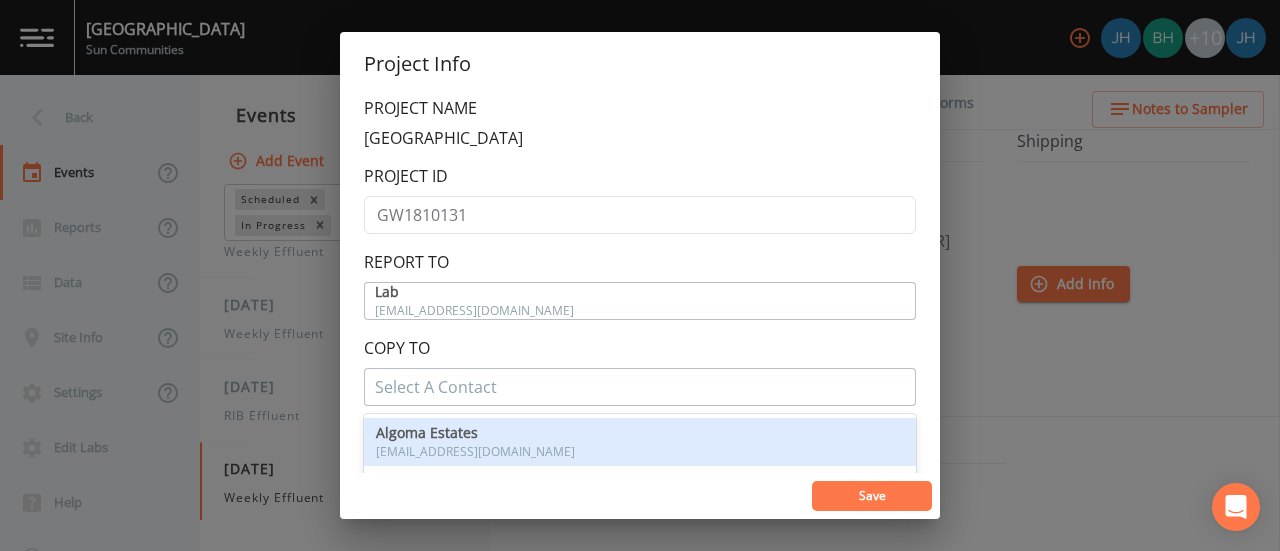 scroll, scrollTop: 100, scrollLeft: 0, axis: vertical 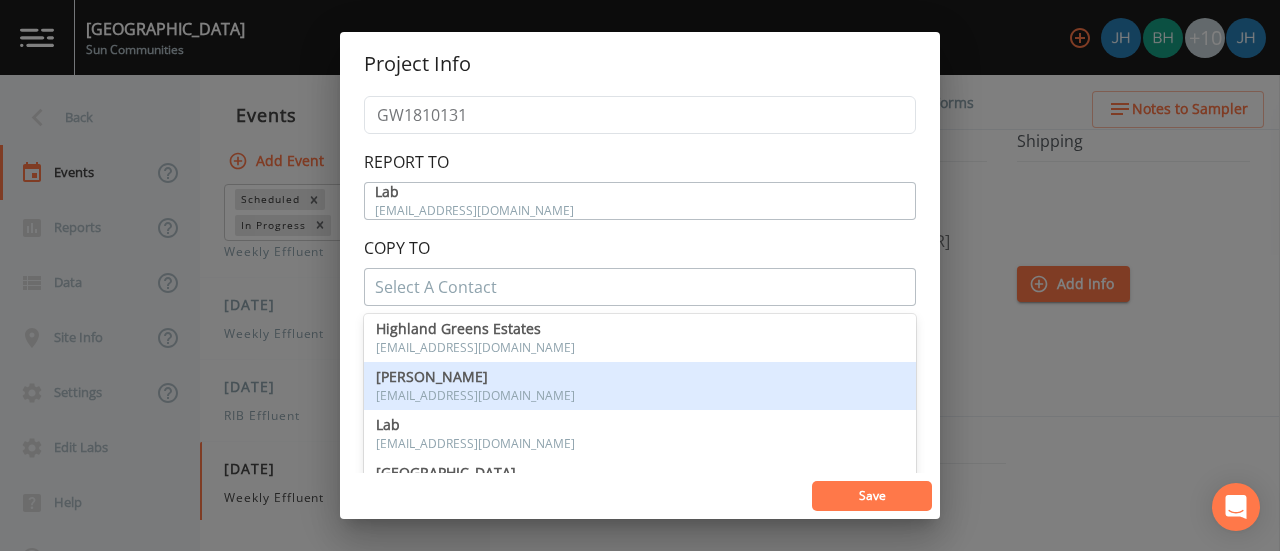 click on "[EMAIL_ADDRESS][DOMAIN_NAME]" at bounding box center (640, 396) 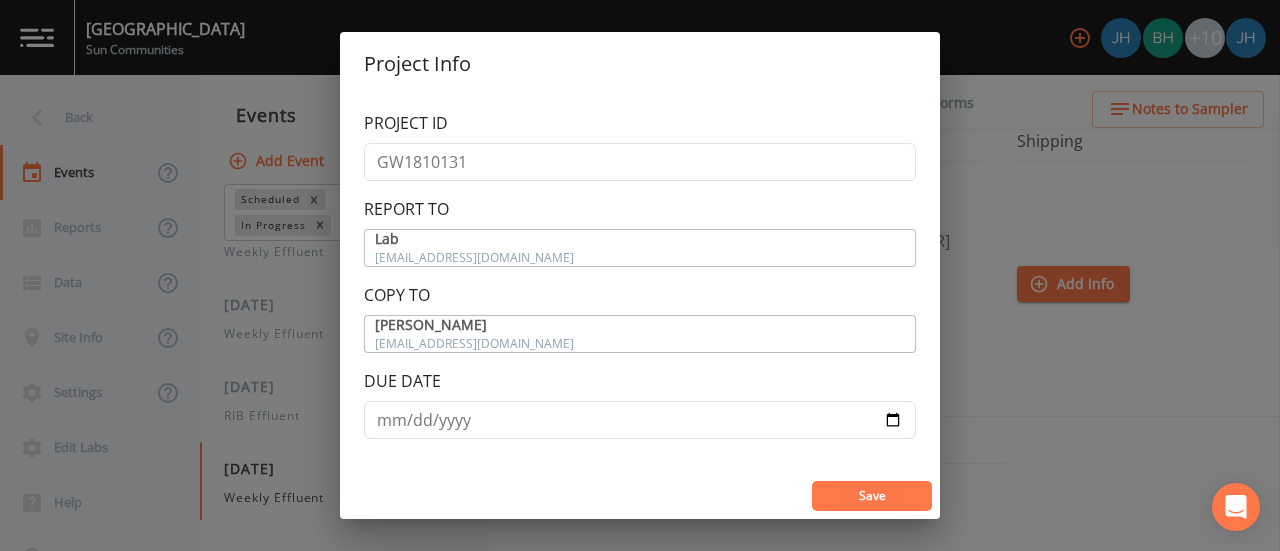 click on "Save" at bounding box center (872, 495) 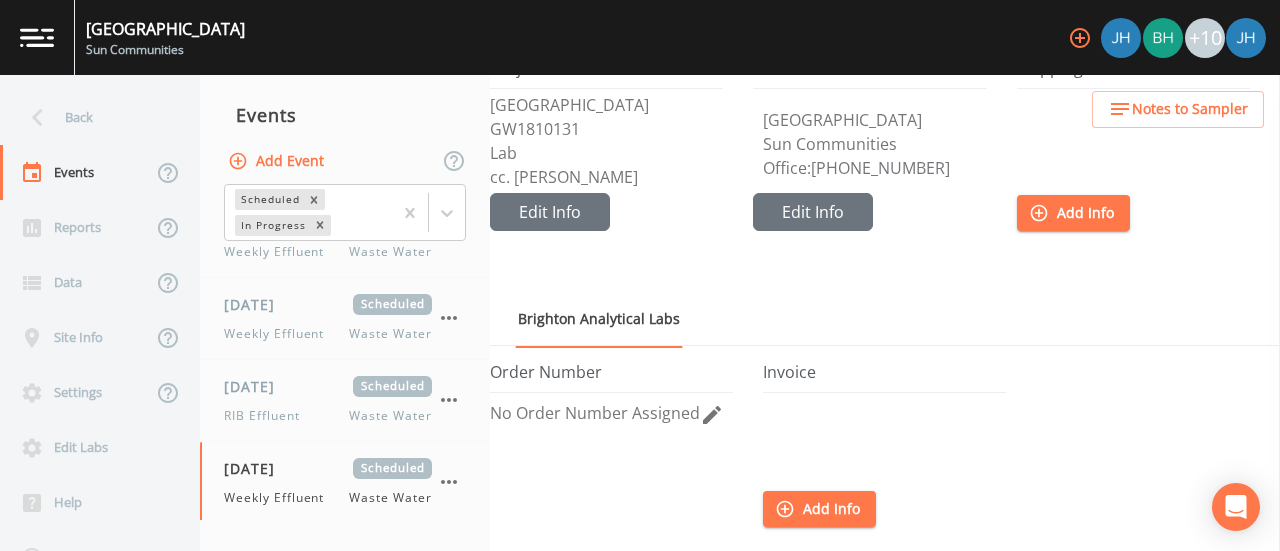 scroll, scrollTop: 100, scrollLeft: 0, axis: vertical 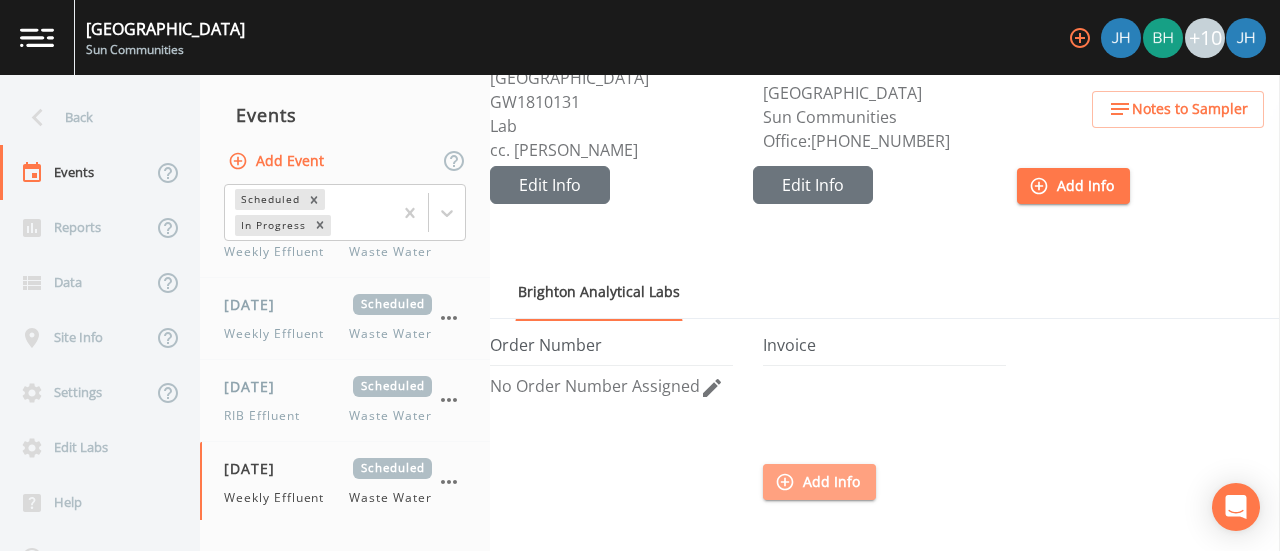 click on "Add Info" at bounding box center (819, 482) 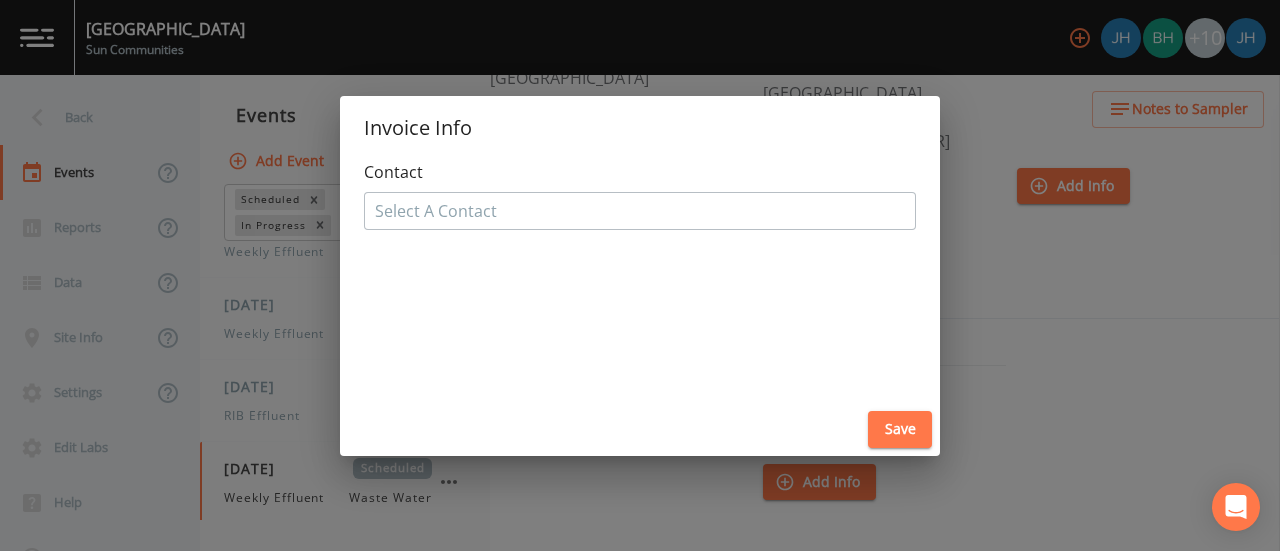 click at bounding box center (640, 211) 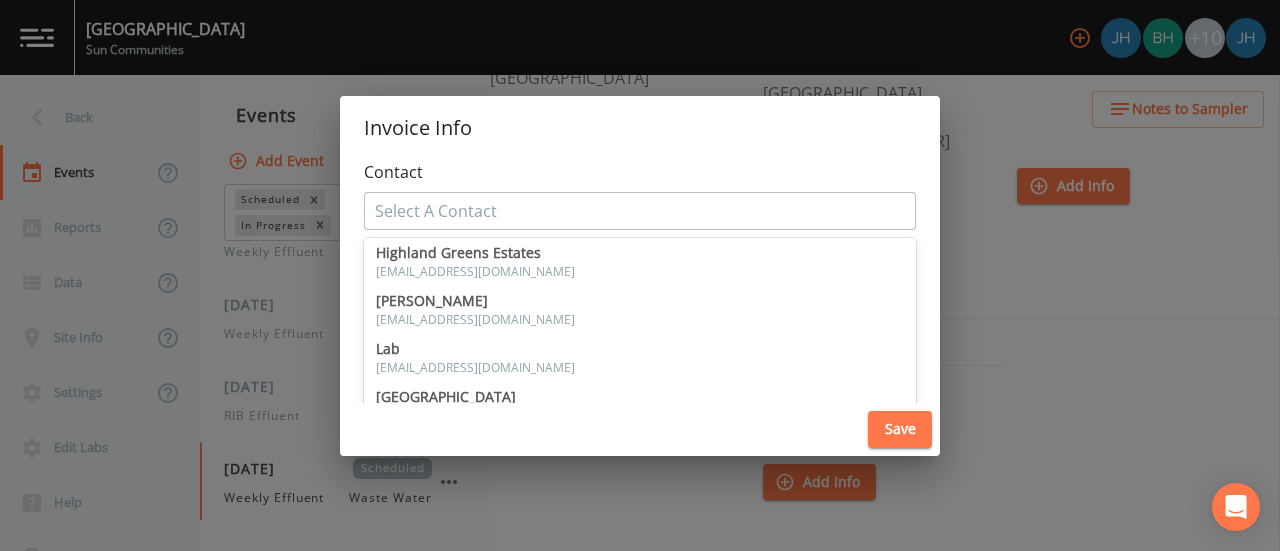 scroll, scrollTop: 200, scrollLeft: 0, axis: vertical 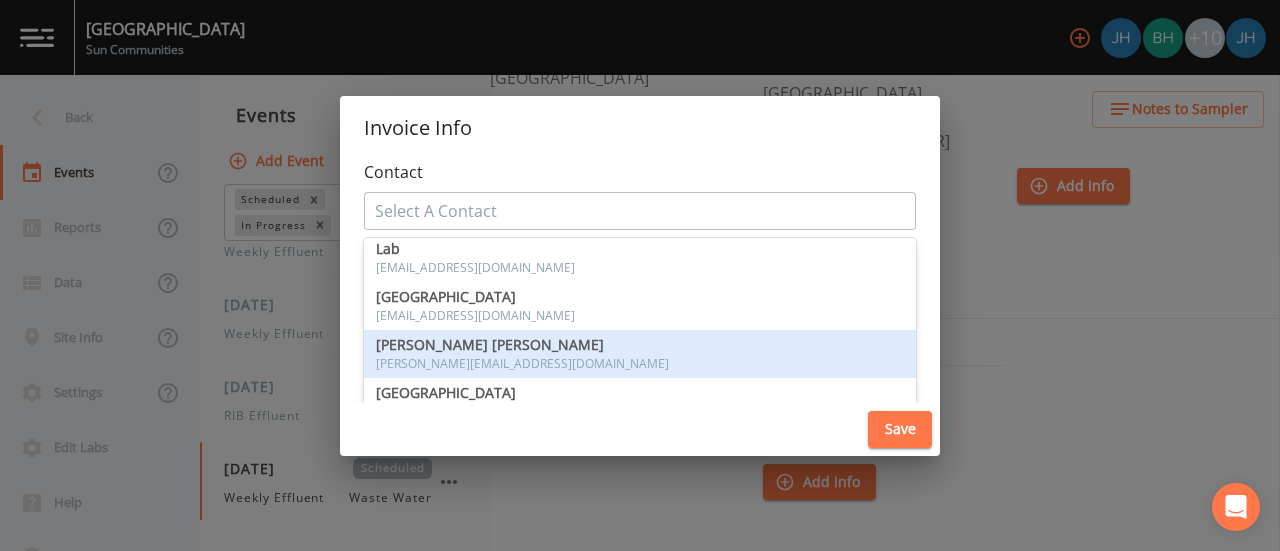 click on "[PERSON_NAME] [PERSON_NAME]" at bounding box center [640, 345] 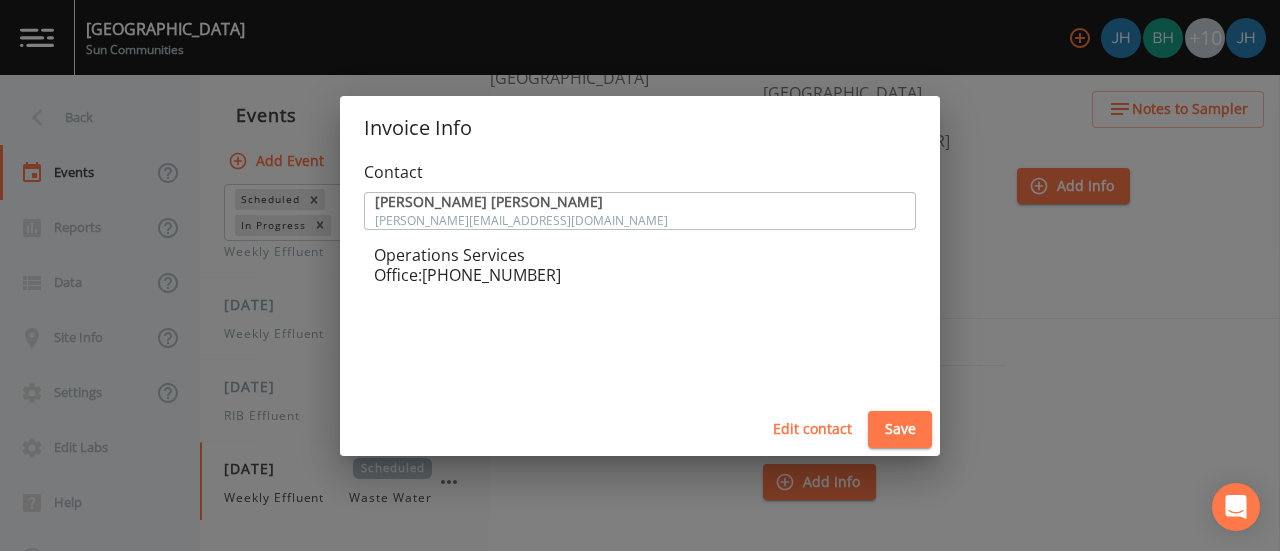 click on "Save" at bounding box center [900, 429] 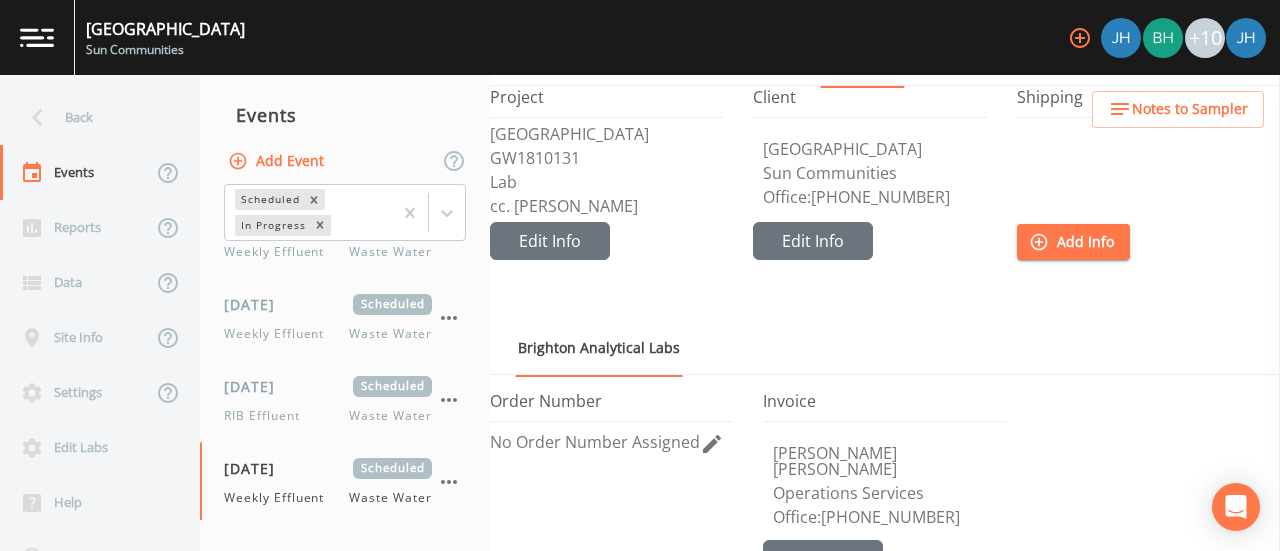 scroll, scrollTop: 0, scrollLeft: 0, axis: both 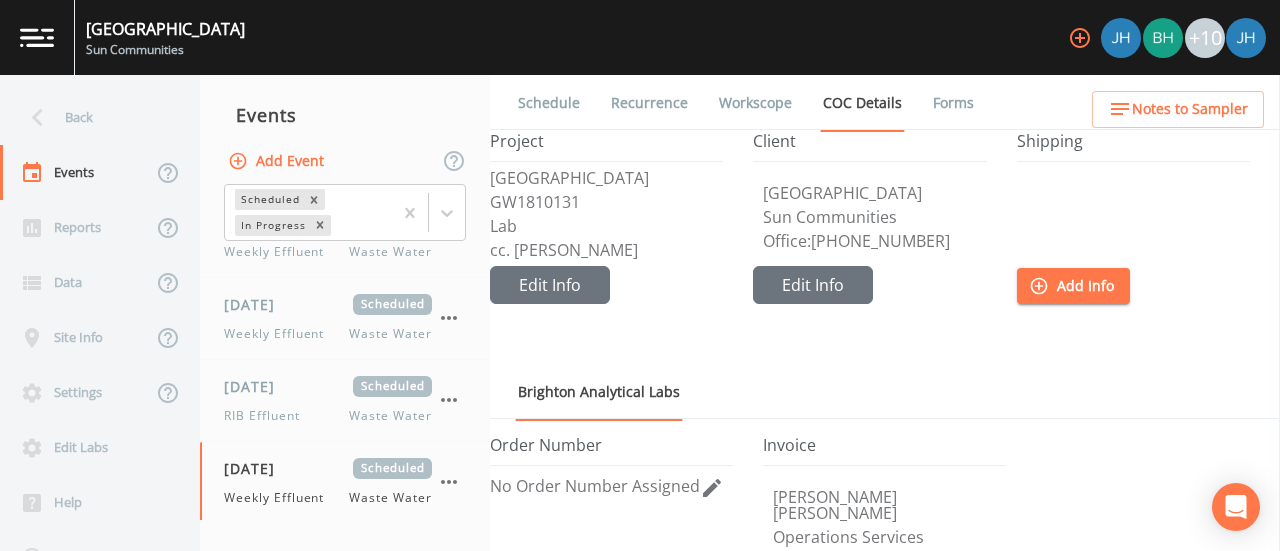 click on "Workscope" at bounding box center (755, 103) 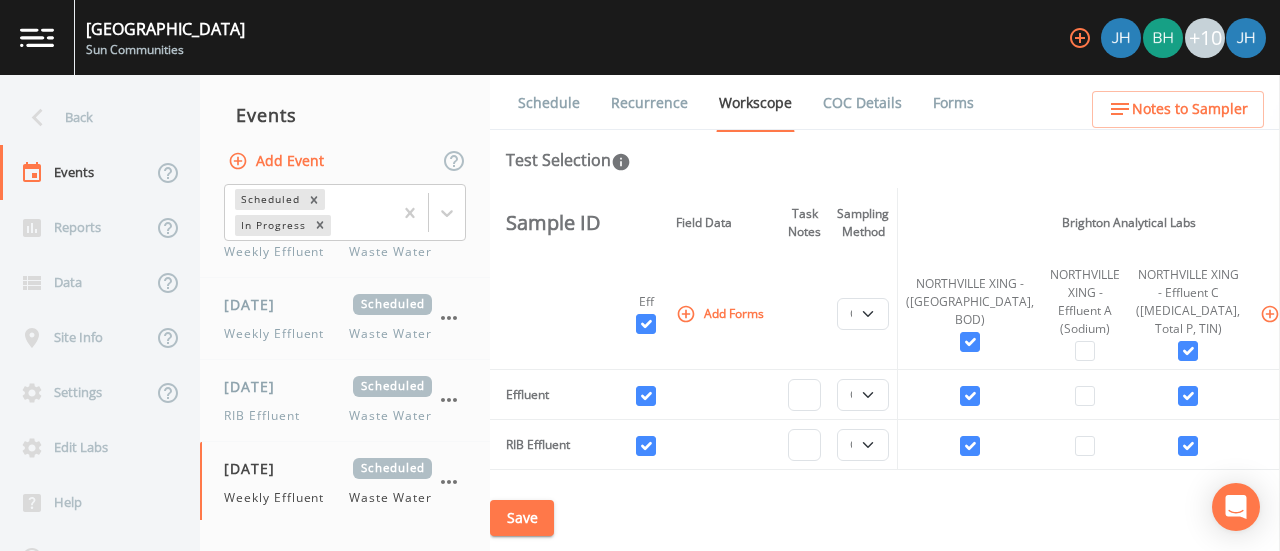 click on "Save" at bounding box center (522, 518) 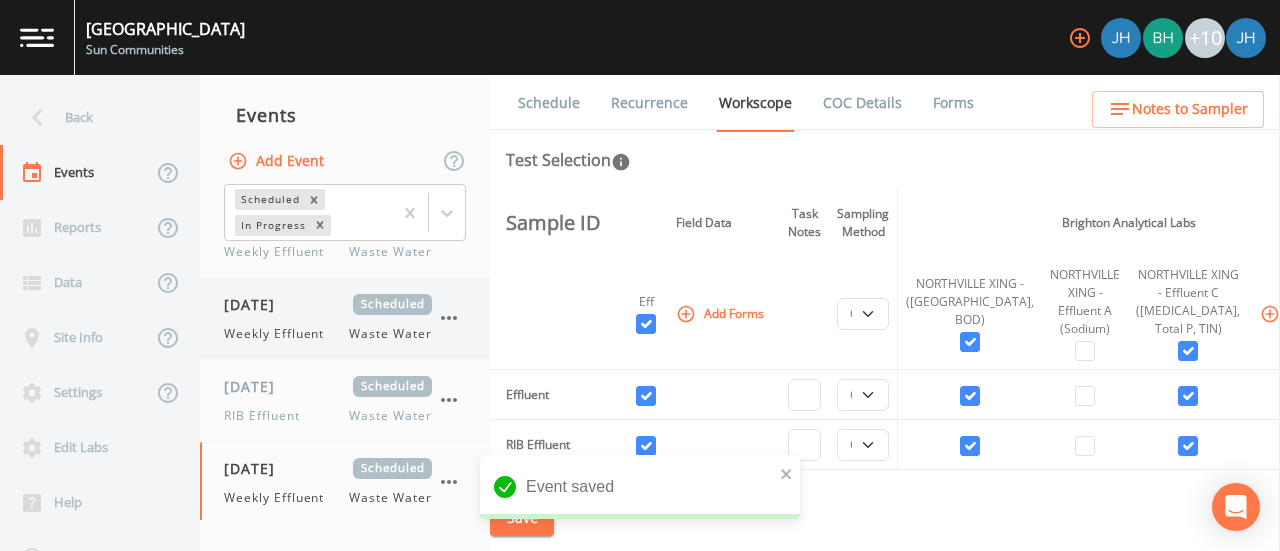 click on "[DATE] Scheduled Weekly Effluent Waste Water" at bounding box center (328, 318) 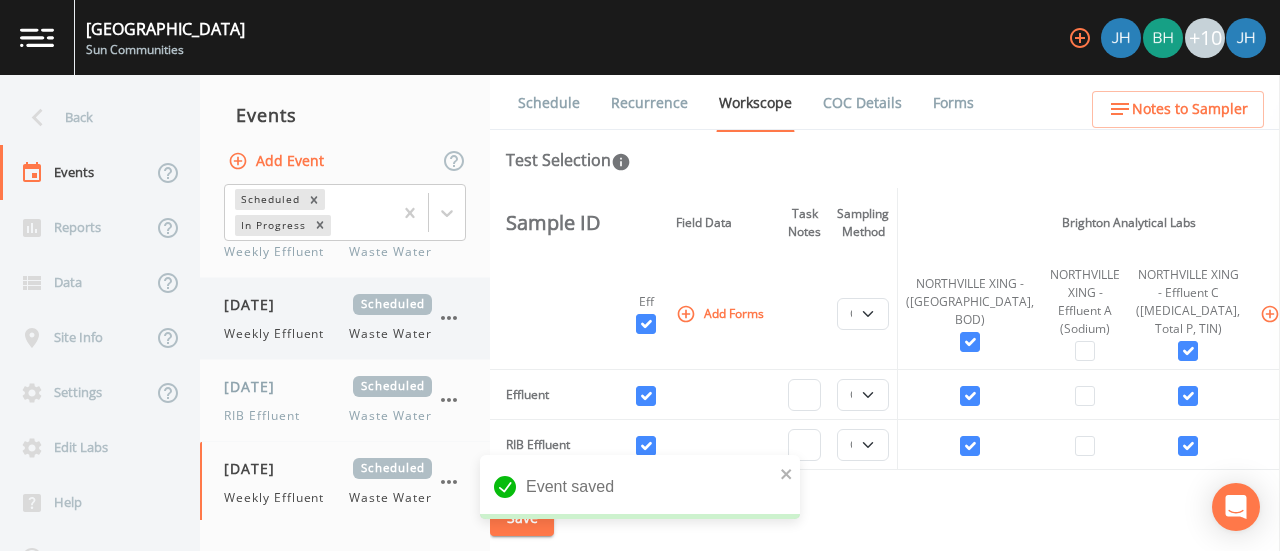 select on "b6a3c313-748b-4795-a028-792ad310bd60" 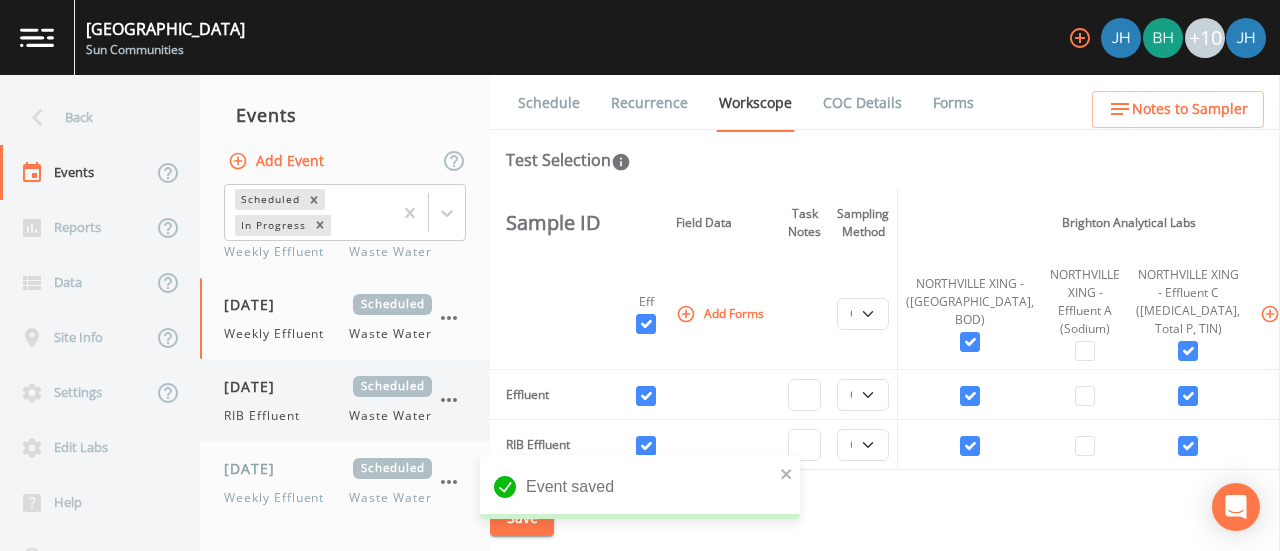 click on "[DATE] Scheduled RIB Effluent Waste Water" at bounding box center [345, 400] 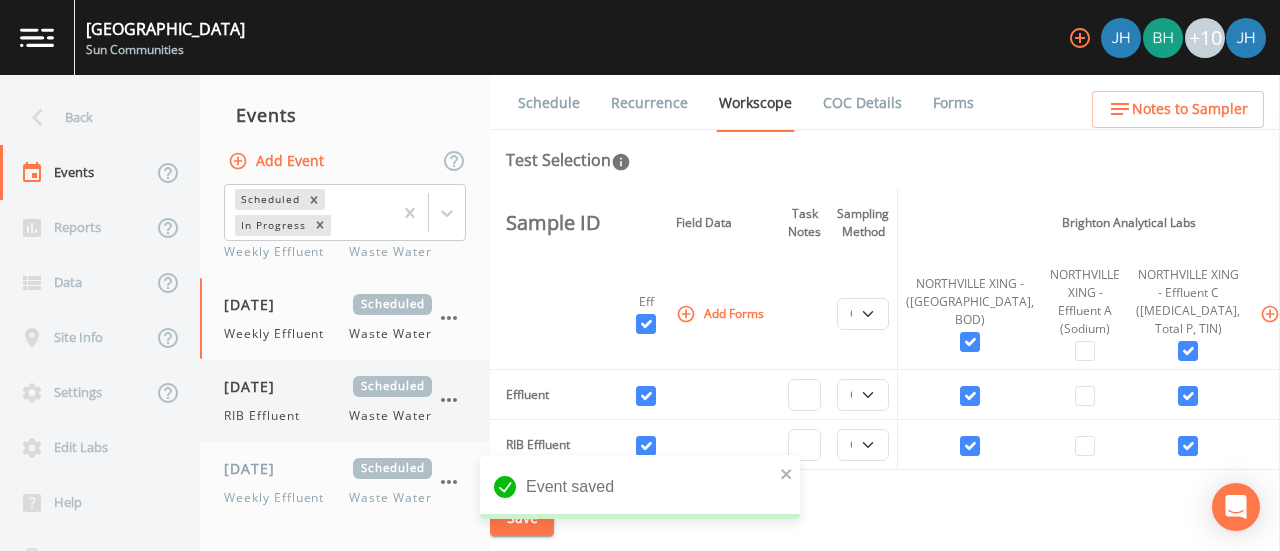 select on "092b3f94-5697-4c94-9891-da161916fdbb" 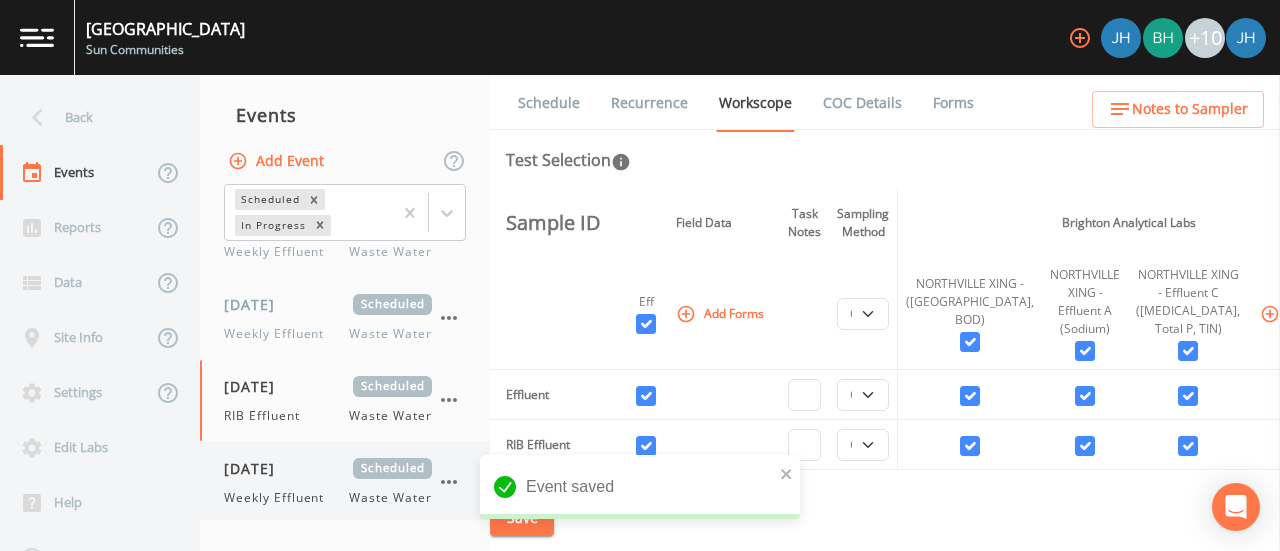 click on "[DATE] Scheduled Weekly Effluent Waste Water" at bounding box center [328, 482] 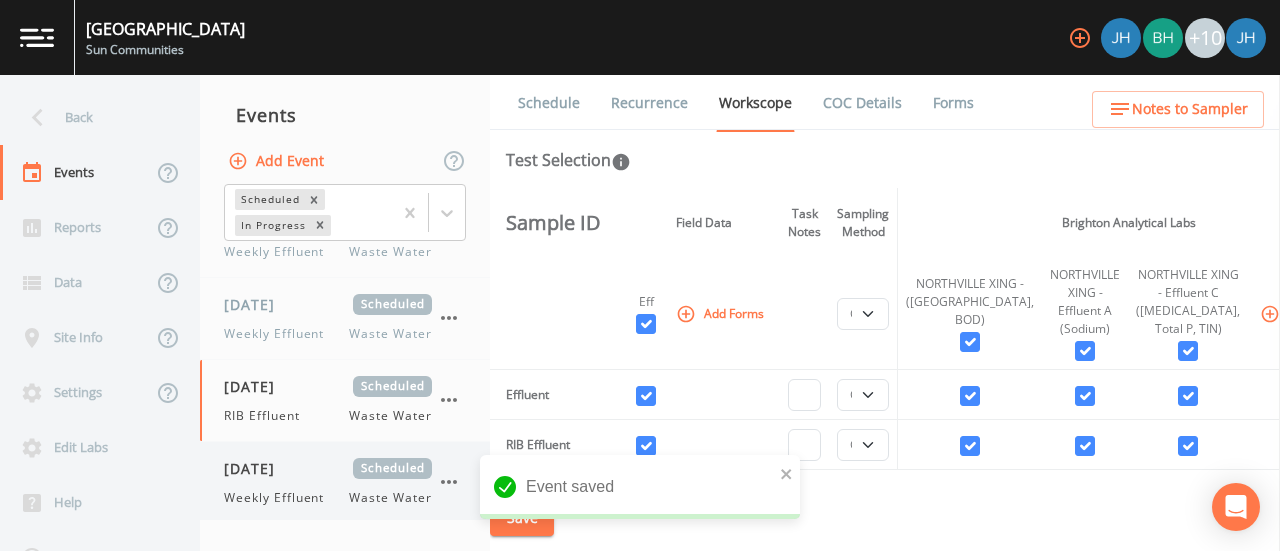 select on "b6a3c313-748b-4795-a028-792ad310bd60" 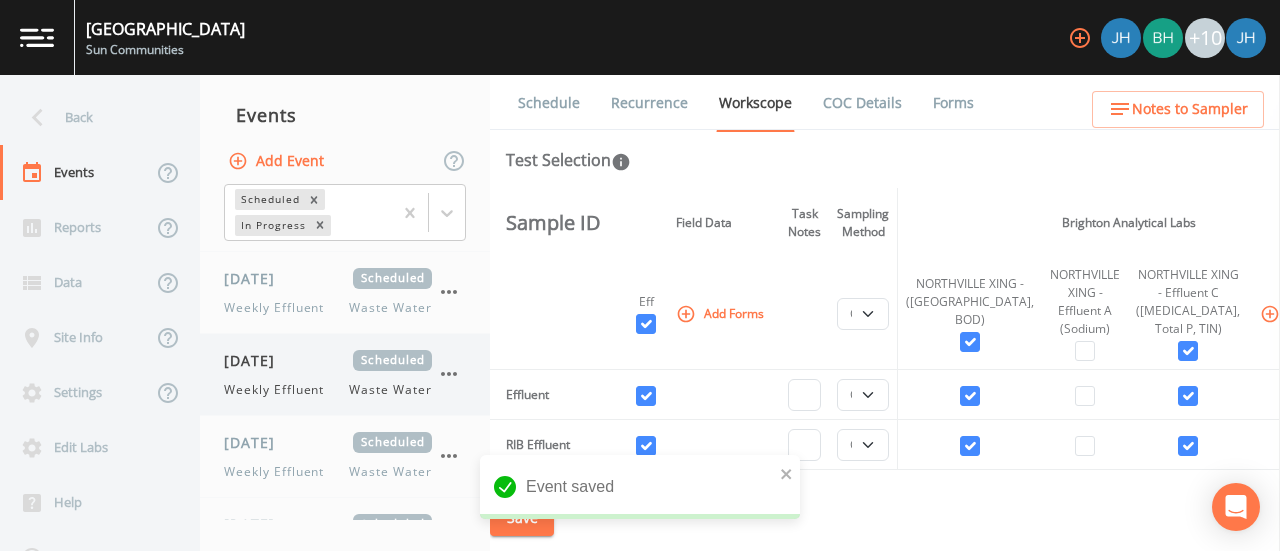 scroll, scrollTop: 0, scrollLeft: 0, axis: both 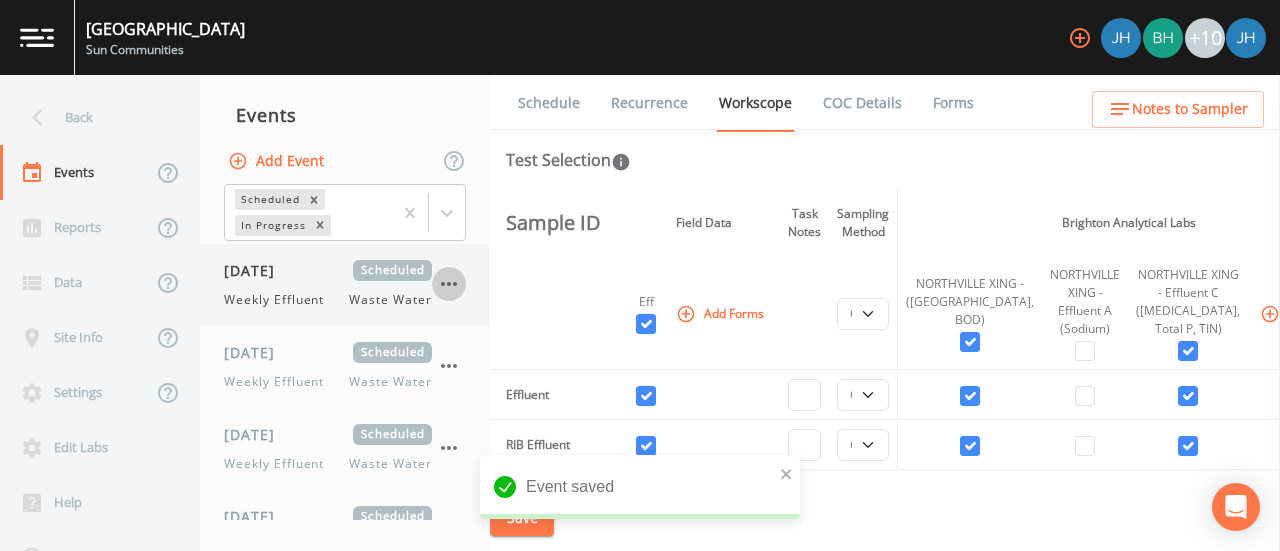 click 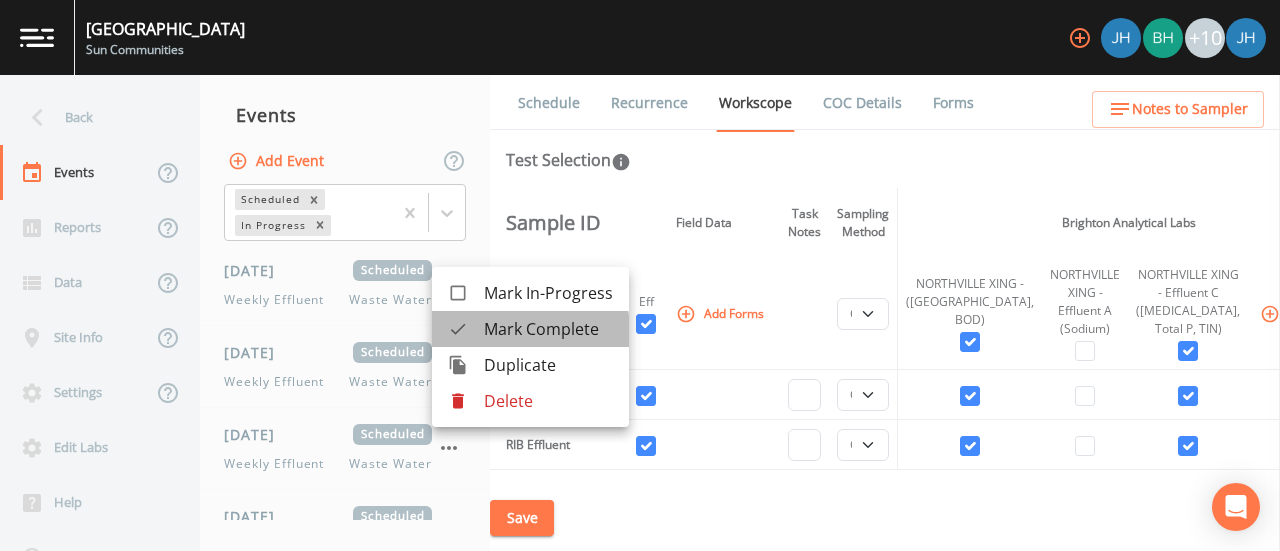 click on "Mark Complete" at bounding box center [548, 329] 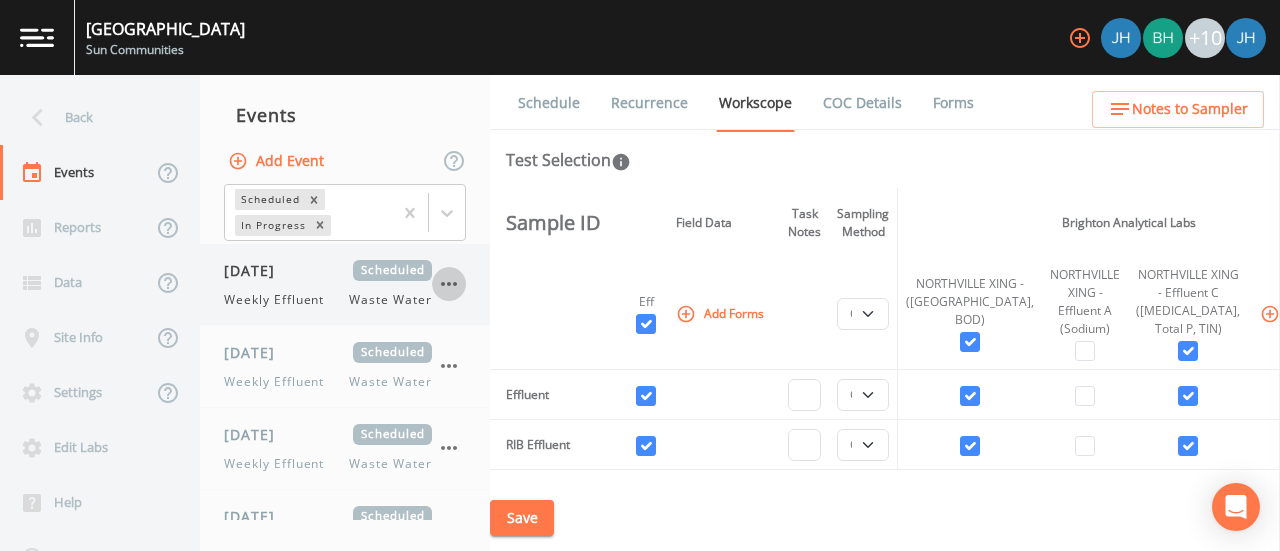 click 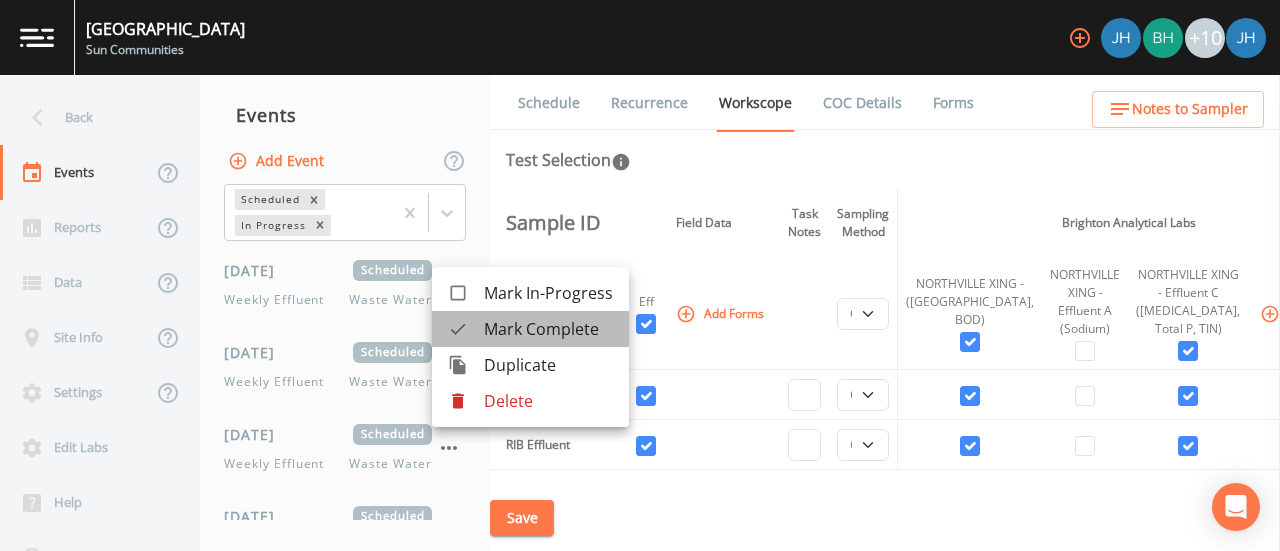 click on "Mark Complete" at bounding box center [548, 329] 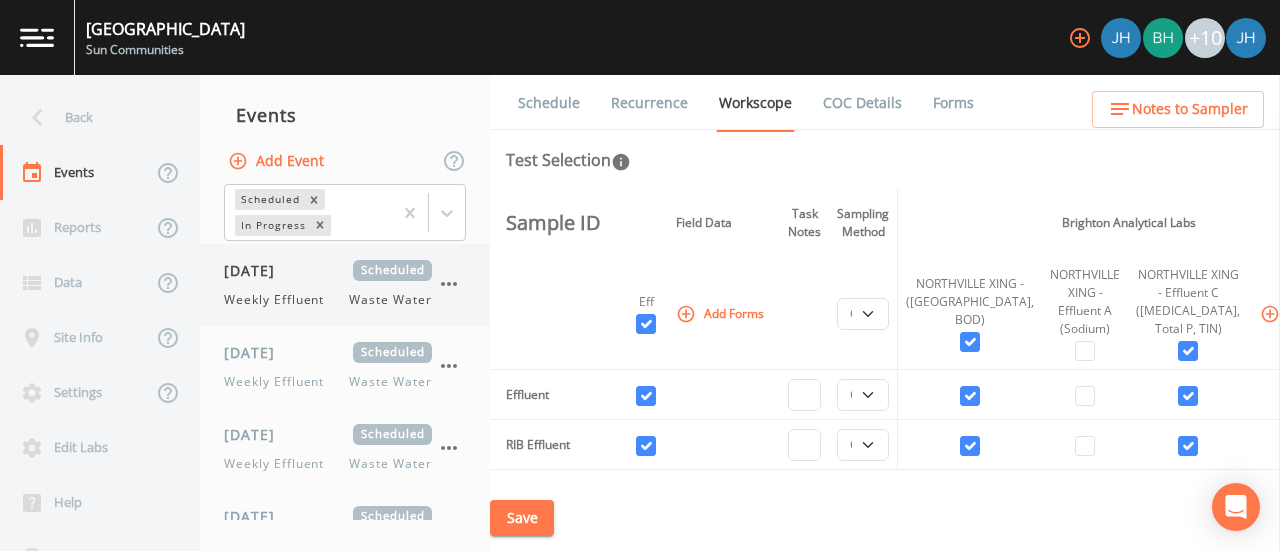 click 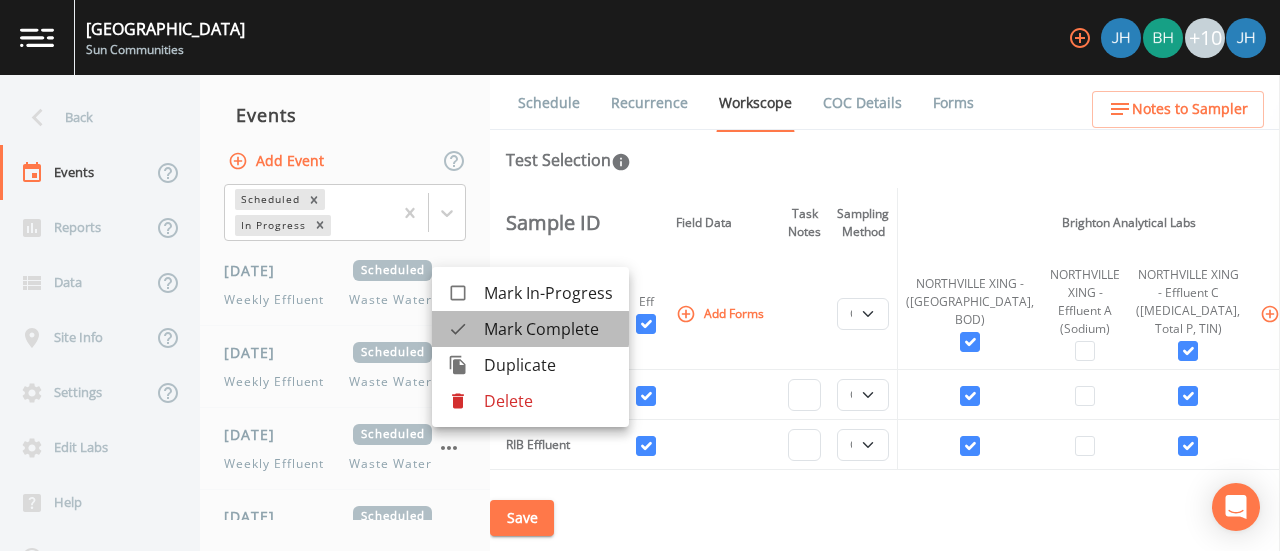 click on "Mark Complete" at bounding box center (548, 329) 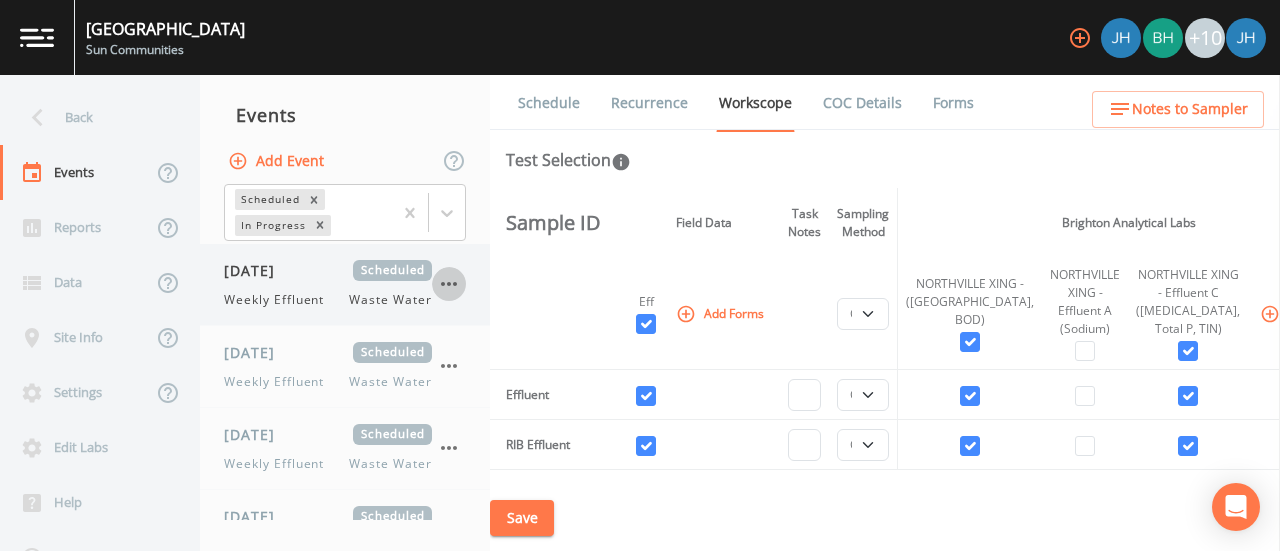 click 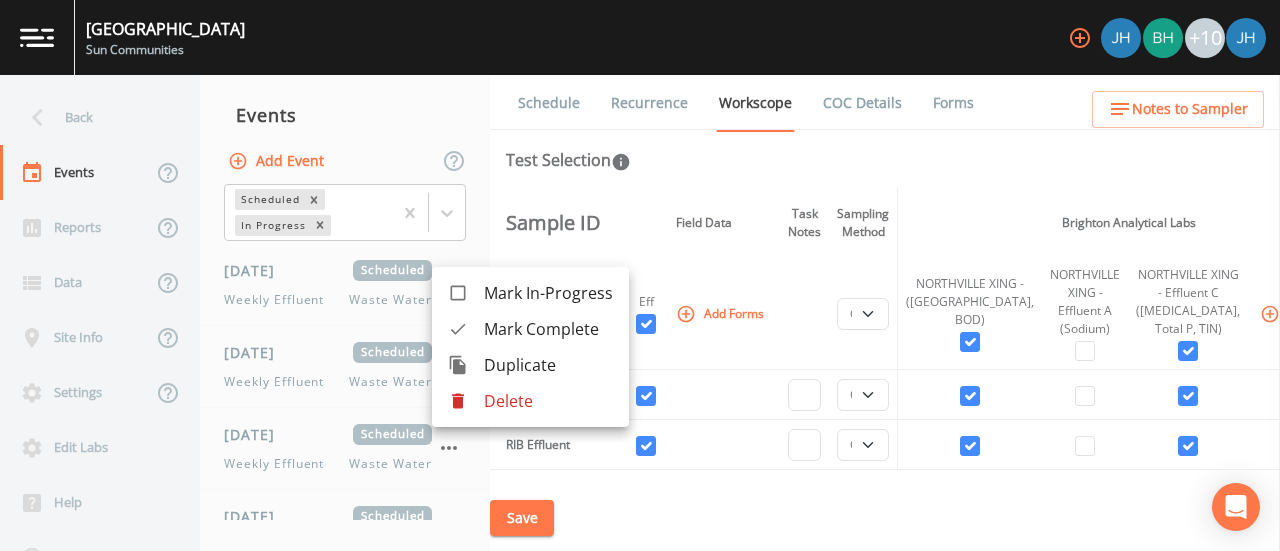 click on "Mark Complete" at bounding box center [530, 329] 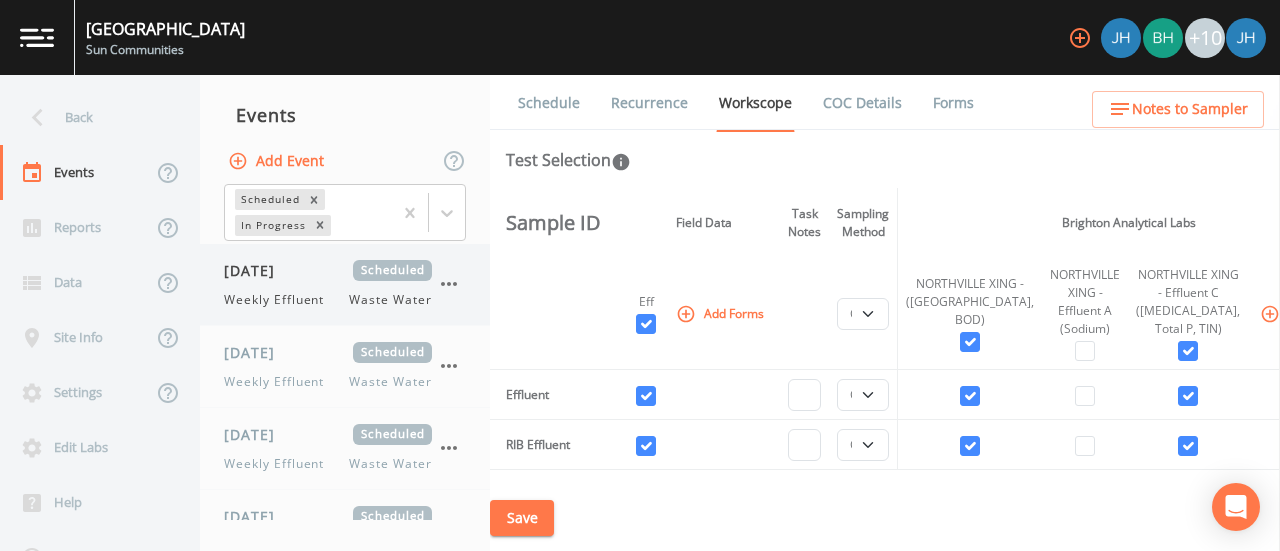 click 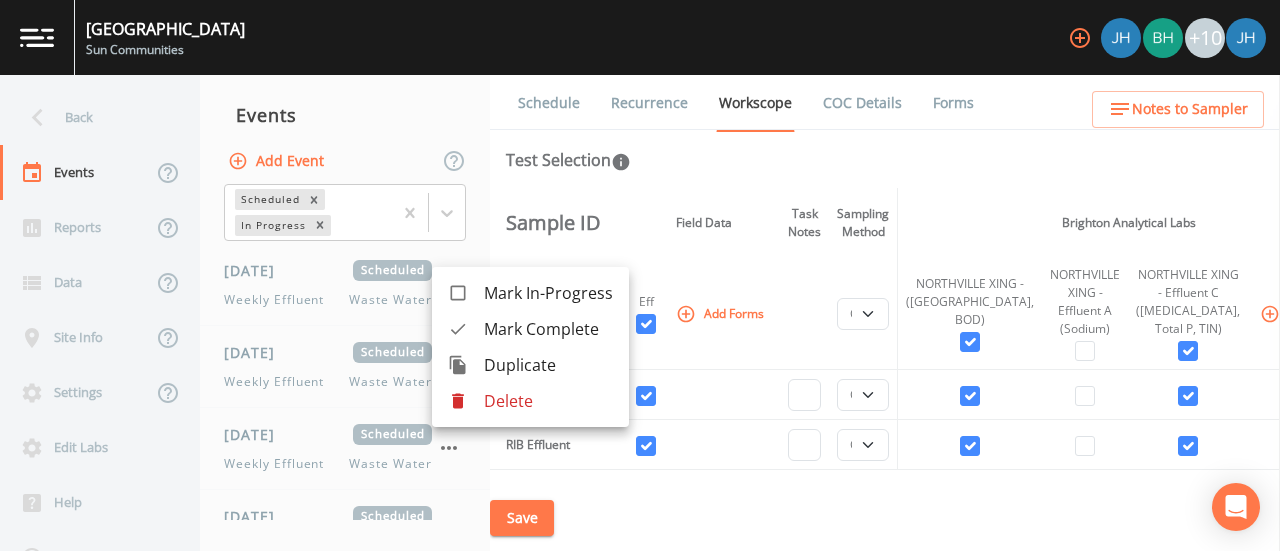 click on "Mark Complete" at bounding box center [548, 329] 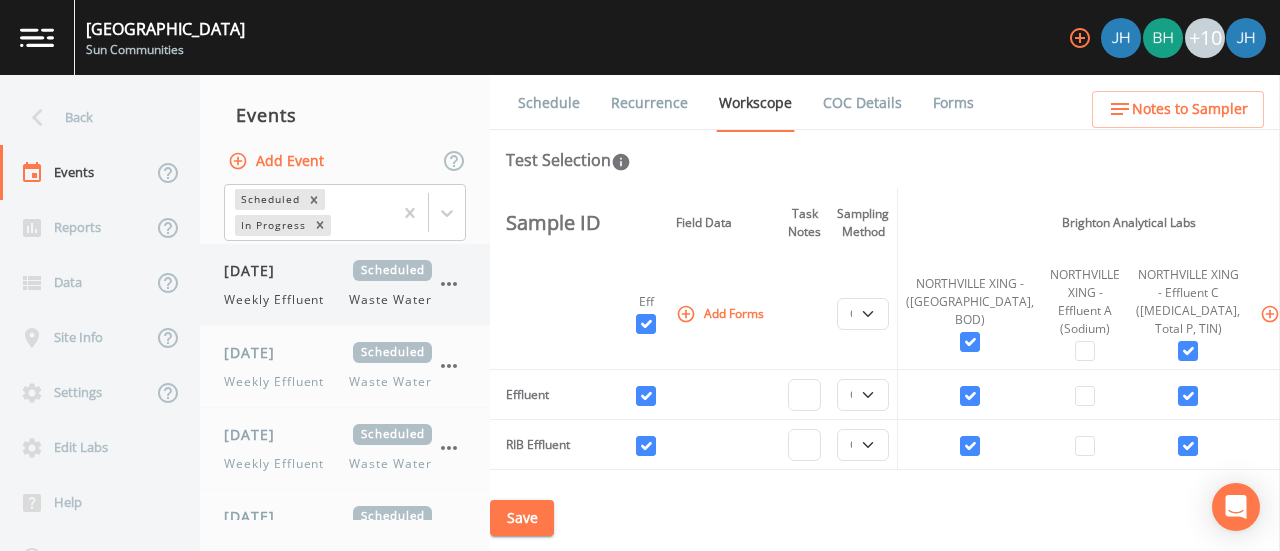 click 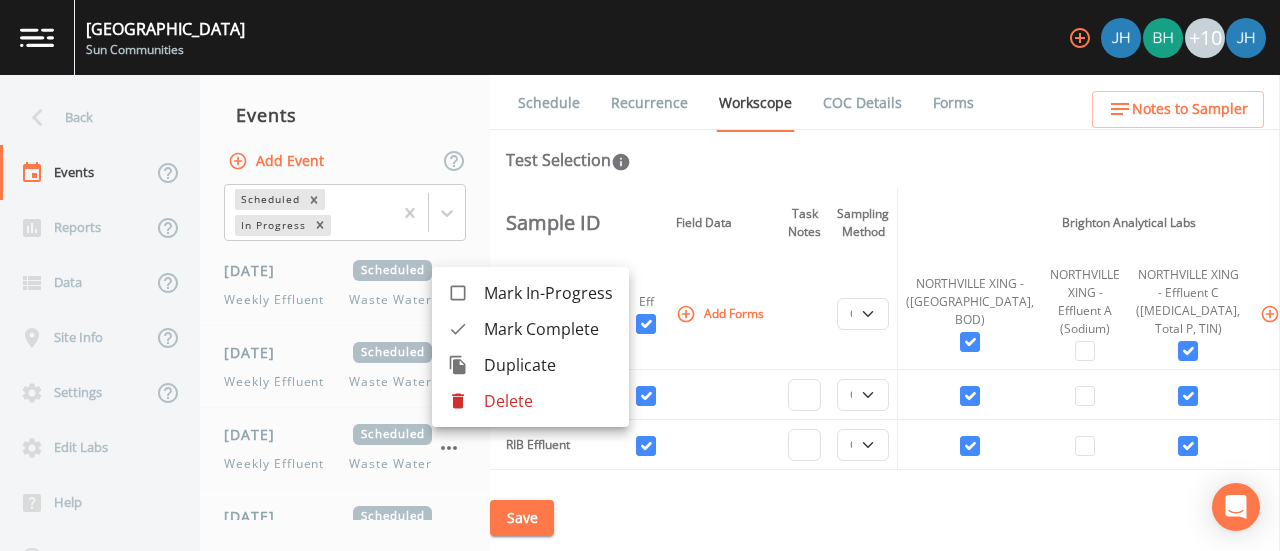 click on "Mark Complete" at bounding box center [548, 329] 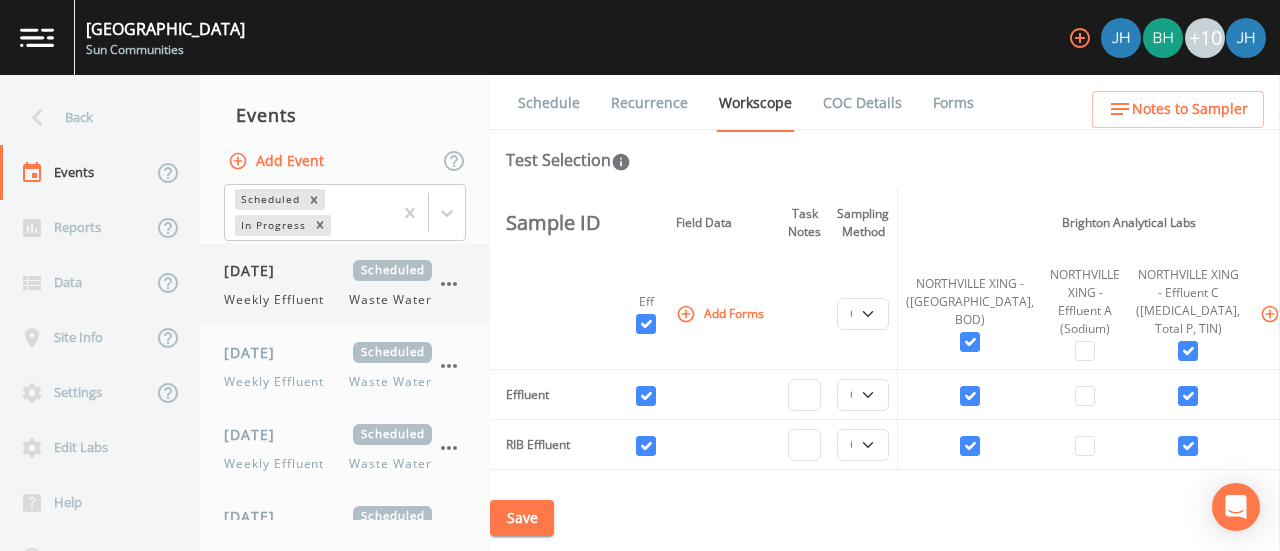 click 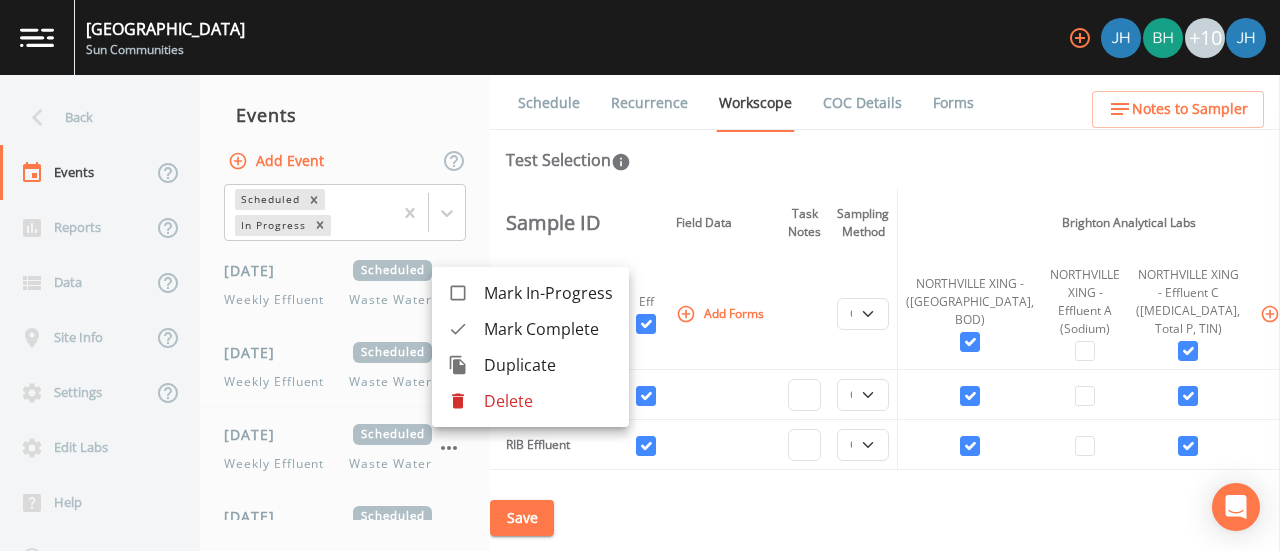 click on "Mark Complete" at bounding box center (548, 329) 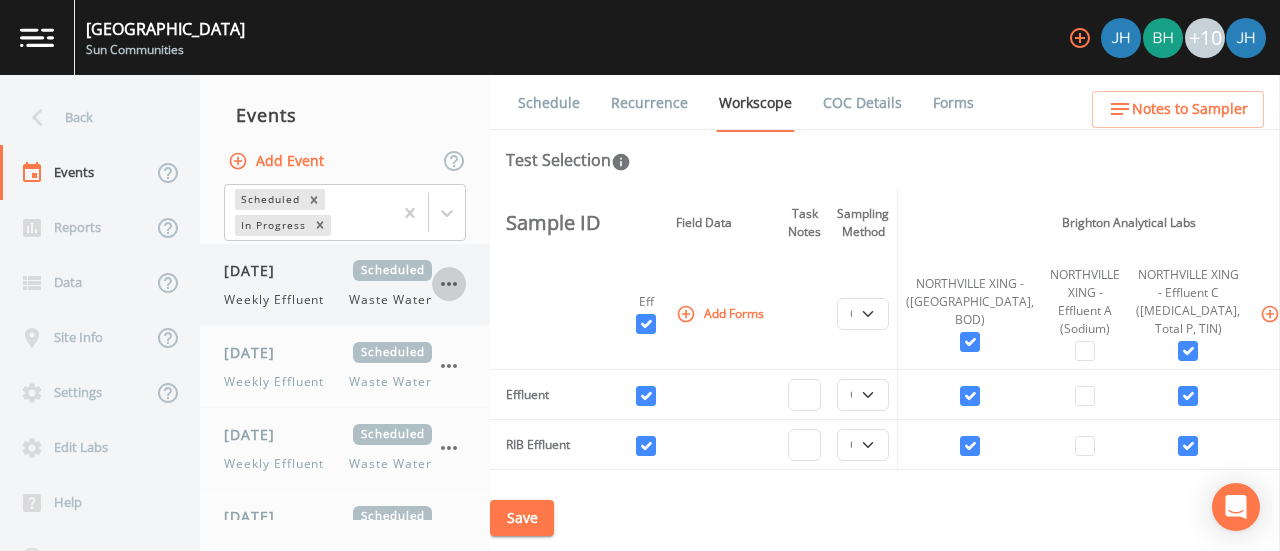 click 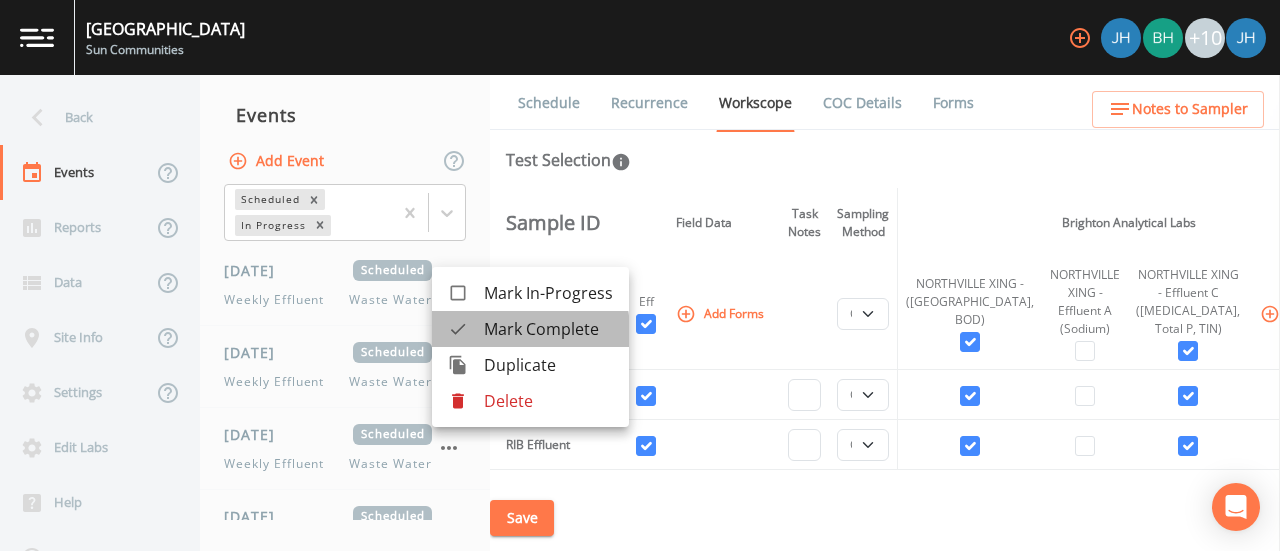 click on "Mark Complete" at bounding box center (548, 329) 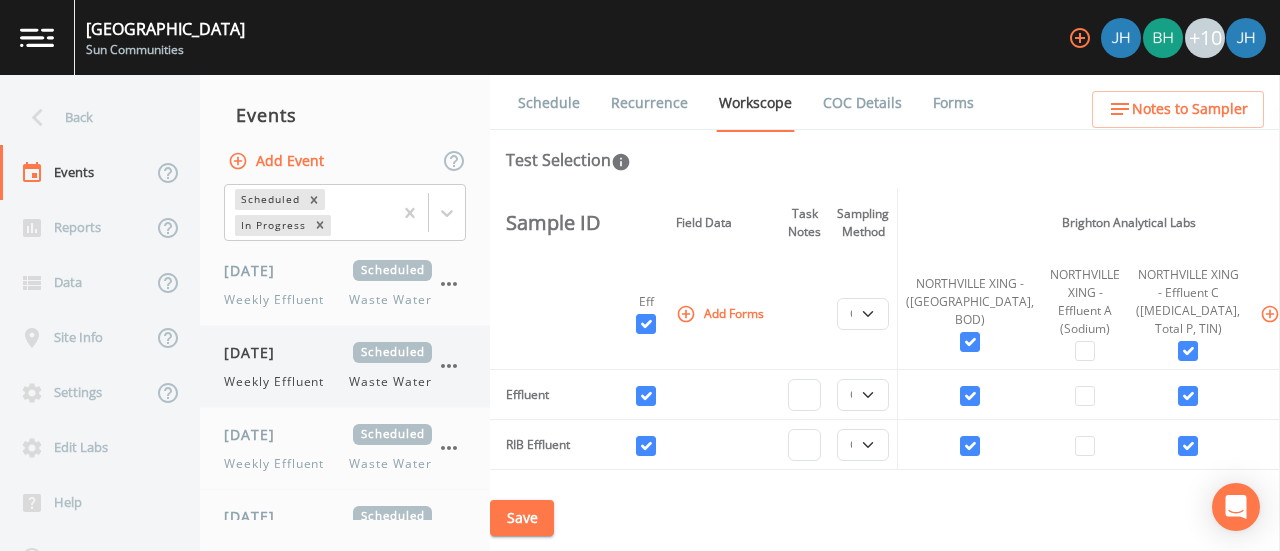 click 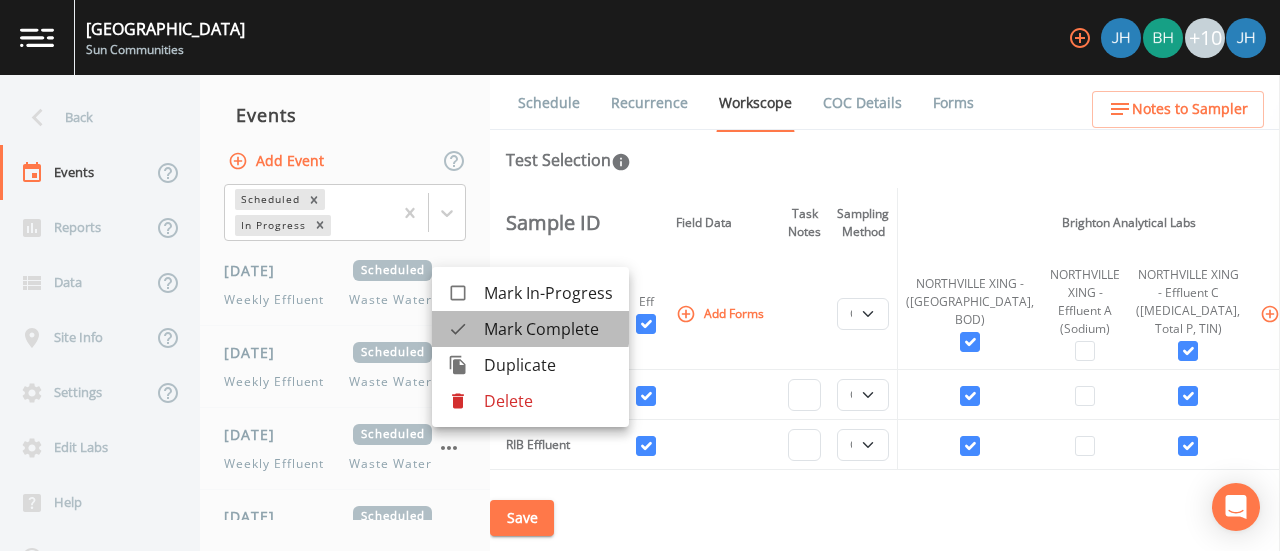 click on "Mark Complete" at bounding box center [548, 329] 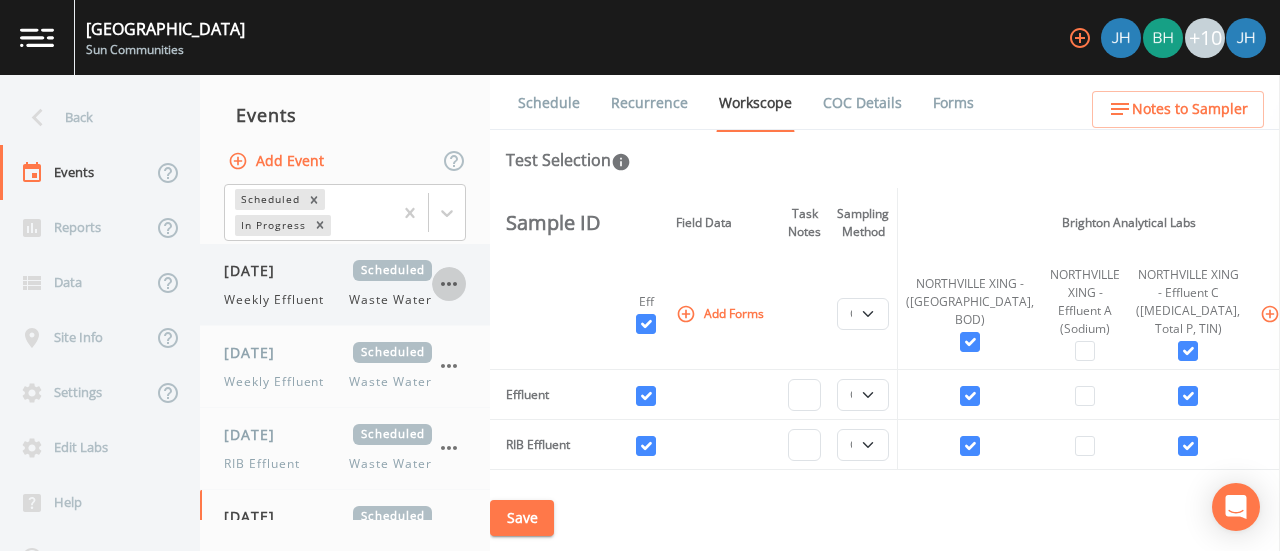 click 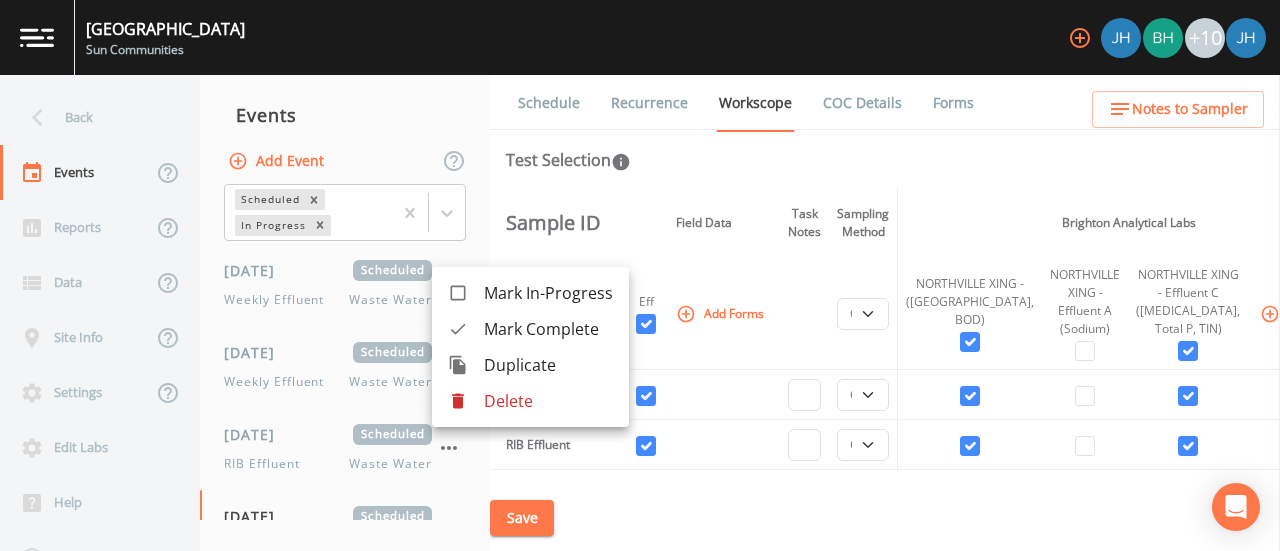 click on "Mark Complete" at bounding box center (548, 329) 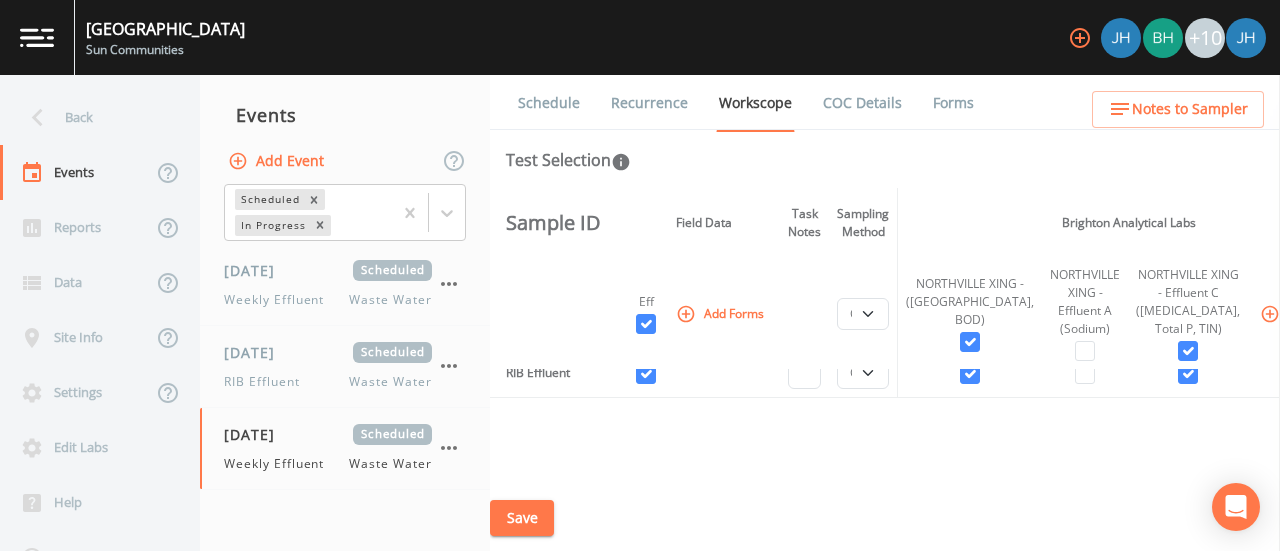 scroll, scrollTop: 0, scrollLeft: 0, axis: both 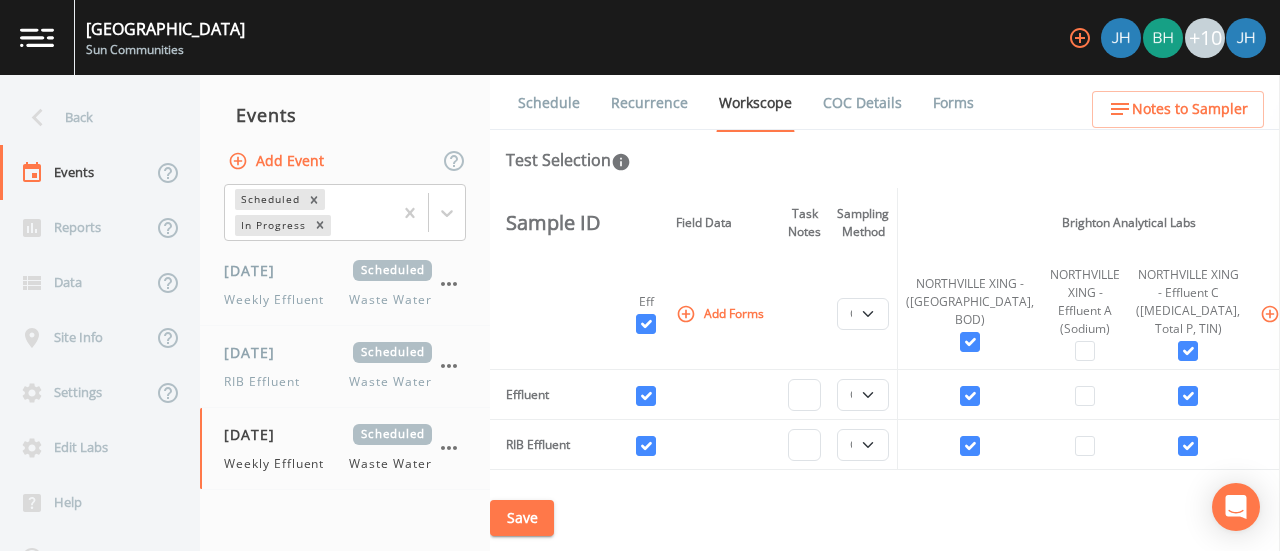 click on "Schedule" at bounding box center (549, 103) 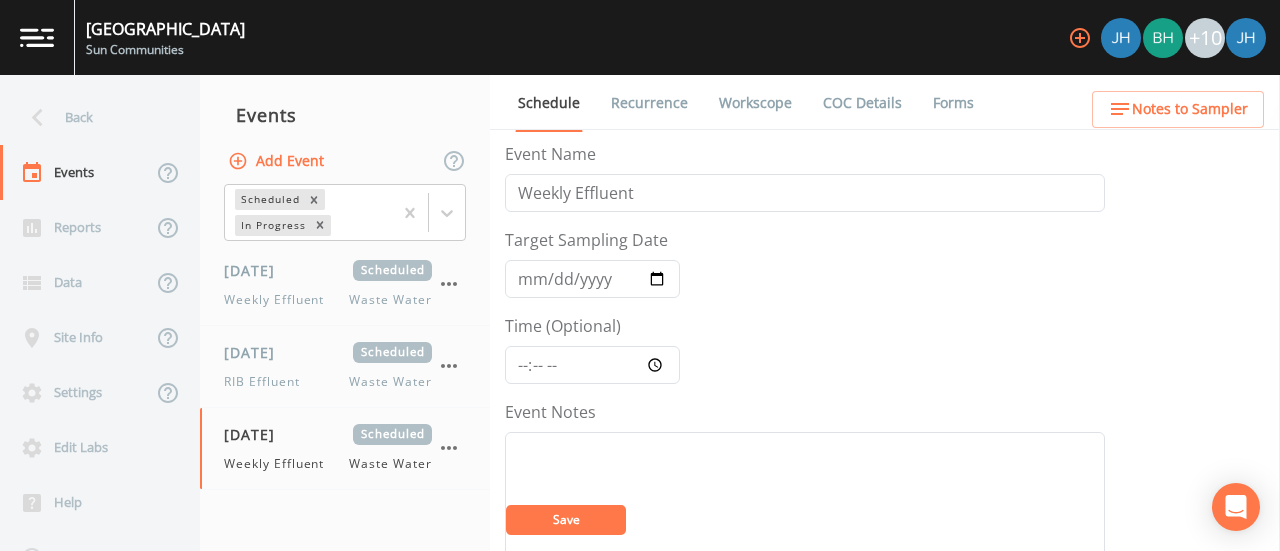 click on "Recurrence" at bounding box center (649, 103) 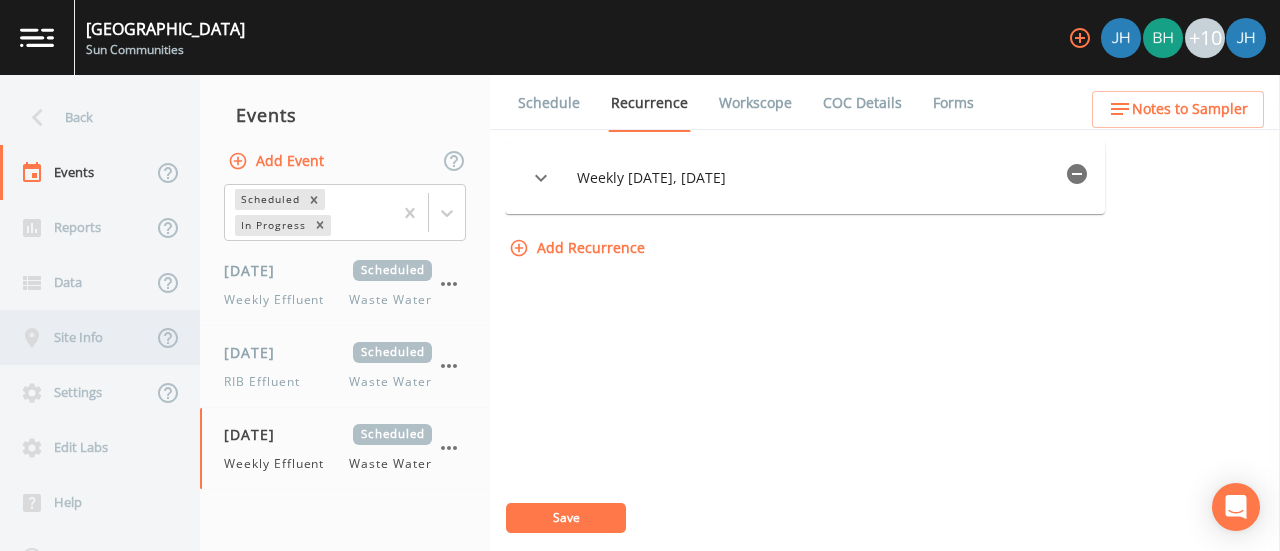 click on "Site Info" at bounding box center (76, 337) 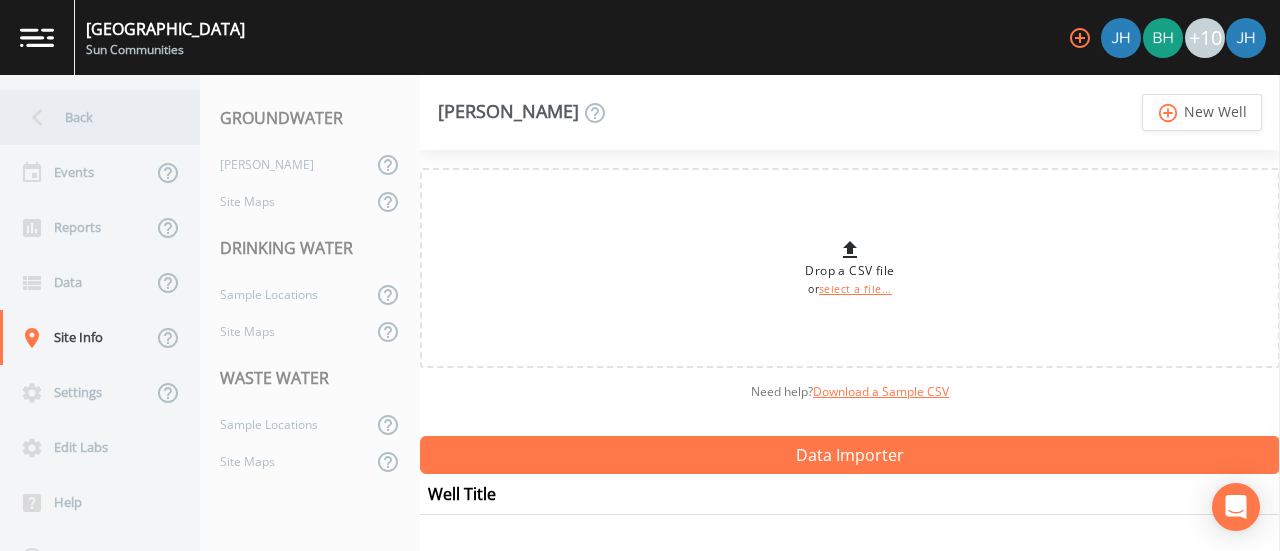 click on "Back" at bounding box center (90, 117) 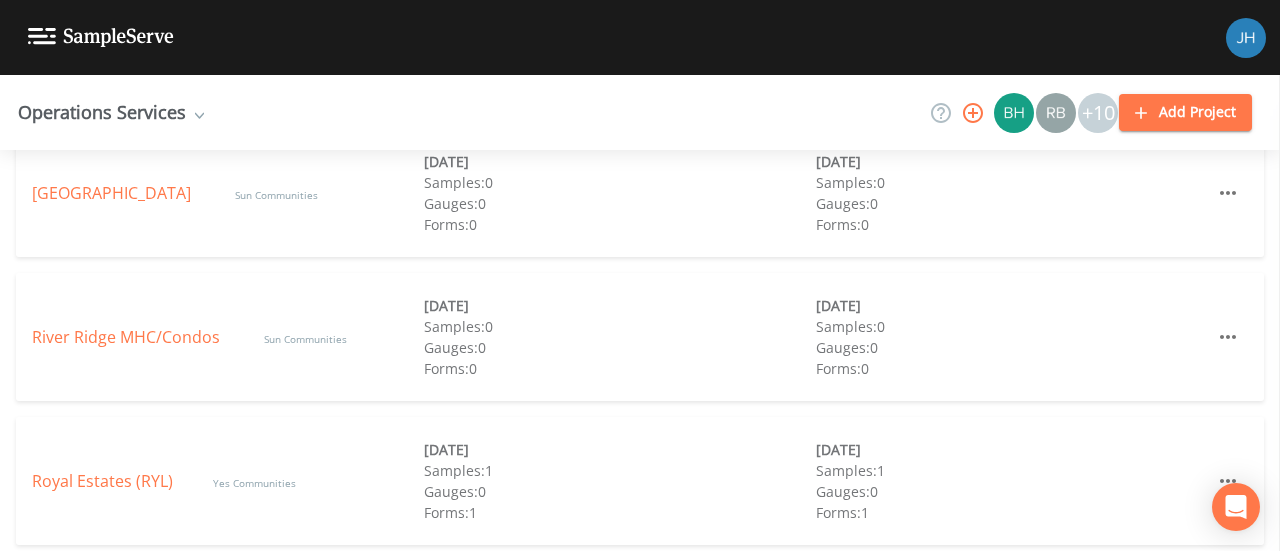 scroll, scrollTop: 1276, scrollLeft: 0, axis: vertical 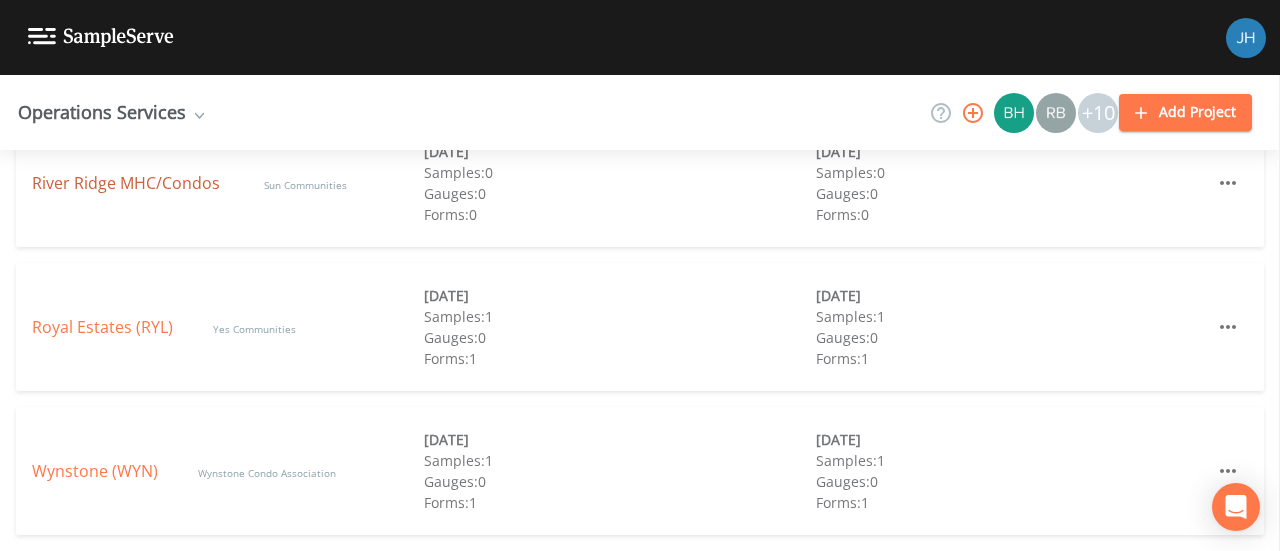 click on "River Ridge MHC/Condos" at bounding box center (128, 183) 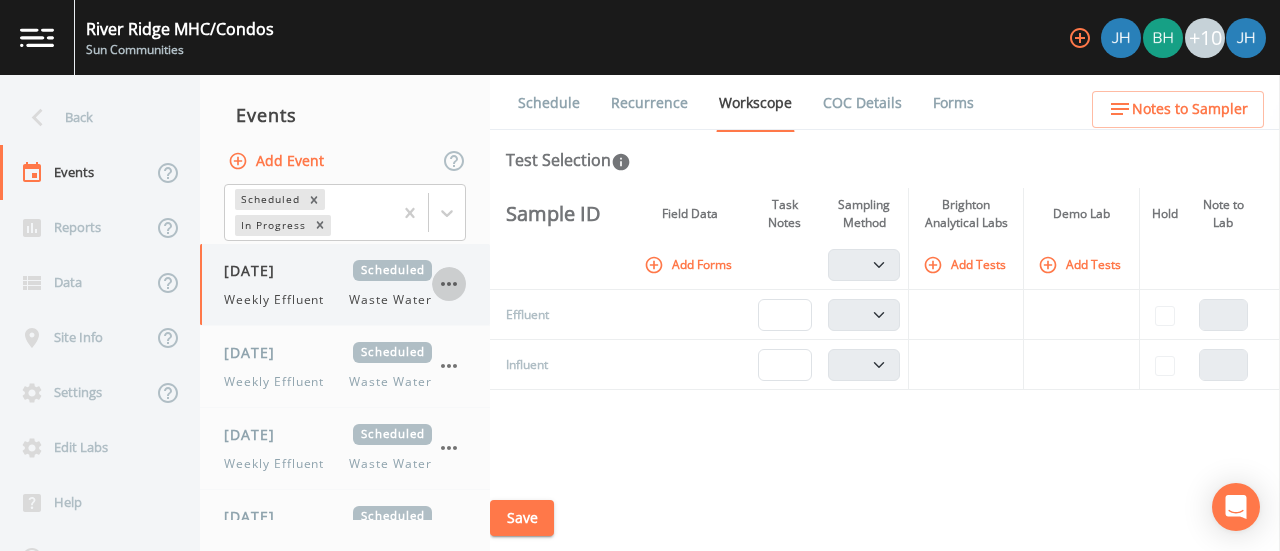 click 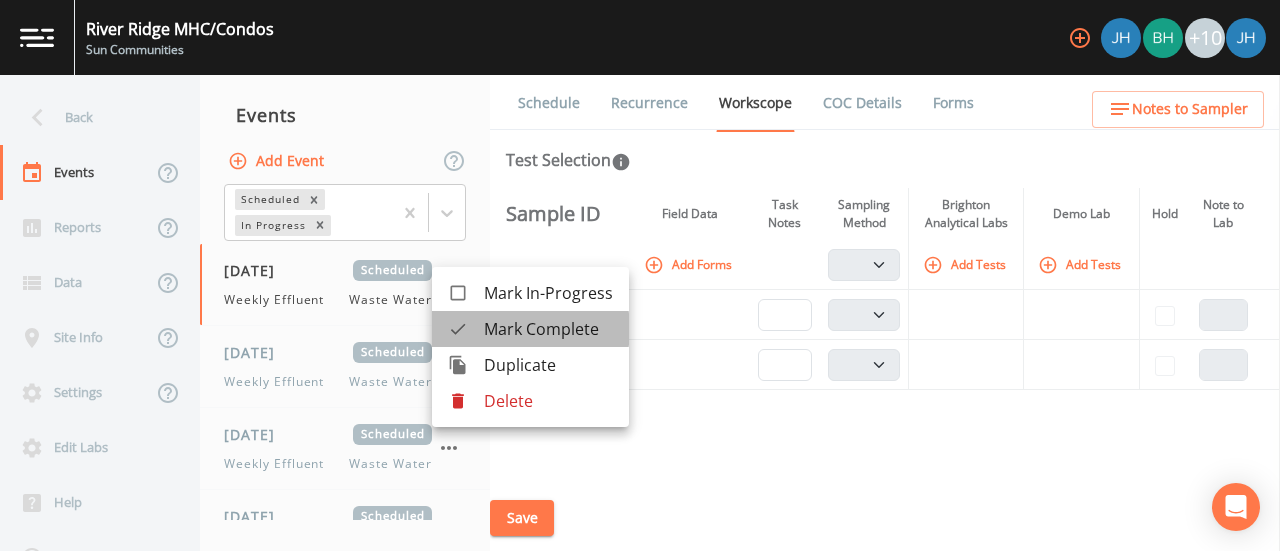 click on "Mark Complete" at bounding box center [548, 329] 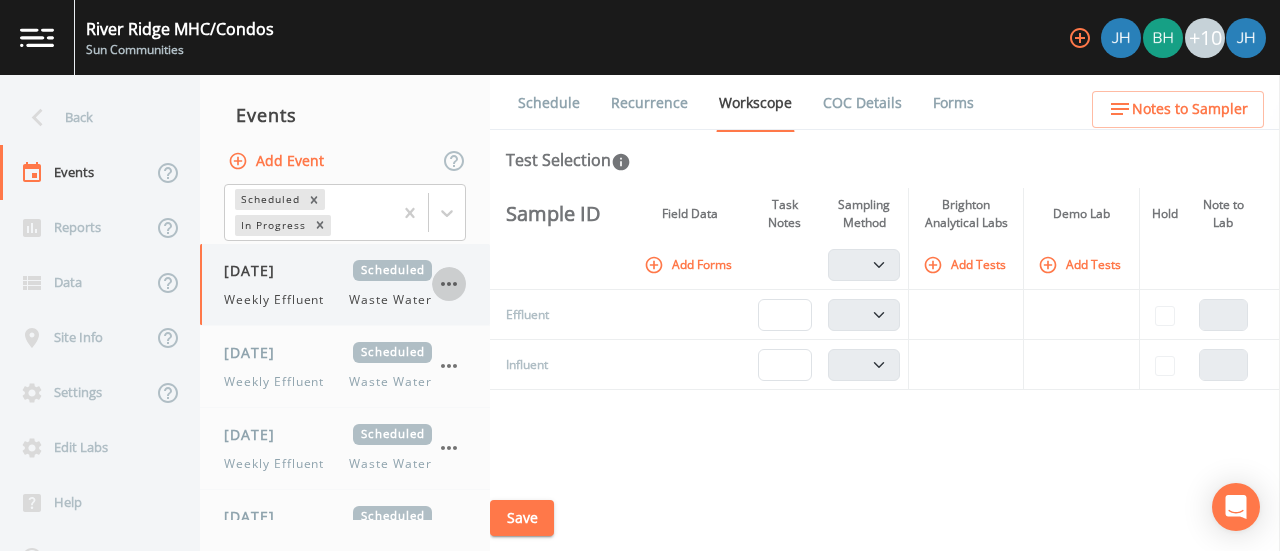 click 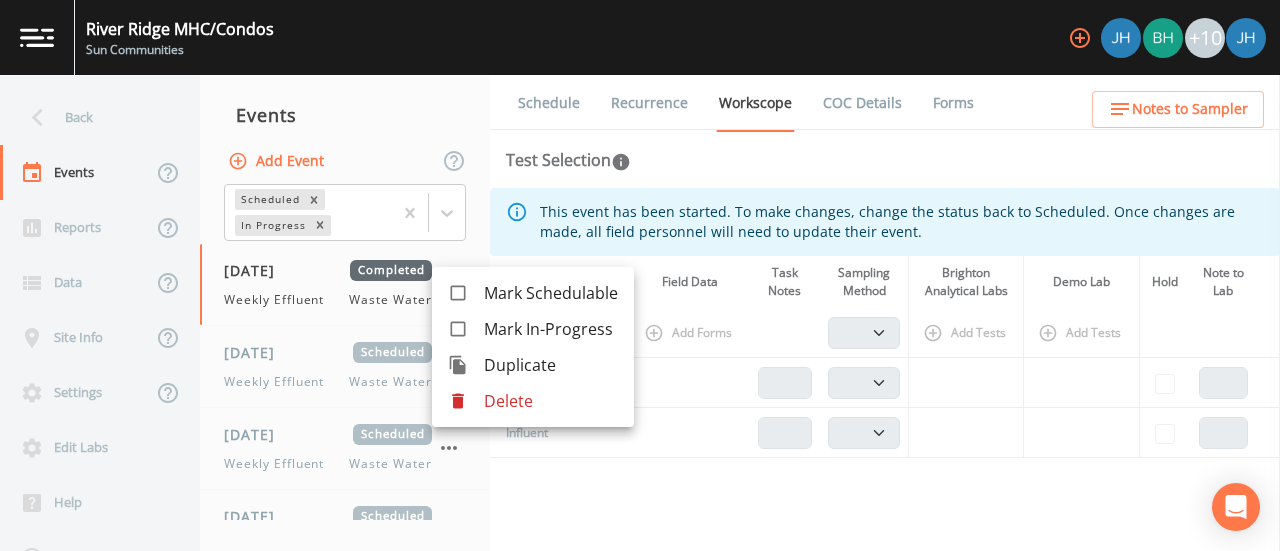 click at bounding box center [640, 275] 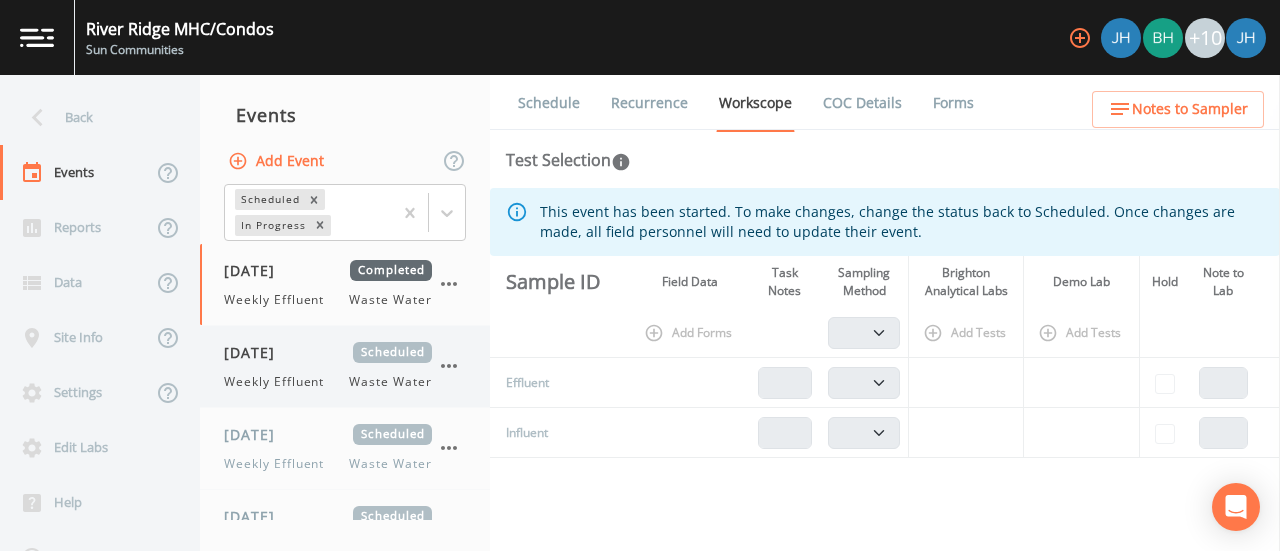 click 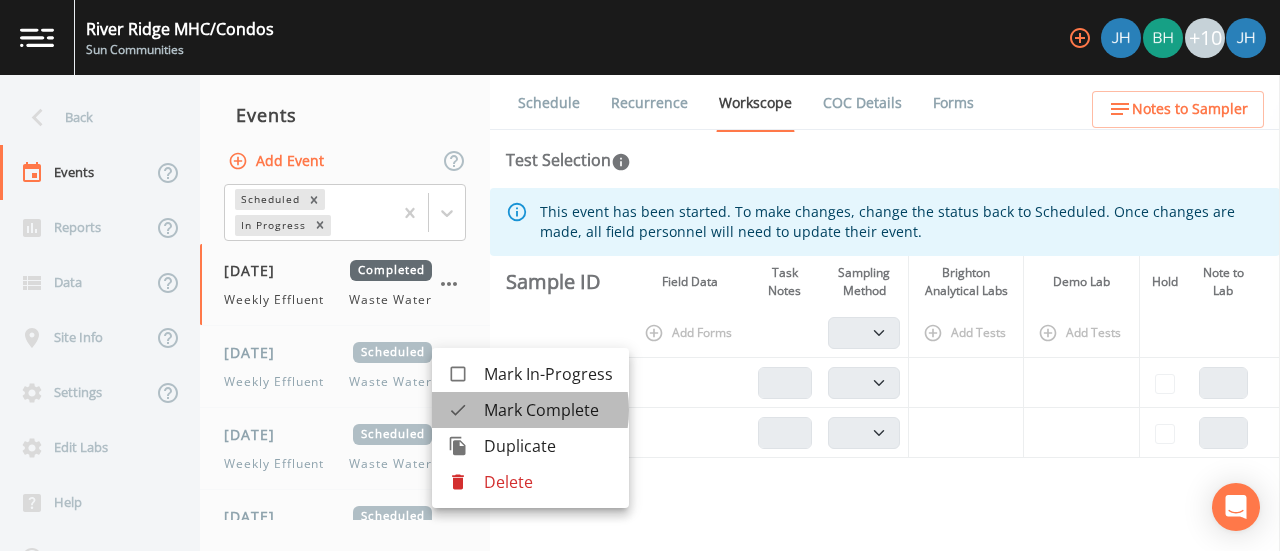 click on "Mark Complete" at bounding box center [548, 410] 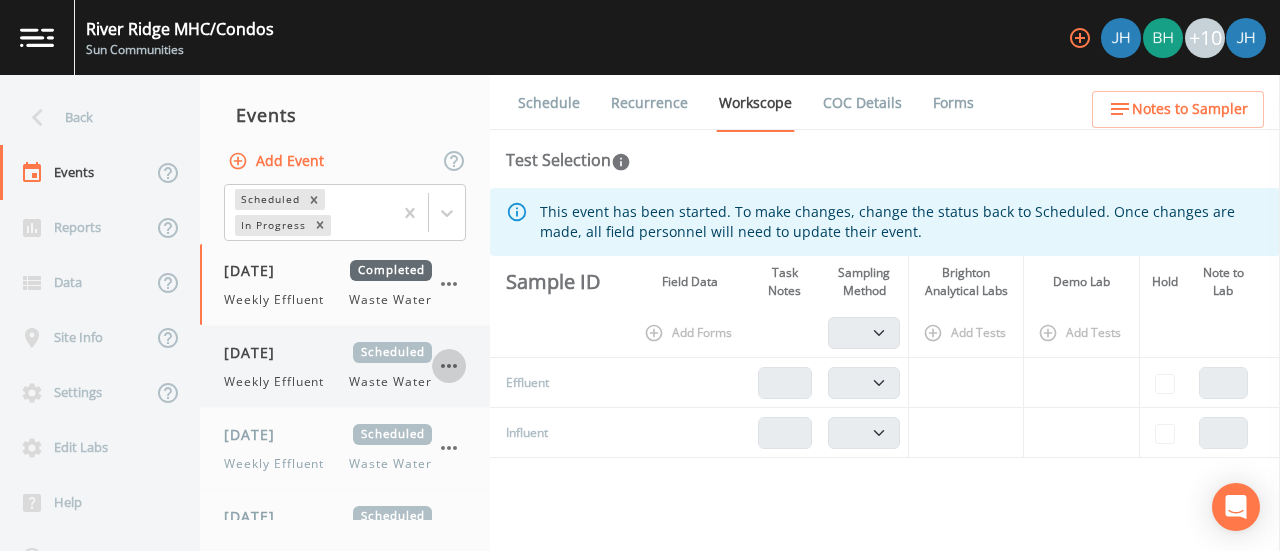 click 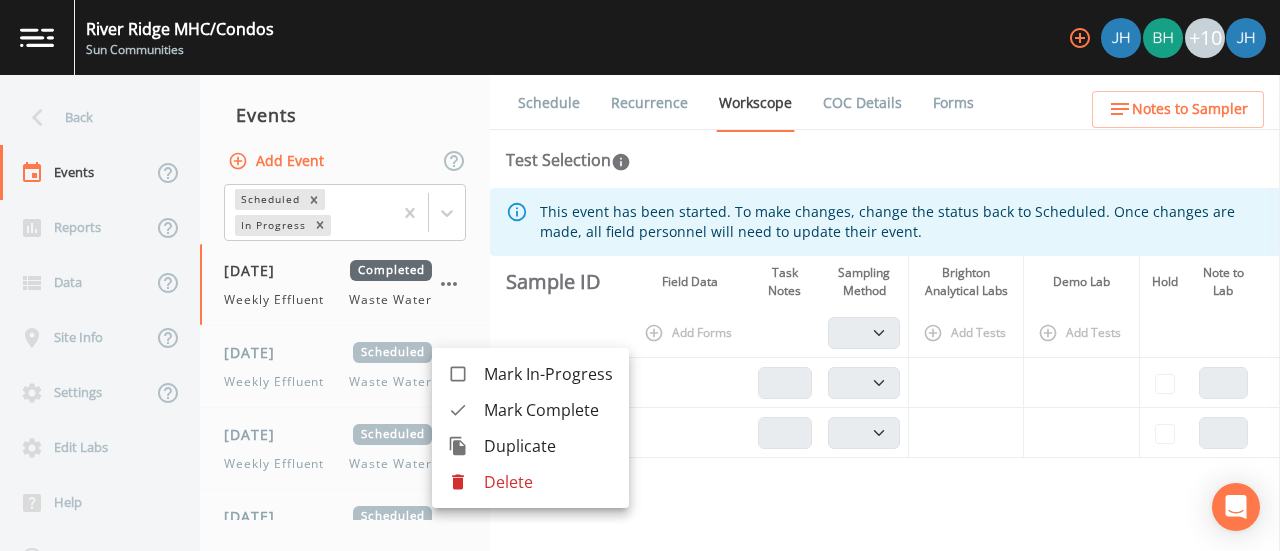 click on "Mark Complete" at bounding box center [548, 410] 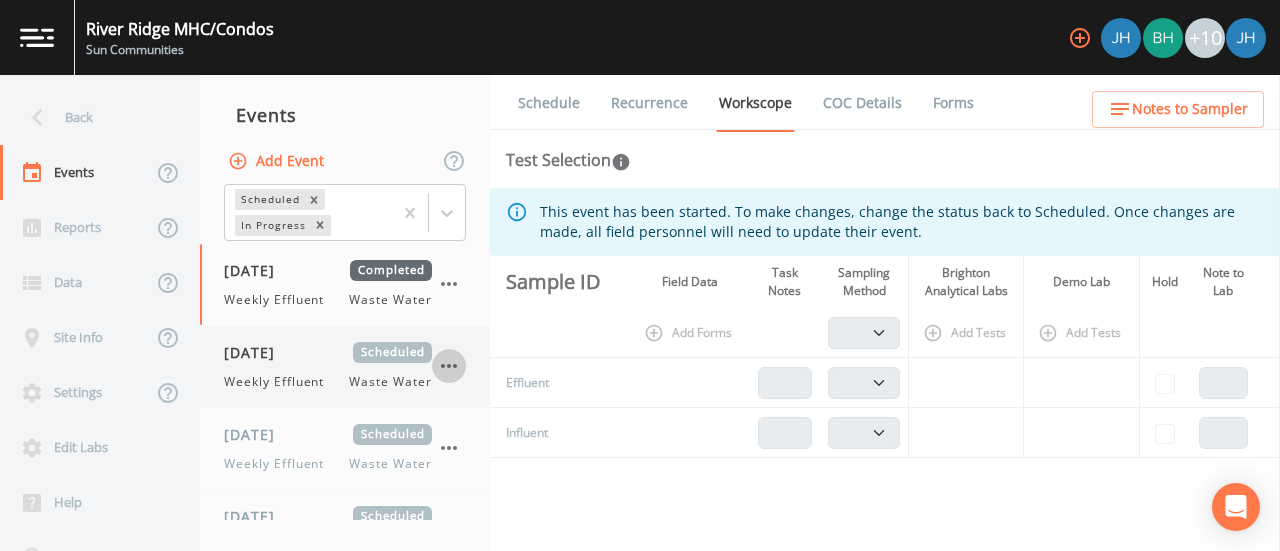 click 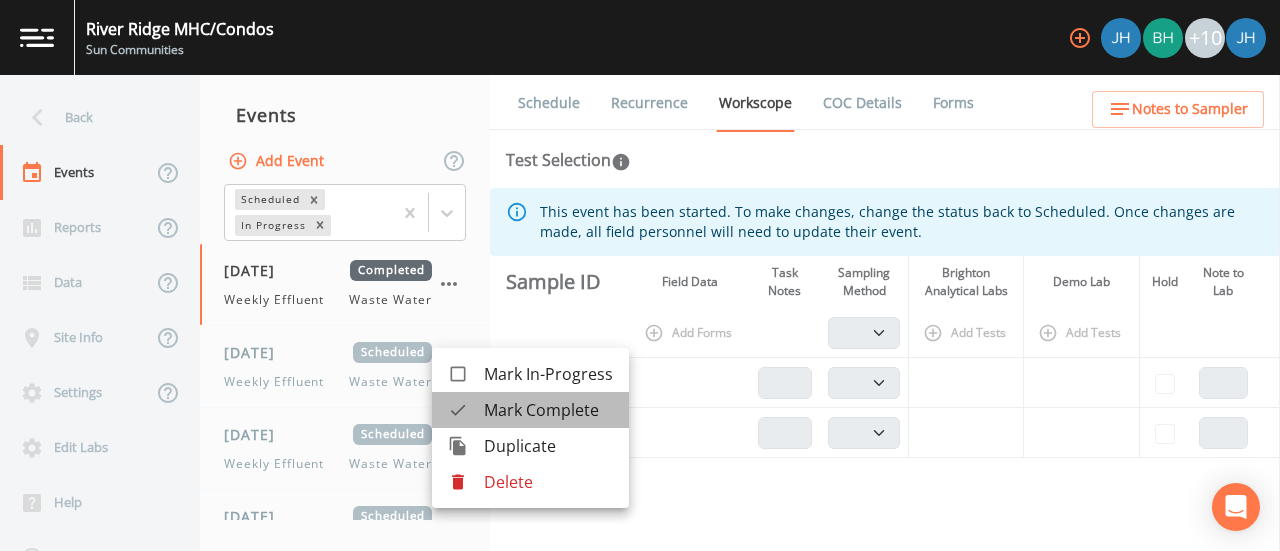 click on "Mark Complete" at bounding box center (548, 410) 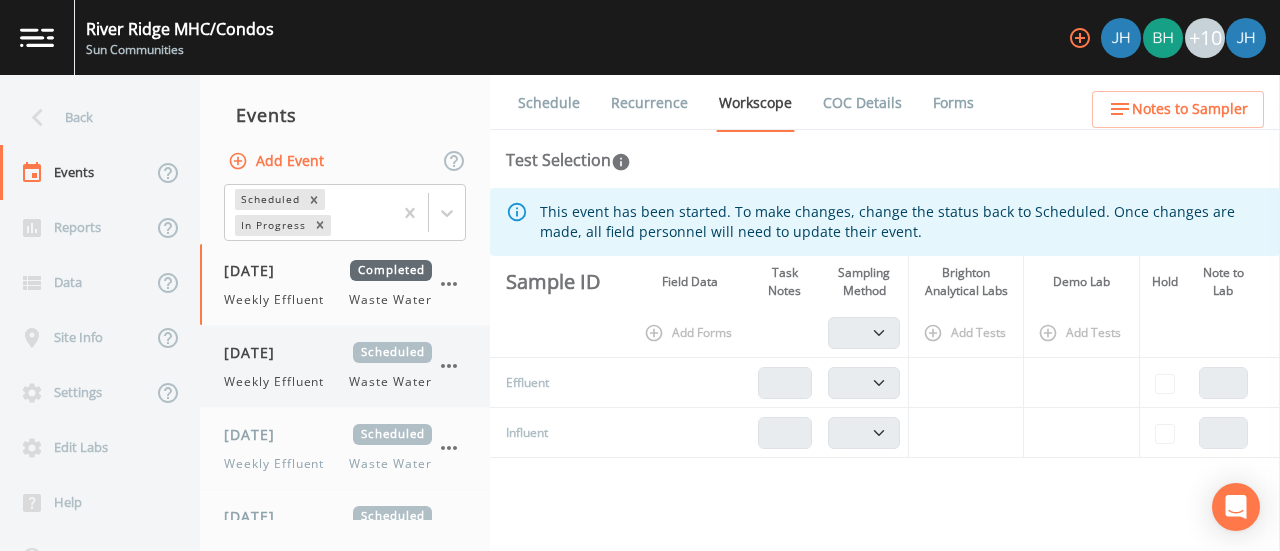 click 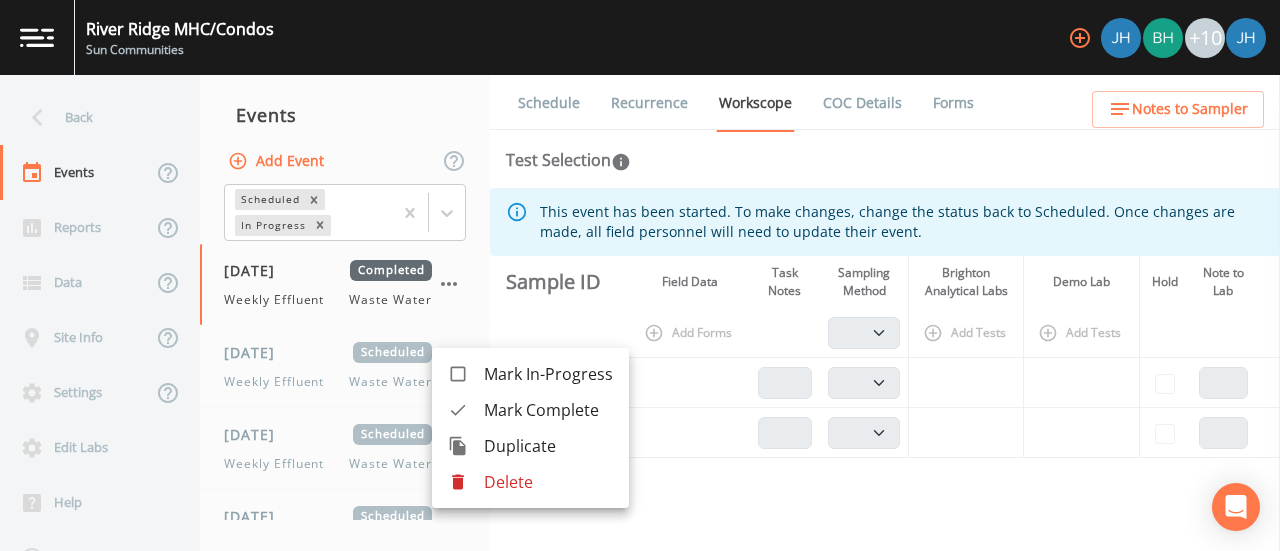 click on "Mark Complete" at bounding box center [548, 410] 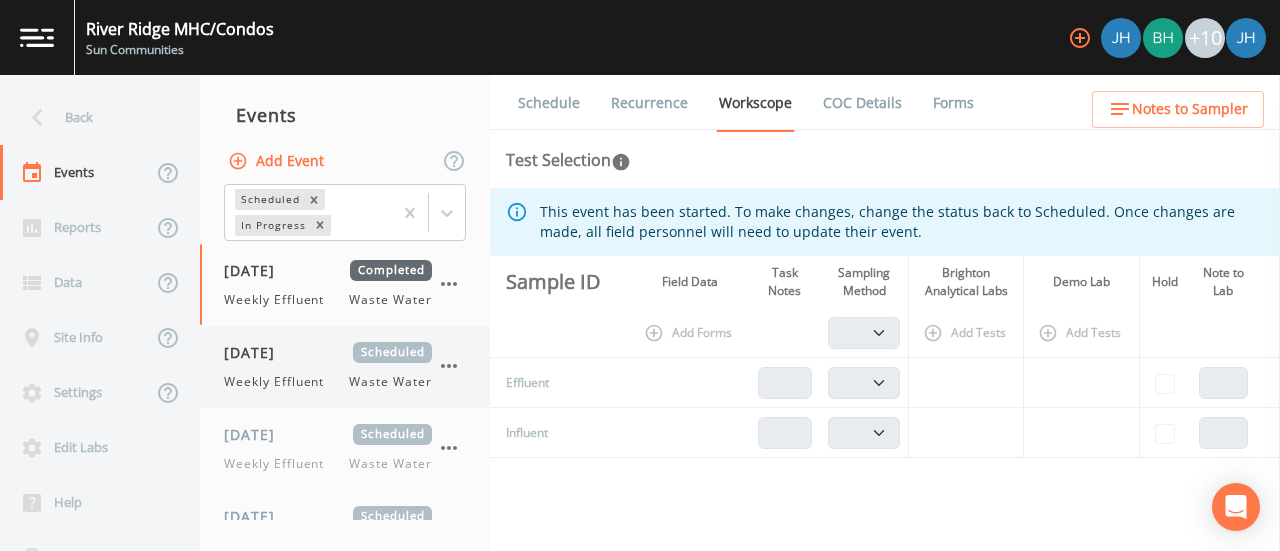 click 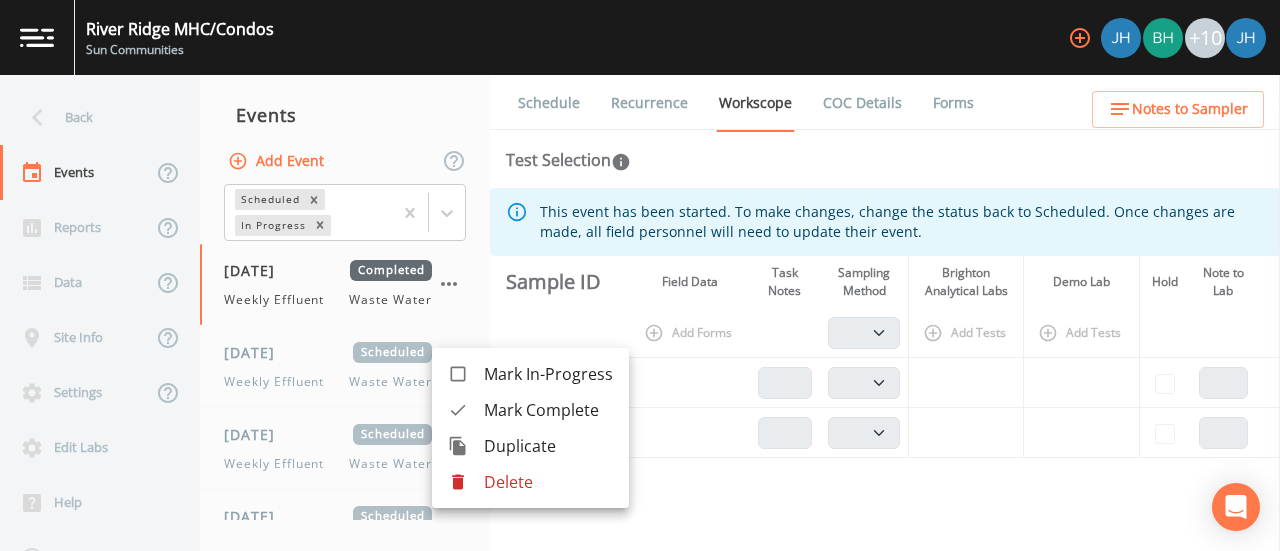 click on "Mark Complete" at bounding box center [548, 410] 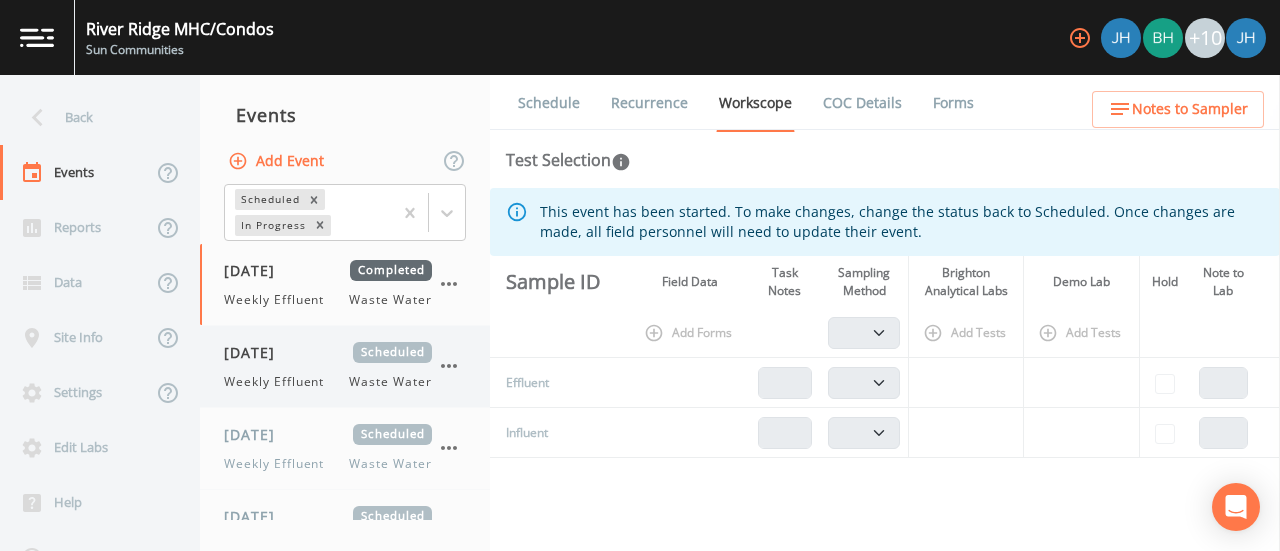 click 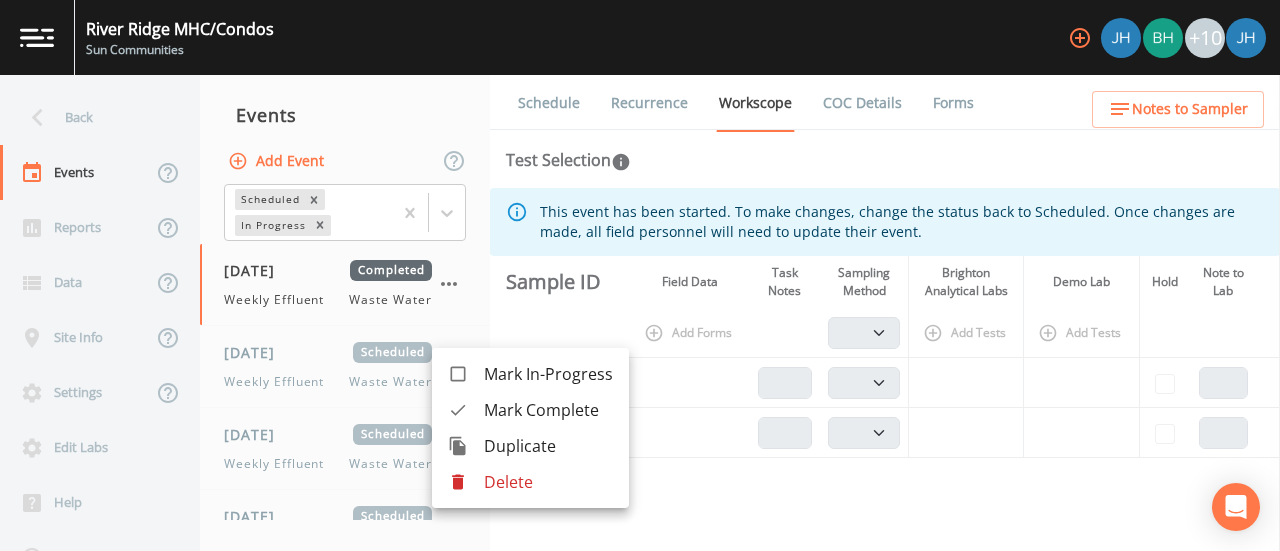 click on "Mark Complete" at bounding box center (548, 410) 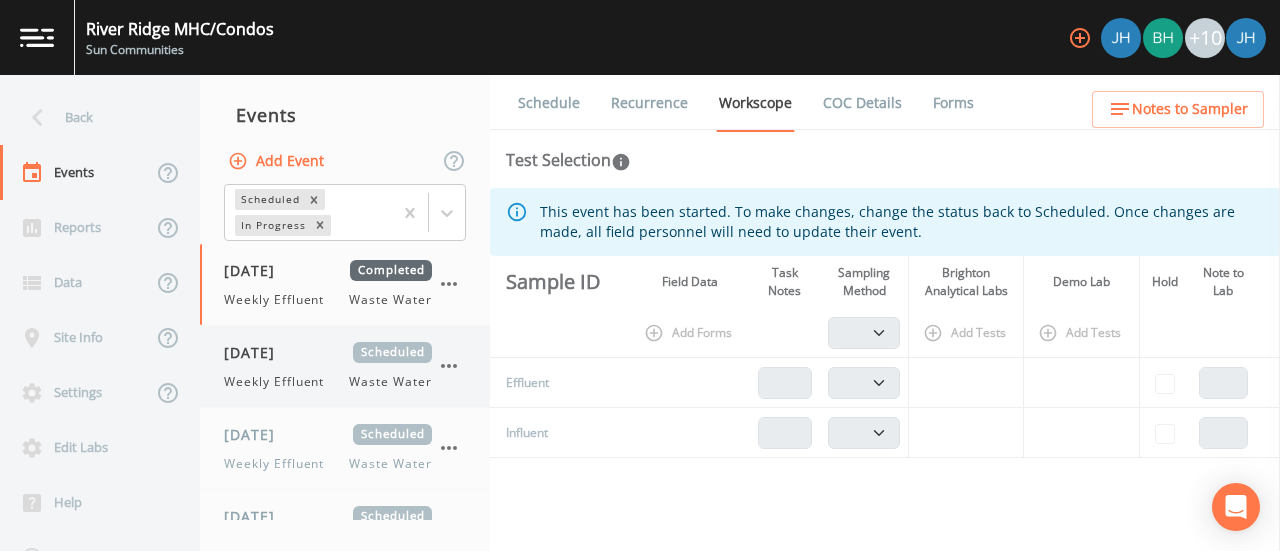 click 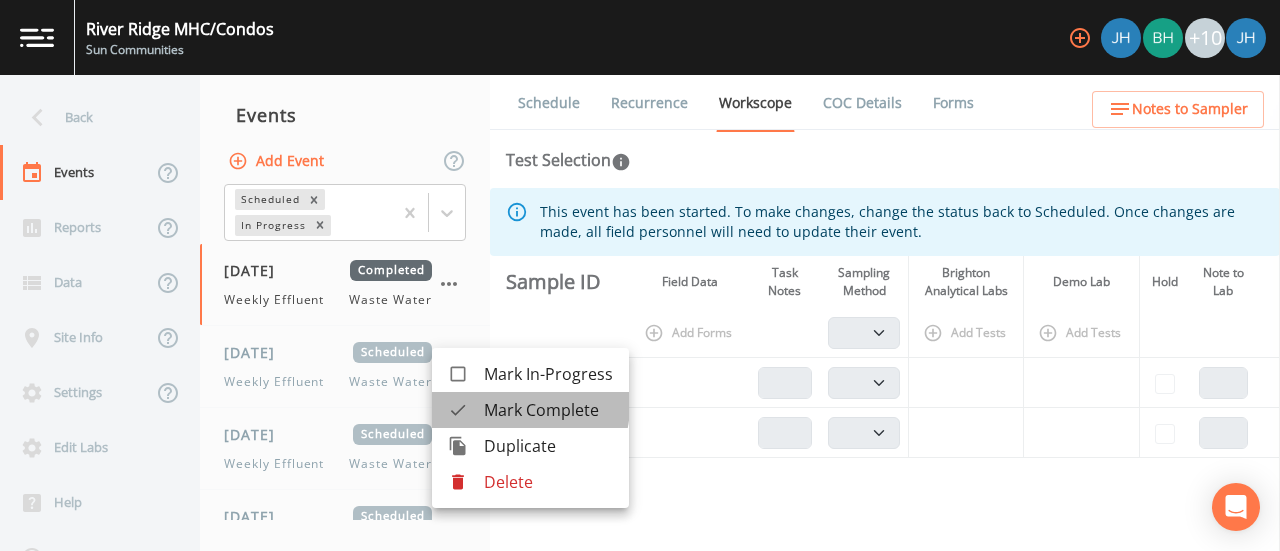 drag, startPoint x: 508, startPoint y: 405, endPoint x: 482, endPoint y: 379, distance: 36.769554 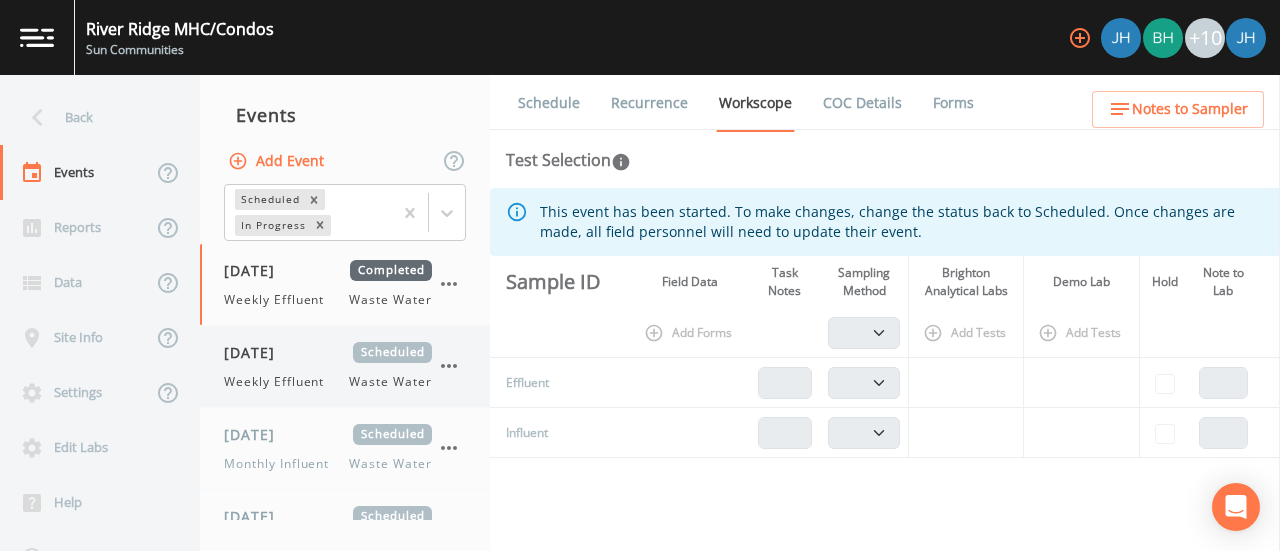 click 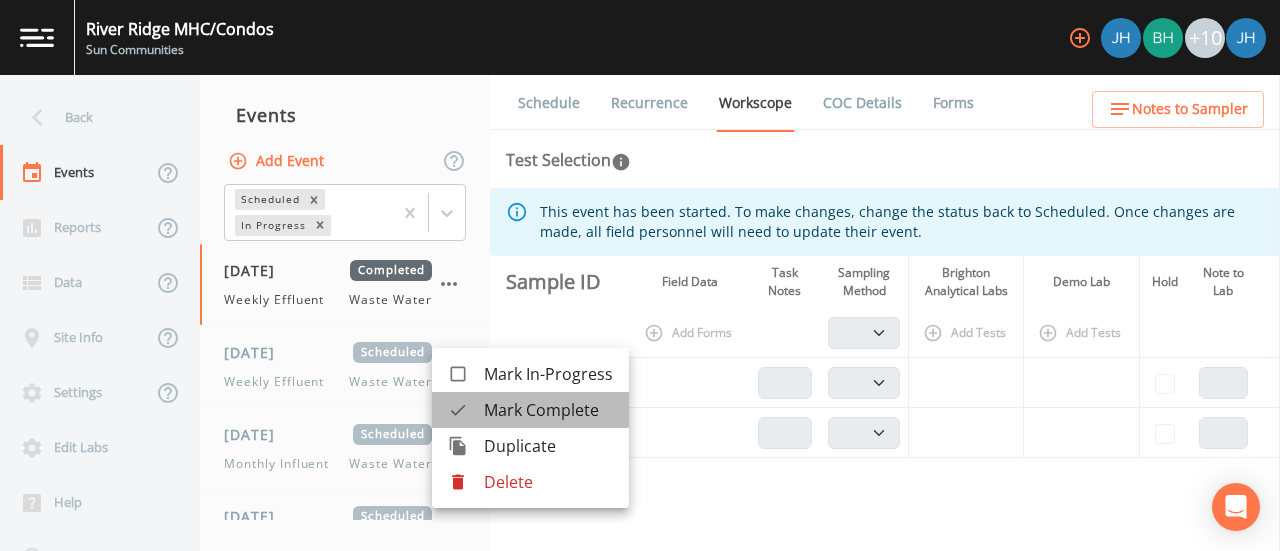 click on "Mark Complete" at bounding box center (548, 410) 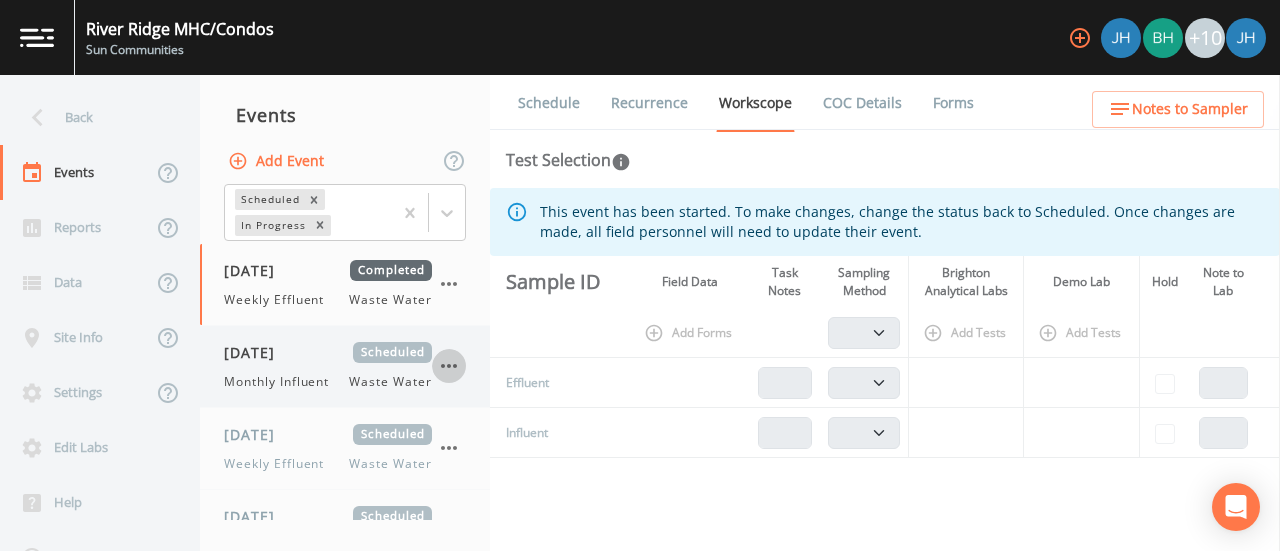 click 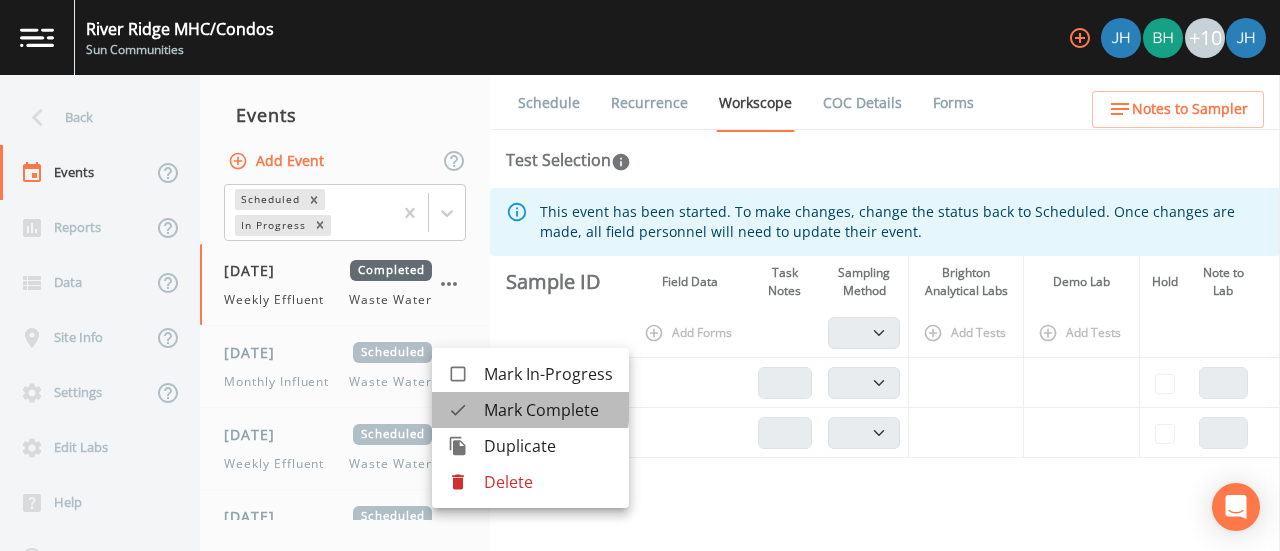 drag, startPoint x: 504, startPoint y: 406, endPoint x: 493, endPoint y: 395, distance: 15.556349 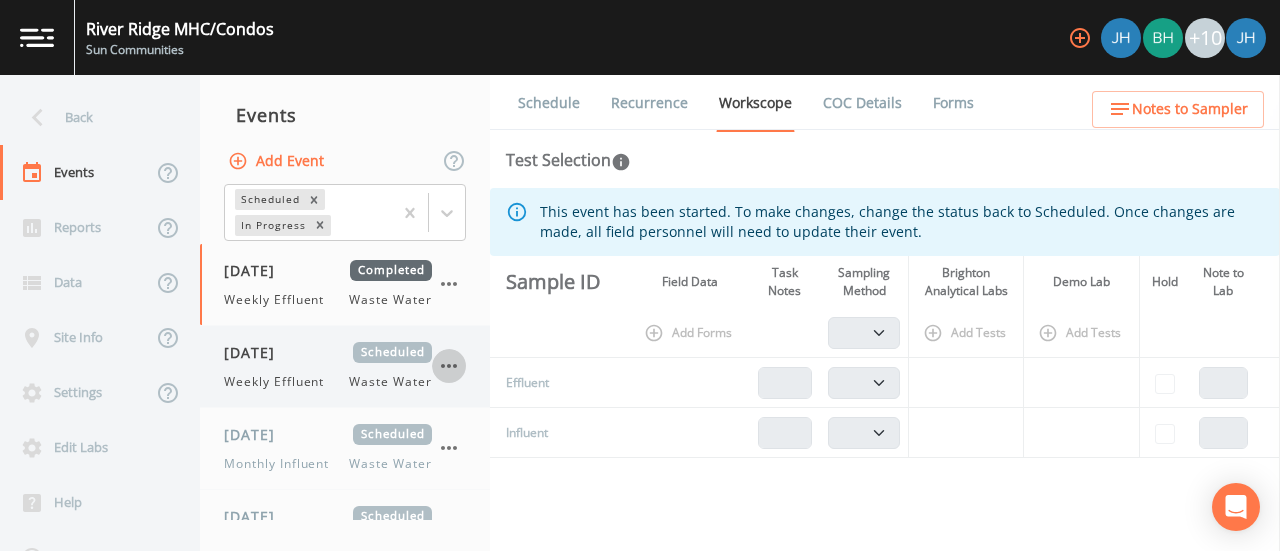 click 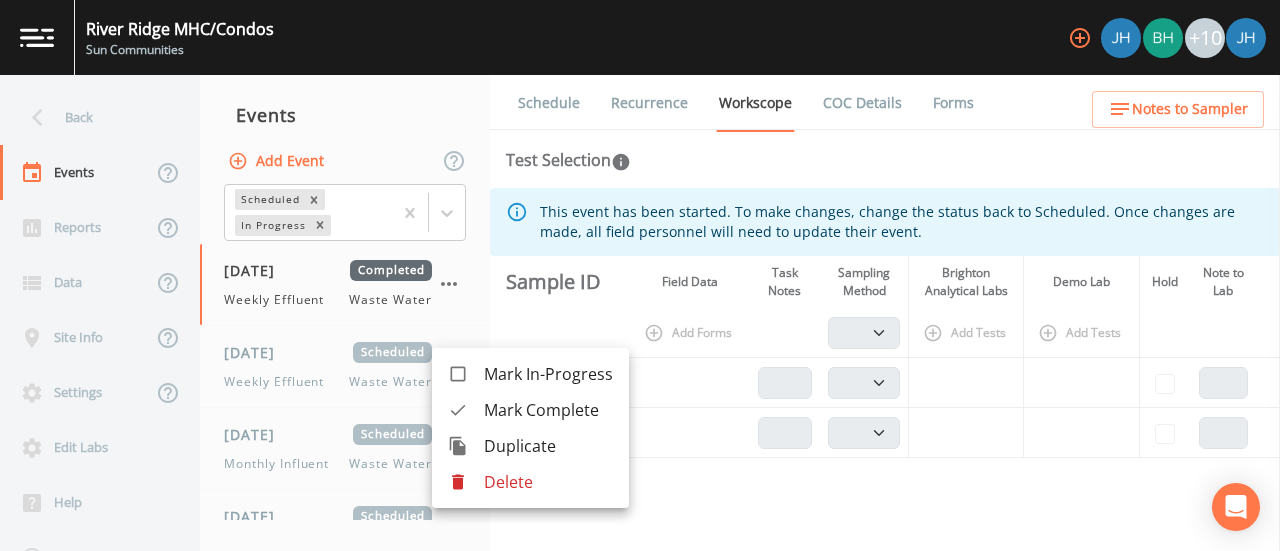 drag, startPoint x: 500, startPoint y: 409, endPoint x: 486, endPoint y: 393, distance: 21.260292 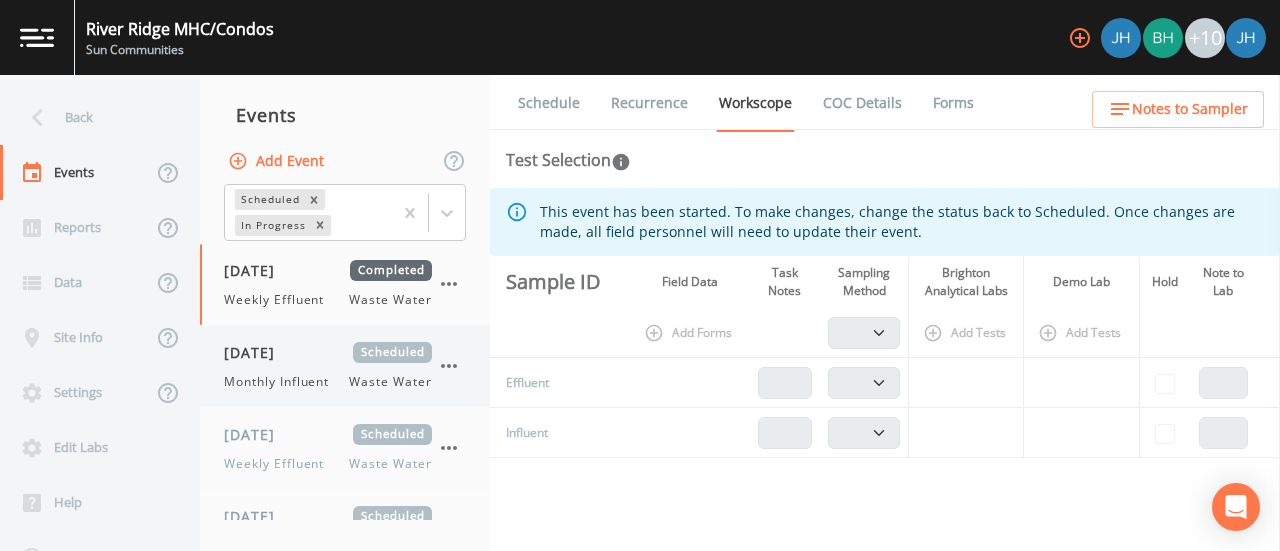 click 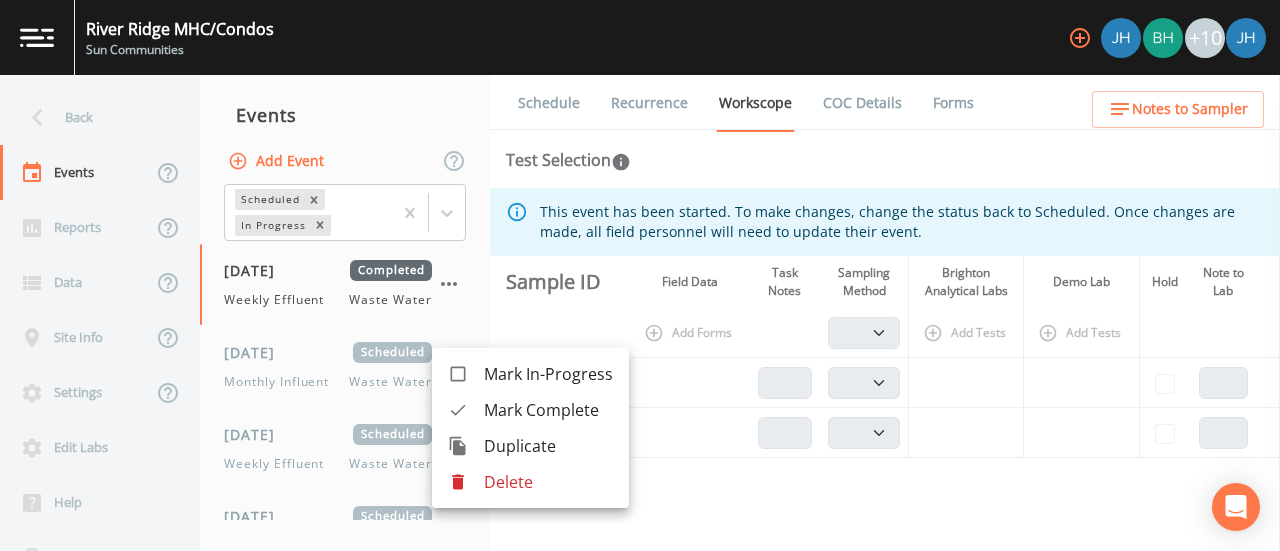 click on "Mark Complete" at bounding box center (548, 410) 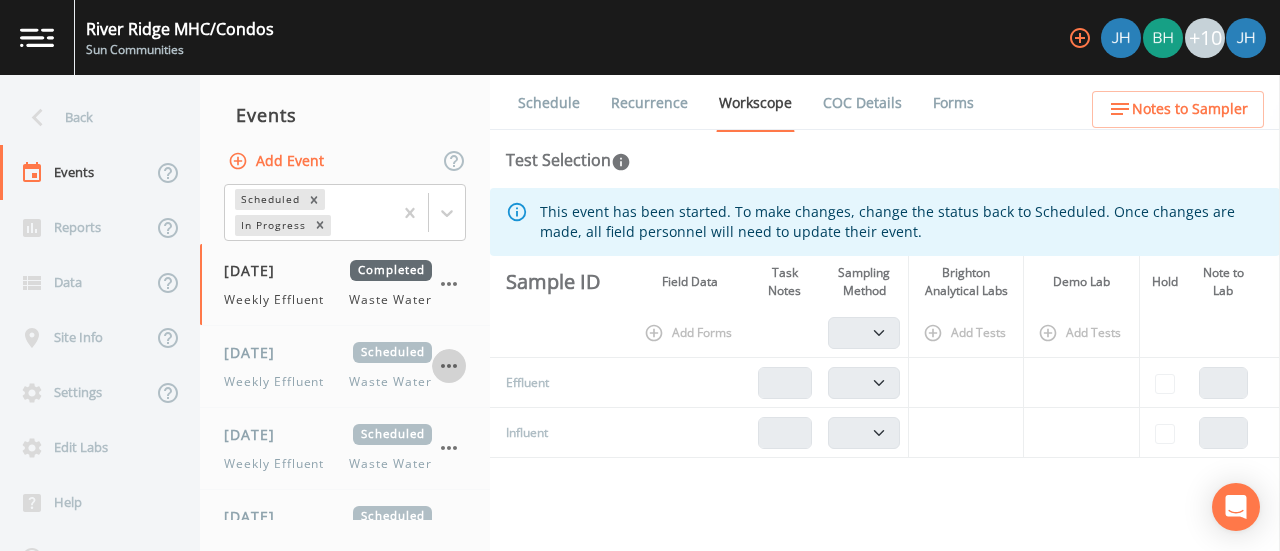 click 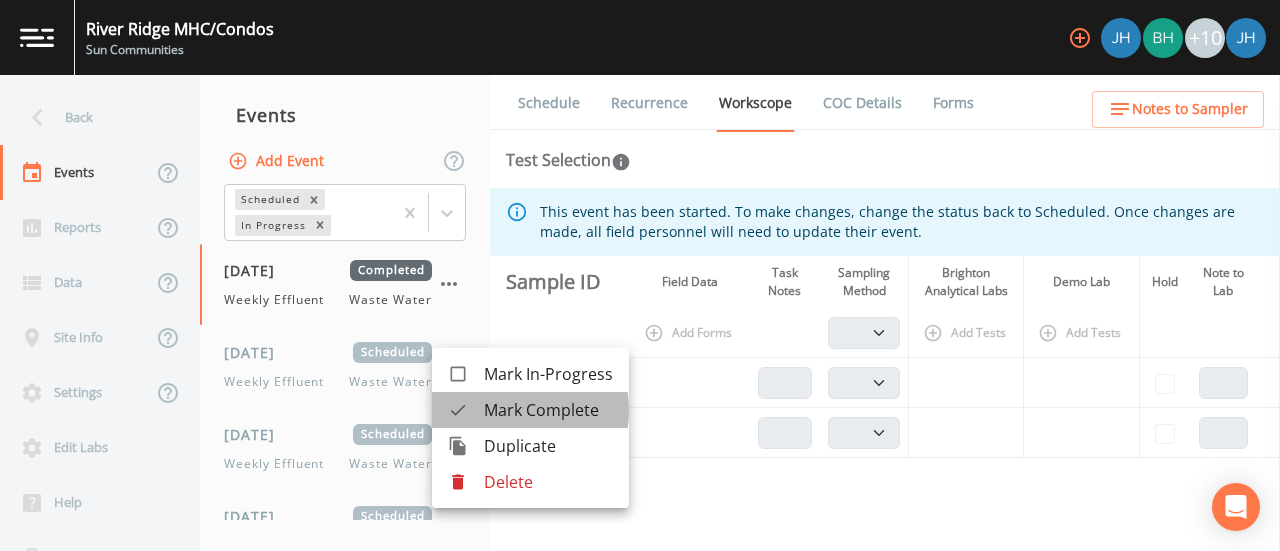 click on "Mark Complete" at bounding box center [548, 410] 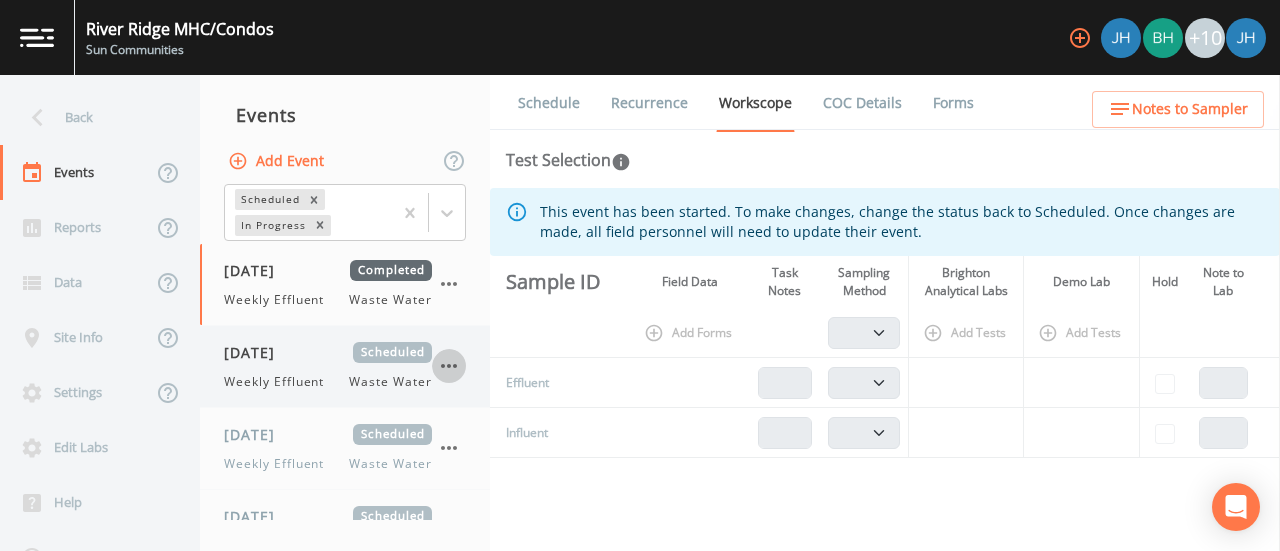 click 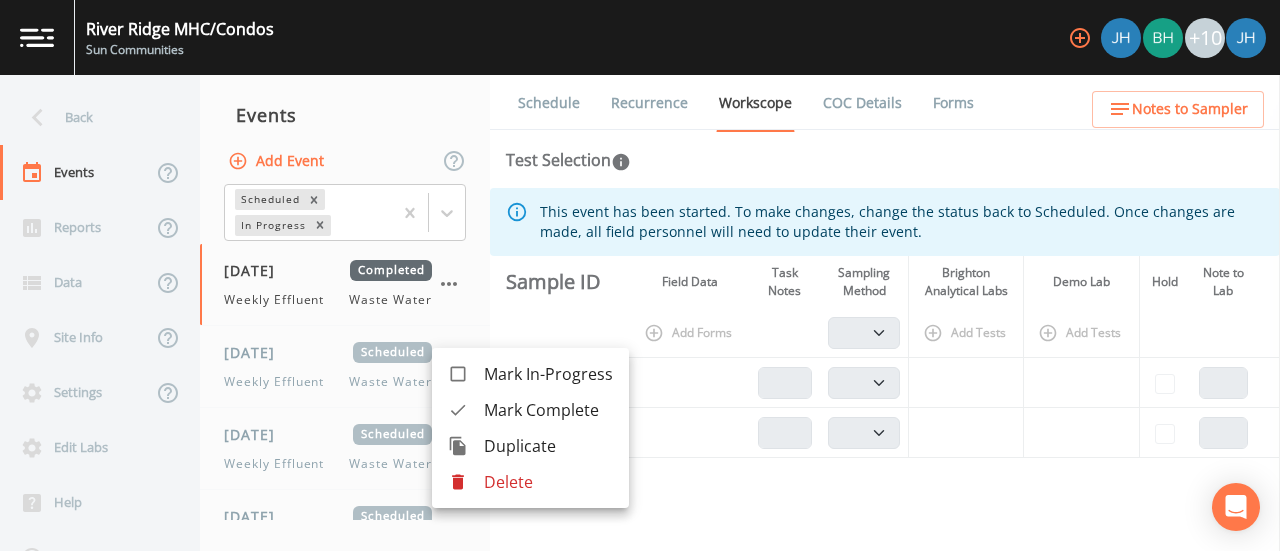 drag, startPoint x: 497, startPoint y: 404, endPoint x: 468, endPoint y: 378, distance: 38.948685 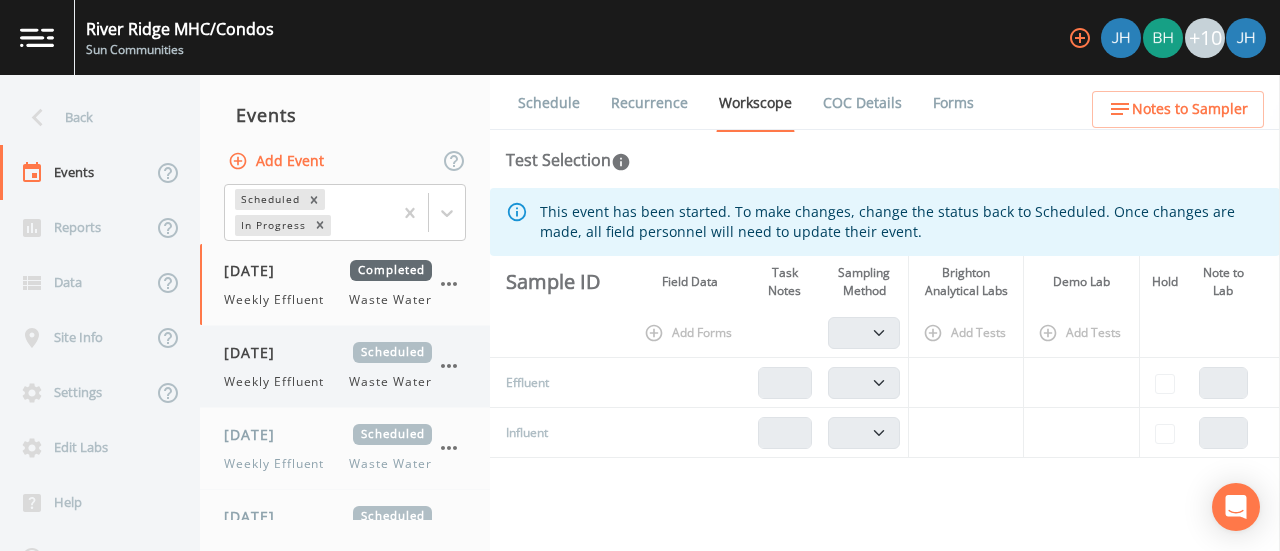 click 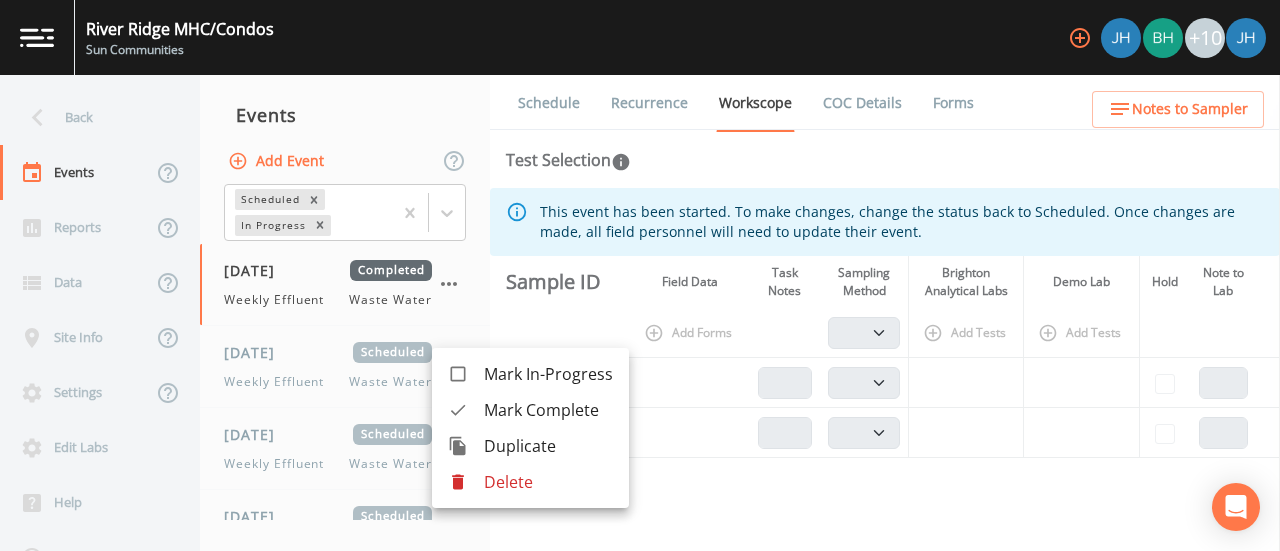 click at bounding box center [466, 410] 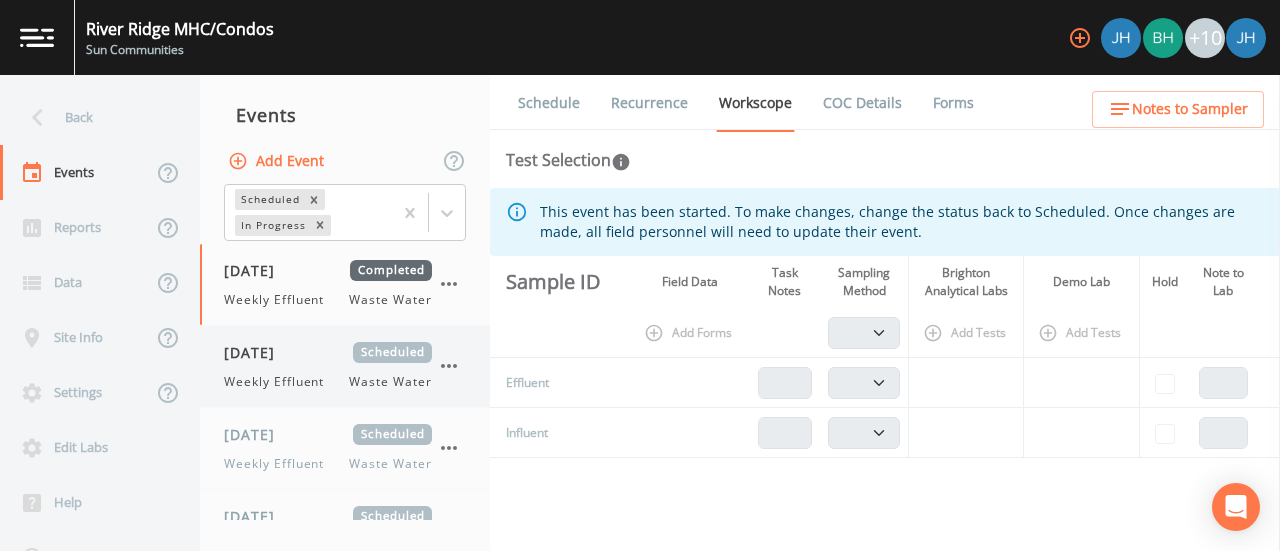 click on "[DATE] Scheduled Weekly Effluent Waste Water" at bounding box center [328, 366] 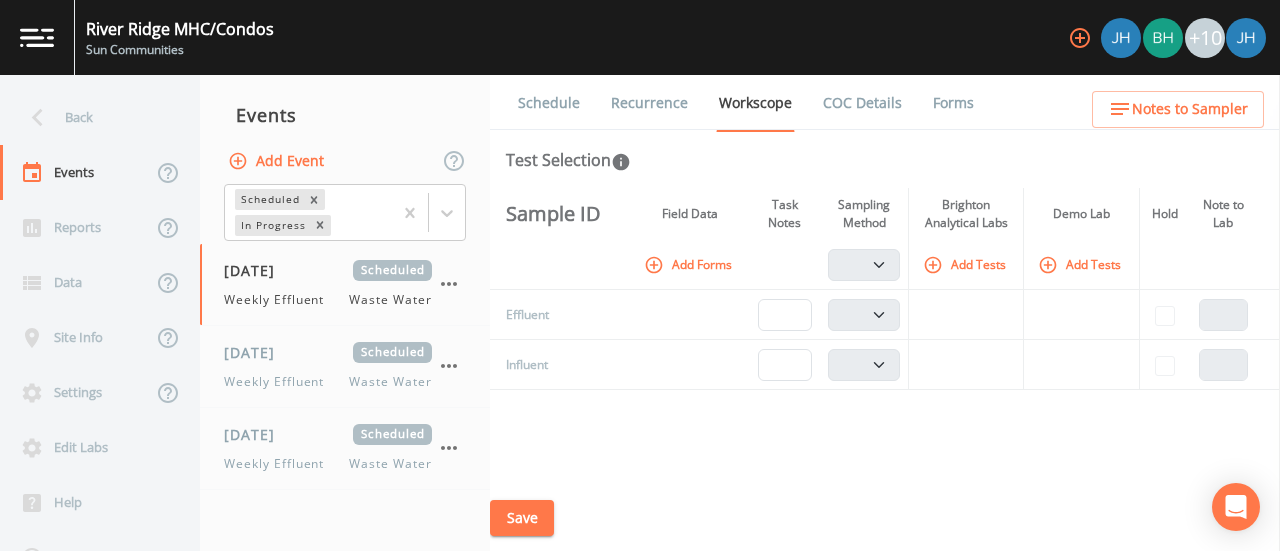 click on "Add Forms" at bounding box center (690, 264) 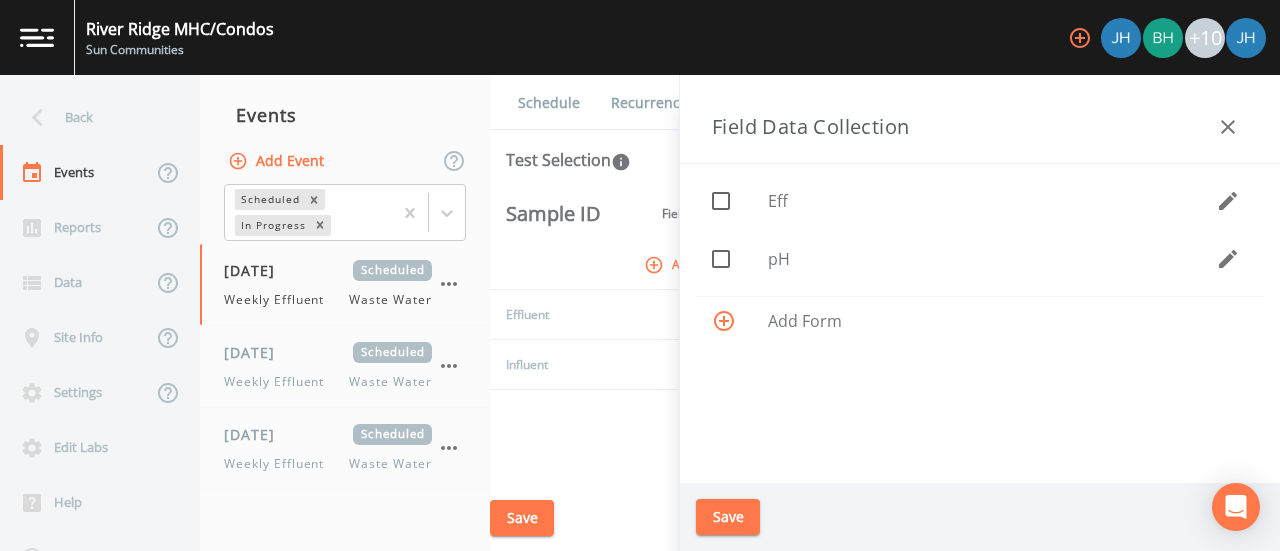 click 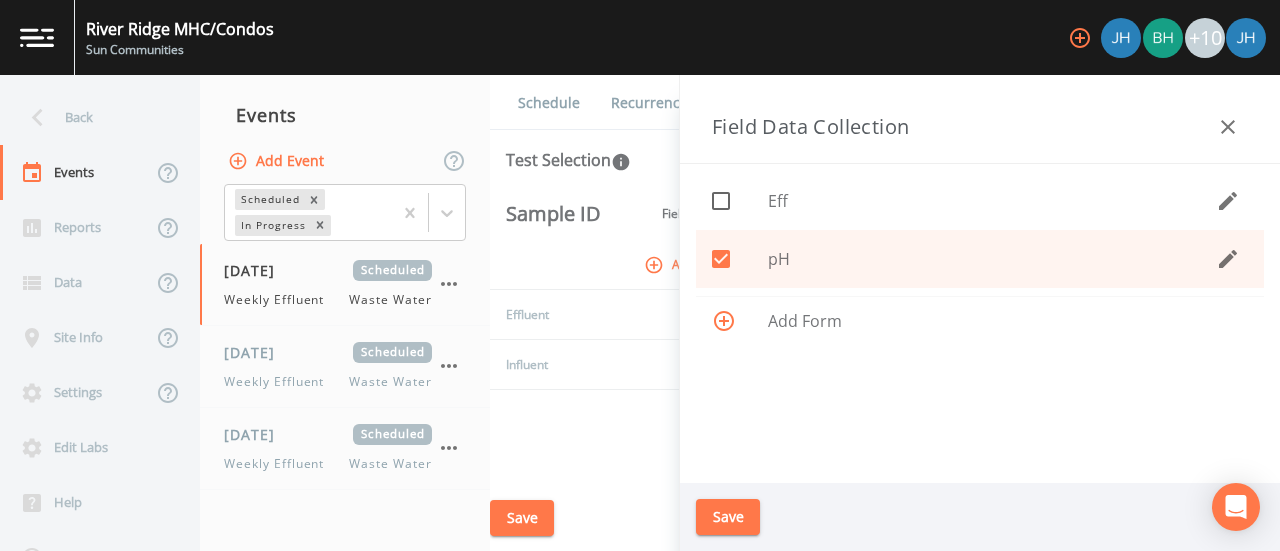 click on "Save" at bounding box center [728, 517] 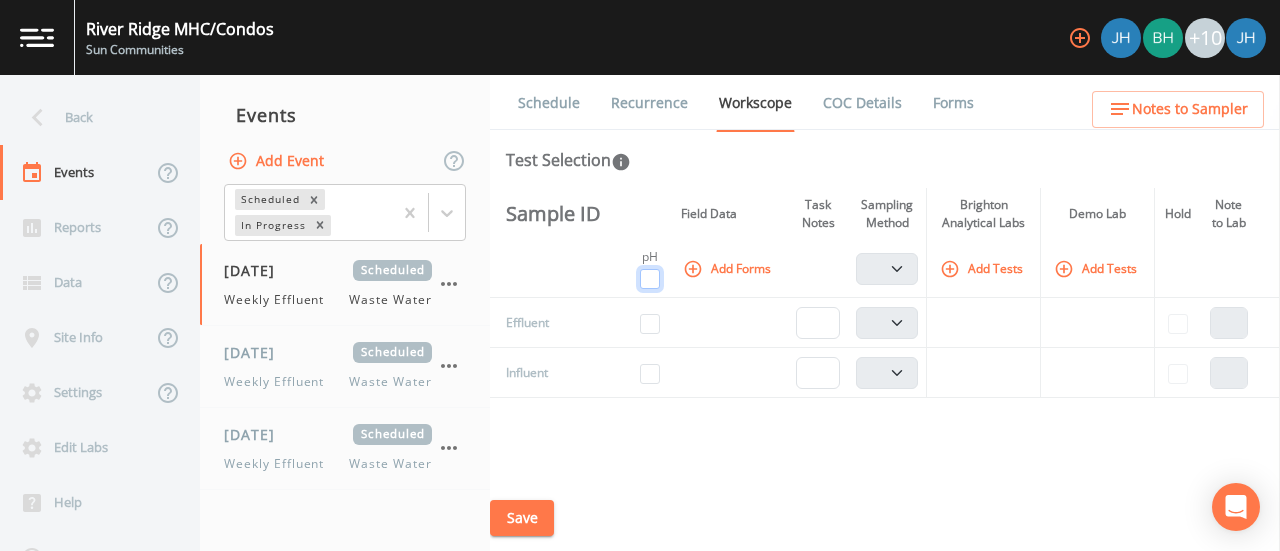 click at bounding box center [650, 279] 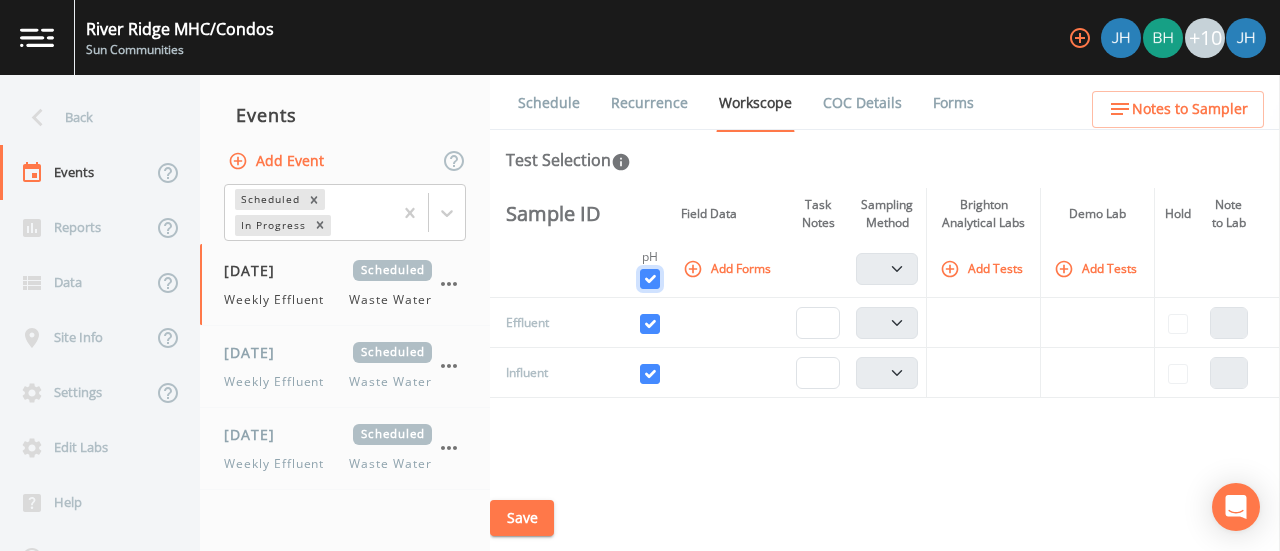 checkbox on "true" 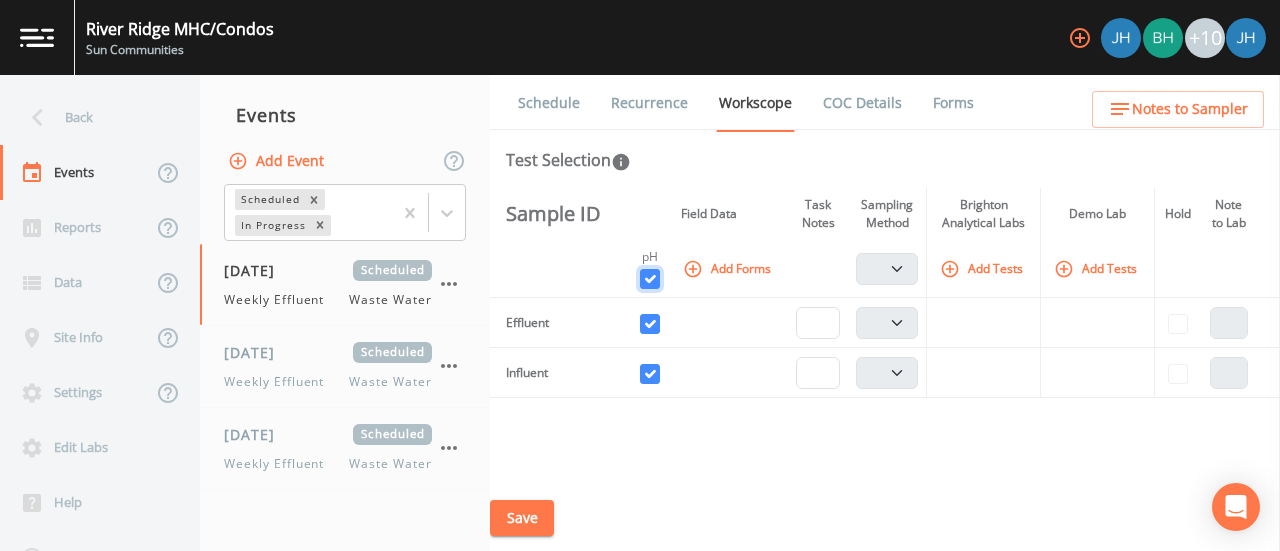 click at bounding box center (650, 279) 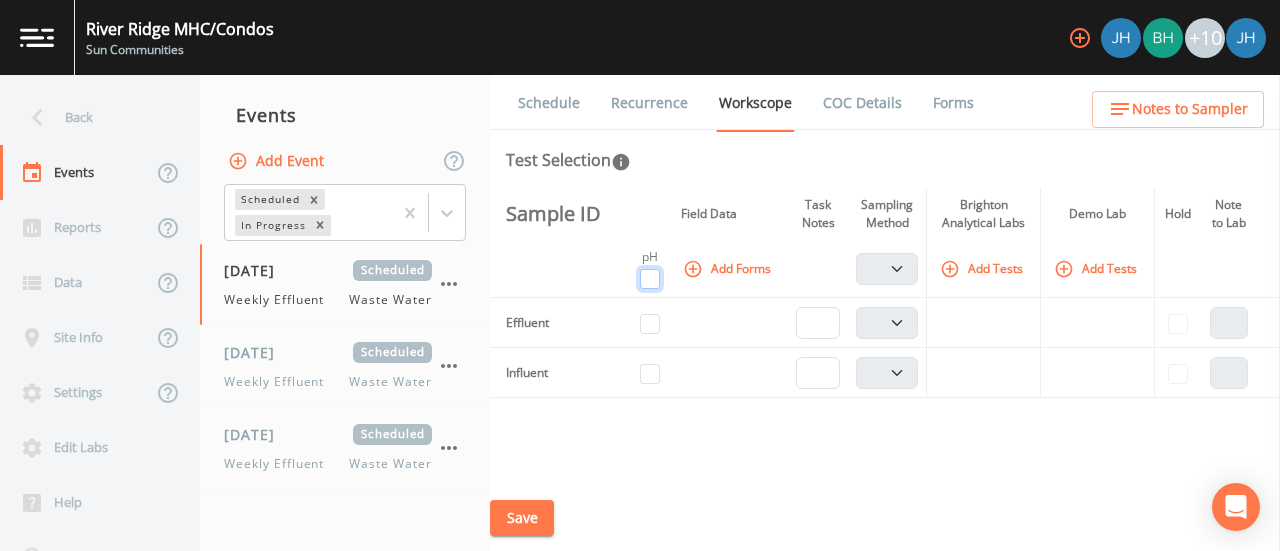 checkbox on "false" 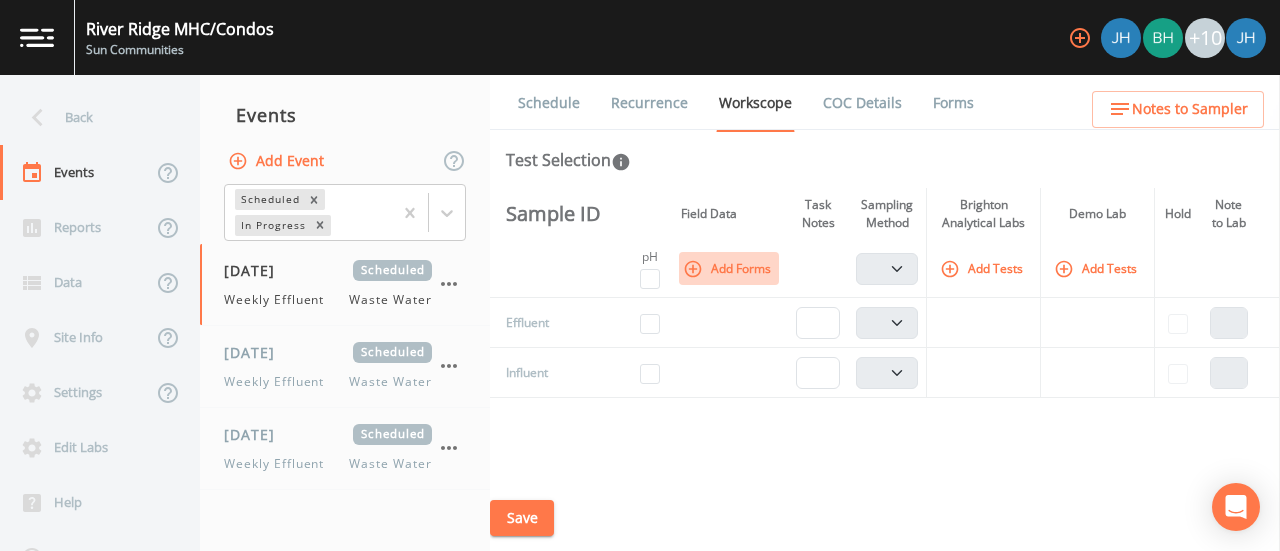 click on "Add Forms" at bounding box center [729, 268] 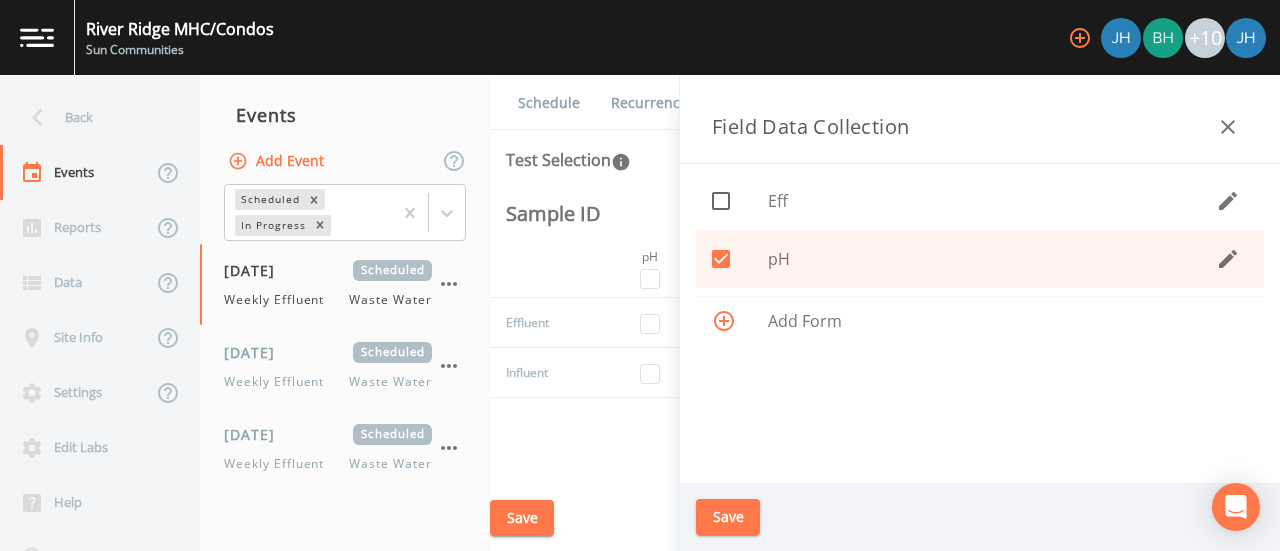 click 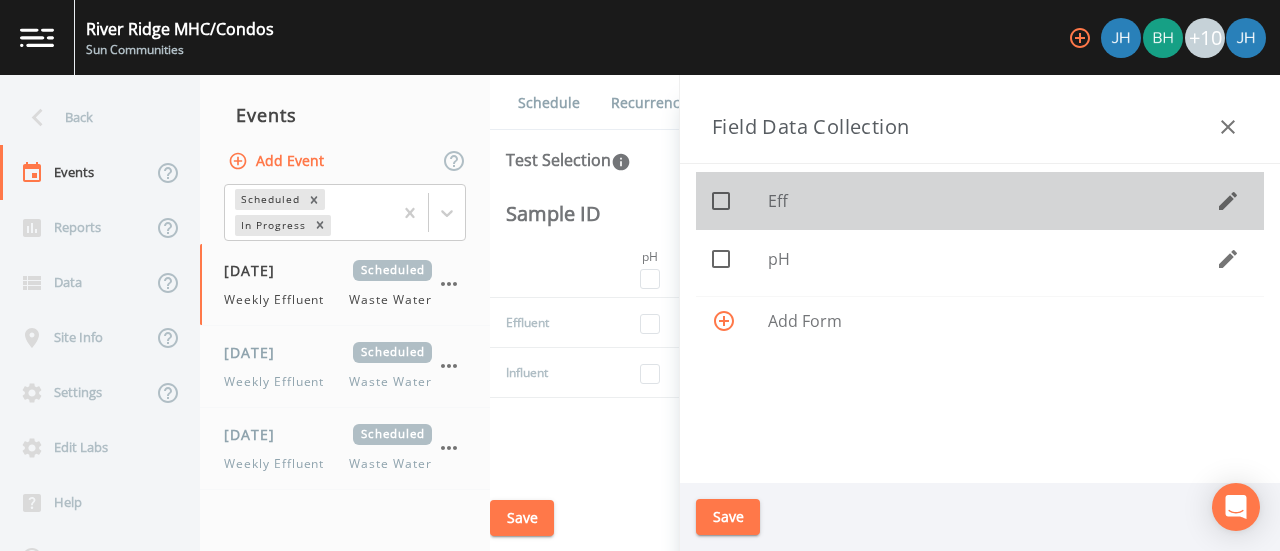click at bounding box center (710, 190) 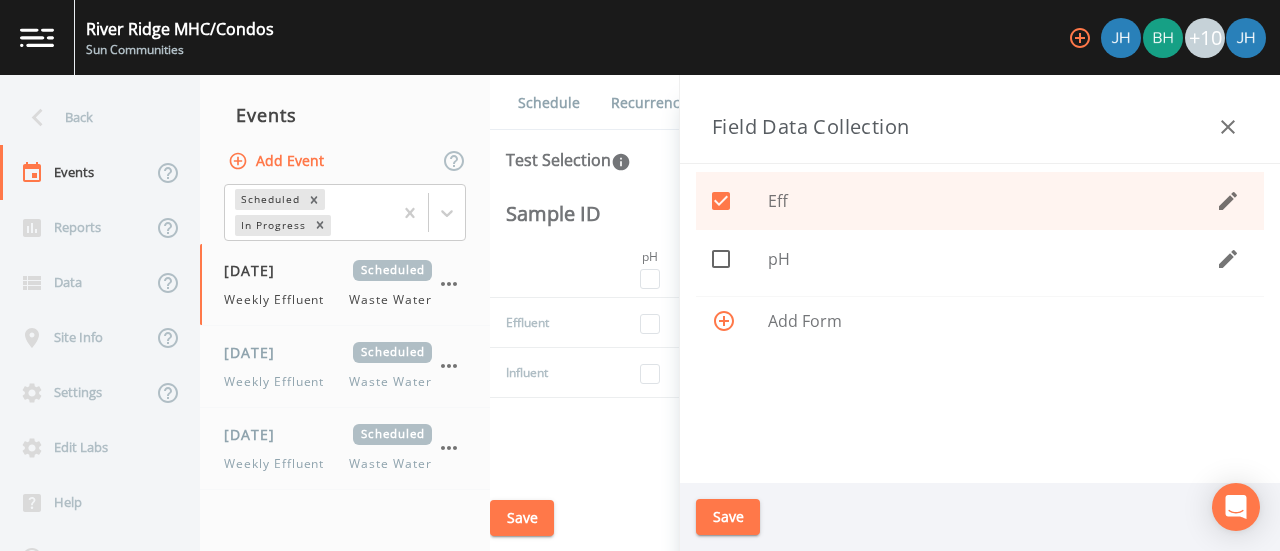 click on "Save" at bounding box center [728, 517] 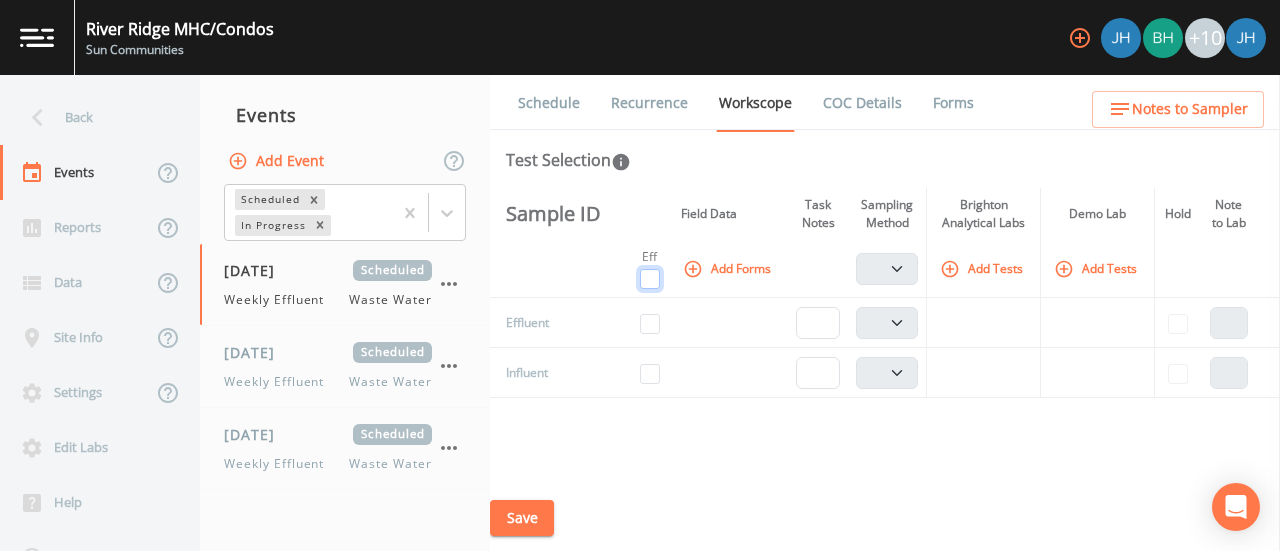 click at bounding box center (650, 279) 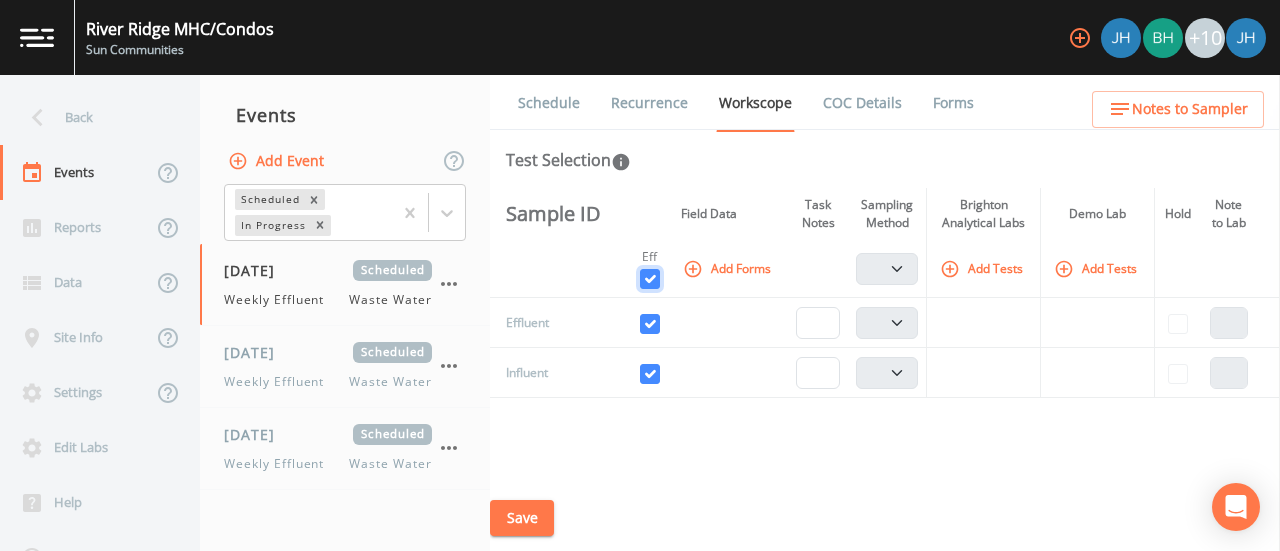 checkbox on "true" 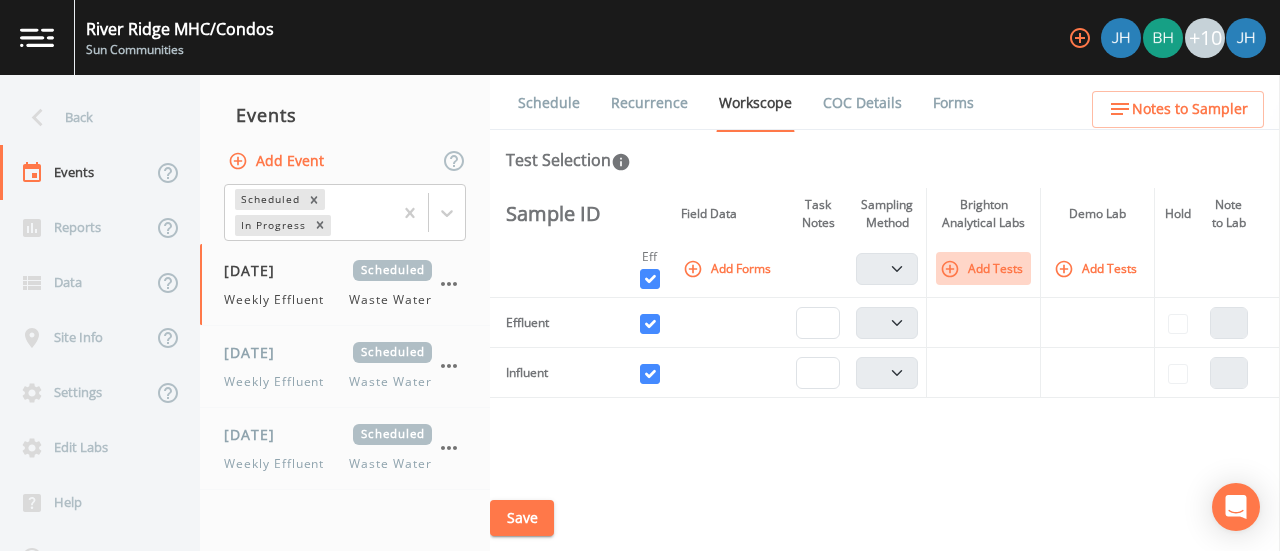 click on "Add Tests" at bounding box center (983, 268) 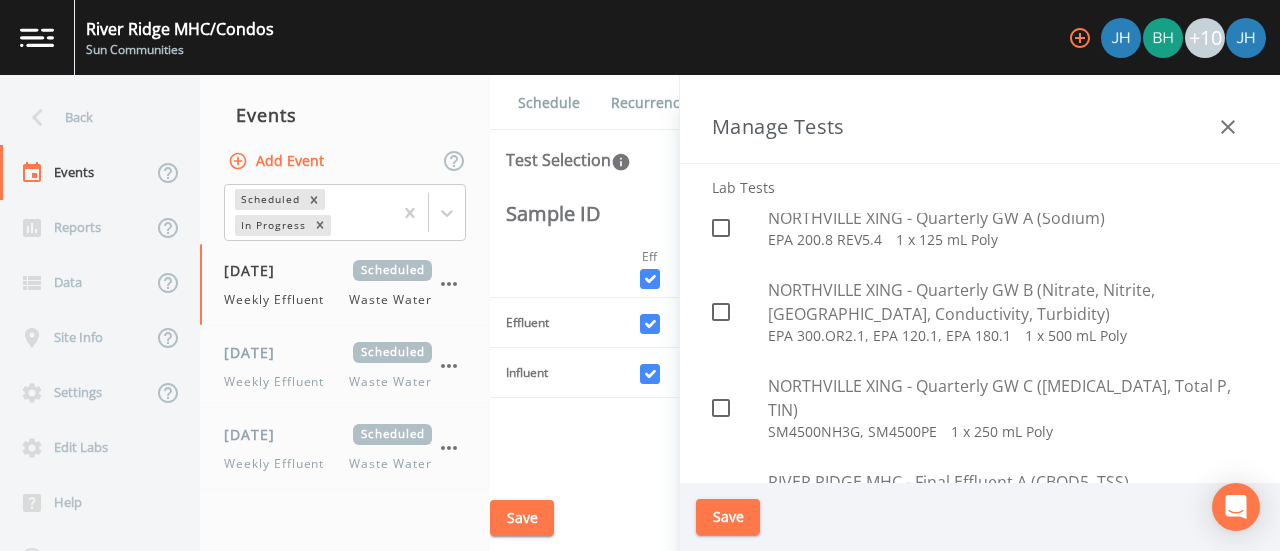 scroll, scrollTop: 4325, scrollLeft: 0, axis: vertical 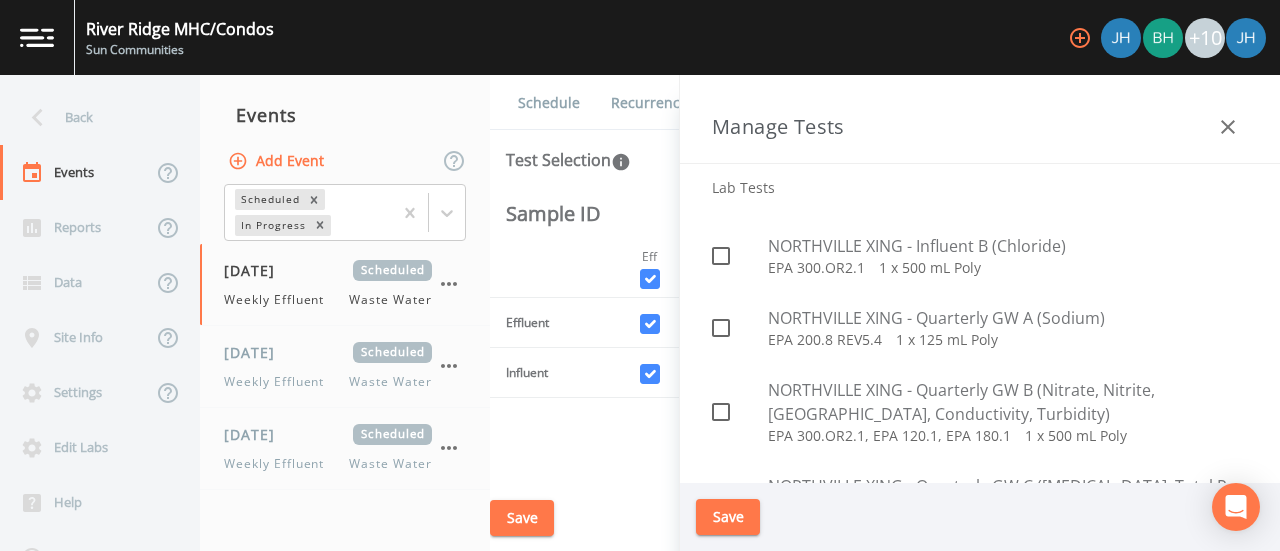 click 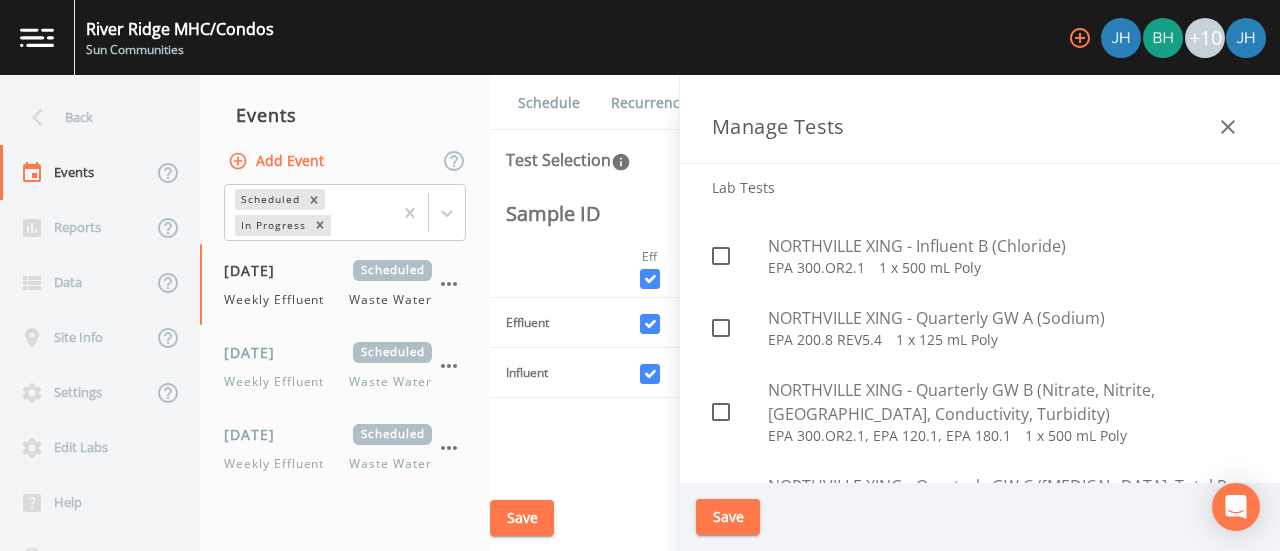 checkbox on "true" 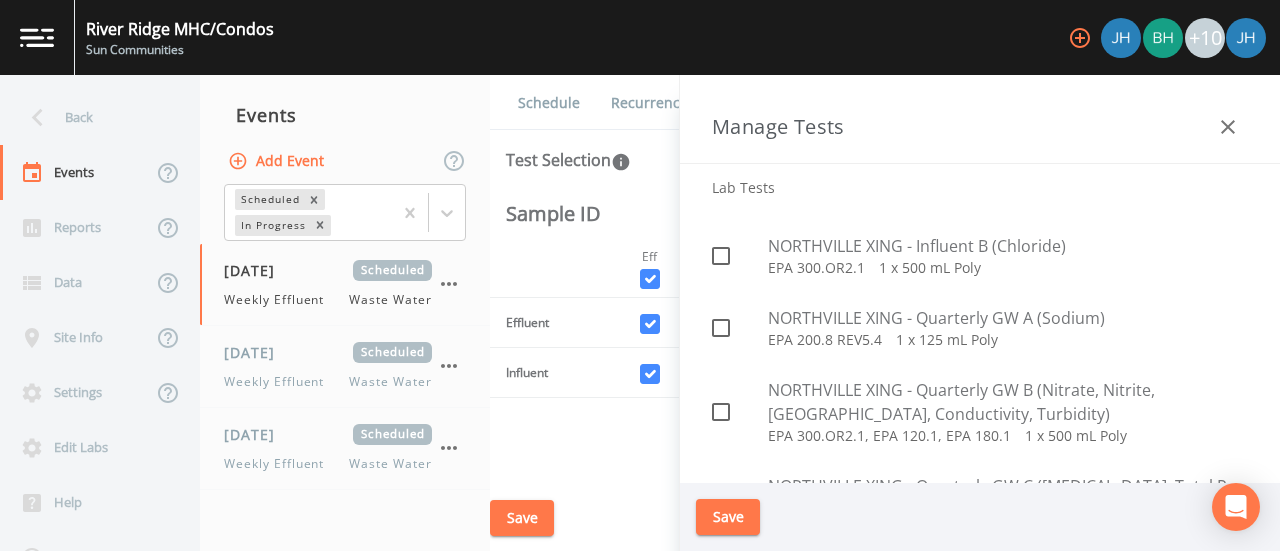 click 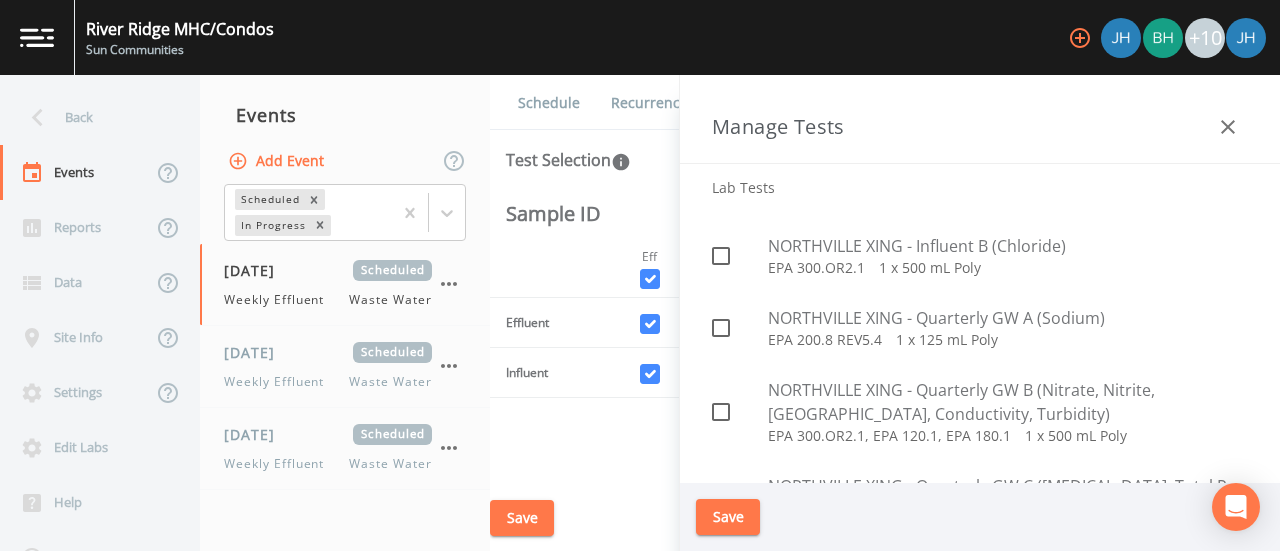 checkbox on "true" 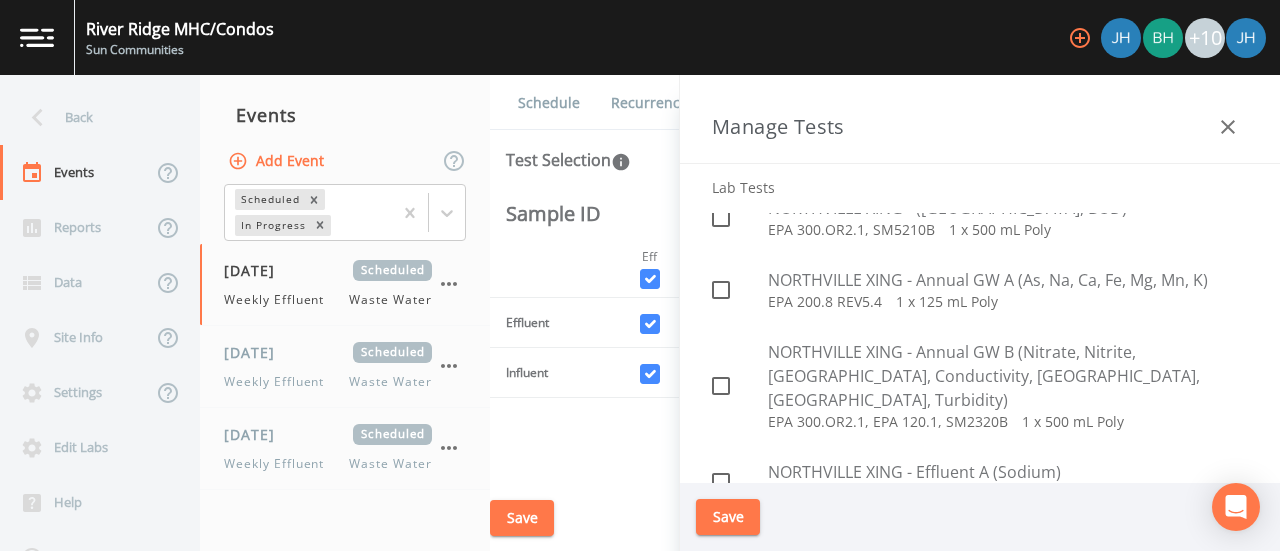 scroll, scrollTop: 4025, scrollLeft: 0, axis: vertical 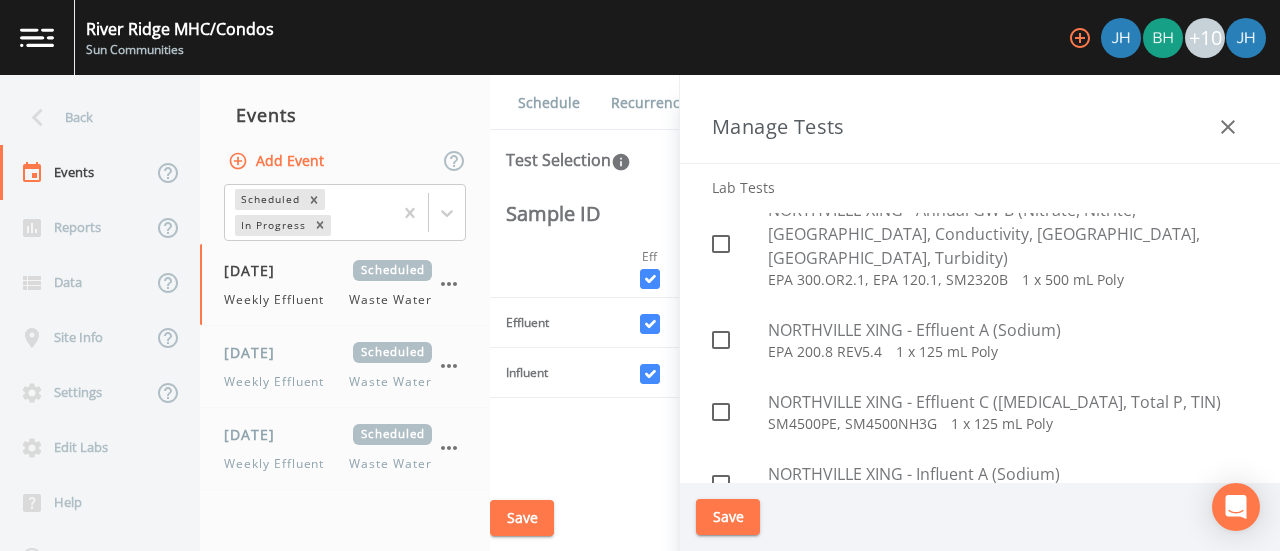click on "Save" at bounding box center [728, 517] 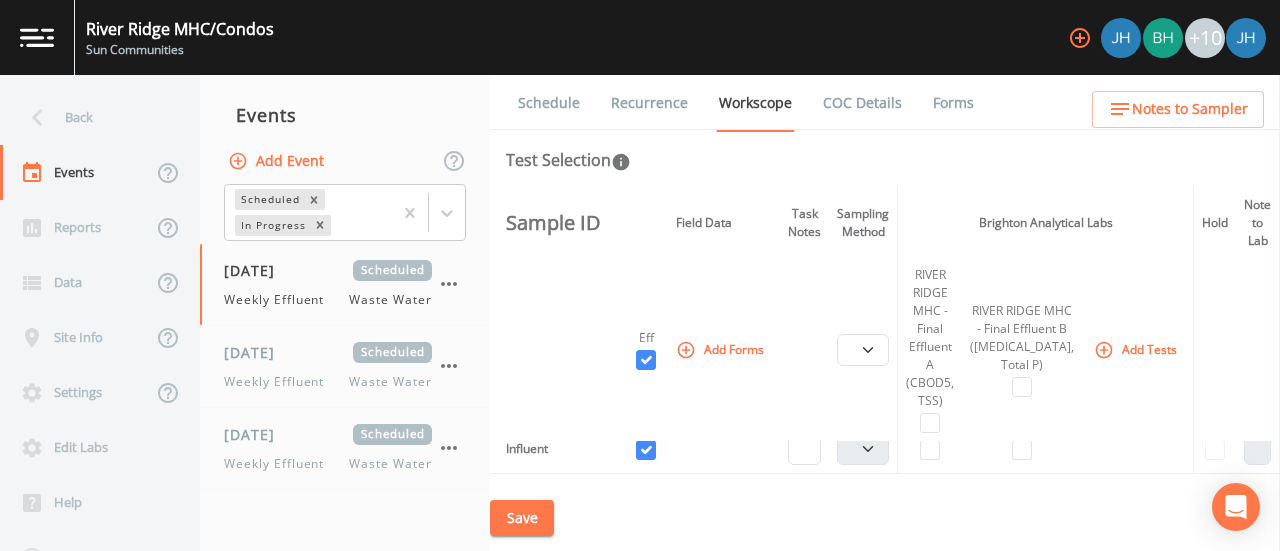 scroll, scrollTop: 100, scrollLeft: 0, axis: vertical 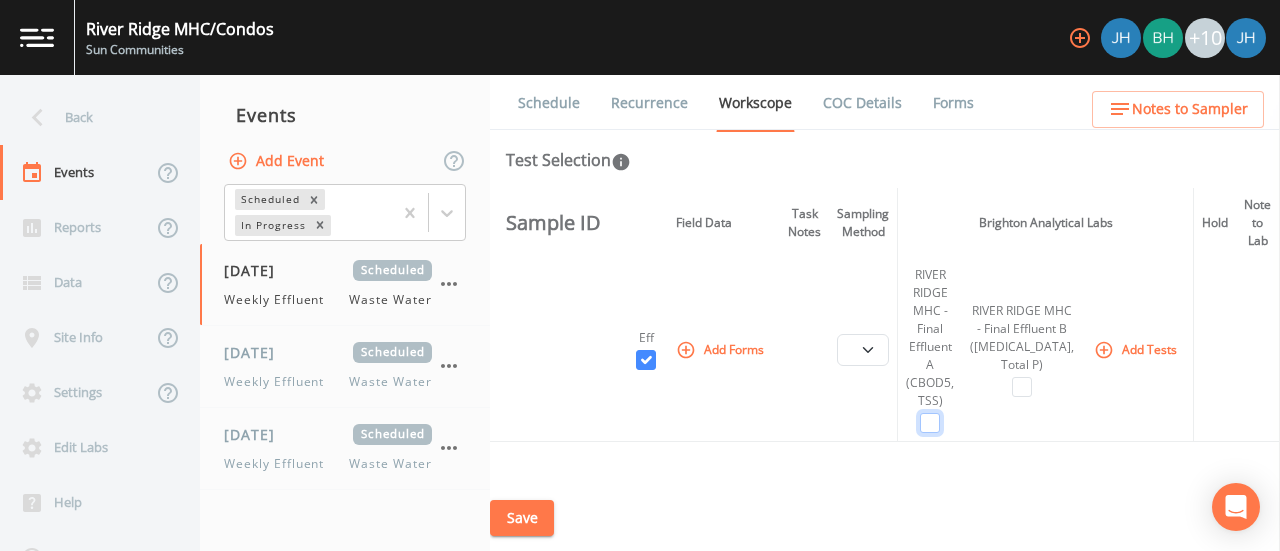 click at bounding box center (930, 423) 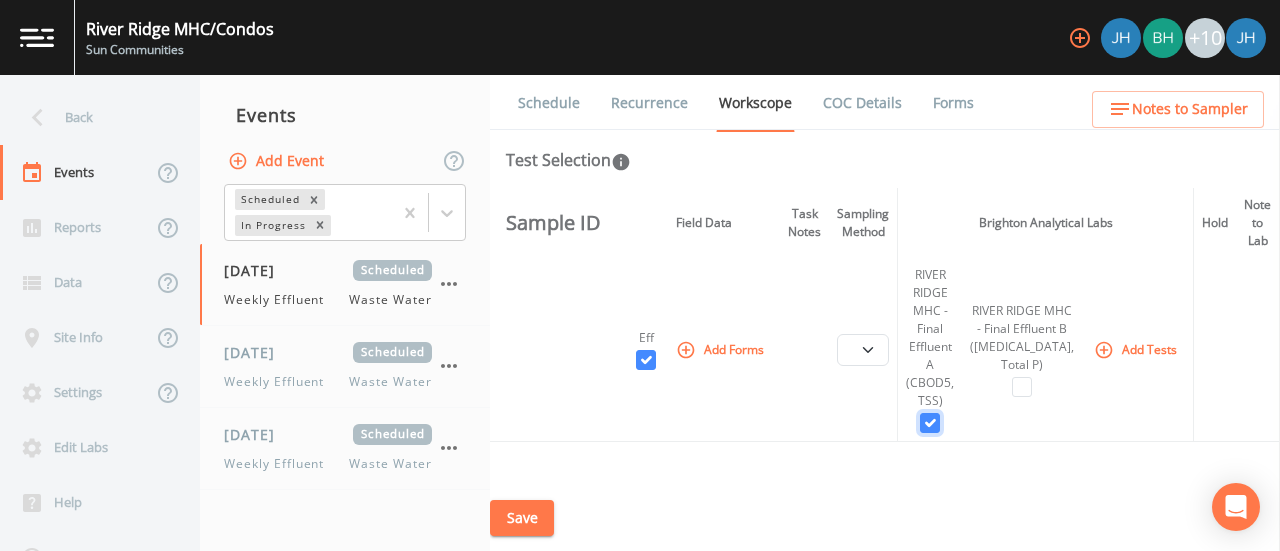 checkbox on "true" 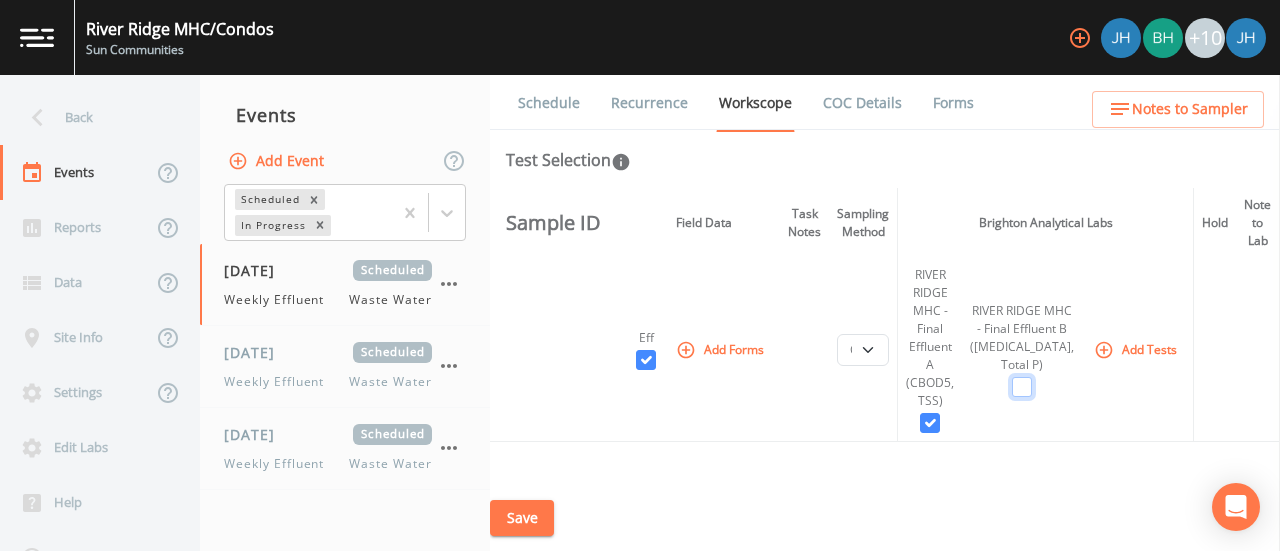 click at bounding box center [1022, 387] 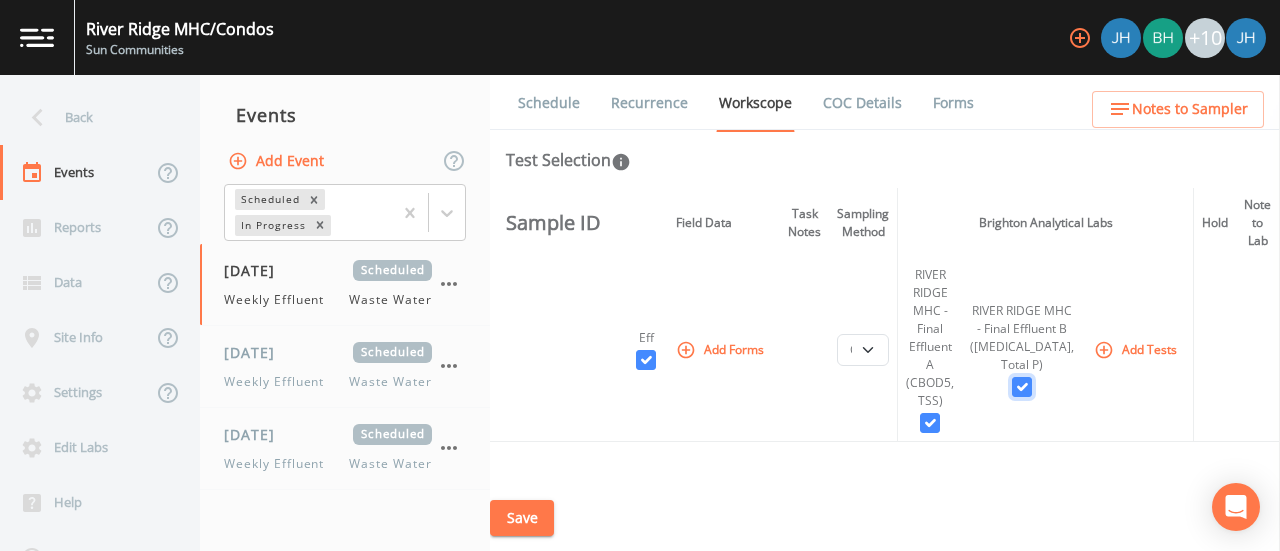 checkbox on "true" 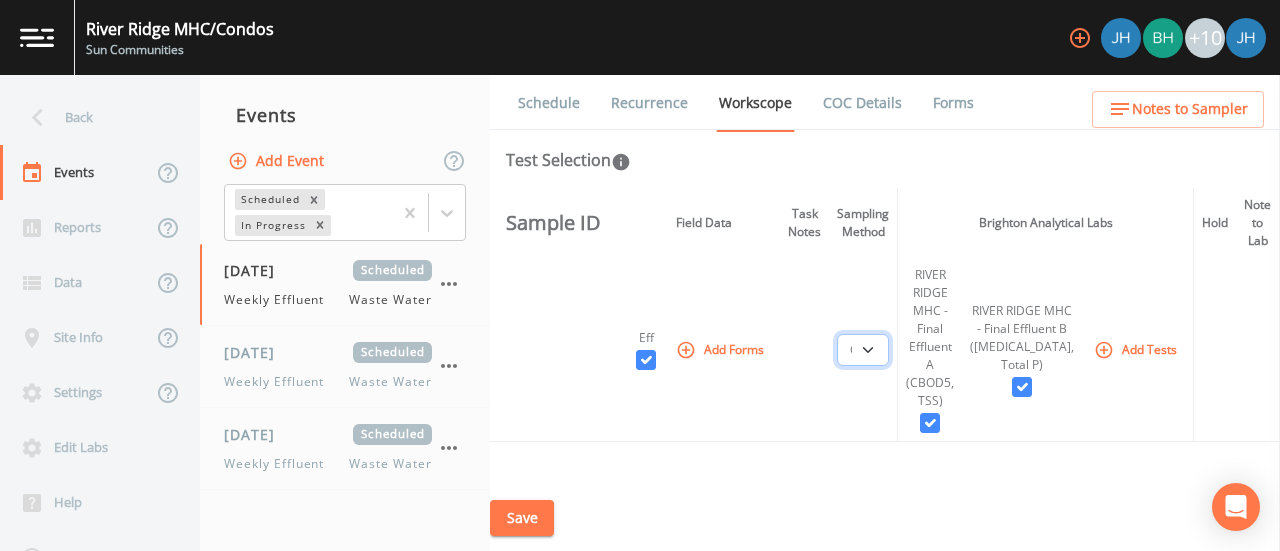 click on "Composite Grab" at bounding box center (863, 350) 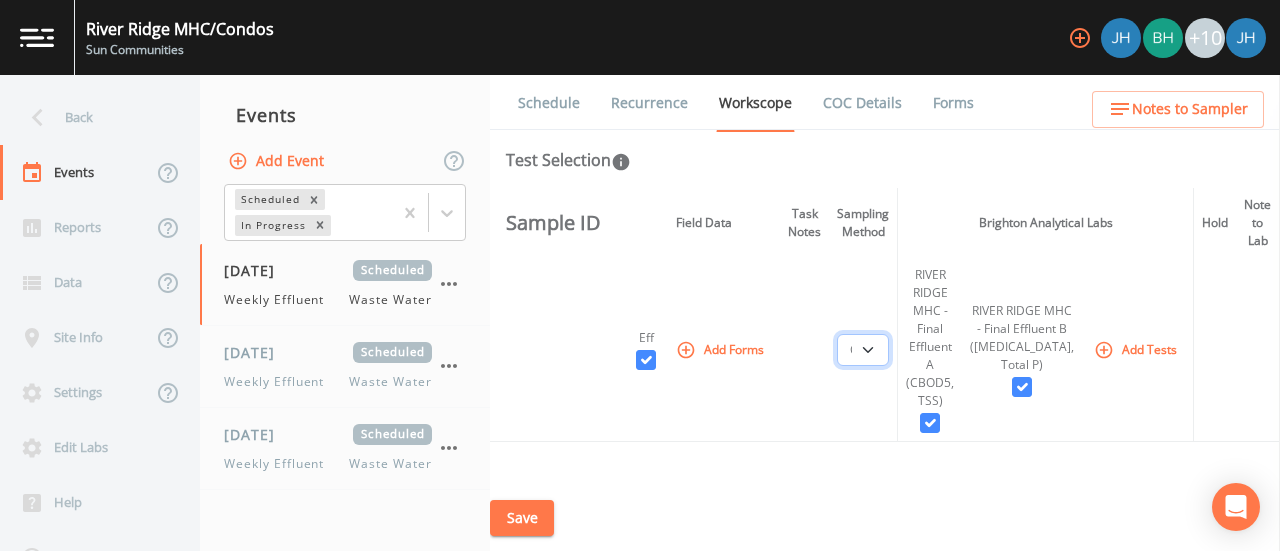 click on "Composite Grab" at bounding box center [863, 350] 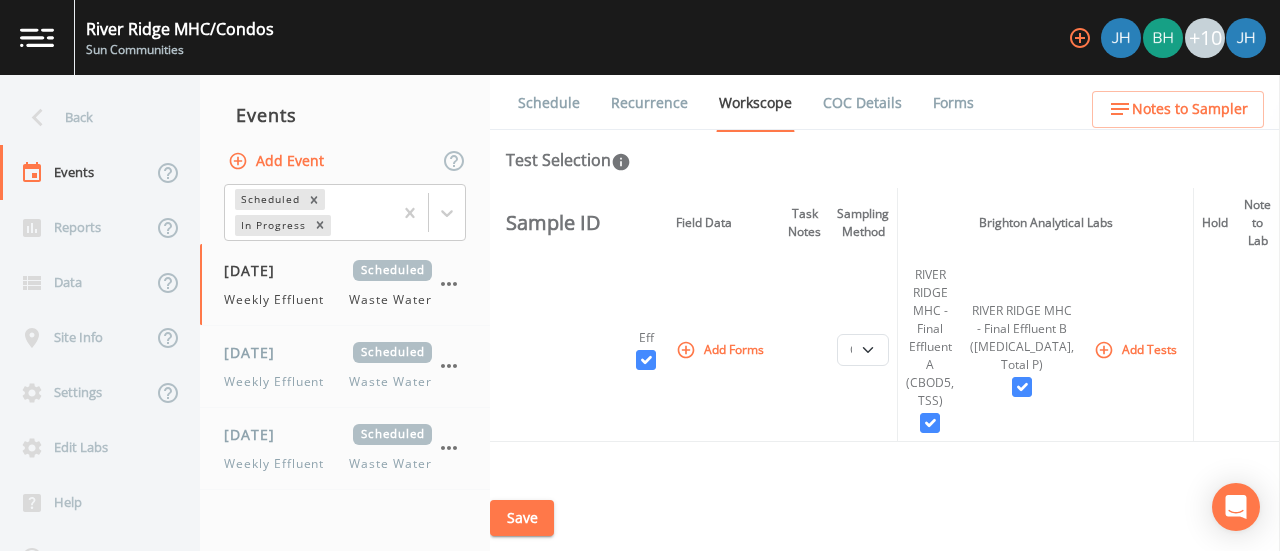 click at bounding box center [804, 350] 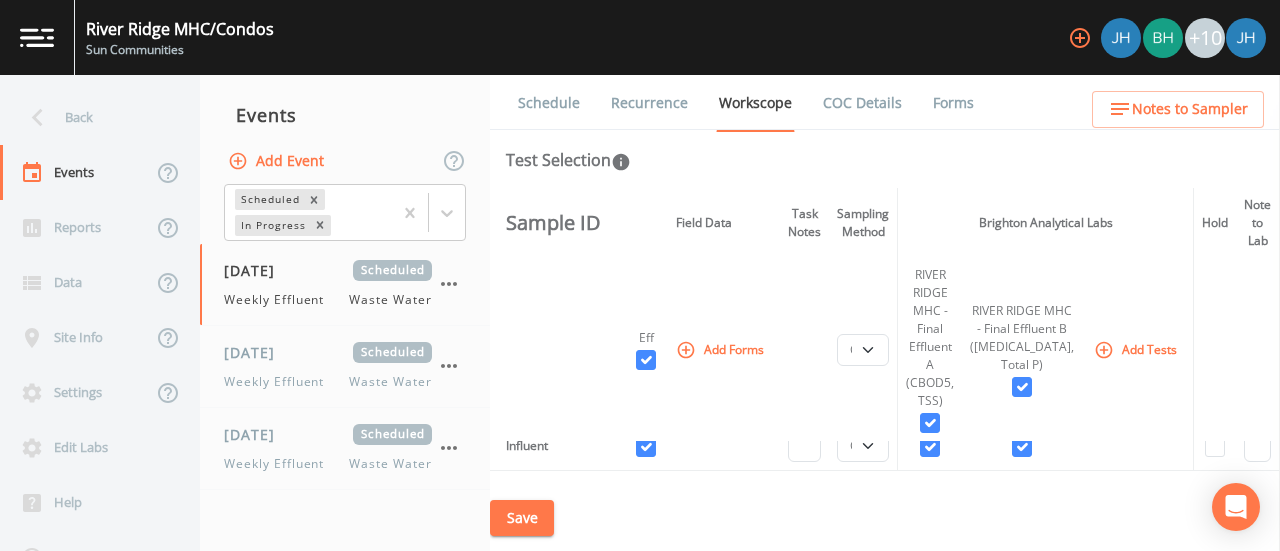 scroll, scrollTop: 100, scrollLeft: 0, axis: vertical 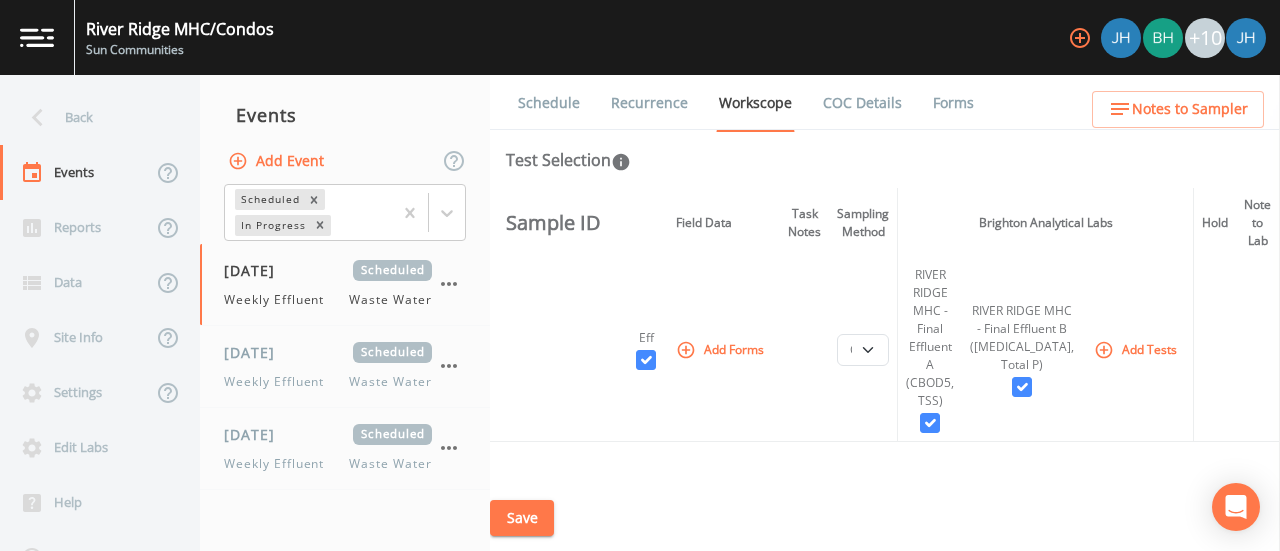 click on "Save" at bounding box center [522, 518] 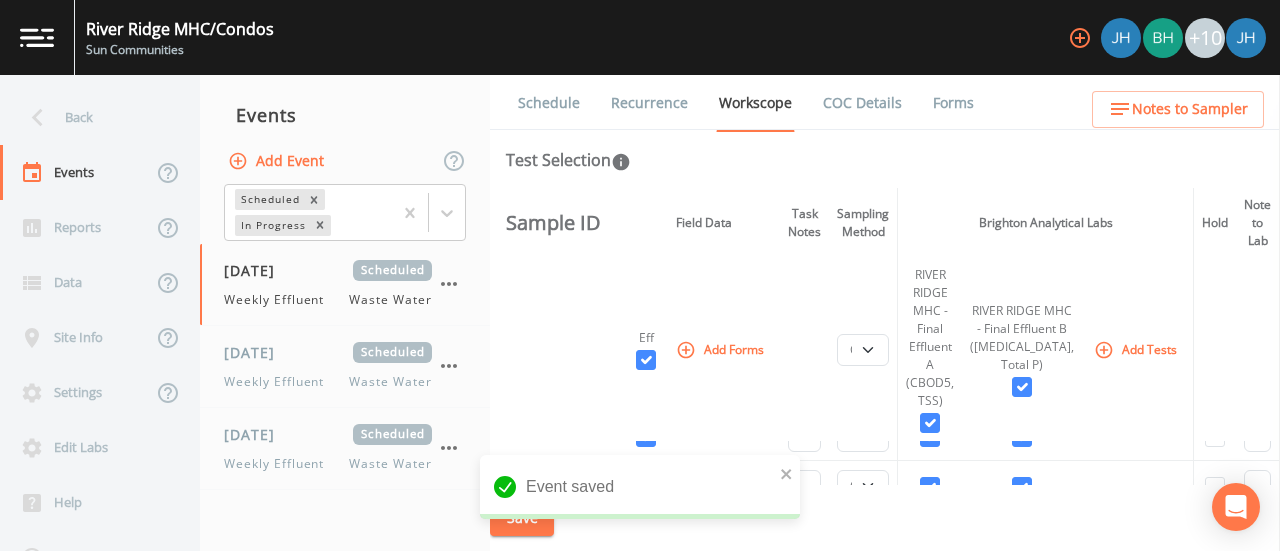 scroll, scrollTop: 0, scrollLeft: 0, axis: both 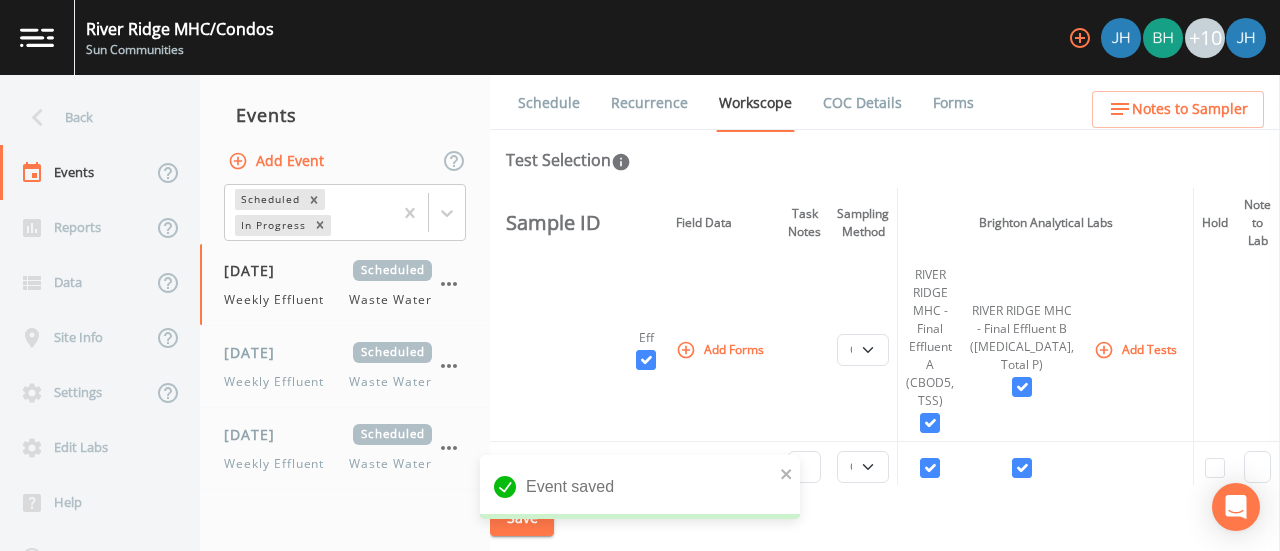 click on "Schedule" at bounding box center (549, 103) 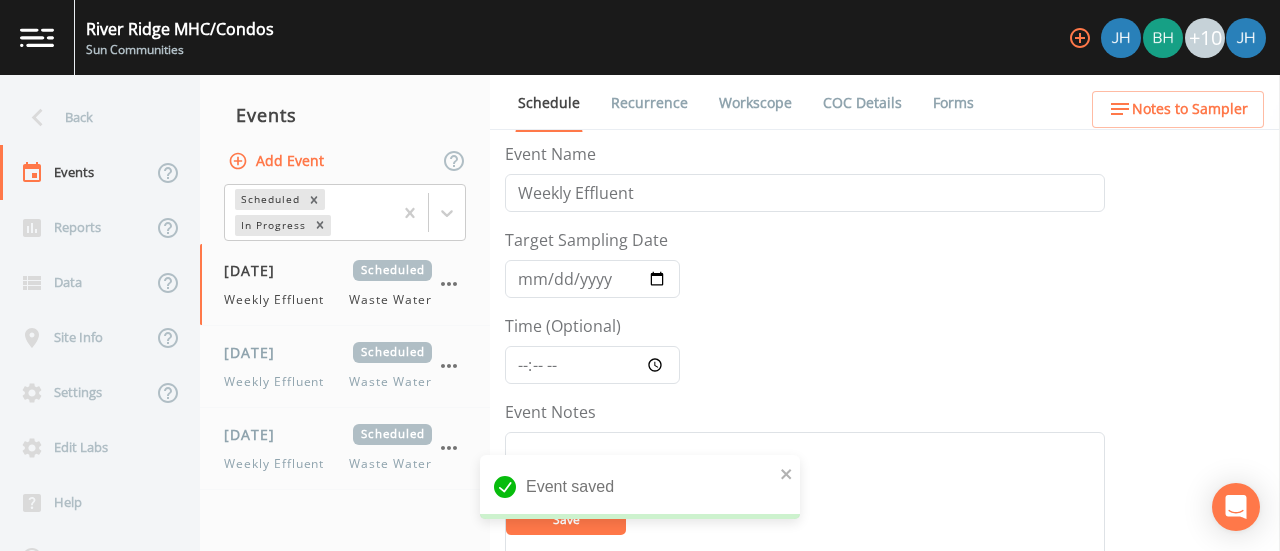 click on "Recurrence" at bounding box center [649, 103] 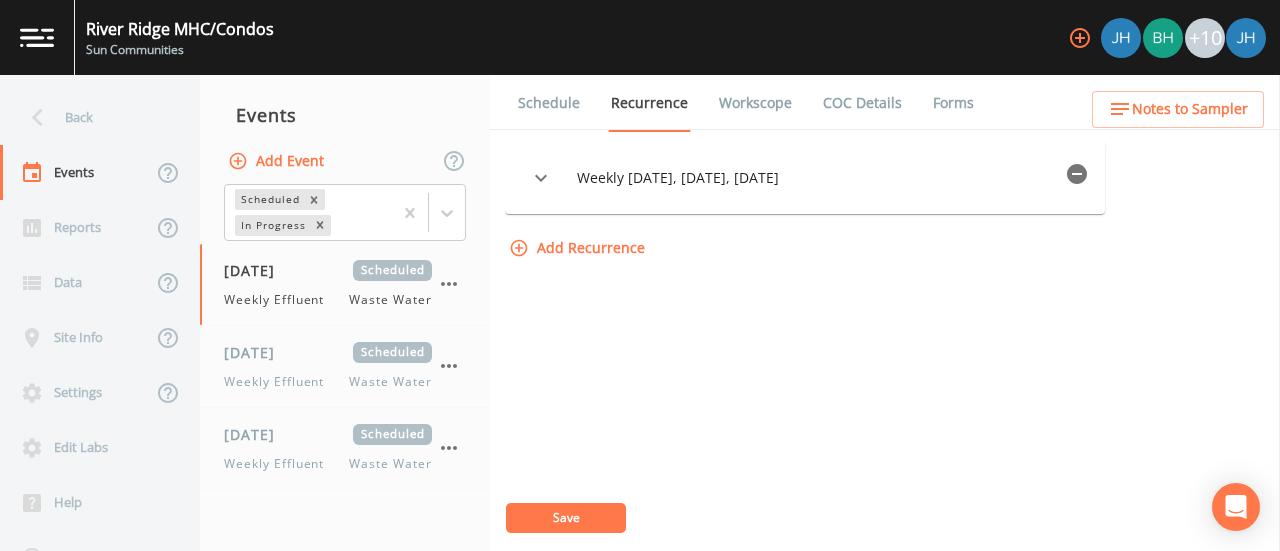 click on "Workscope" at bounding box center (755, 103) 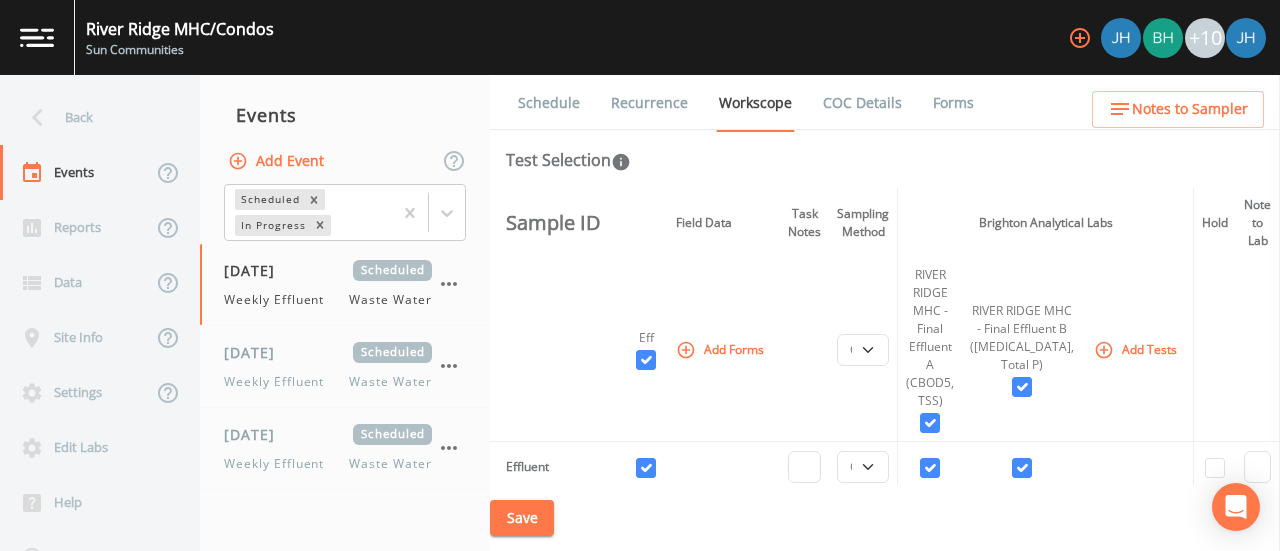click on "COC Details" at bounding box center [862, 103] 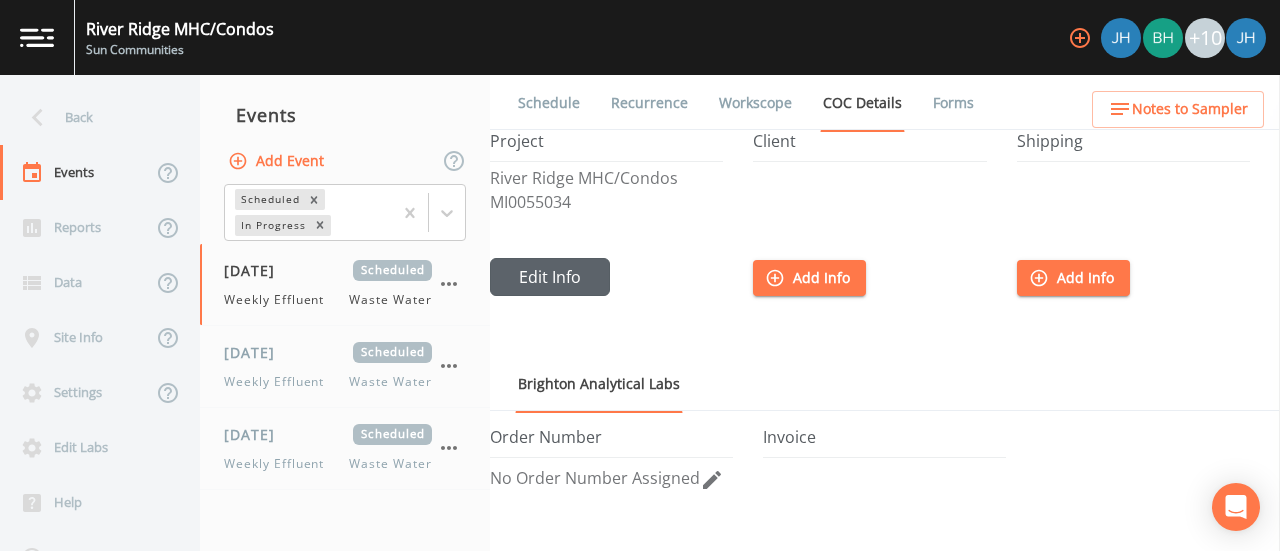 click on "Edit Info" at bounding box center [550, 277] 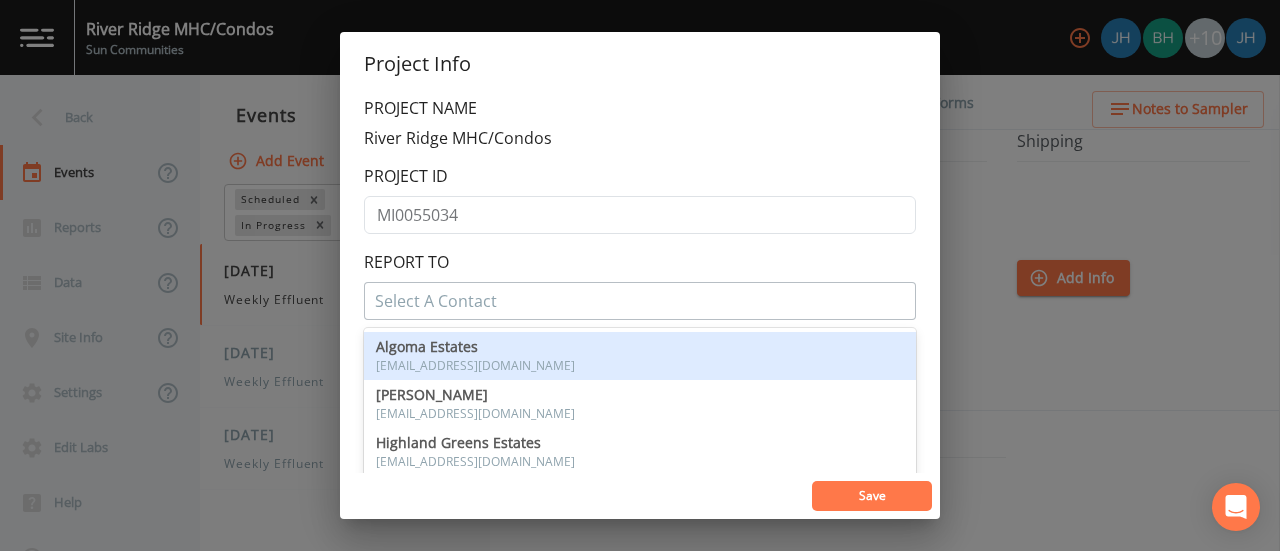 click at bounding box center (640, 301) 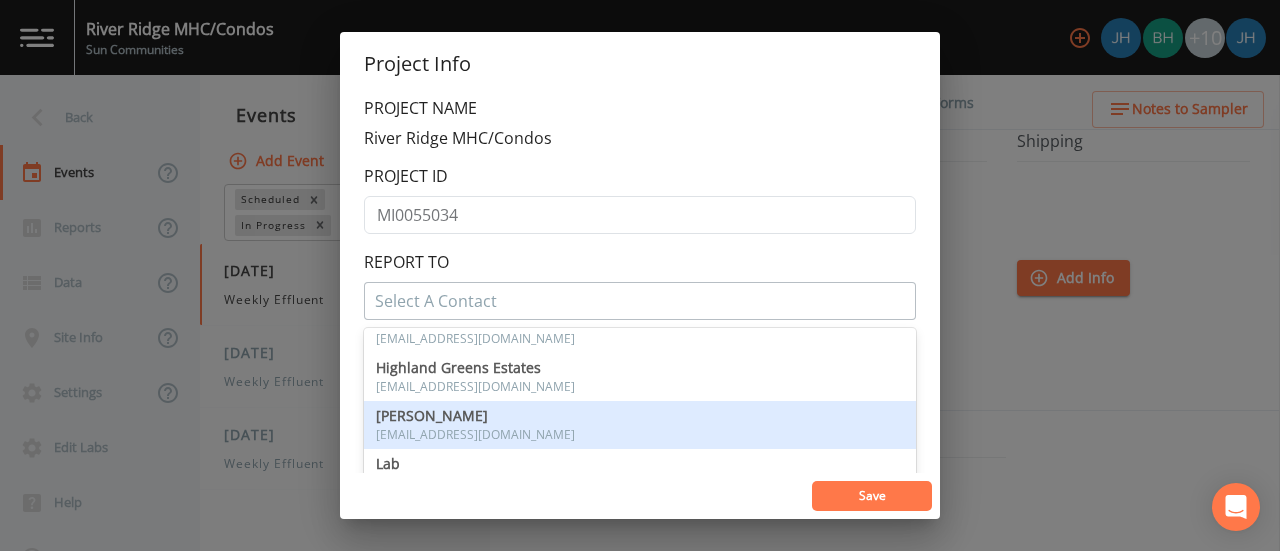 scroll, scrollTop: 100, scrollLeft: 0, axis: vertical 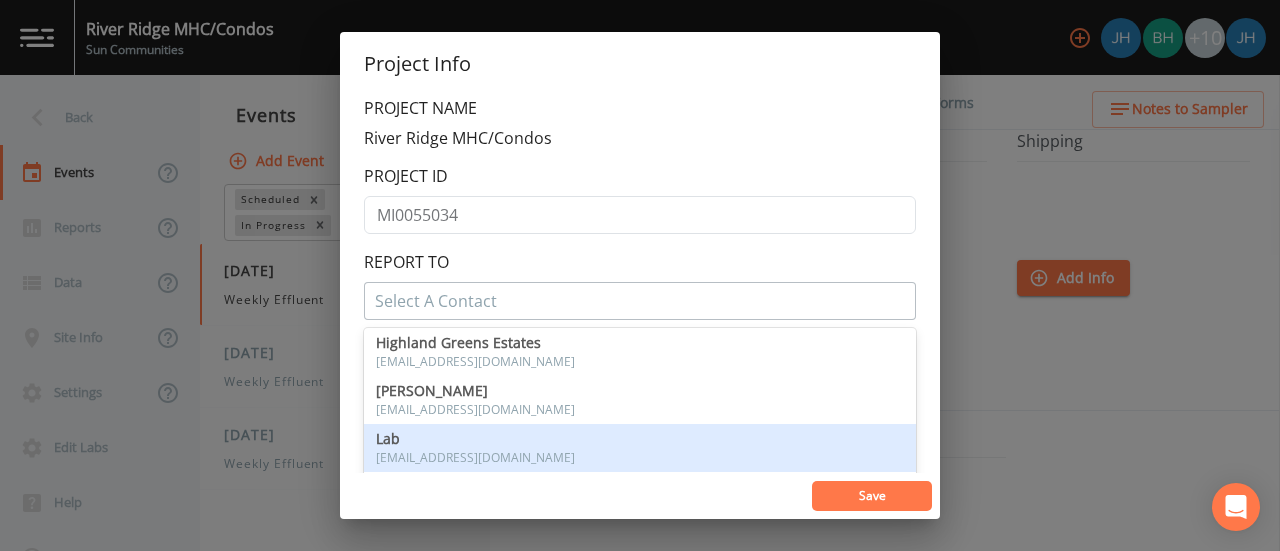 click on "Lab [EMAIL_ADDRESS][DOMAIN_NAME]" at bounding box center (640, 448) 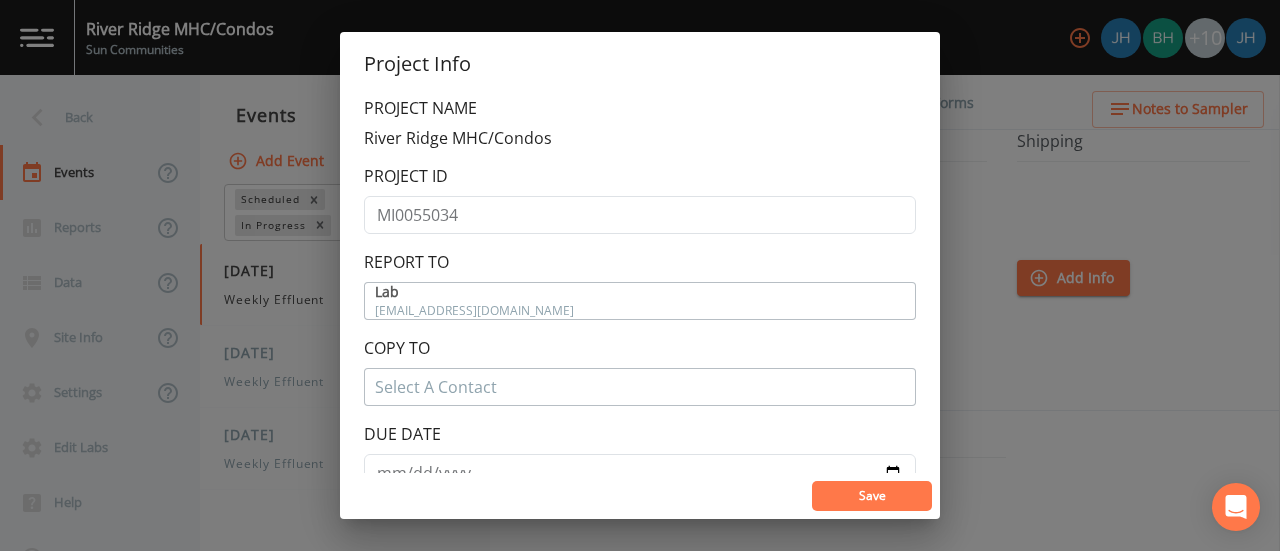 click at bounding box center (640, 387) 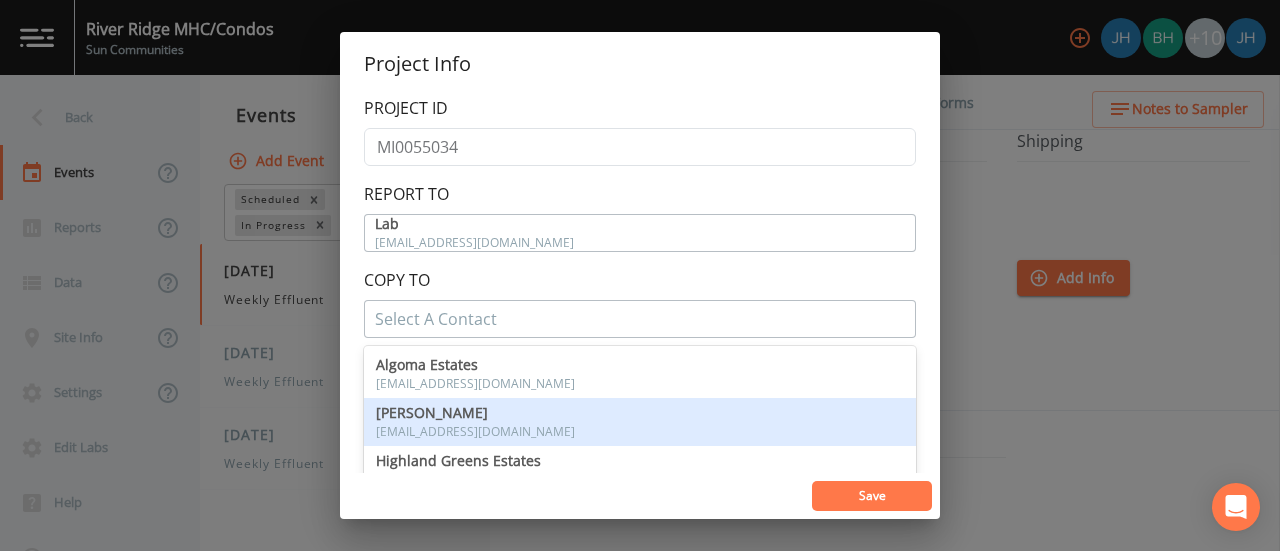 scroll, scrollTop: 100, scrollLeft: 0, axis: vertical 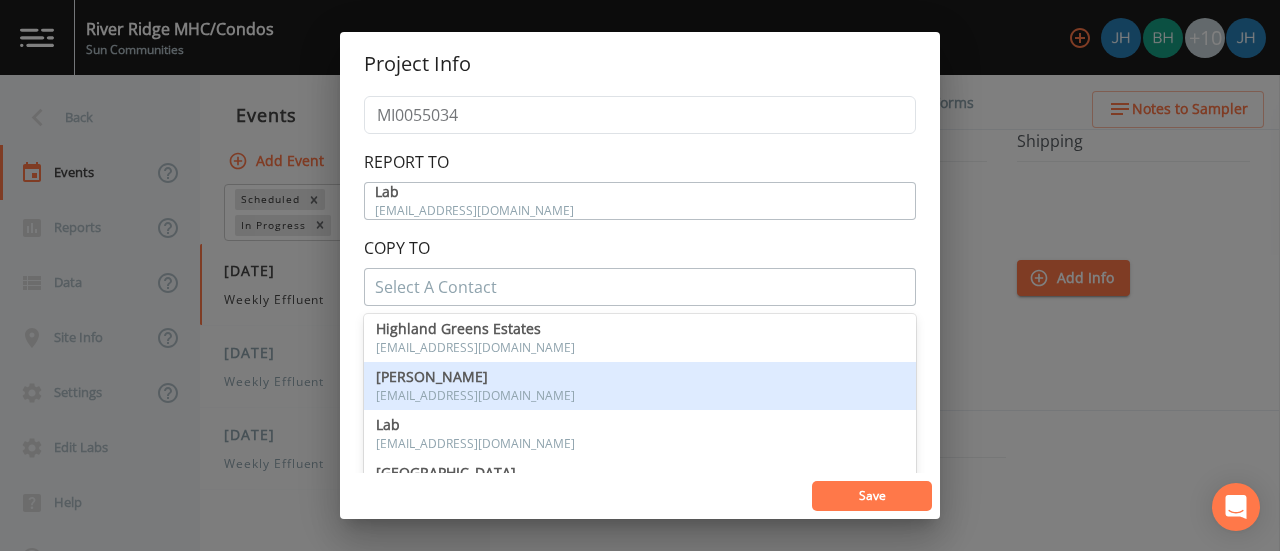 click on "[EMAIL_ADDRESS][DOMAIN_NAME]" at bounding box center [640, 396] 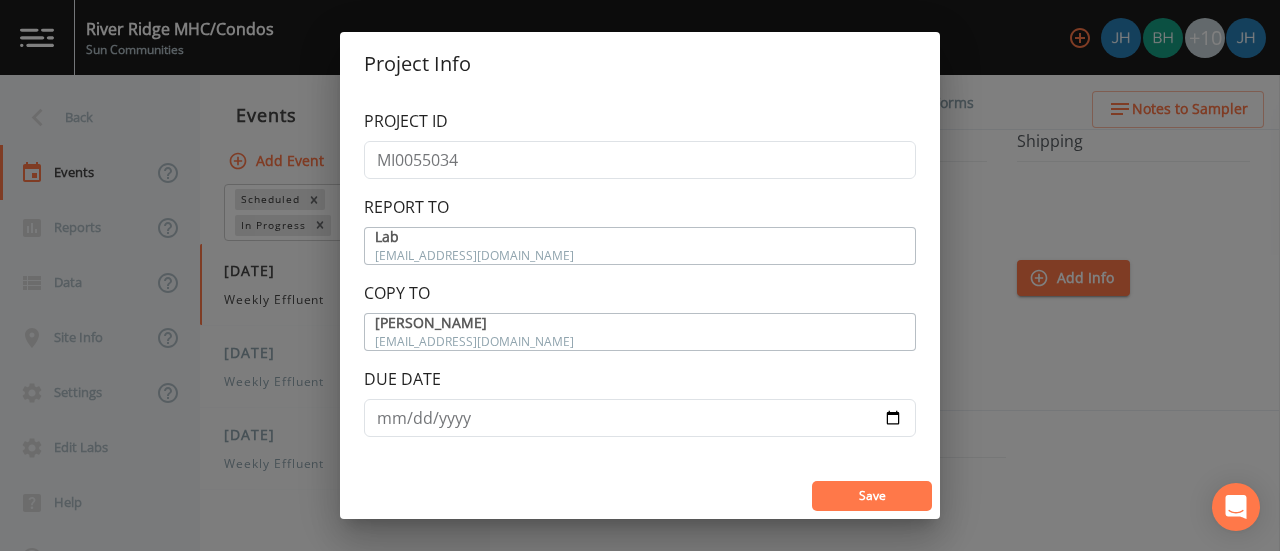 scroll, scrollTop: 53, scrollLeft: 0, axis: vertical 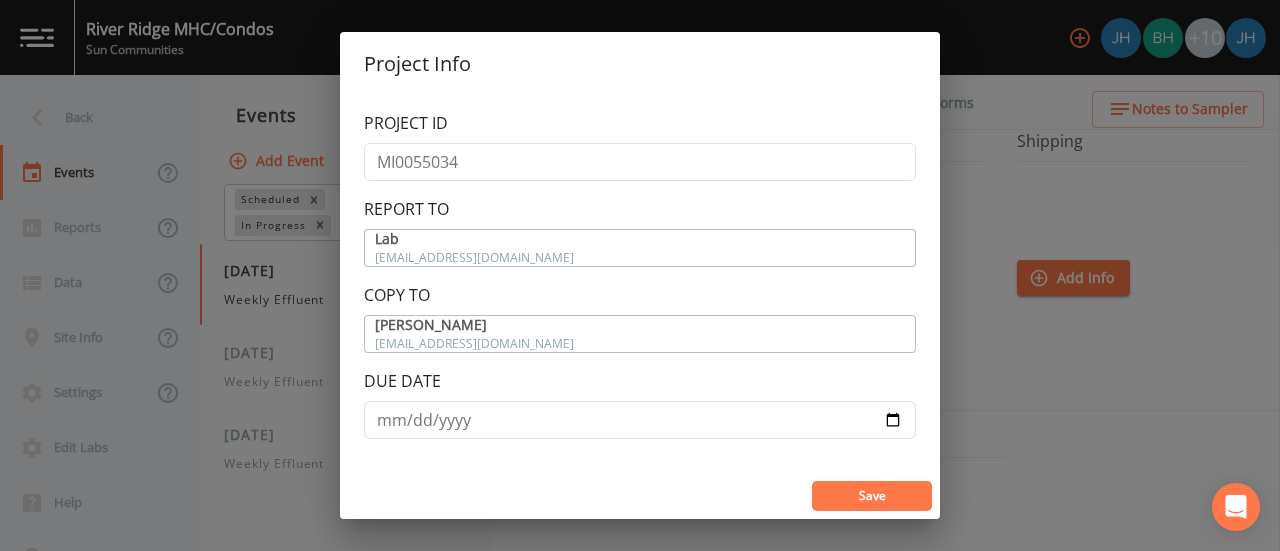 click on "Save" at bounding box center (872, 496) 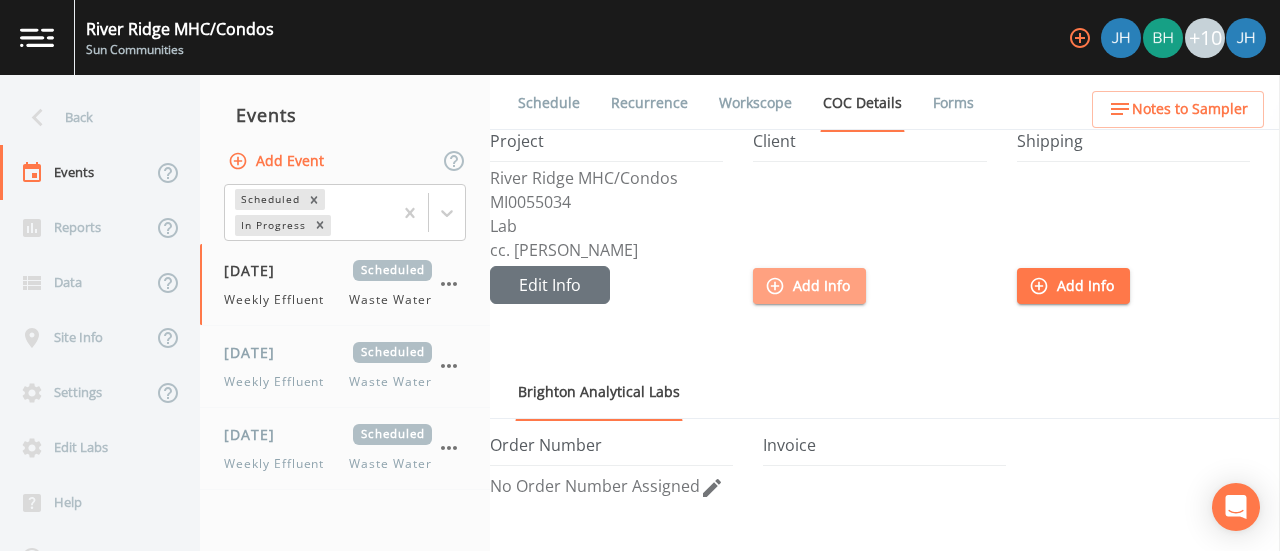 click on "Add Info" at bounding box center [809, 286] 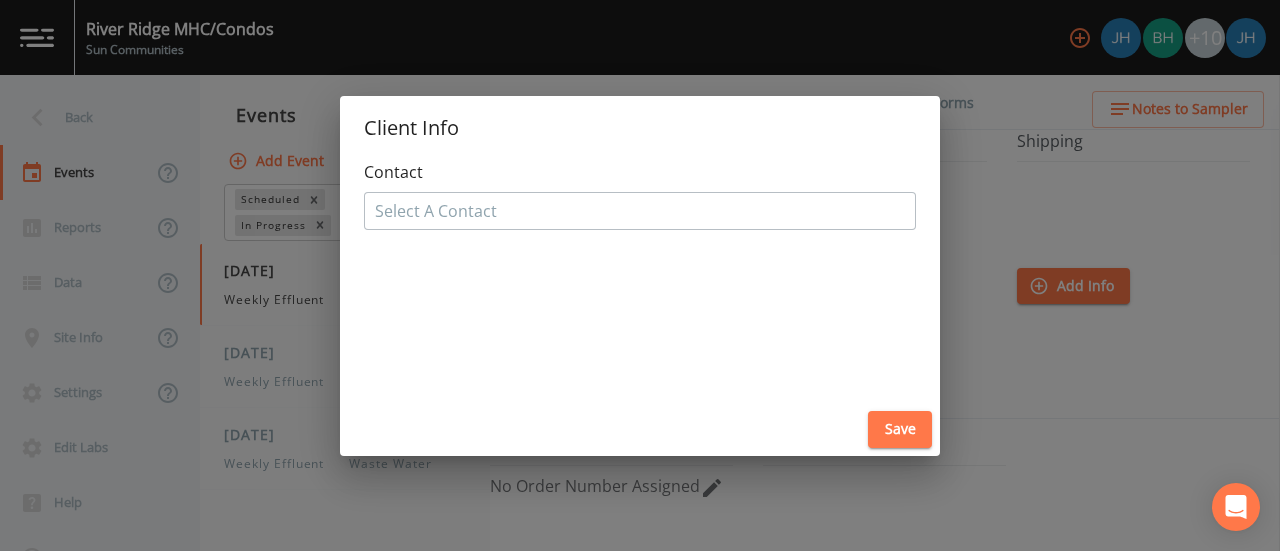 click at bounding box center [640, 211] 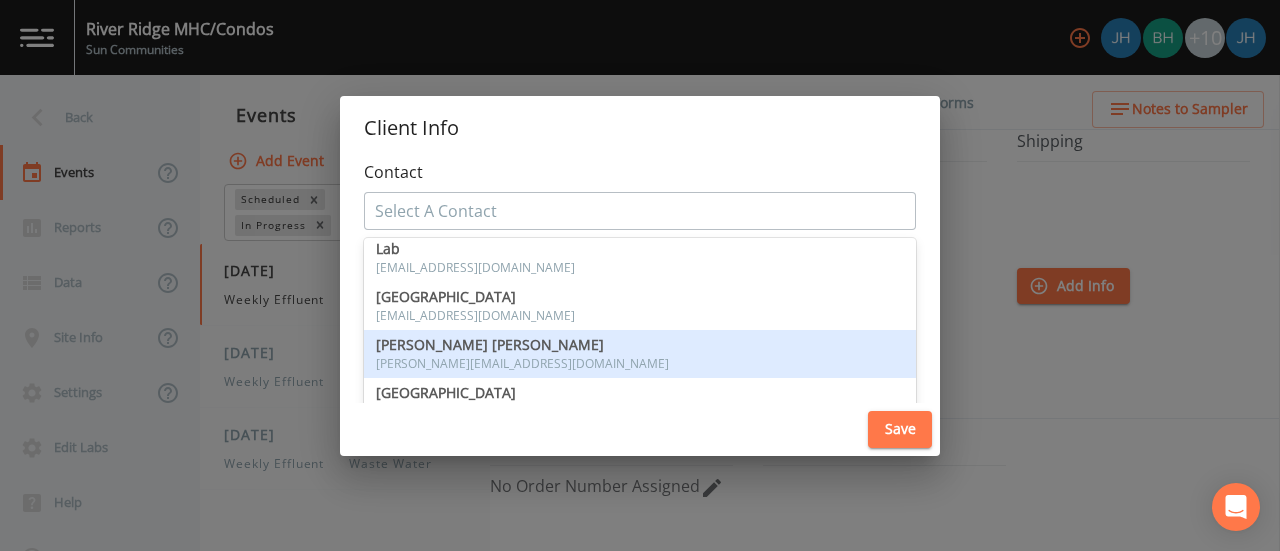 scroll, scrollTop: 284, scrollLeft: 0, axis: vertical 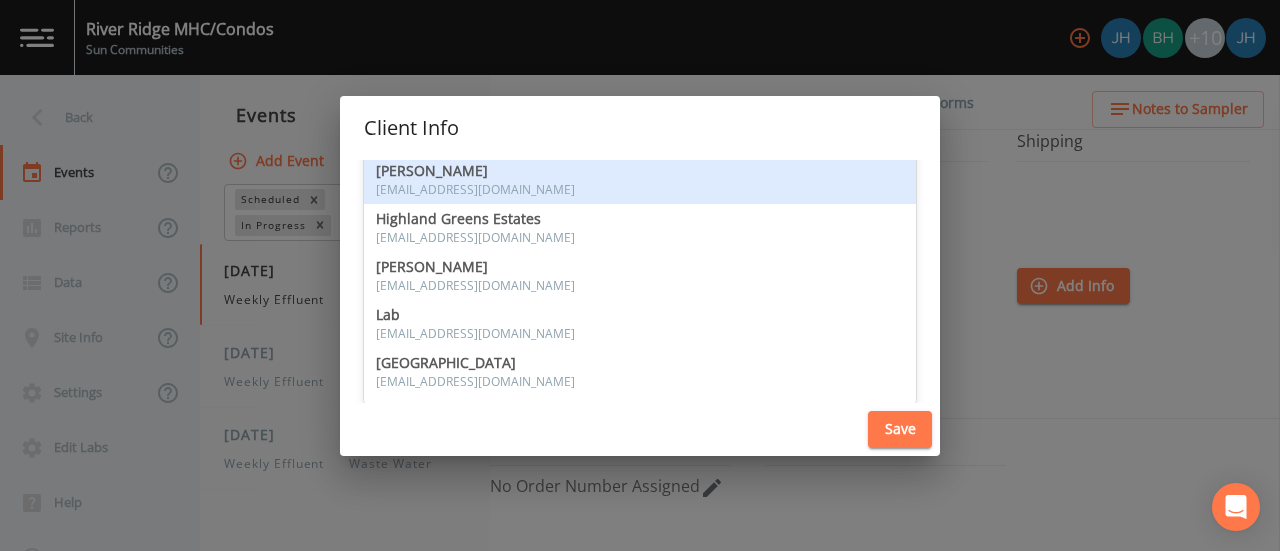 click on "Client Info Contact 12 results available. Use Up and Down to choose options, press Enter to select the currently focused option, press Escape to exit the menu, press Tab to select the option and exit the menu. Select A Contact Algoma Estates [EMAIL_ADDRESS][DOMAIN_NAME] [PERSON_NAME] [EMAIL_ADDRESS][DOMAIN_NAME] Highland Greens Estates [EMAIL_ADDRESS][DOMAIN_NAME] [PERSON_NAME] [EMAIL_ADDRESS][DOMAIN_NAME] Lab [EMAIL_ADDRESS][DOMAIN_NAME] [GEOGRAPHIC_DATA] [EMAIL_ADDRESS][DOMAIN_NAME] Nancy Ellen [EMAIL_ADDRESS][DOMAIN_NAME] [GEOGRAPHIC_DATA] [EMAIL_ADDRESS][DOMAIN_NAME] Operations Services [EMAIL_ADDRESS][DOMAIN_NAME] Royal Estates [EMAIL_ADDRESS][DOMAIN_NAME] [PERSON_NAME] [EMAIL_ADDRESS][DOMAIN_NAME] [PERSON_NAME] [EMAIL_ADDRESS][DOMAIN_NAME] Save" at bounding box center [640, 275] 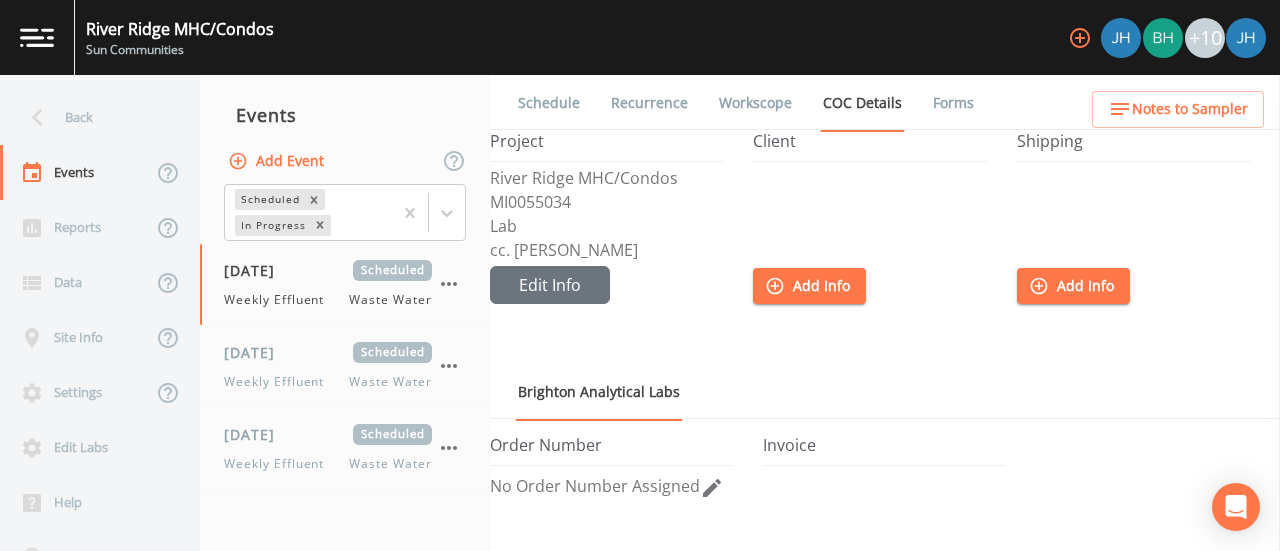 click on "Add Info" at bounding box center (809, 286) 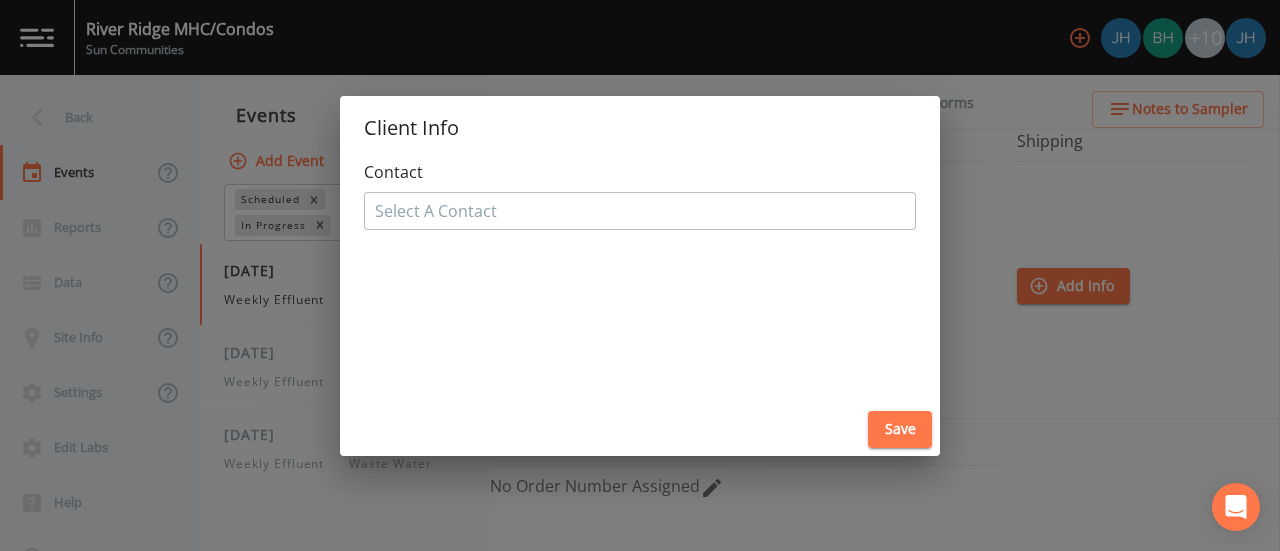 click at bounding box center [640, 211] 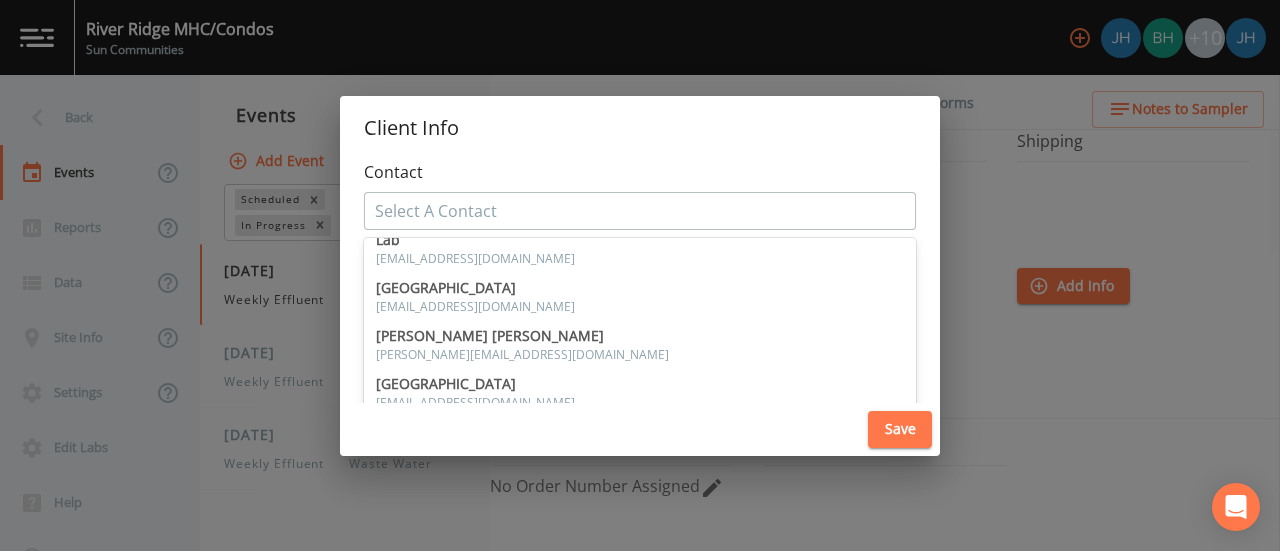 scroll, scrollTop: 284, scrollLeft: 0, axis: vertical 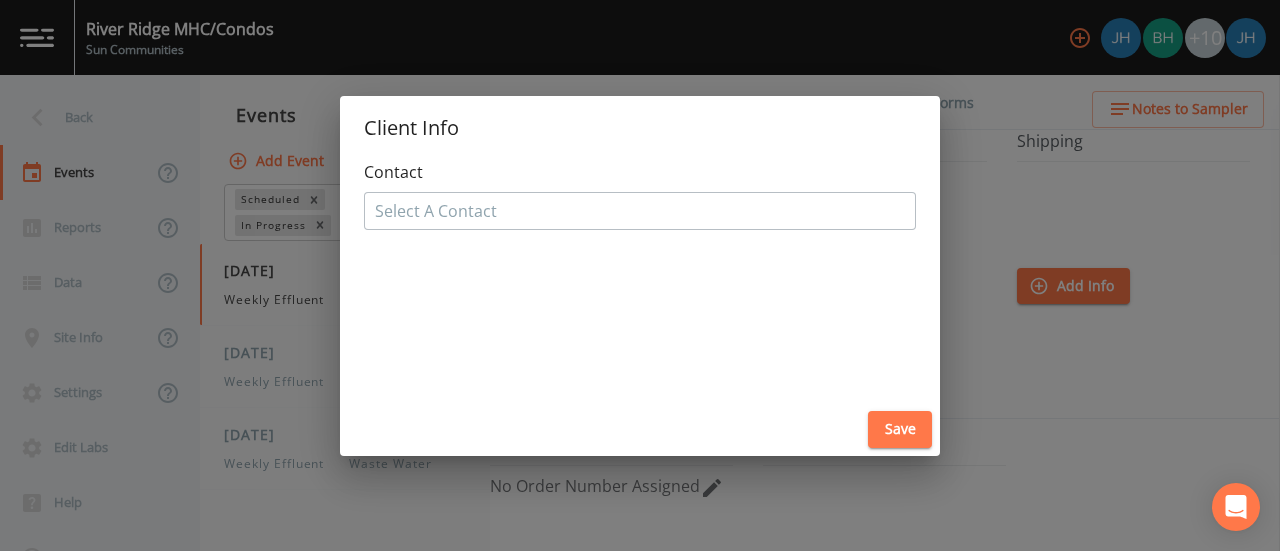 click at bounding box center (640, 211) 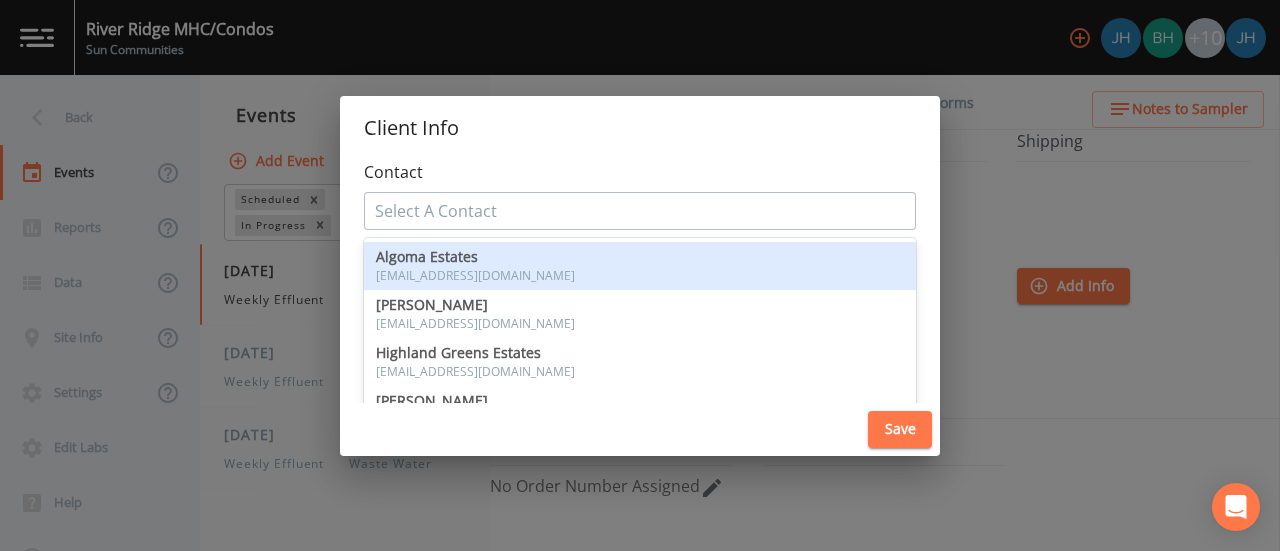 click on "Select A Contact" at bounding box center (640, 211) 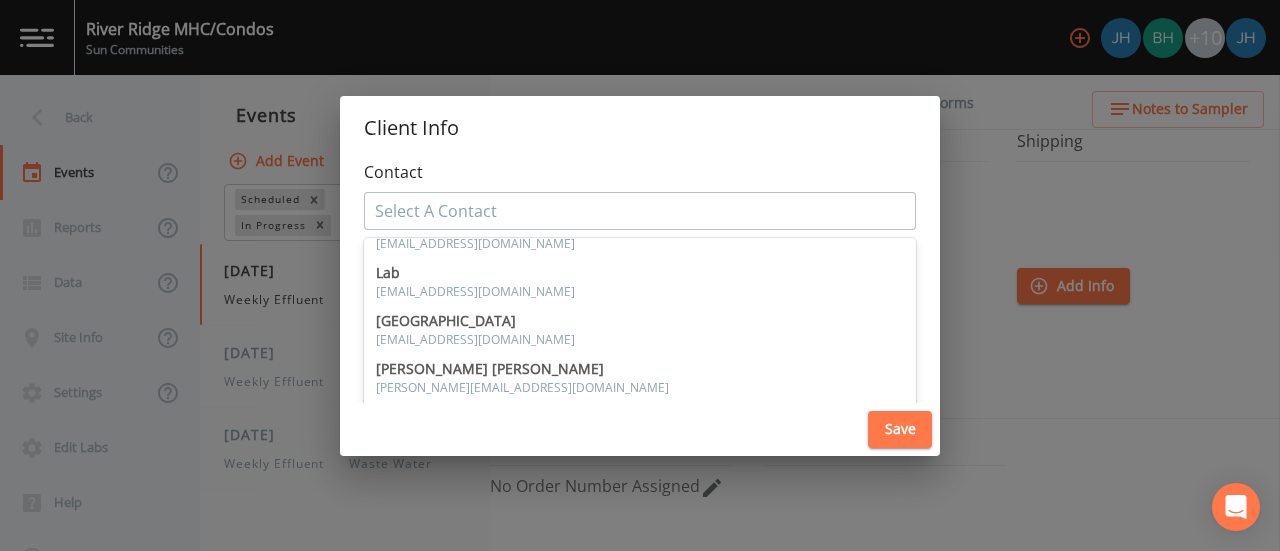 scroll, scrollTop: 284, scrollLeft: 0, axis: vertical 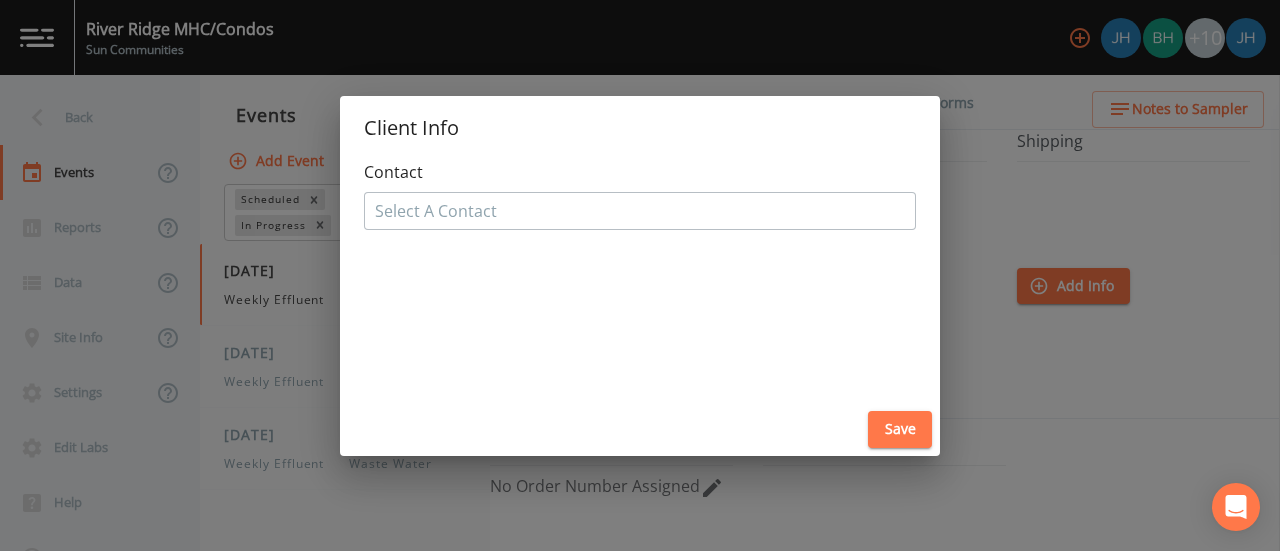 click on "Client Info Contact Select A Contact Save" at bounding box center [640, 275] 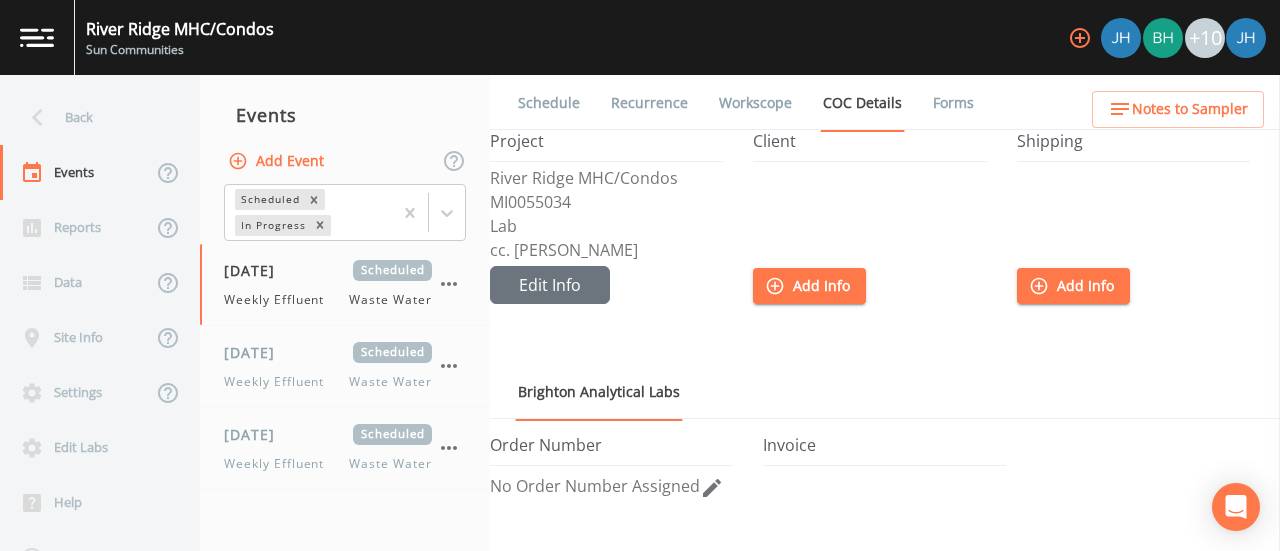 click at bounding box center (869, 219) 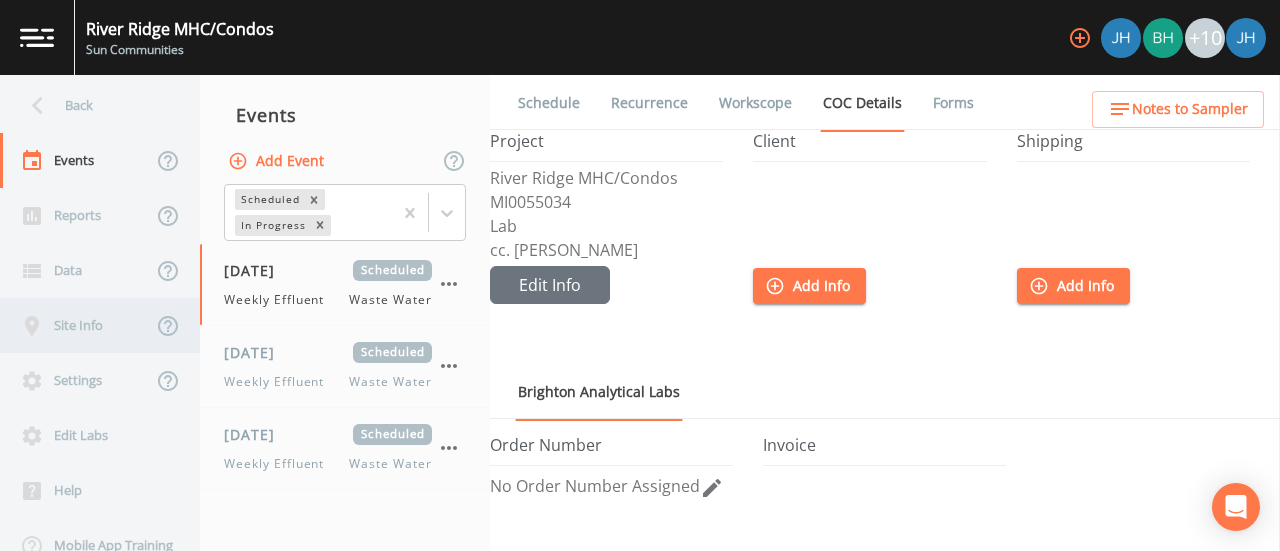 scroll, scrollTop: 0, scrollLeft: 0, axis: both 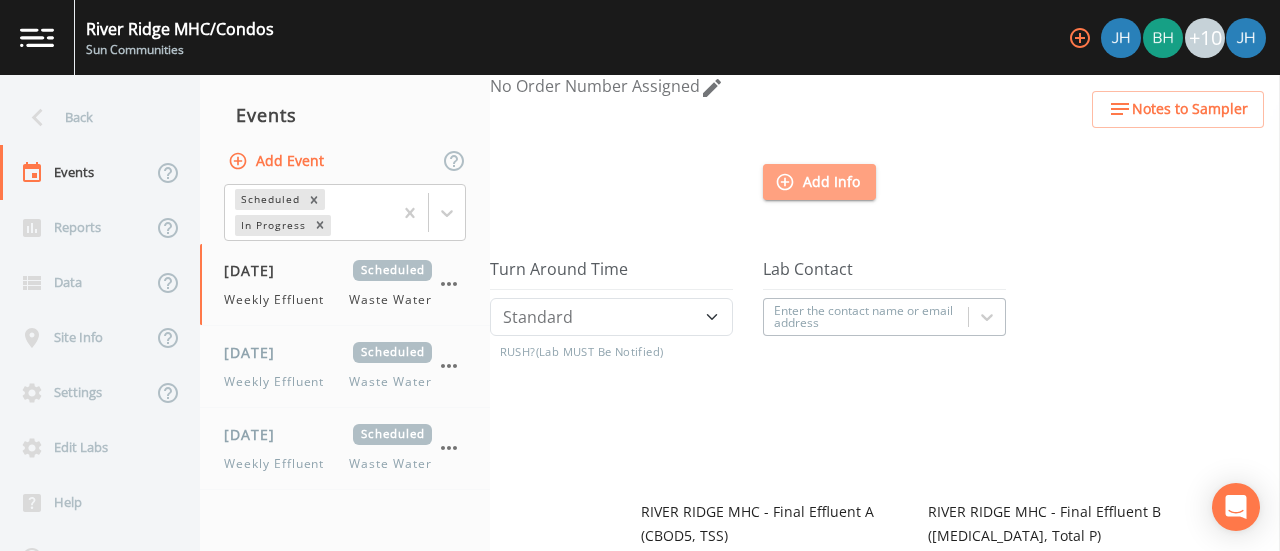 click on "Add Info" at bounding box center [819, 182] 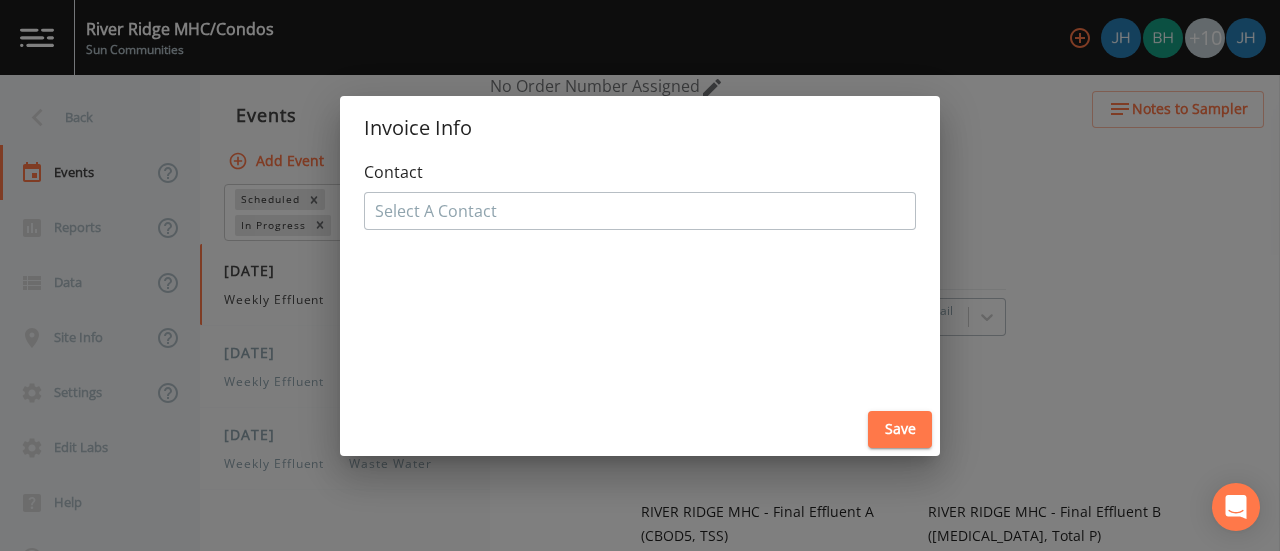 click at bounding box center (640, 211) 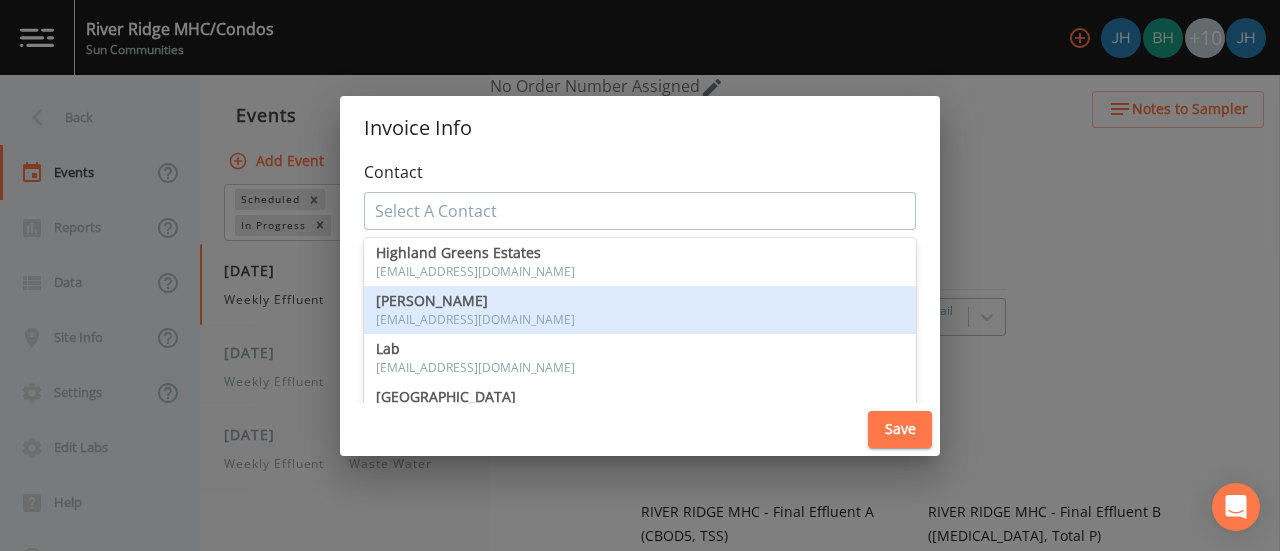 scroll, scrollTop: 284, scrollLeft: 0, axis: vertical 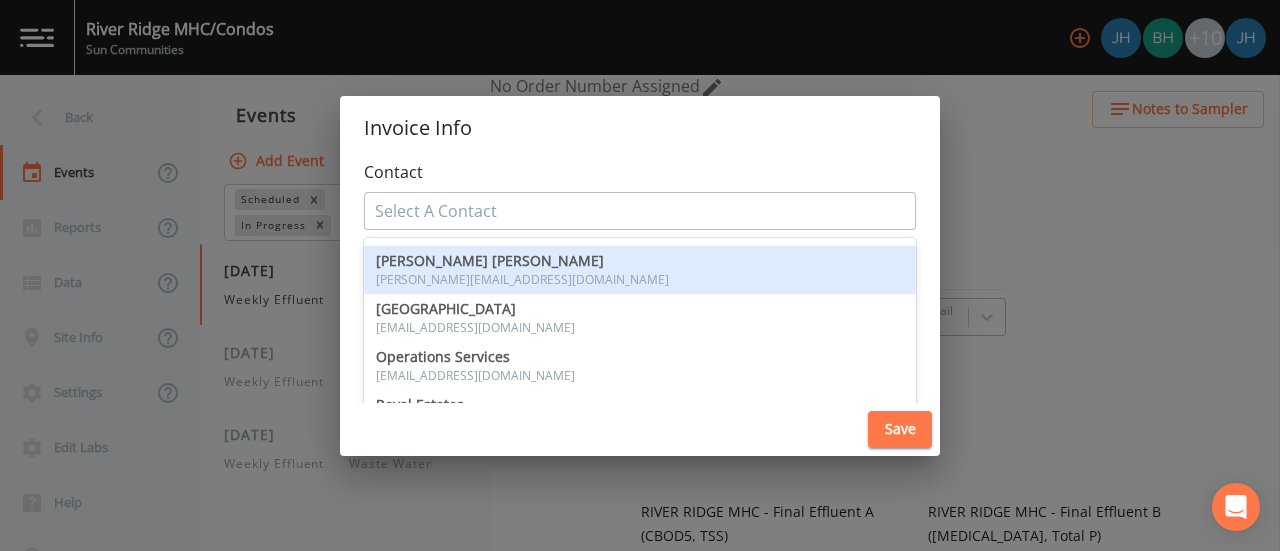 click on "Nancy Ellen [EMAIL_ADDRESS][DOMAIN_NAME]" at bounding box center (640, 270) 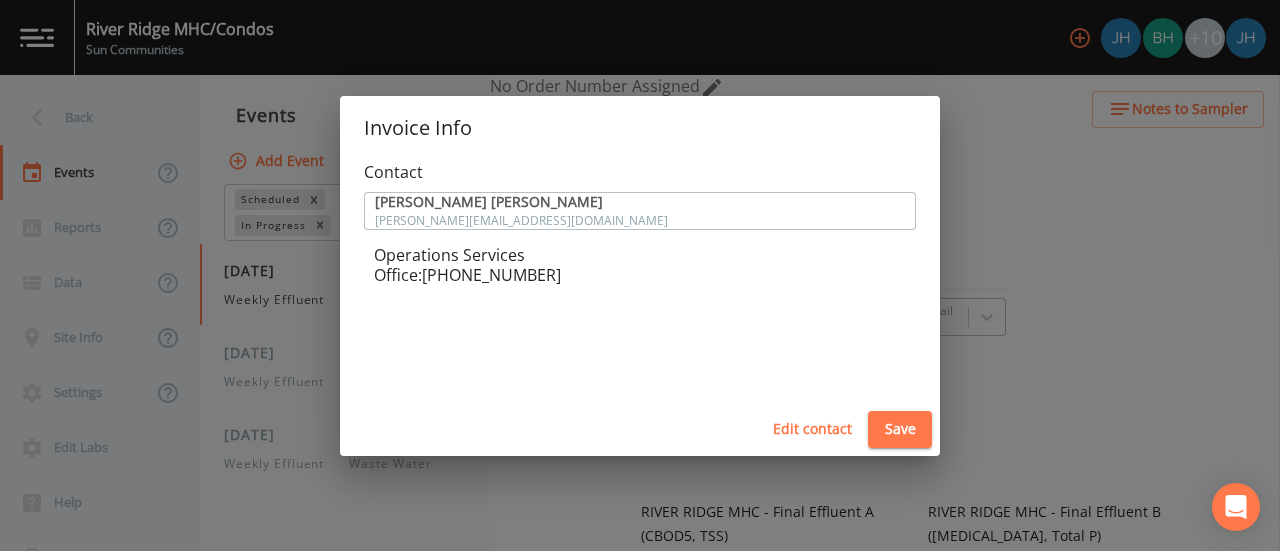click on "Save" at bounding box center (900, 429) 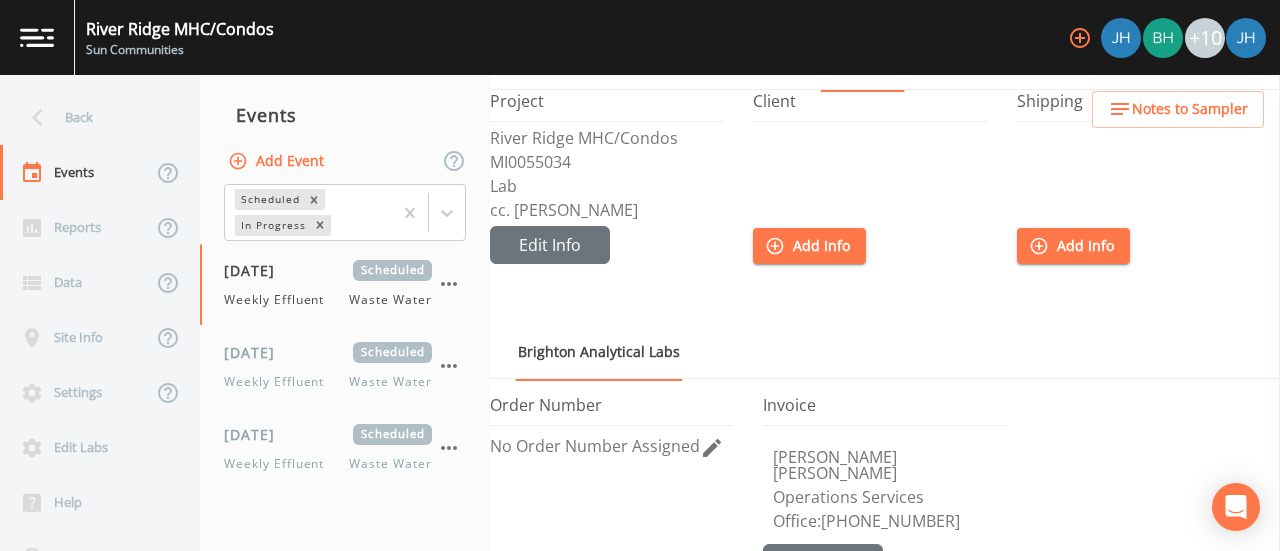 scroll, scrollTop: 0, scrollLeft: 0, axis: both 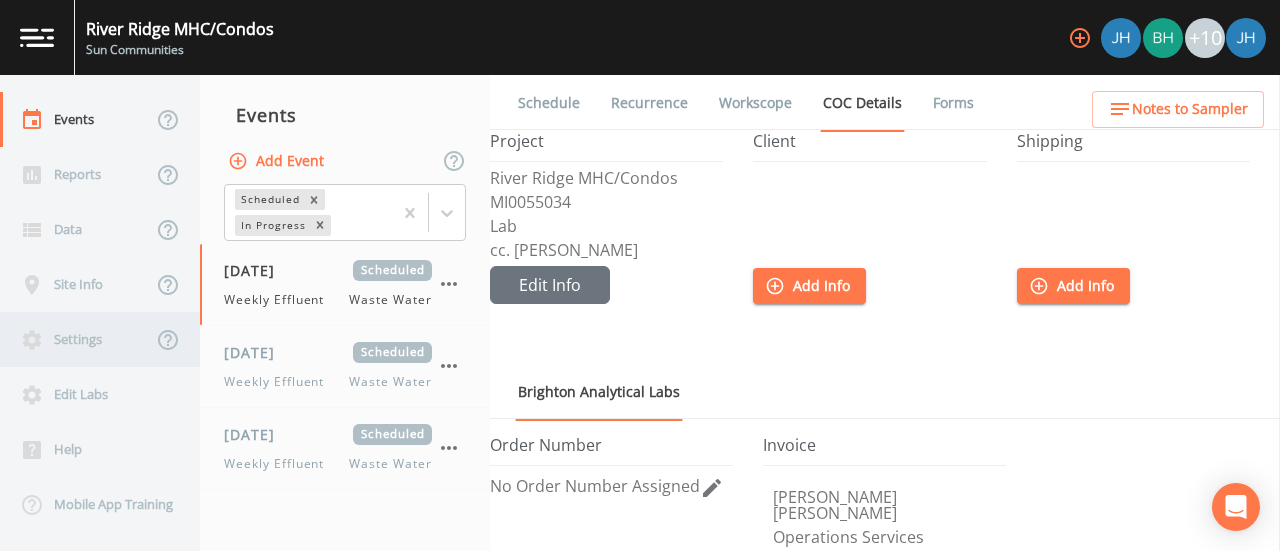 click on "Settings" at bounding box center [76, 339] 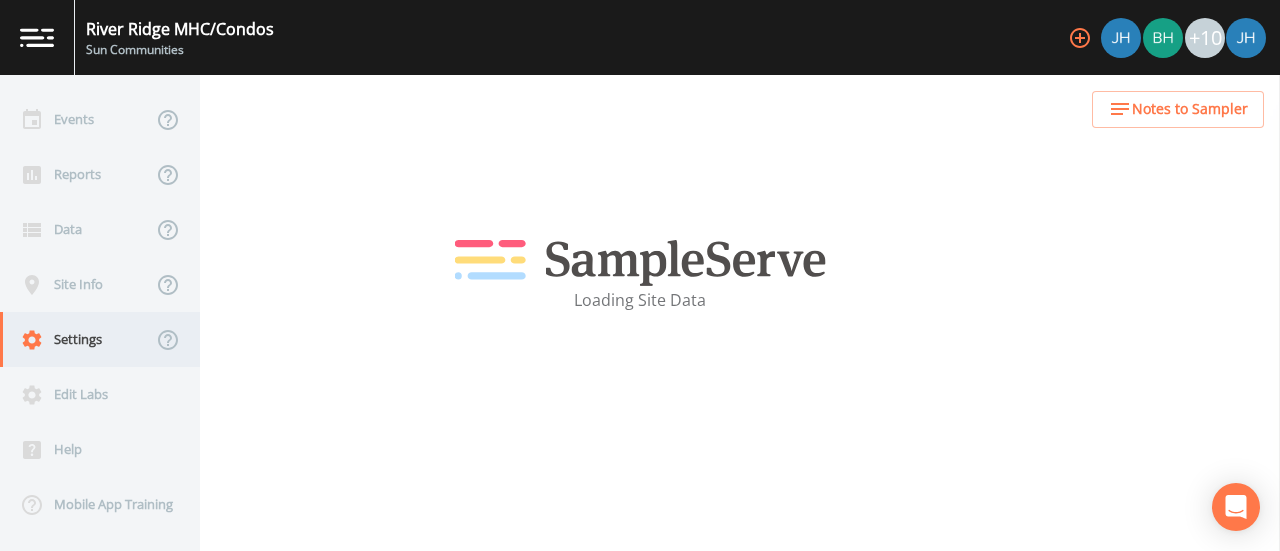 select on "47d45e13-a9d2-4a92-a30e-53aeb2a1ff48" 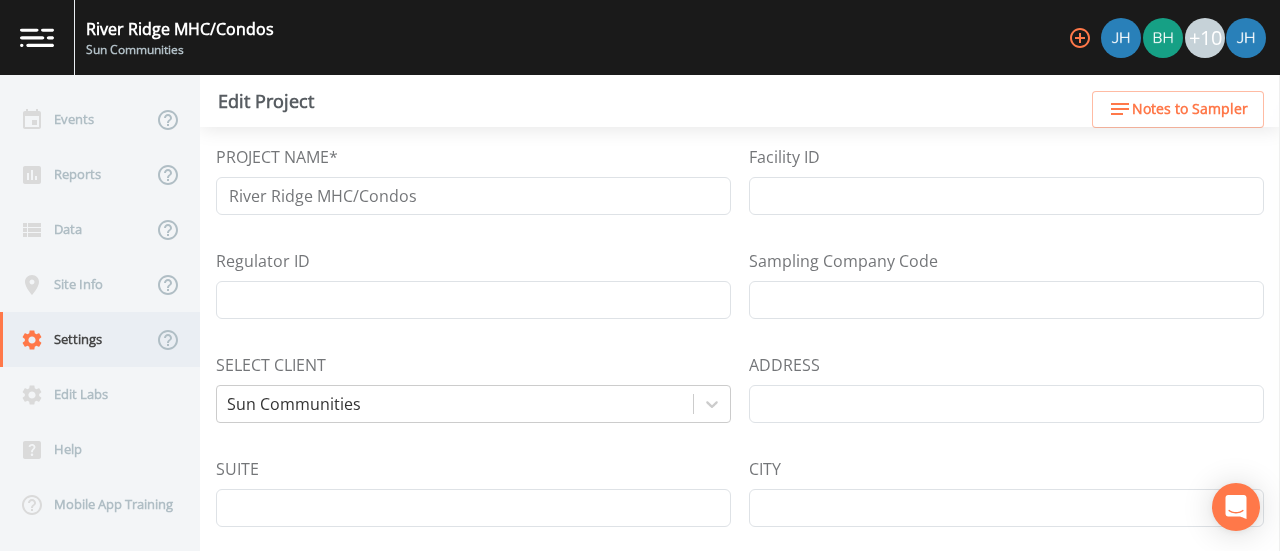 select on "America/[GEOGRAPHIC_DATA]" 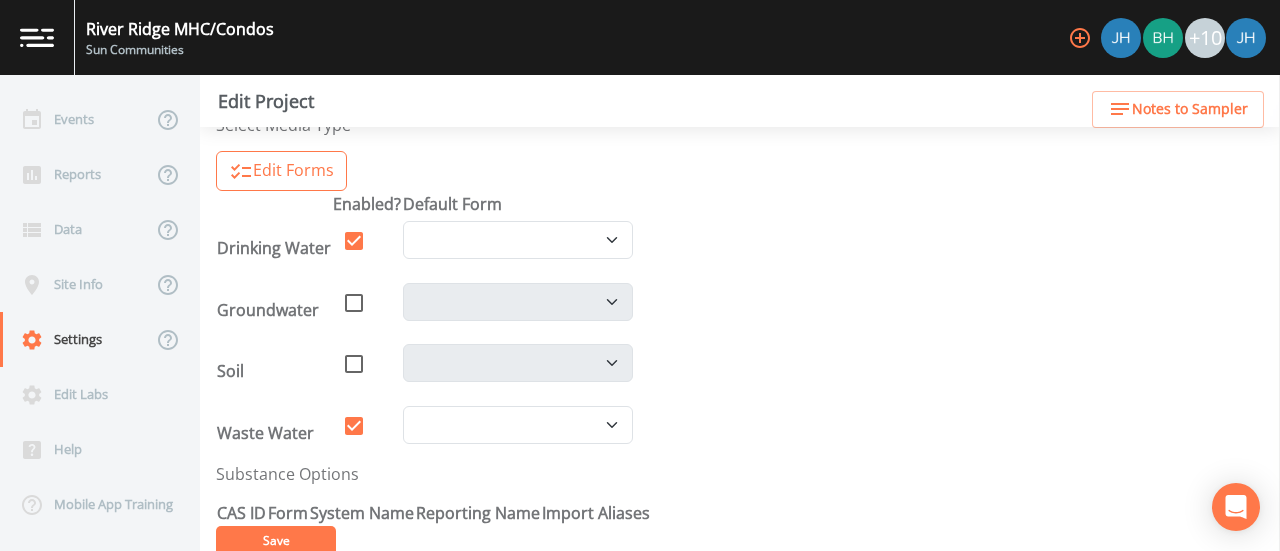 scroll, scrollTop: 995, scrollLeft: 0, axis: vertical 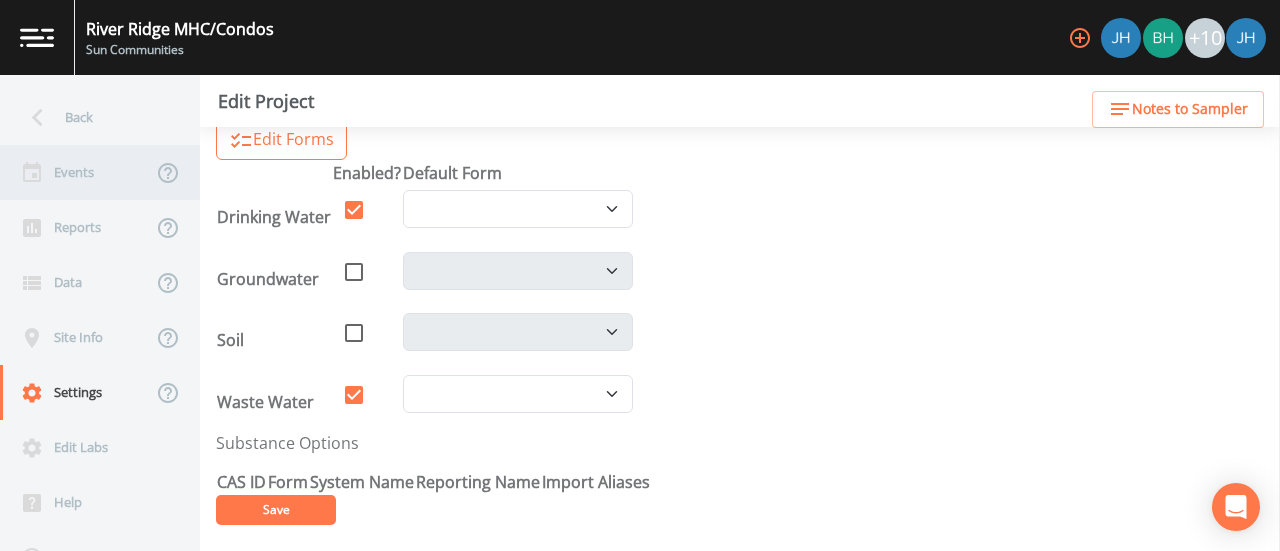 click on "Events" at bounding box center (76, 172) 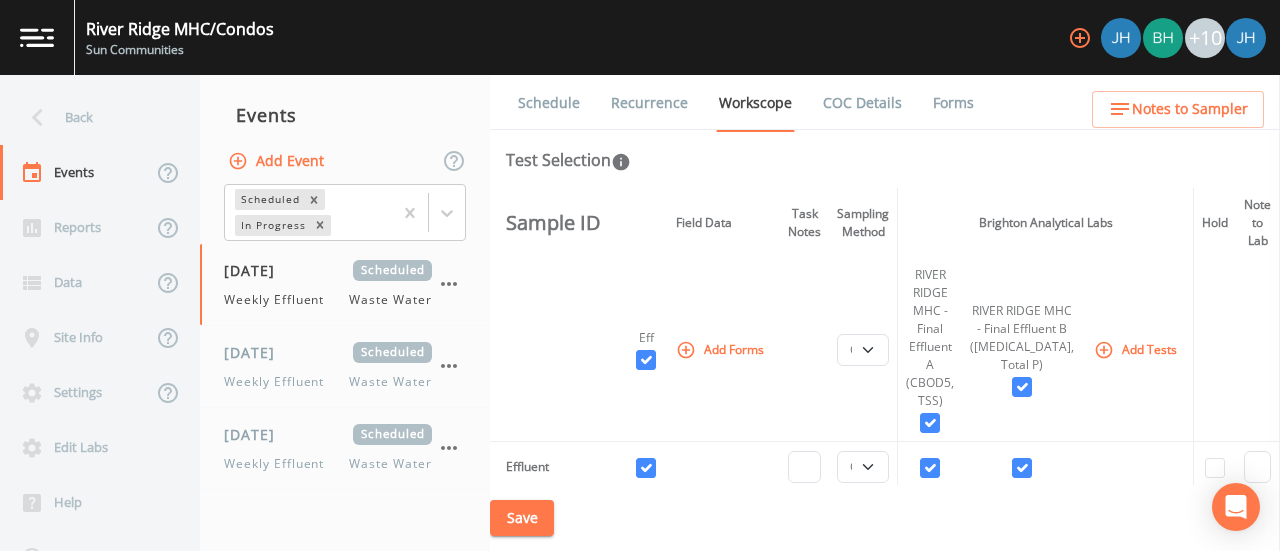 click on "COC Details" at bounding box center [862, 103] 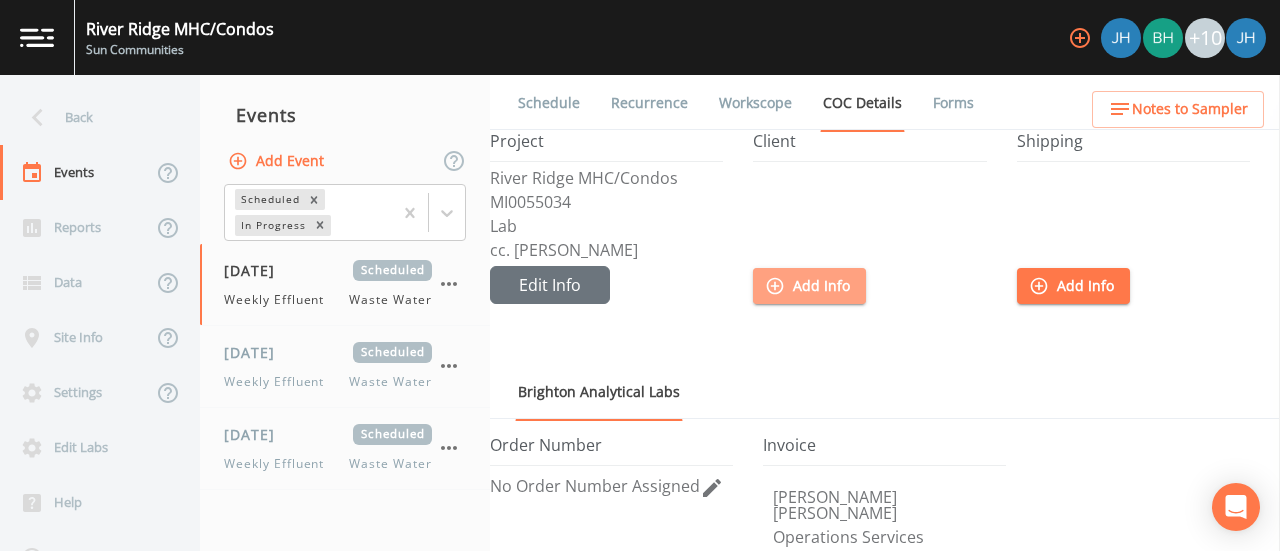click on "Add Info" at bounding box center [809, 286] 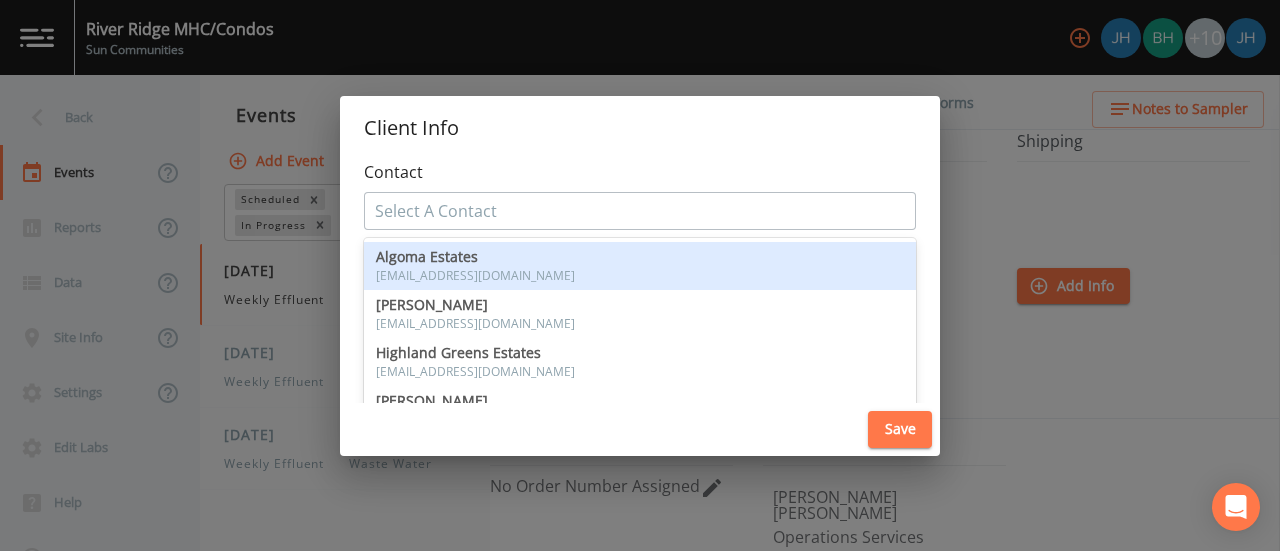 click at bounding box center [640, 211] 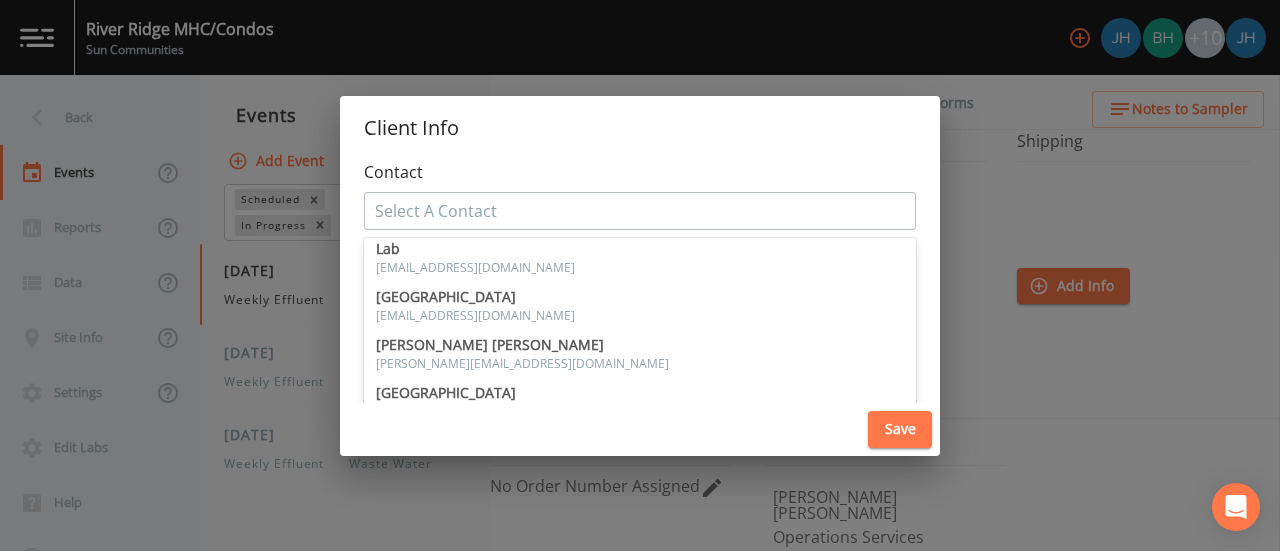 scroll, scrollTop: 284, scrollLeft: 0, axis: vertical 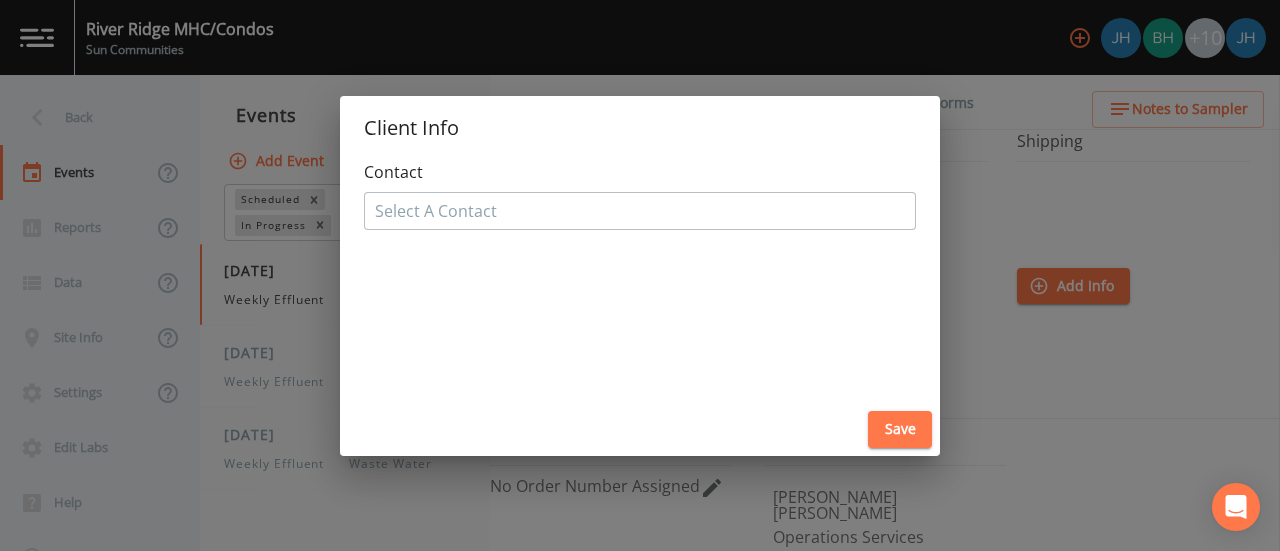 click at bounding box center [640, 211] 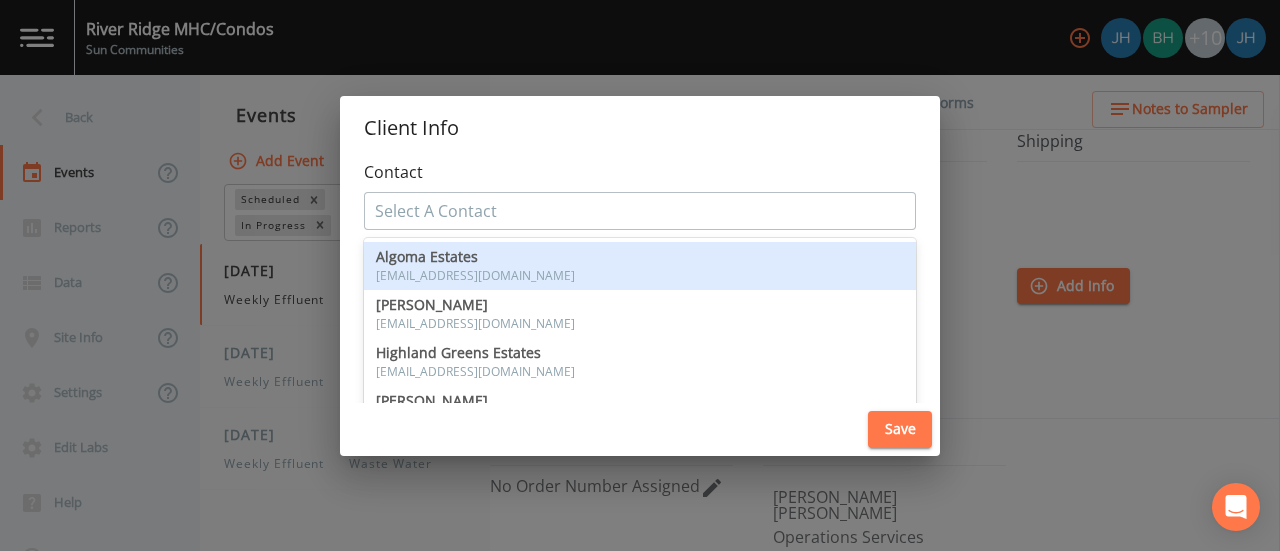 scroll, scrollTop: 284, scrollLeft: 0, axis: vertical 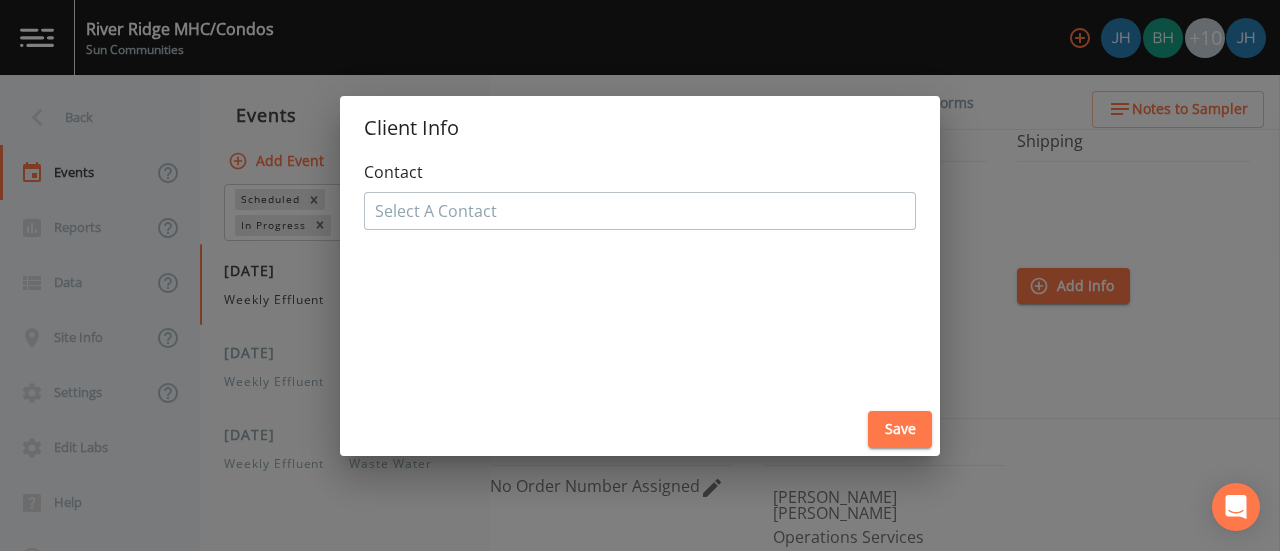 click on "Client Info Contact Select A Contact Save" at bounding box center [640, 275] 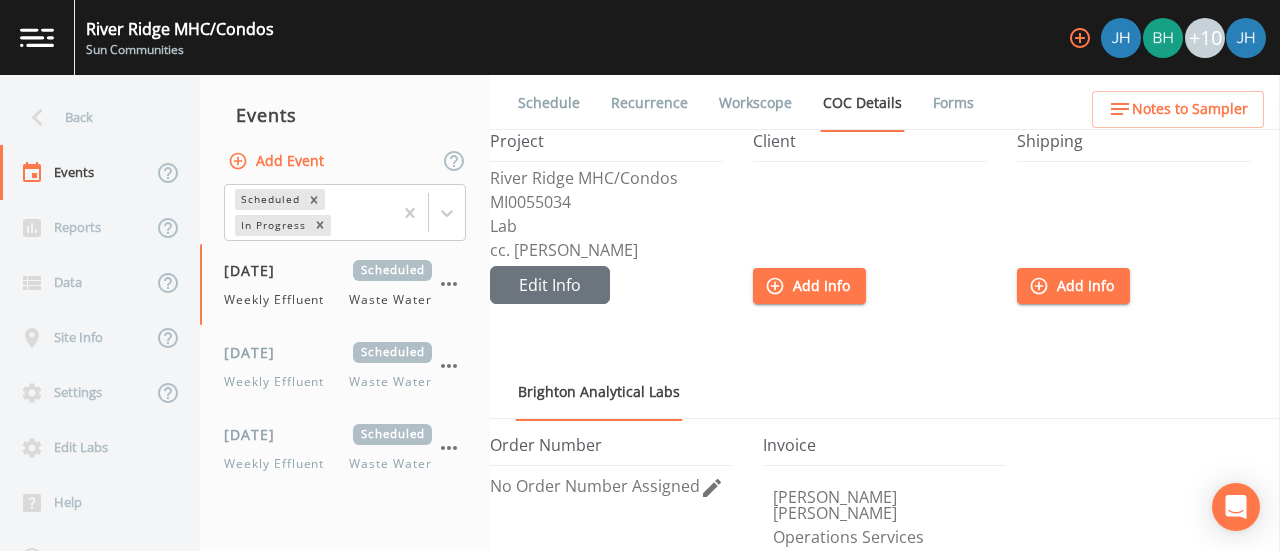 click on "Client" at bounding box center (869, 147) 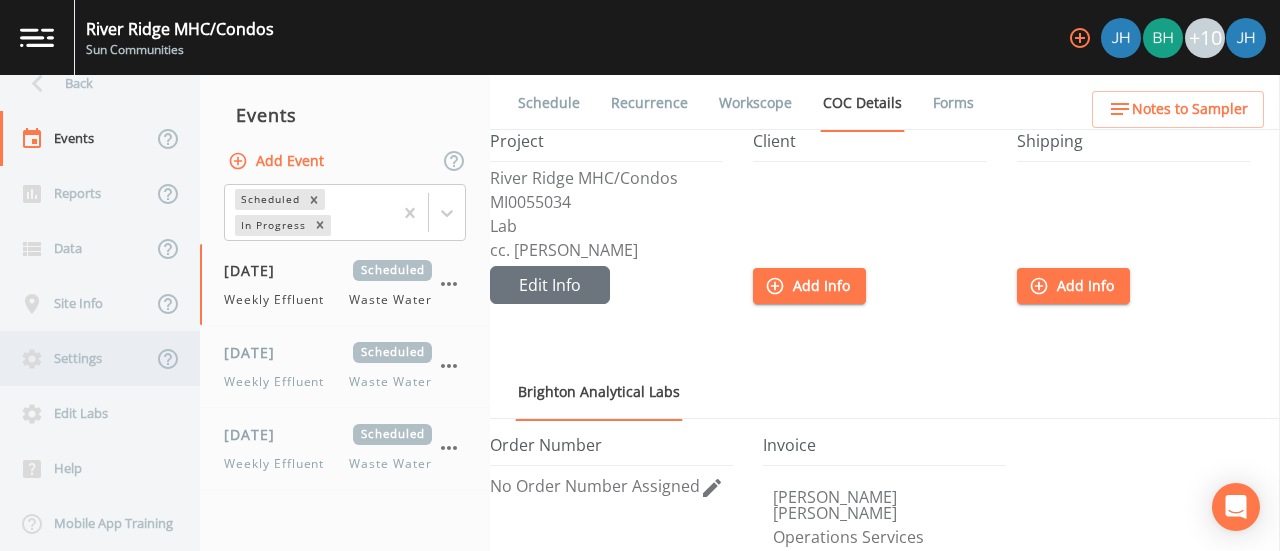 scroll, scrollTop: 53, scrollLeft: 0, axis: vertical 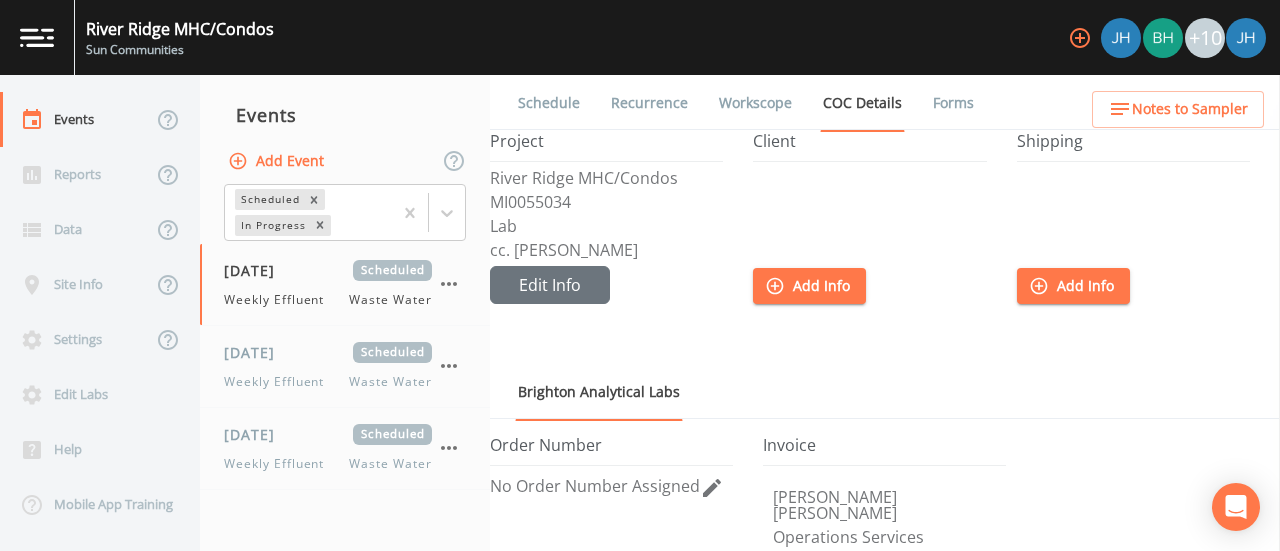 click on "Recurrence" at bounding box center [649, 103] 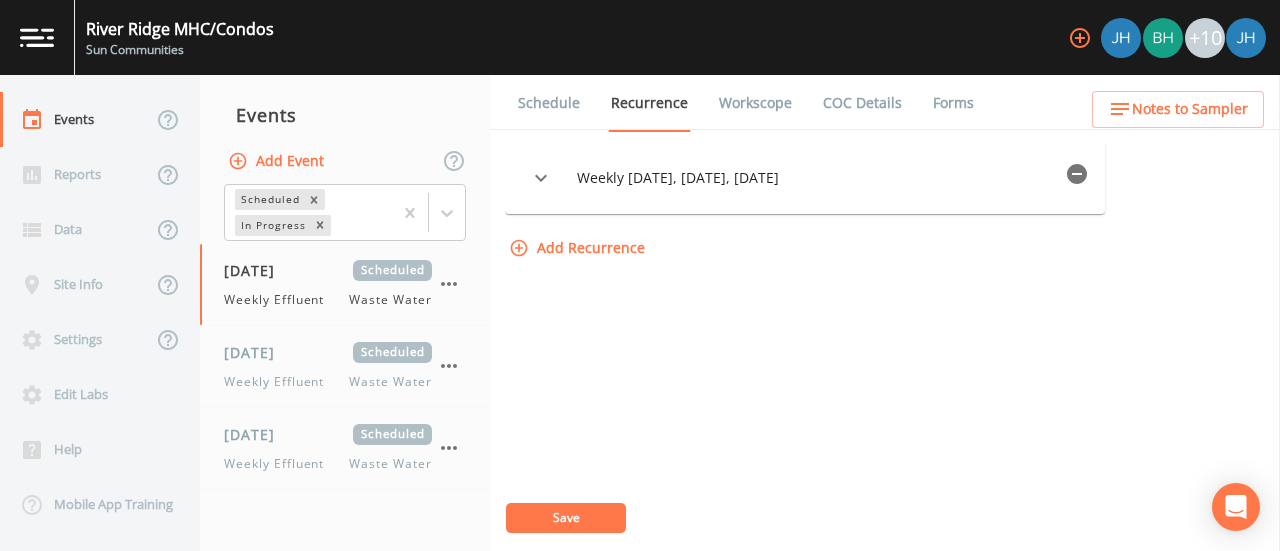 click on "Schedule" at bounding box center [549, 103] 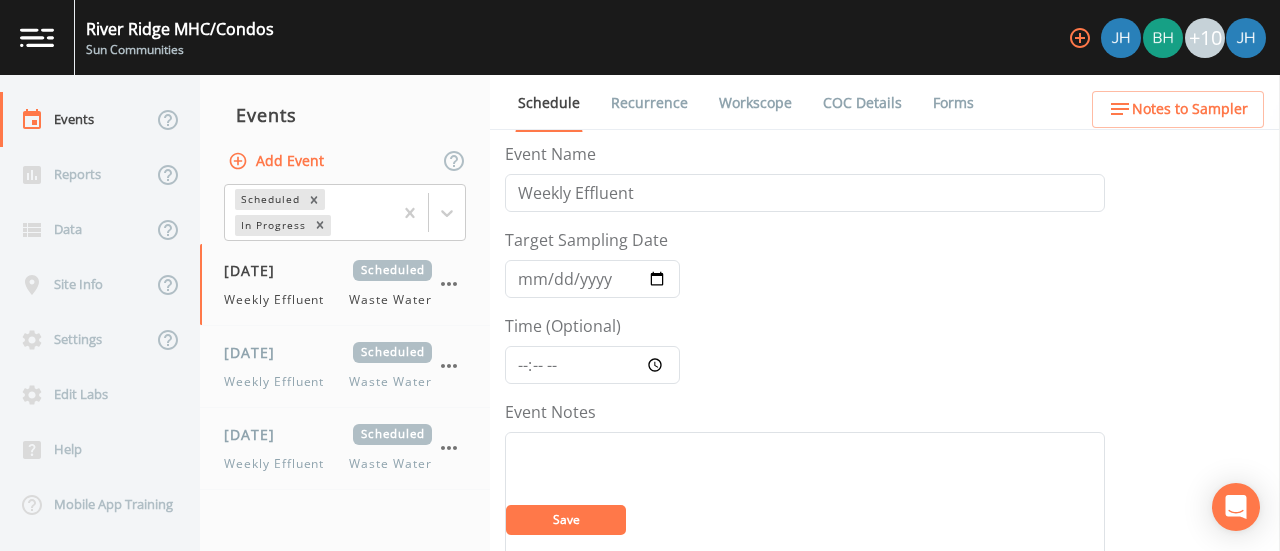 click on "Workscope" at bounding box center (755, 103) 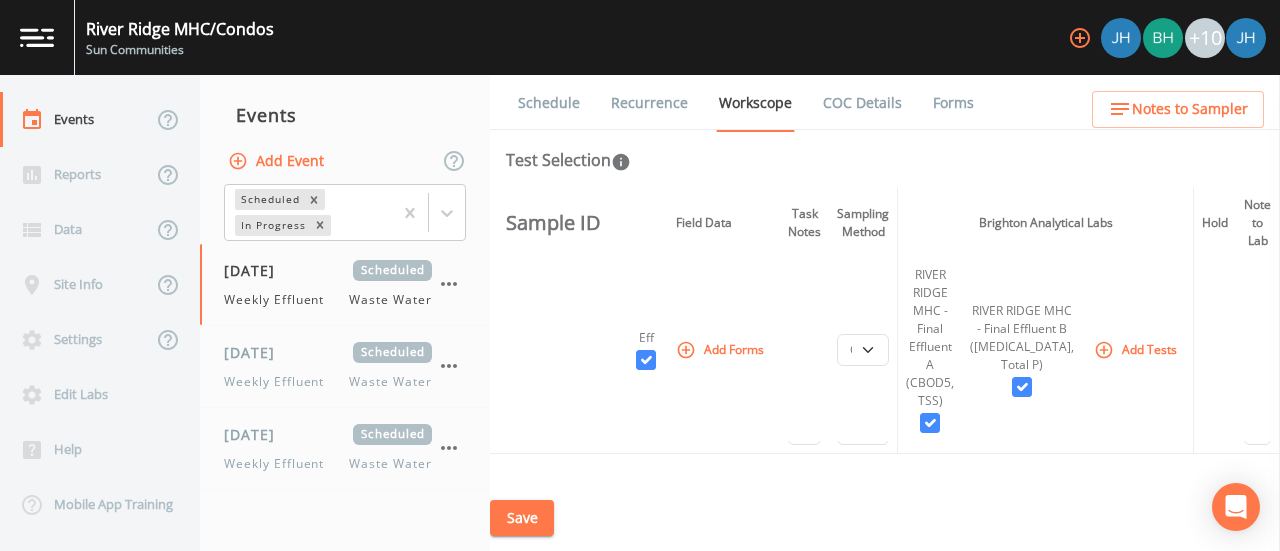 scroll, scrollTop: 300, scrollLeft: 0, axis: vertical 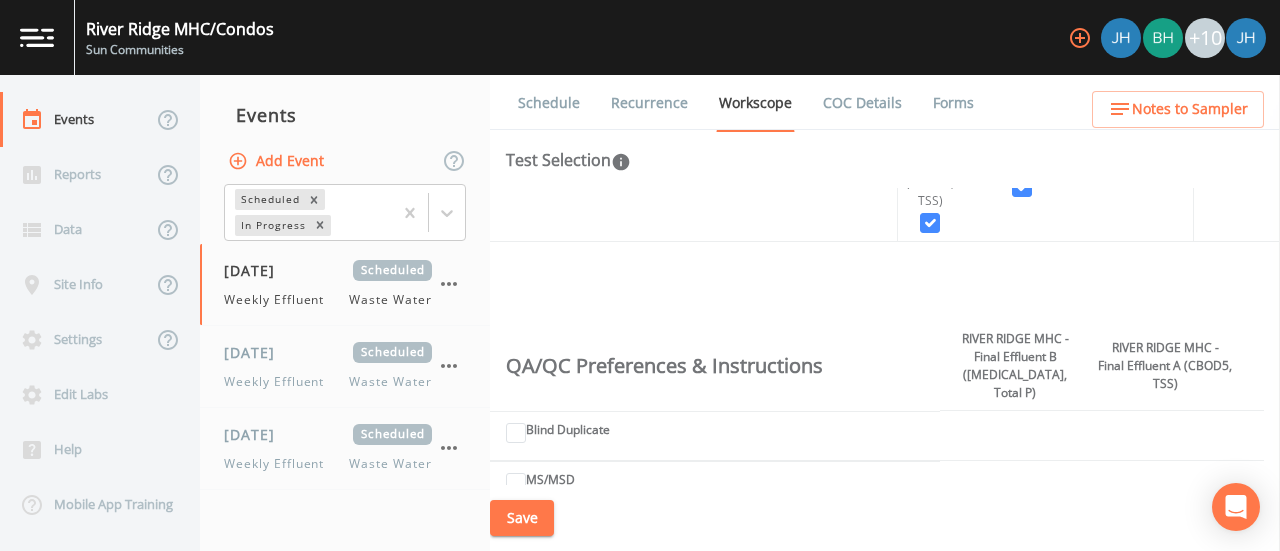 click on "Save" at bounding box center (522, 518) 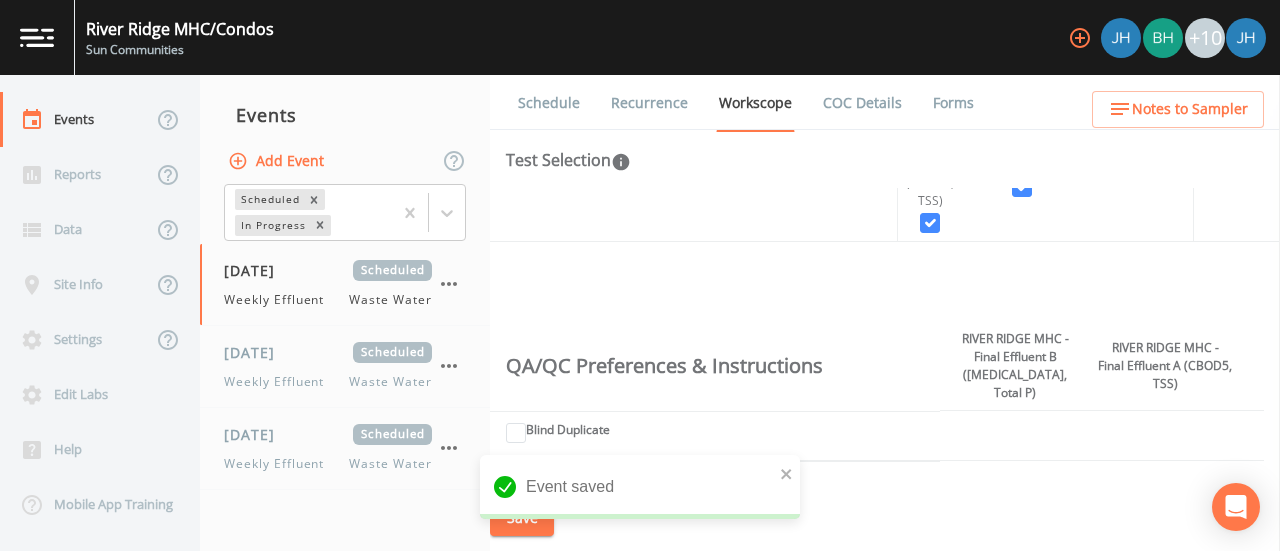 click on "Schedule" at bounding box center [549, 103] 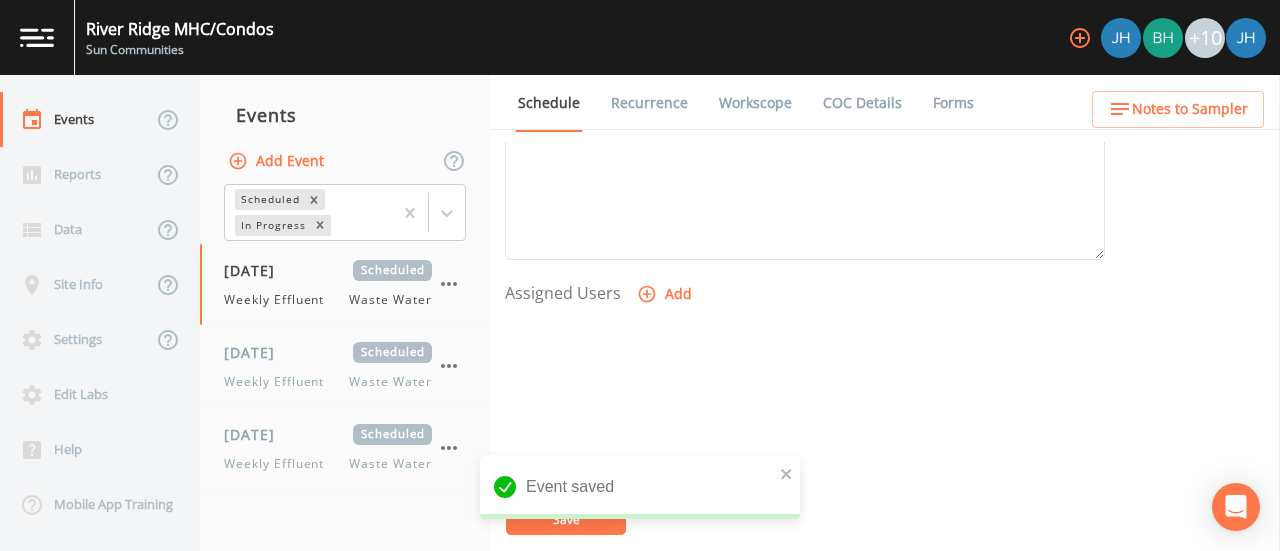 scroll, scrollTop: 656, scrollLeft: 0, axis: vertical 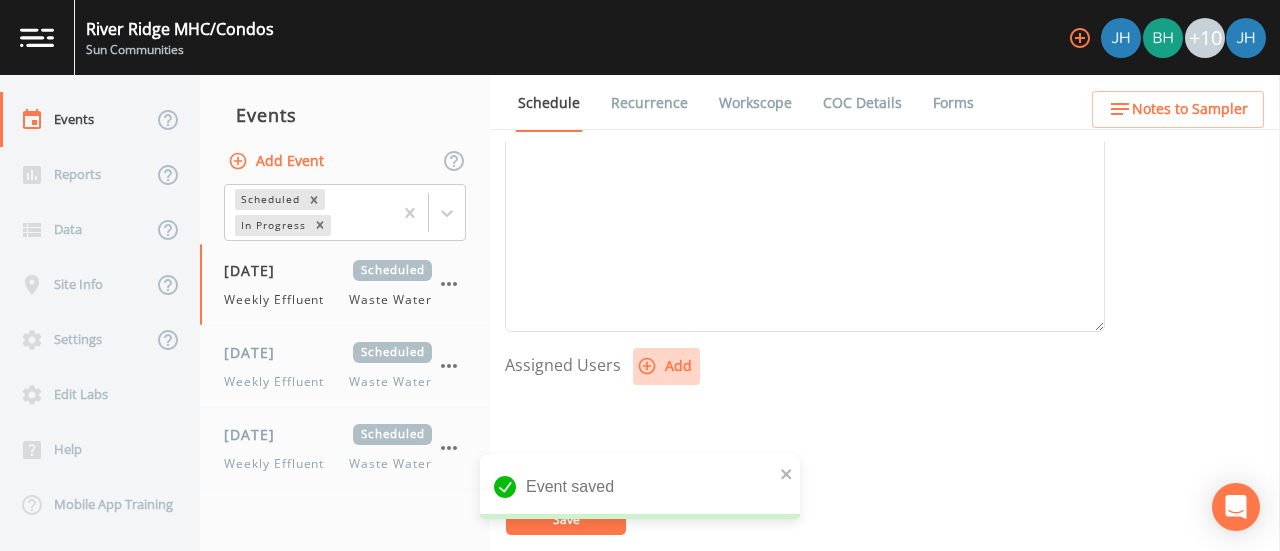 click on "Add" at bounding box center [666, 366] 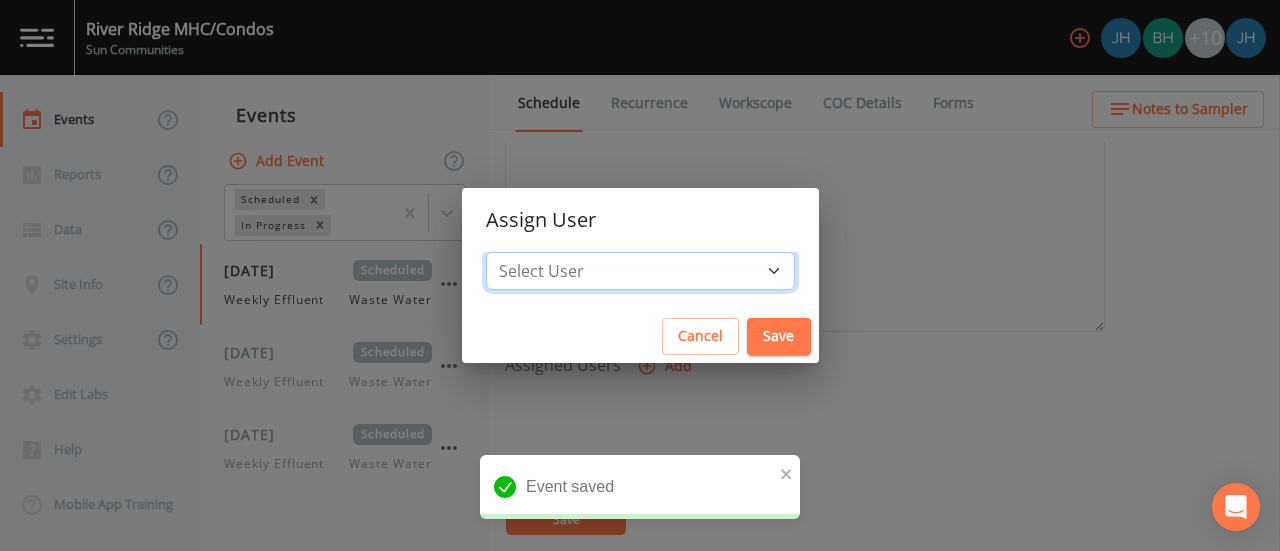 click on "Select User [PERSON_NAME] [PERSON_NAME] [PERSON_NAME] [PERSON_NAME]  [PERSON_NAME] [PERSON_NAME]  [PERSON_NAME] [PERSON_NAME][EMAIL_ADDRESS][DOMAIN_NAME] [PERSON_NAME] [PERSON_NAME] [PERSON_NAME] [PERSON_NAME] [PERSON_NAME]" at bounding box center [640, 271] 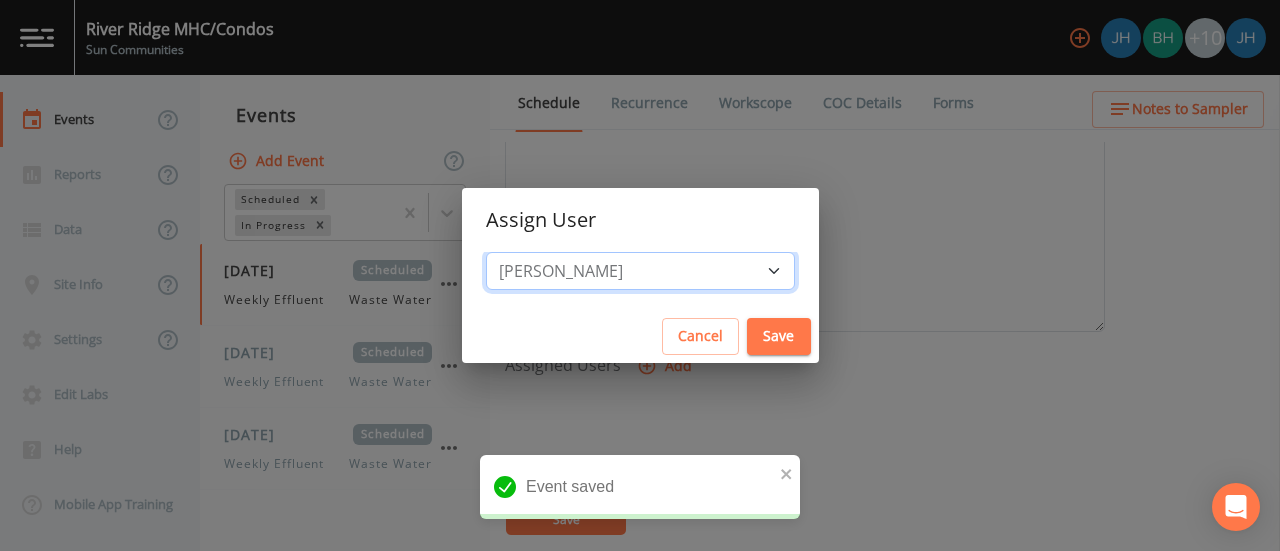click on "Select User [PERSON_NAME] [PERSON_NAME] [PERSON_NAME] [PERSON_NAME]  [PERSON_NAME] [PERSON_NAME]  [PERSON_NAME] [PERSON_NAME][EMAIL_ADDRESS][DOMAIN_NAME] [PERSON_NAME] [PERSON_NAME] [PERSON_NAME] [PERSON_NAME] [PERSON_NAME]" at bounding box center [640, 271] 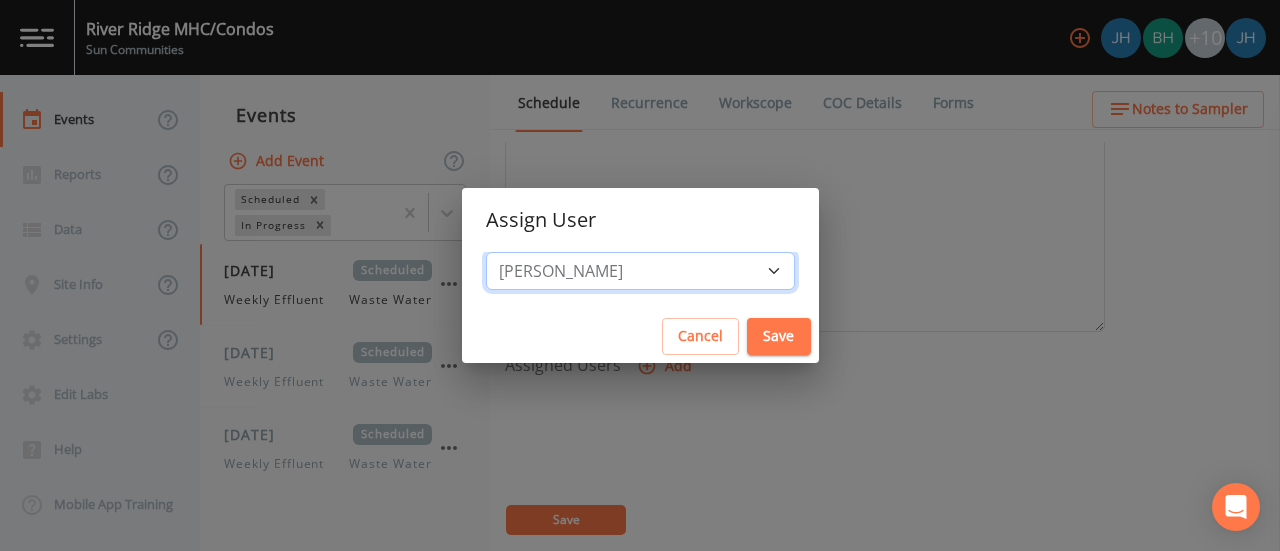 click on "Select User [PERSON_NAME] [PERSON_NAME] [PERSON_NAME] [PERSON_NAME]  [PERSON_NAME] [PERSON_NAME]  [PERSON_NAME] [PERSON_NAME][EMAIL_ADDRESS][DOMAIN_NAME] [PERSON_NAME] [PERSON_NAME] [PERSON_NAME] [PERSON_NAME] [PERSON_NAME]" at bounding box center (640, 271) 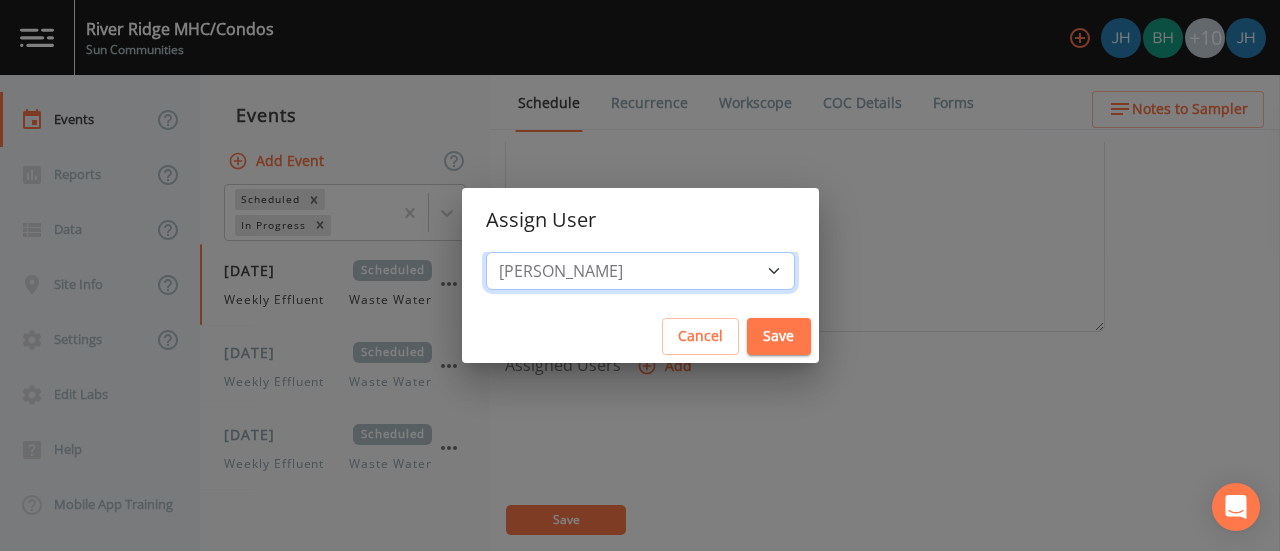 click on "Select User [PERSON_NAME] [PERSON_NAME] [PERSON_NAME] [PERSON_NAME]  [PERSON_NAME] [PERSON_NAME]  [PERSON_NAME] [PERSON_NAME][EMAIL_ADDRESS][DOMAIN_NAME] [PERSON_NAME] [PERSON_NAME] [PERSON_NAME] [PERSON_NAME] [PERSON_NAME]" at bounding box center (640, 271) 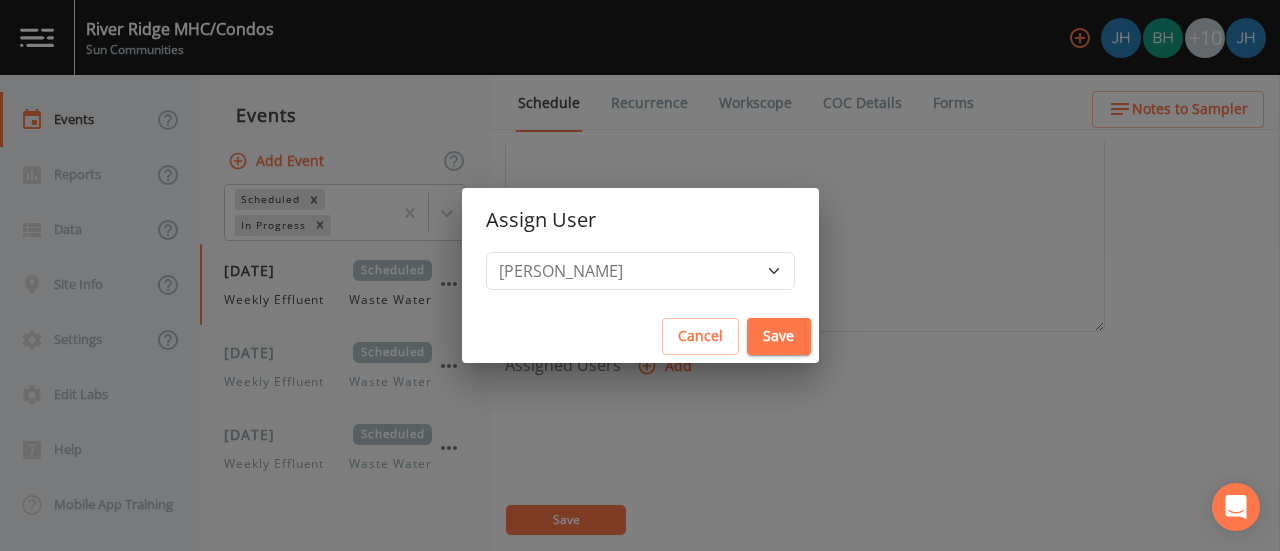click on "Save" at bounding box center [779, 336] 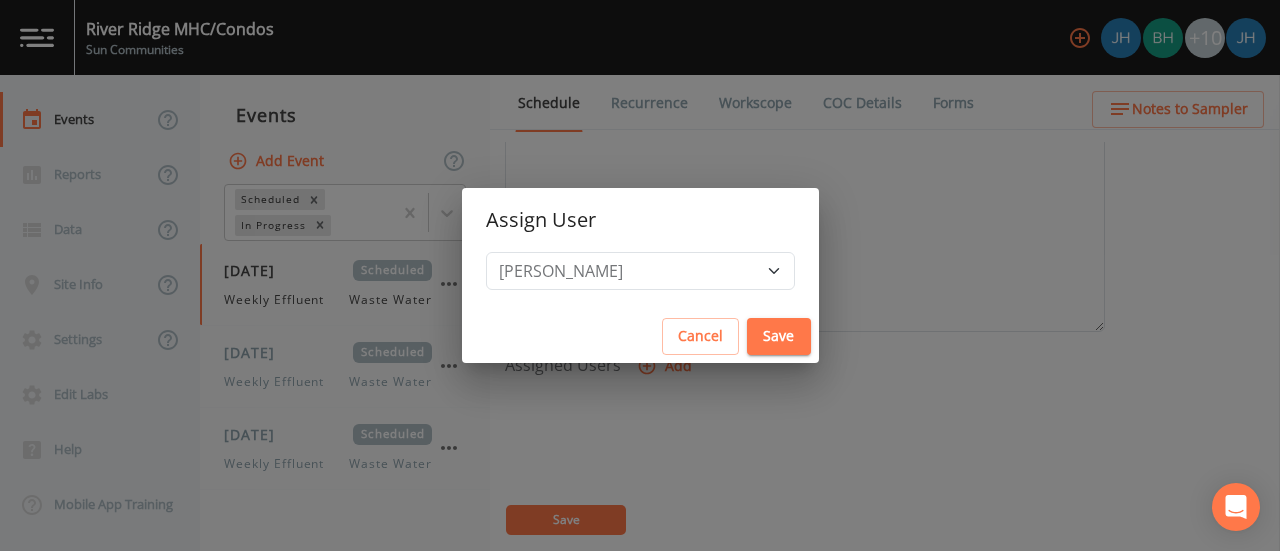 select 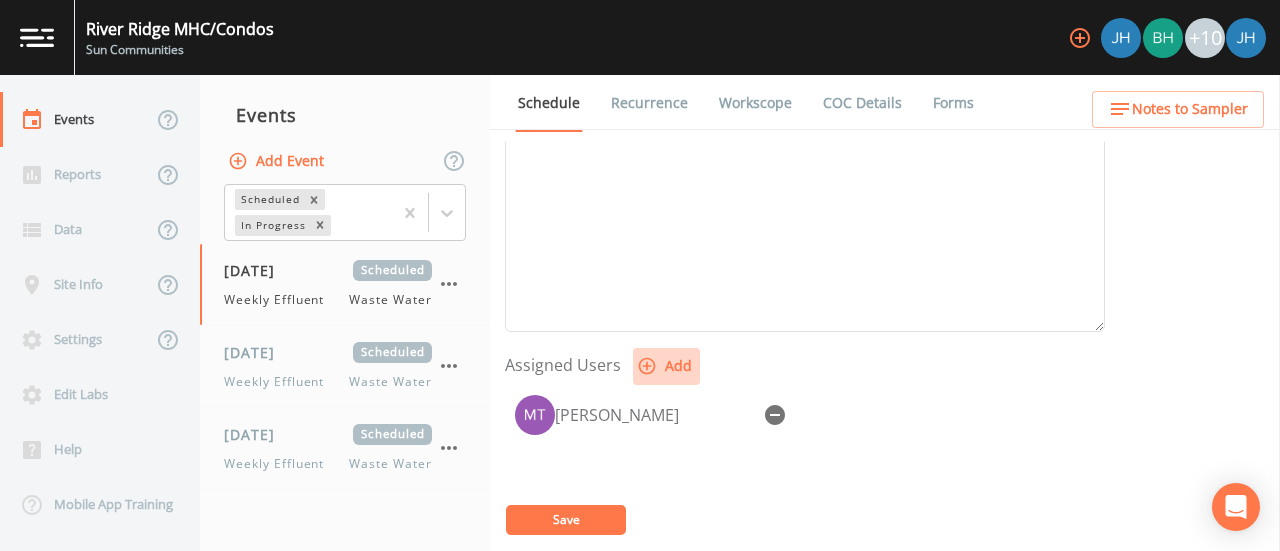 click on "Add" at bounding box center [666, 366] 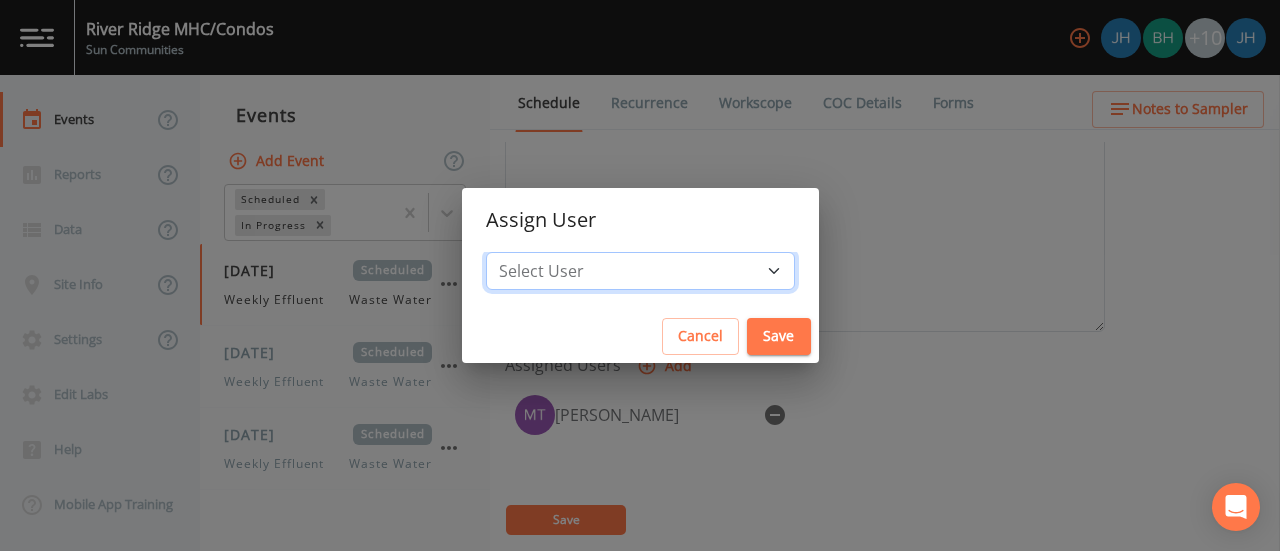 click on "Select User [PERSON_NAME] [PERSON_NAME] [PERSON_NAME] [PERSON_NAME]  [PERSON_NAME] [PERSON_NAME]  [PERSON_NAME] [PERSON_NAME][EMAIL_ADDRESS][DOMAIN_NAME] [PERSON_NAME] [PERSON_NAME] [PERSON_NAME] [PERSON_NAME]" at bounding box center (640, 271) 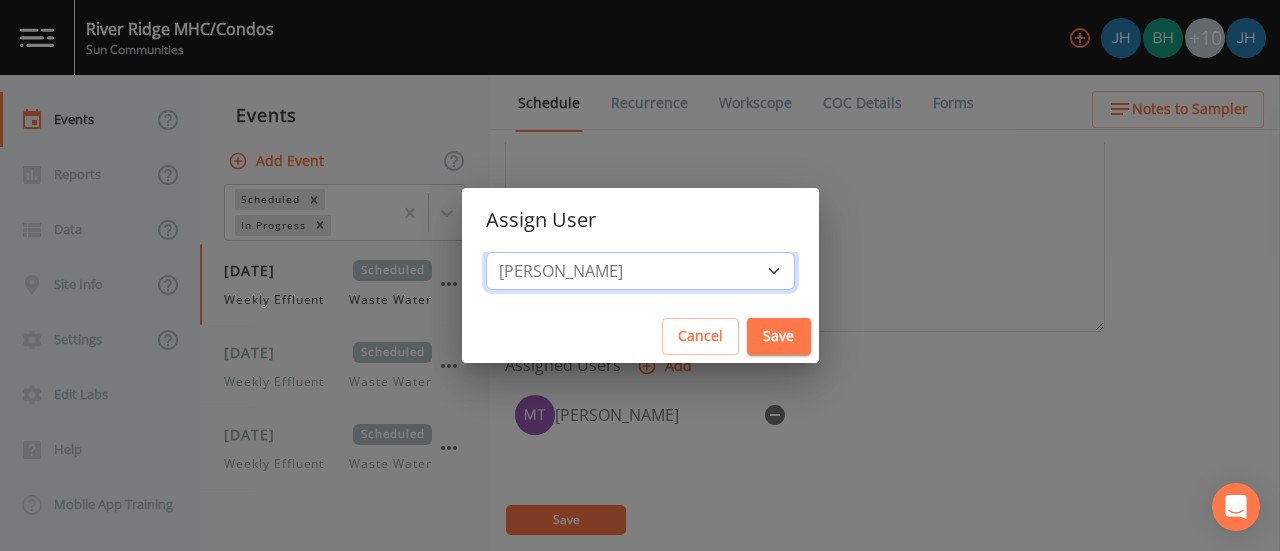 click on "Select User [PERSON_NAME] [PERSON_NAME] [PERSON_NAME] [PERSON_NAME]  [PERSON_NAME] [PERSON_NAME]  [PERSON_NAME] [PERSON_NAME][EMAIL_ADDRESS][DOMAIN_NAME] [PERSON_NAME] [PERSON_NAME] [PERSON_NAME] [PERSON_NAME]" at bounding box center [640, 271] 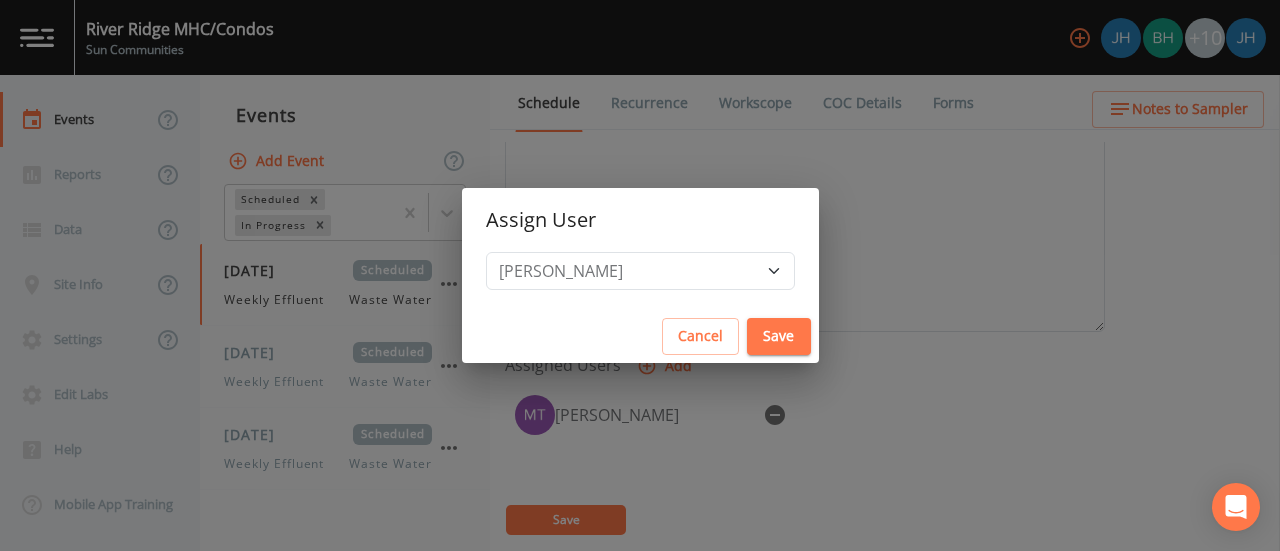 click on "Save" at bounding box center [779, 336] 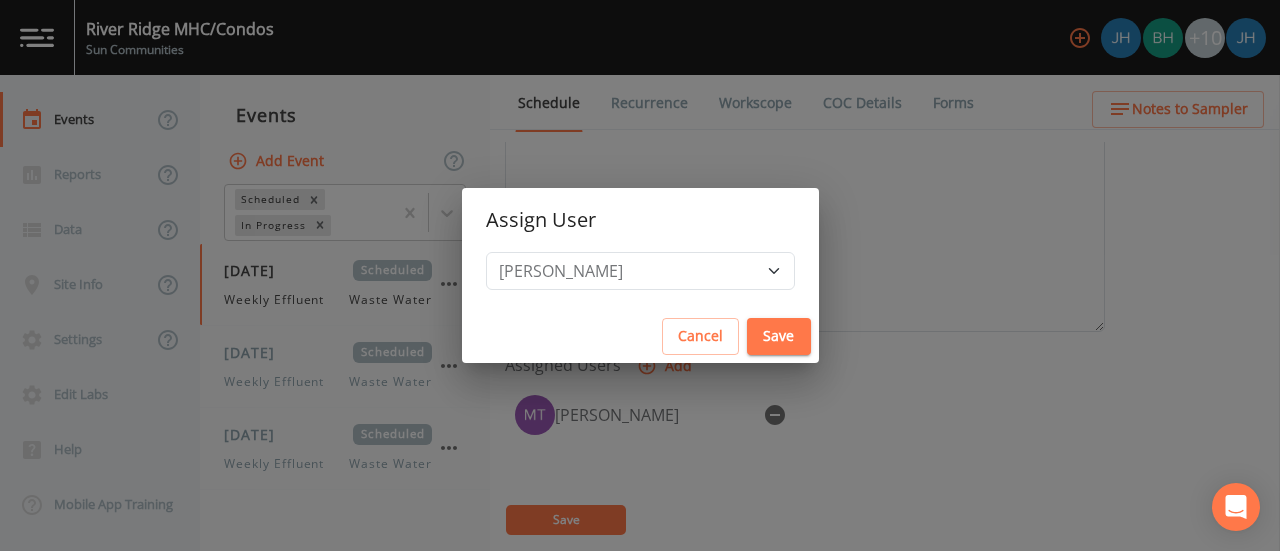 select 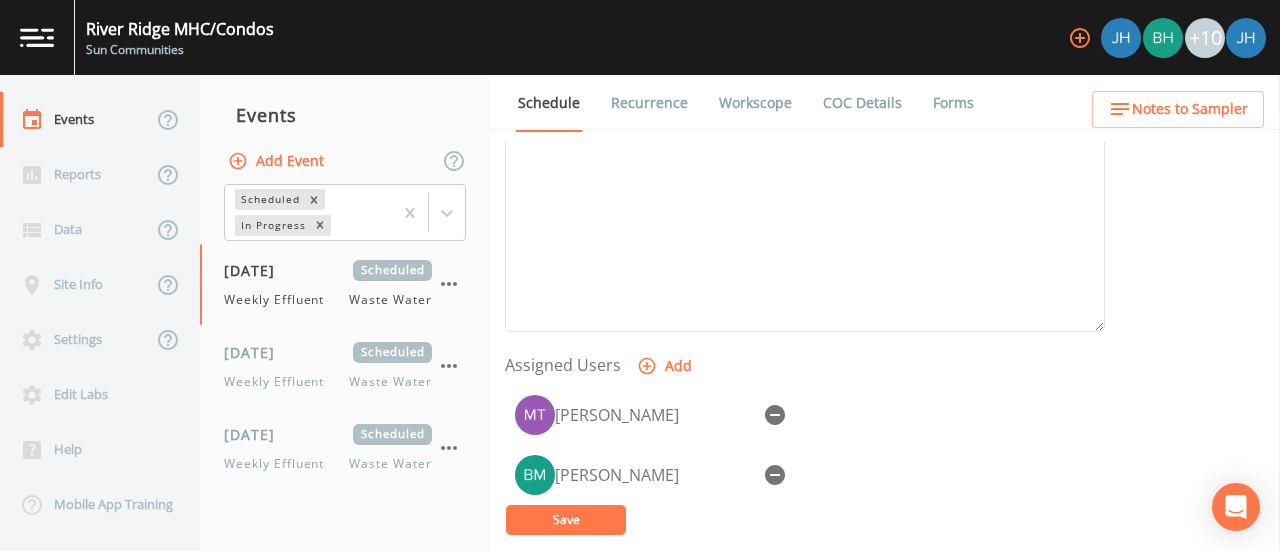 click on "Add" at bounding box center [666, 366] 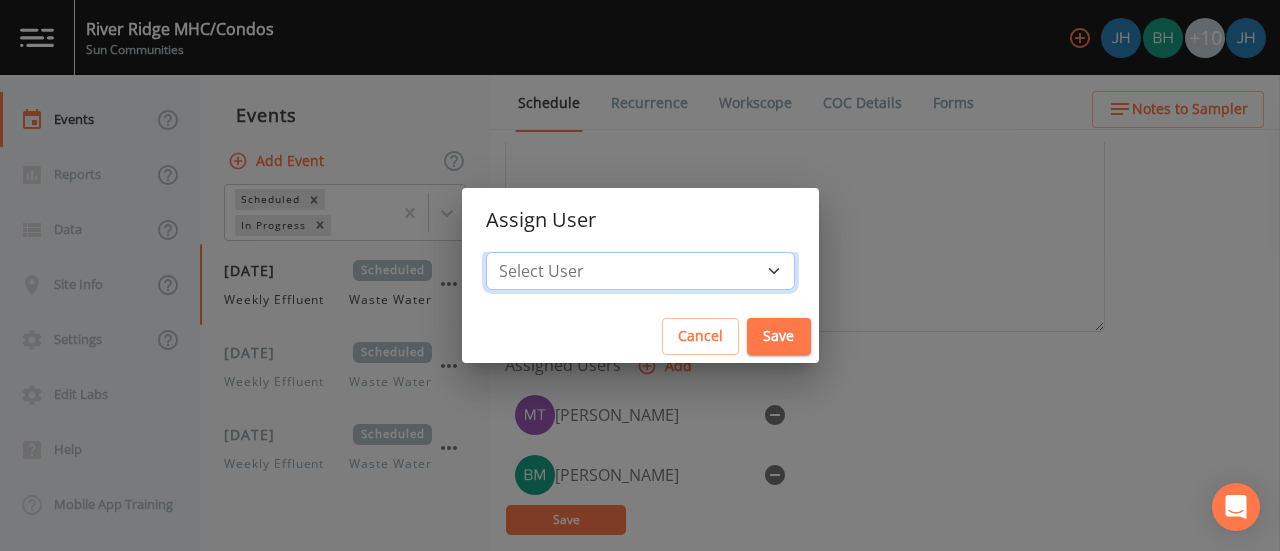 click on "Select User [PERSON_NAME] [PERSON_NAME] [PERSON_NAME] [PERSON_NAME]  [PERSON_NAME] [PERSON_NAME]  [PERSON_NAME] [PERSON_NAME][EMAIL_ADDRESS][DOMAIN_NAME] [PERSON_NAME] [PERSON_NAME] [PERSON_NAME]" at bounding box center (640, 271) 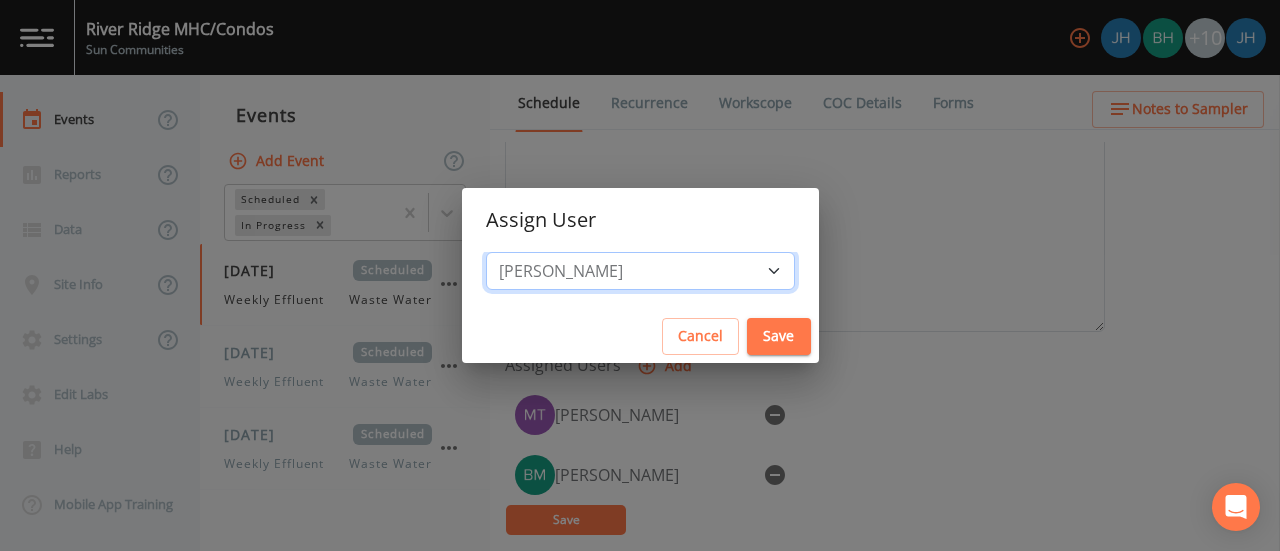 click on "Select User [PERSON_NAME] [PERSON_NAME] [PERSON_NAME] [PERSON_NAME]  [PERSON_NAME] [PERSON_NAME]  [PERSON_NAME] [PERSON_NAME][EMAIL_ADDRESS][DOMAIN_NAME] [PERSON_NAME] [PERSON_NAME] [PERSON_NAME]" at bounding box center [640, 271] 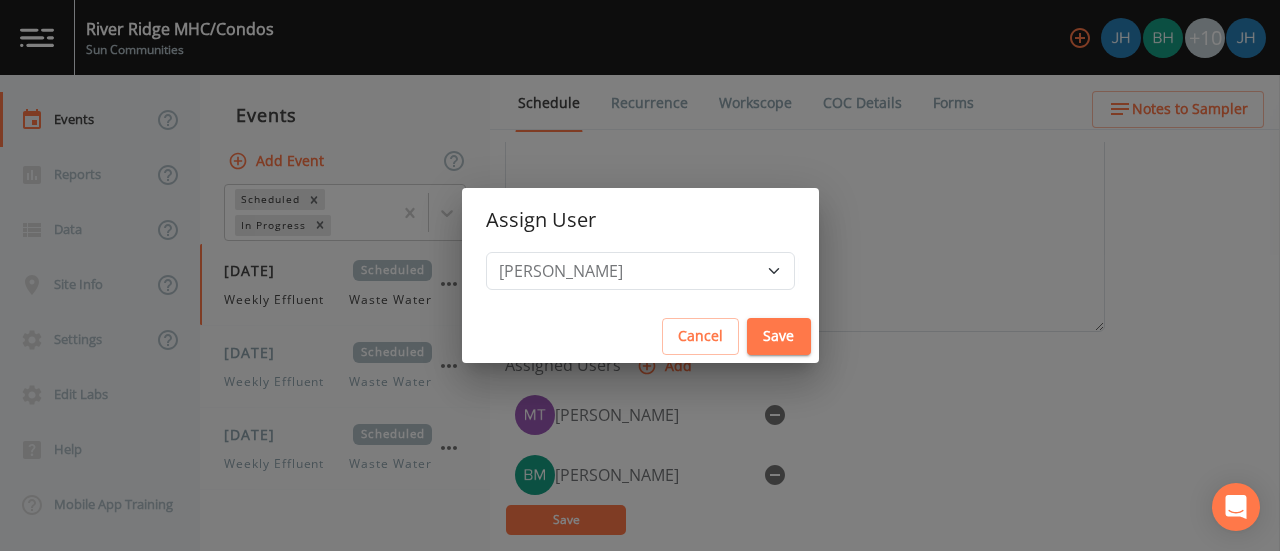 click on "Save" at bounding box center (779, 336) 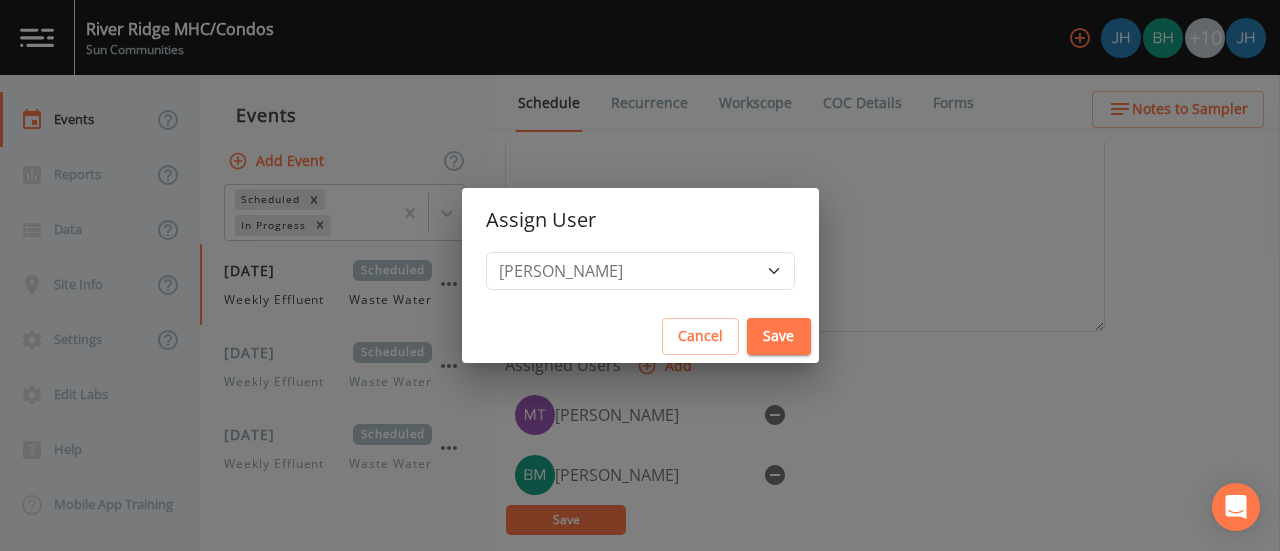 select 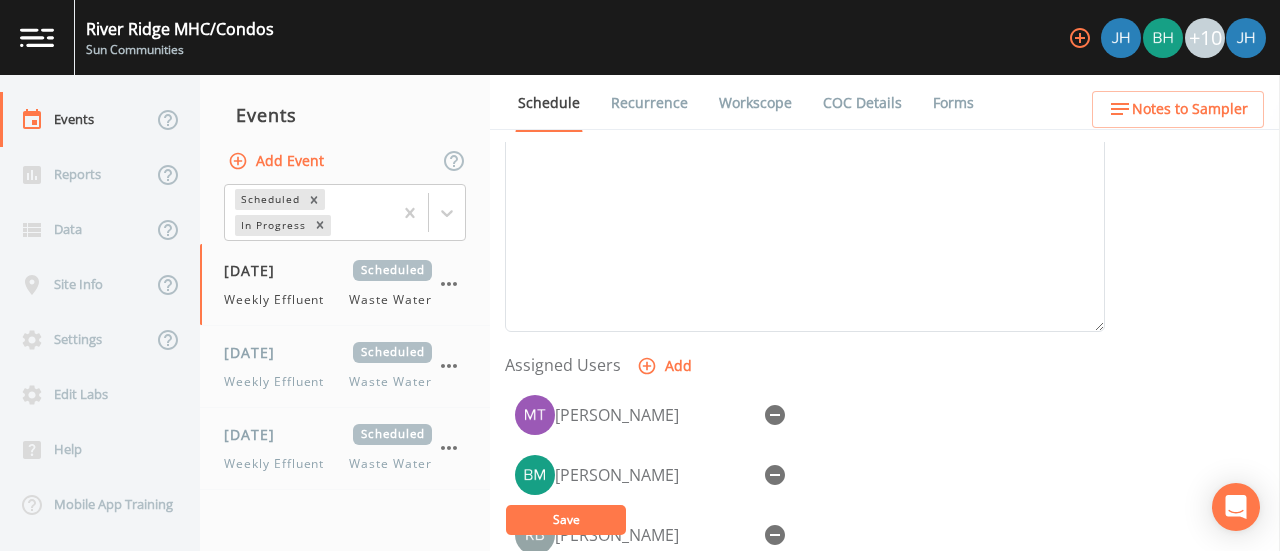 click on "Add" at bounding box center (666, 366) 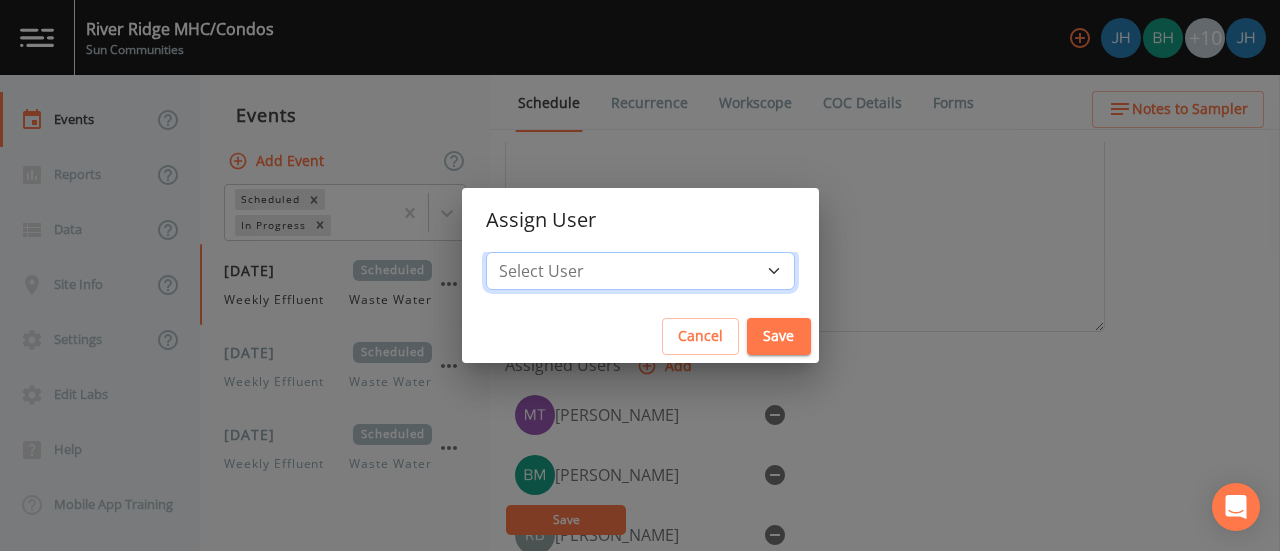 click on "Select User [PERSON_NAME] [PERSON_NAME] [PERSON_NAME]  [PERSON_NAME] [PERSON_NAME]  [PERSON_NAME] [PERSON_NAME][EMAIL_ADDRESS][DOMAIN_NAME] [PERSON_NAME] [PERSON_NAME] [PERSON_NAME]" at bounding box center [640, 271] 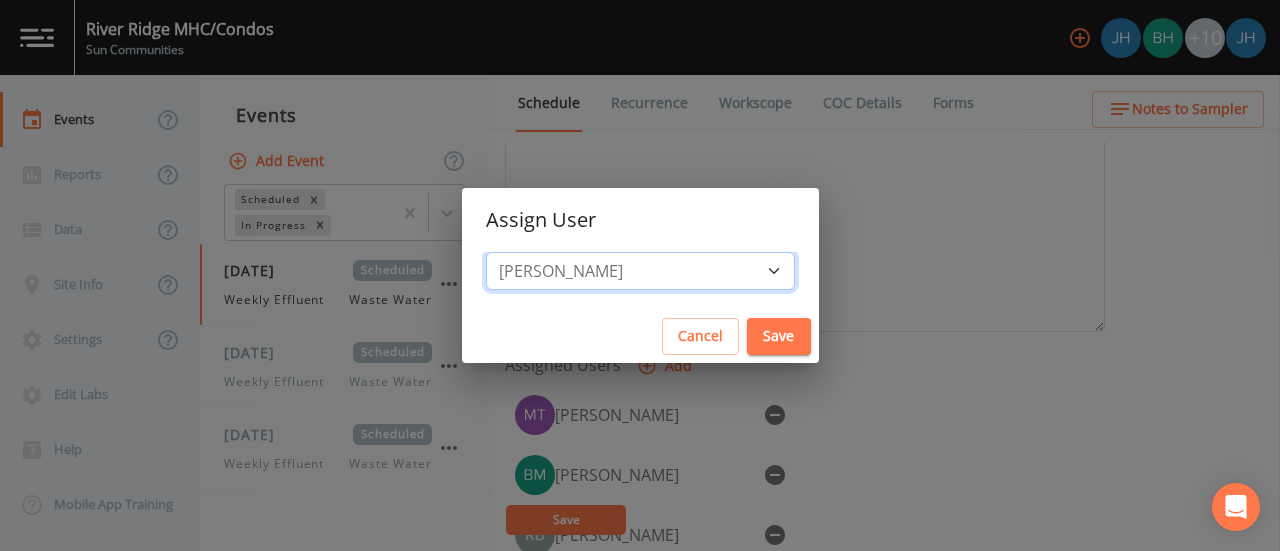 click on "Select User [PERSON_NAME] [PERSON_NAME] [PERSON_NAME]  [PERSON_NAME] [PERSON_NAME]  [PERSON_NAME] [PERSON_NAME][EMAIL_ADDRESS][DOMAIN_NAME] [PERSON_NAME] [PERSON_NAME] [PERSON_NAME]" at bounding box center (640, 271) 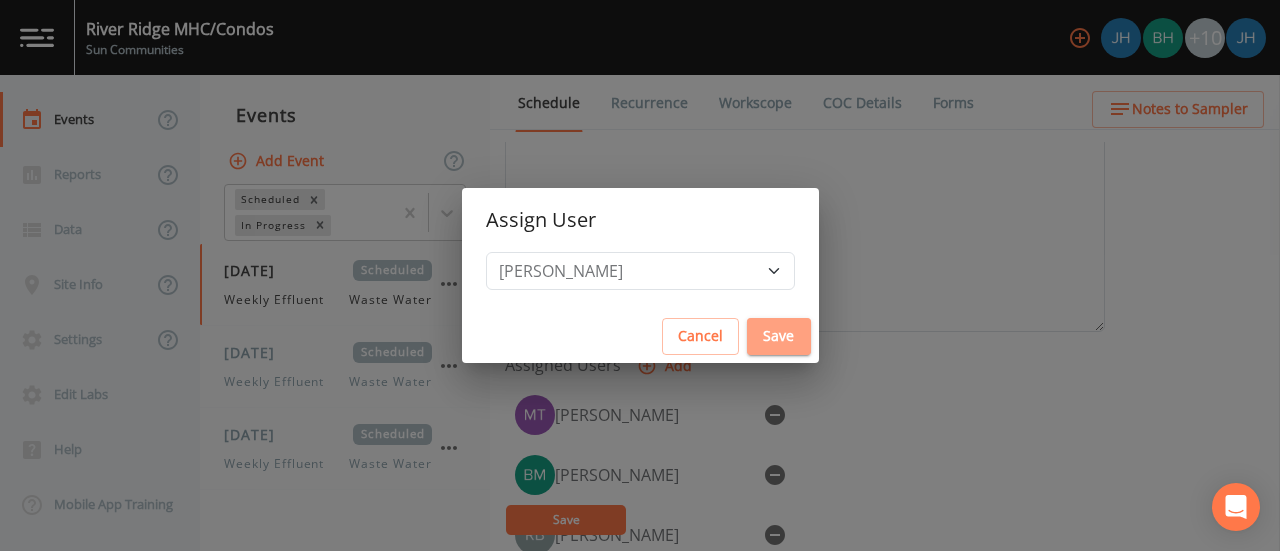 click on "Save" at bounding box center [779, 336] 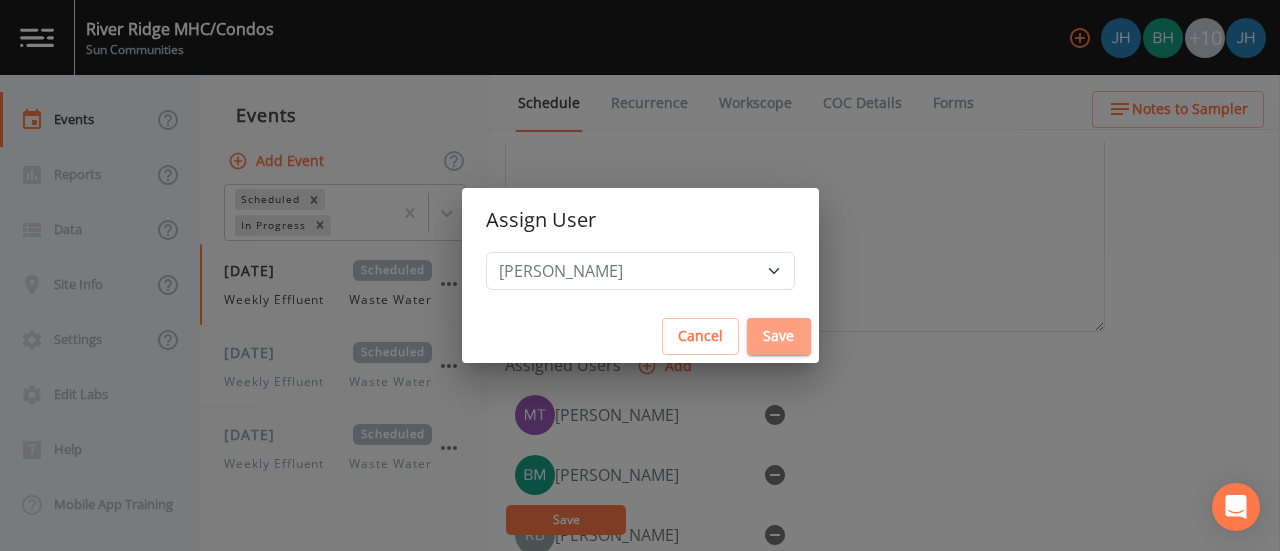select 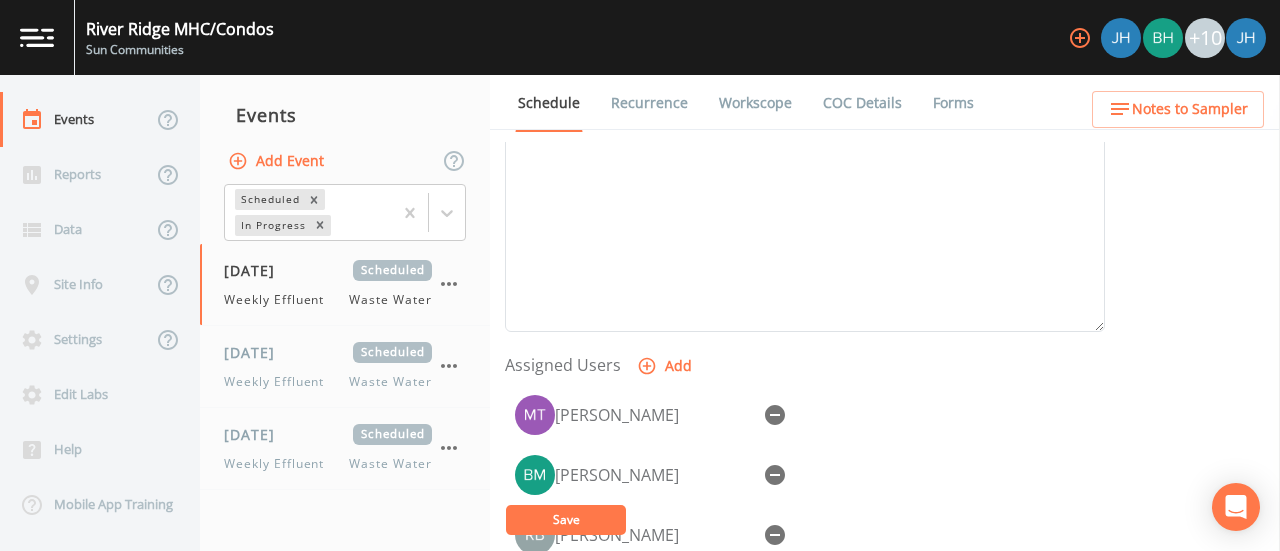 scroll, scrollTop: 30, scrollLeft: 0, axis: vertical 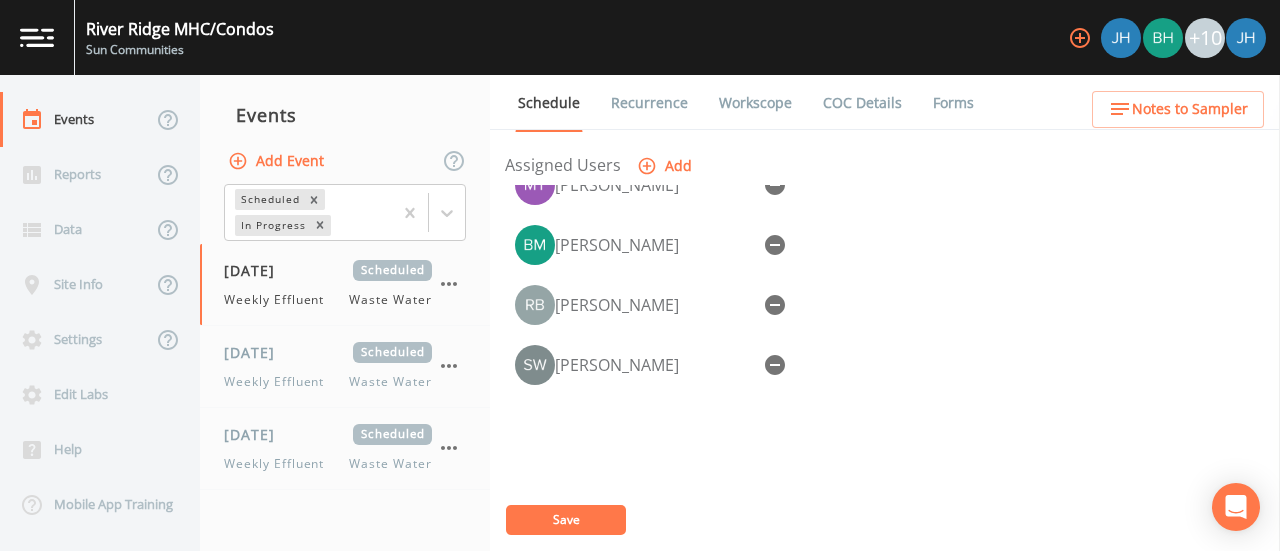 click on "Save" at bounding box center [566, 520] 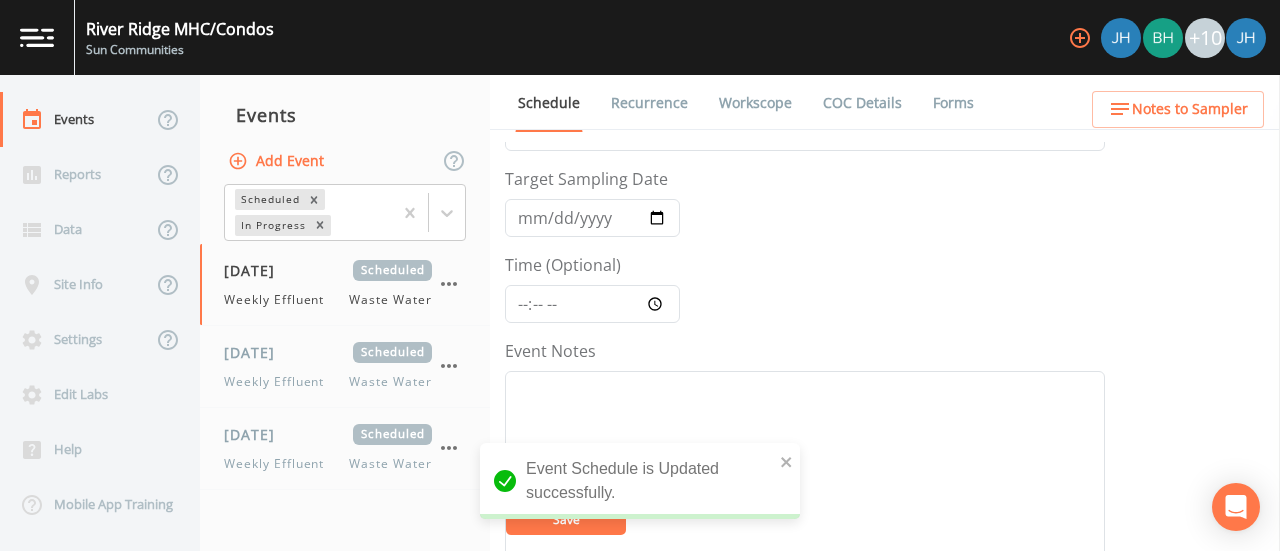 scroll, scrollTop: 0, scrollLeft: 0, axis: both 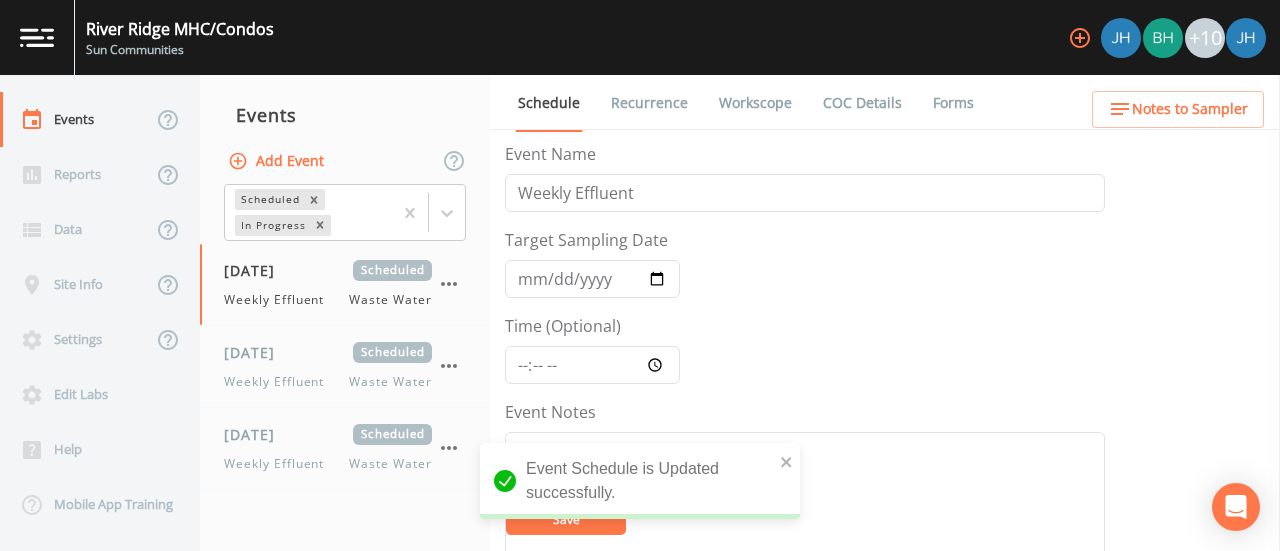 click on "Recurrence" at bounding box center [649, 103] 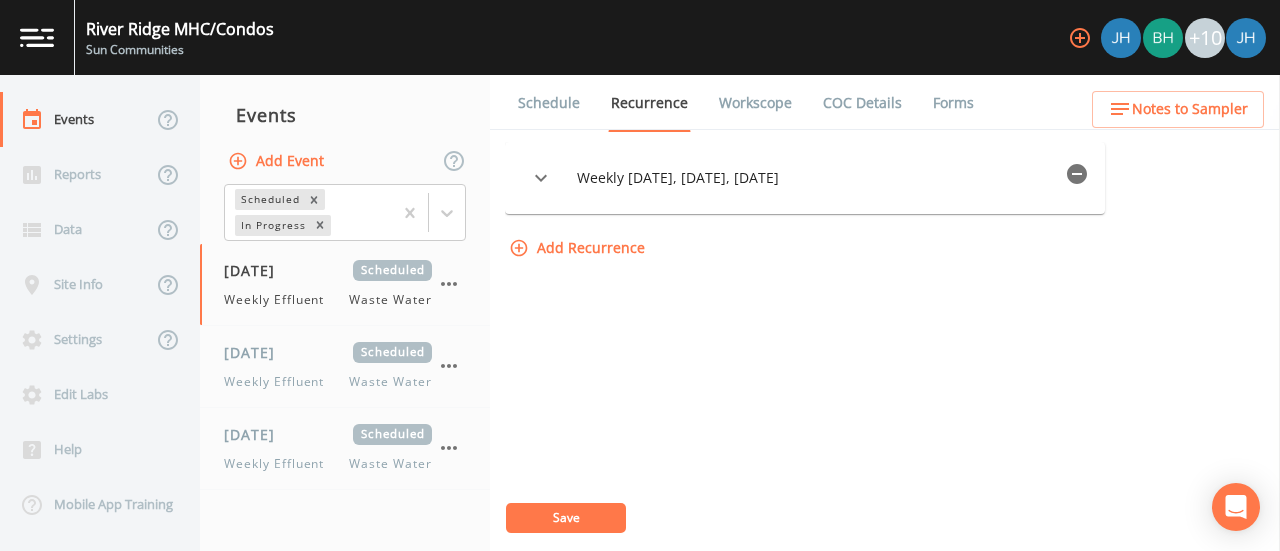 click on "Workscope" at bounding box center (755, 103) 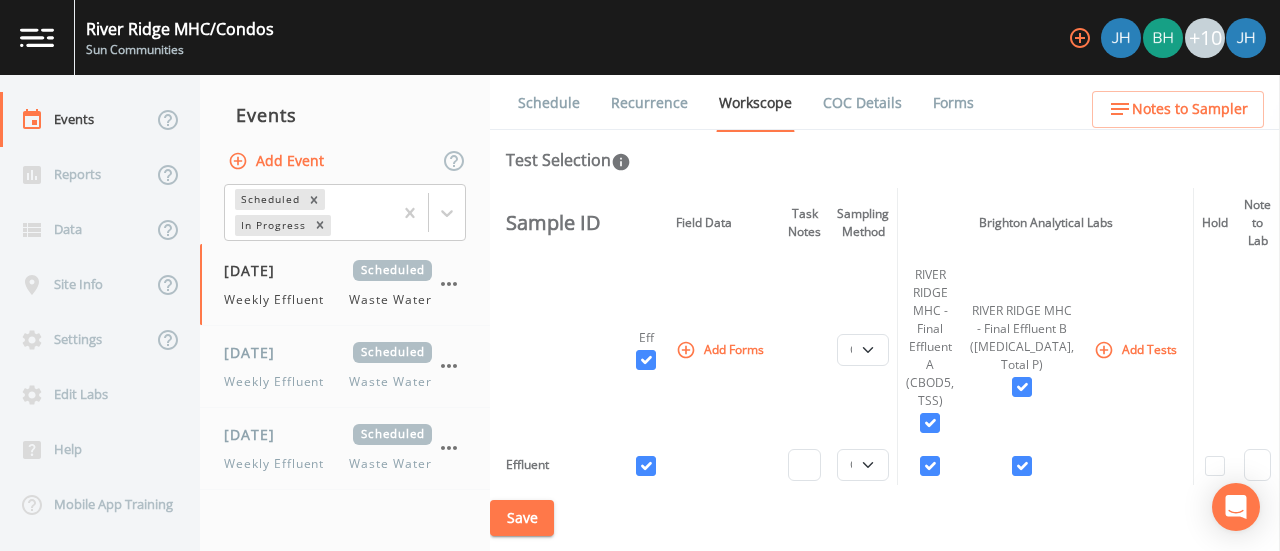 scroll, scrollTop: 0, scrollLeft: 0, axis: both 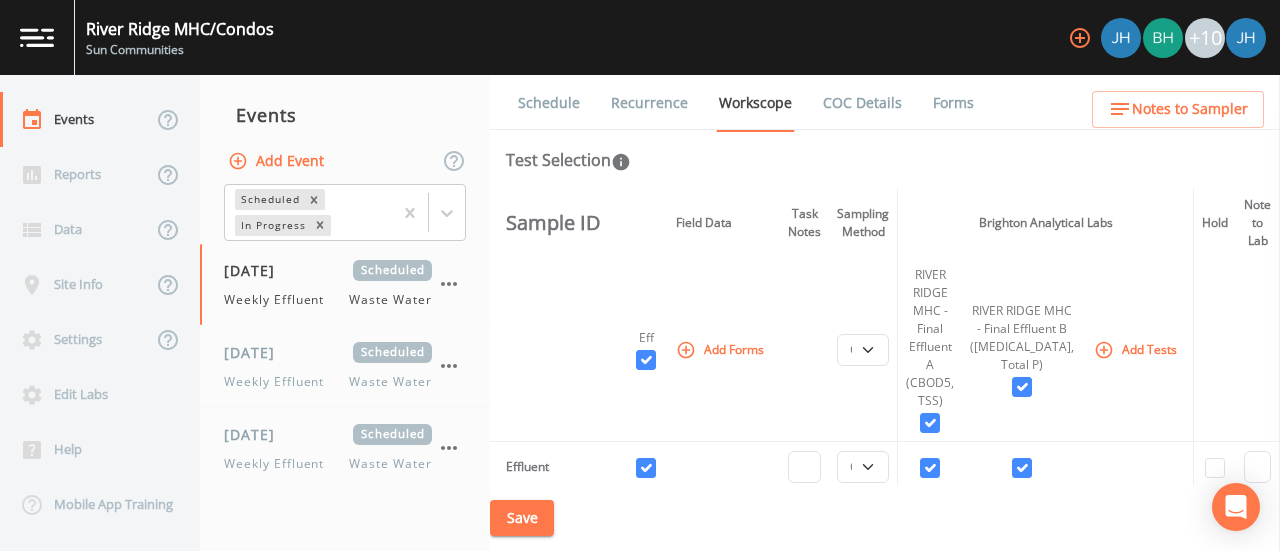 click on "COC Details" at bounding box center (862, 103) 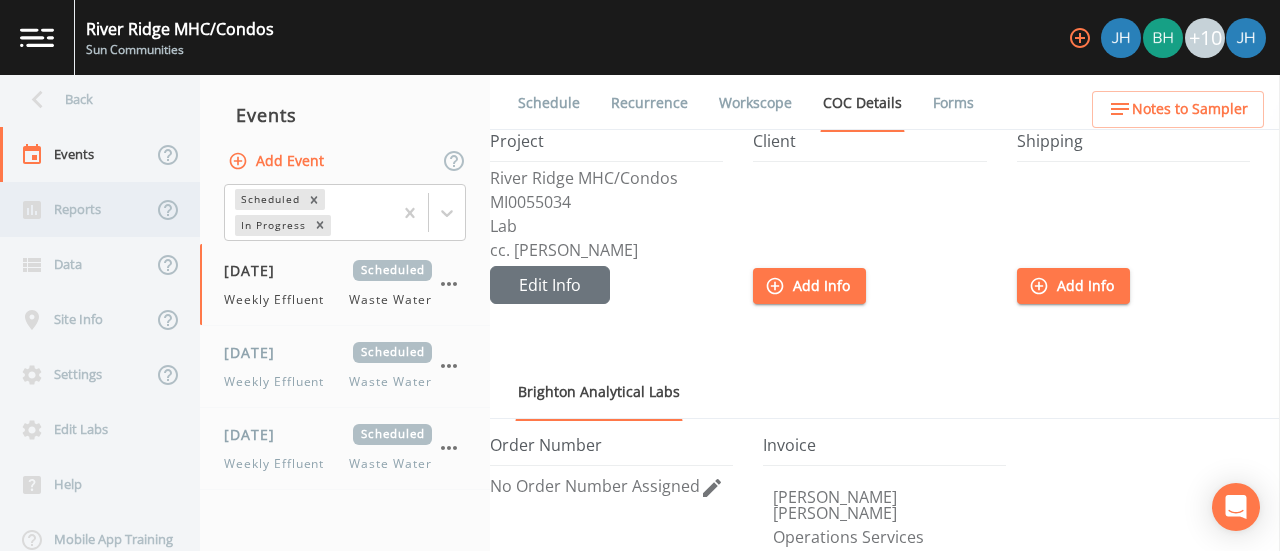 scroll, scrollTop: 0, scrollLeft: 0, axis: both 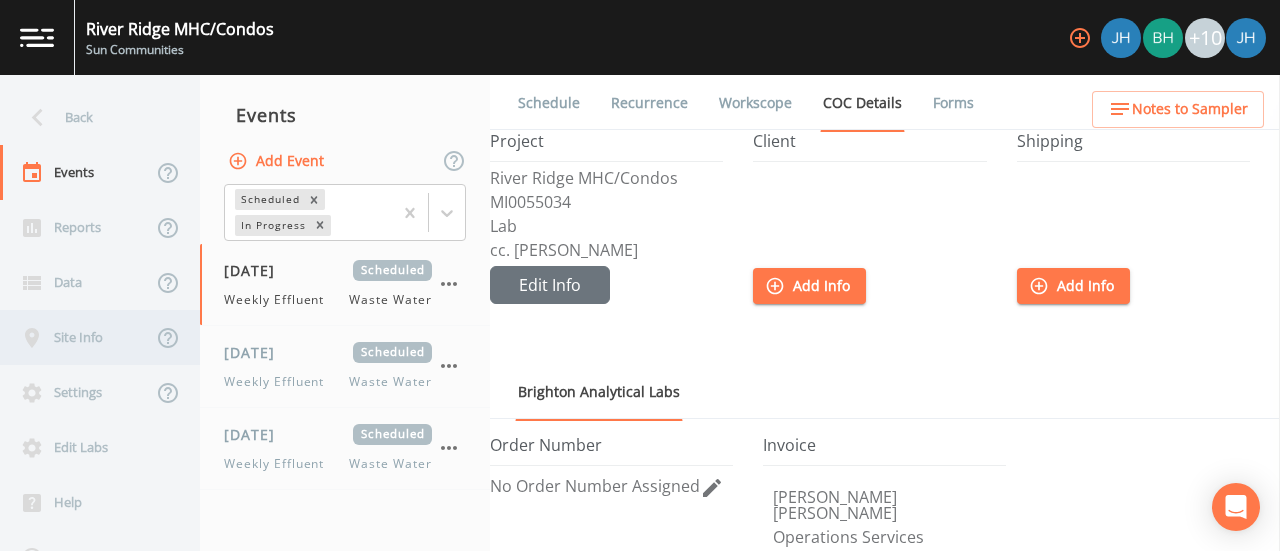 click on "Site Info" at bounding box center (76, 337) 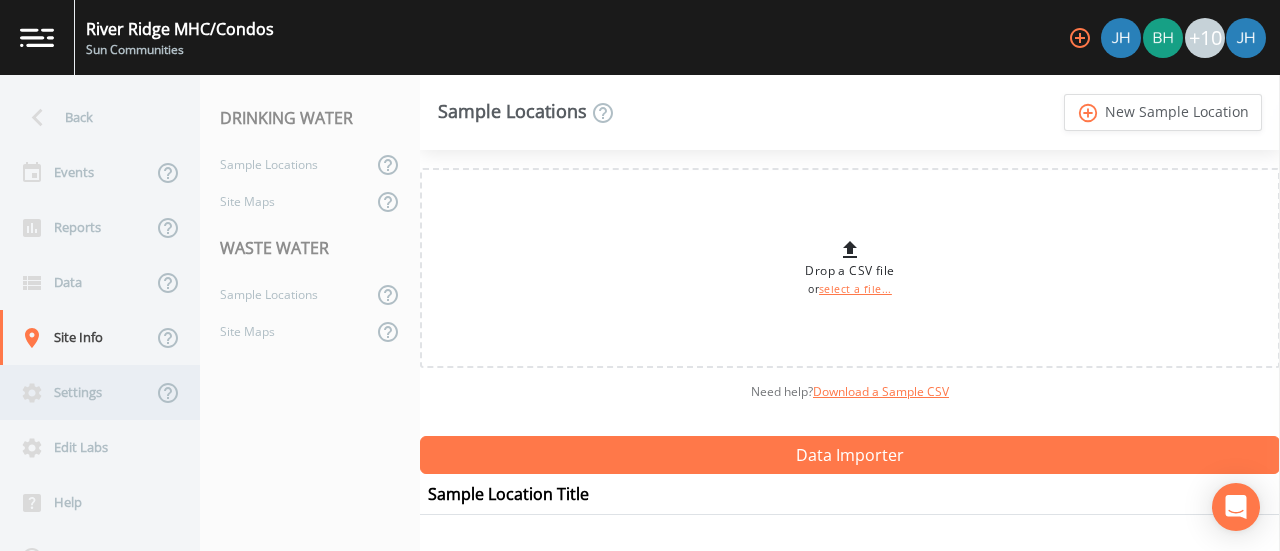 click on "Settings" at bounding box center (76, 392) 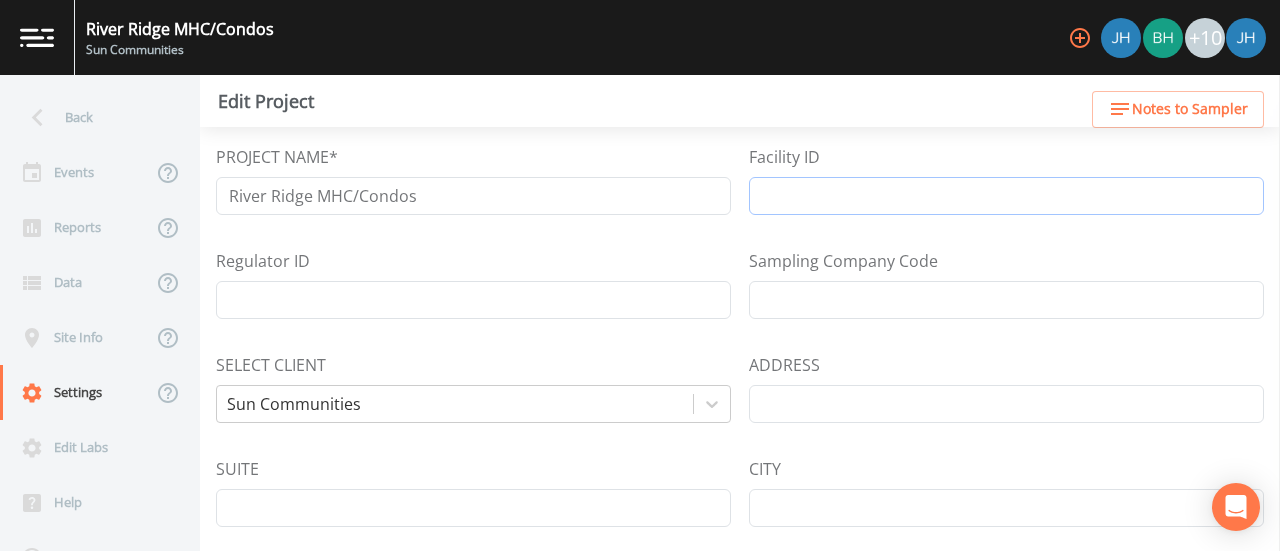 click on "Facility ID" at bounding box center (1006, 196) 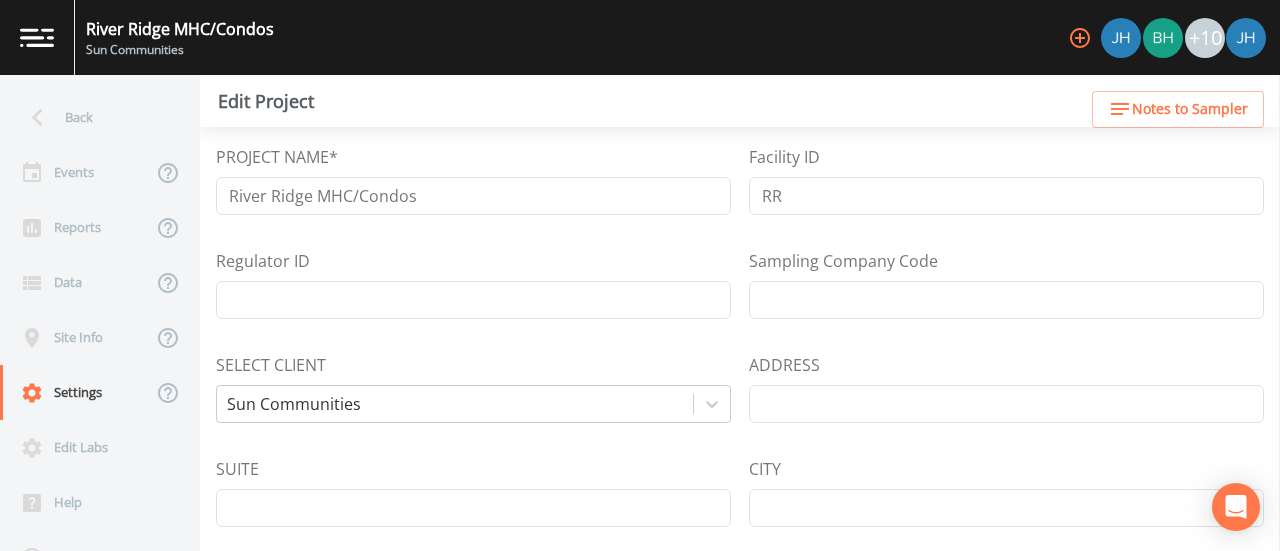 drag, startPoint x: 677, startPoint y: 242, endPoint x: 685, endPoint y: 231, distance: 13.601471 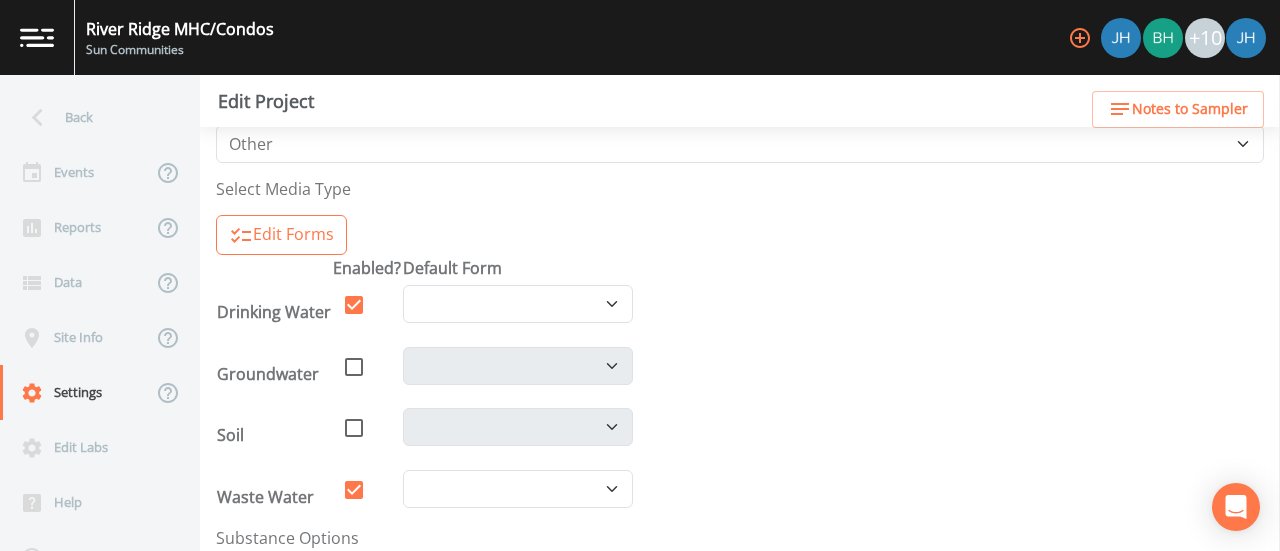 scroll, scrollTop: 995, scrollLeft: 0, axis: vertical 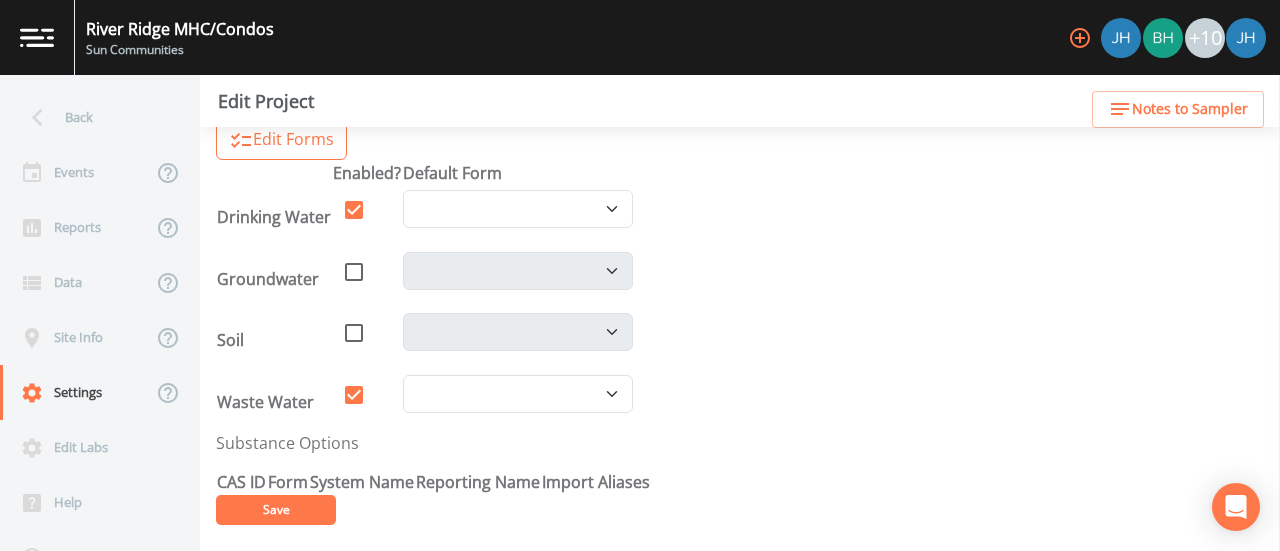 click on "Save" at bounding box center [276, 509] 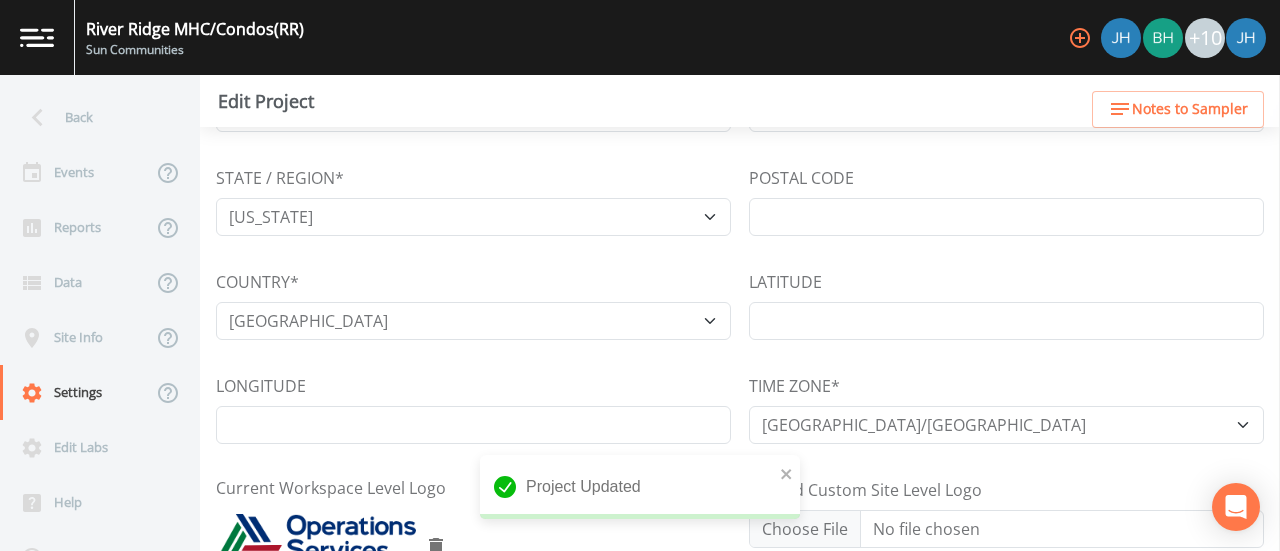 scroll, scrollTop: 0, scrollLeft: 0, axis: both 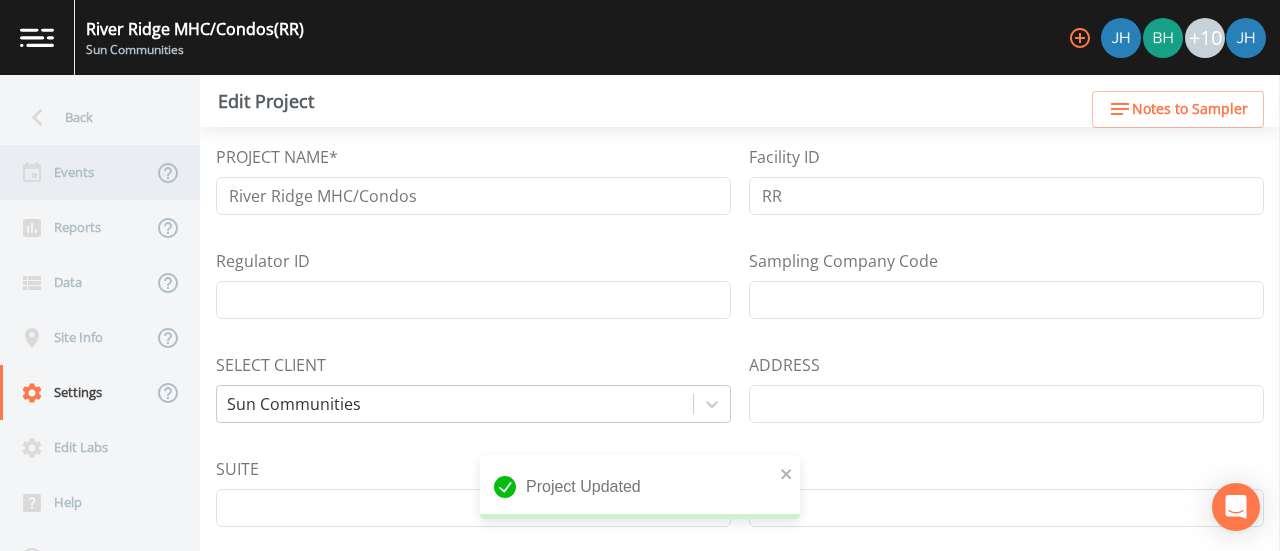 click on "Events" at bounding box center (76, 172) 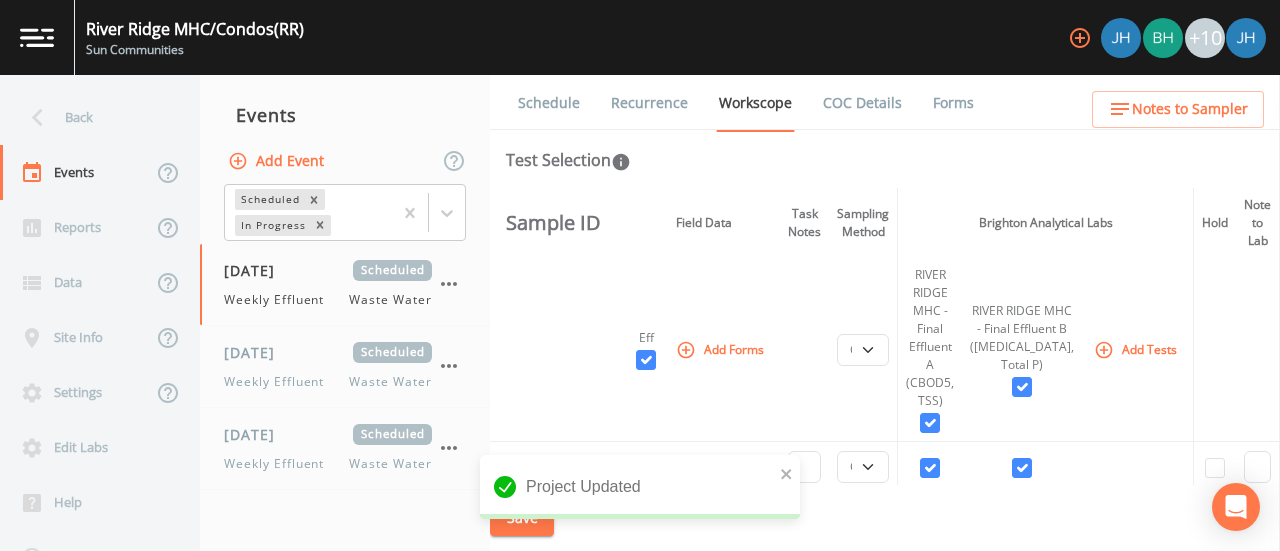 click on "COC Details" at bounding box center [862, 103] 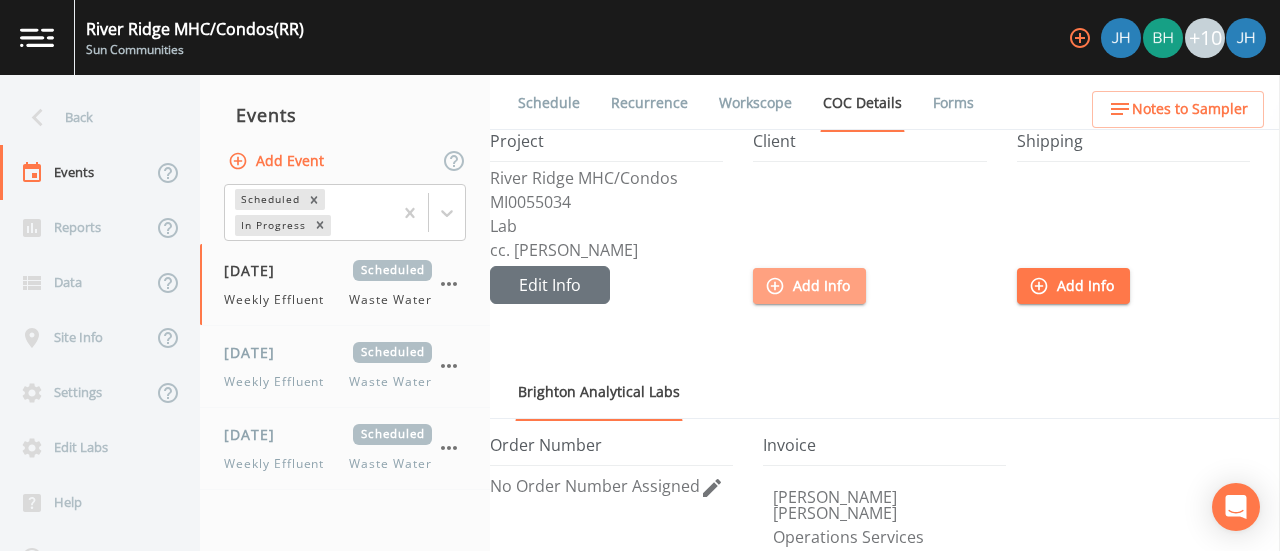 click on "Add Info" at bounding box center [809, 286] 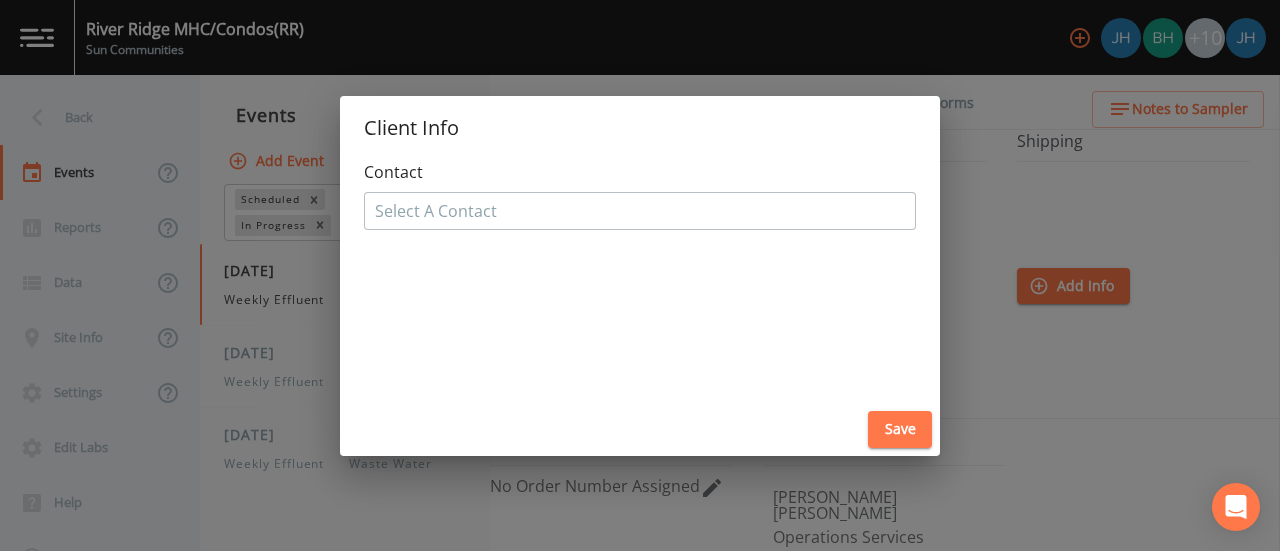 drag, startPoint x: 701, startPoint y: 269, endPoint x: 608, endPoint y: 220, distance: 105.11898 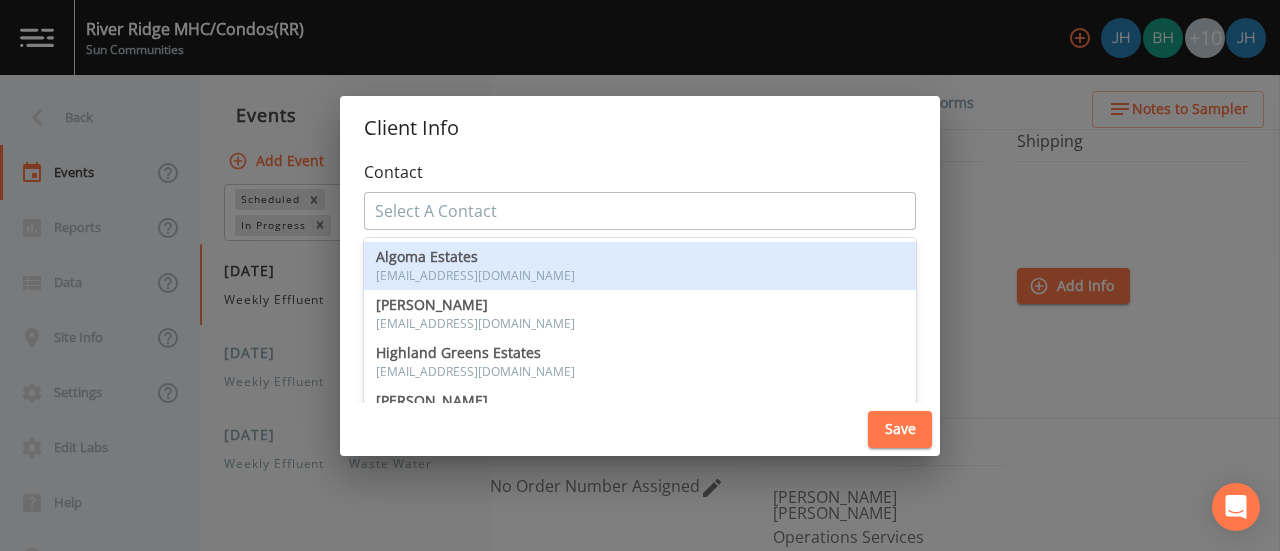 click at bounding box center [640, 211] 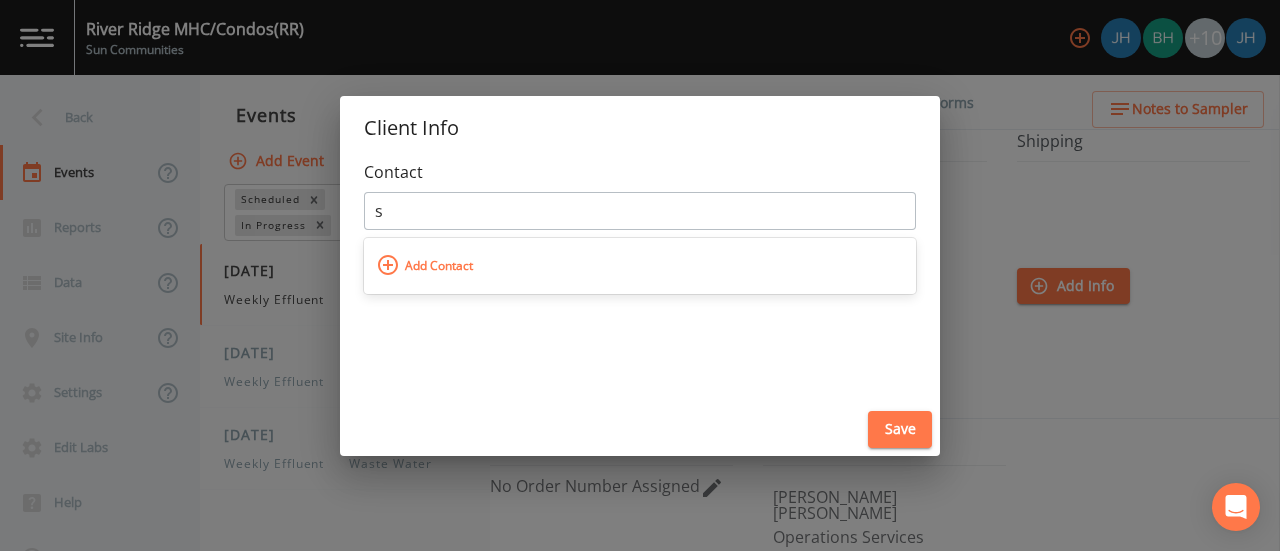 click on "Add Contact" at bounding box center (439, 266) 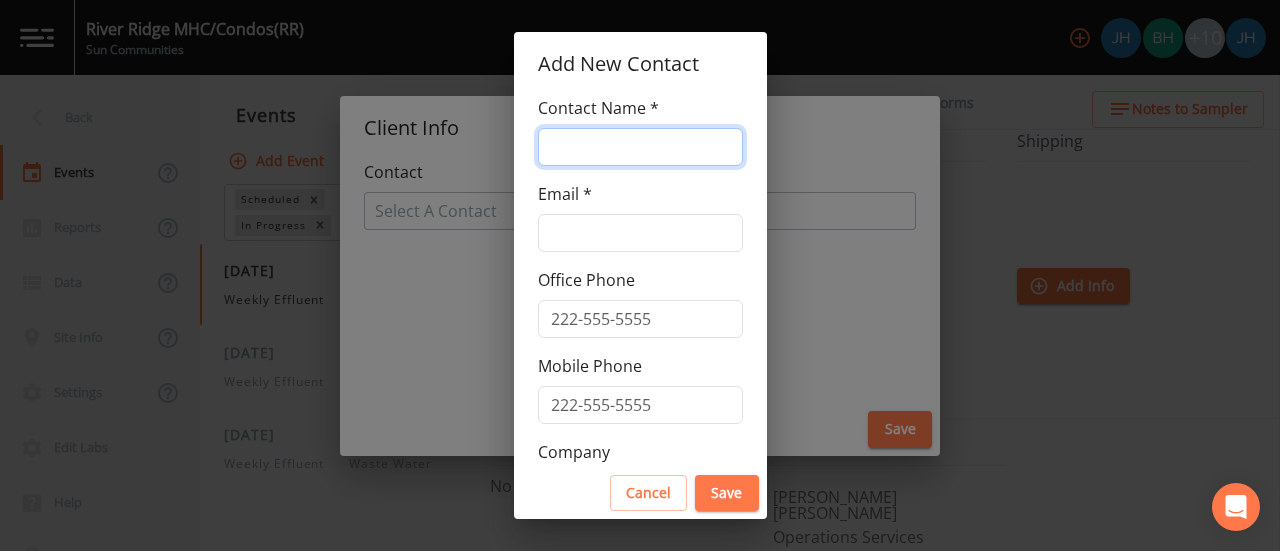 click at bounding box center [640, 147] 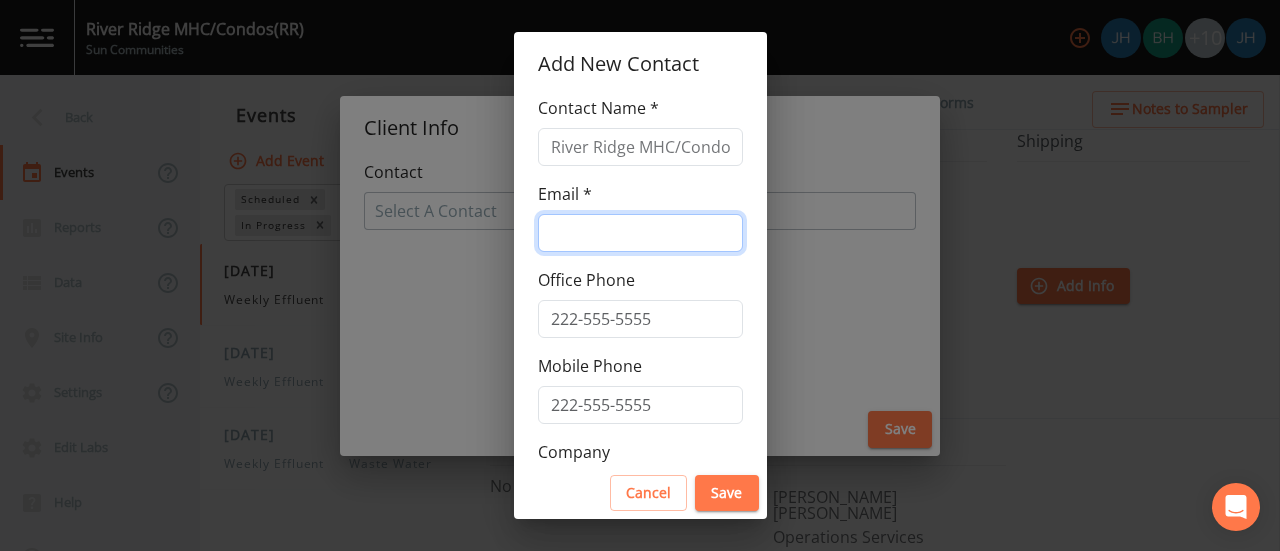 click at bounding box center [640, 233] 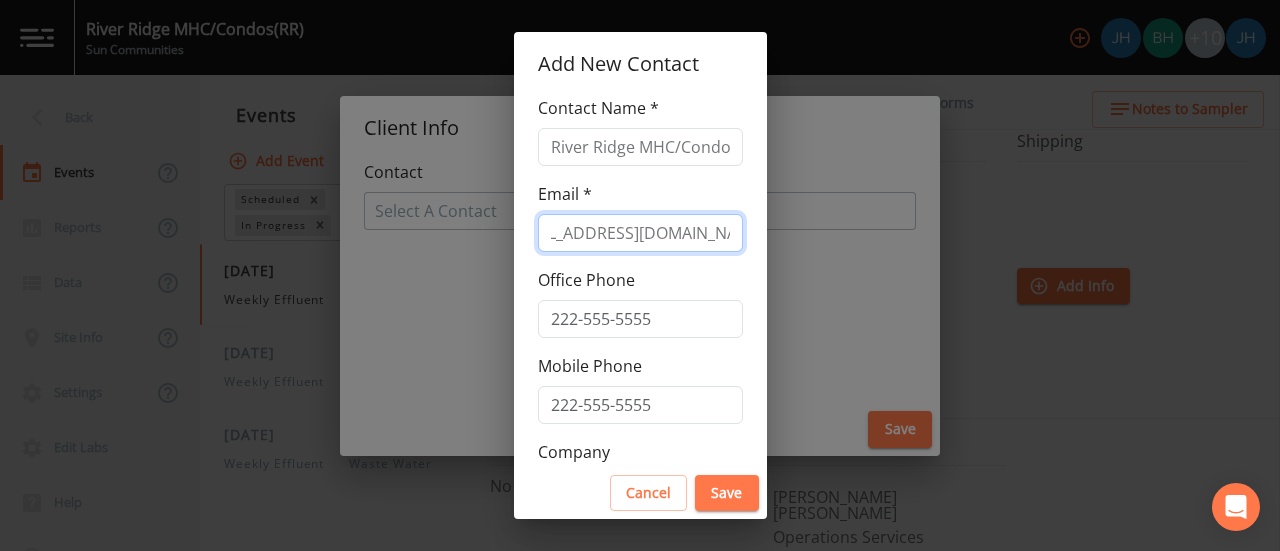 scroll, scrollTop: 0, scrollLeft: 60, axis: horizontal 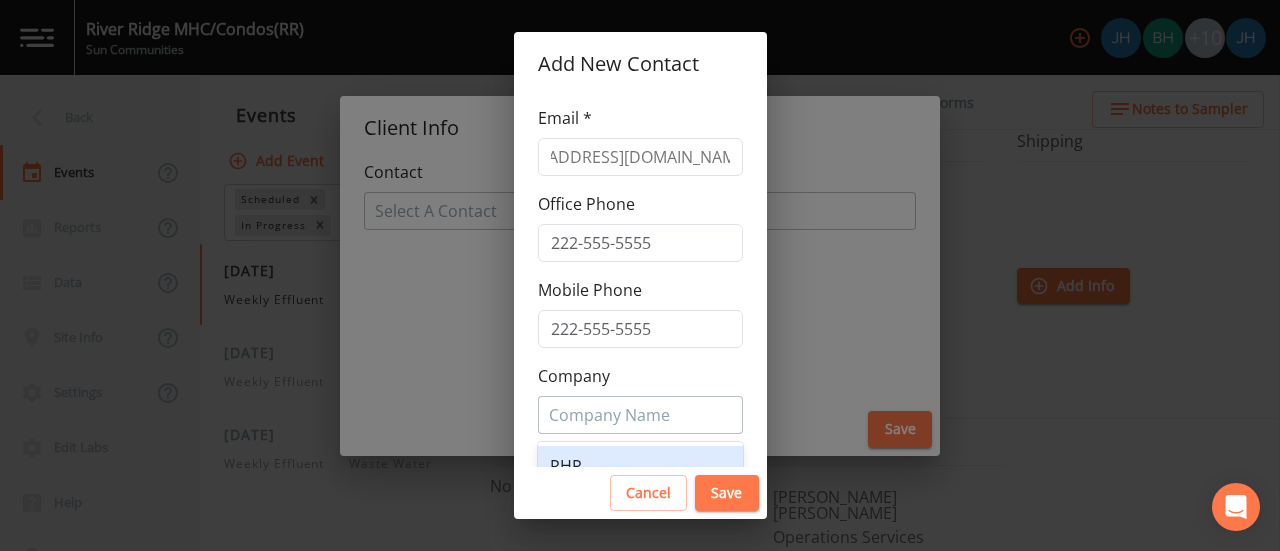 click at bounding box center [640, 415] 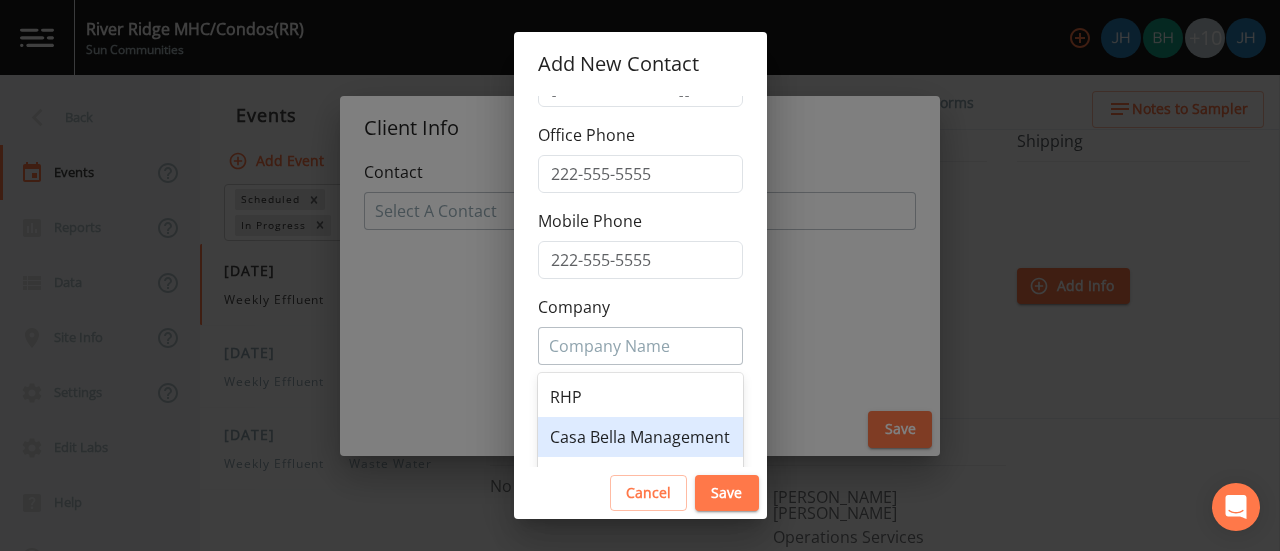 scroll, scrollTop: 176, scrollLeft: 0, axis: vertical 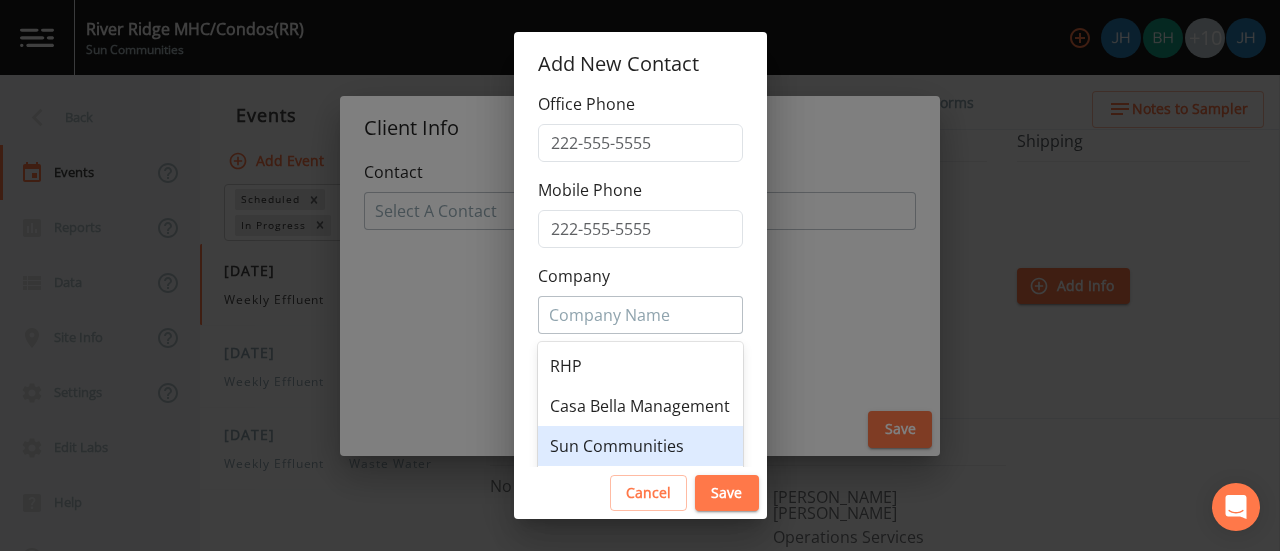 click on "Sun Communities" at bounding box center [640, 446] 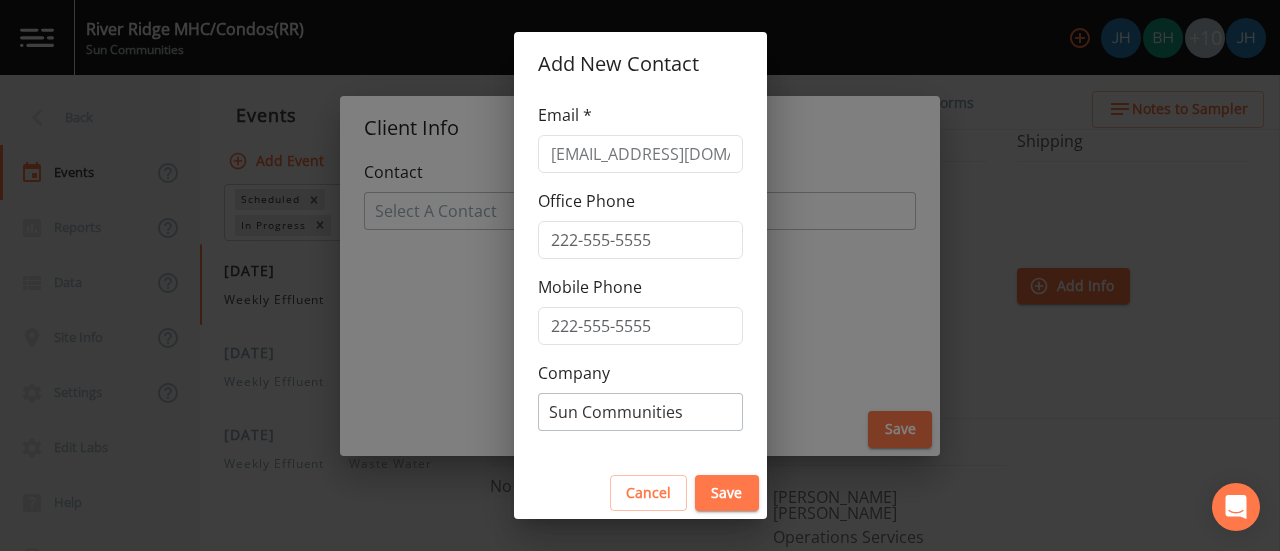 scroll, scrollTop: 76, scrollLeft: 0, axis: vertical 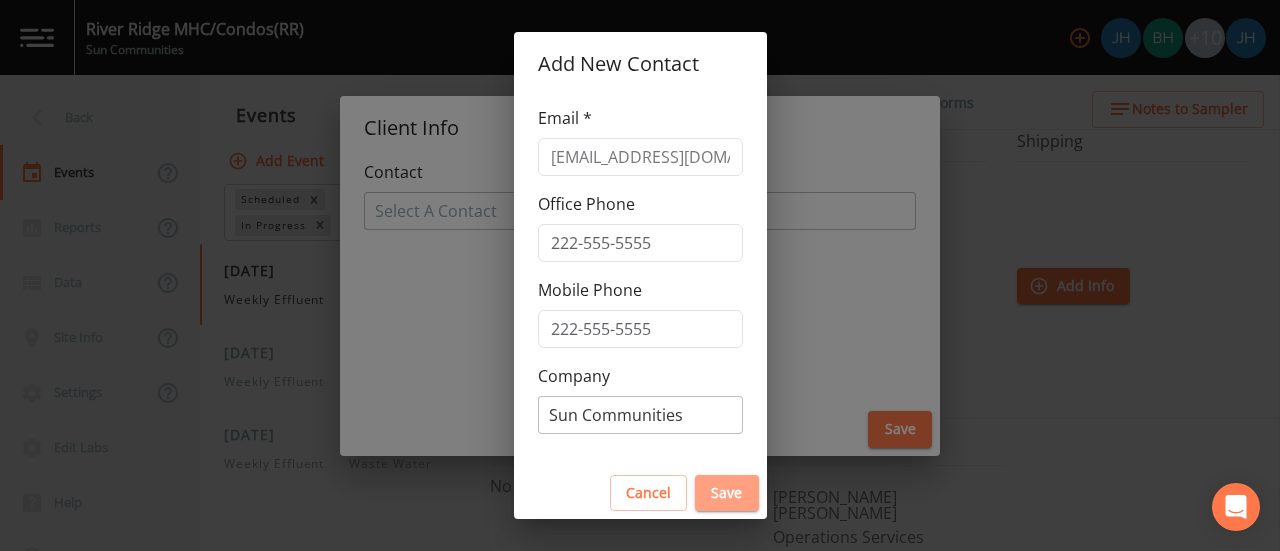 click on "Save" at bounding box center (727, 493) 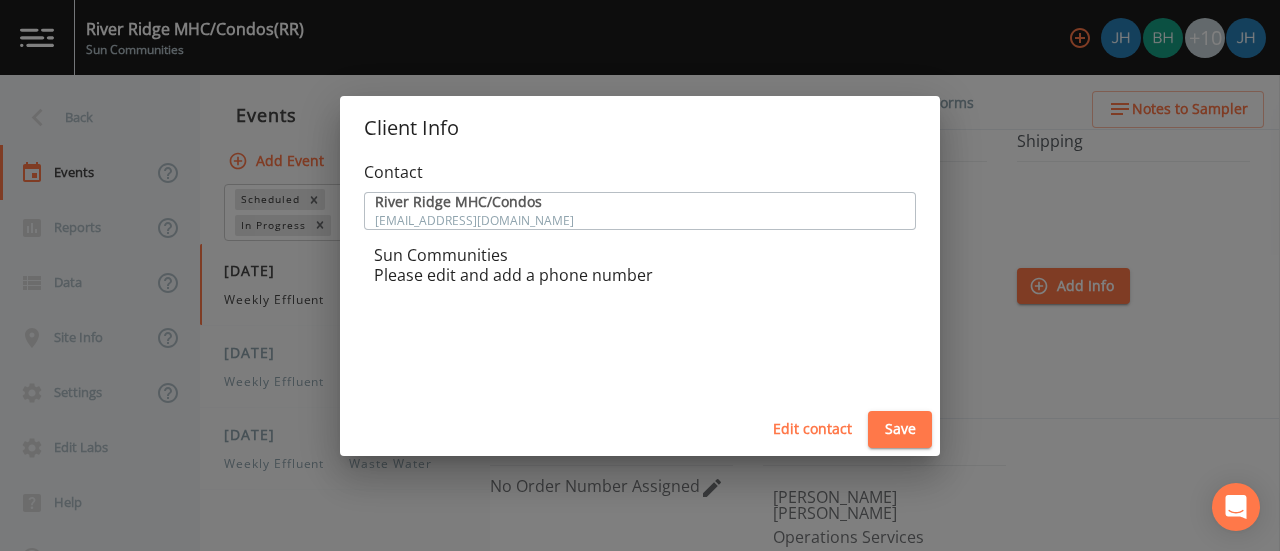 click on "Save" at bounding box center [900, 429] 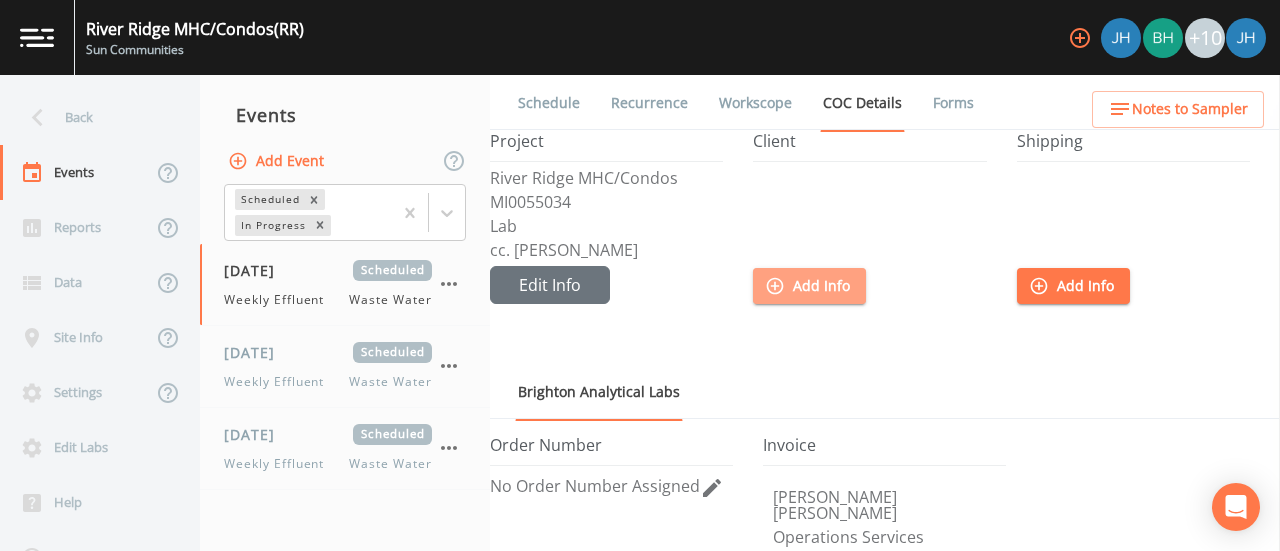 click on "Add Info" at bounding box center (809, 286) 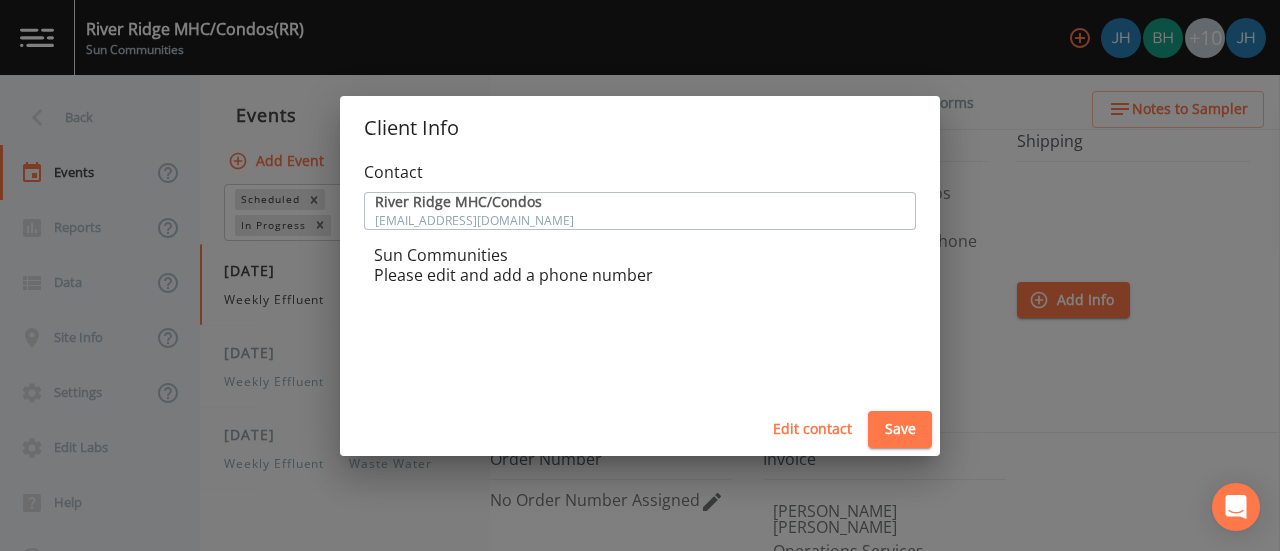 click at bounding box center [640, 211] 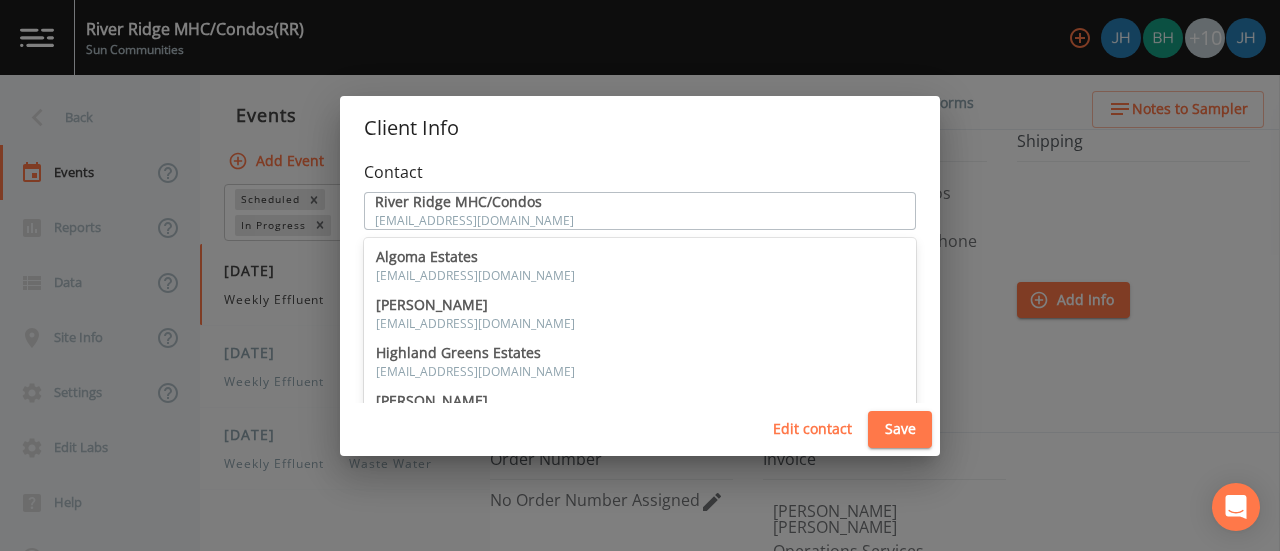 scroll, scrollTop: 200, scrollLeft: 0, axis: vertical 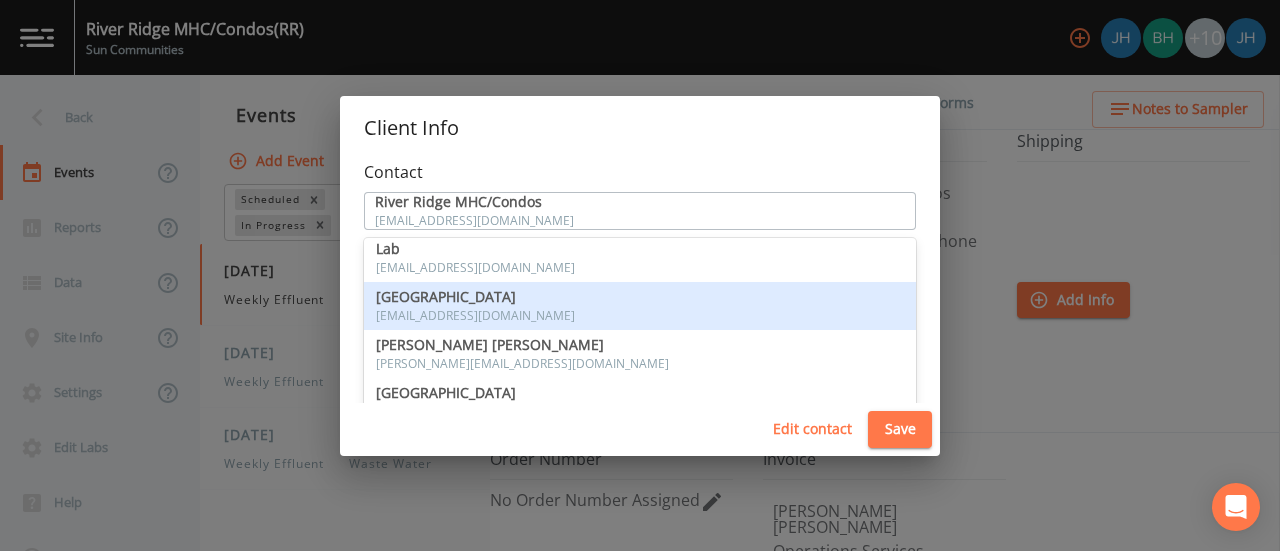 click at bounding box center [640, 211] 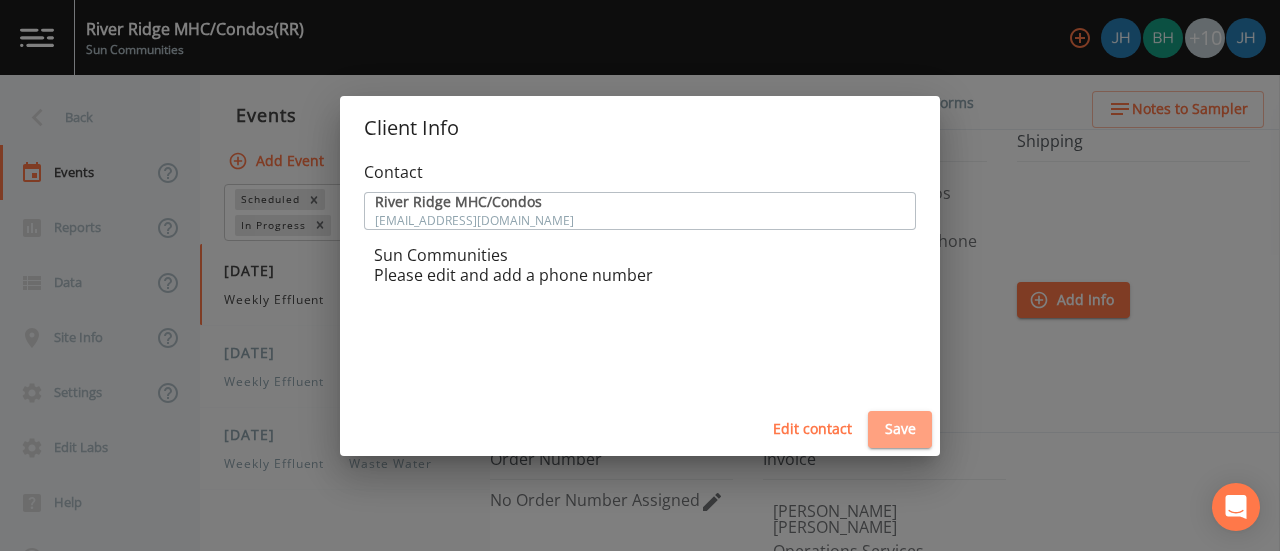 click on "Save" at bounding box center [900, 429] 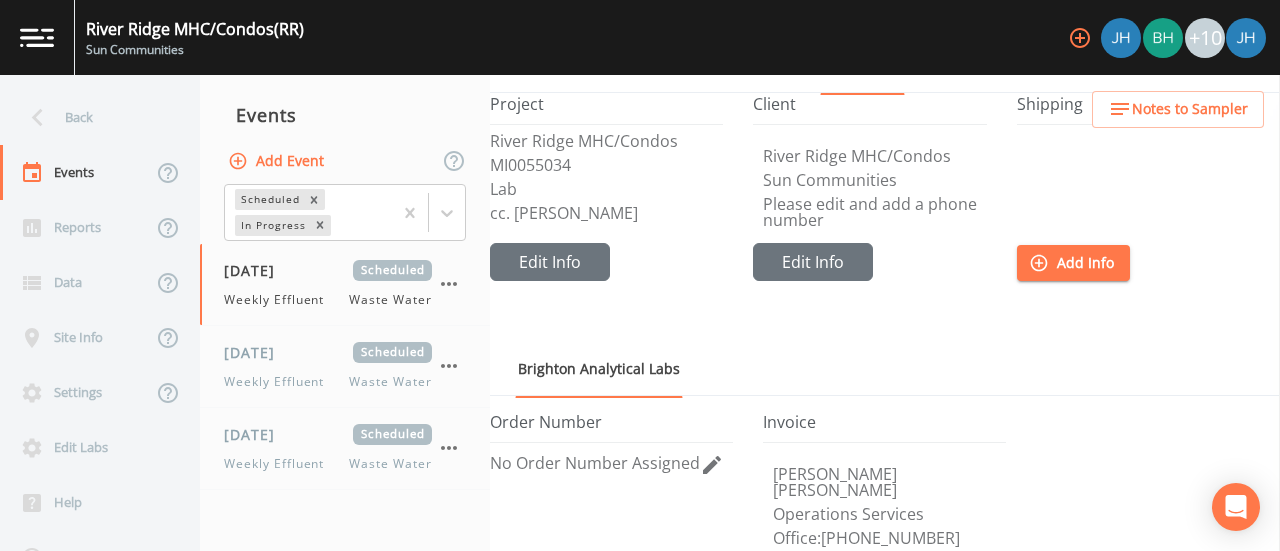 scroll, scrollTop: 0, scrollLeft: 0, axis: both 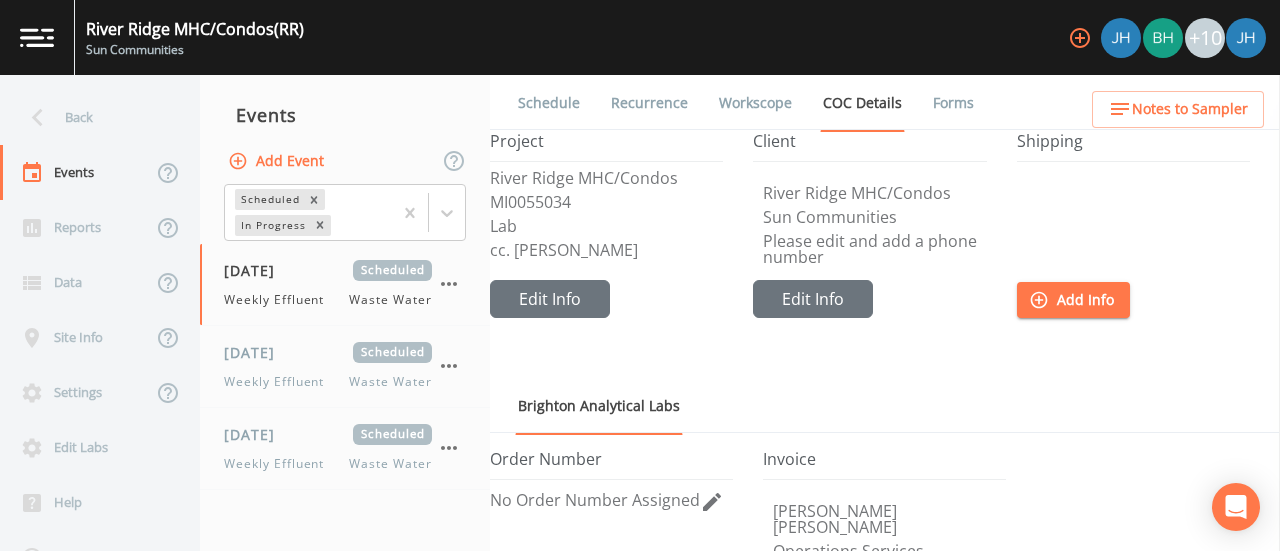 click on "Schedule" at bounding box center (549, 103) 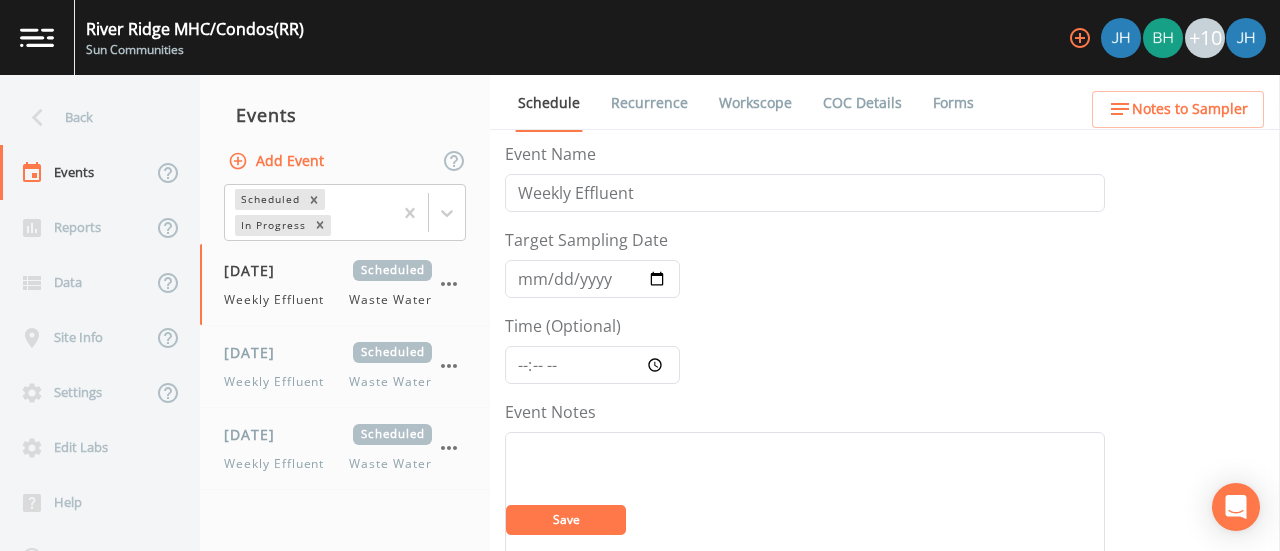 click on "Save" at bounding box center (566, 520) 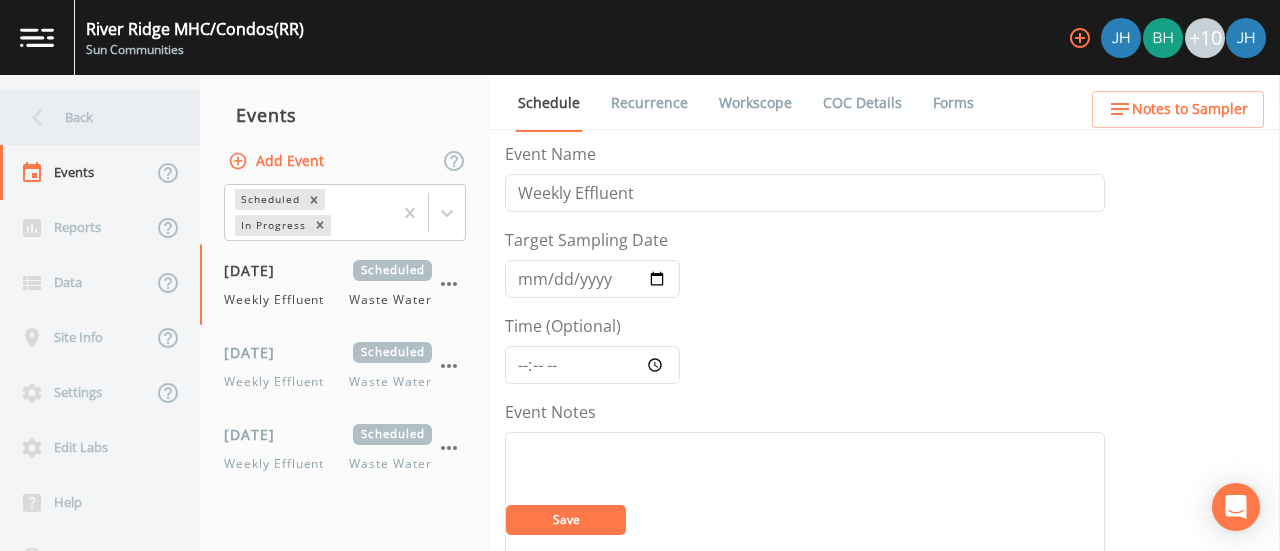 click on "Back" at bounding box center (90, 117) 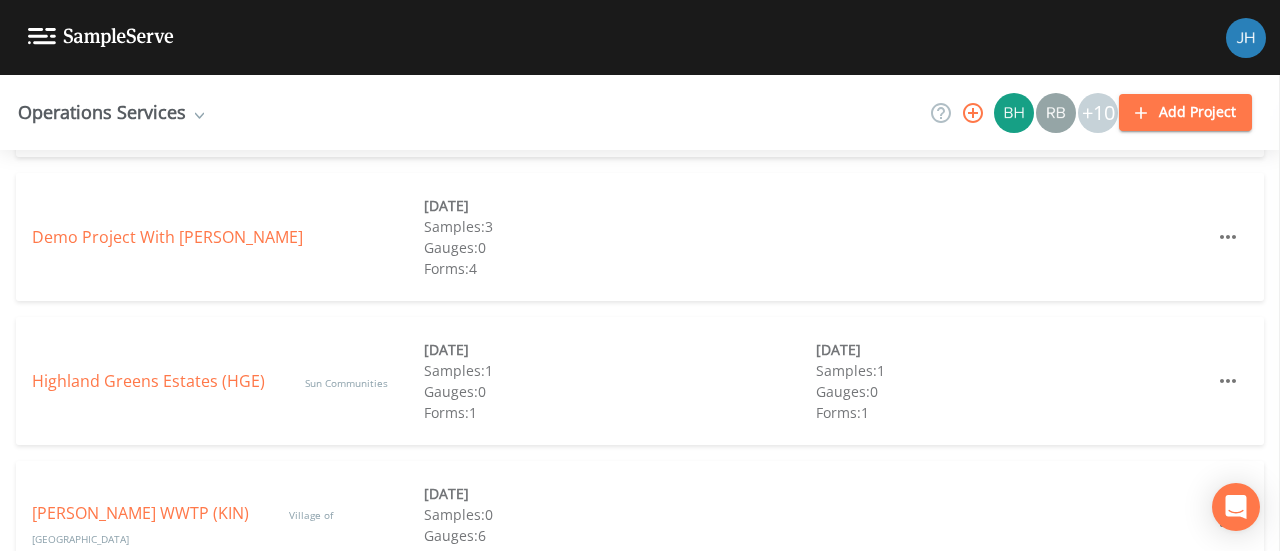 scroll, scrollTop: 600, scrollLeft: 0, axis: vertical 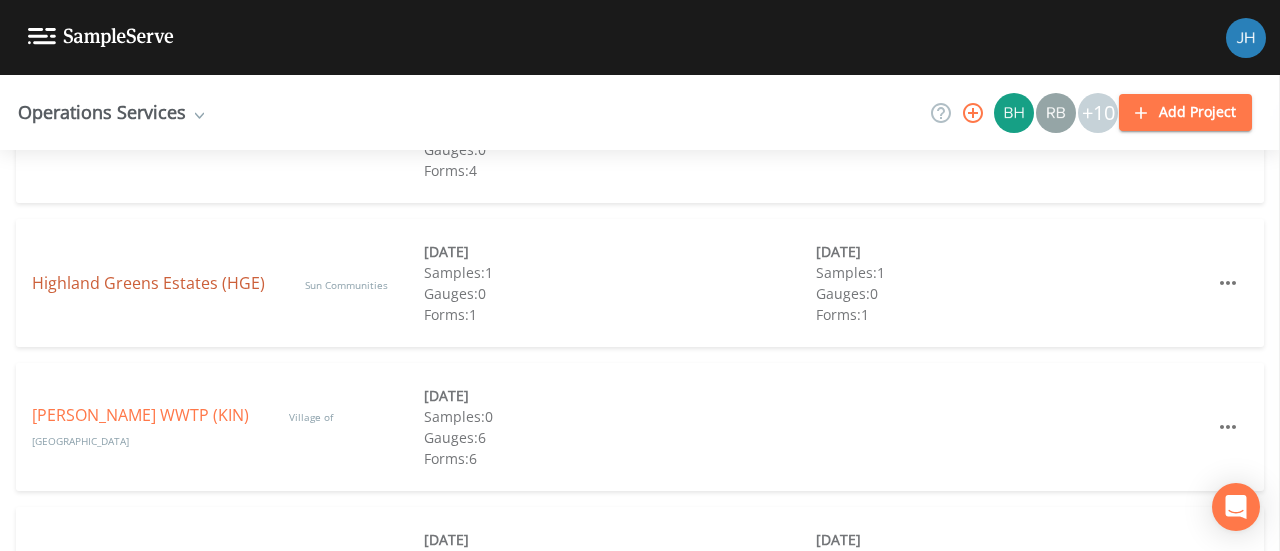 click on "Highland Greens Estates   (HGE)" at bounding box center [148, 283] 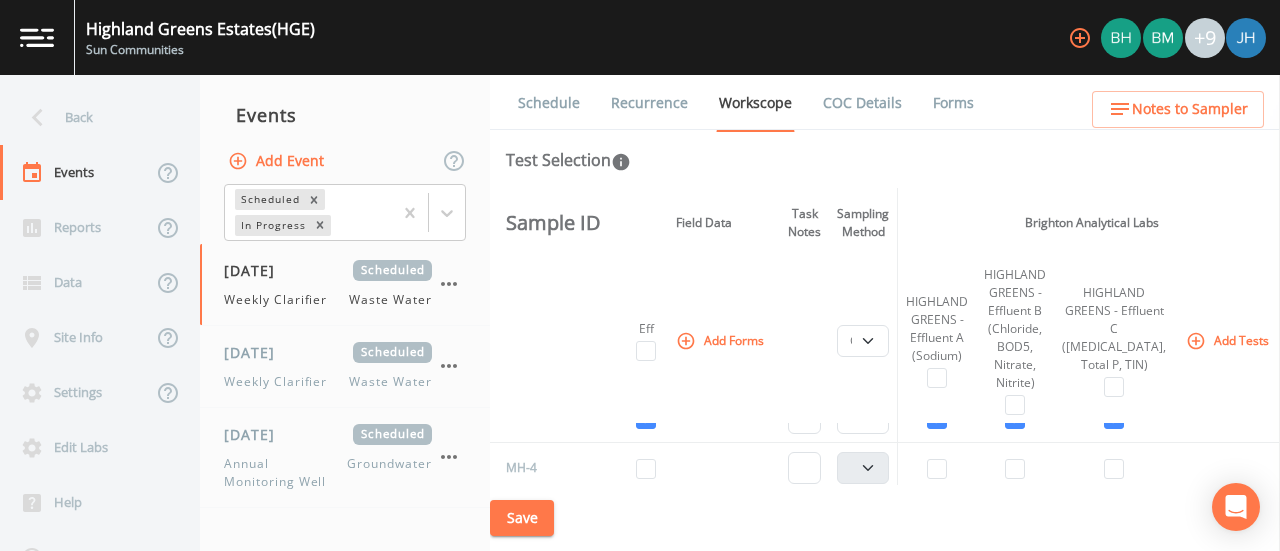 scroll, scrollTop: 0, scrollLeft: 0, axis: both 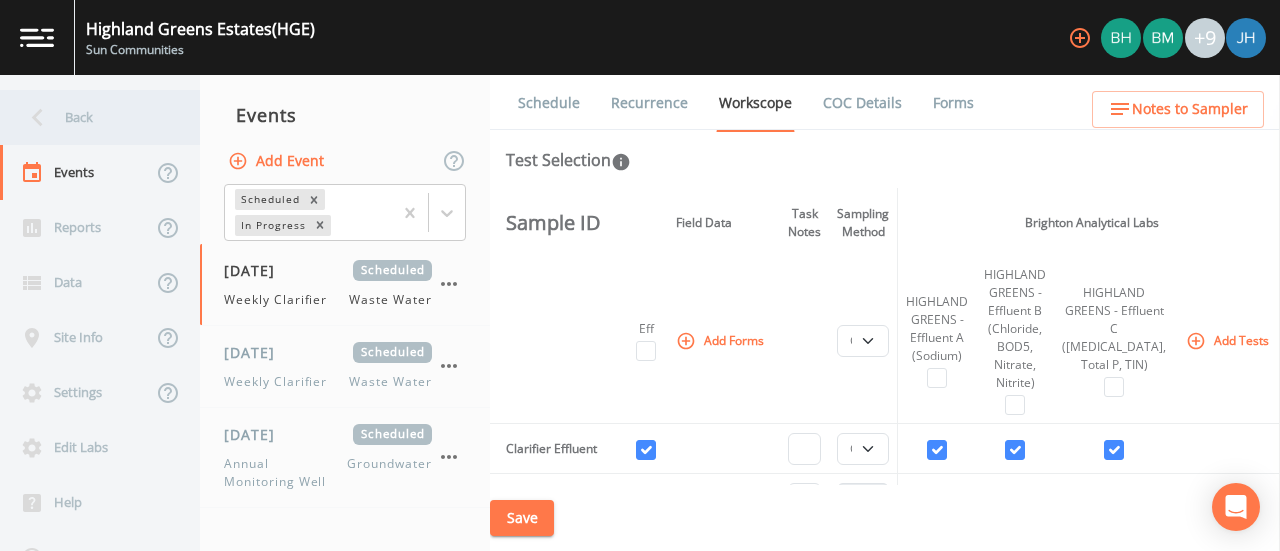 click on "Back" at bounding box center [90, 117] 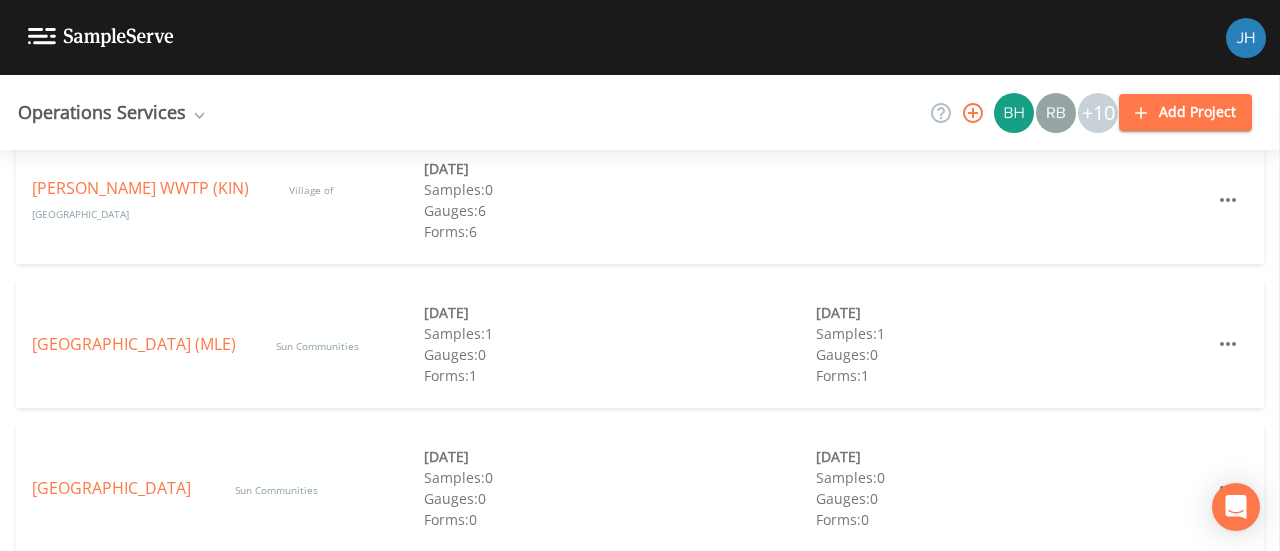 scroll, scrollTop: 900, scrollLeft: 0, axis: vertical 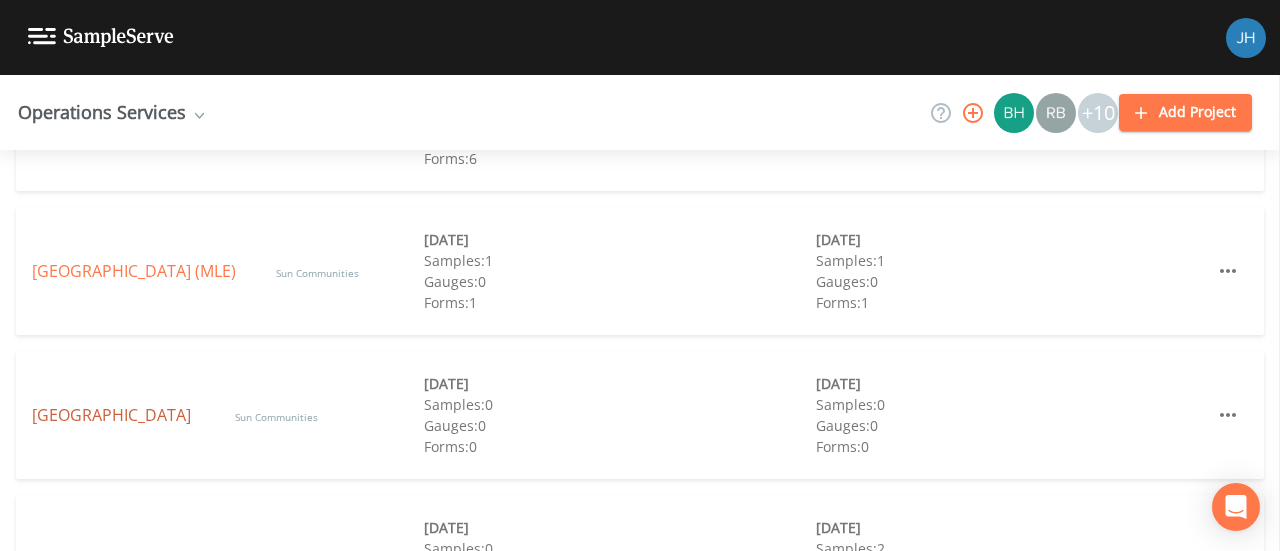 click on "[GEOGRAPHIC_DATA]" at bounding box center [113, 415] 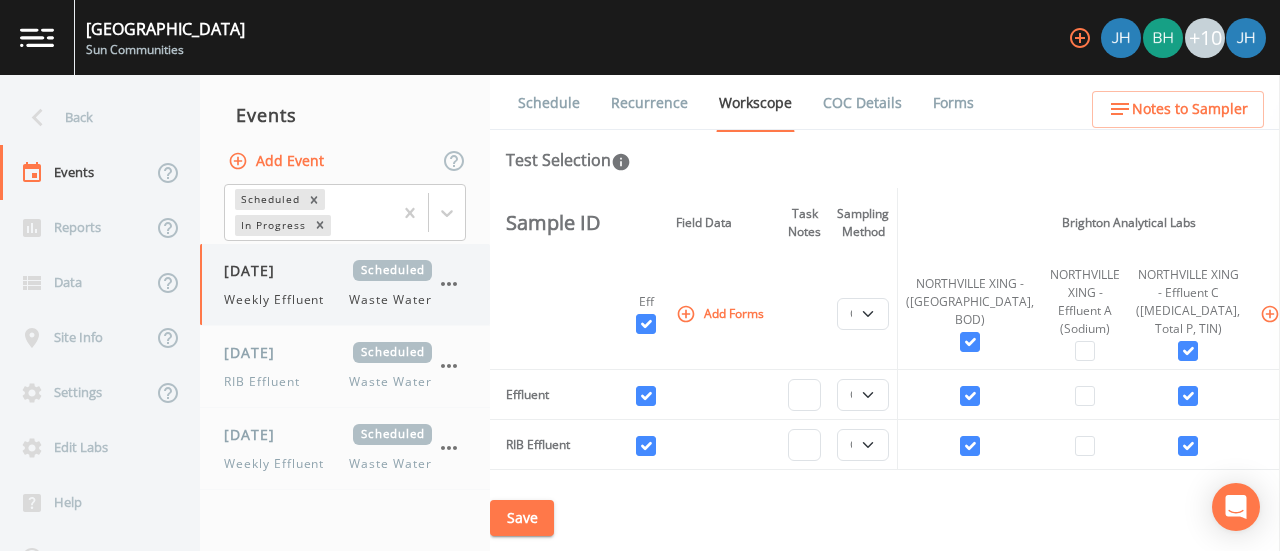 click on "[DATE] Scheduled Weekly Effluent Waste Water" at bounding box center (345, 284) 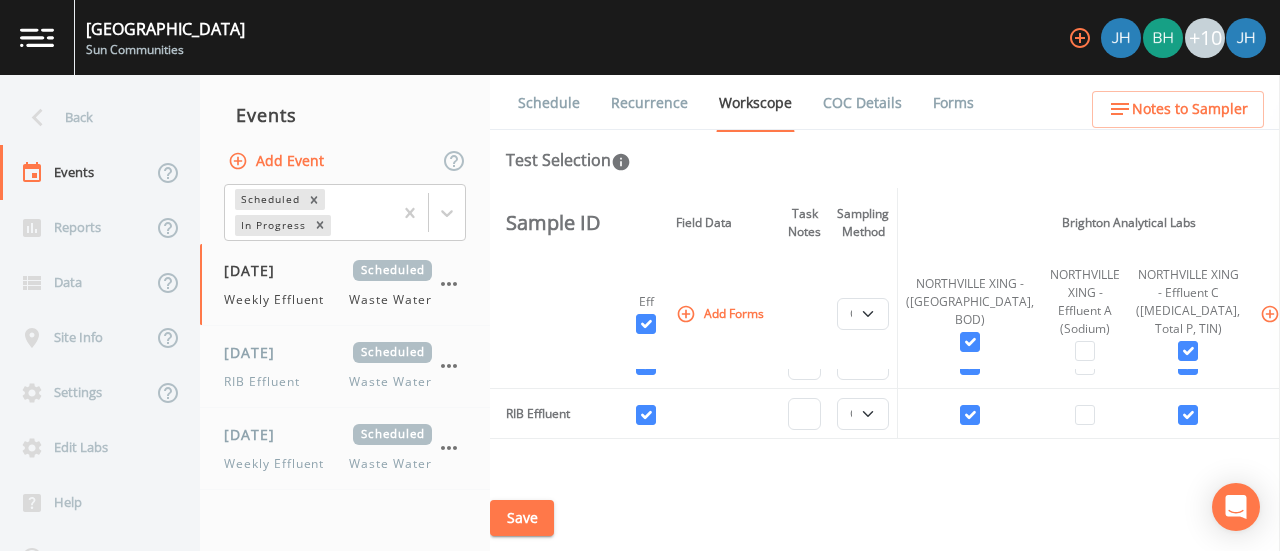 scroll, scrollTop: 0, scrollLeft: 0, axis: both 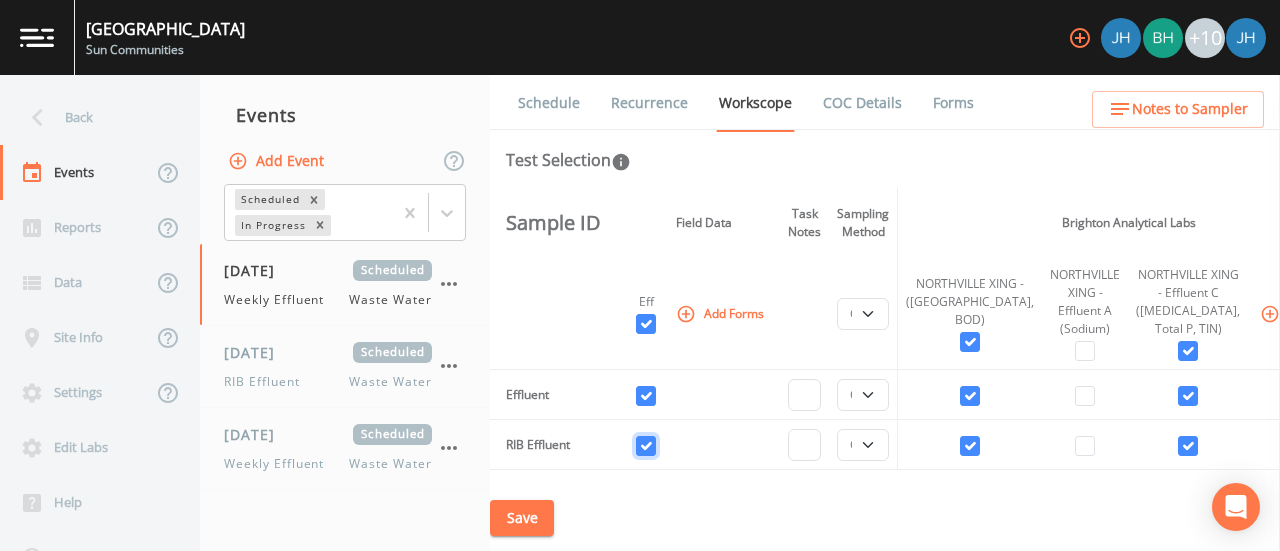 click at bounding box center (646, 446) 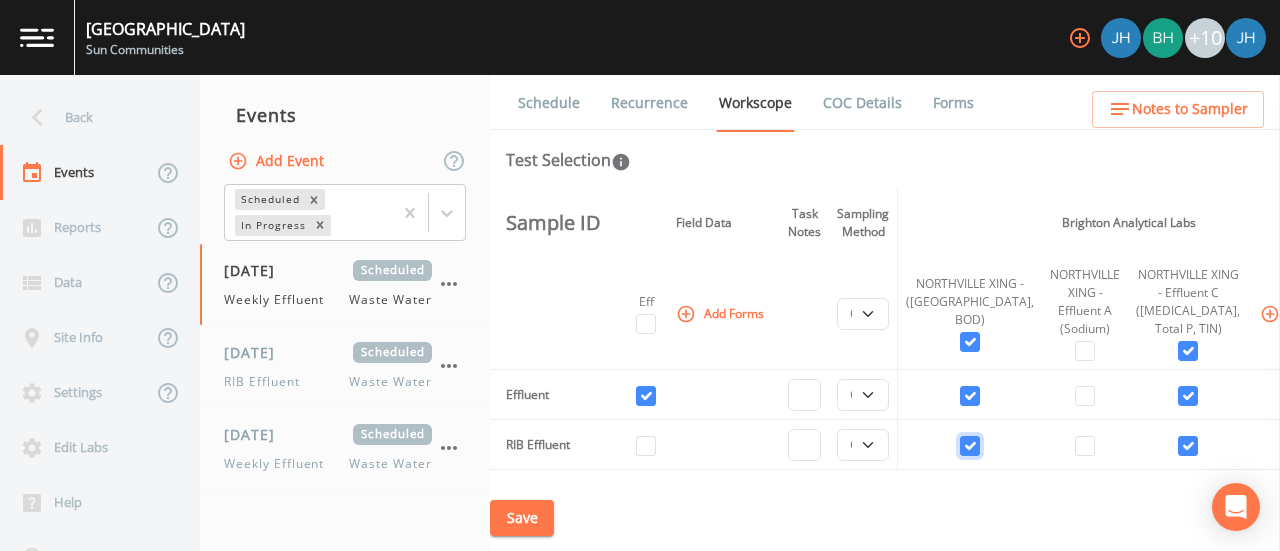 click at bounding box center [970, 446] 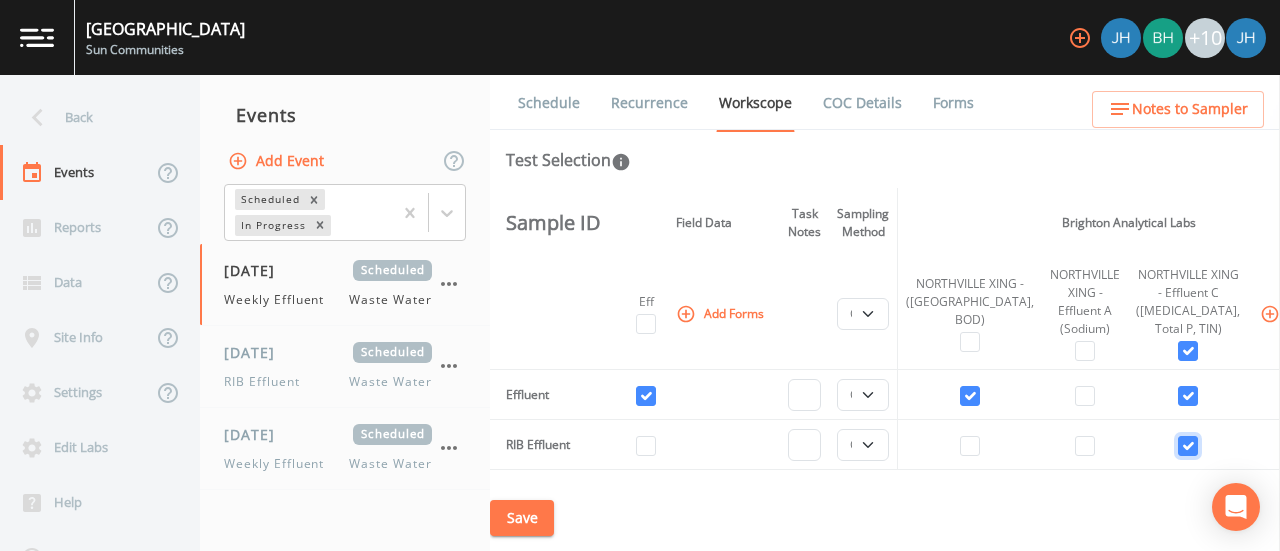 click at bounding box center [1188, 446] 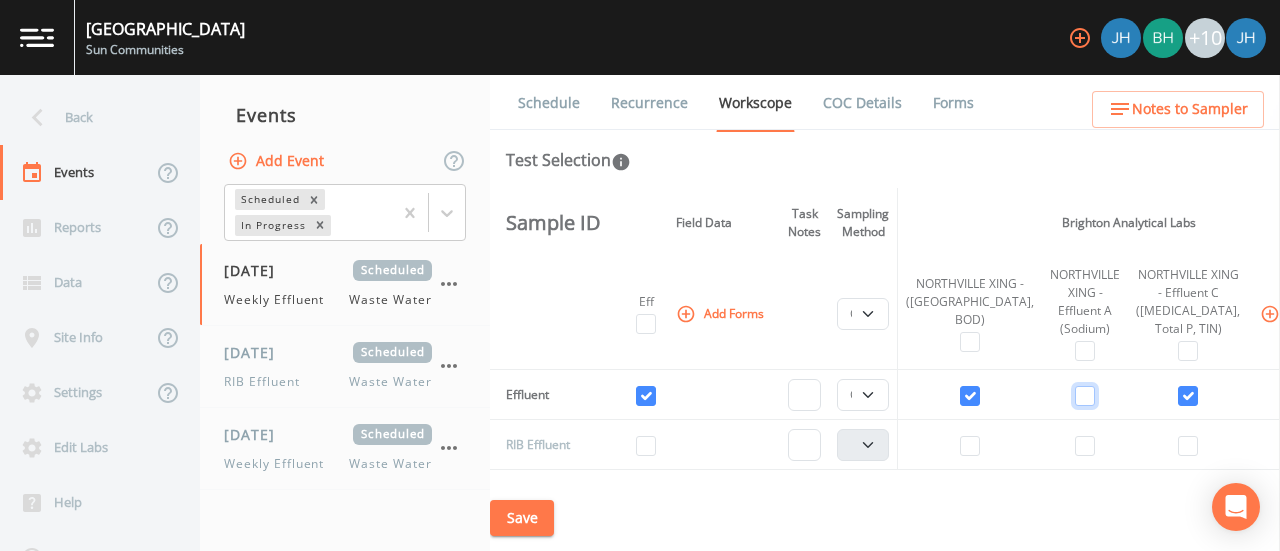 click at bounding box center (1085, 396) 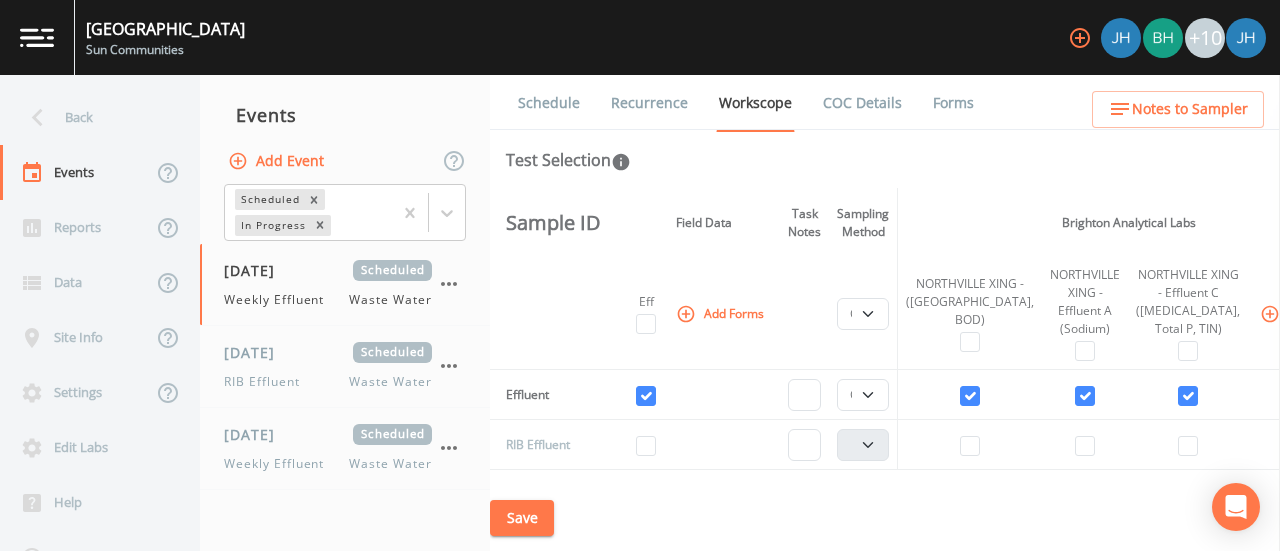 click on "Save" at bounding box center (522, 518) 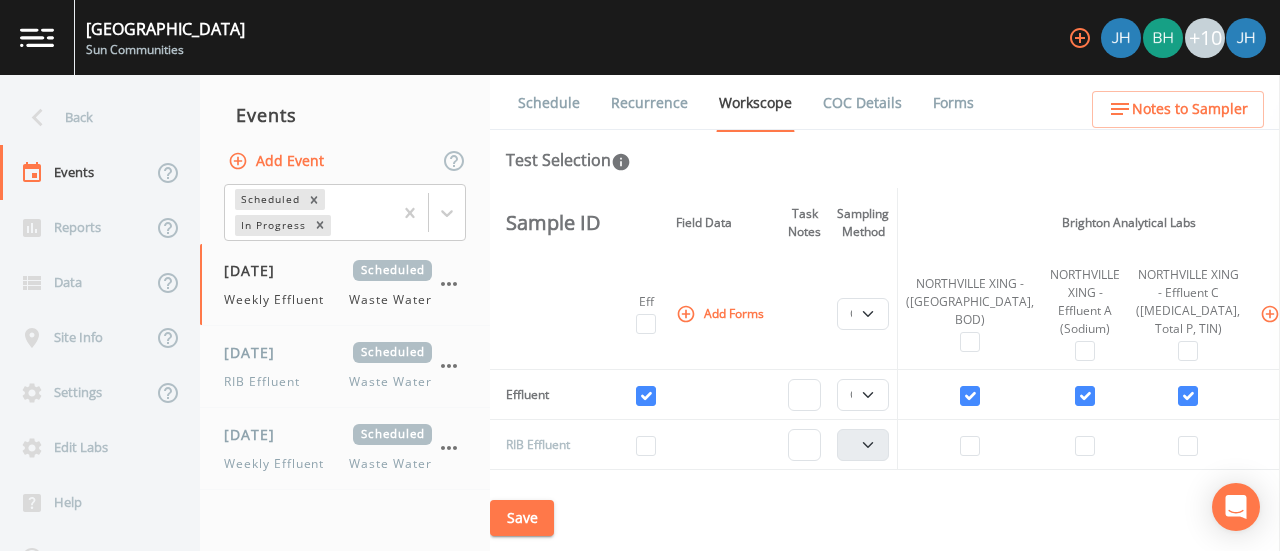 click on "Save" at bounding box center [522, 518] 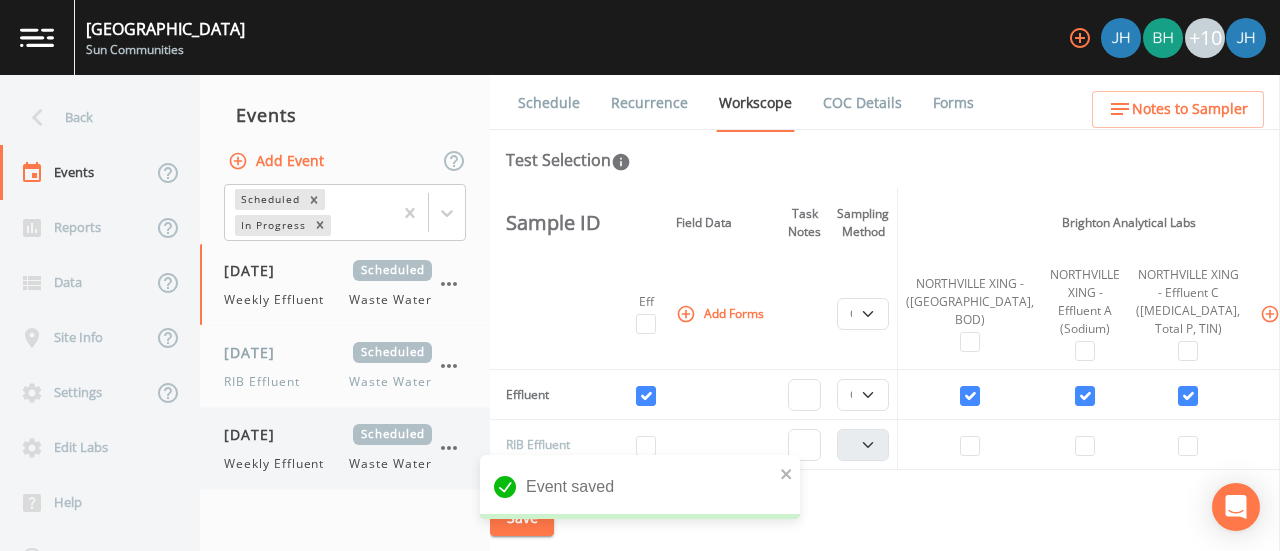 click on "[DATE]" at bounding box center (256, 434) 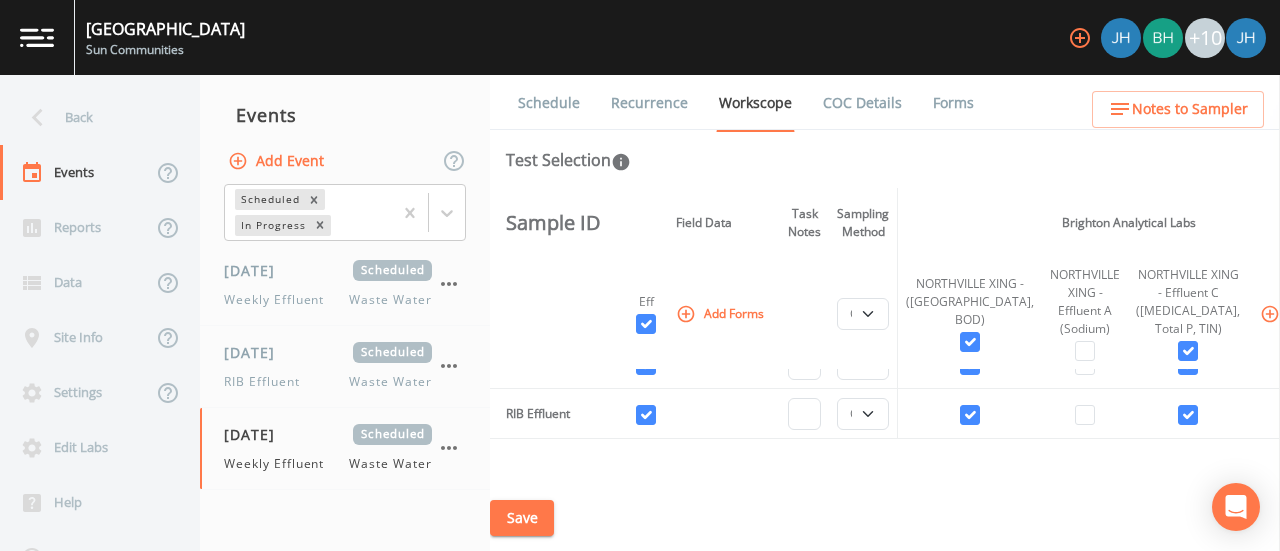 scroll, scrollTop: 0, scrollLeft: 0, axis: both 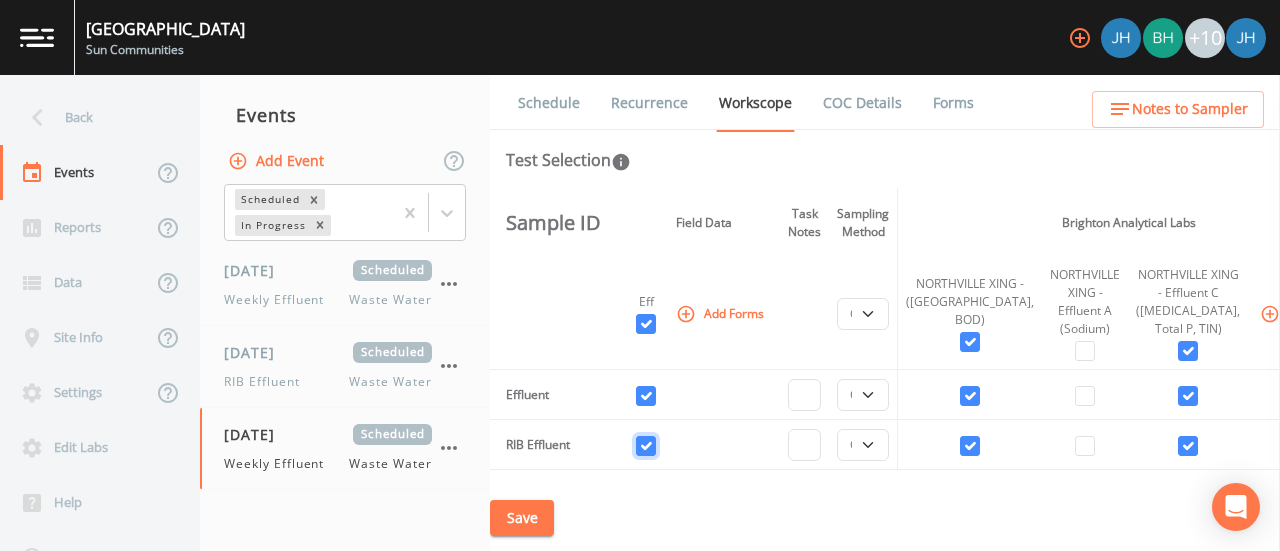click at bounding box center (646, 446) 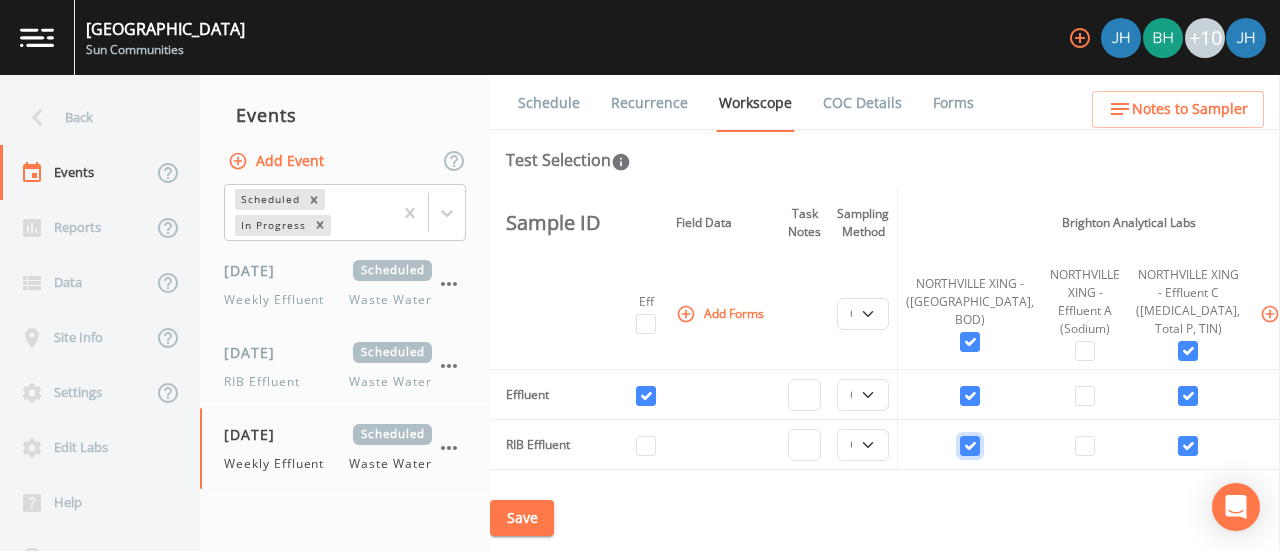 click at bounding box center [970, 446] 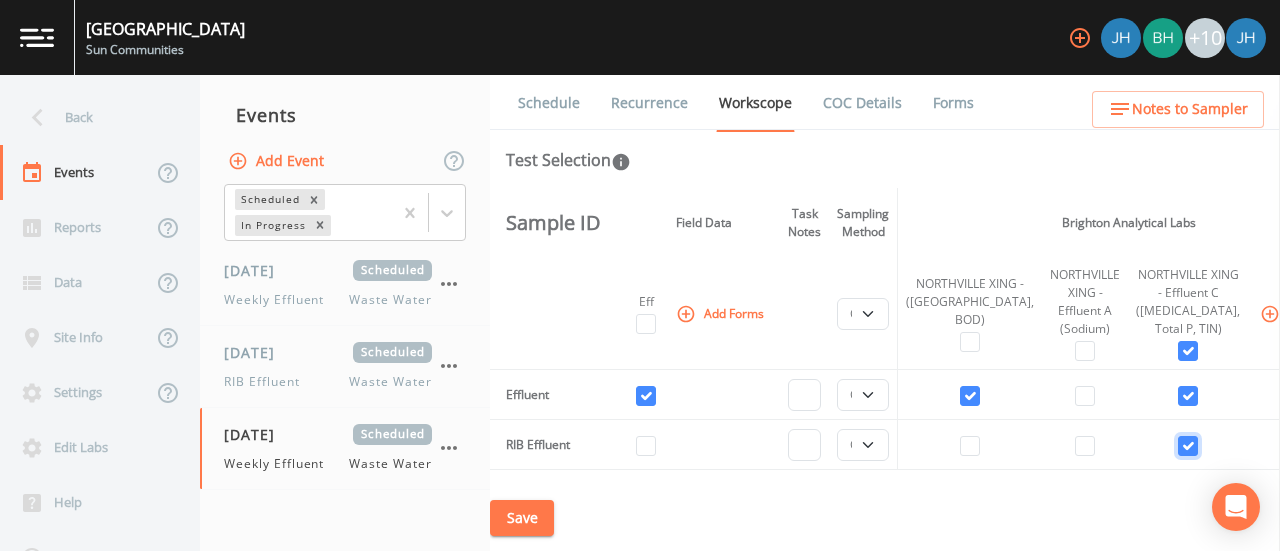 click at bounding box center [1188, 446] 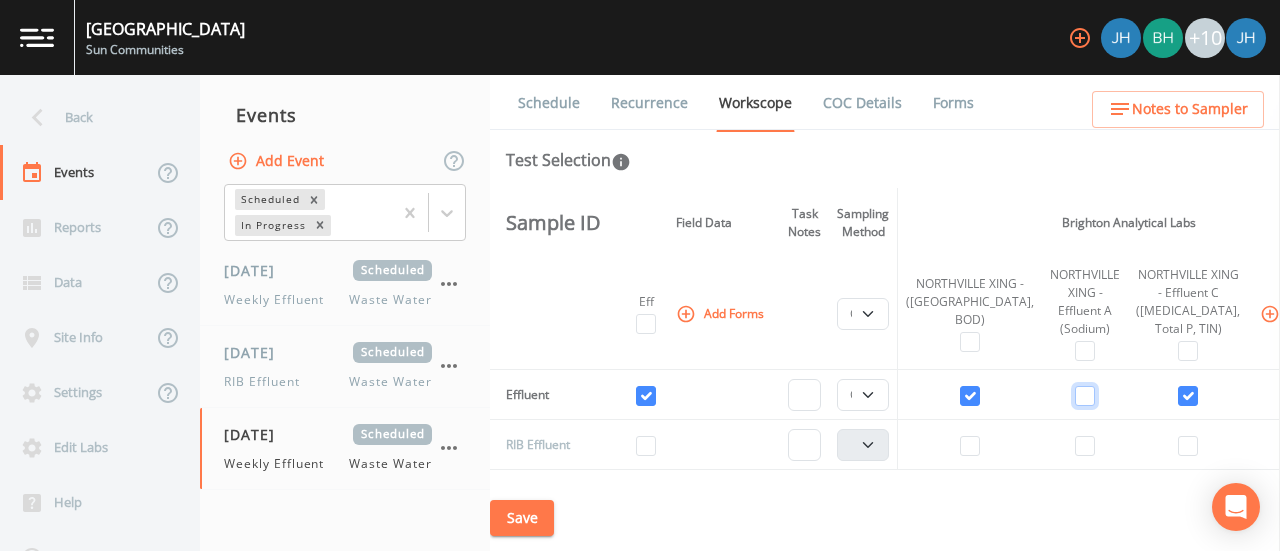 click at bounding box center (1085, 396) 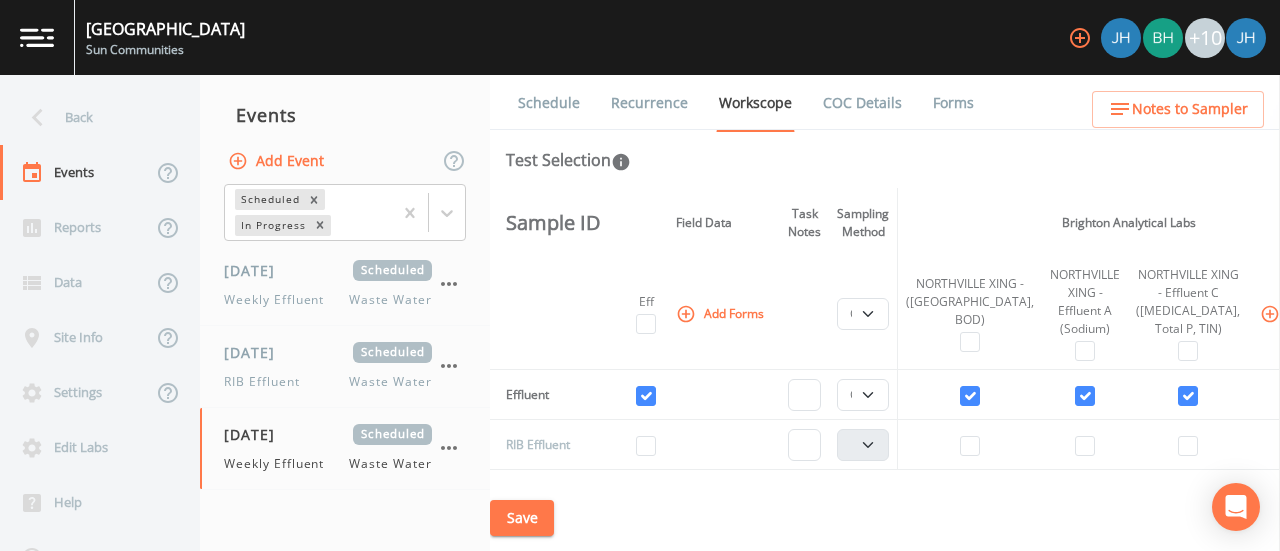 click on "Save" at bounding box center [522, 518] 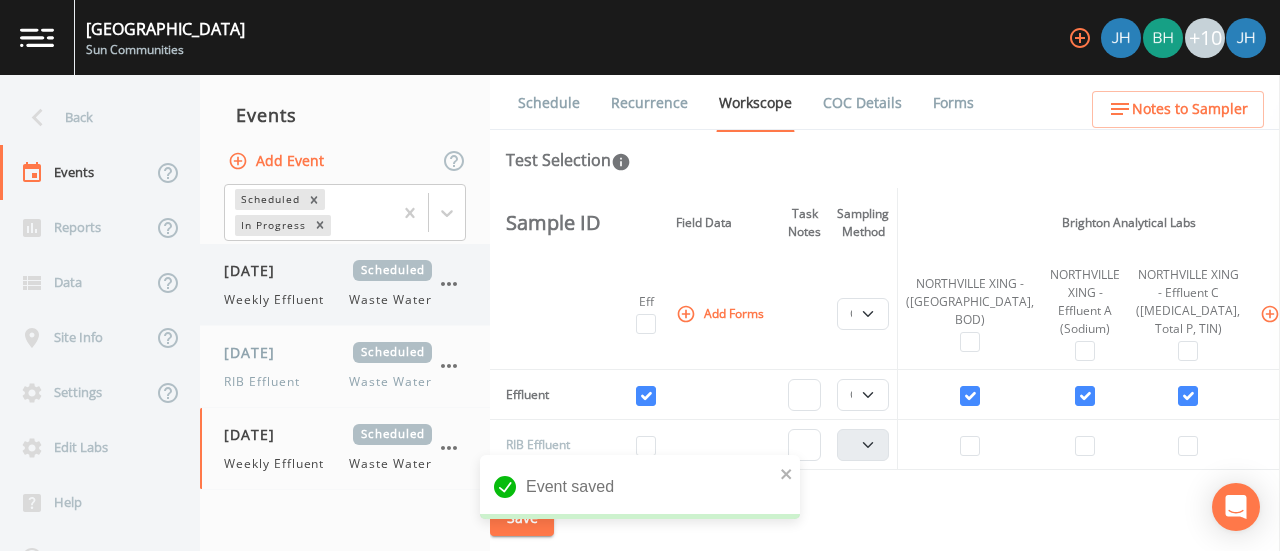 click on "Weekly Effluent" at bounding box center (280, 300) 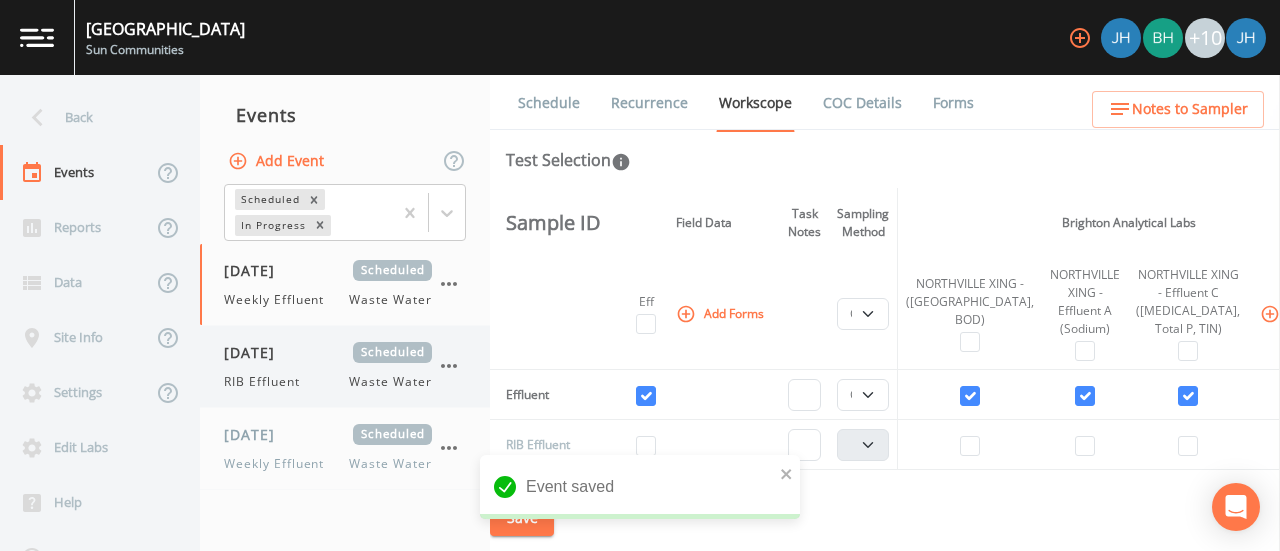 click on "[DATE] Scheduled RIB Effluent Waste Water" at bounding box center (328, 366) 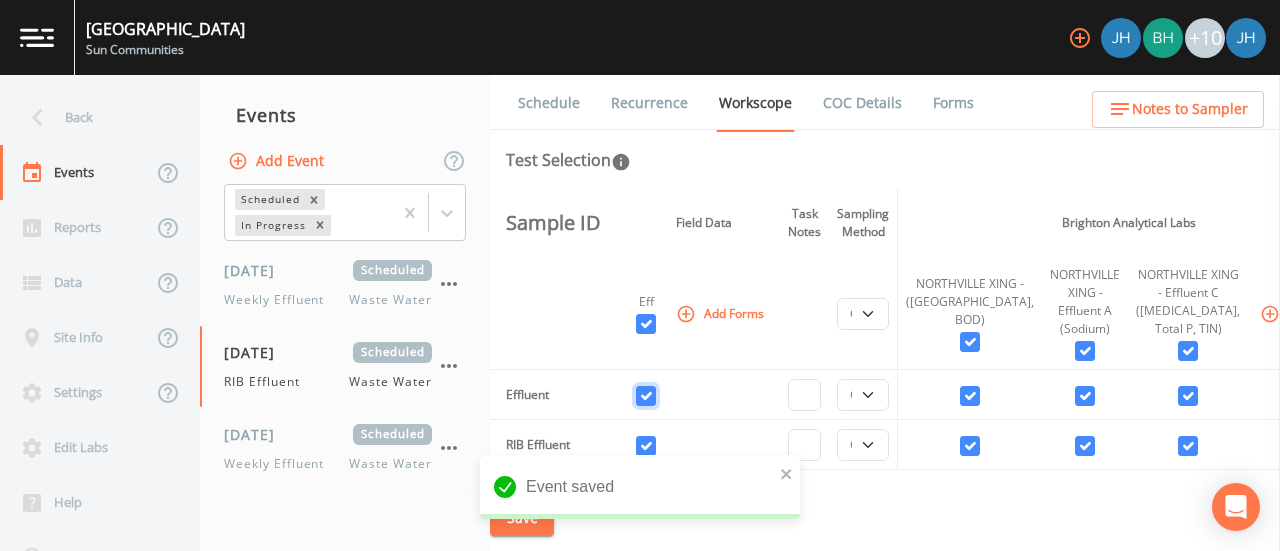click at bounding box center (646, 396) 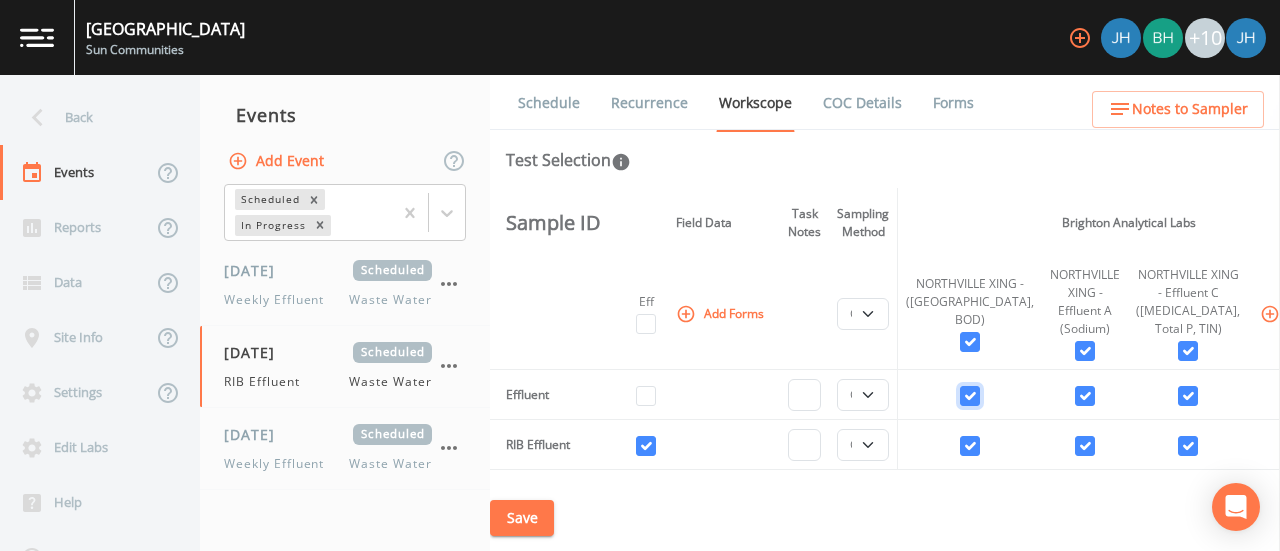 drag, startPoint x: 932, startPoint y: 421, endPoint x: 980, endPoint y: 417, distance: 48.166378 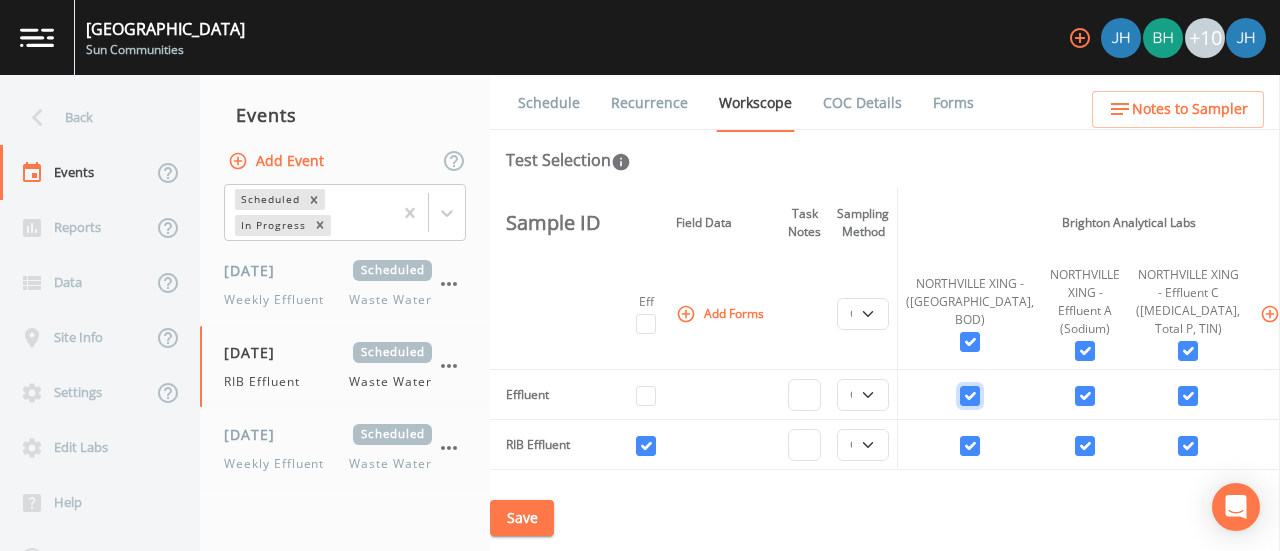 click at bounding box center (970, 396) 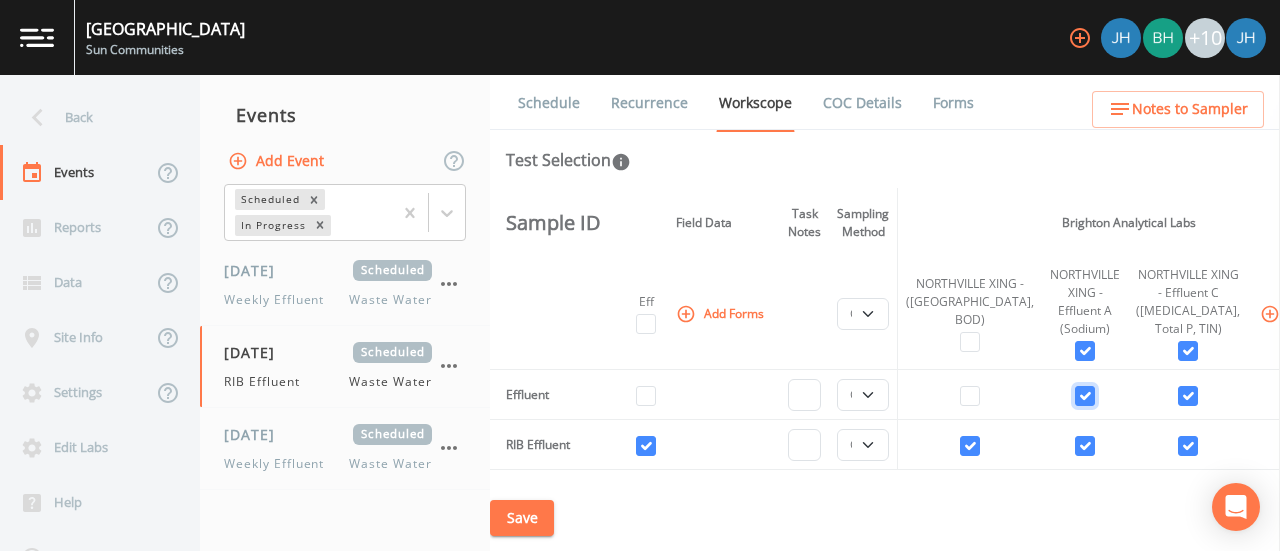 drag, startPoint x: 1028, startPoint y: 413, endPoint x: 1120, endPoint y: 431, distance: 93.74433 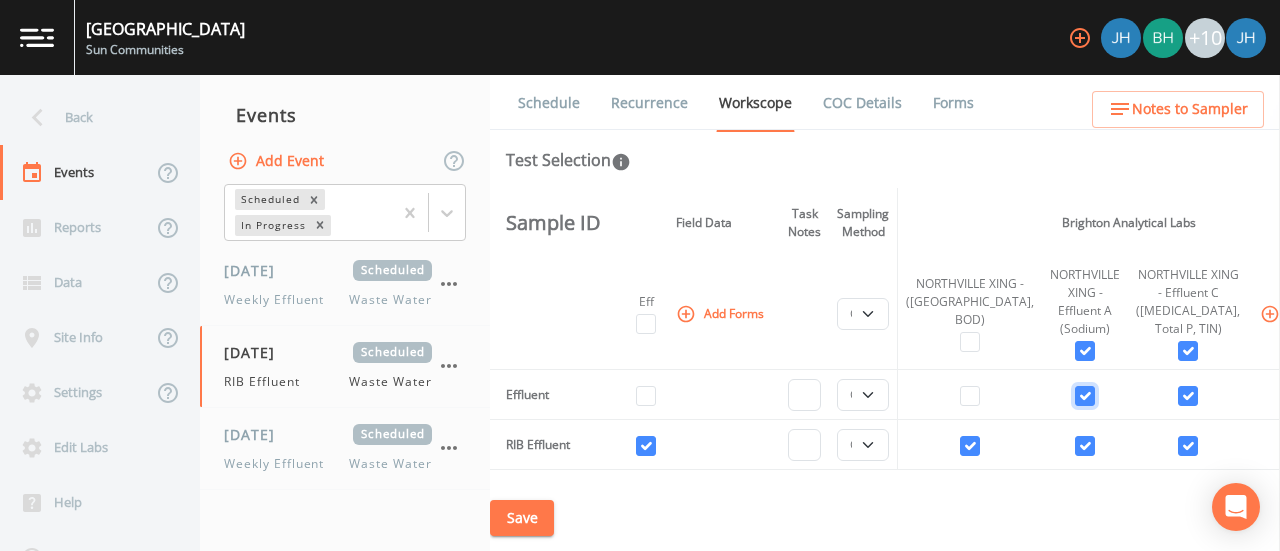 click at bounding box center (1085, 396) 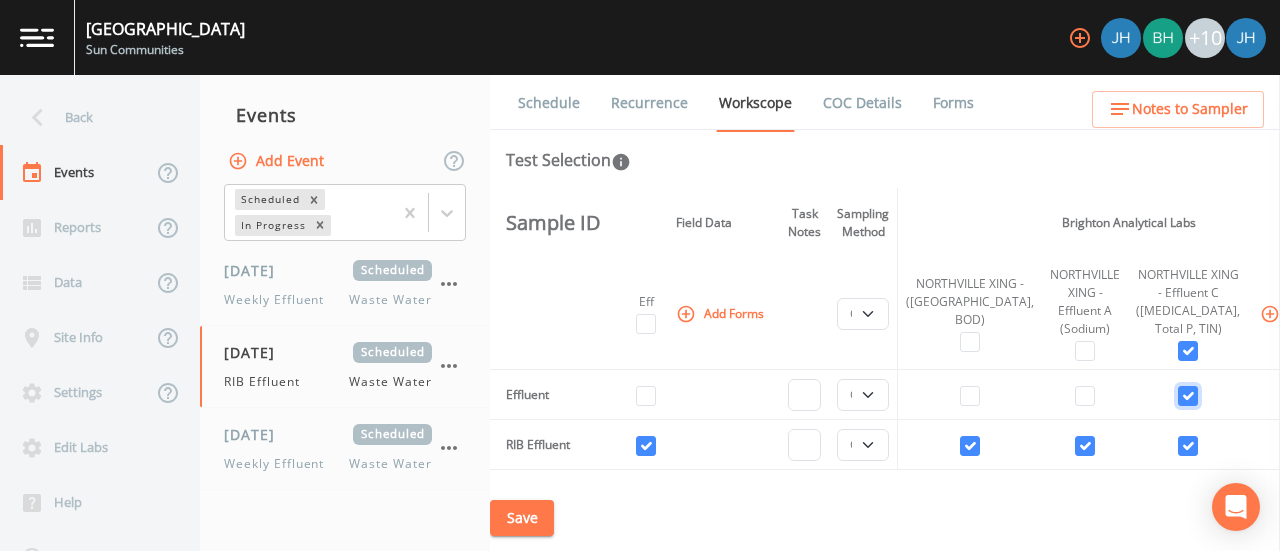 click at bounding box center (1188, 396) 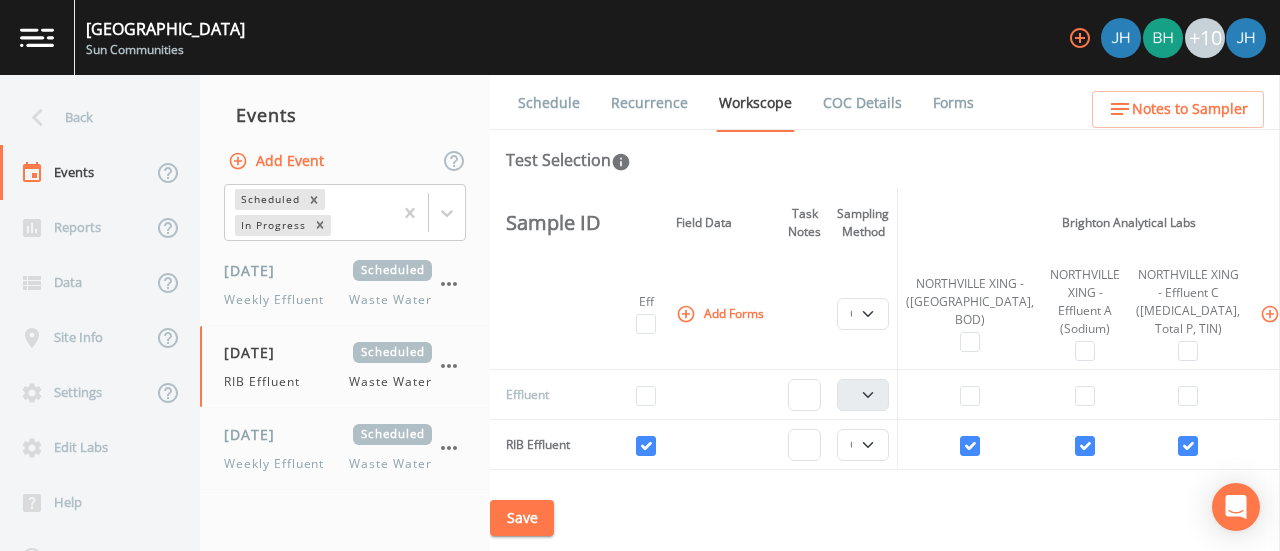 click on "Save" at bounding box center [522, 518] 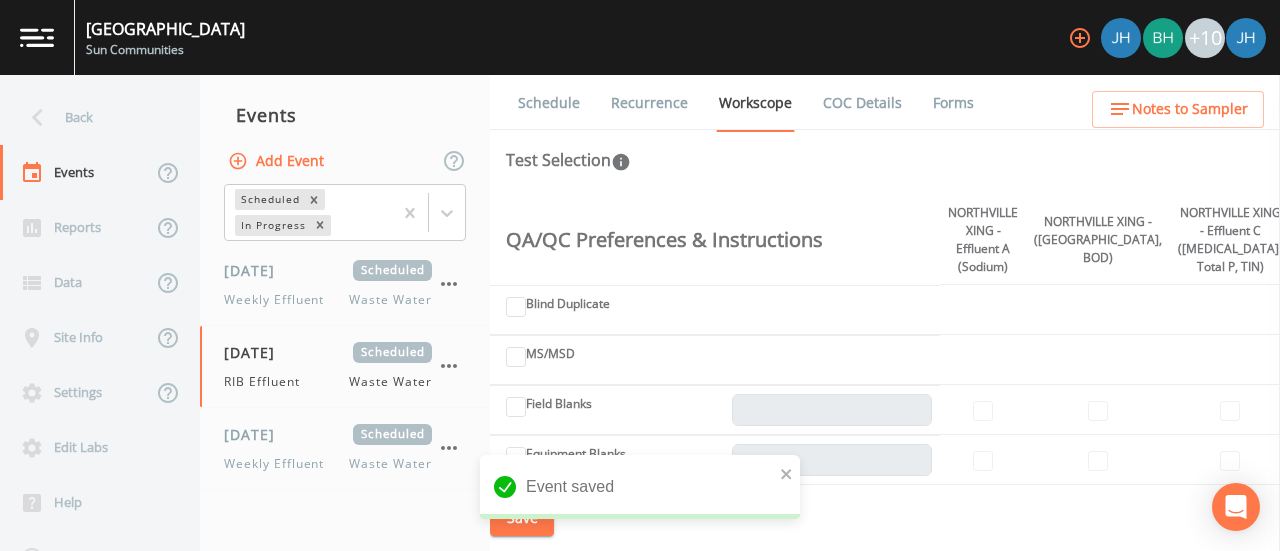 scroll, scrollTop: 400, scrollLeft: 0, axis: vertical 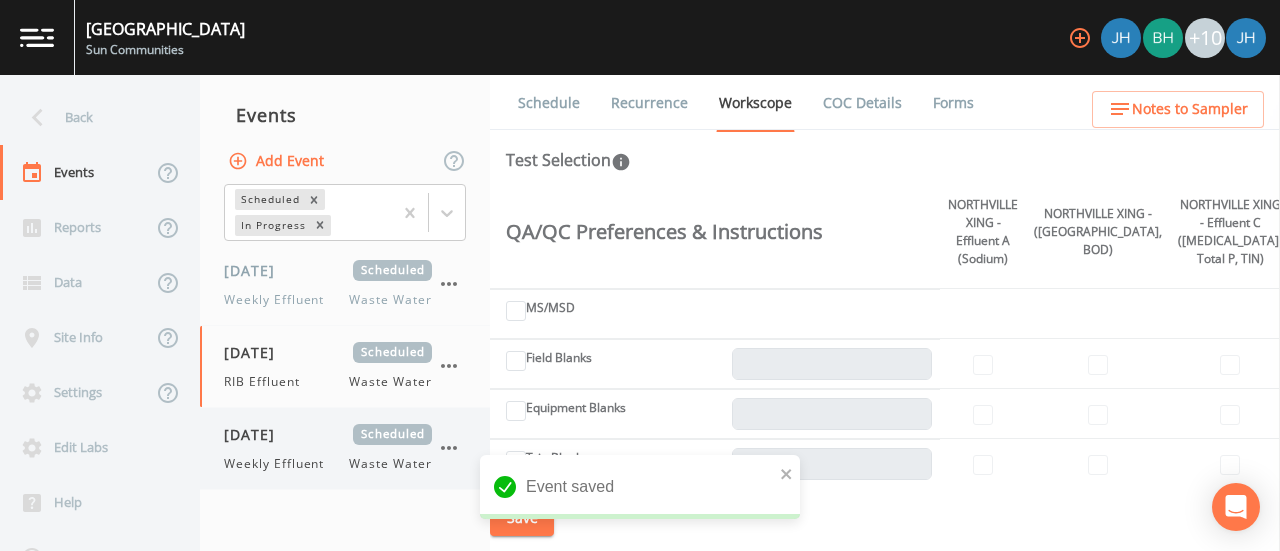 click on "[DATE] Scheduled Weekly Effluent Waste Water" at bounding box center [328, 448] 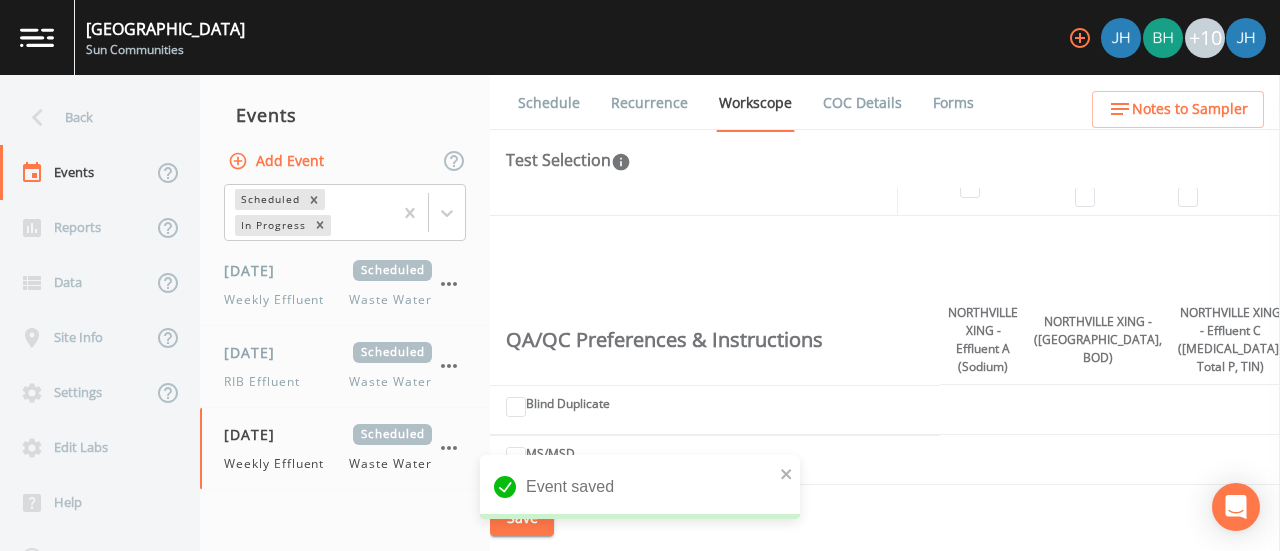 scroll, scrollTop: 0, scrollLeft: 0, axis: both 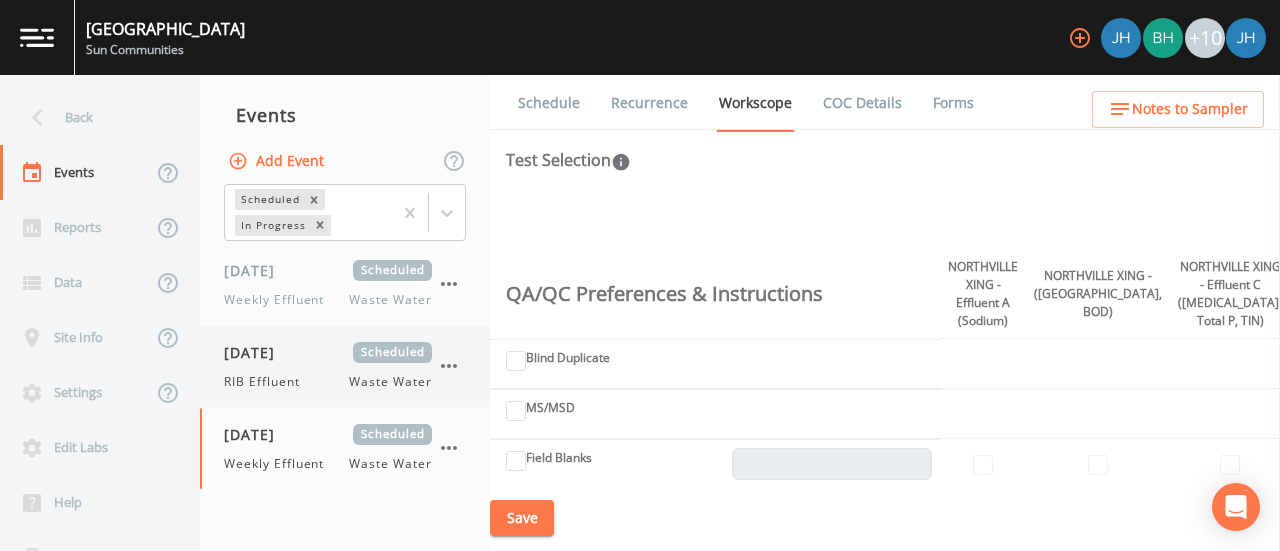 click on "[DATE]" at bounding box center (256, 352) 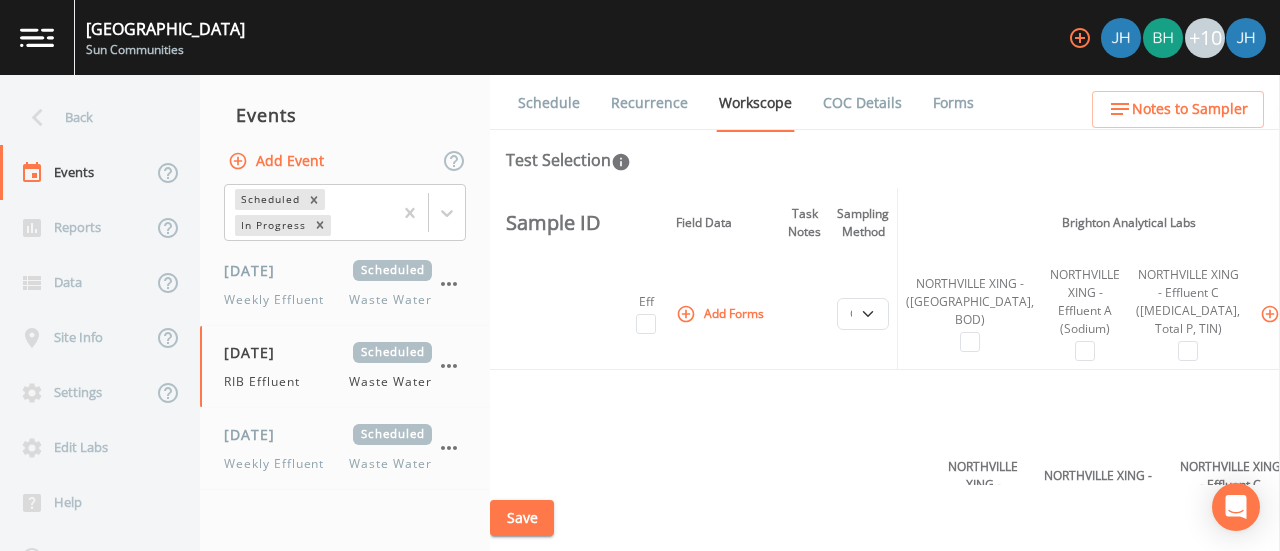 scroll, scrollTop: 200, scrollLeft: 0, axis: vertical 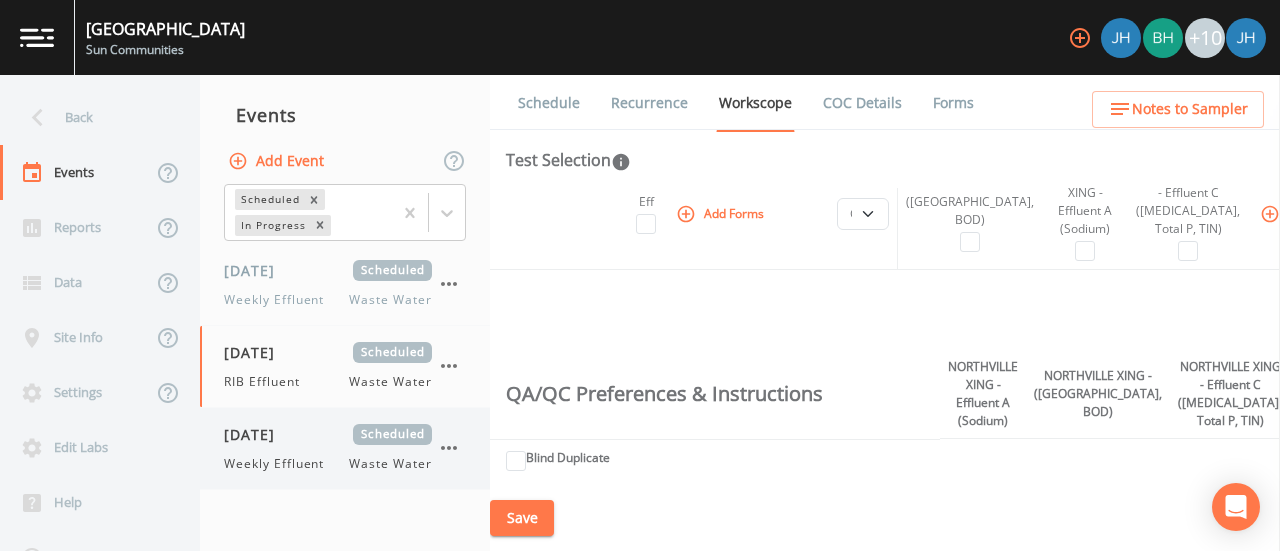 click on "[DATE] Scheduled Weekly Effluent Waste Water" at bounding box center (328, 448) 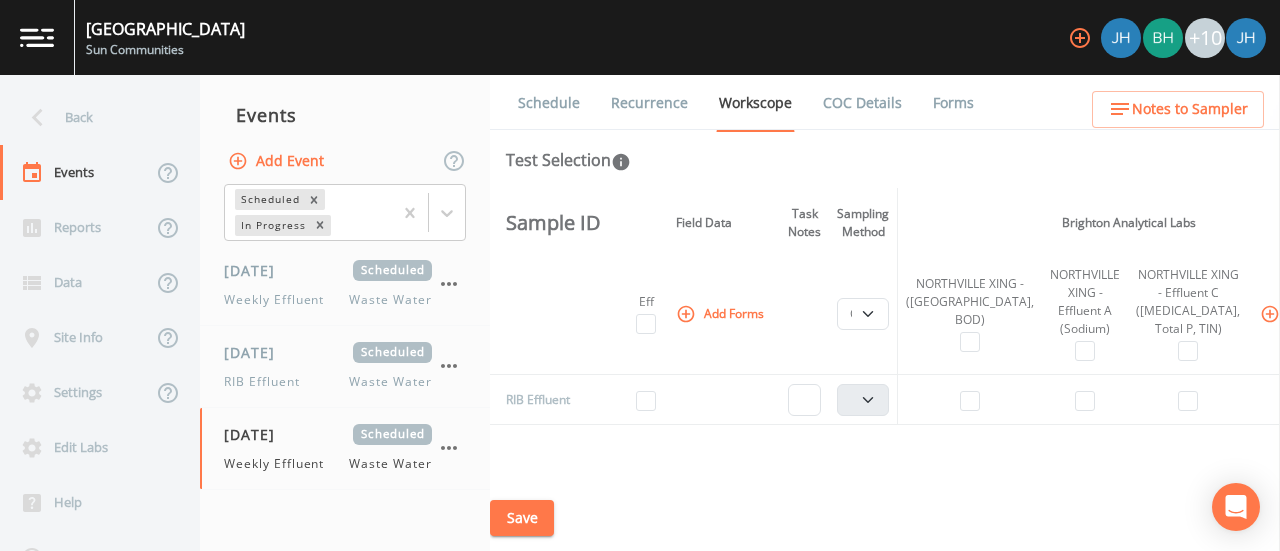 scroll, scrollTop: 0, scrollLeft: 0, axis: both 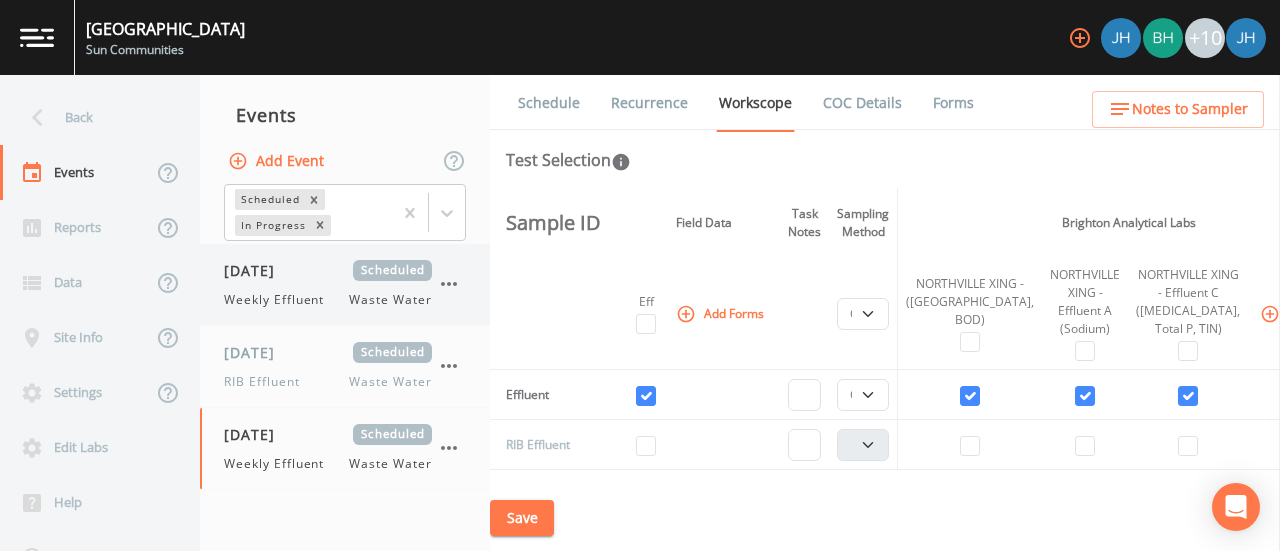 click on "Weekly Effluent" at bounding box center (280, 300) 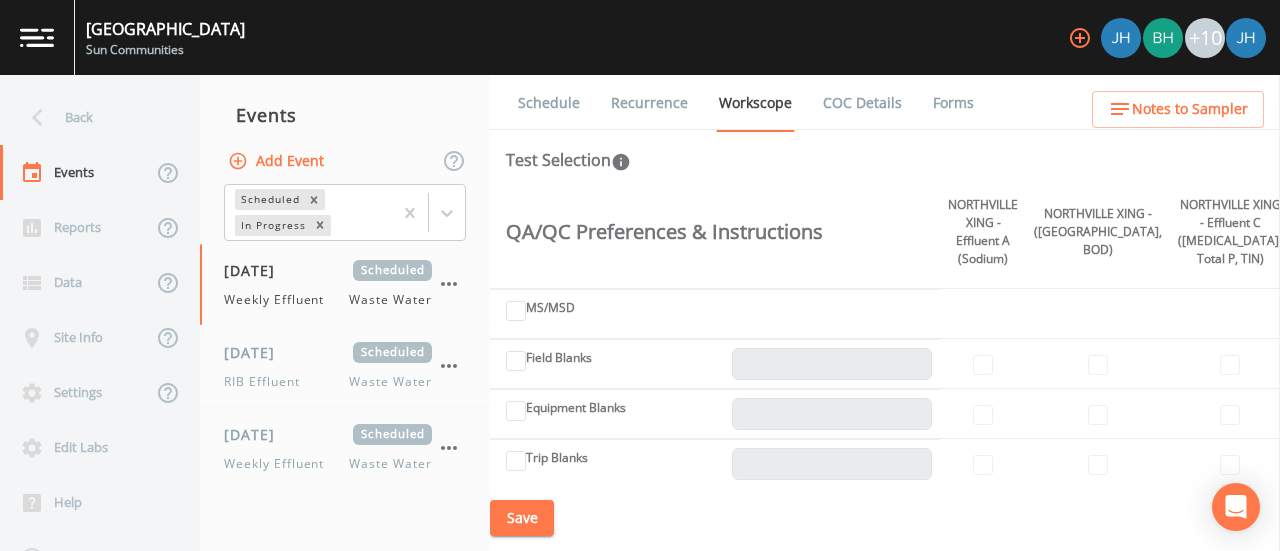 scroll, scrollTop: 0, scrollLeft: 0, axis: both 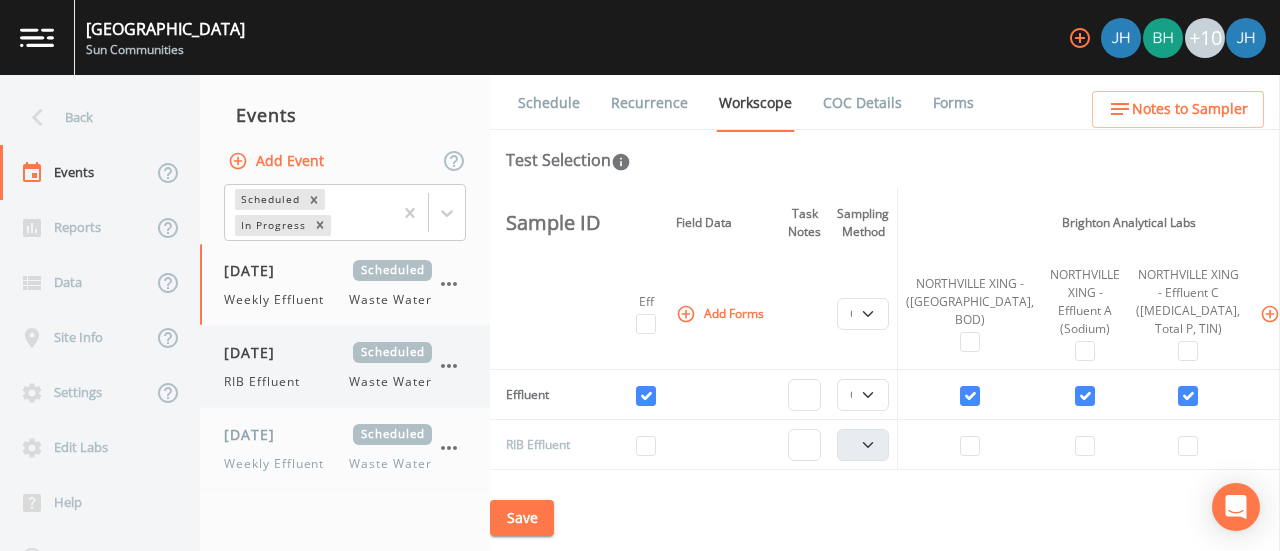 click on "[DATE] Scheduled RIB Effluent Waste Water" at bounding box center [328, 366] 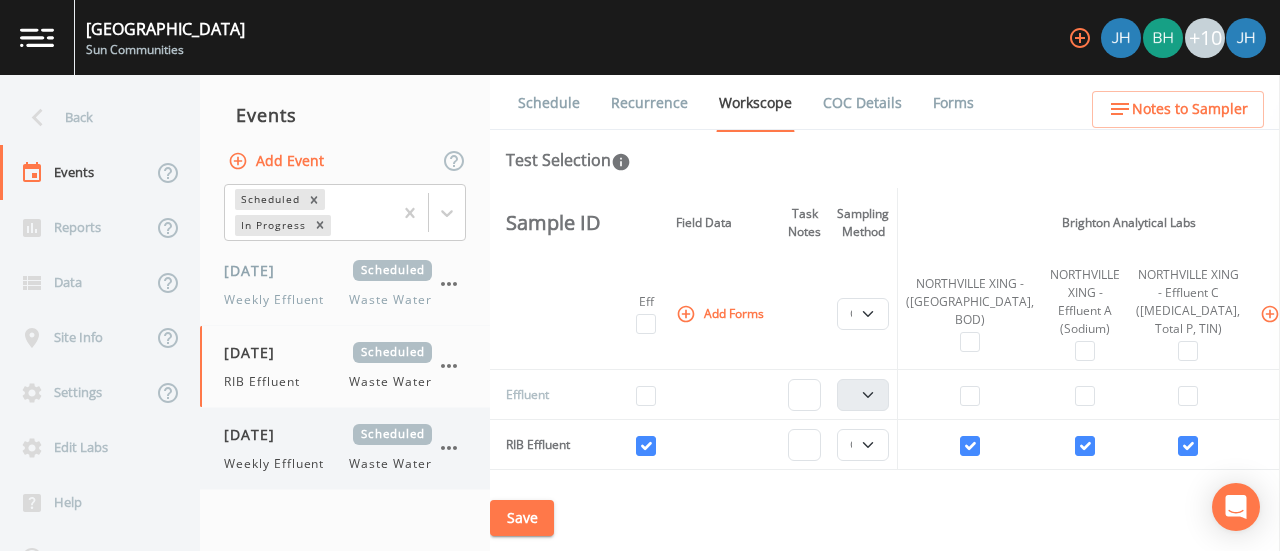 click on "[DATE]" at bounding box center [256, 434] 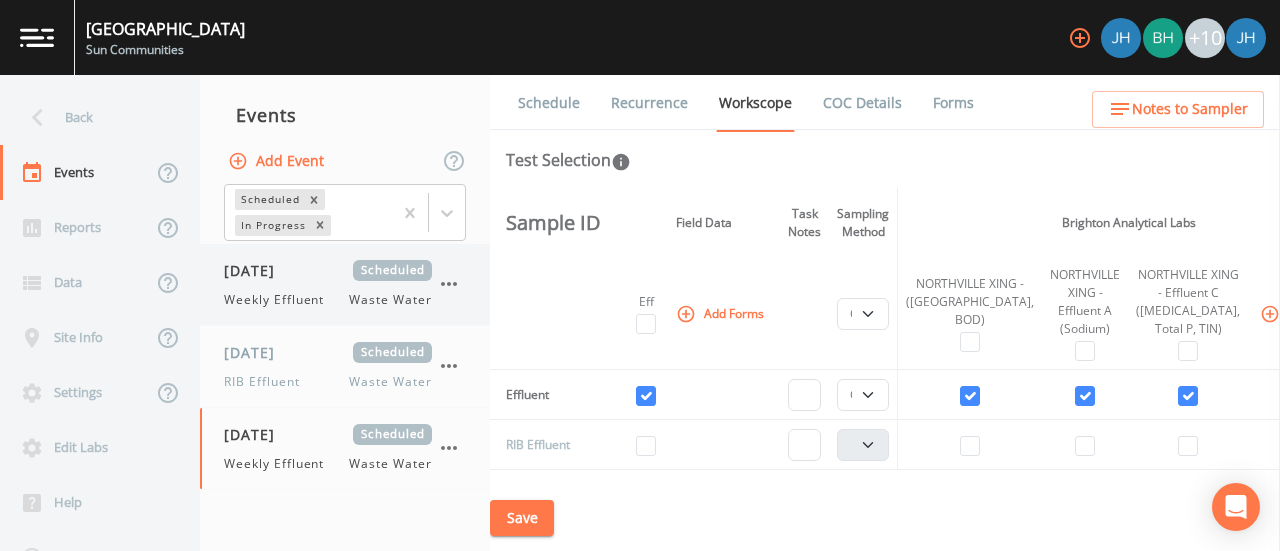 click on "[DATE]" at bounding box center [256, 270] 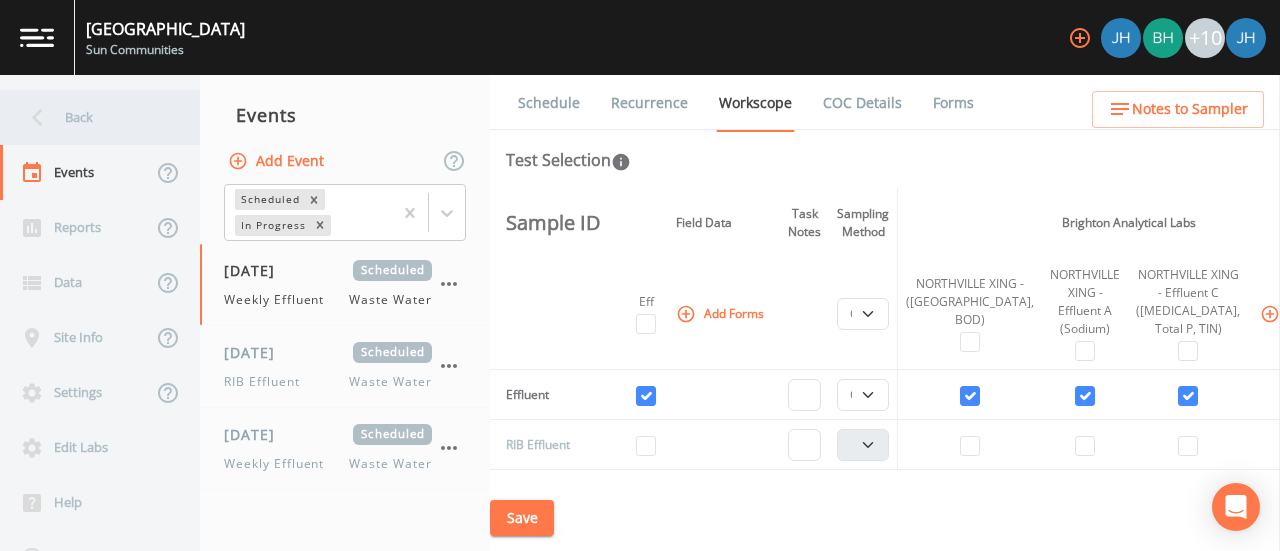 click on "Back" at bounding box center (90, 117) 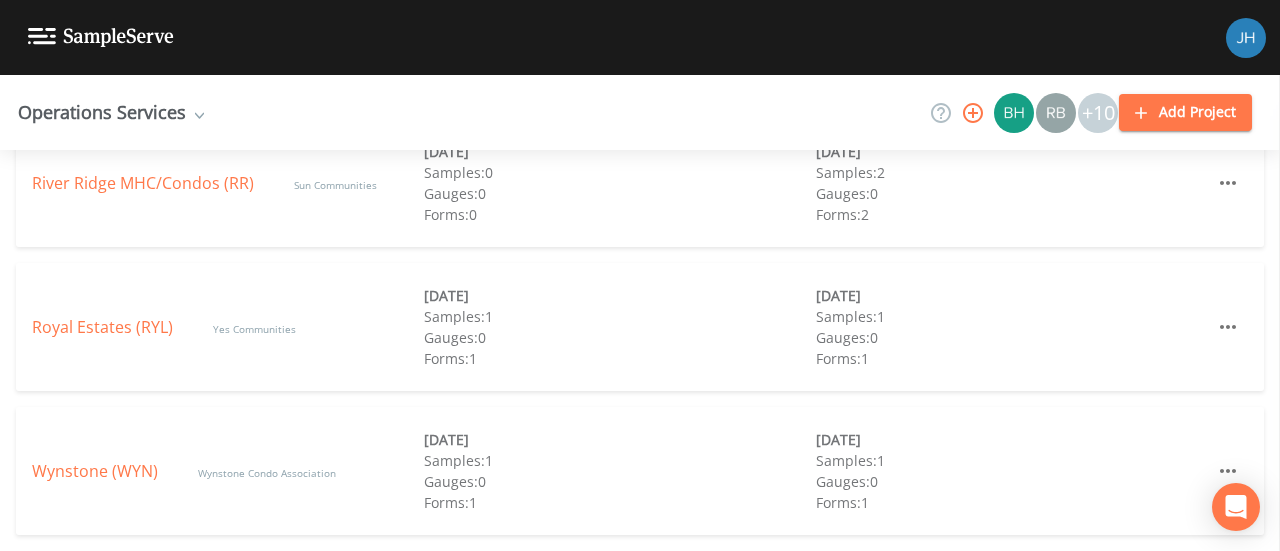 scroll, scrollTop: 1176, scrollLeft: 0, axis: vertical 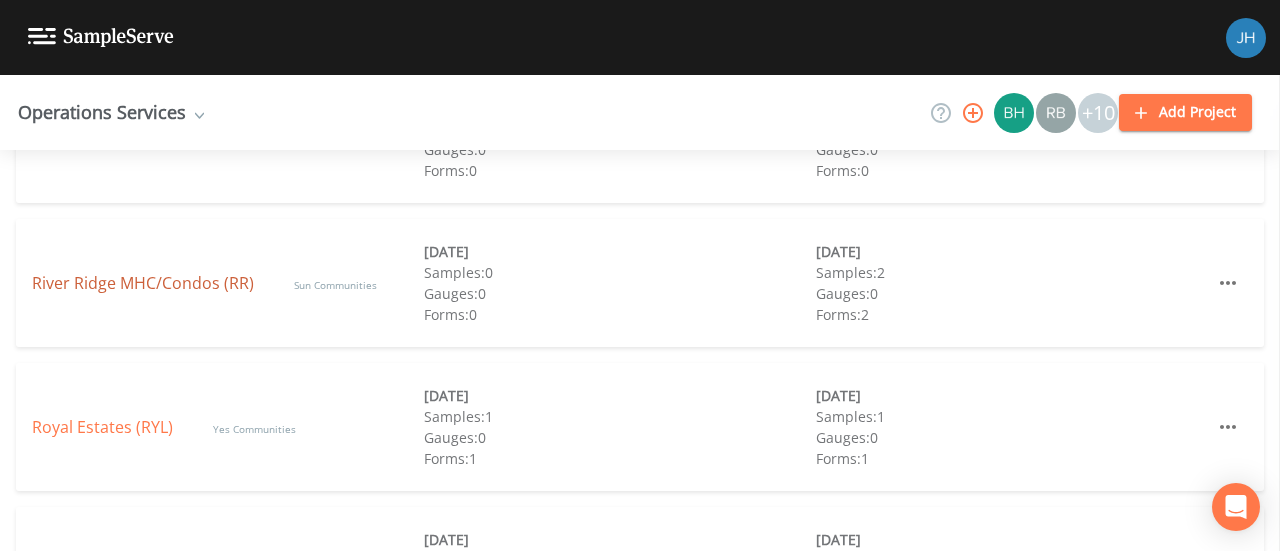 click on "River Ridge MHC/Condos   (RR)" at bounding box center [143, 283] 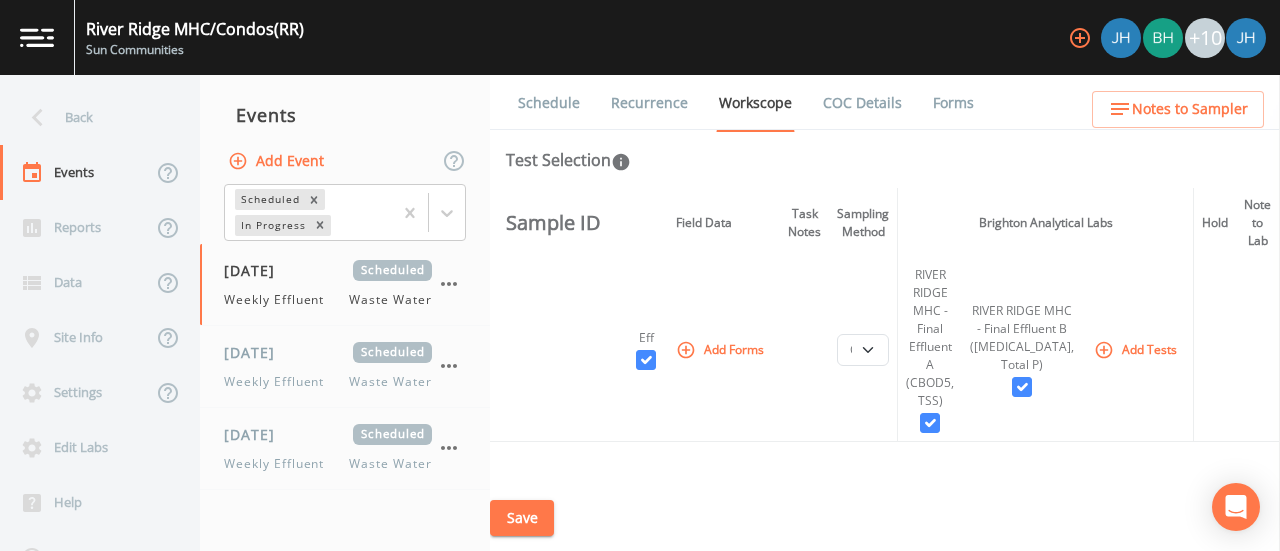 scroll, scrollTop: 0, scrollLeft: 0, axis: both 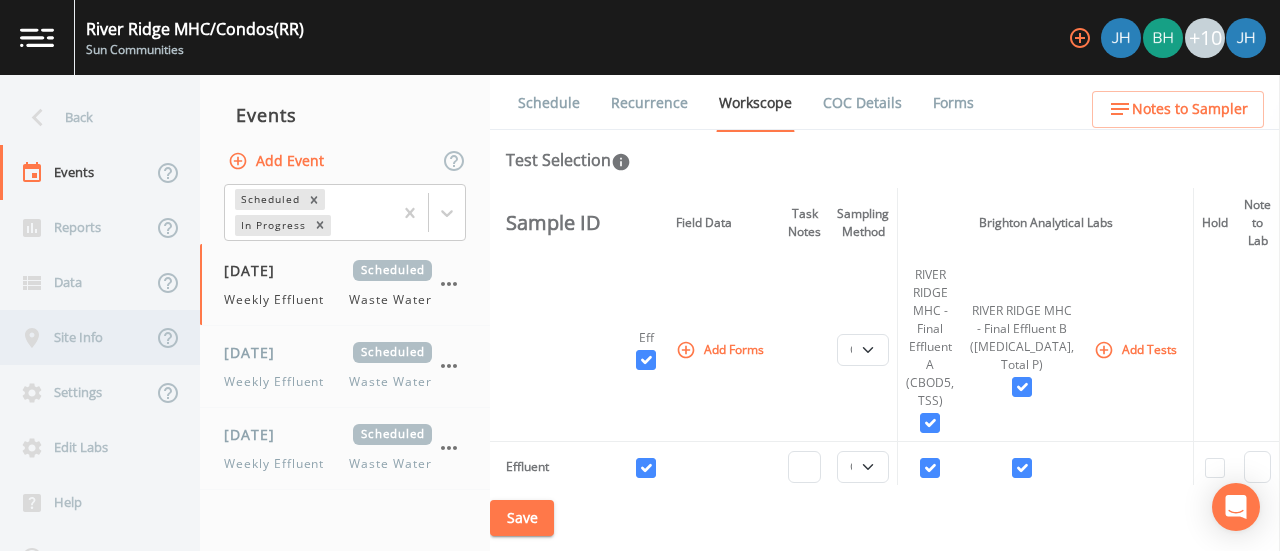 click on "Site Info" at bounding box center (76, 337) 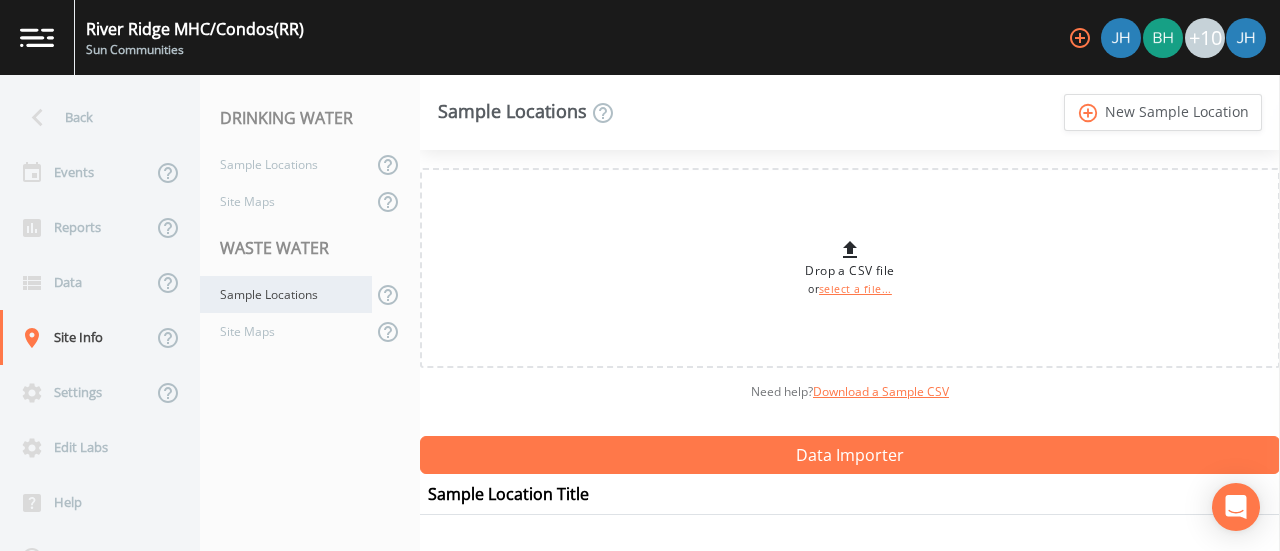 click on "Sample Locations" at bounding box center [286, 294] 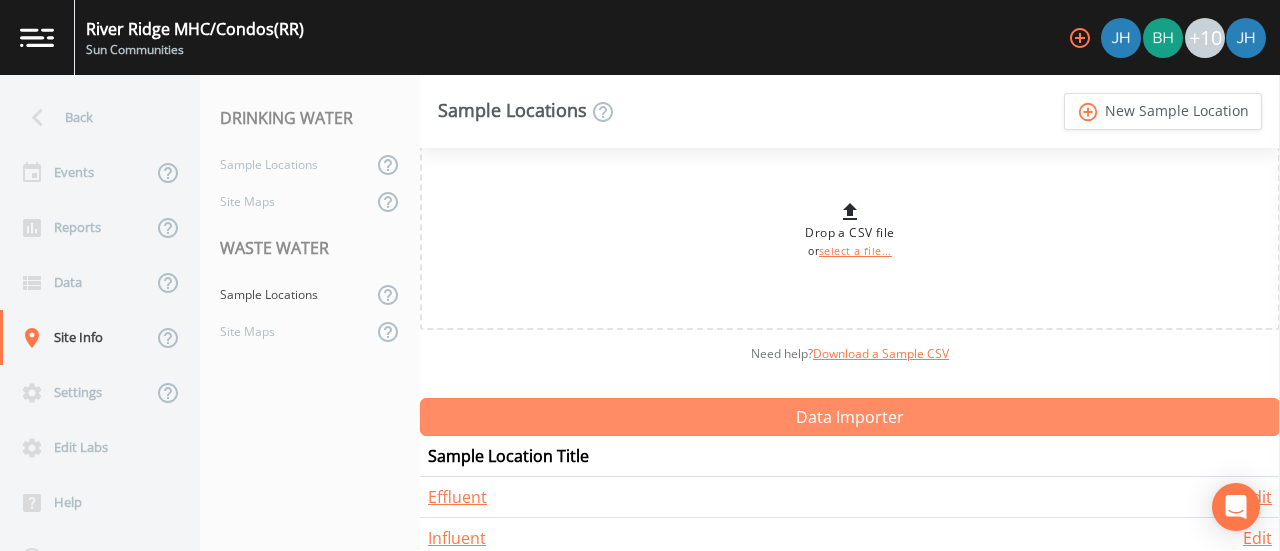 scroll, scrollTop: 56, scrollLeft: 0, axis: vertical 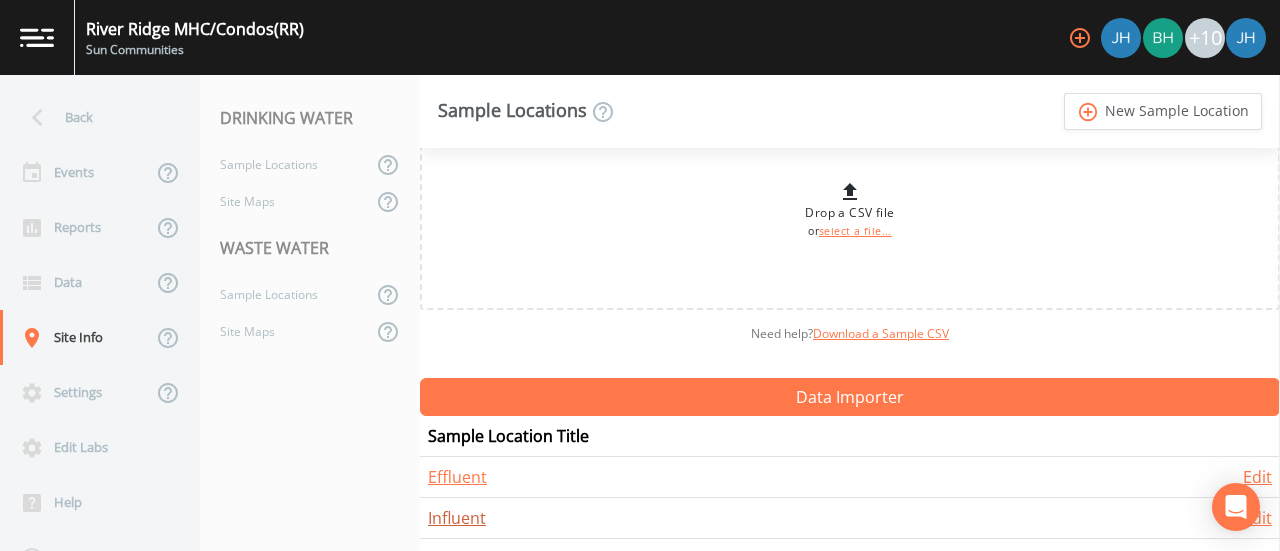 click on "Influent" at bounding box center (457, 518) 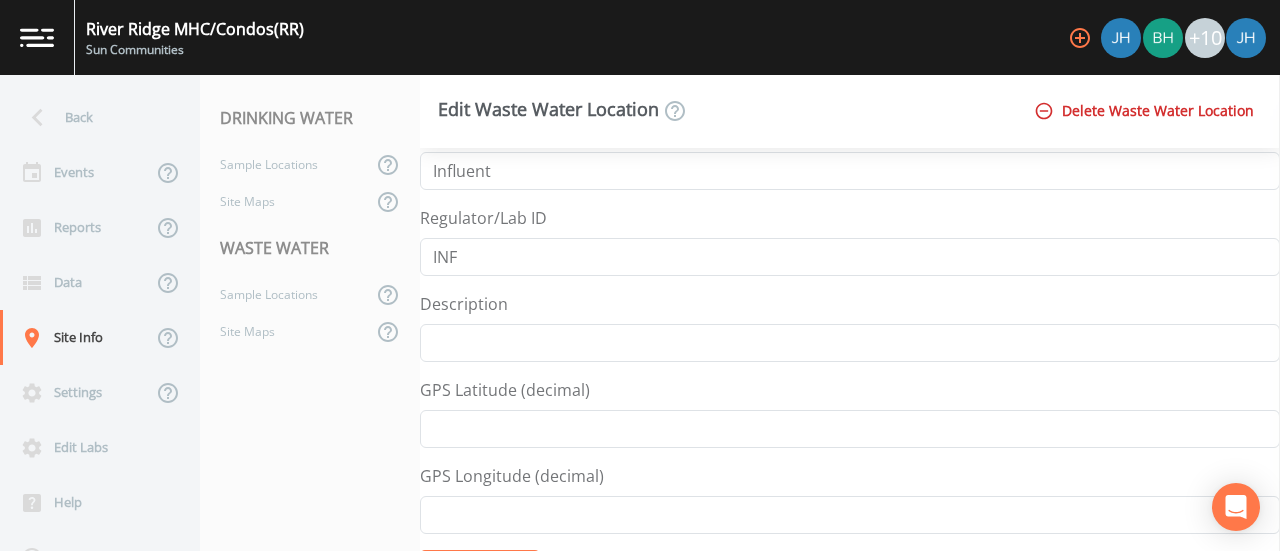 scroll, scrollTop: 0, scrollLeft: 0, axis: both 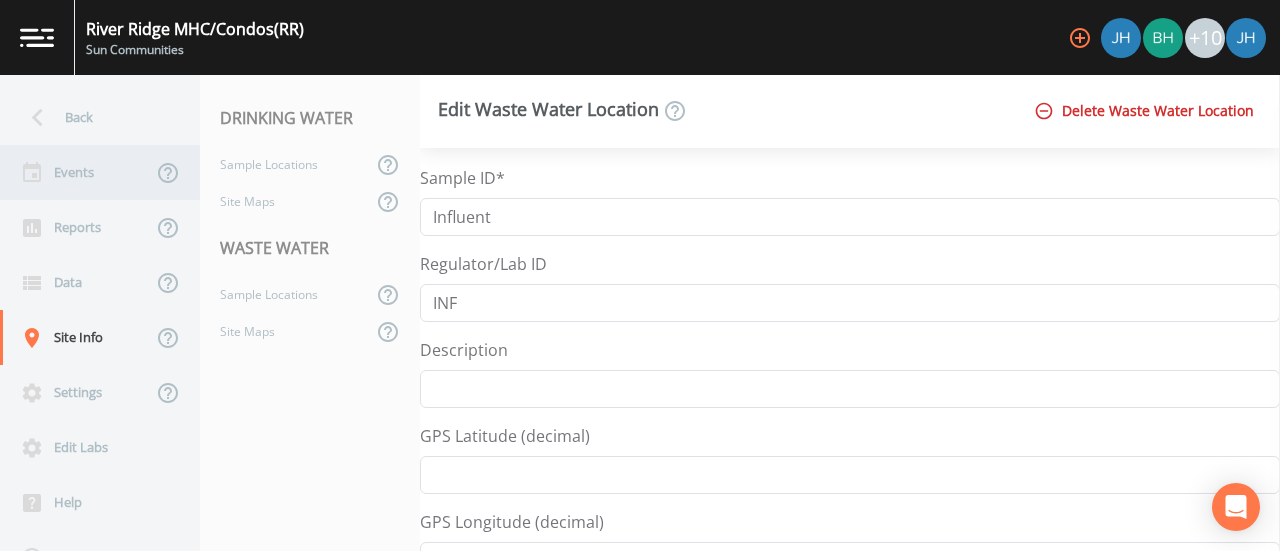 click on "Events" at bounding box center [76, 172] 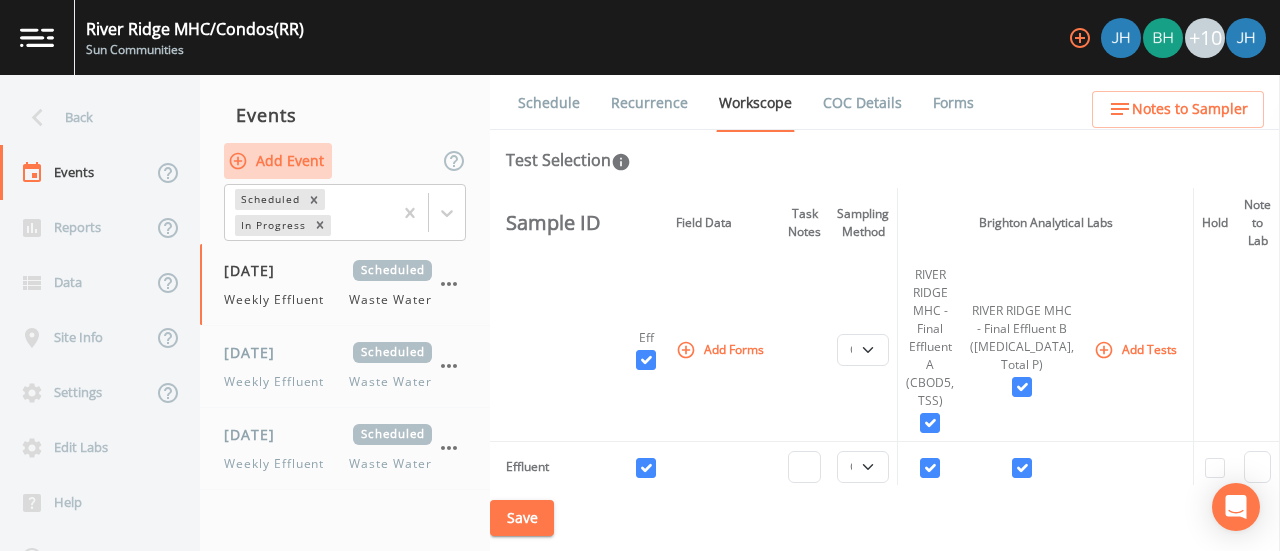 click on "Add Event" at bounding box center (278, 161) 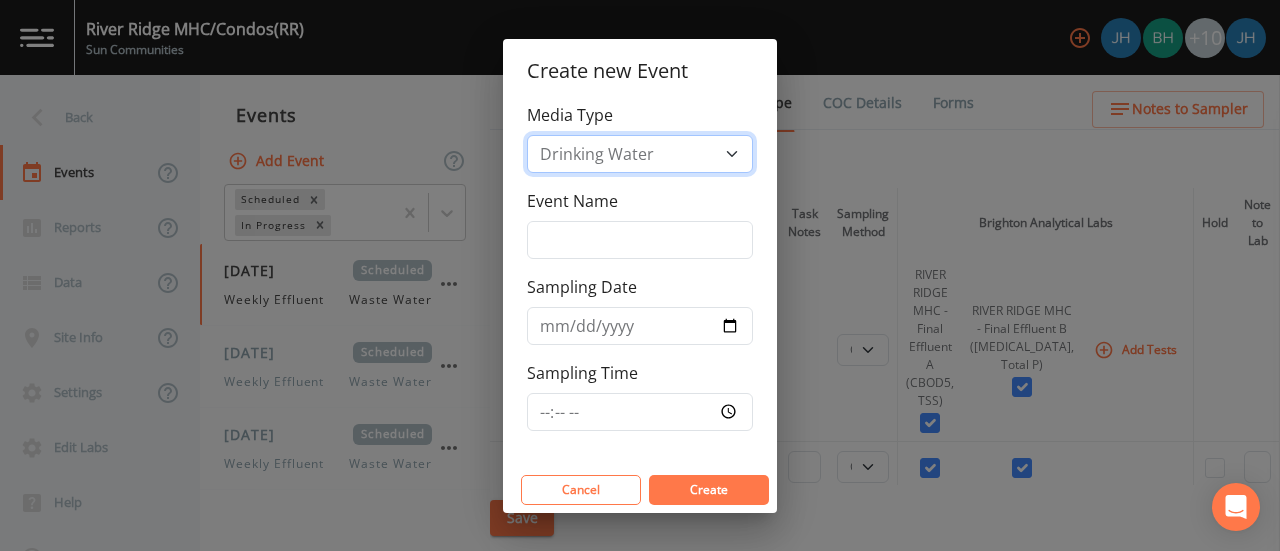 click on "Drinking Water Waste Water" at bounding box center (640, 154) 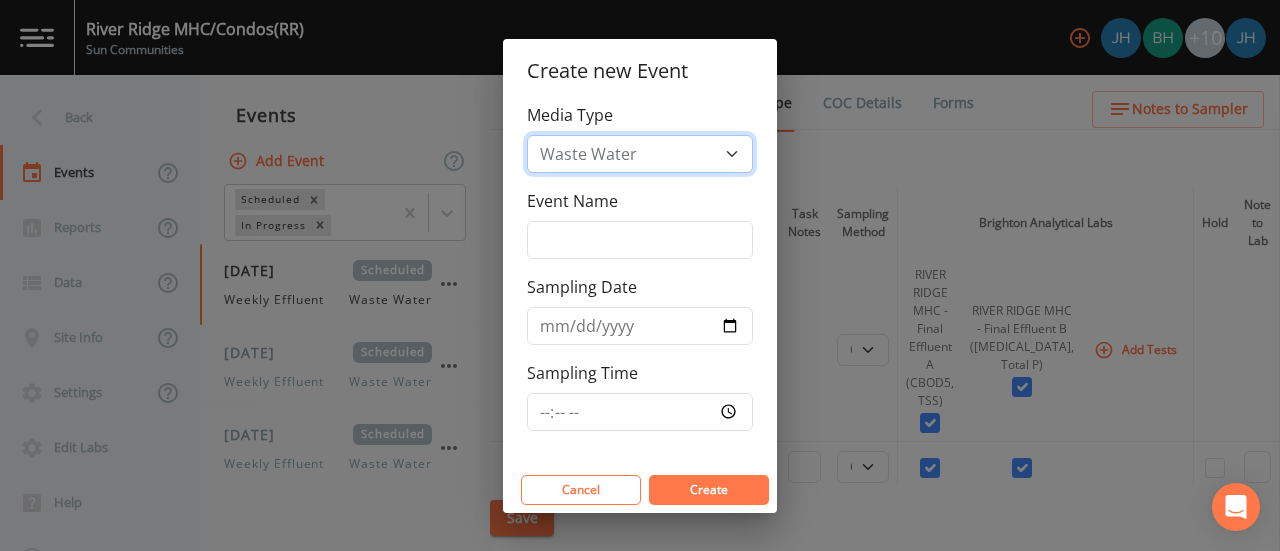 click on "Drinking Water Waste Water" at bounding box center [640, 154] 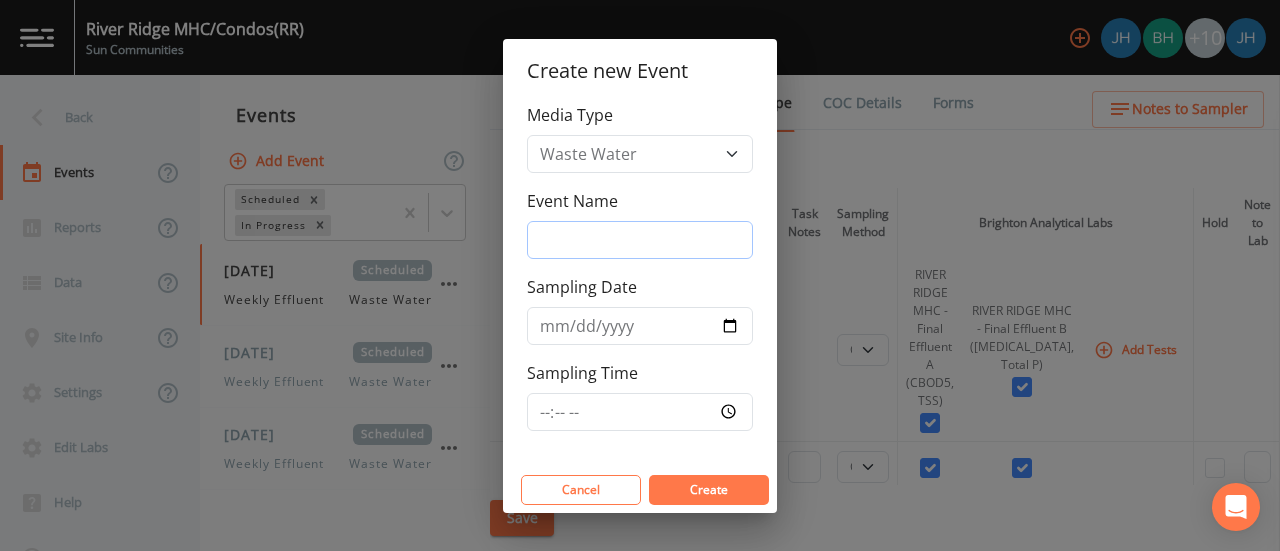 click on "Event Name" at bounding box center (640, 240) 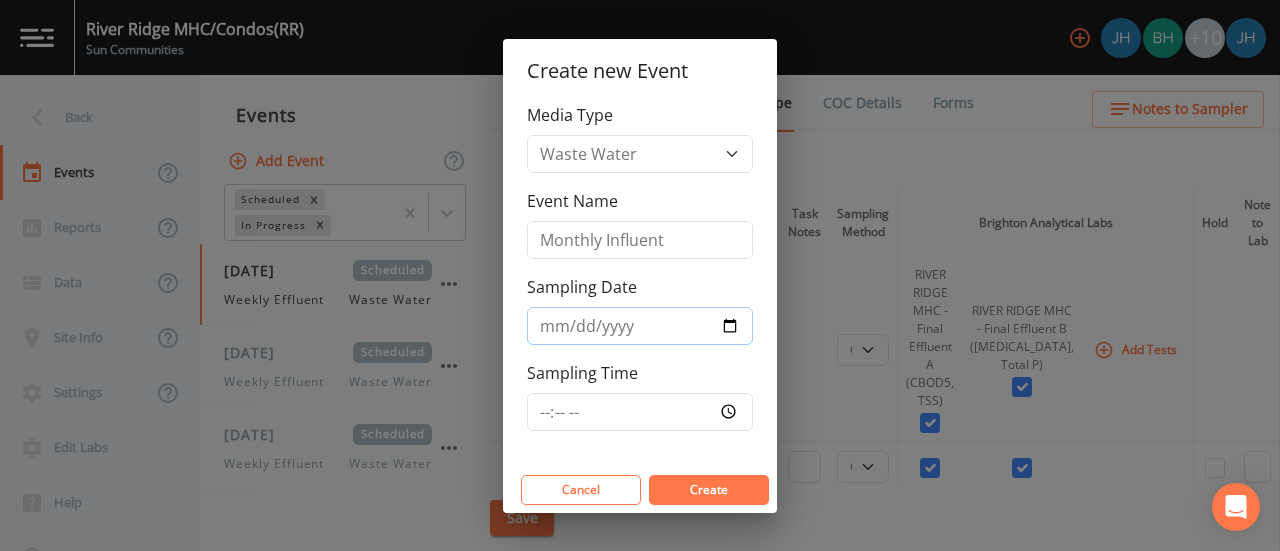 click on "Sampling Date" at bounding box center [640, 326] 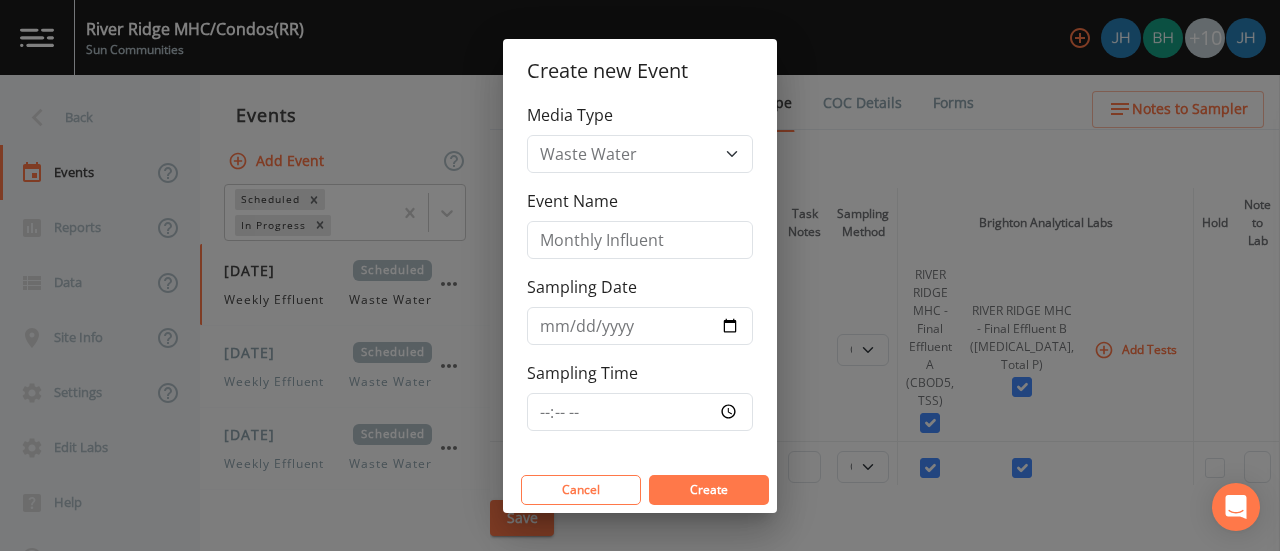 click on "Create" at bounding box center [709, 489] 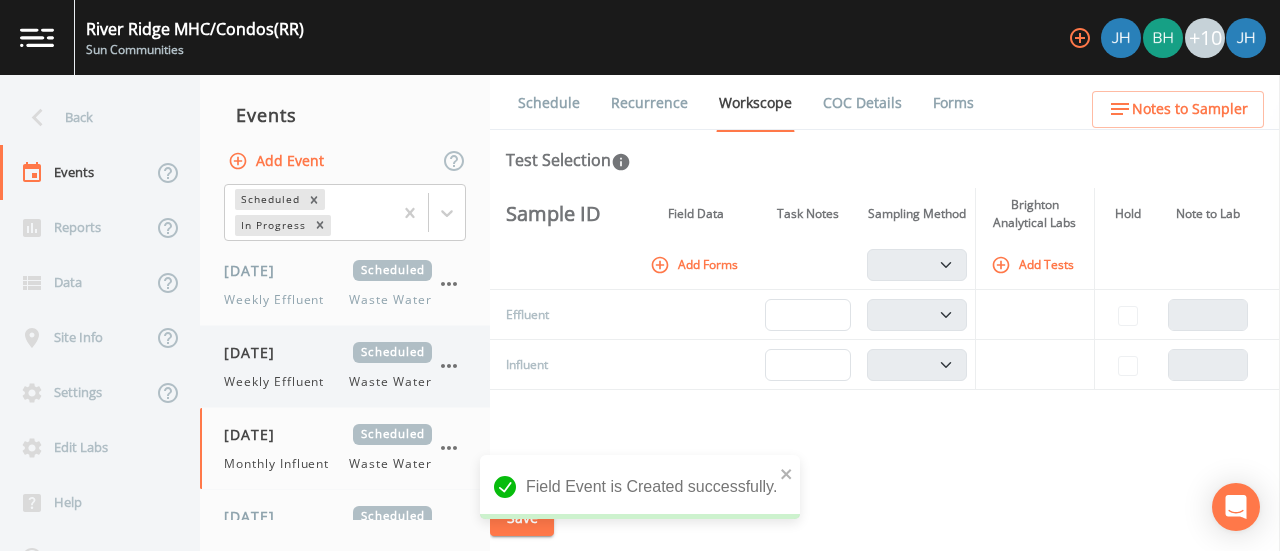 scroll, scrollTop: 50, scrollLeft: 0, axis: vertical 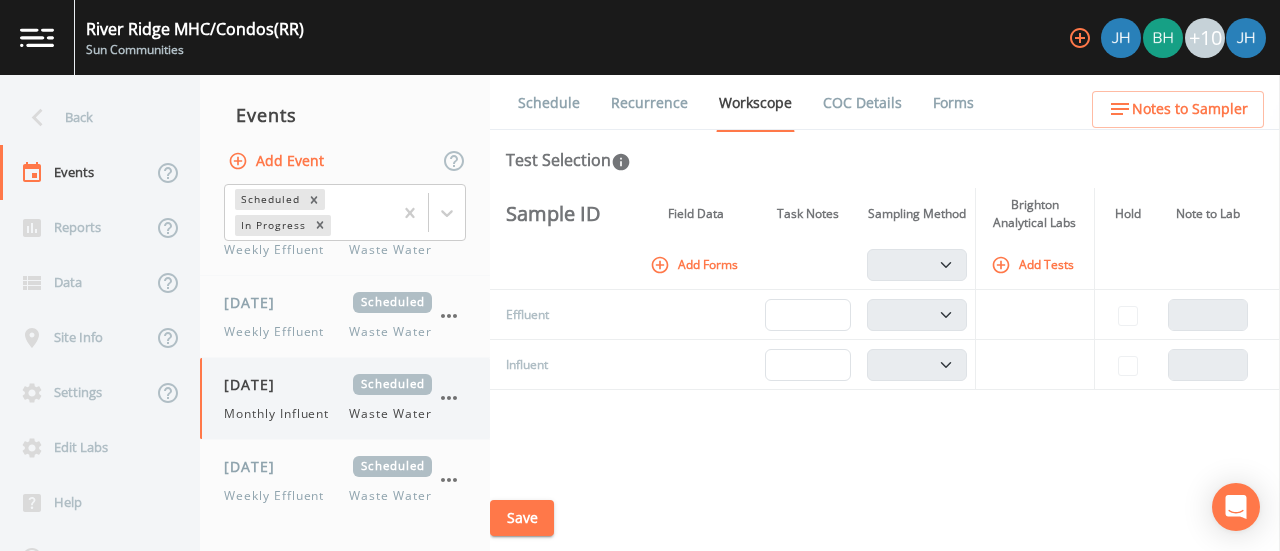 click on "[DATE] Scheduled Monthly Influent Waste Water" at bounding box center (328, 398) 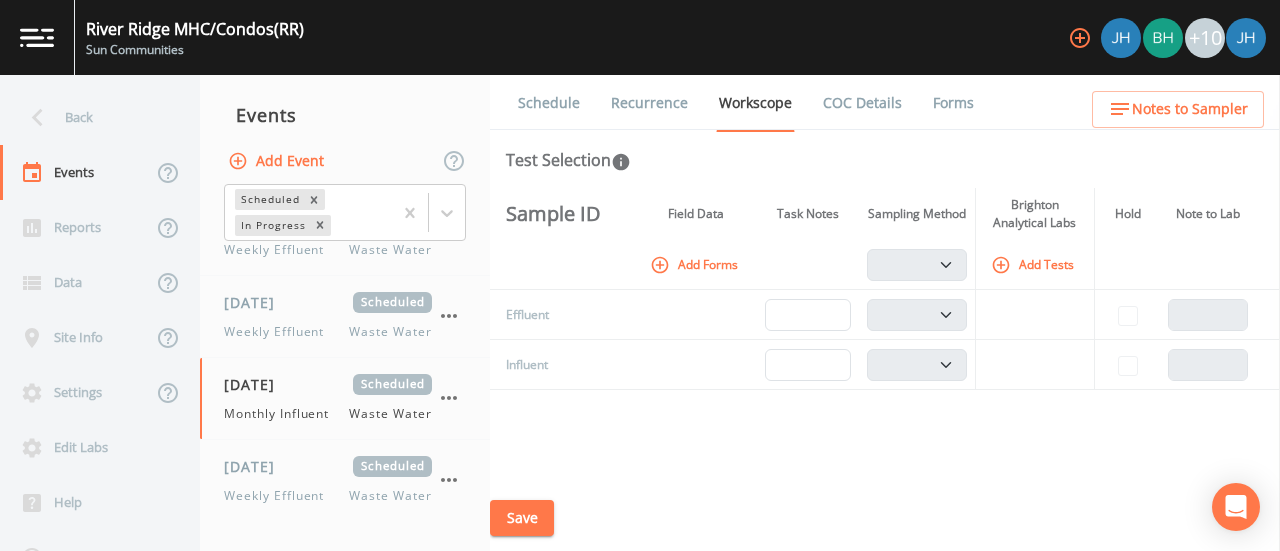 click on "Schedule" at bounding box center (549, 103) 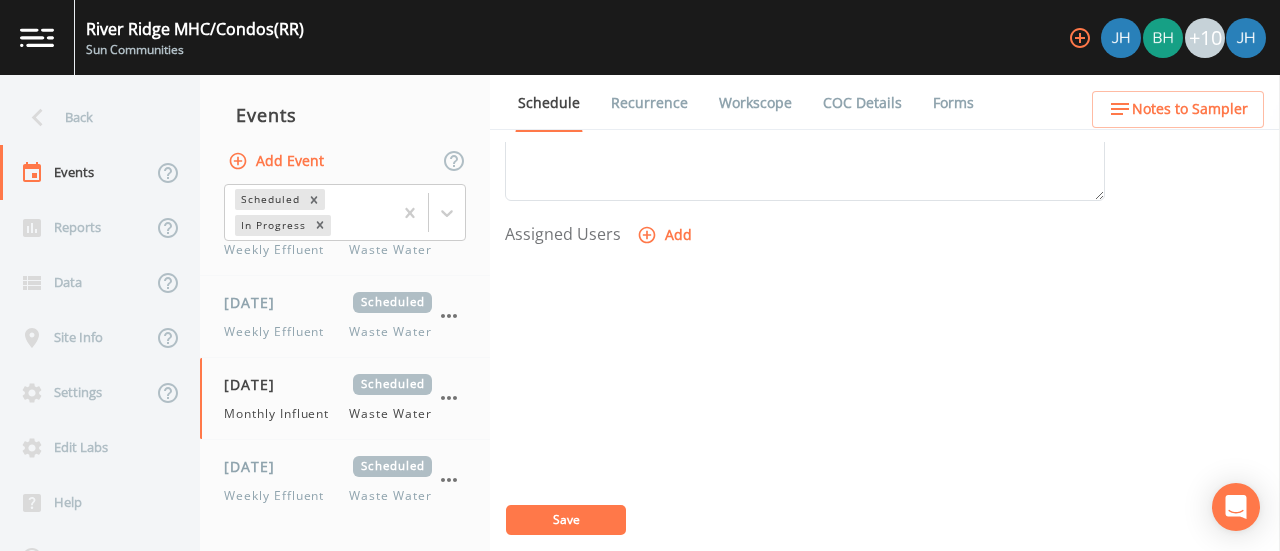 scroll, scrollTop: 756, scrollLeft: 0, axis: vertical 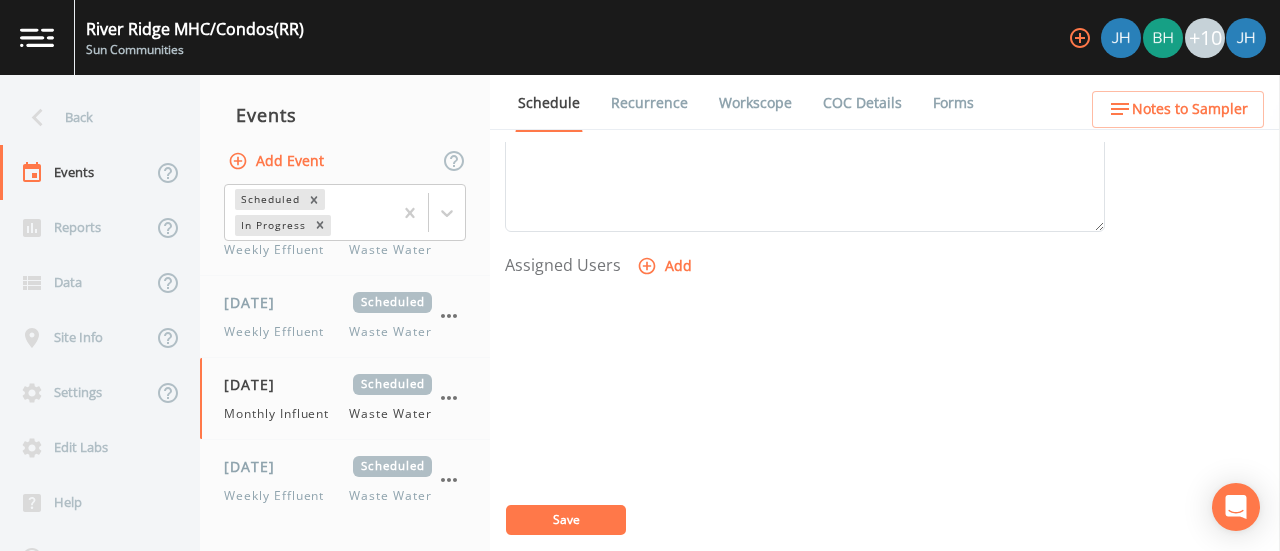 click on "Add" at bounding box center (666, 266) 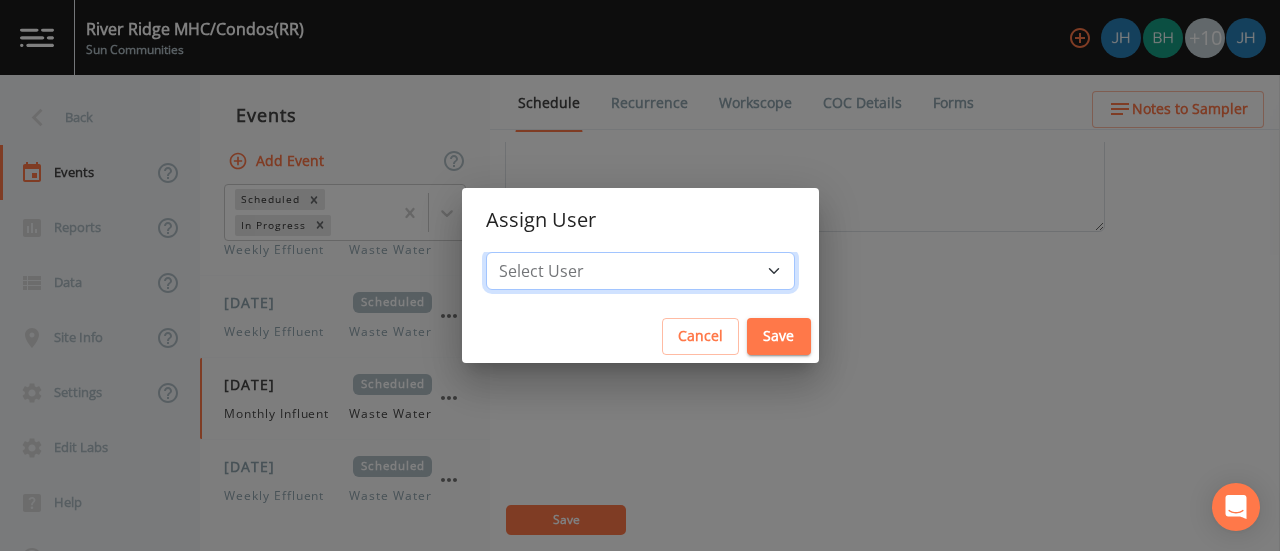 click on "Select User [PERSON_NAME] [PERSON_NAME] [PERSON_NAME] [PERSON_NAME]  [PERSON_NAME] [PERSON_NAME]  [PERSON_NAME] [PERSON_NAME][EMAIL_ADDRESS][DOMAIN_NAME] [PERSON_NAME] [PERSON_NAME] [PERSON_NAME] [PERSON_NAME] [PERSON_NAME]" at bounding box center [640, 271] 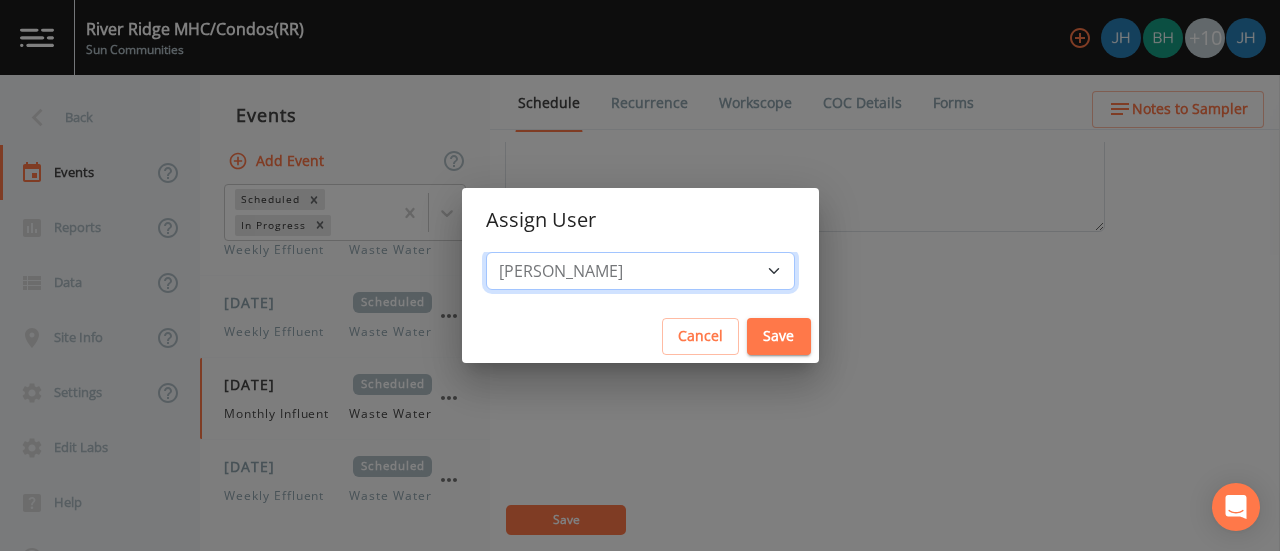 click on "Select User [PERSON_NAME] [PERSON_NAME] [PERSON_NAME] [PERSON_NAME]  [PERSON_NAME] [PERSON_NAME]  [PERSON_NAME] [PERSON_NAME][EMAIL_ADDRESS][DOMAIN_NAME] [PERSON_NAME] [PERSON_NAME] [PERSON_NAME] [PERSON_NAME] [PERSON_NAME]" at bounding box center [640, 271] 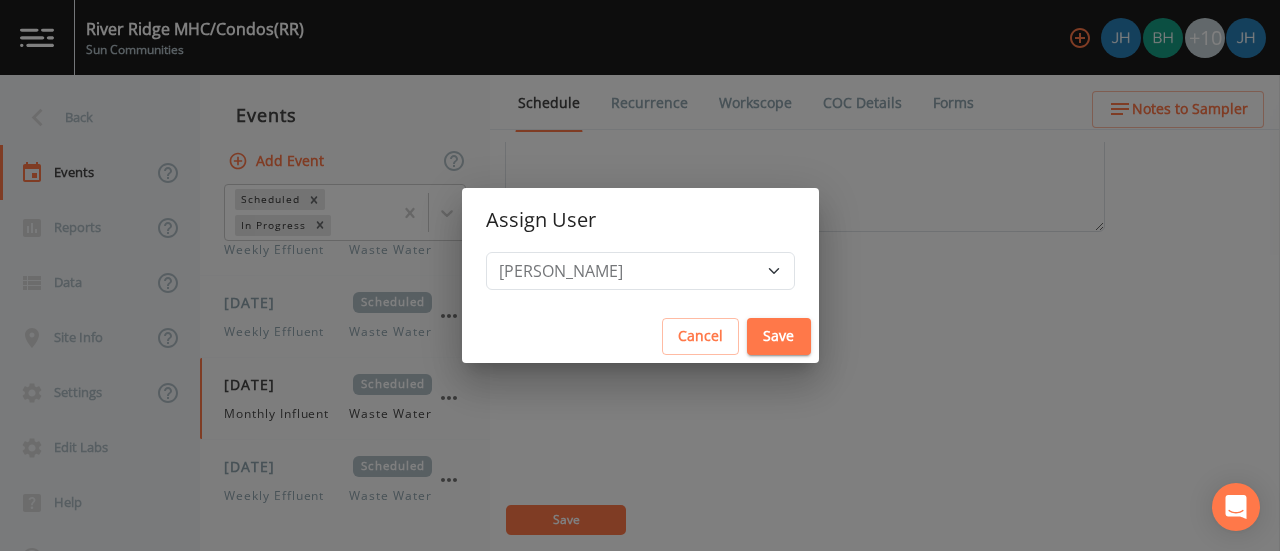 click on "Save" at bounding box center (779, 336) 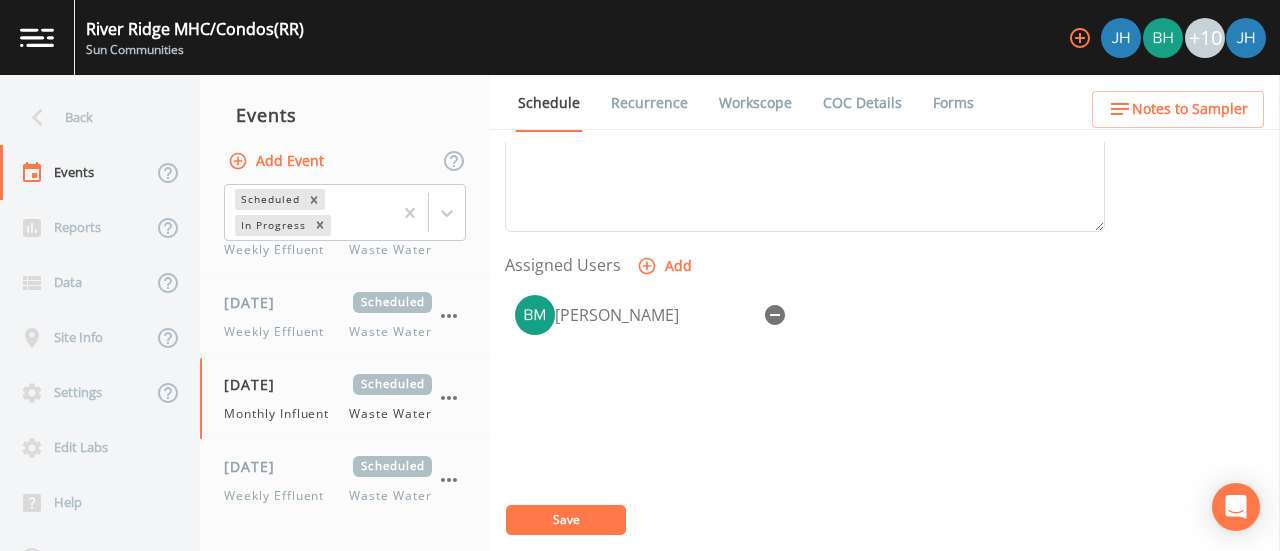 click on "Add" at bounding box center [666, 266] 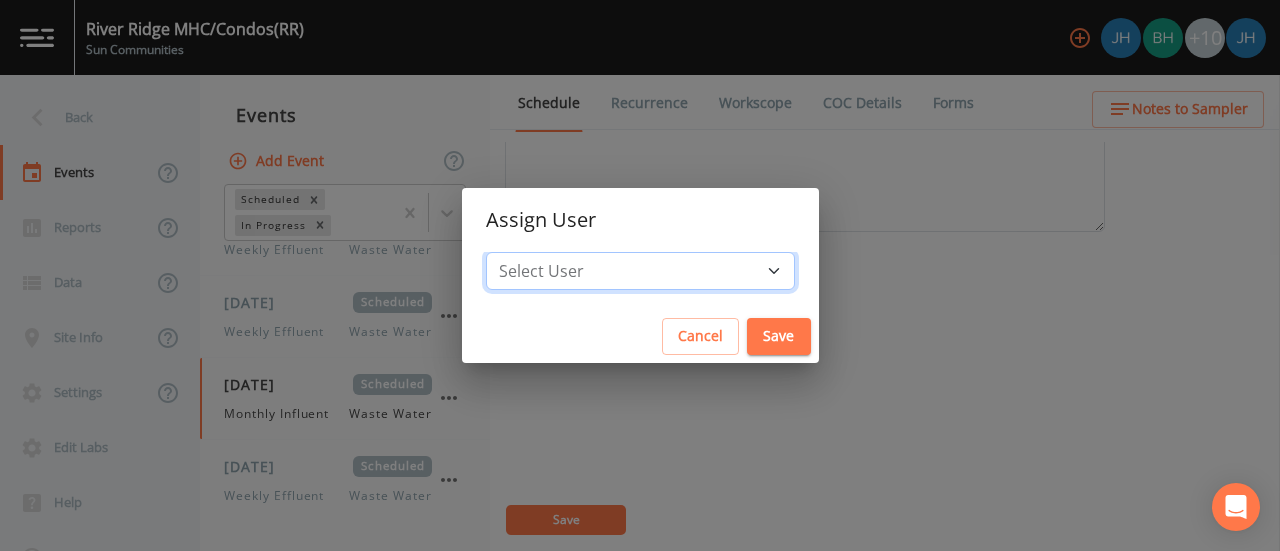 click on "Select User [PERSON_NAME] [PERSON_NAME] [PERSON_NAME] [PERSON_NAME]  [PERSON_NAME] [PERSON_NAME]  [PERSON_NAME] [PERSON_NAME][EMAIL_ADDRESS][DOMAIN_NAME] [PERSON_NAME] [PERSON_NAME] [PERSON_NAME] [PERSON_NAME]" at bounding box center [640, 271] 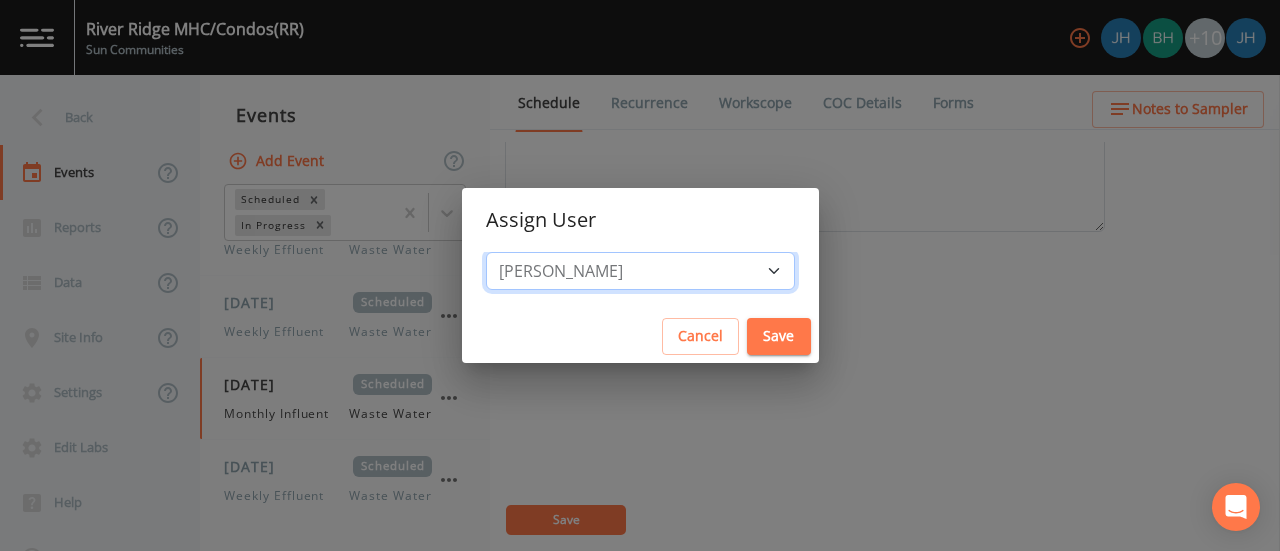 click on "Select User [PERSON_NAME] [PERSON_NAME] [PERSON_NAME] [PERSON_NAME]  [PERSON_NAME] [PERSON_NAME]  [PERSON_NAME] [PERSON_NAME][EMAIL_ADDRESS][DOMAIN_NAME] [PERSON_NAME] [PERSON_NAME] [PERSON_NAME] [PERSON_NAME]" at bounding box center (640, 271) 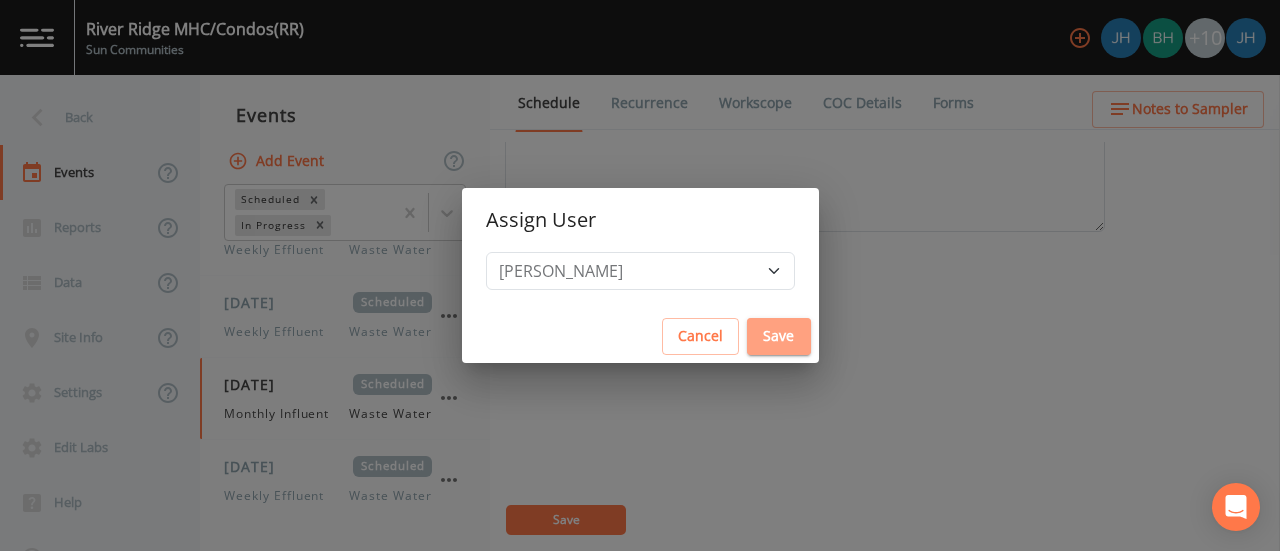 click on "Save" at bounding box center (779, 336) 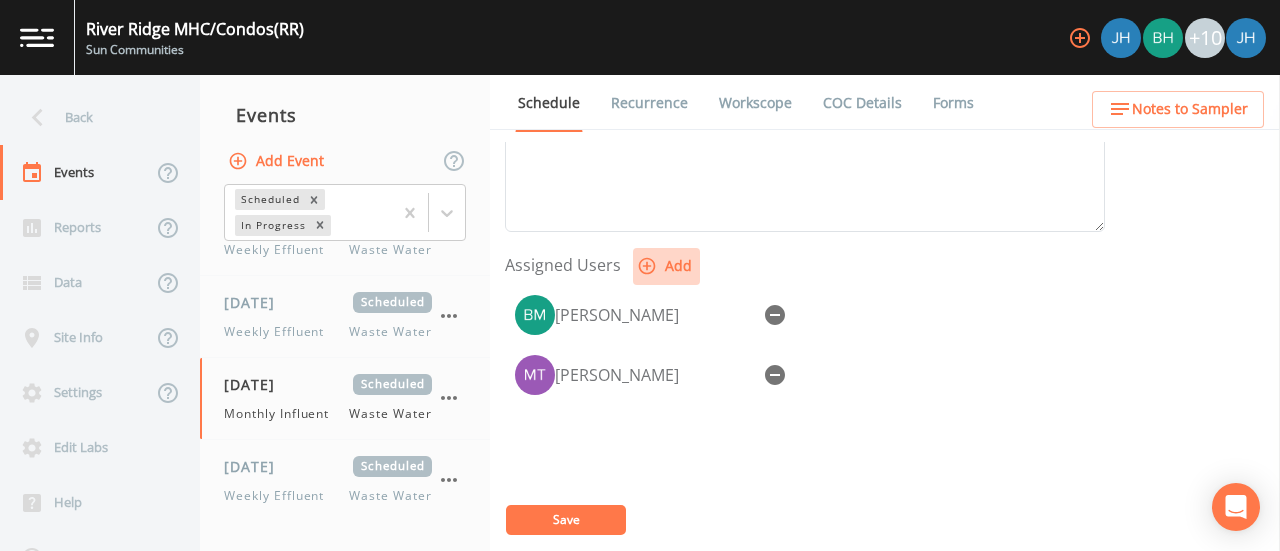 click on "Add" at bounding box center (666, 266) 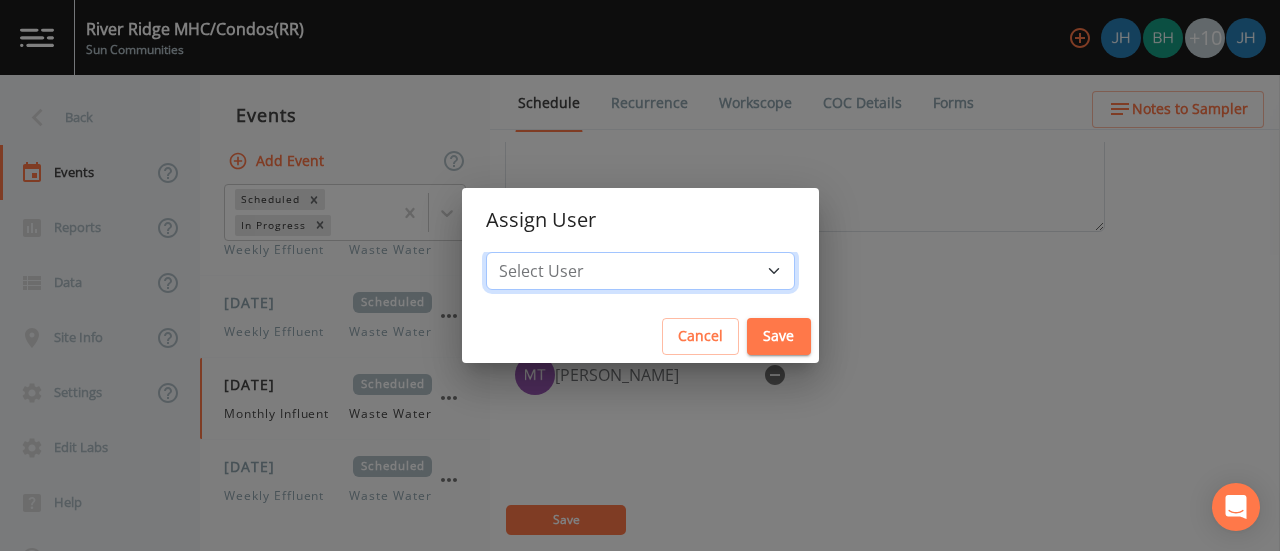 click on "Select User [PERSON_NAME] [PERSON_NAME] [PERSON_NAME] [PERSON_NAME]  [PERSON_NAME] [PERSON_NAME]  [PERSON_NAME] [PERSON_NAME][EMAIL_ADDRESS][DOMAIN_NAME] [PERSON_NAME] [PERSON_NAME] [PERSON_NAME]" at bounding box center [640, 271] 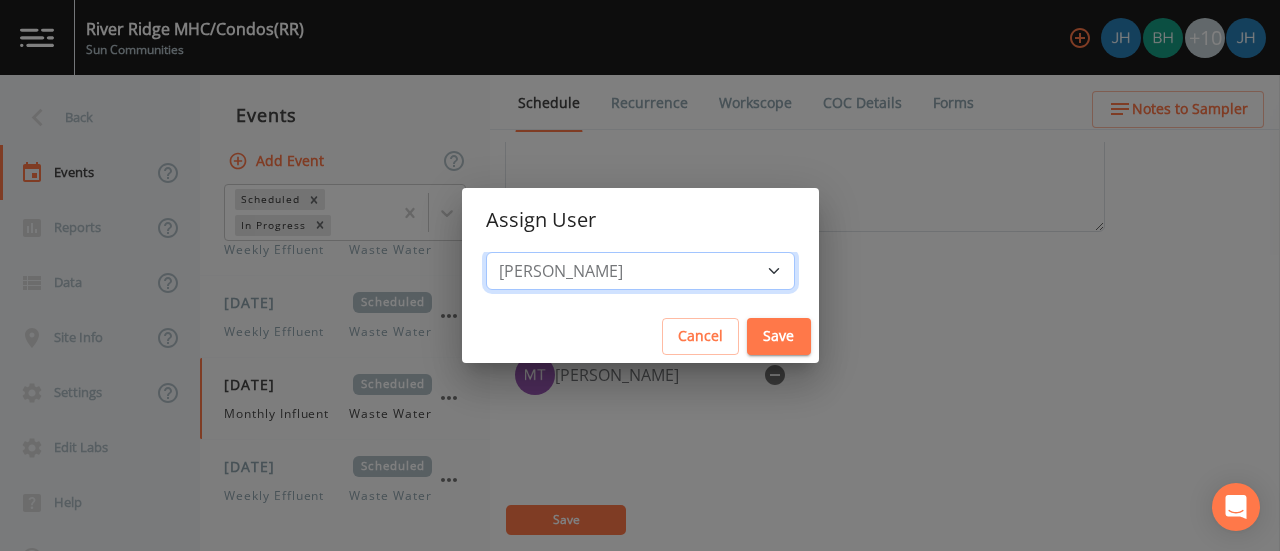 click on "Select User [PERSON_NAME] [PERSON_NAME] [PERSON_NAME] [PERSON_NAME]  [PERSON_NAME] [PERSON_NAME]  [PERSON_NAME] [PERSON_NAME][EMAIL_ADDRESS][DOMAIN_NAME] [PERSON_NAME] [PERSON_NAME] [PERSON_NAME]" at bounding box center [640, 271] 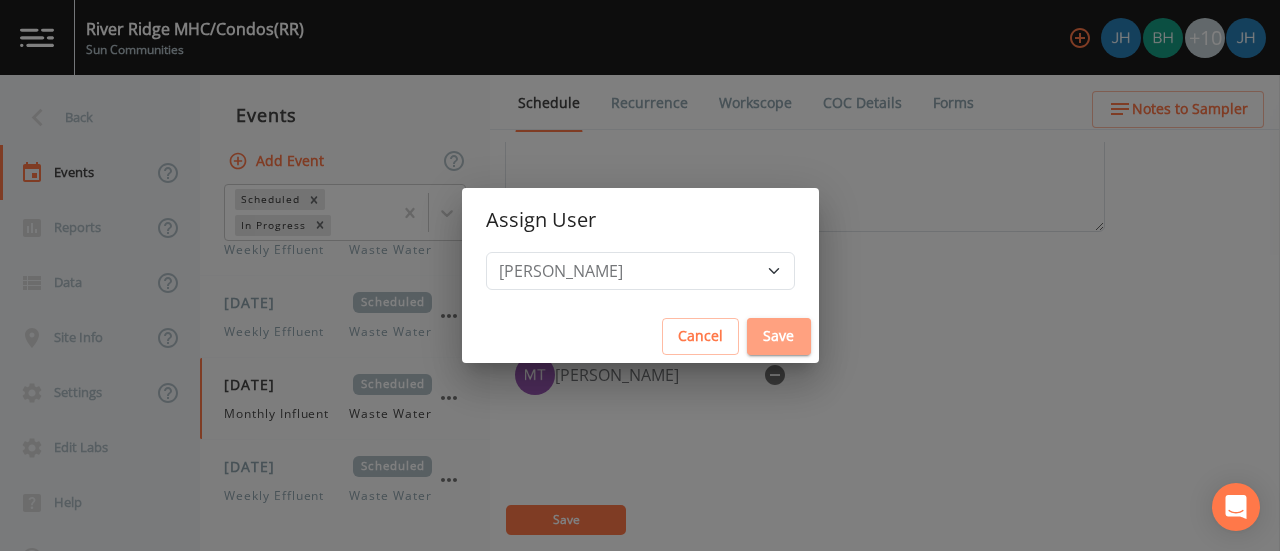 click on "Save" at bounding box center (779, 336) 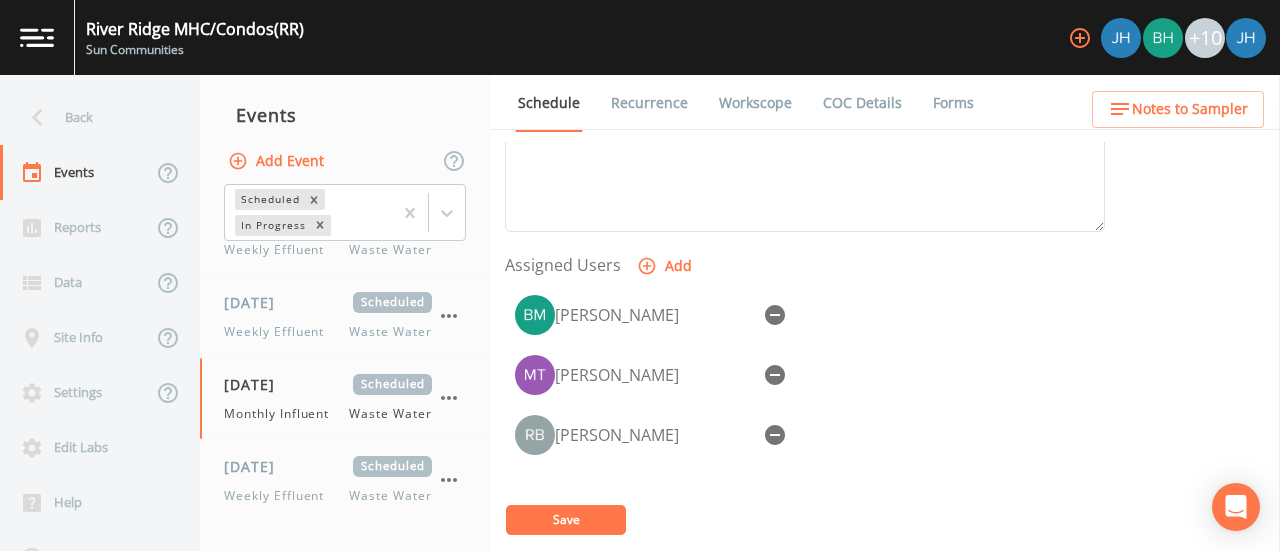 click on "Add" at bounding box center [666, 266] 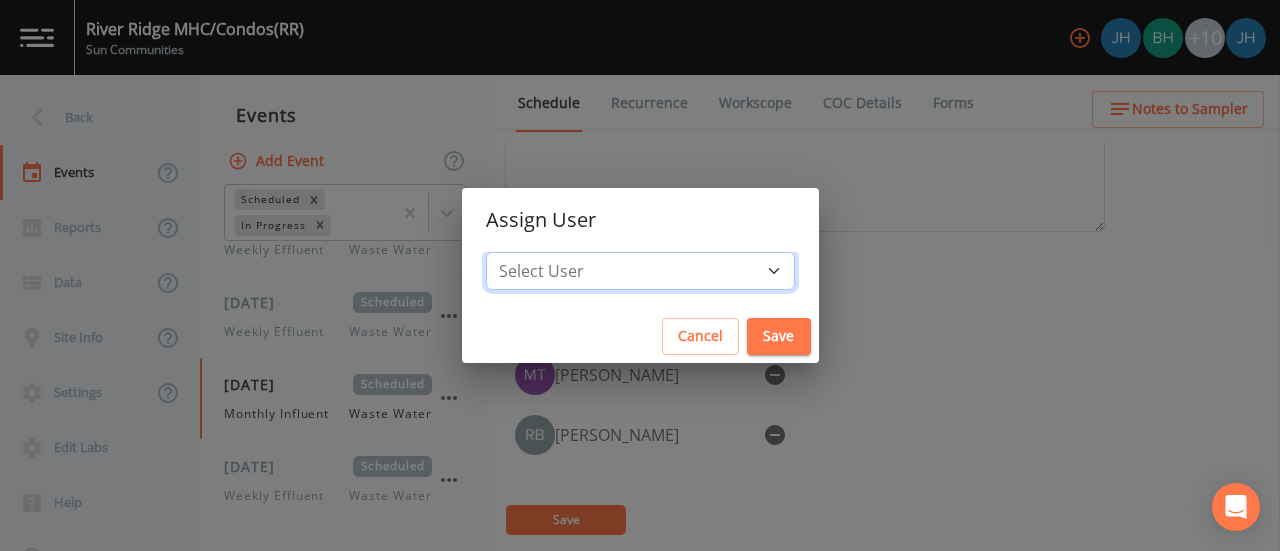 drag, startPoint x: 786, startPoint y: 277, endPoint x: 770, endPoint y: 278, distance: 16.03122 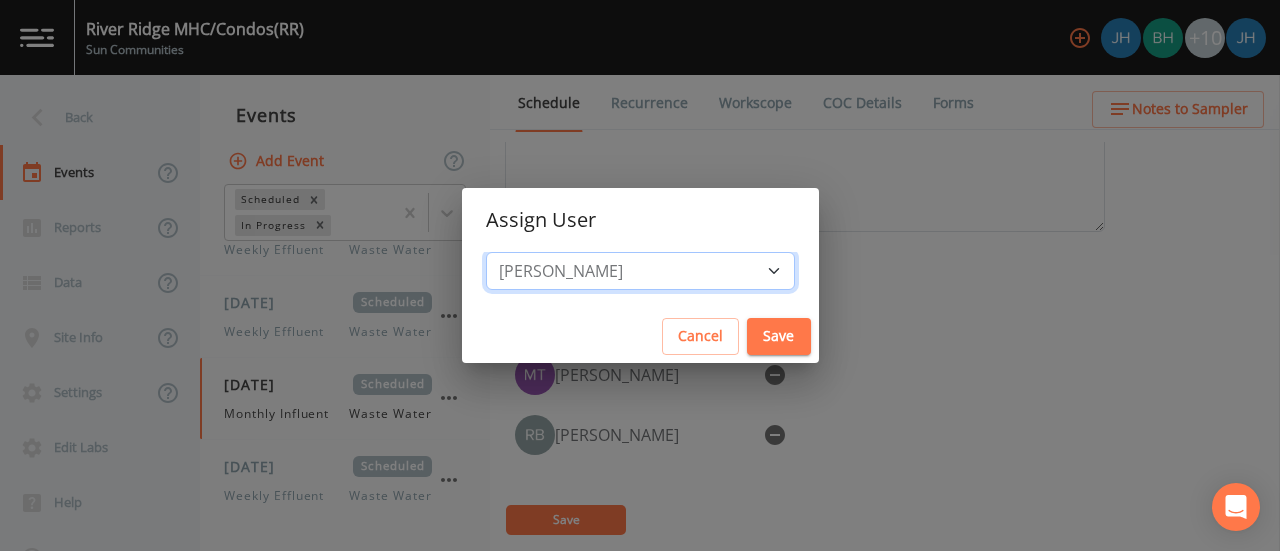 click on "Select User [PERSON_NAME] [PERSON_NAME] [PERSON_NAME]  [PERSON_NAME] [PERSON_NAME]  [PERSON_NAME] [PERSON_NAME][EMAIL_ADDRESS][DOMAIN_NAME] [PERSON_NAME] [PERSON_NAME] [PERSON_NAME]" at bounding box center [640, 271] 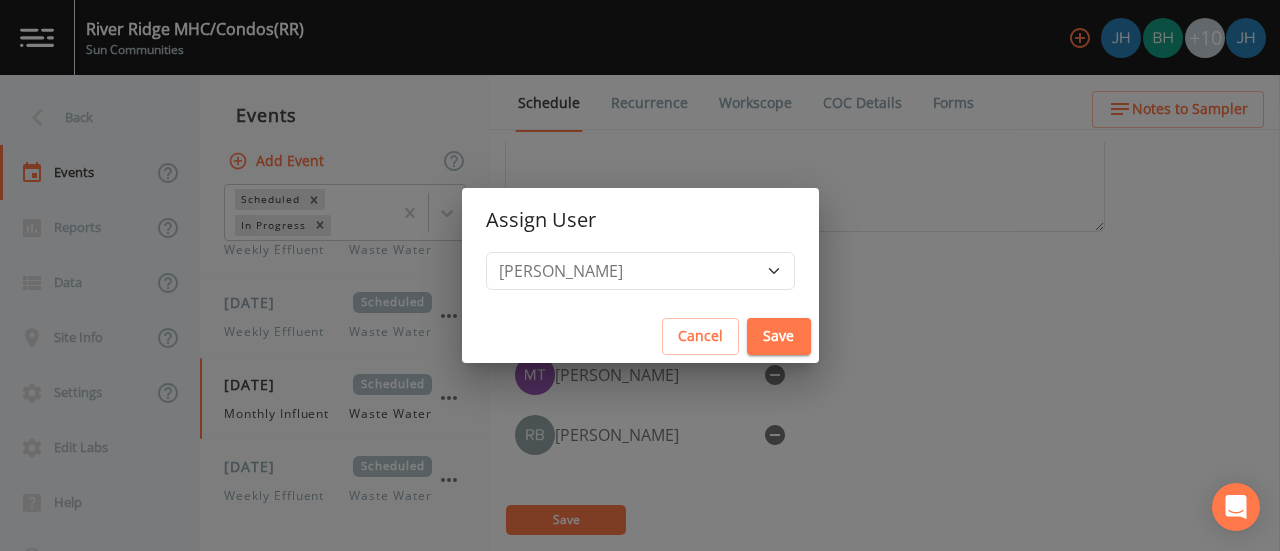 click on "Save" at bounding box center [779, 336] 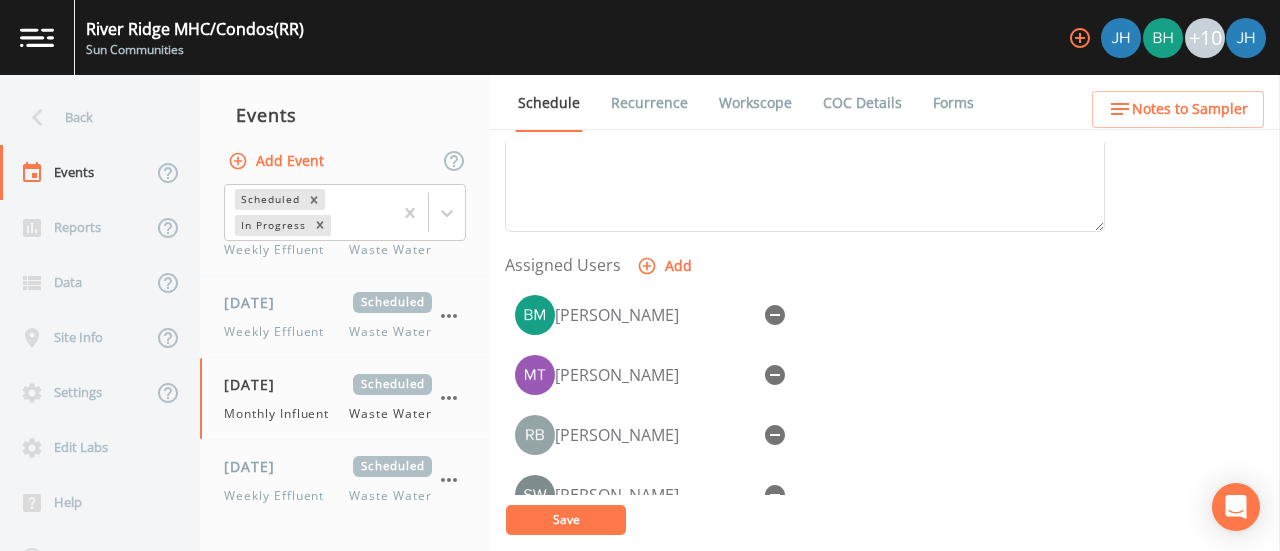 click on "Save" at bounding box center (566, 520) 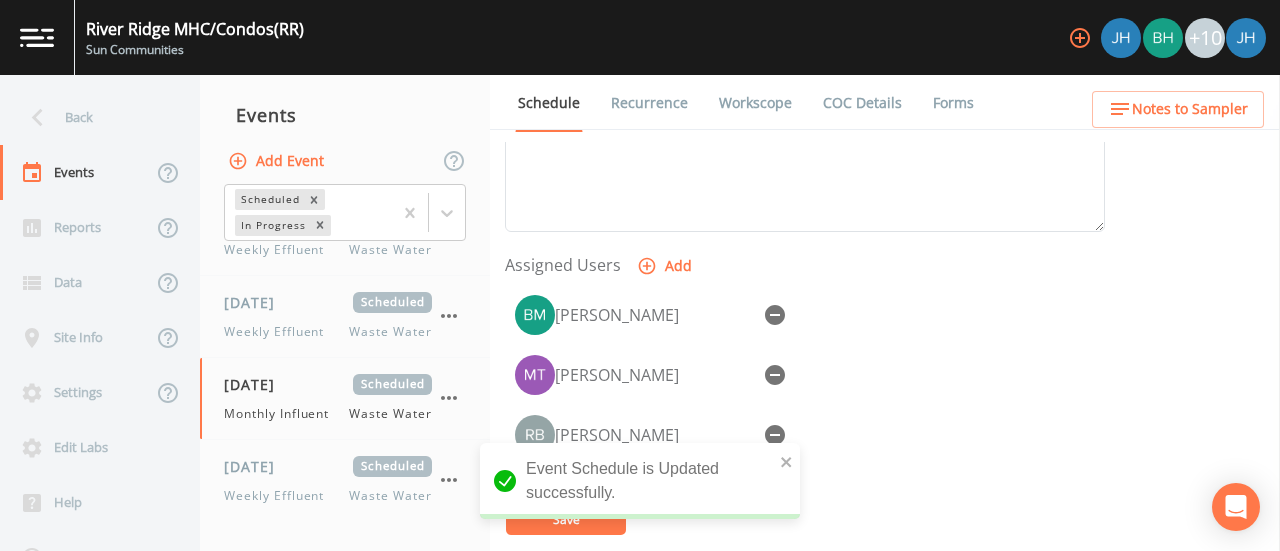 click on "Recurrence" at bounding box center [649, 103] 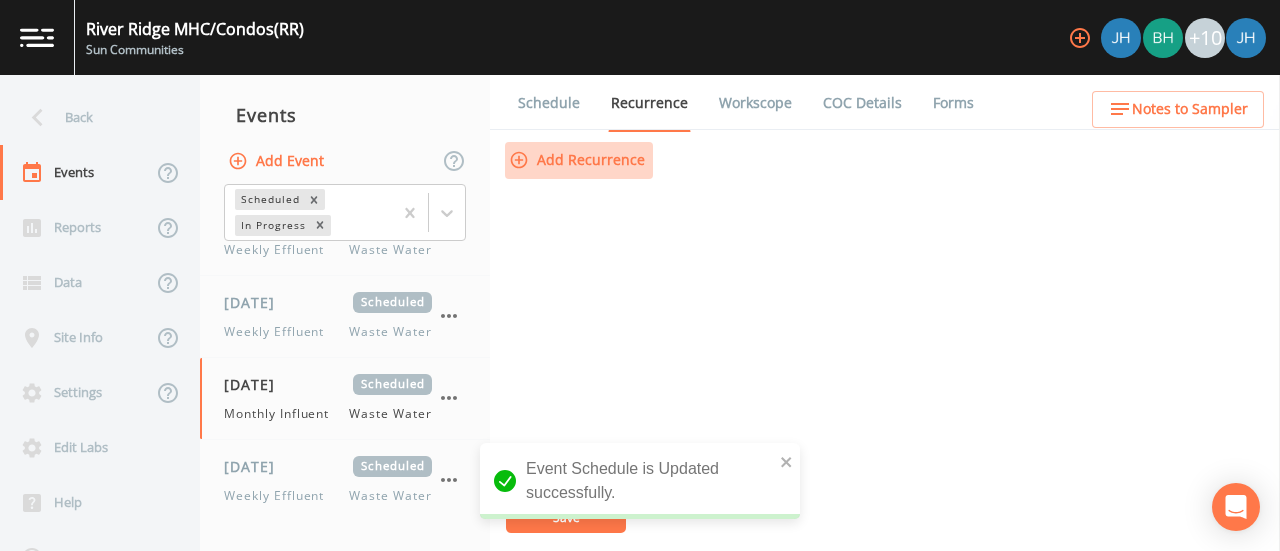 click on "Add Recurrence" at bounding box center [579, 160] 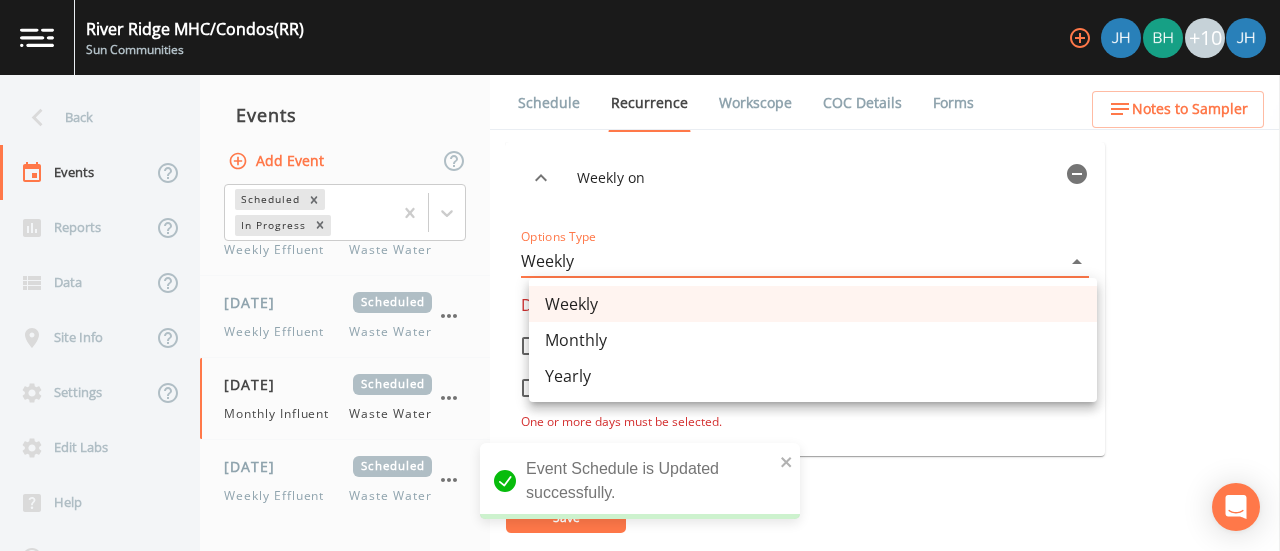 drag, startPoint x: 1019, startPoint y: 255, endPoint x: 1002, endPoint y: 265, distance: 19.723083 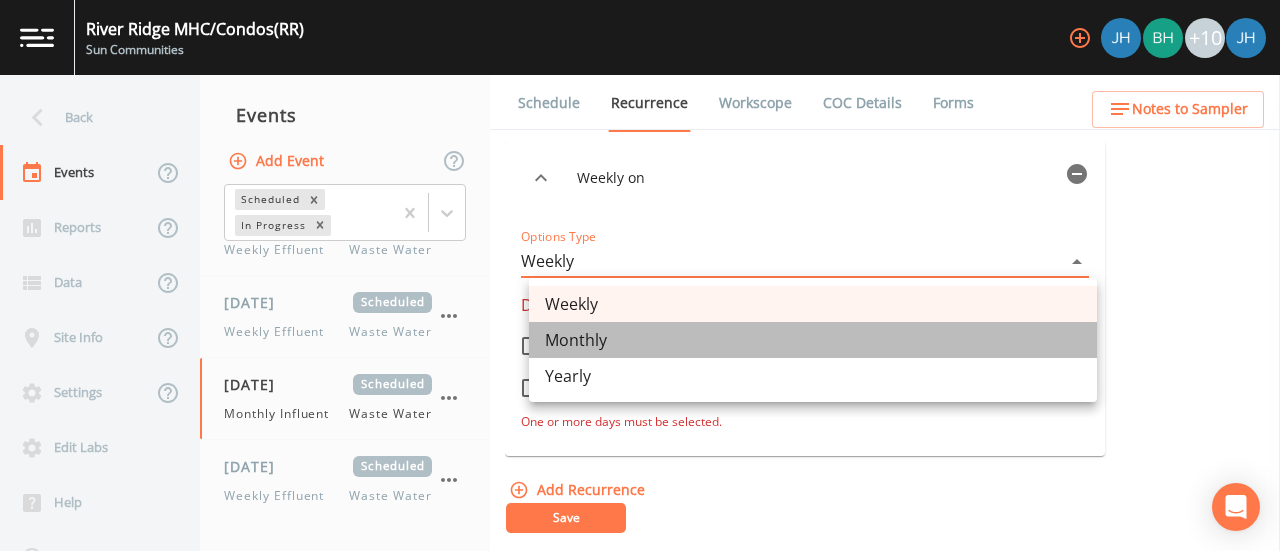 click on "Monthly" at bounding box center (813, 340) 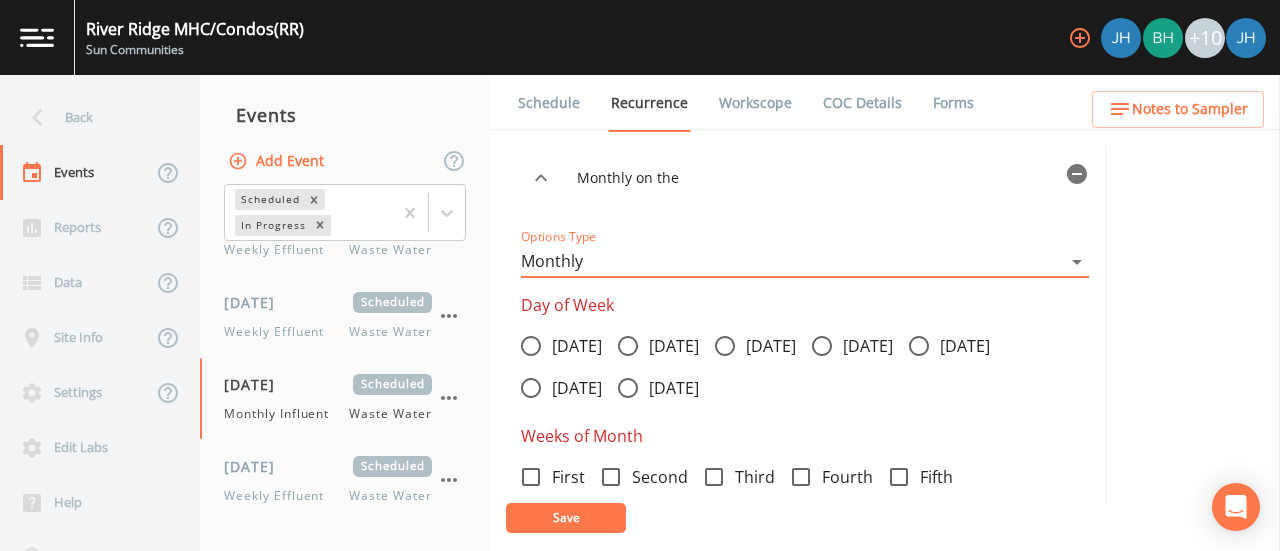 click on "First" at bounding box center (520, 466) 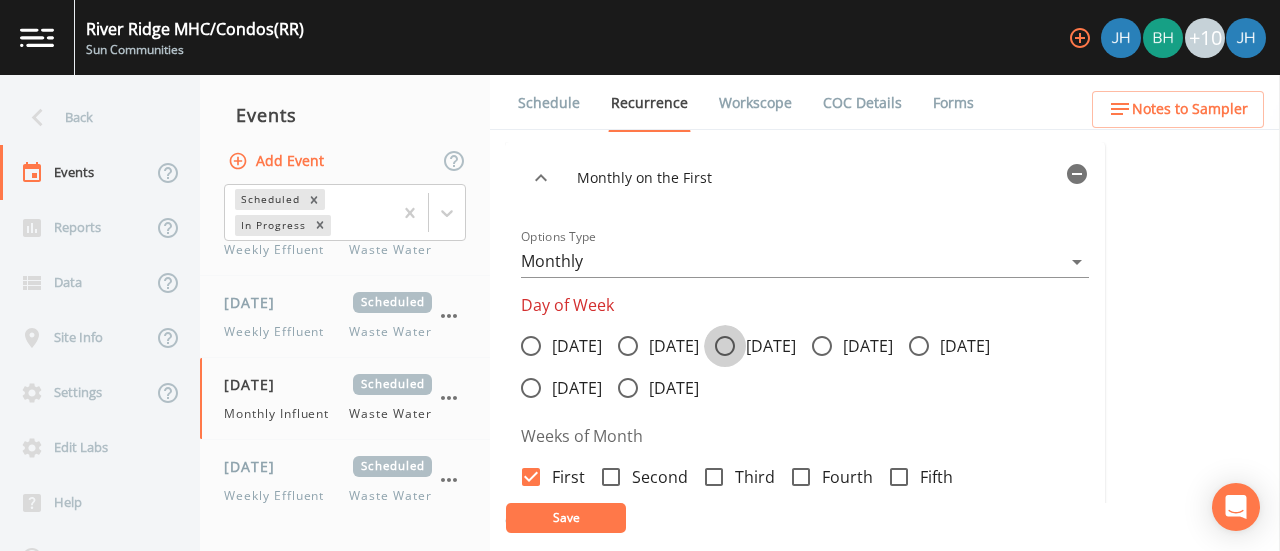 click 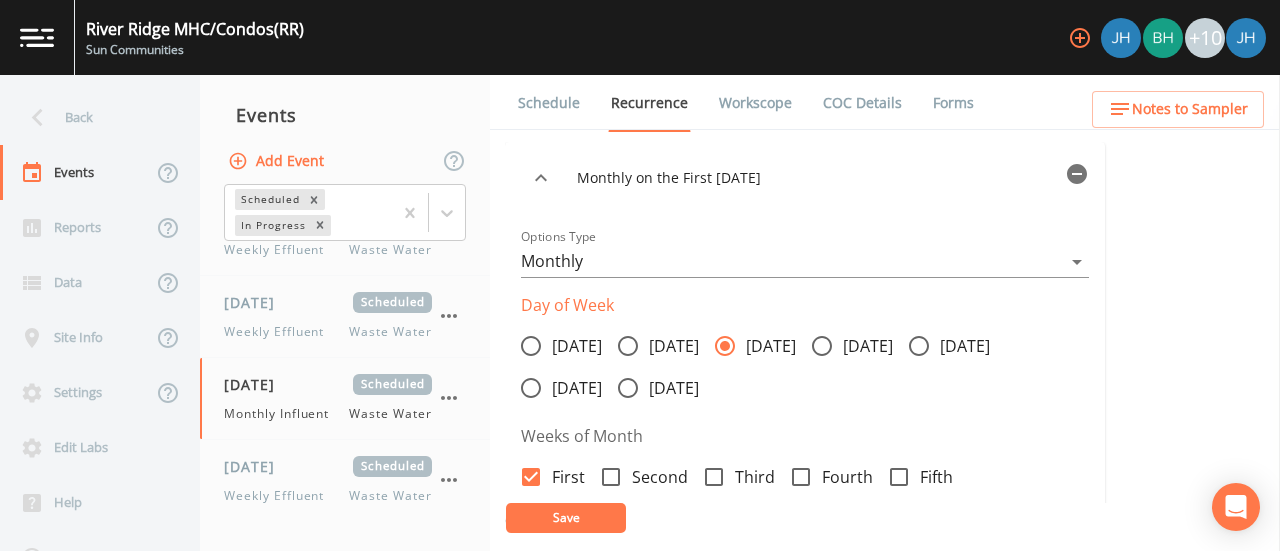 click on "Save" at bounding box center [566, 517] 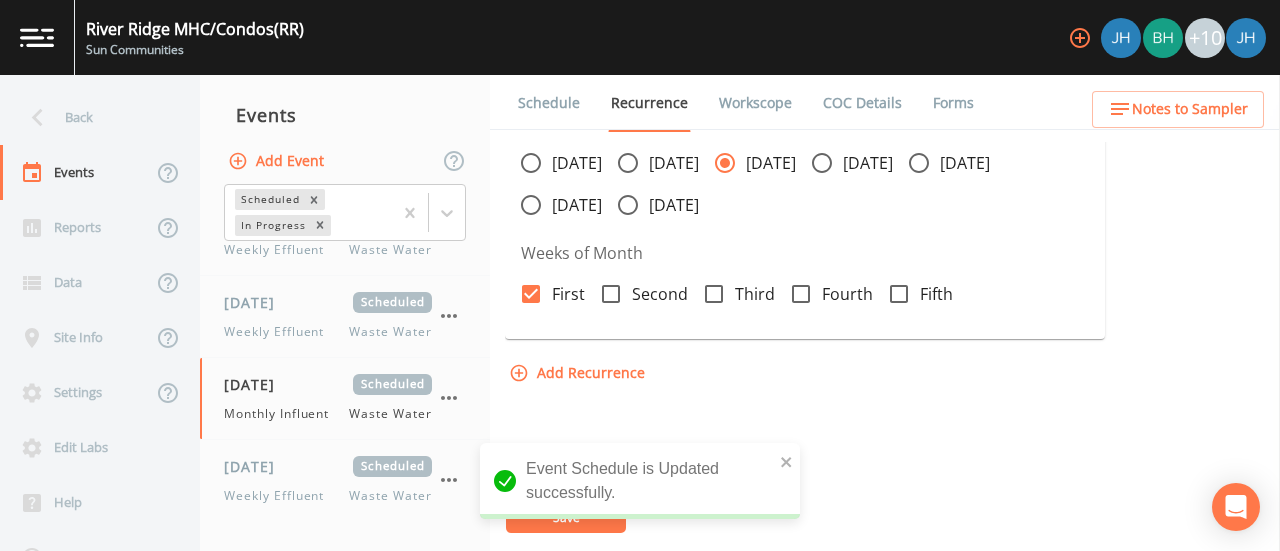 scroll, scrollTop: 0, scrollLeft: 0, axis: both 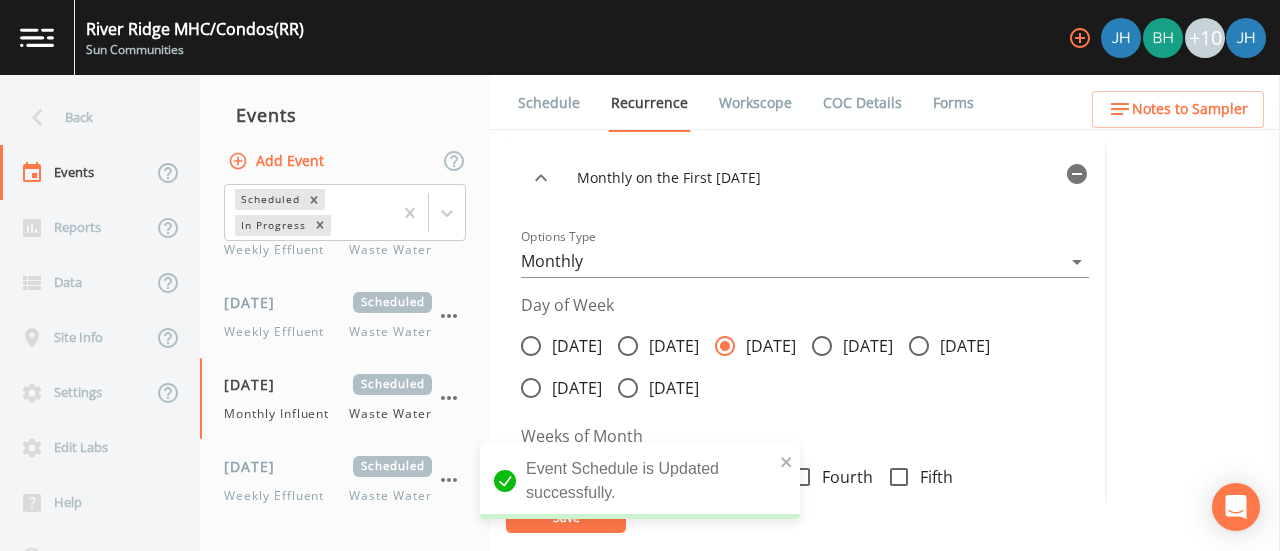 click on "Workscope" at bounding box center [755, 103] 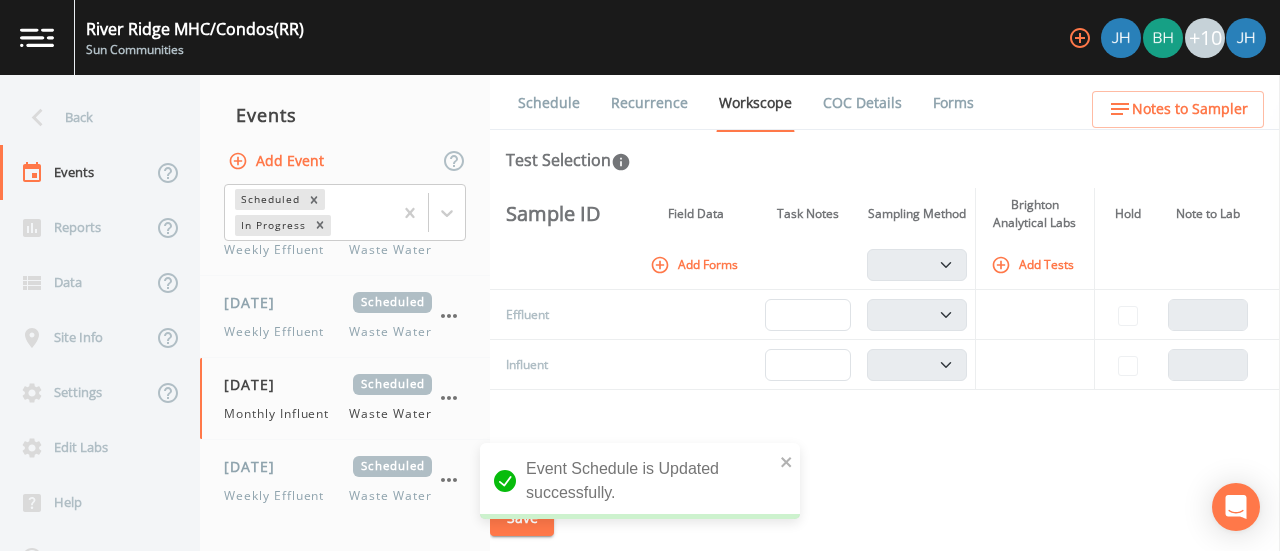 click at bounding box center (695, 365) 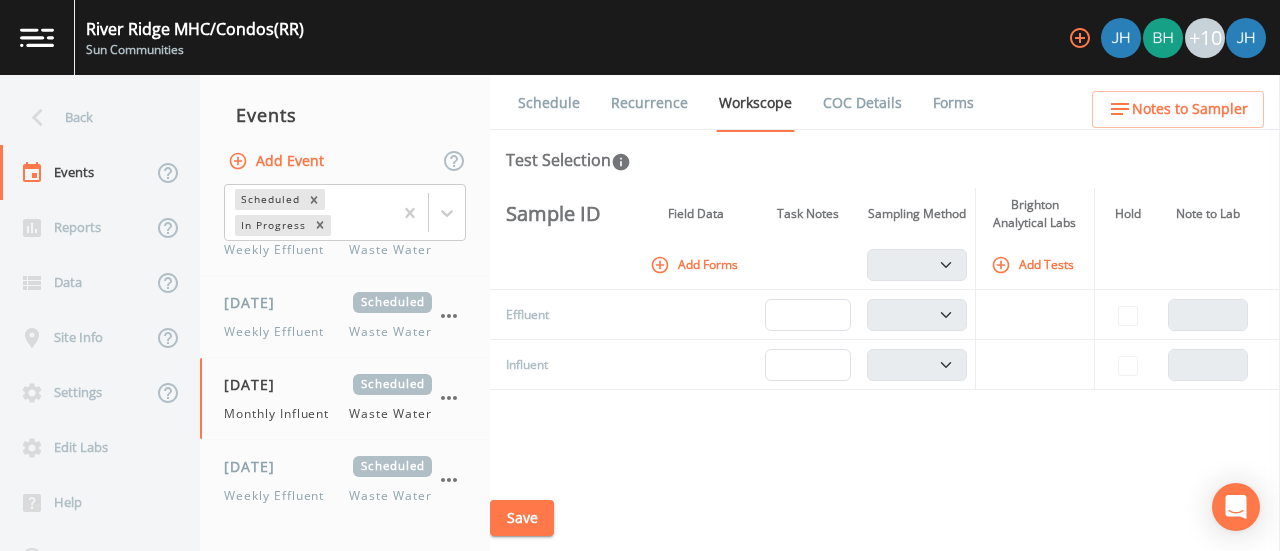 click on "Add Tests" at bounding box center [1034, 264] 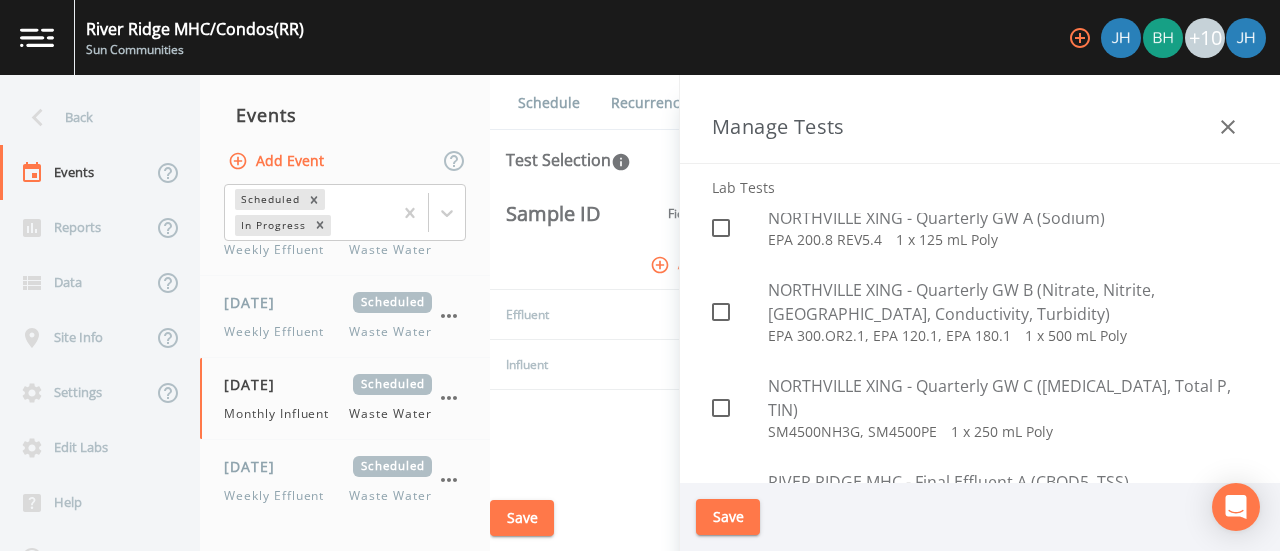 scroll, scrollTop: 4325, scrollLeft: 0, axis: vertical 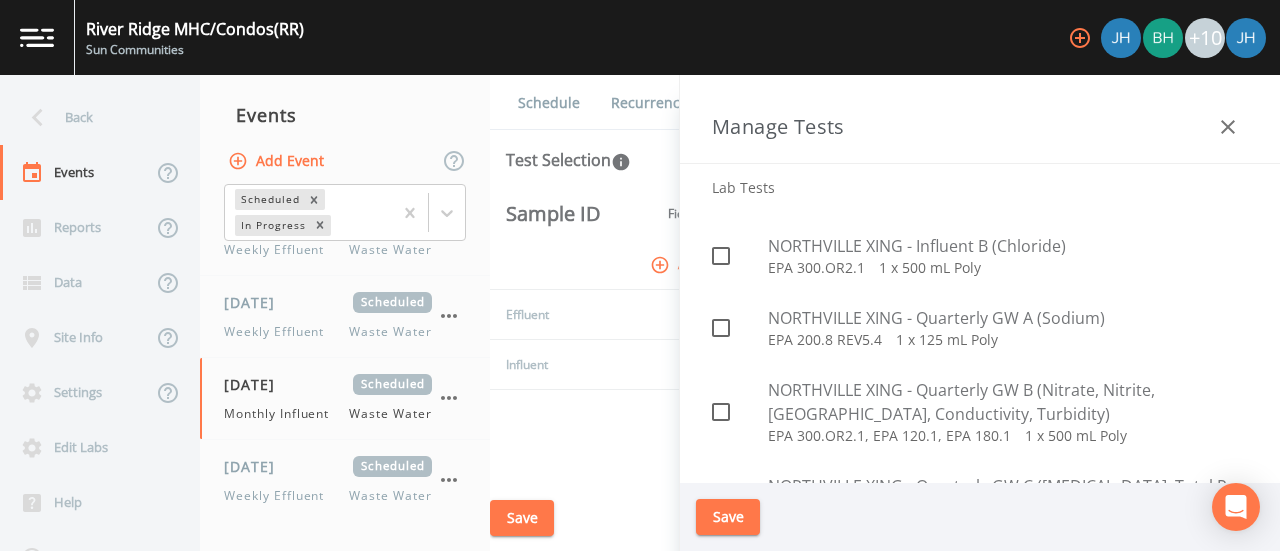 click 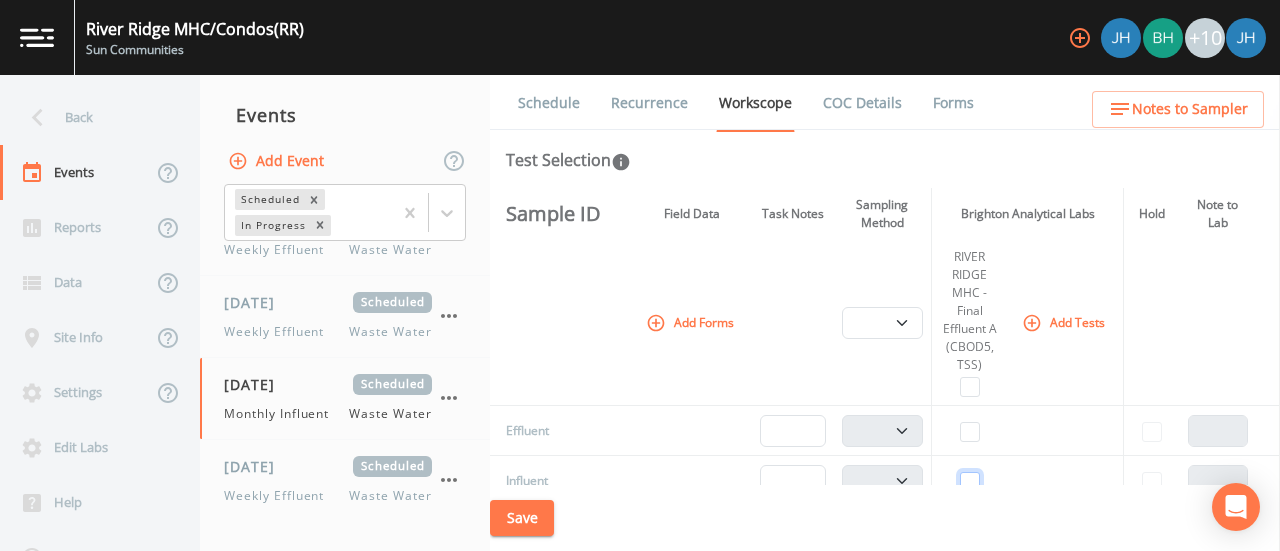 click at bounding box center (970, 482) 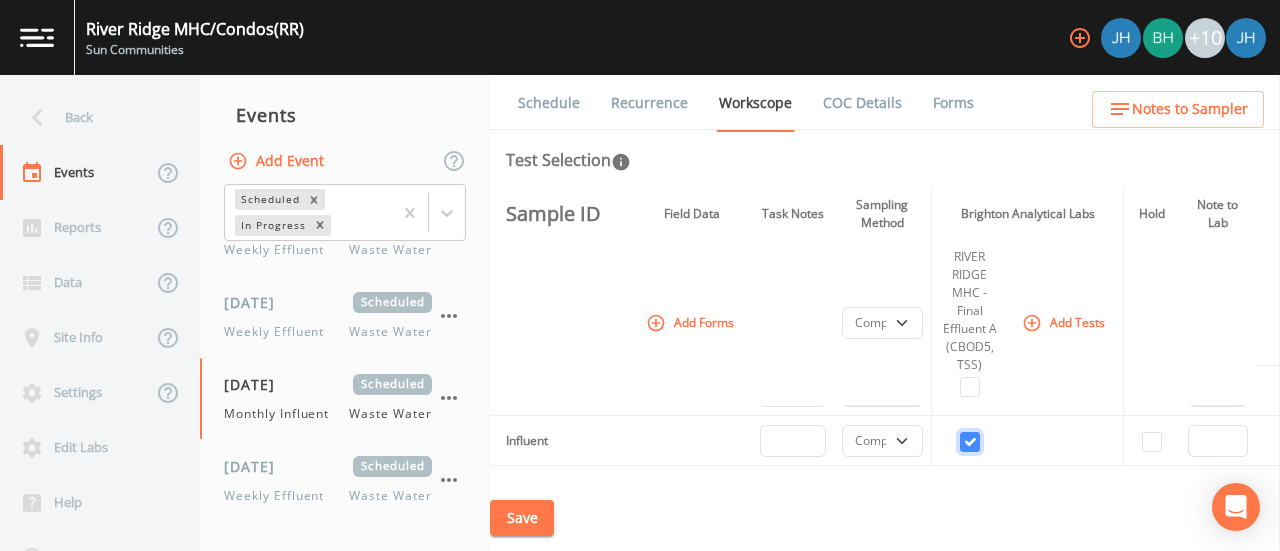 scroll, scrollTop: 100, scrollLeft: 0, axis: vertical 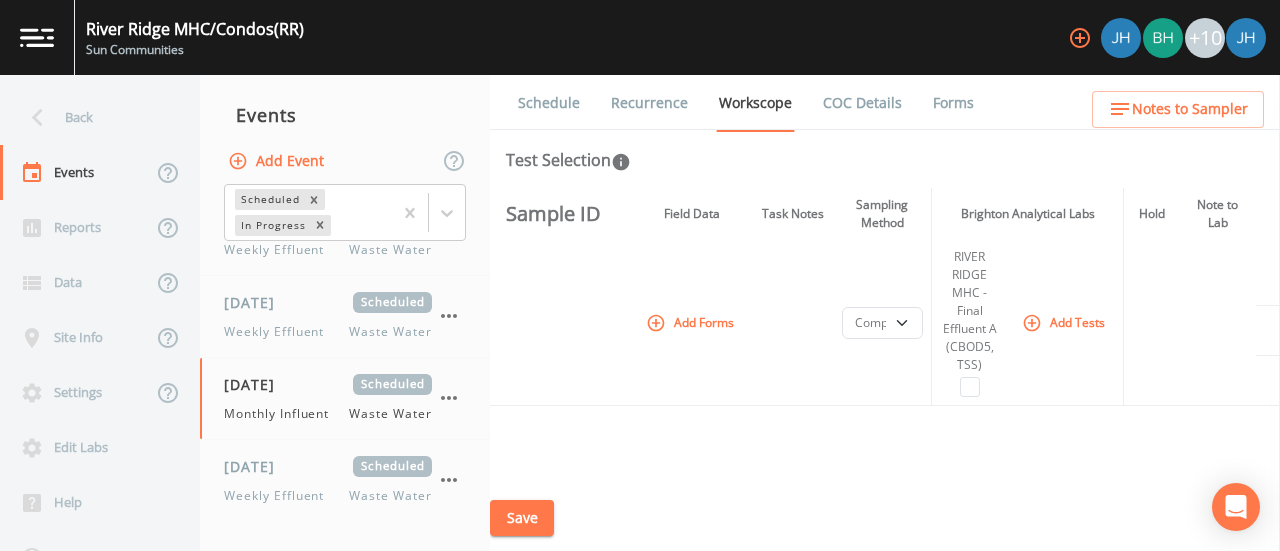 click on "Save" at bounding box center (522, 518) 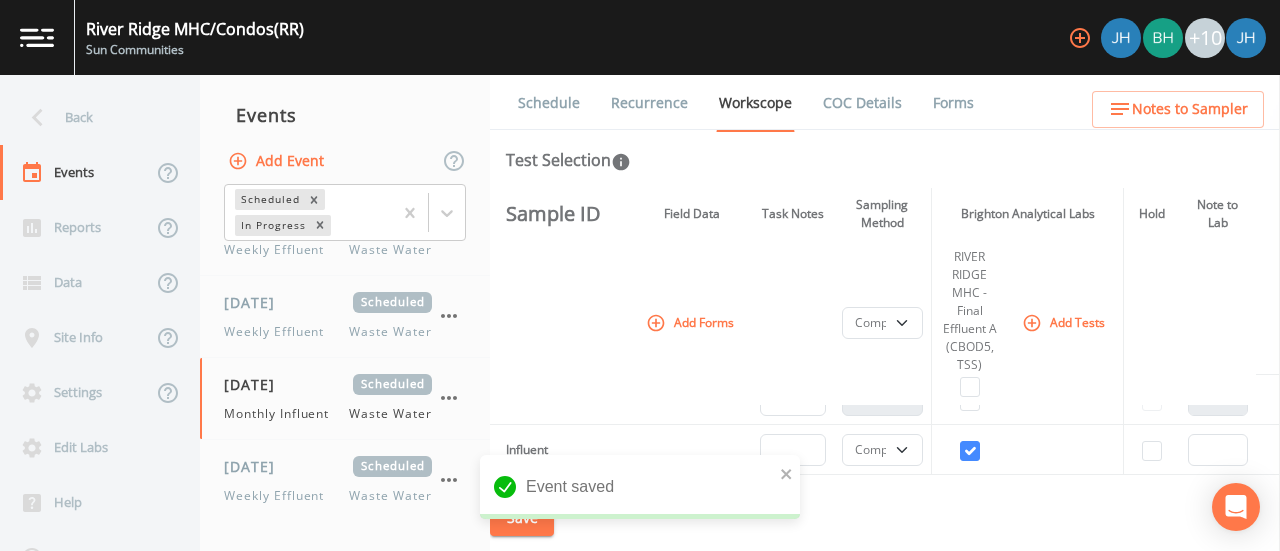 scroll, scrollTop: 0, scrollLeft: 0, axis: both 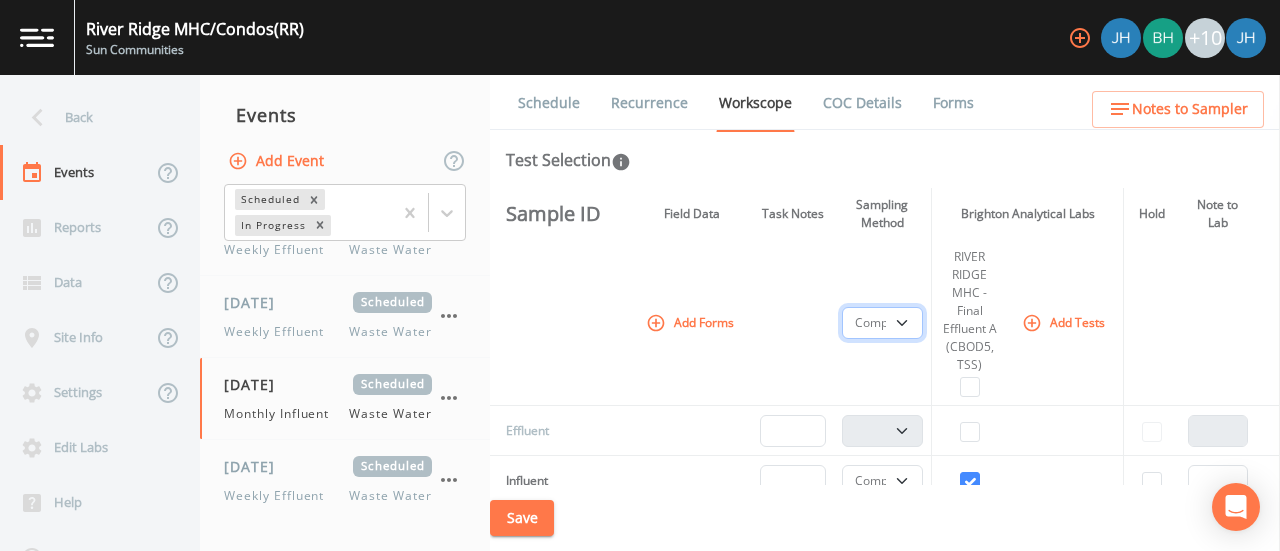 click on "Composite Grab" at bounding box center [883, 323] 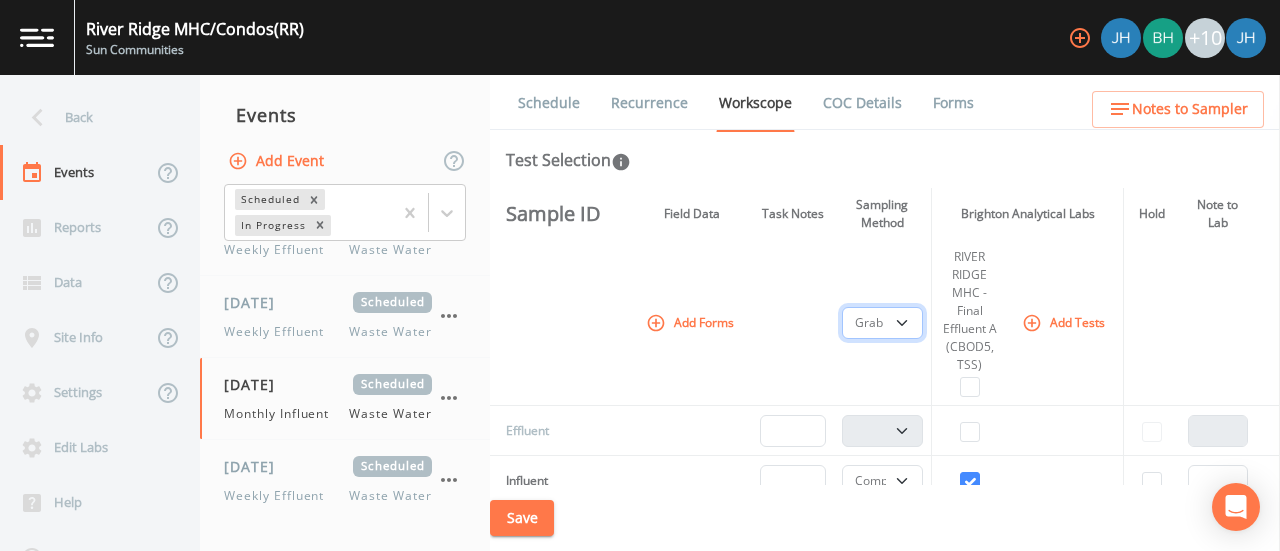 click on "Composite Grab" at bounding box center [883, 323] 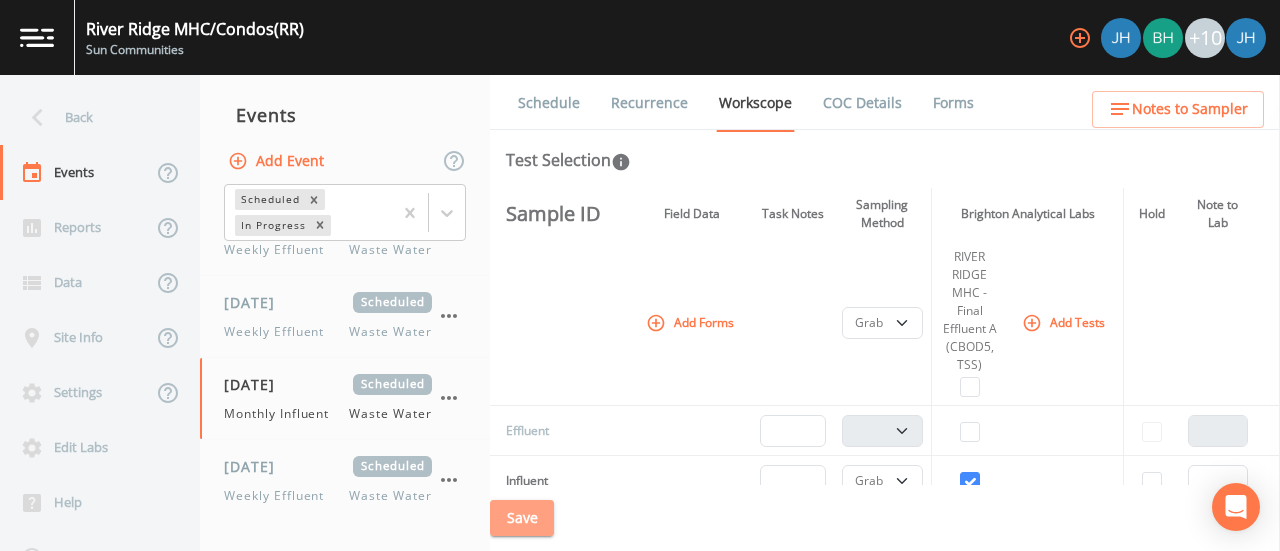 click on "Save" at bounding box center [522, 518] 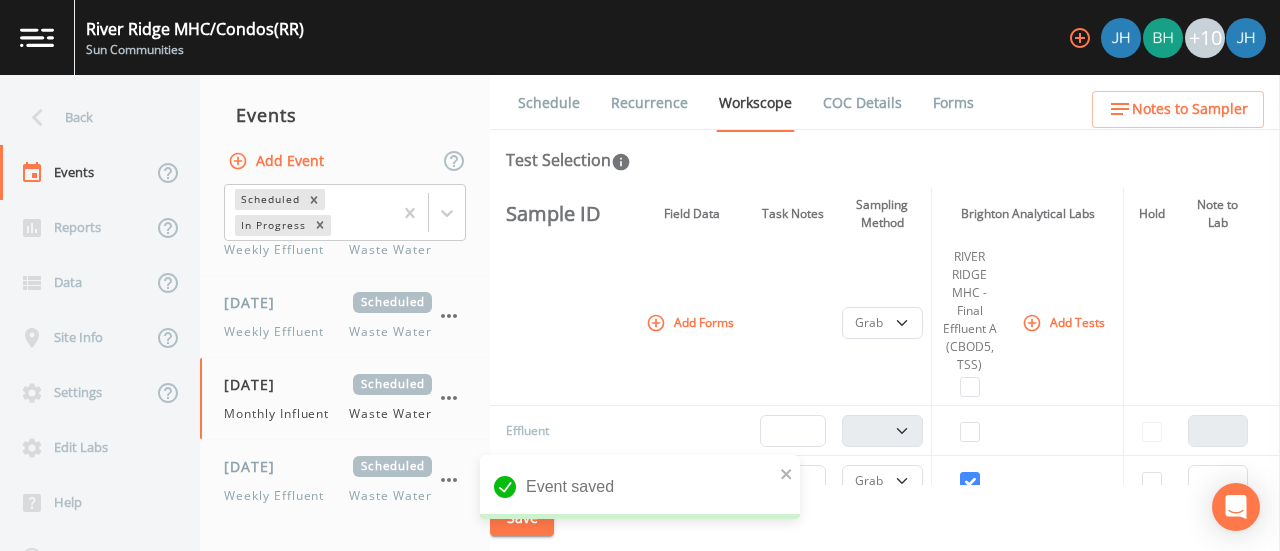 click on "COC Details" at bounding box center (862, 103) 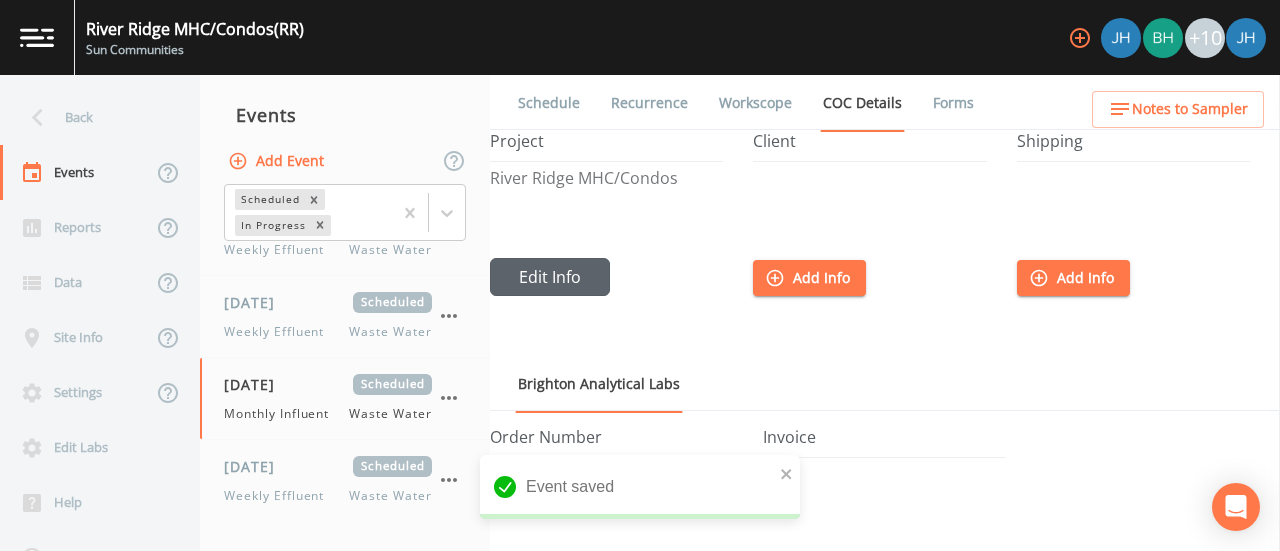 click on "Edit Info" at bounding box center (550, 277) 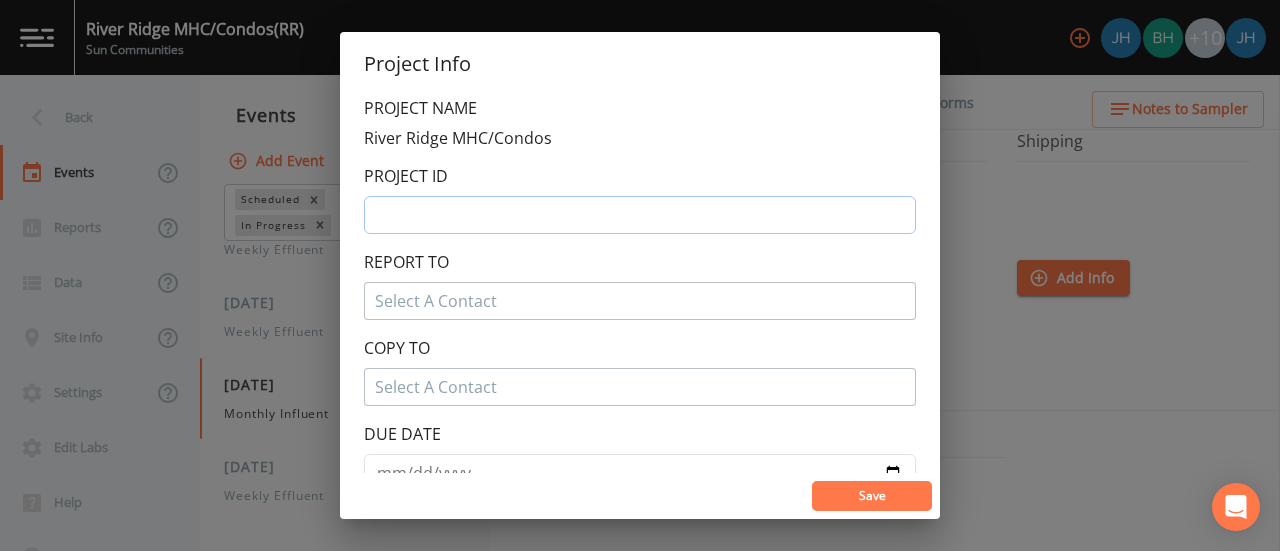 click at bounding box center [640, 215] 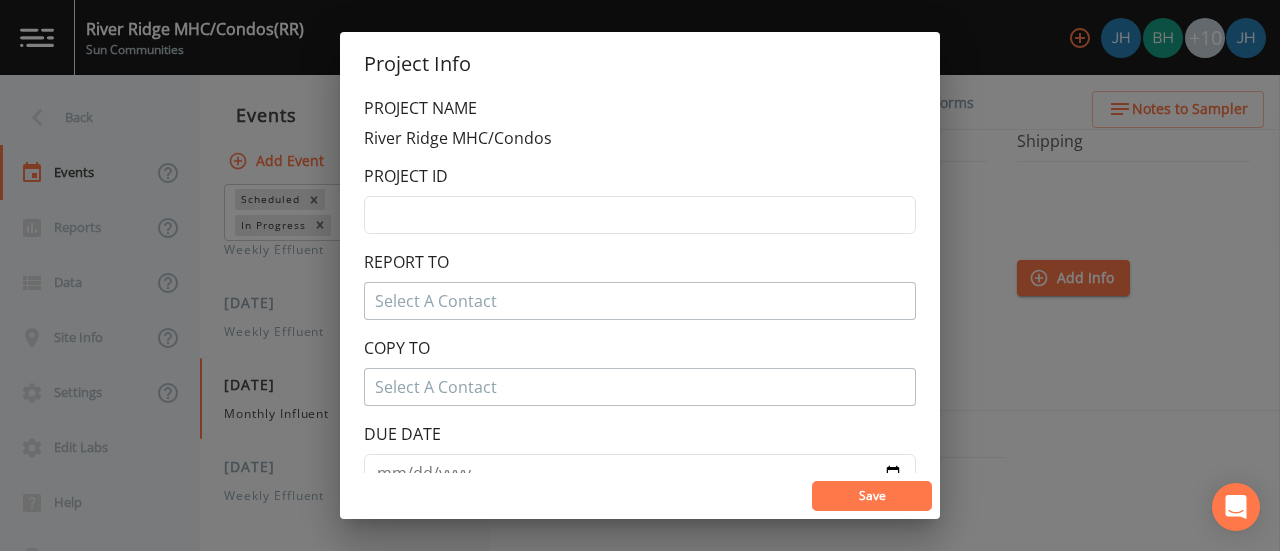click on "PROJECT NAME River Ridge MHC/Condos PROJECT ID REPORT TO Select A Contact COPY TO Select A Contact DUE DATE" at bounding box center (640, 294) 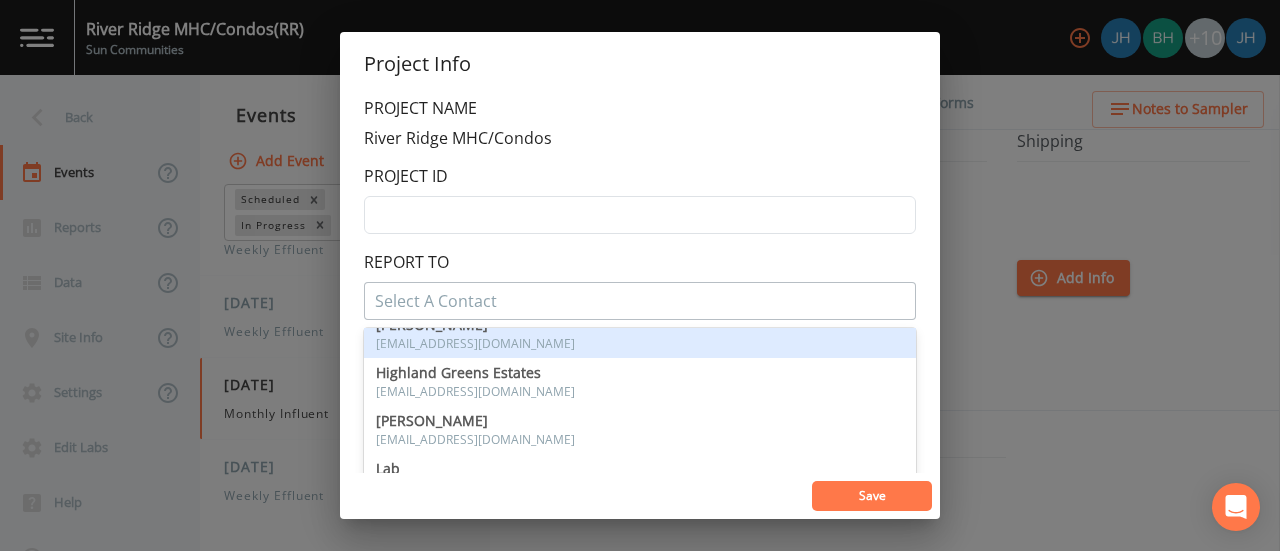scroll, scrollTop: 100, scrollLeft: 0, axis: vertical 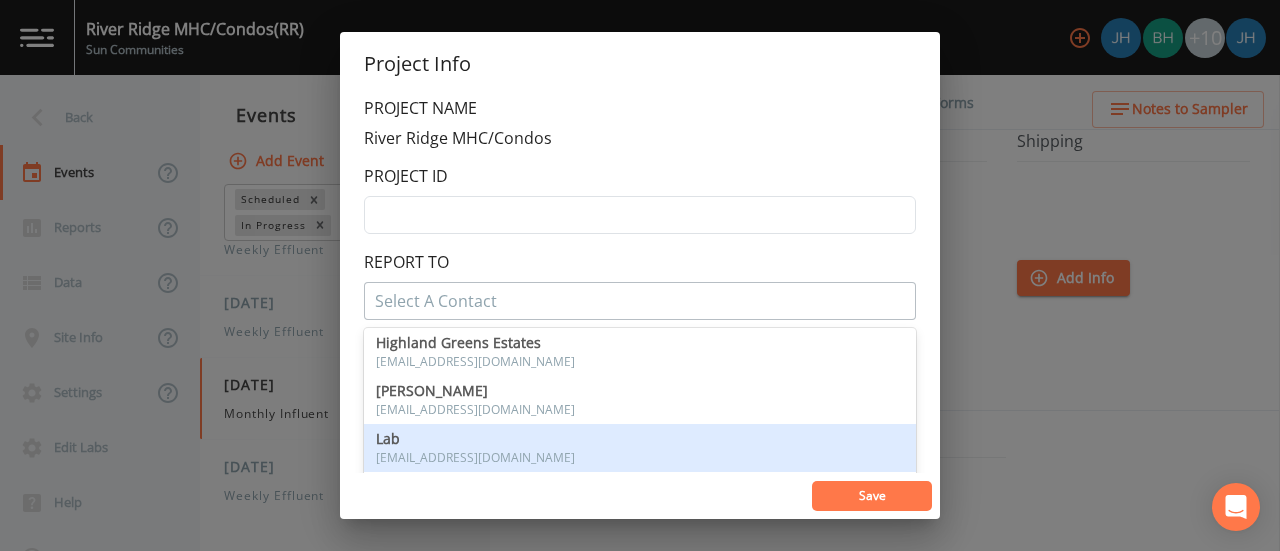 click on "Lab" at bounding box center (640, 439) 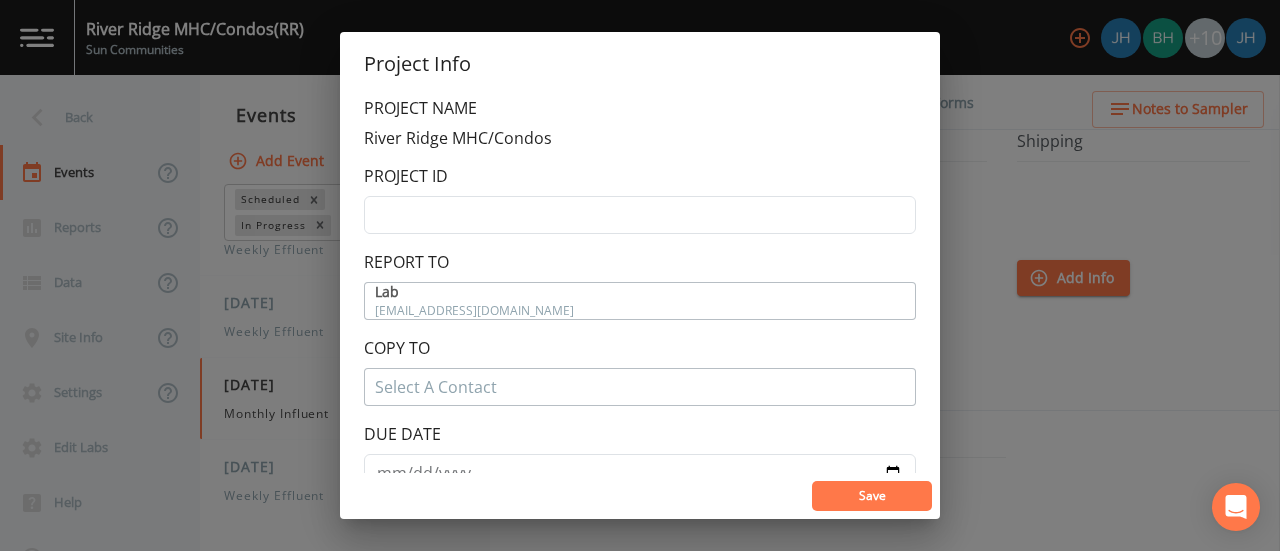 click at bounding box center [640, 387] 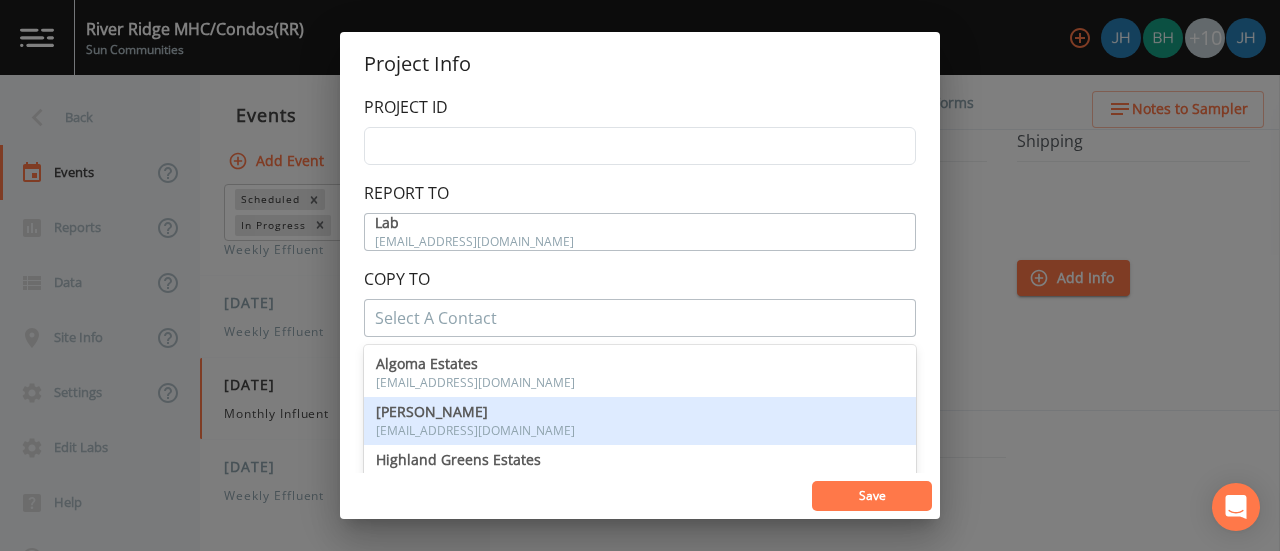 scroll, scrollTop: 100, scrollLeft: 0, axis: vertical 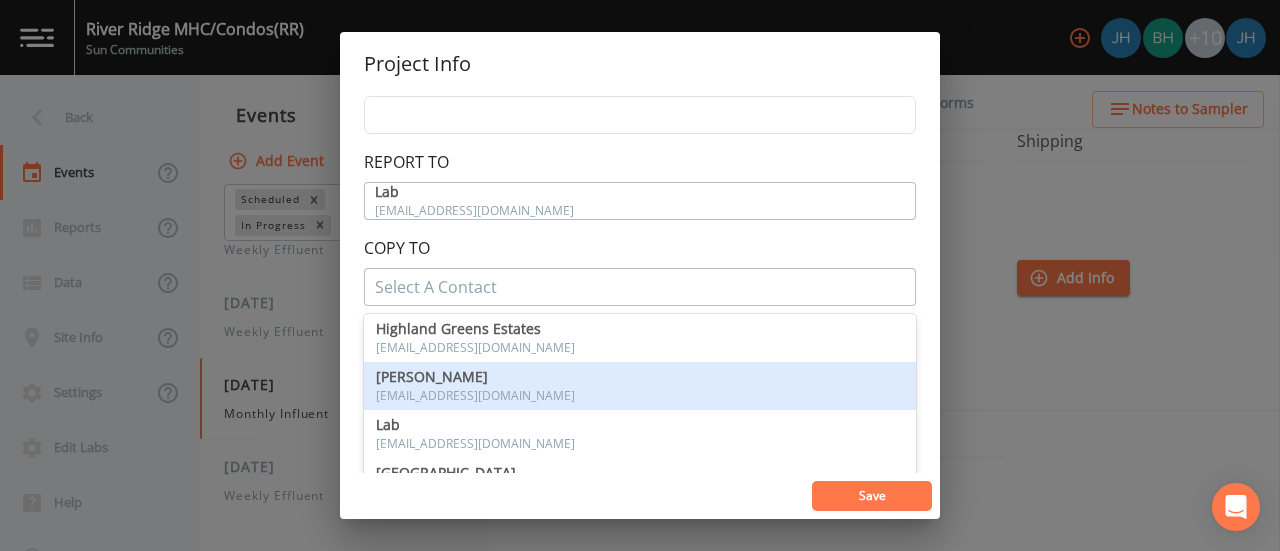 click on "[EMAIL_ADDRESS][DOMAIN_NAME]" at bounding box center [640, 396] 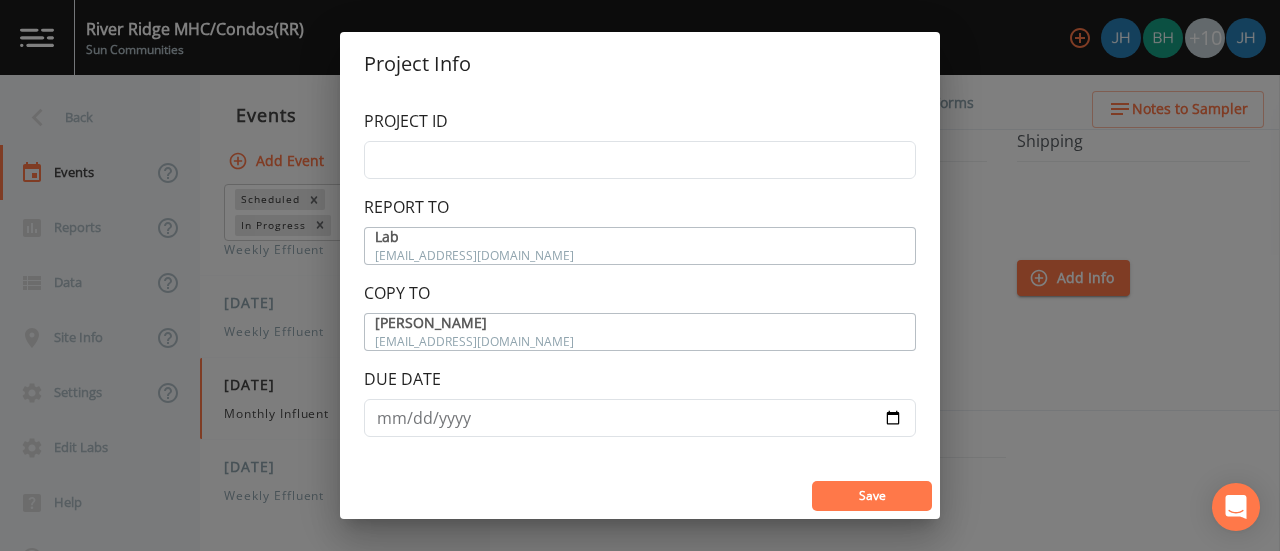 scroll, scrollTop: 53, scrollLeft: 0, axis: vertical 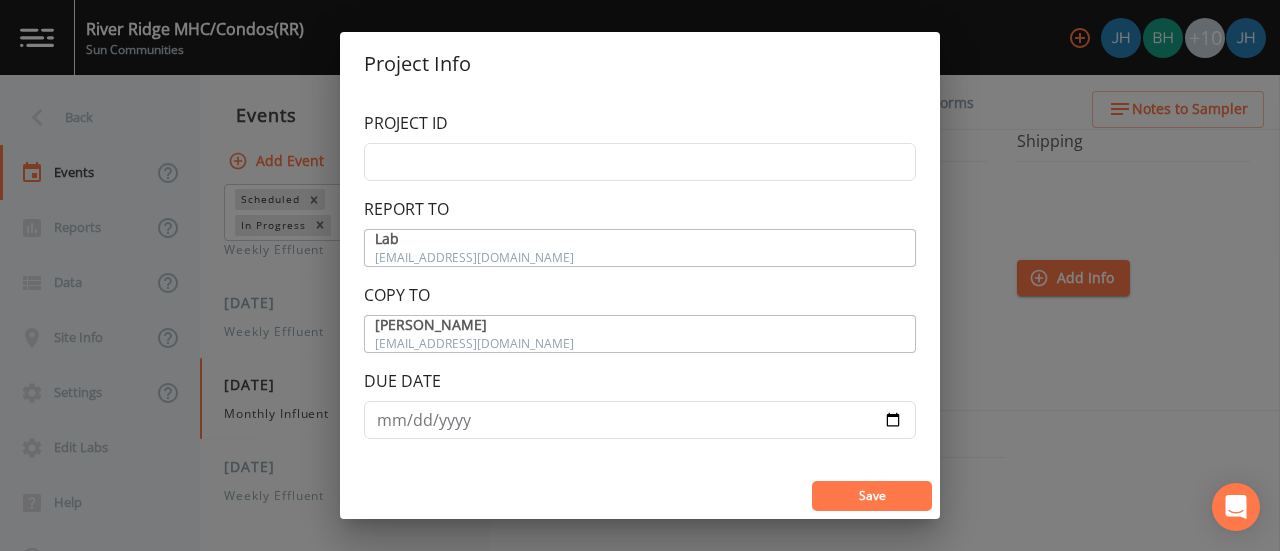 click on "Save" at bounding box center [872, 496] 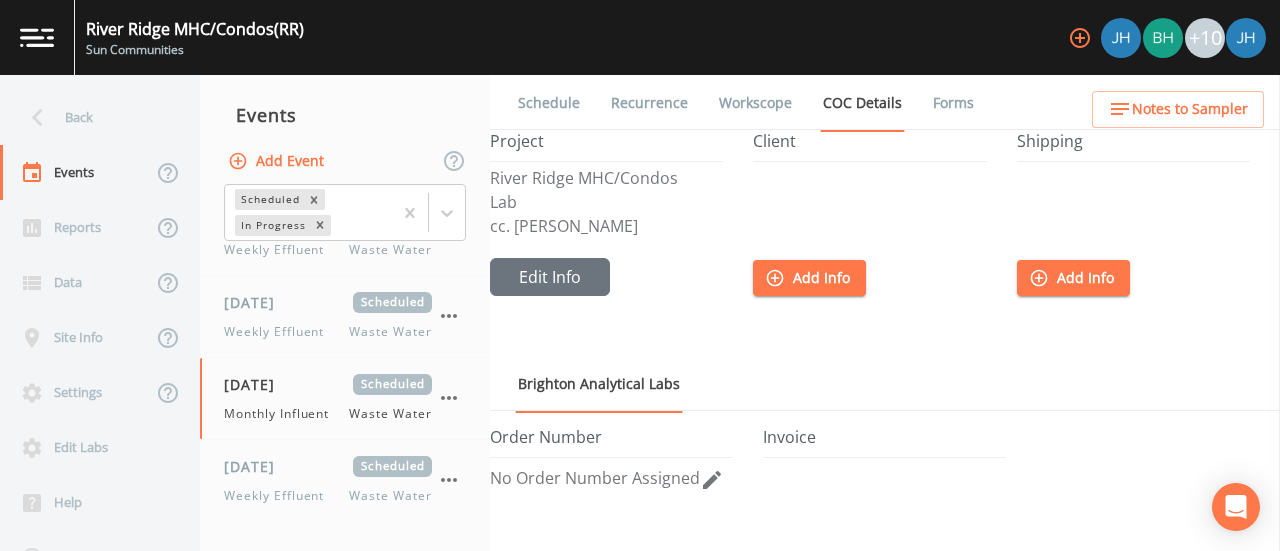 click on "Add Info" at bounding box center [809, 278] 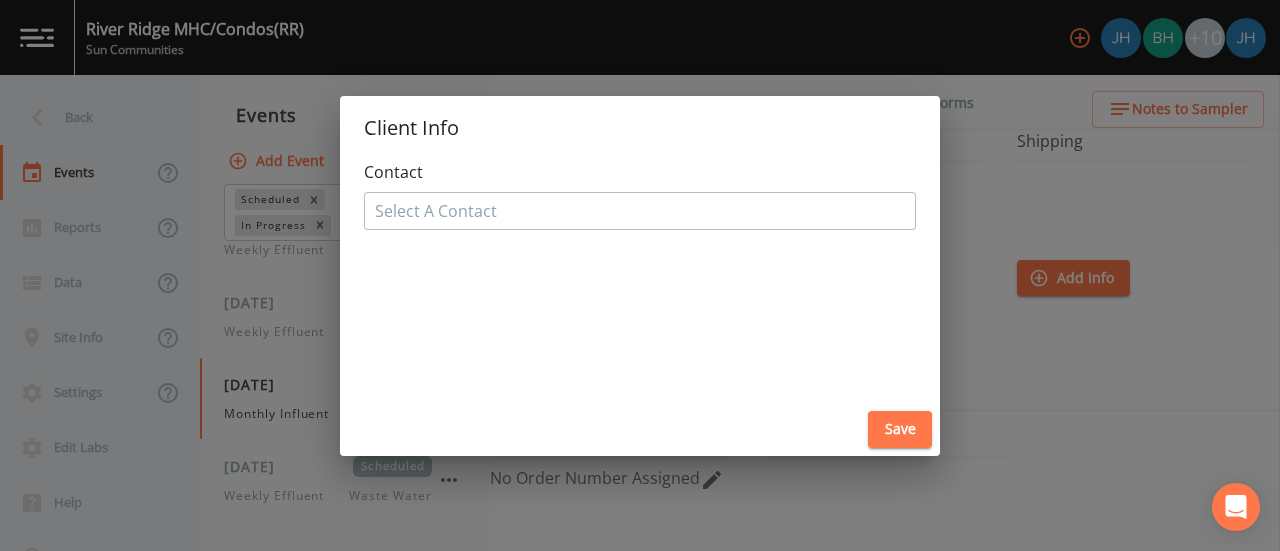 click at bounding box center (640, 211) 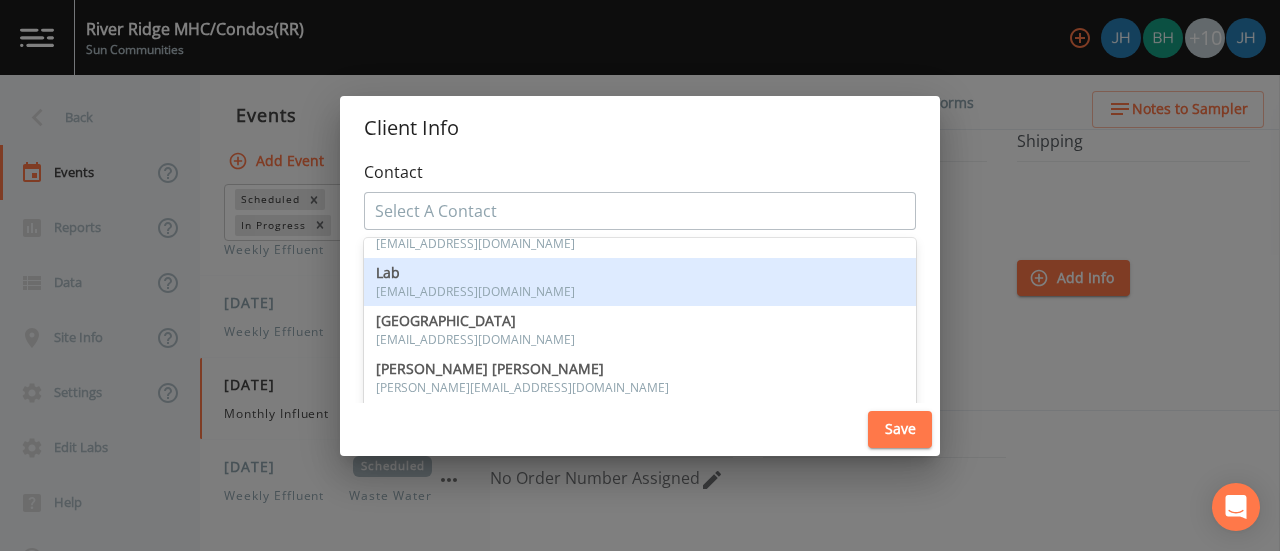 scroll, scrollTop: 332, scrollLeft: 0, axis: vertical 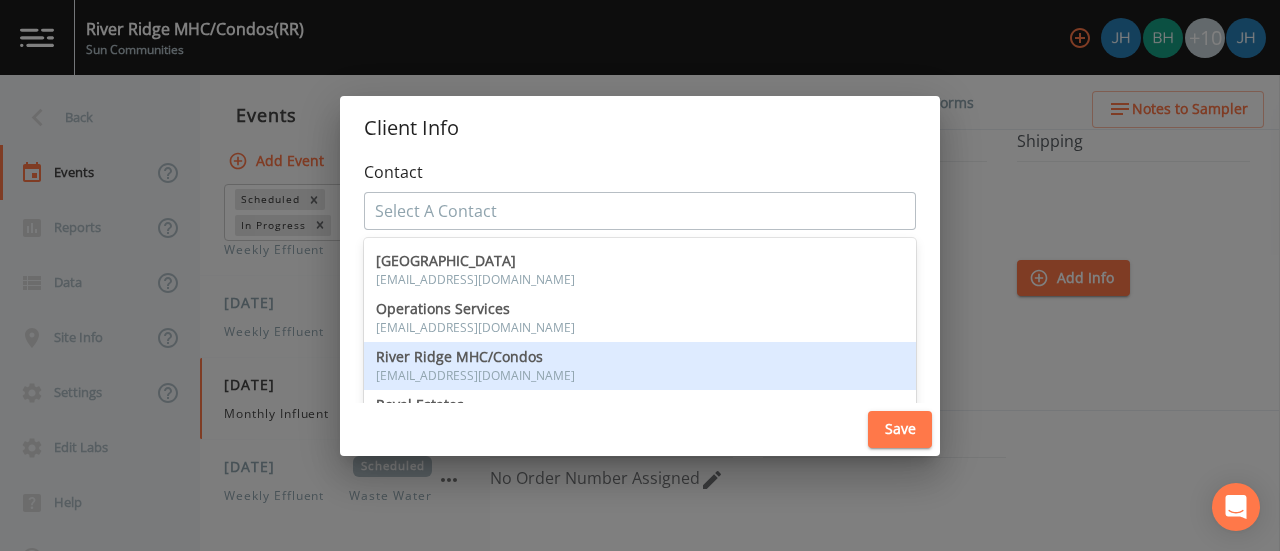 click on "River Ridge MHC/Condos [EMAIL_ADDRESS][DOMAIN_NAME]" at bounding box center [640, 366] 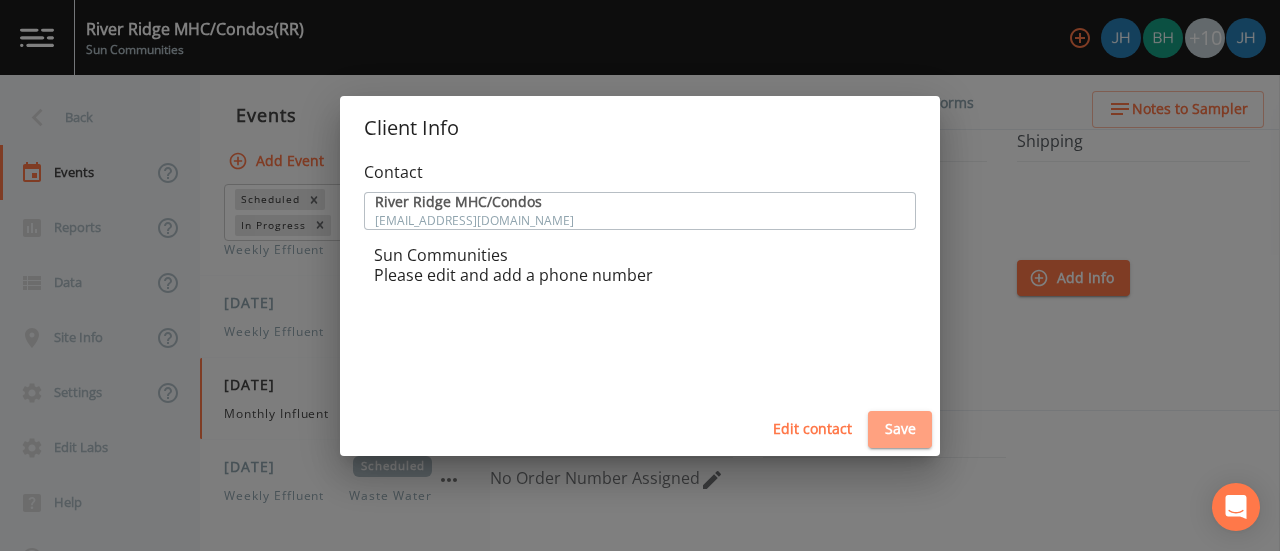 click on "Save" at bounding box center (900, 429) 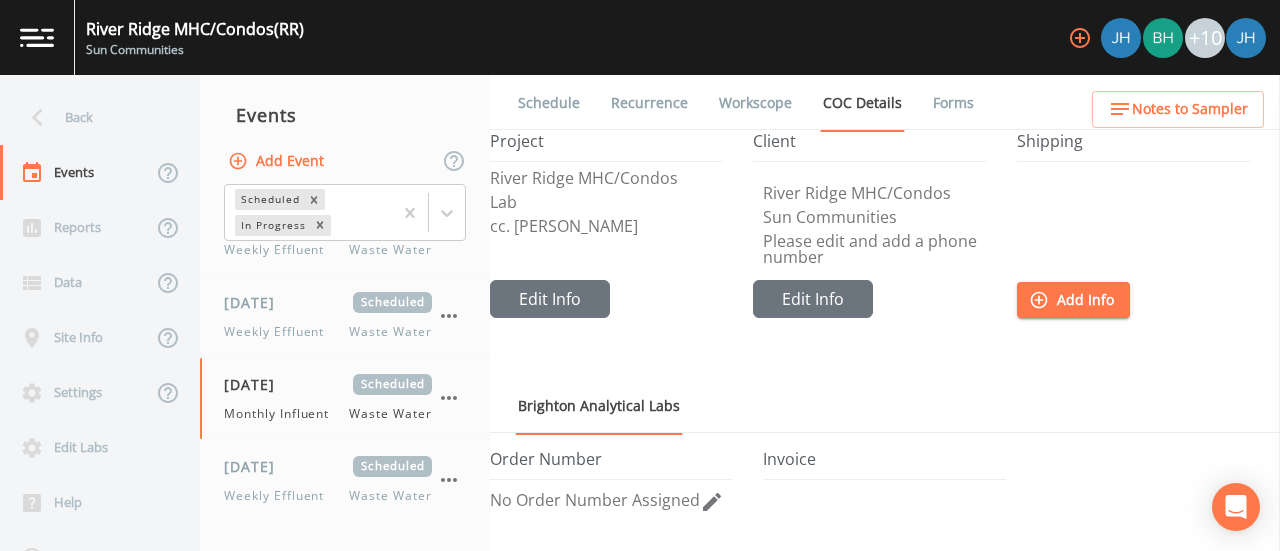 scroll, scrollTop: 100, scrollLeft: 0, axis: vertical 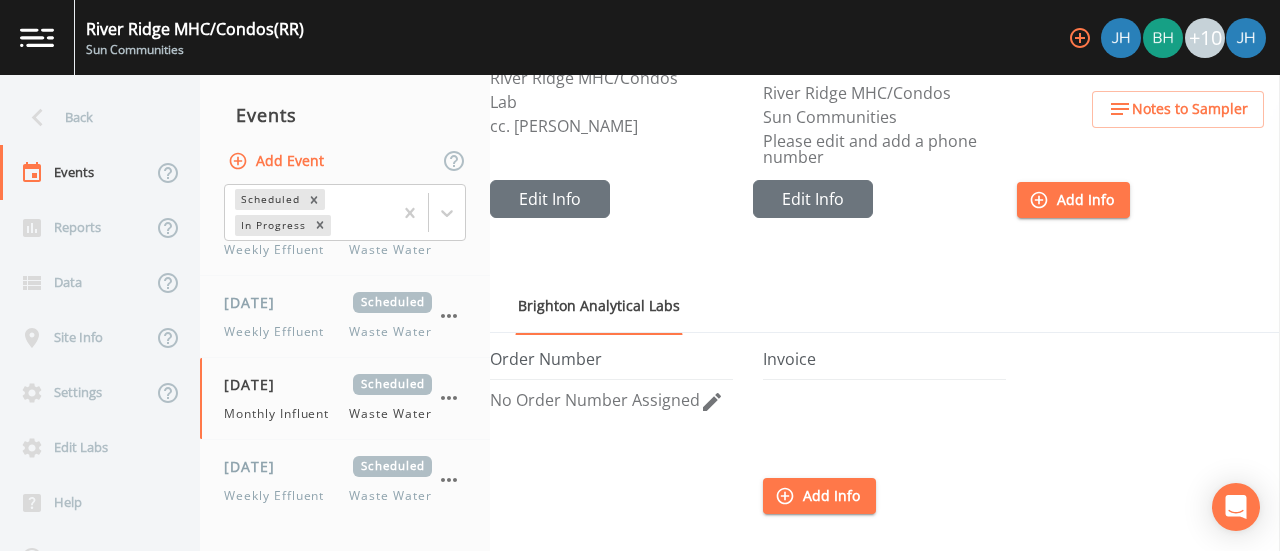 click on "Add Info" at bounding box center (819, 496) 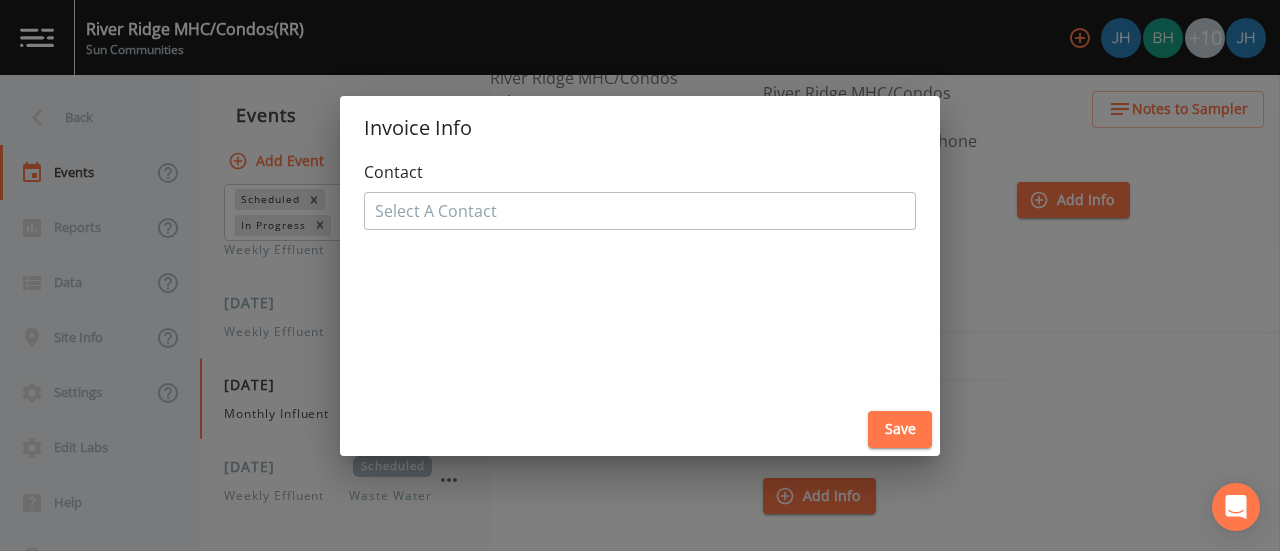 click on "Contact Select A Contact" at bounding box center (640, 282) 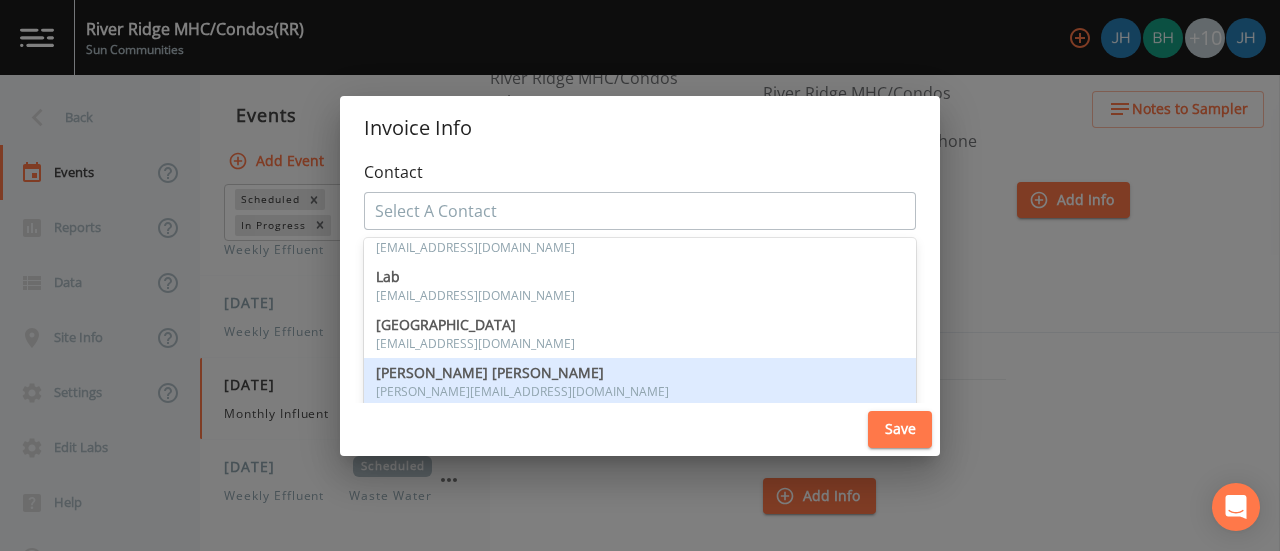 scroll, scrollTop: 200, scrollLeft: 0, axis: vertical 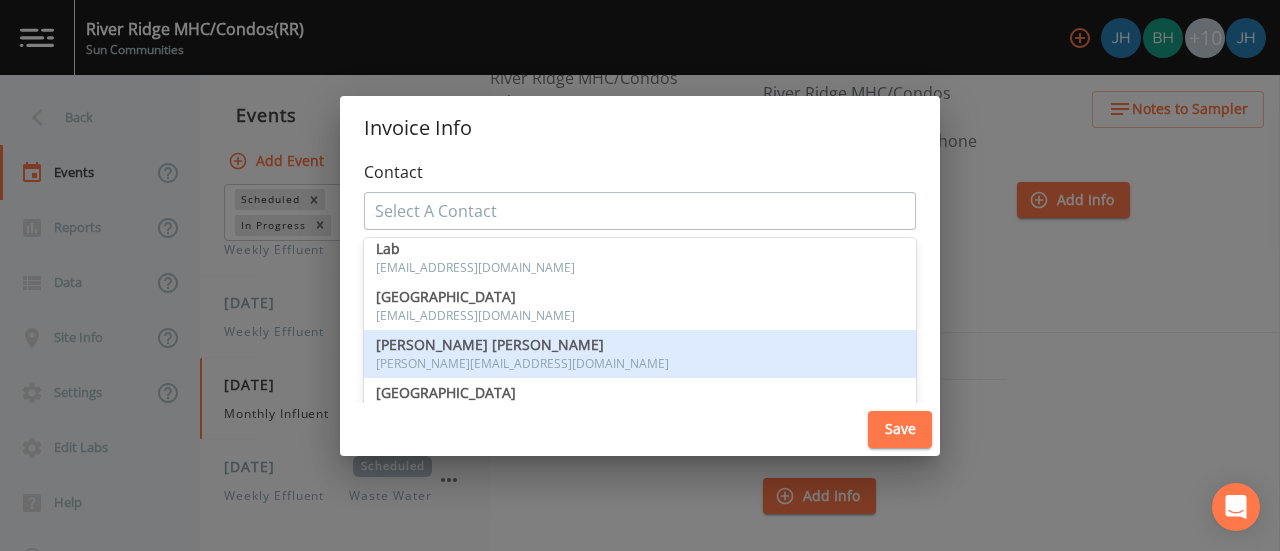 click on "[PERSON_NAME] [PERSON_NAME]" at bounding box center [640, 345] 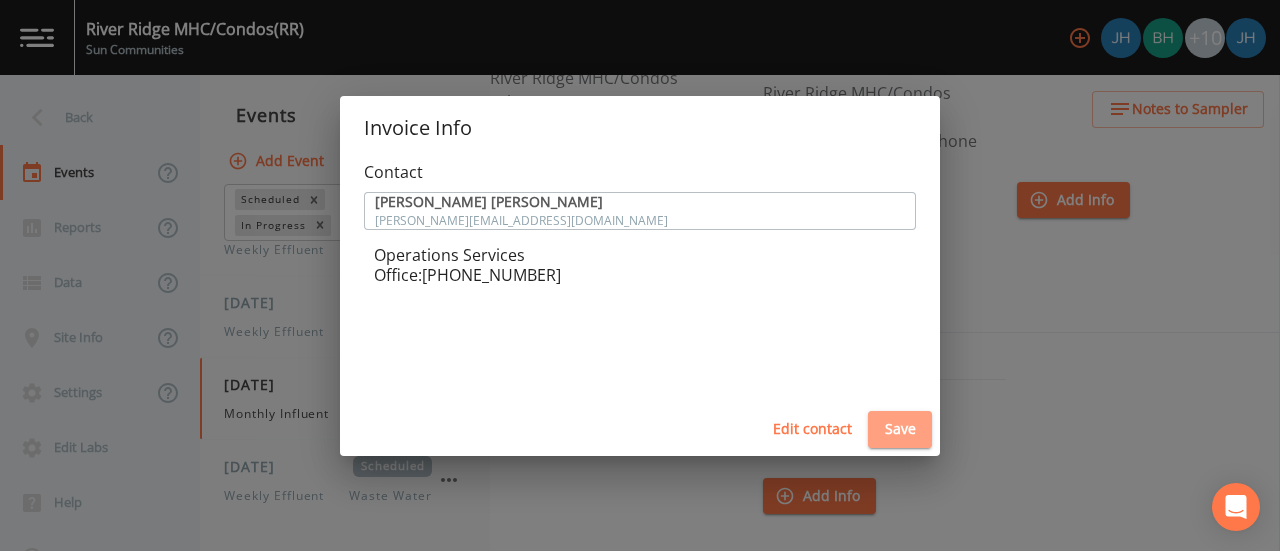 click on "Save" at bounding box center [900, 429] 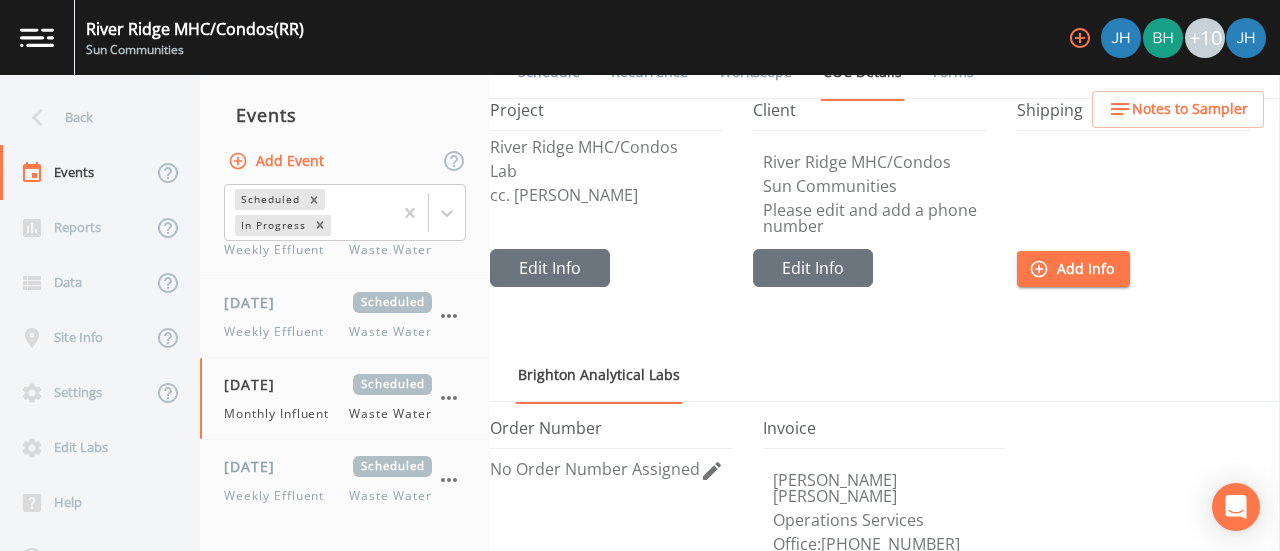 scroll, scrollTop: 0, scrollLeft: 0, axis: both 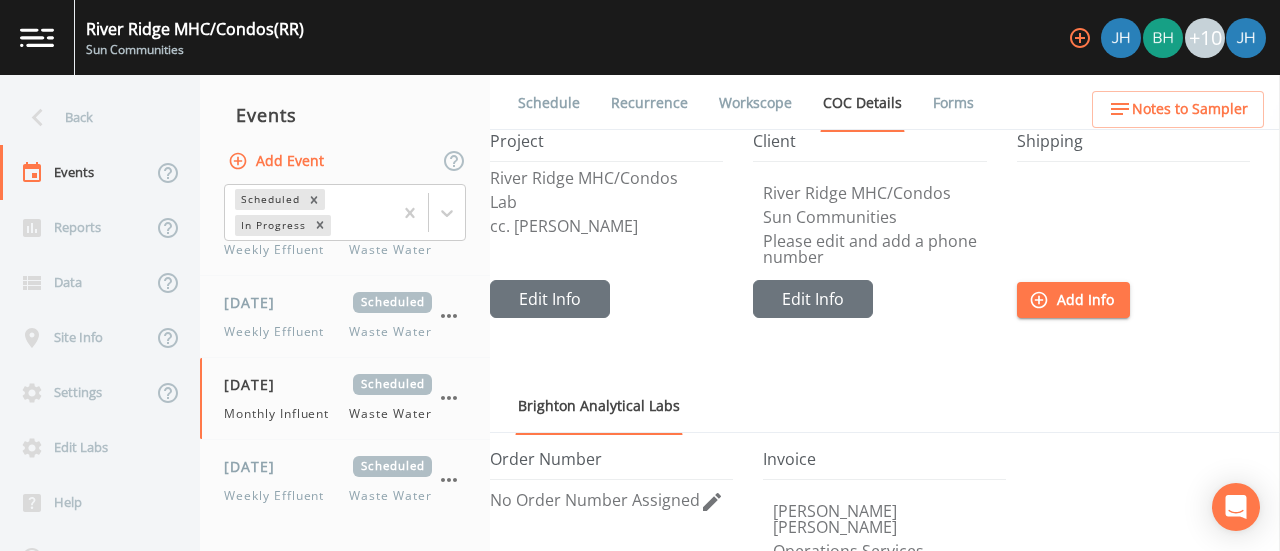 click on "Workscope" at bounding box center (755, 103) 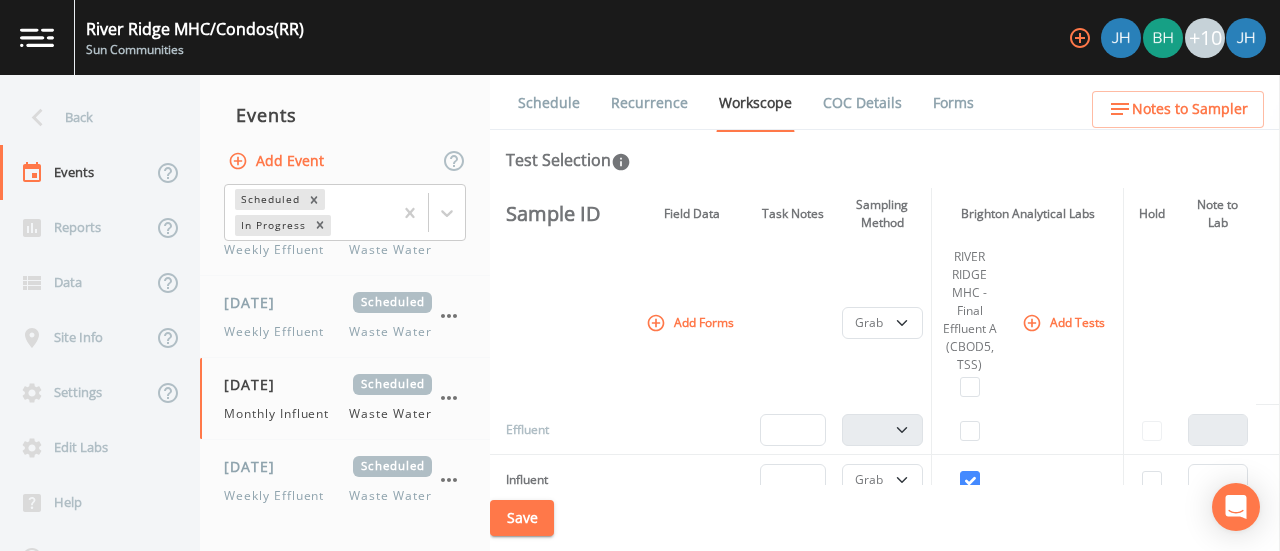 scroll, scrollTop: 0, scrollLeft: 0, axis: both 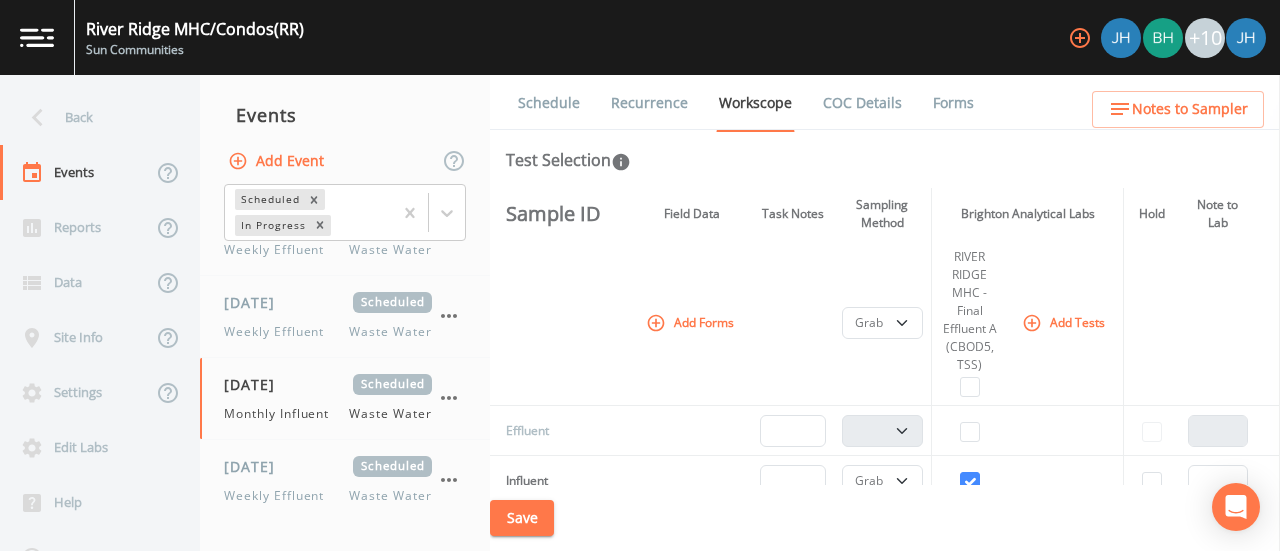 click on "Save" at bounding box center [522, 518] 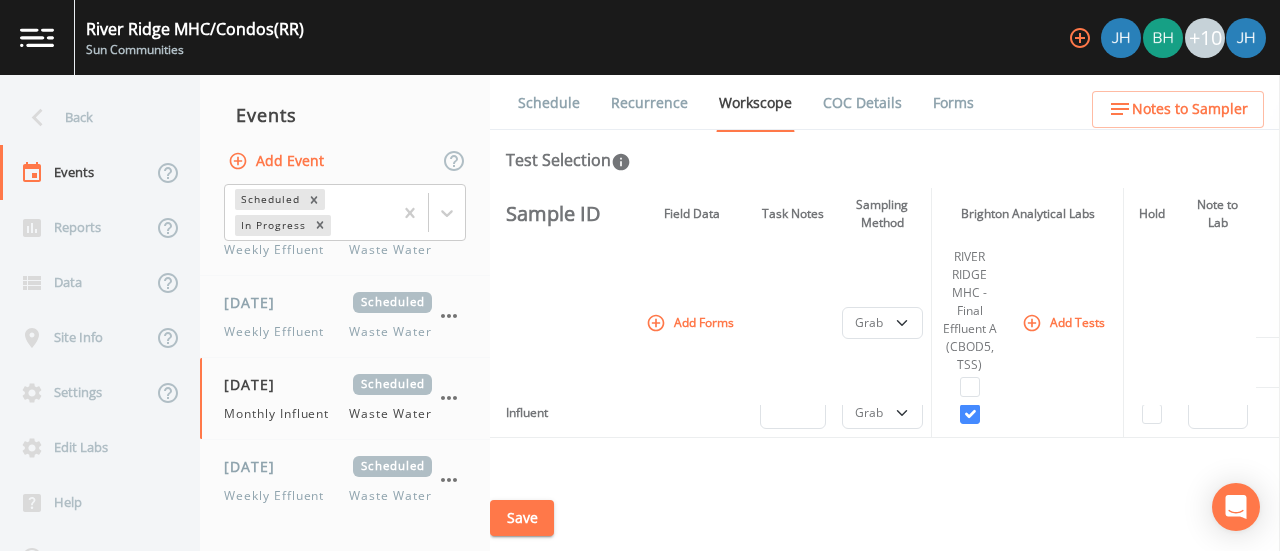 scroll, scrollTop: 100, scrollLeft: 0, axis: vertical 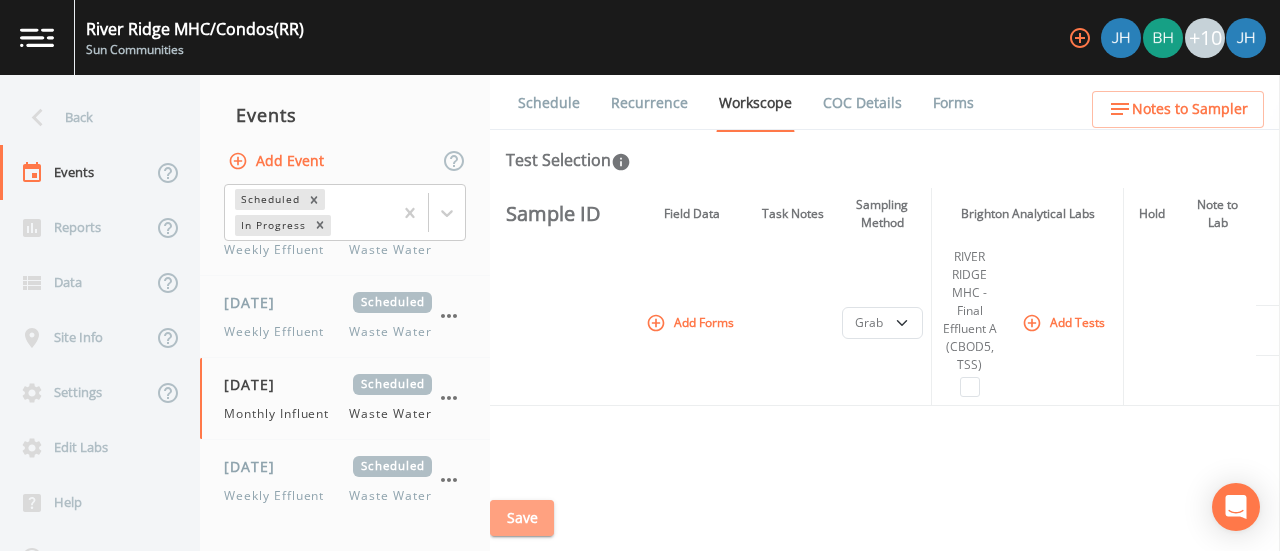 click on "Save" at bounding box center [522, 518] 